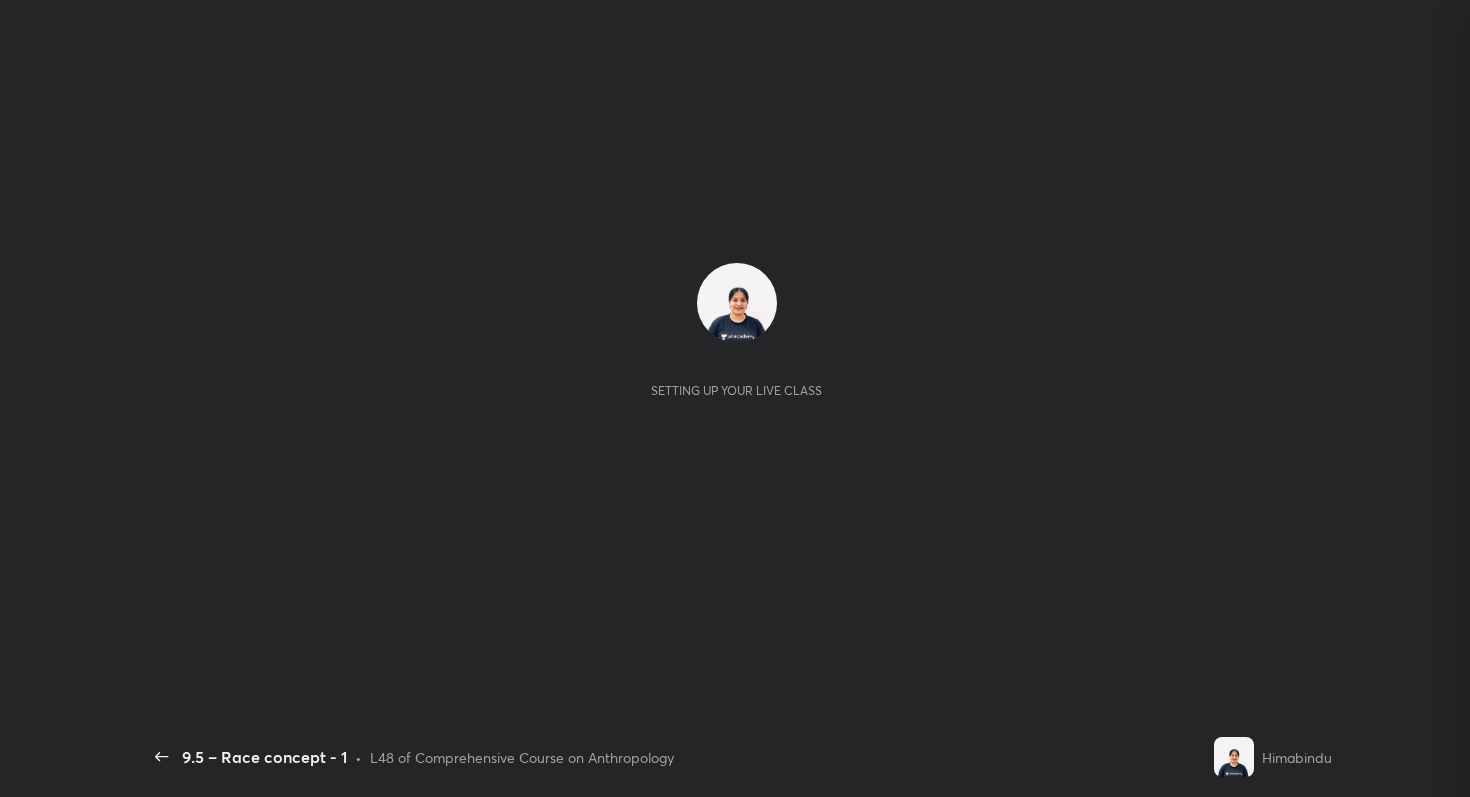 scroll, scrollTop: 0, scrollLeft: 0, axis: both 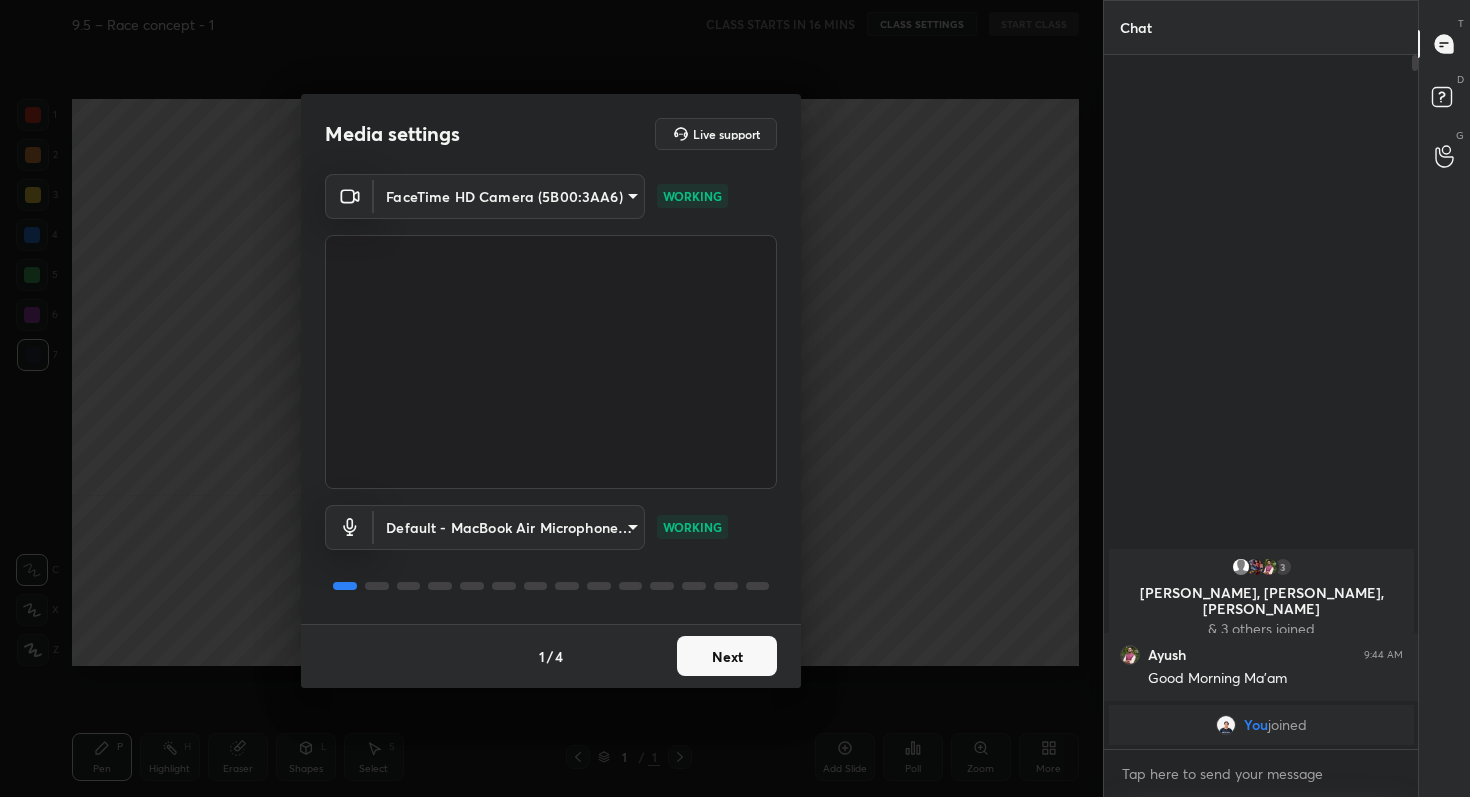 click on "Next" at bounding box center [727, 656] 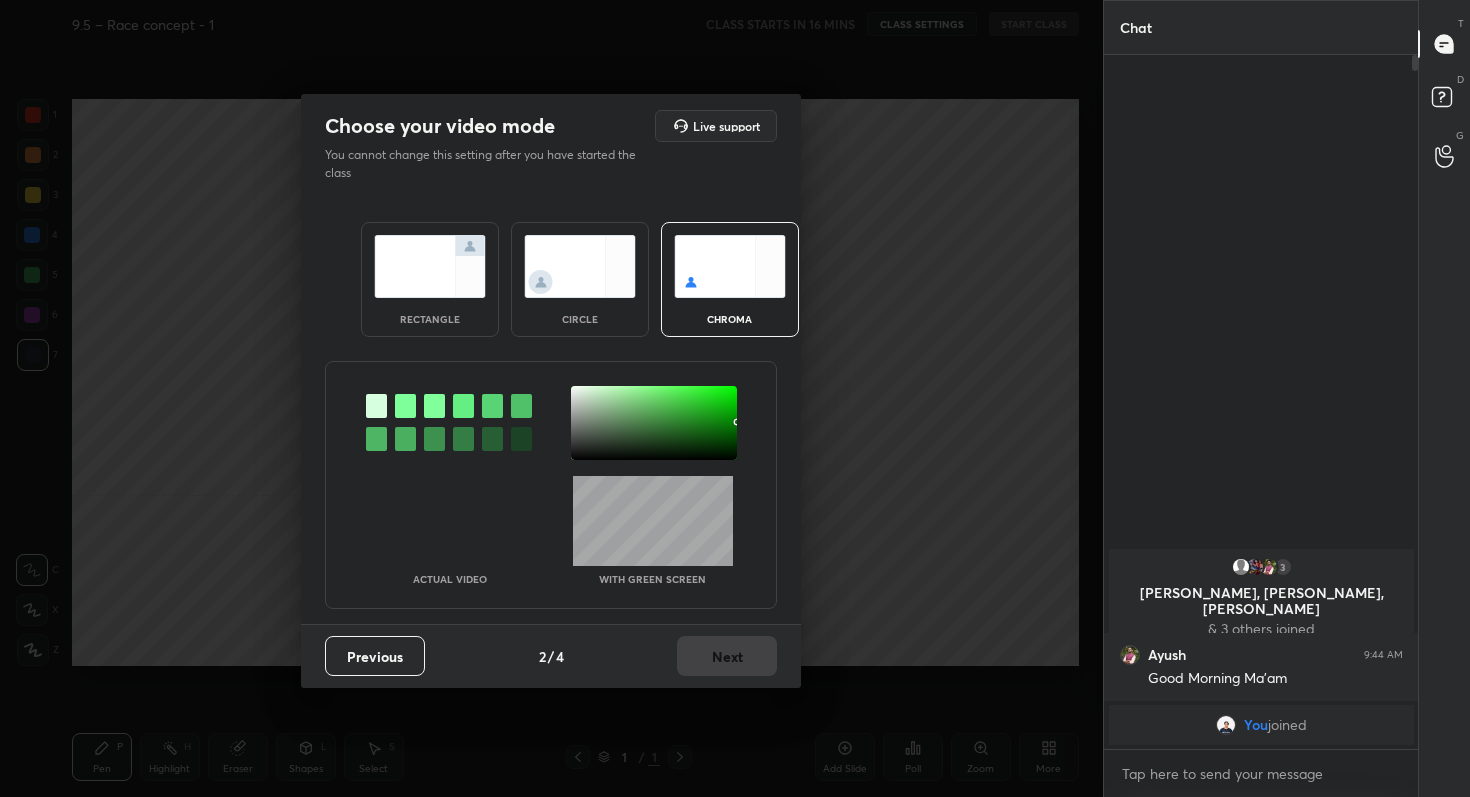 click at bounding box center (430, 266) 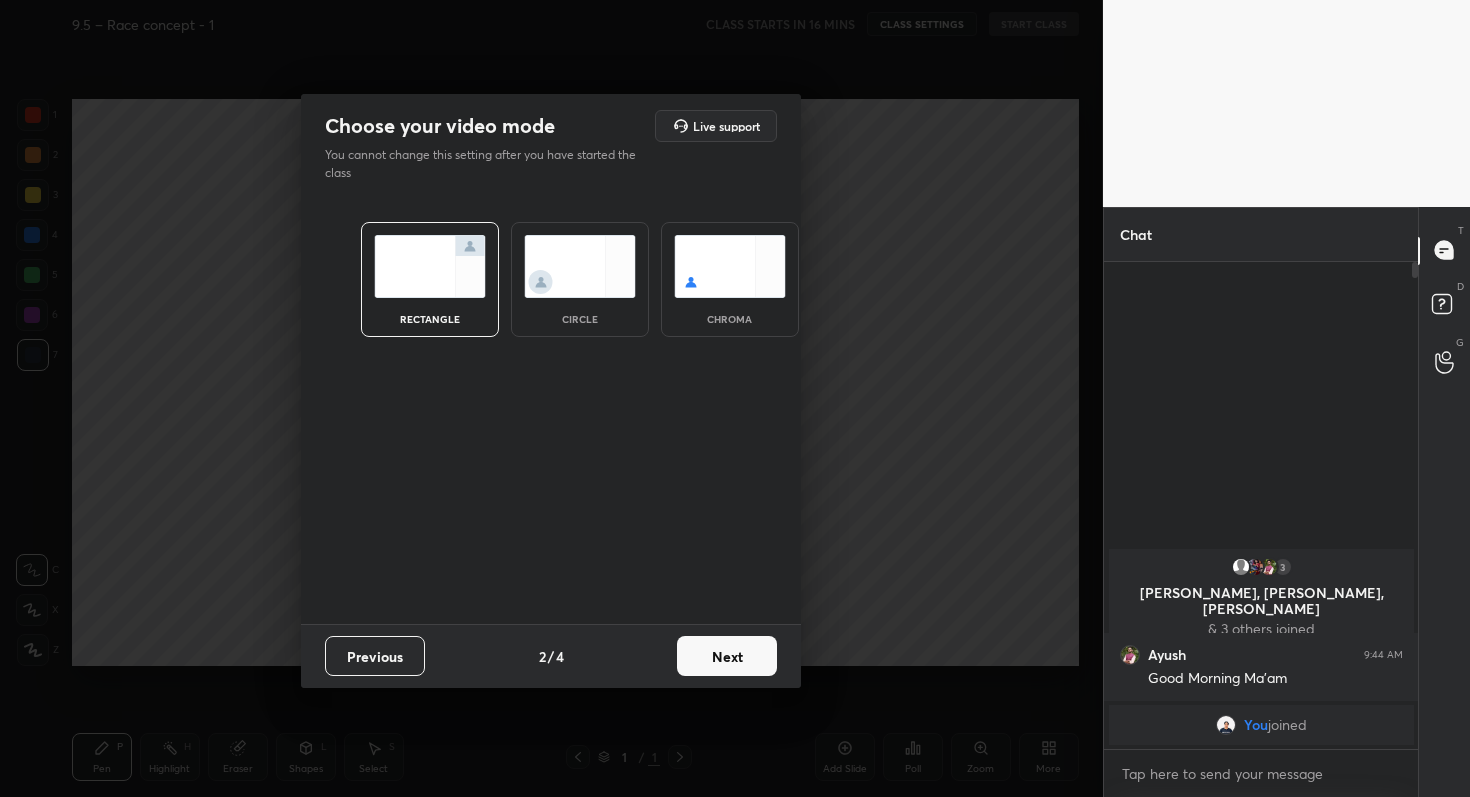scroll, scrollTop: 481, scrollLeft: 308, axis: both 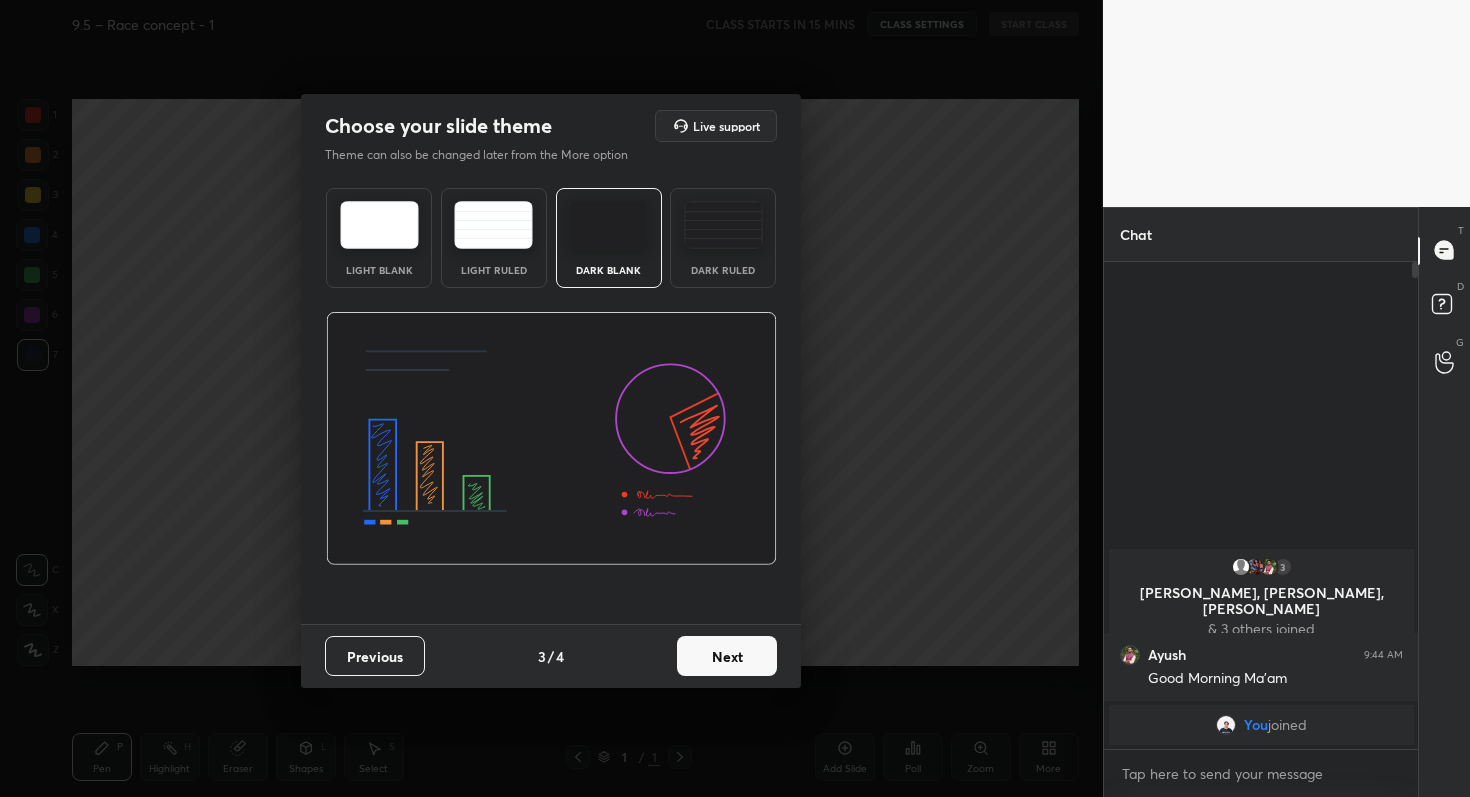 click on "Next" at bounding box center [727, 656] 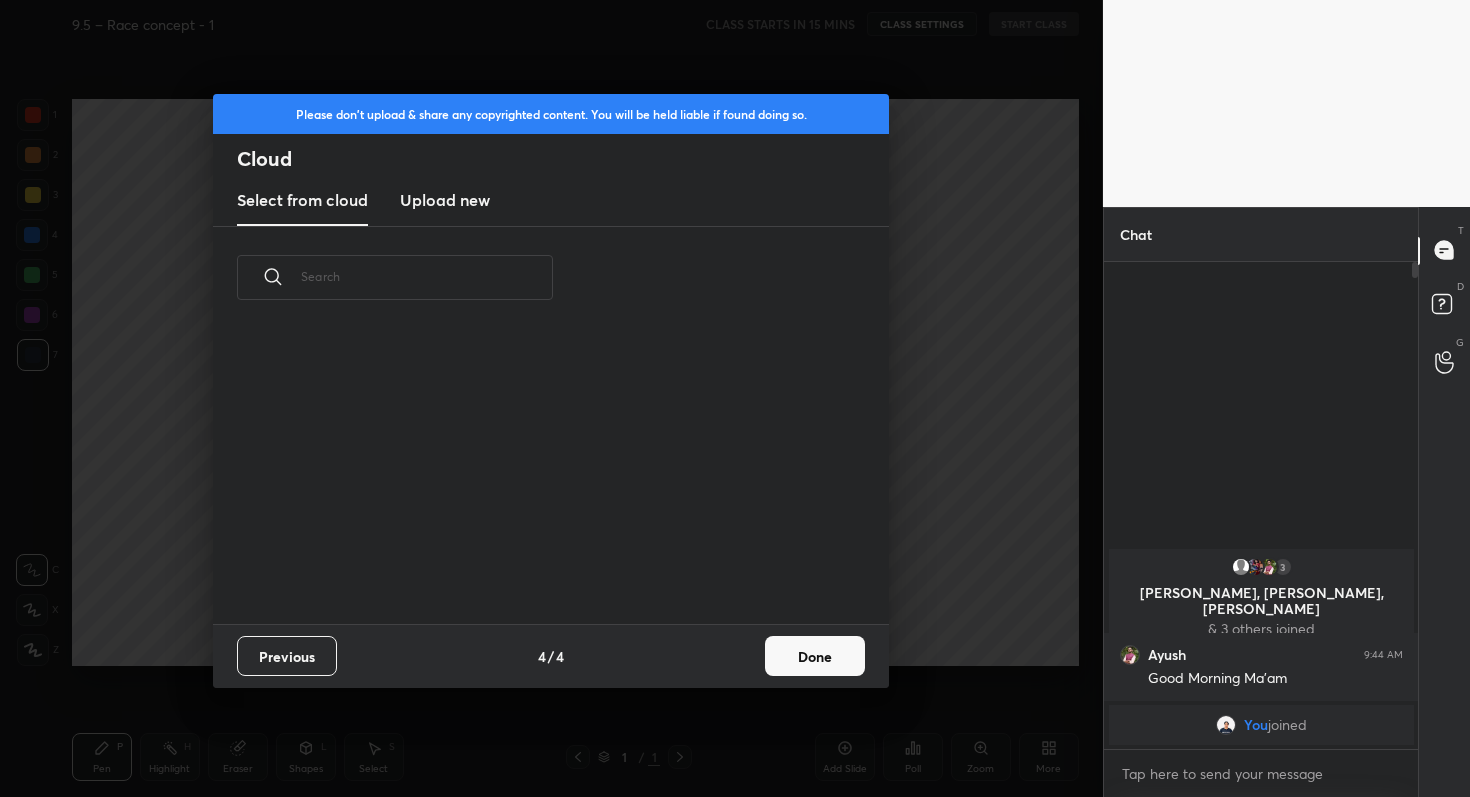scroll, scrollTop: 7, scrollLeft: 11, axis: both 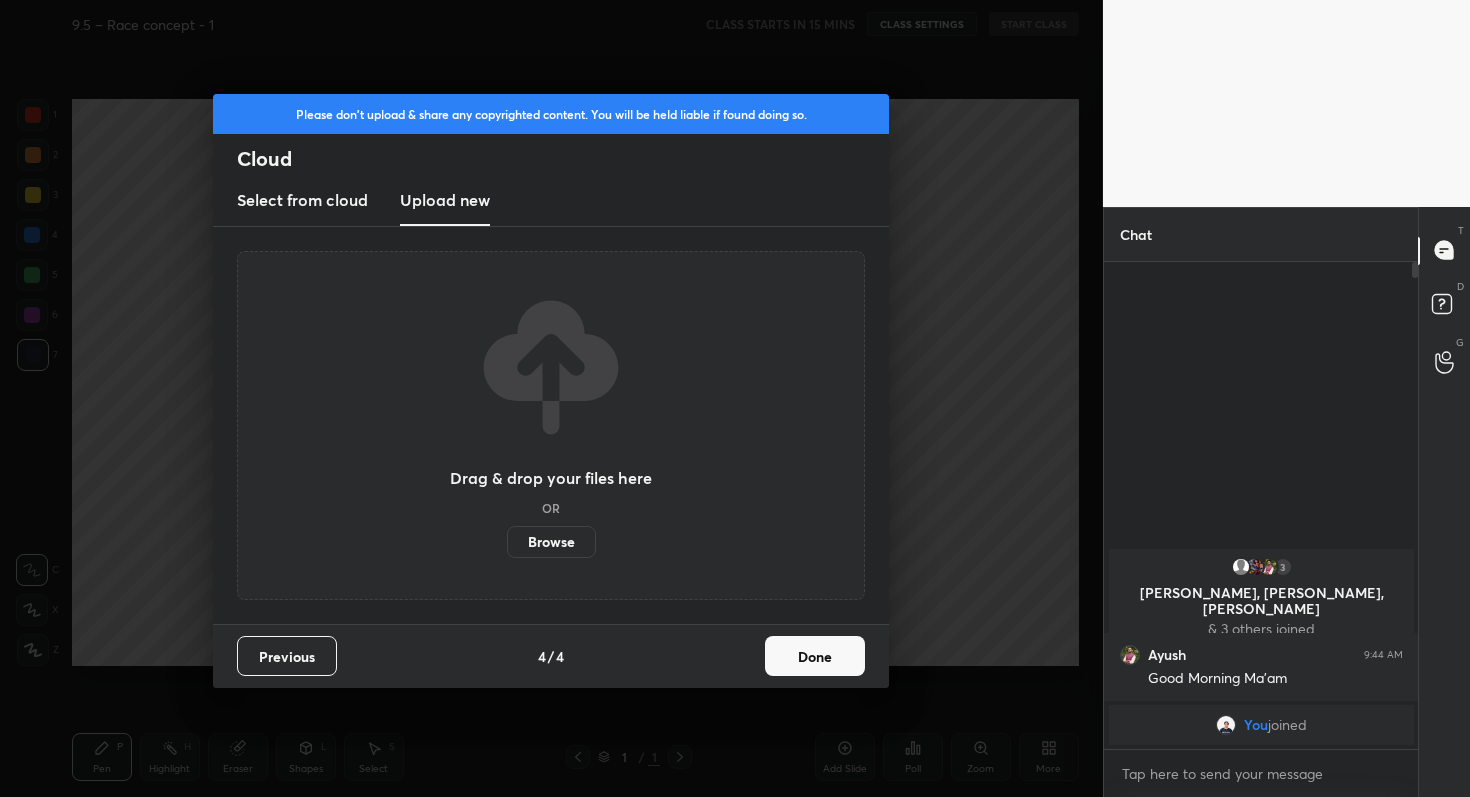 click on "Browse" at bounding box center (551, 542) 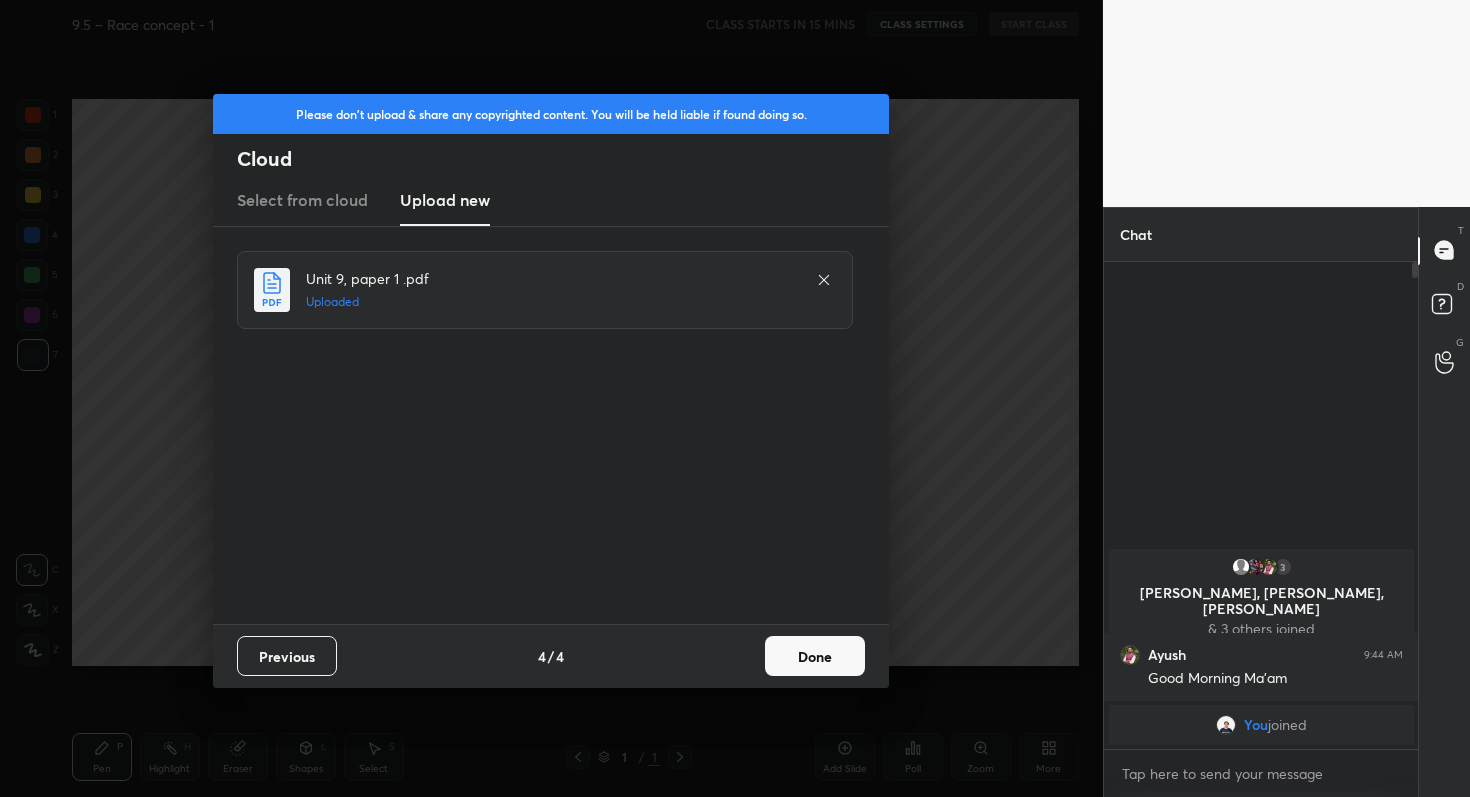 click on "Done" at bounding box center [815, 656] 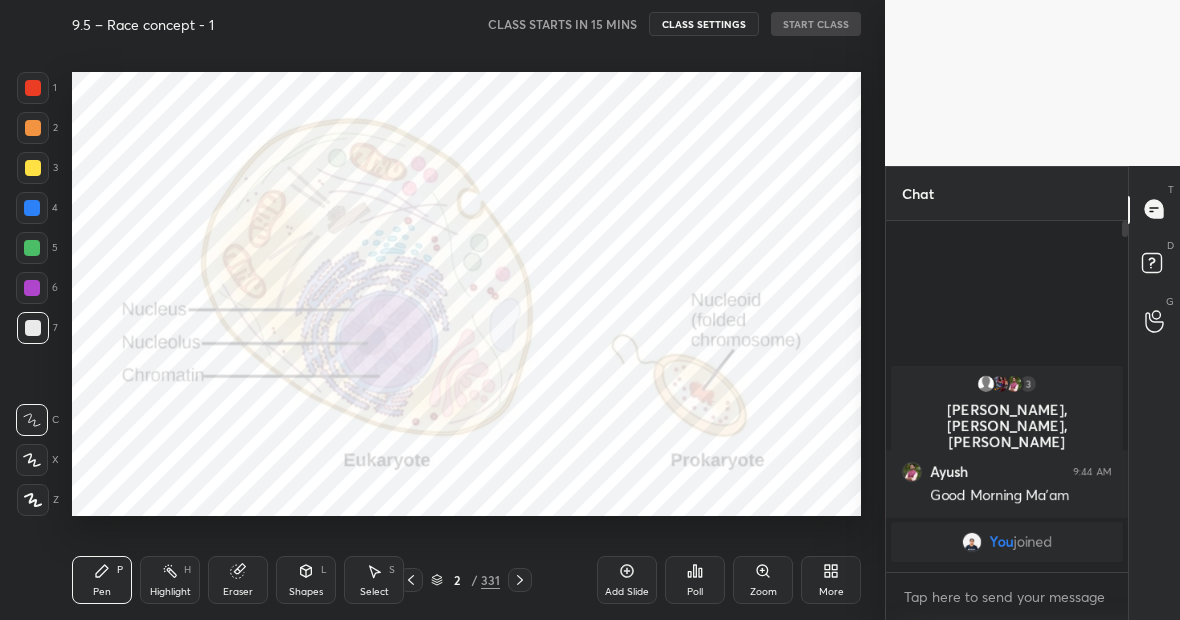 scroll, scrollTop: 492, scrollLeft: 805, axis: both 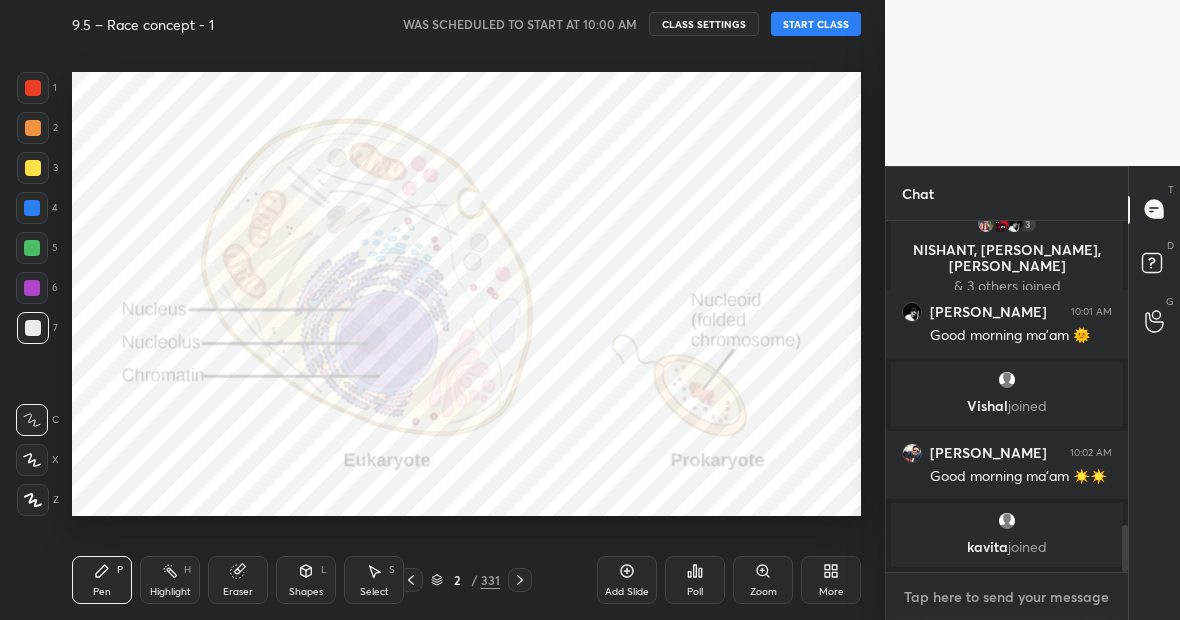 click at bounding box center (1007, 597) 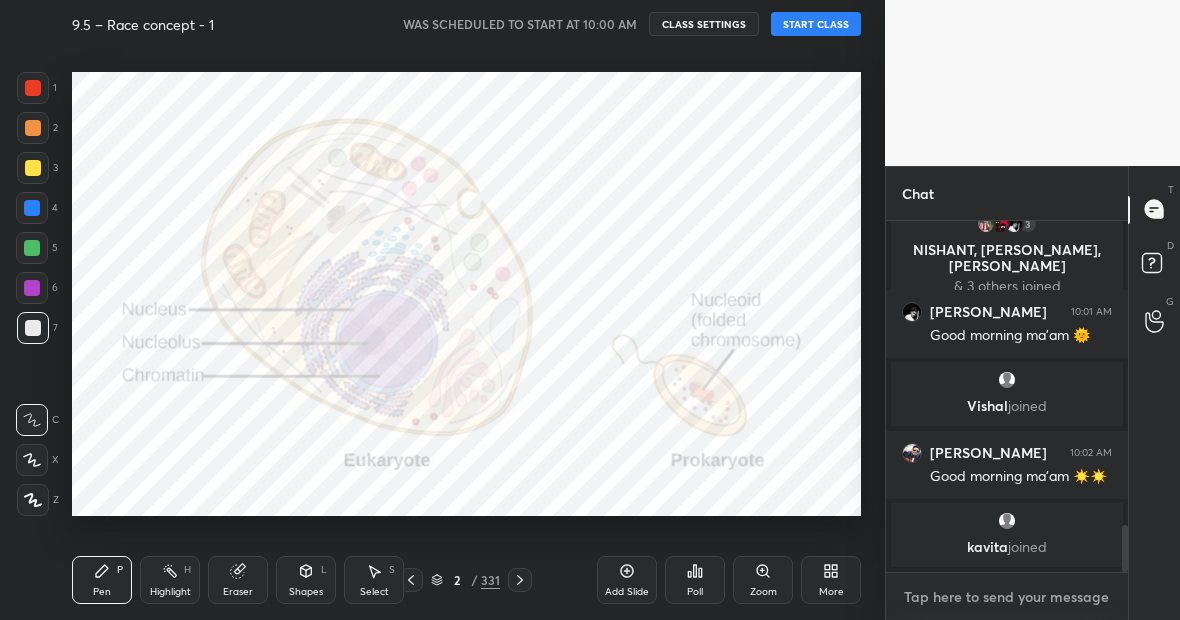 type on "O" 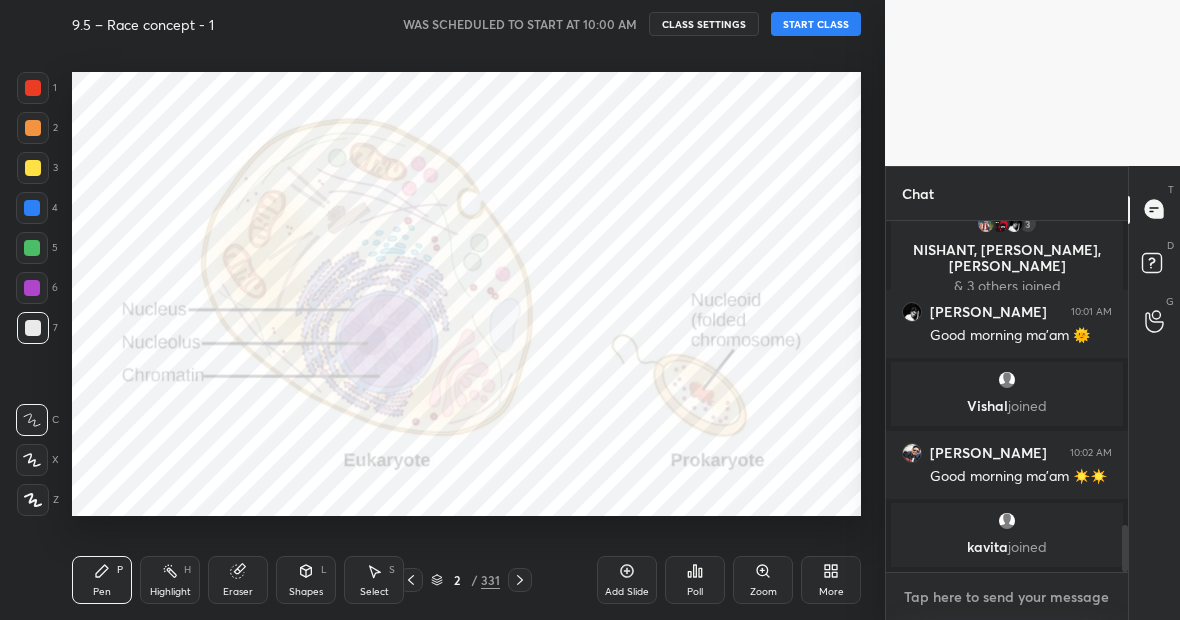 type on "x" 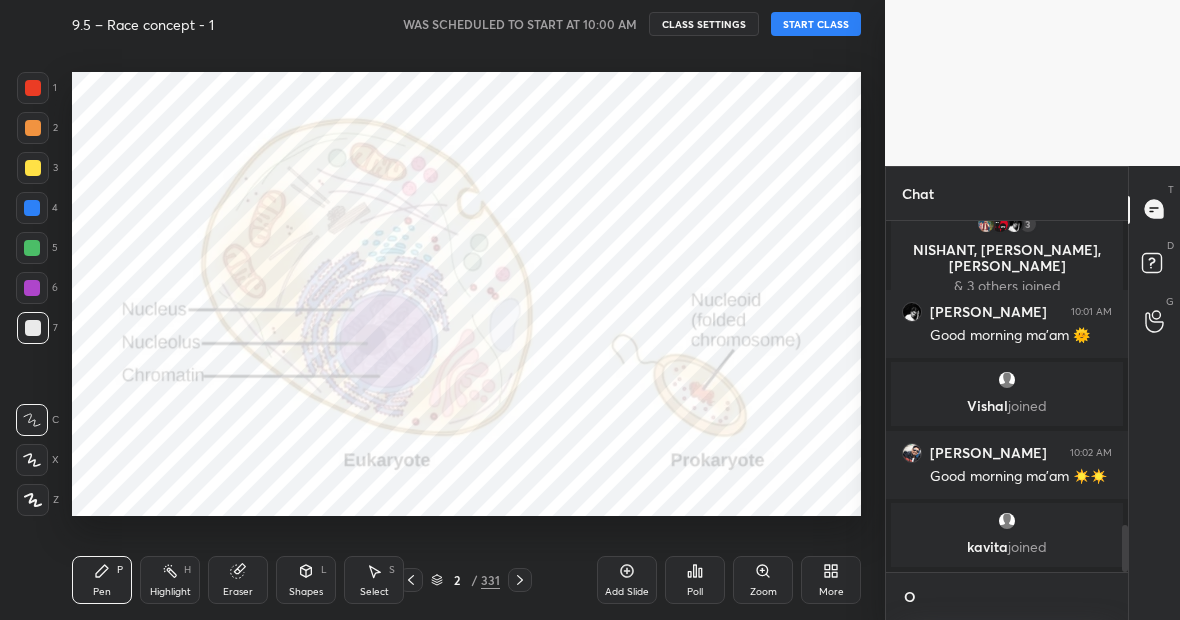 scroll, scrollTop: 339, scrollLeft: 236, axis: both 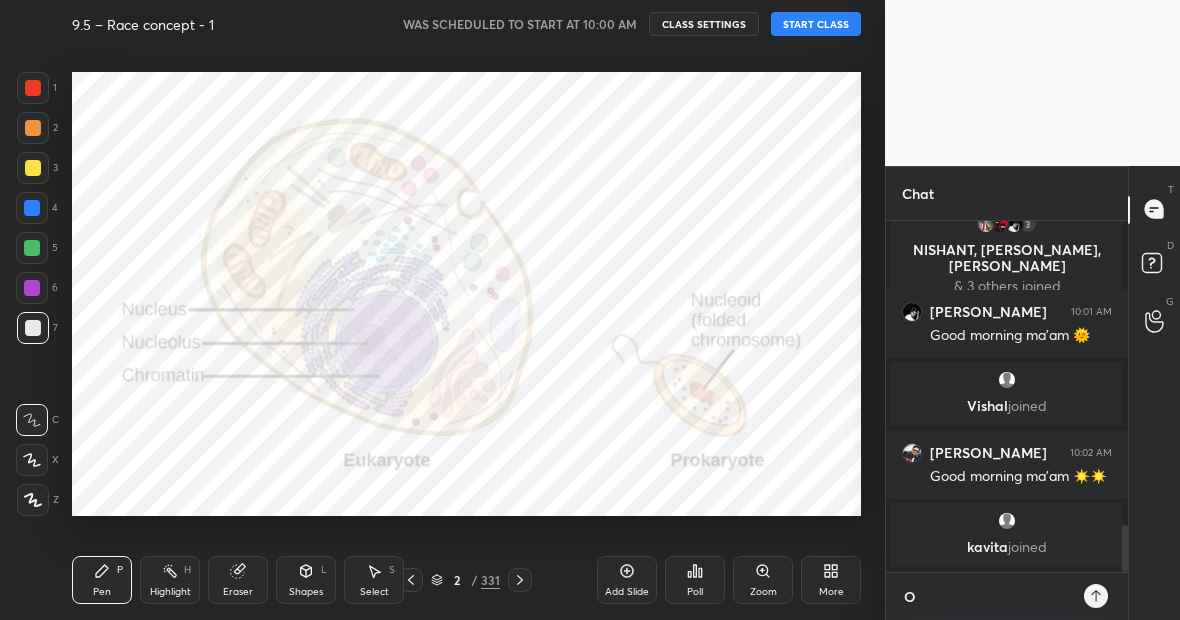 type on "Ok" 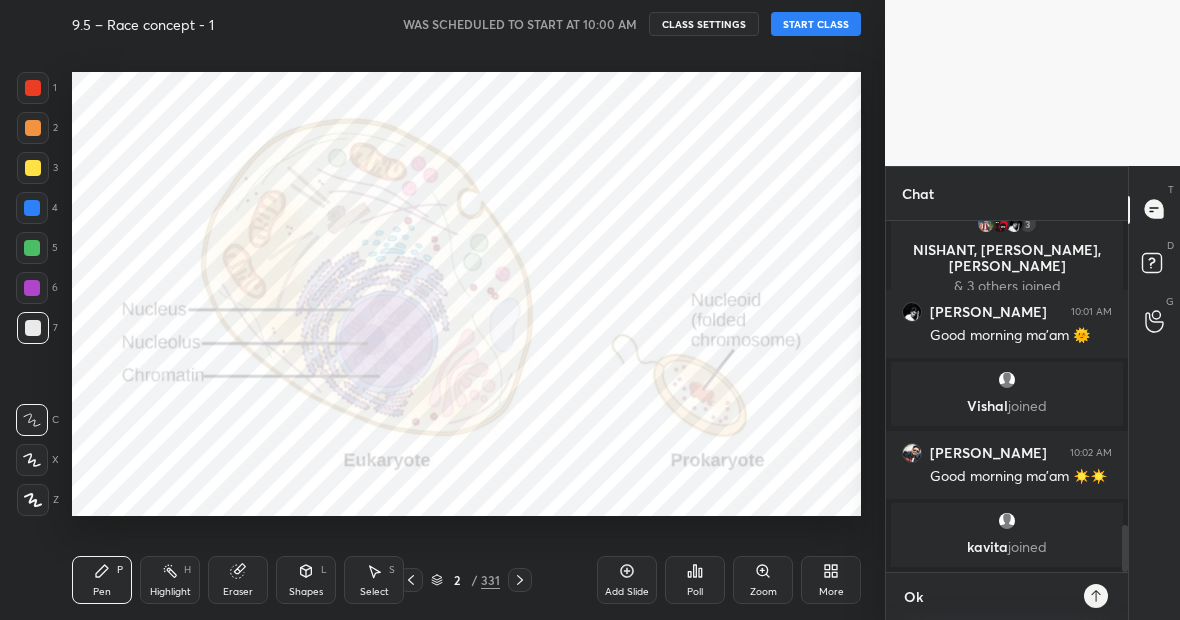 scroll, scrollTop: 7, scrollLeft: 7, axis: both 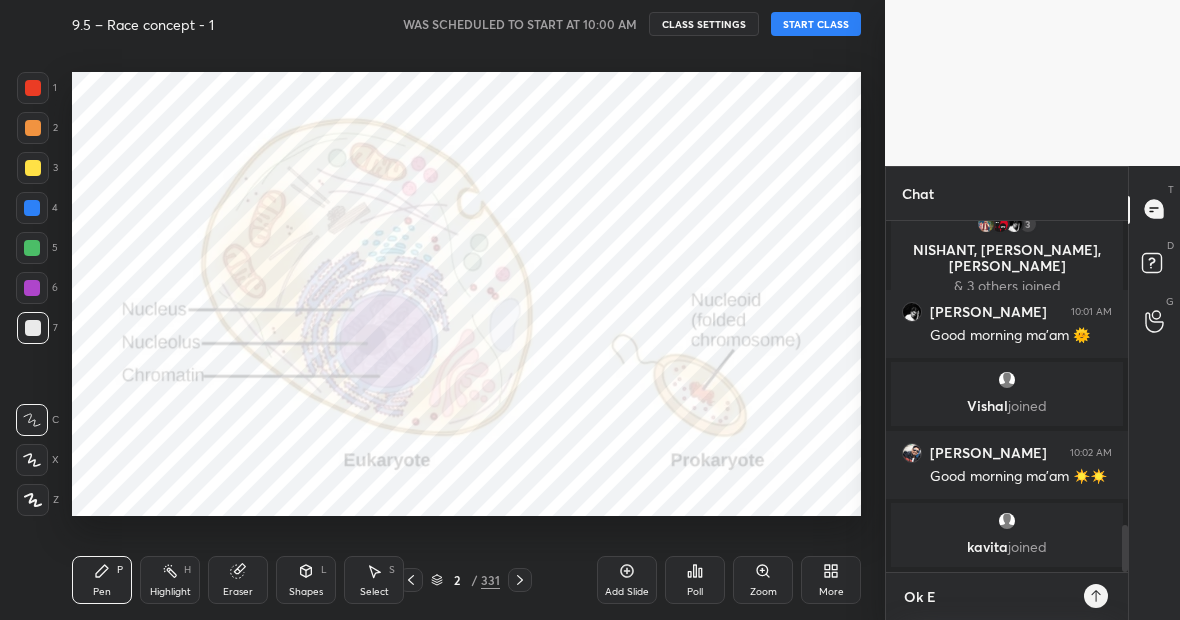 type on "Ok ER" 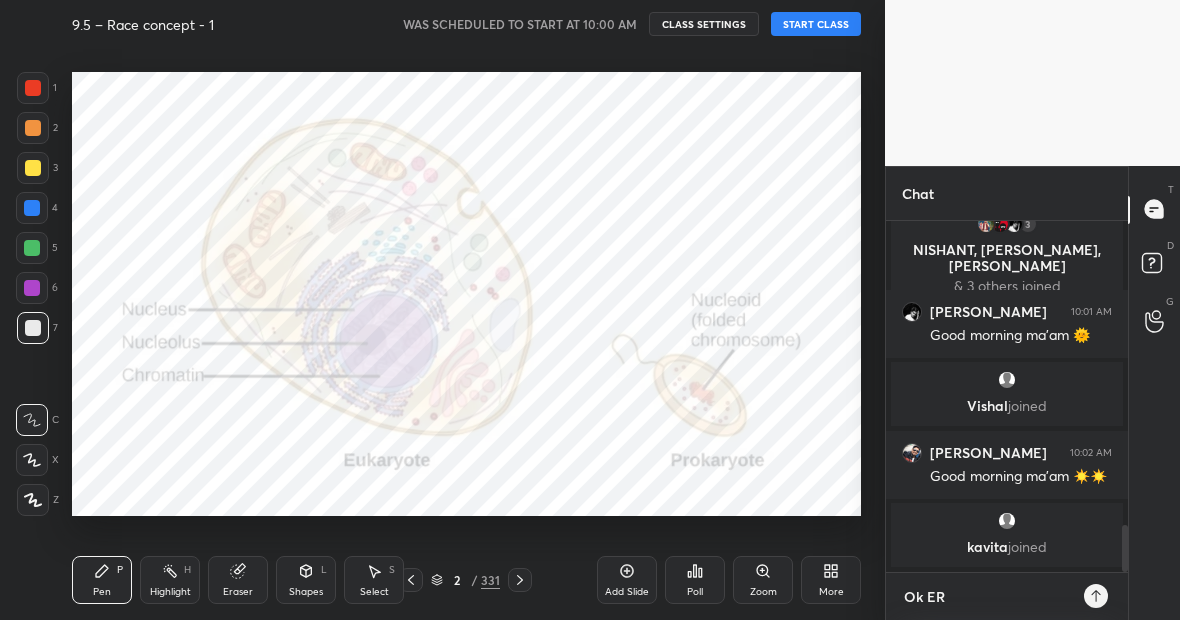 type on "Ok ER" 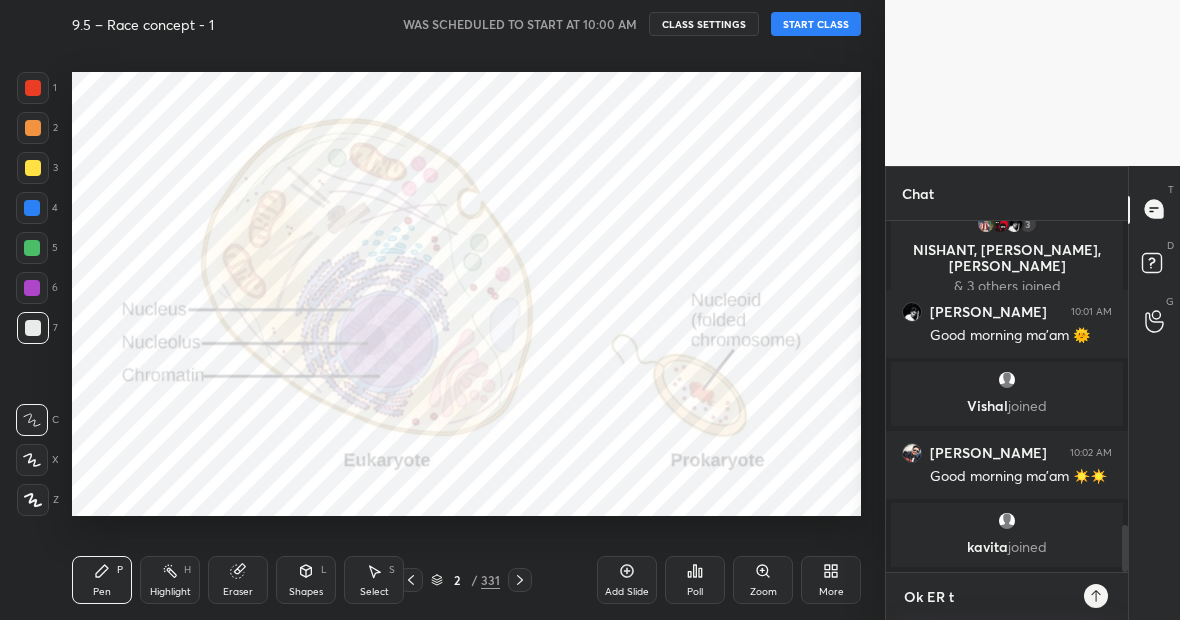 type on "Ok ER th" 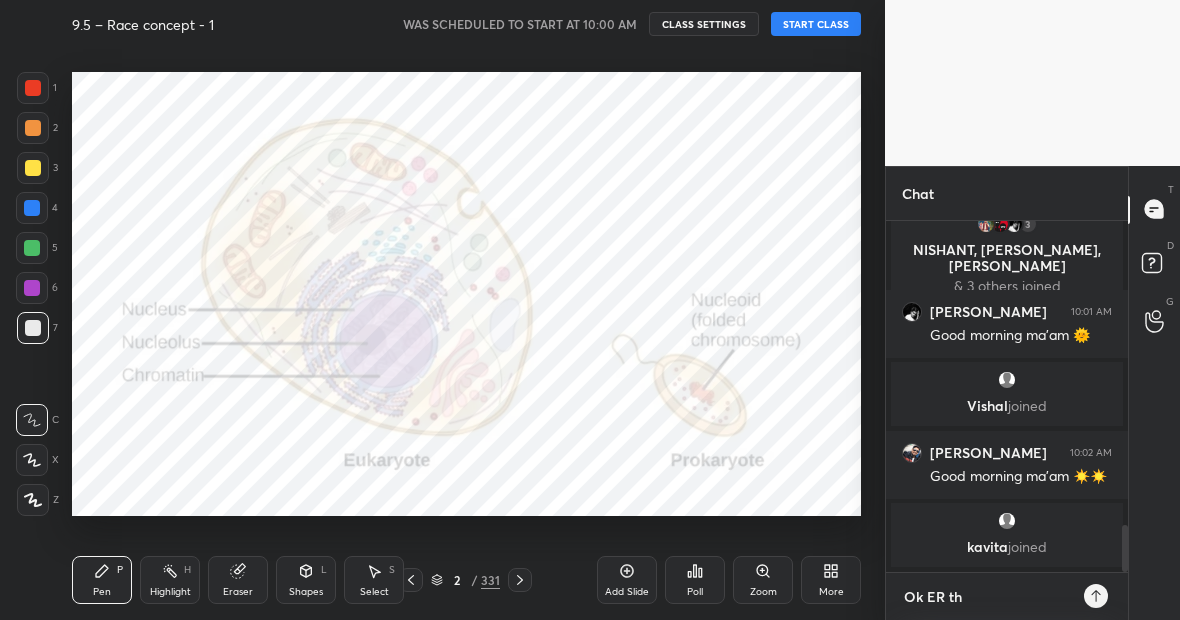 type on "Ok ER tha" 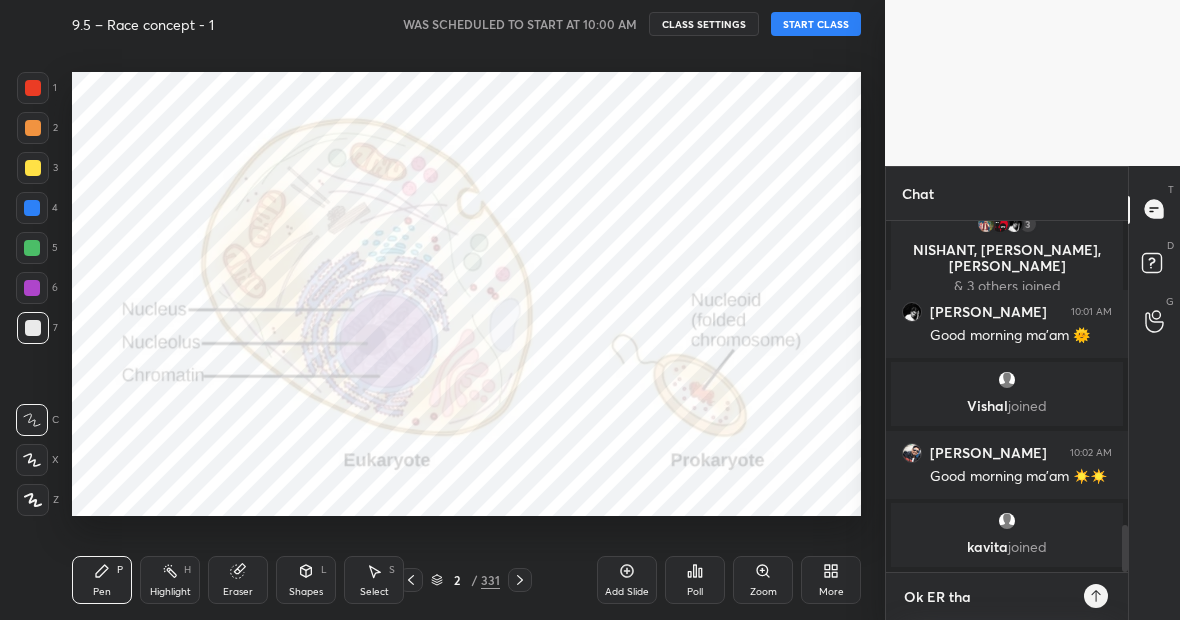 type on "Ok ER than" 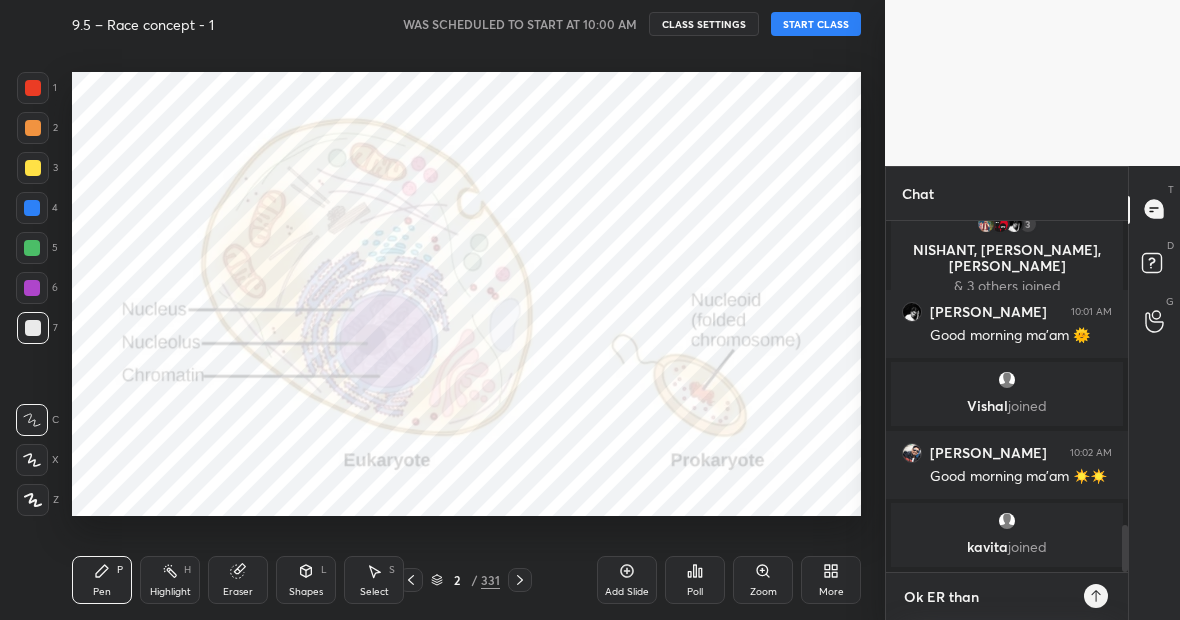 type on "Ok ER thank" 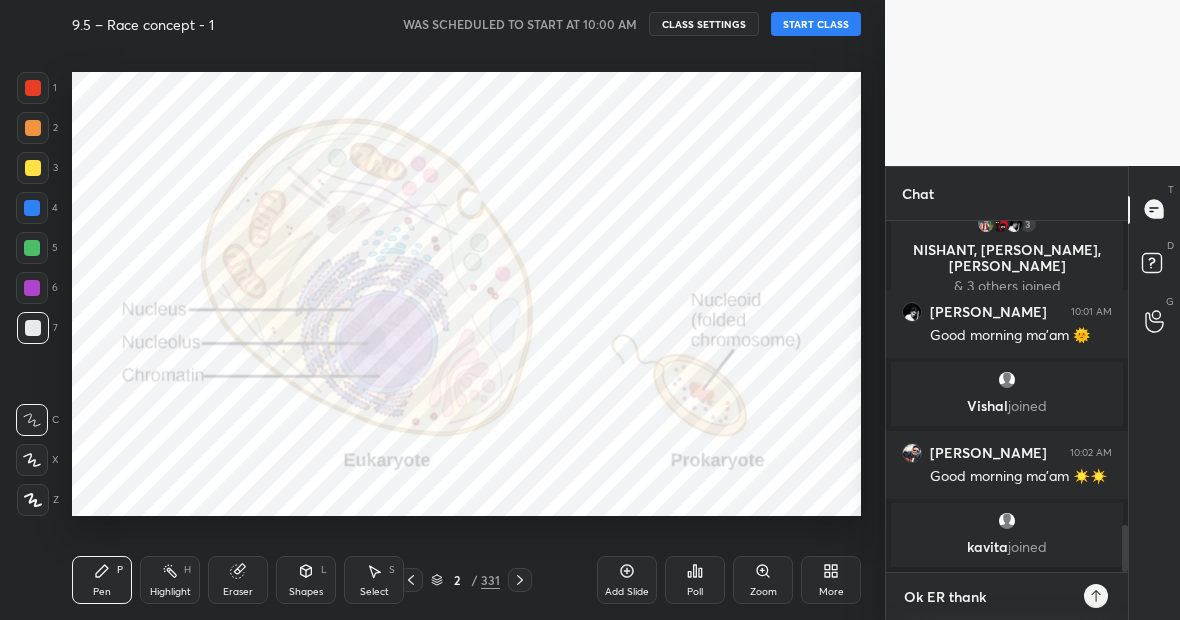 type on "Ok ER thanks" 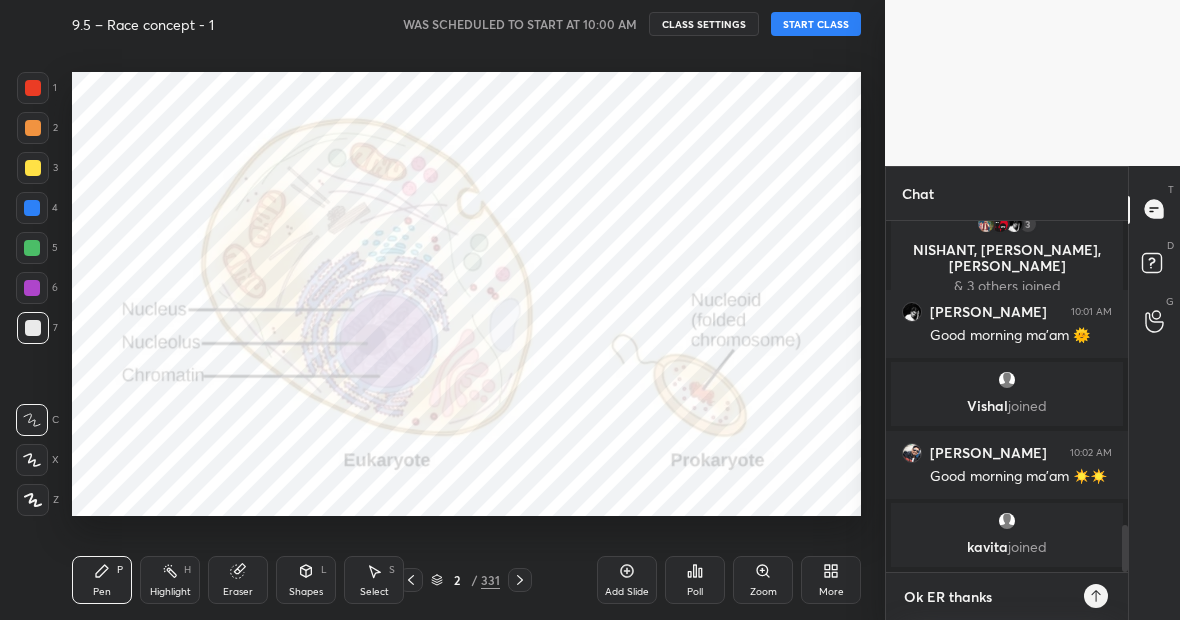 type on "Ok ER thanks" 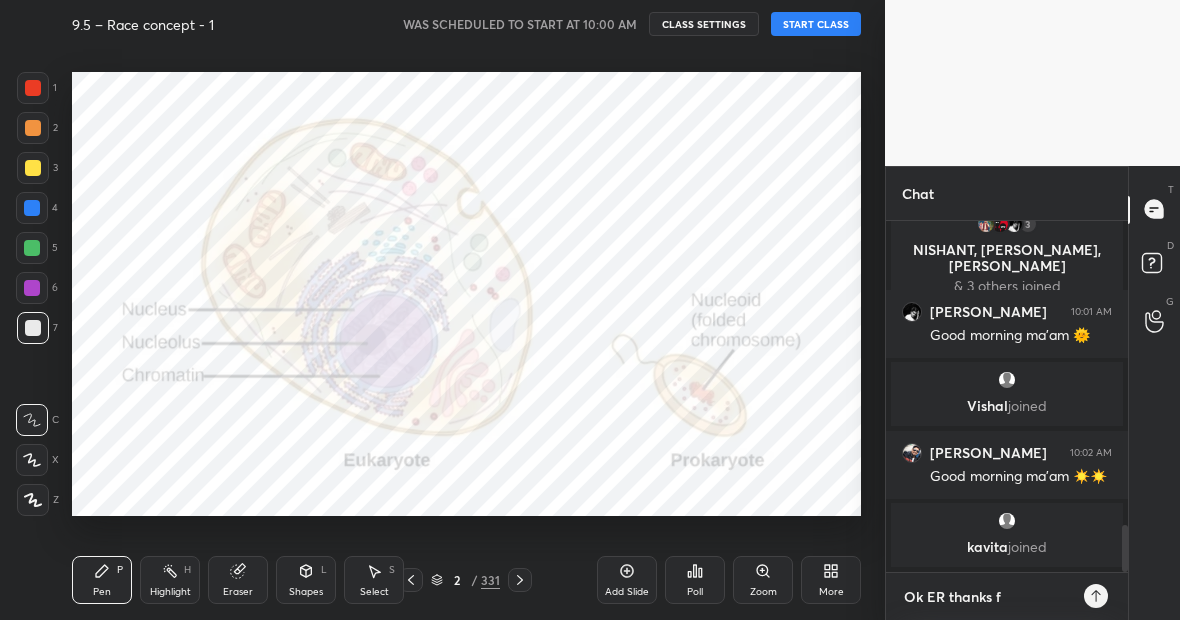 type on "Ok ER thanks fo" 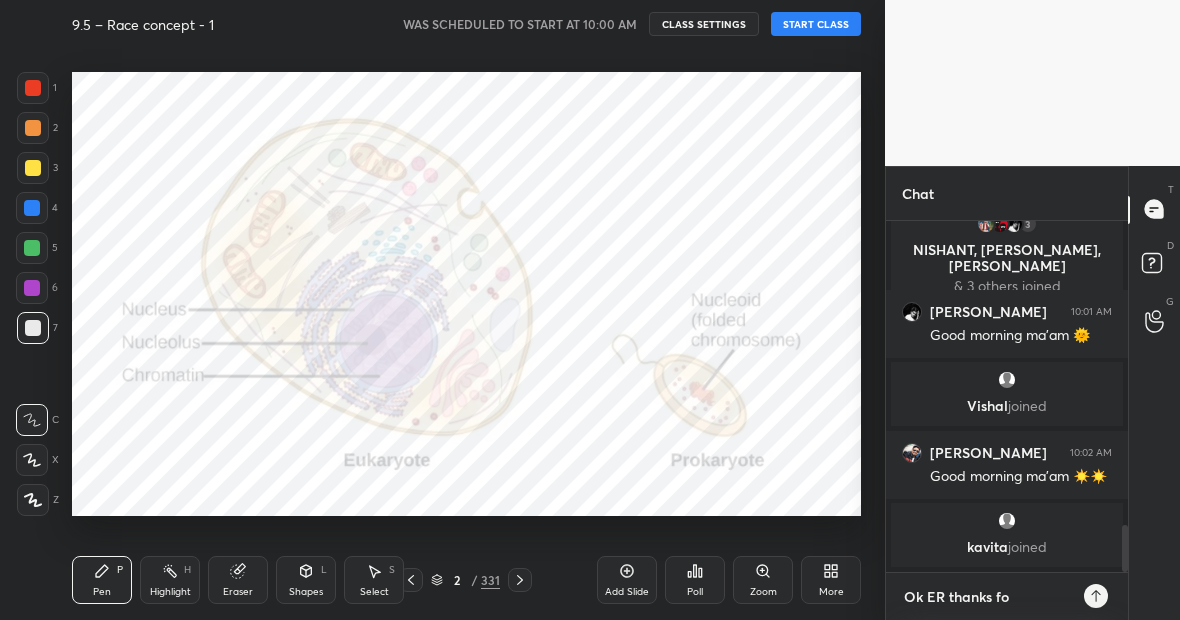 type on "Ok ER thanks for" 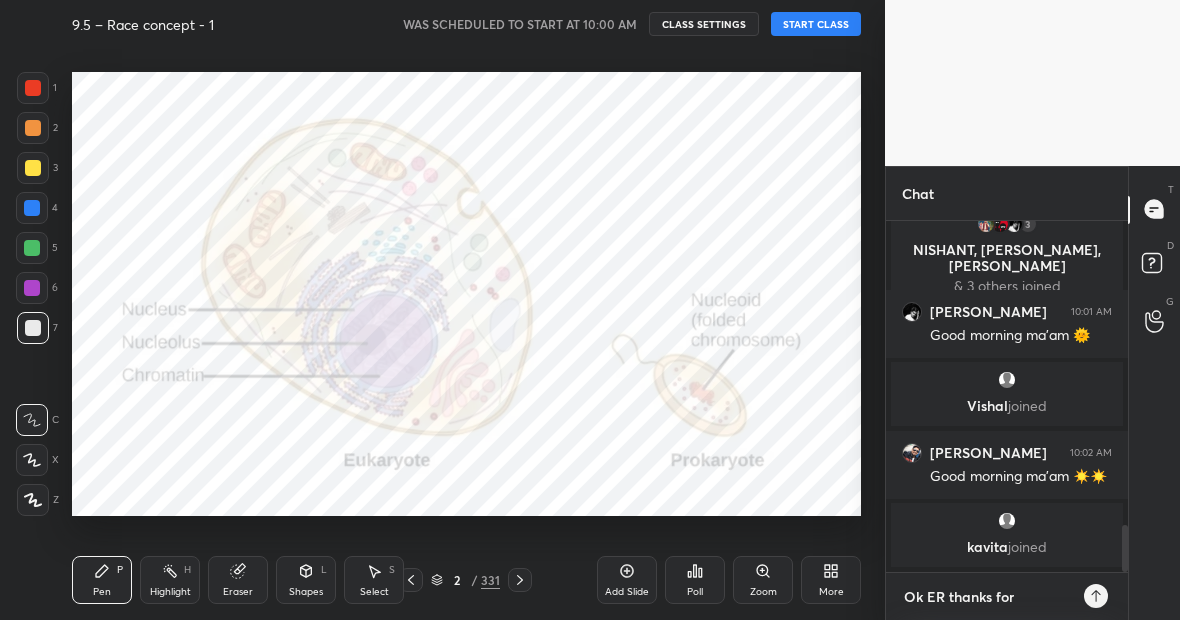 type on "Ok ER thanks for" 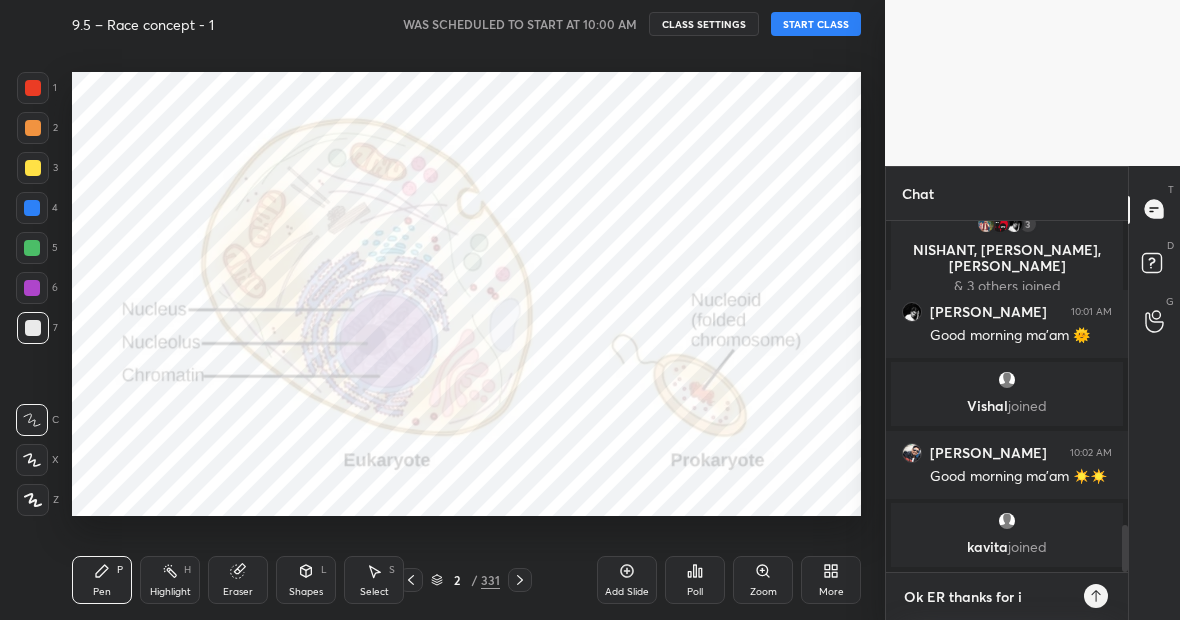 type on "Ok ER thanks for in" 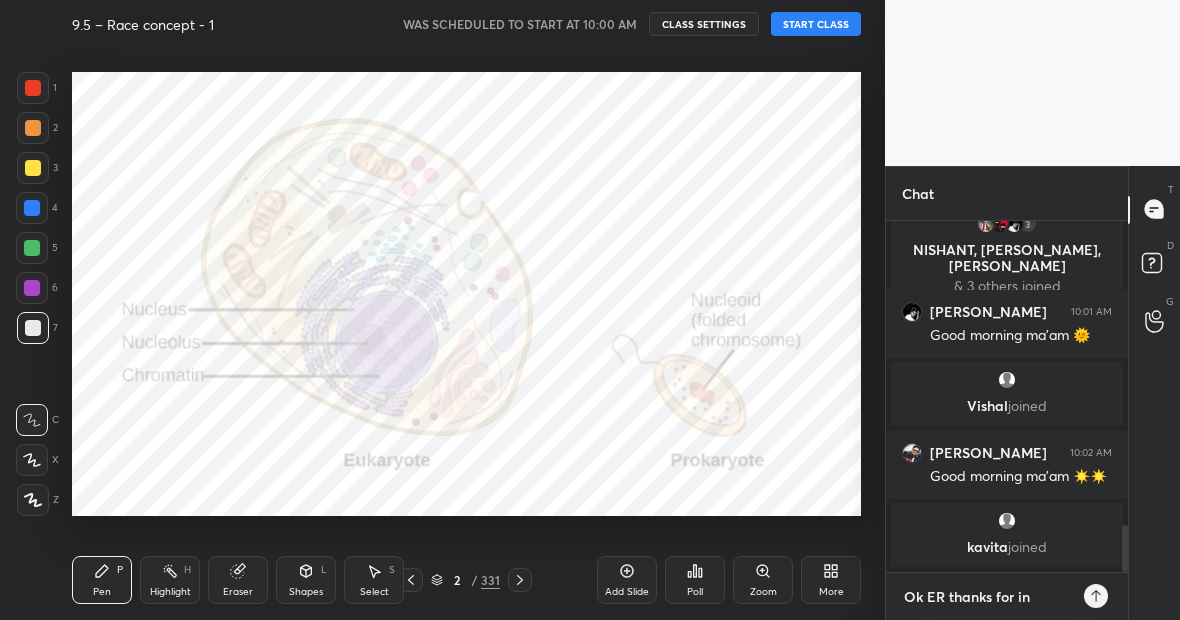 type on "Ok ER thanks for inf" 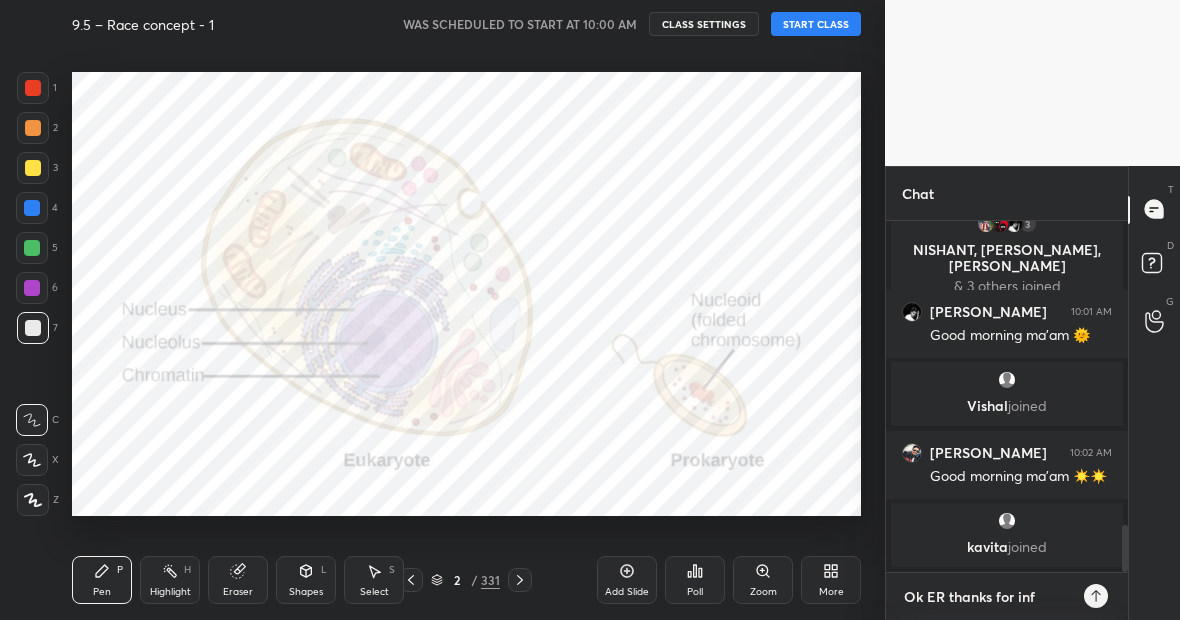 type on "Ok ER thanks for info" 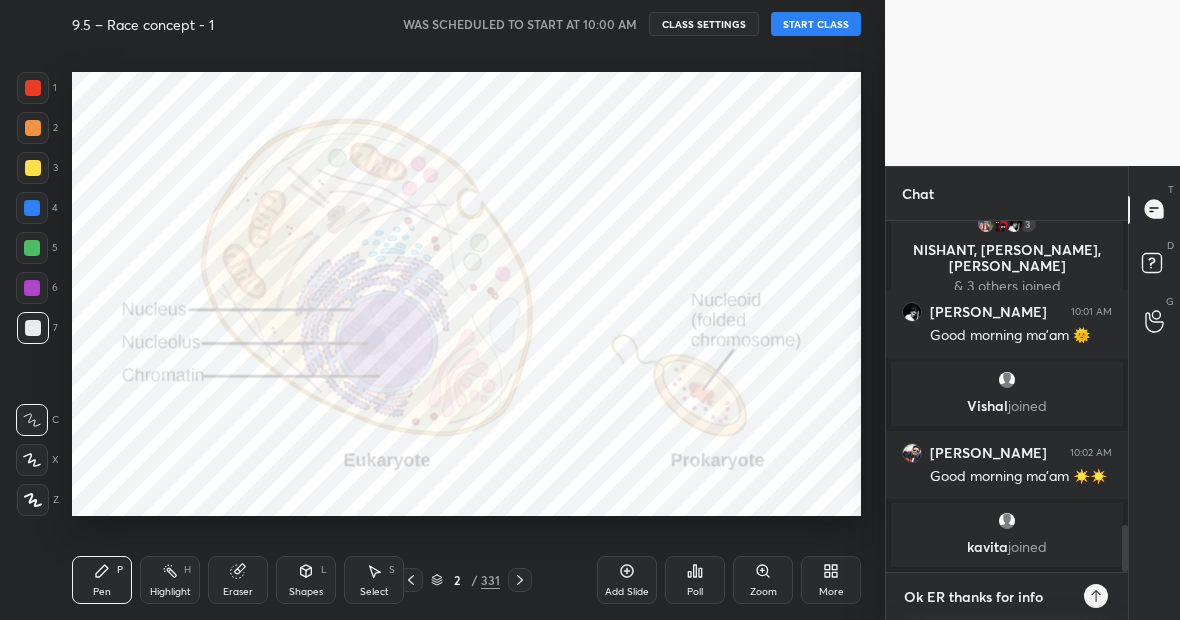 type on "Ok ER thanks for infor" 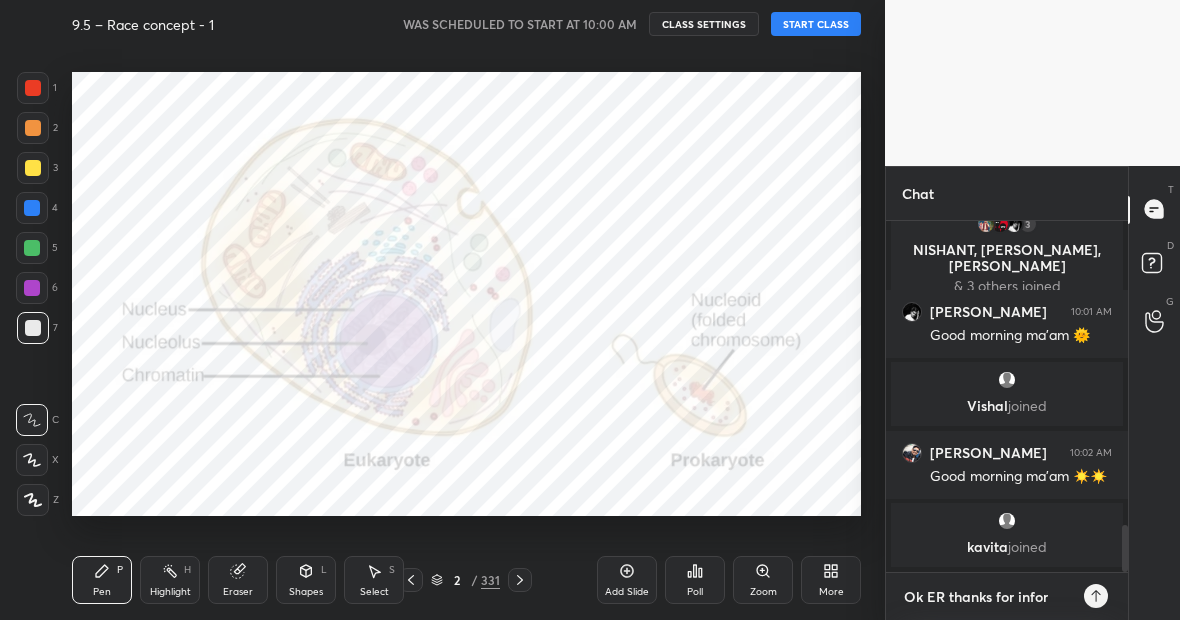 type on "Ok ER thanks for inform" 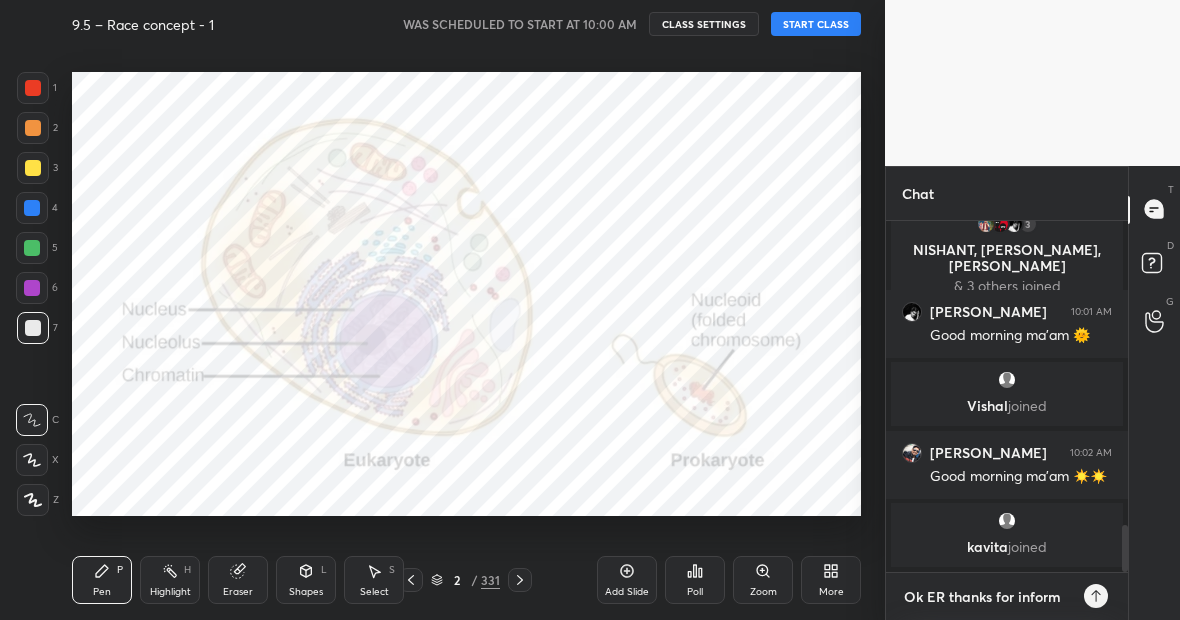 type on "Ok ER thanks for informi" 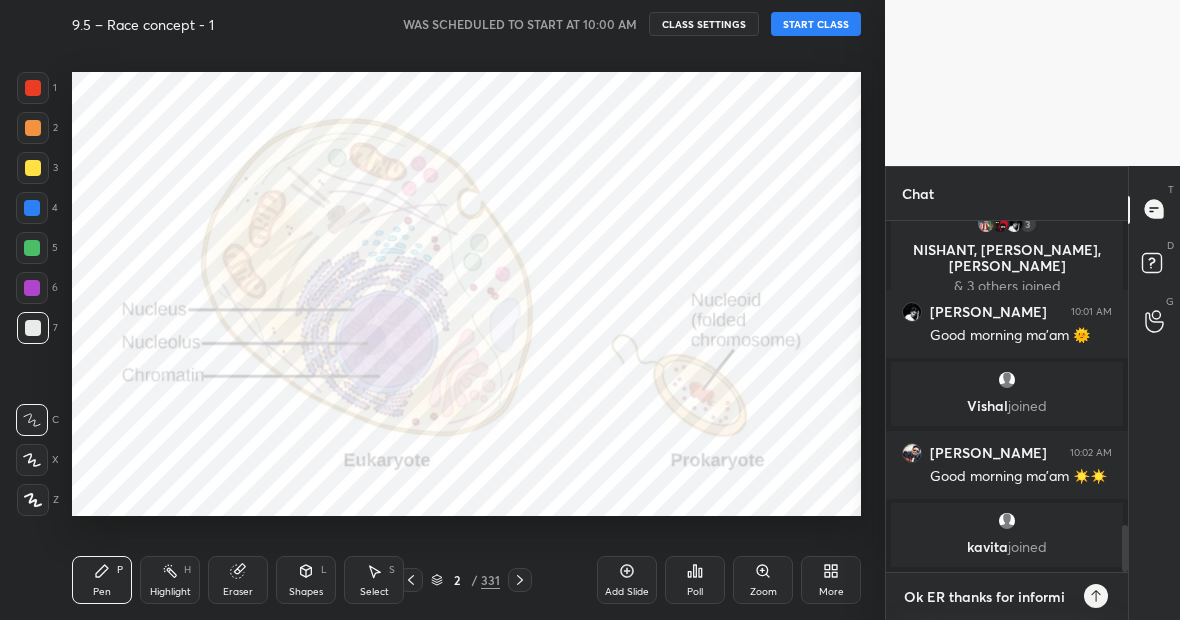 type on "Ok ER thanks for informin" 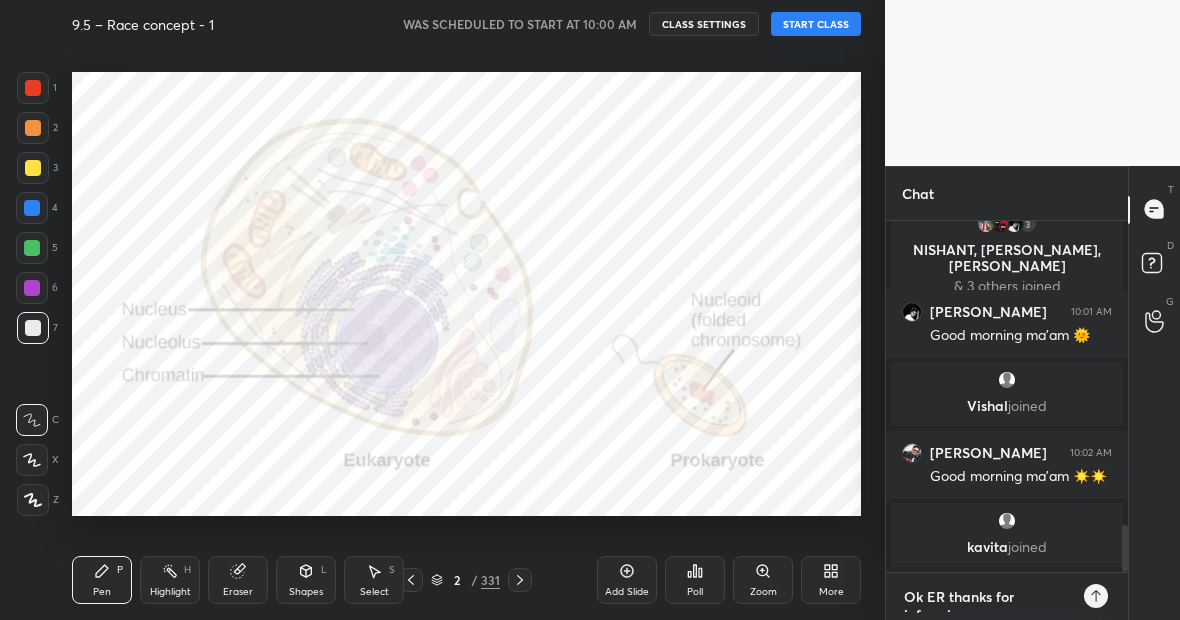 scroll, scrollTop: 11, scrollLeft: 0, axis: vertical 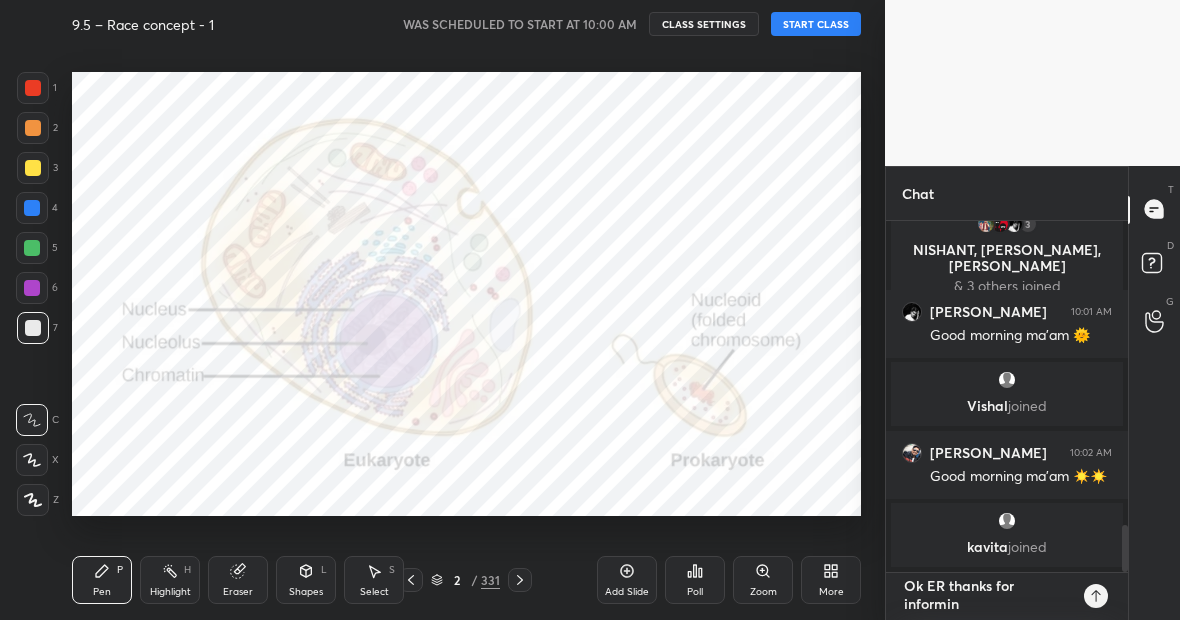 type on "Ok ER thanks for informing" 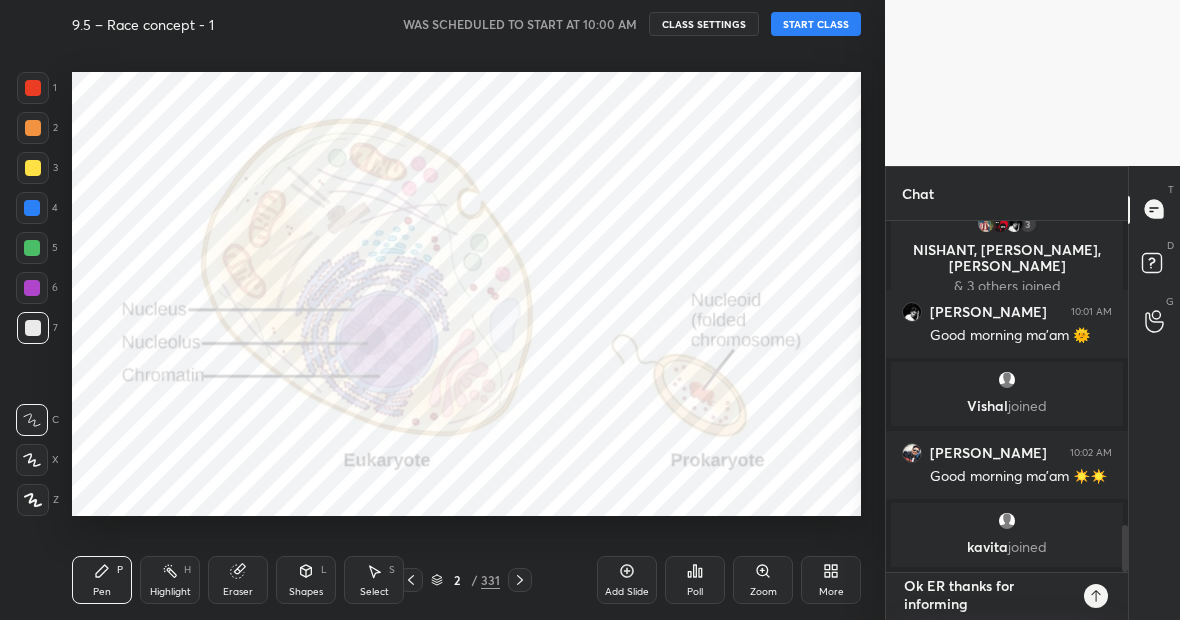 type on "Ok ER thanks for informing" 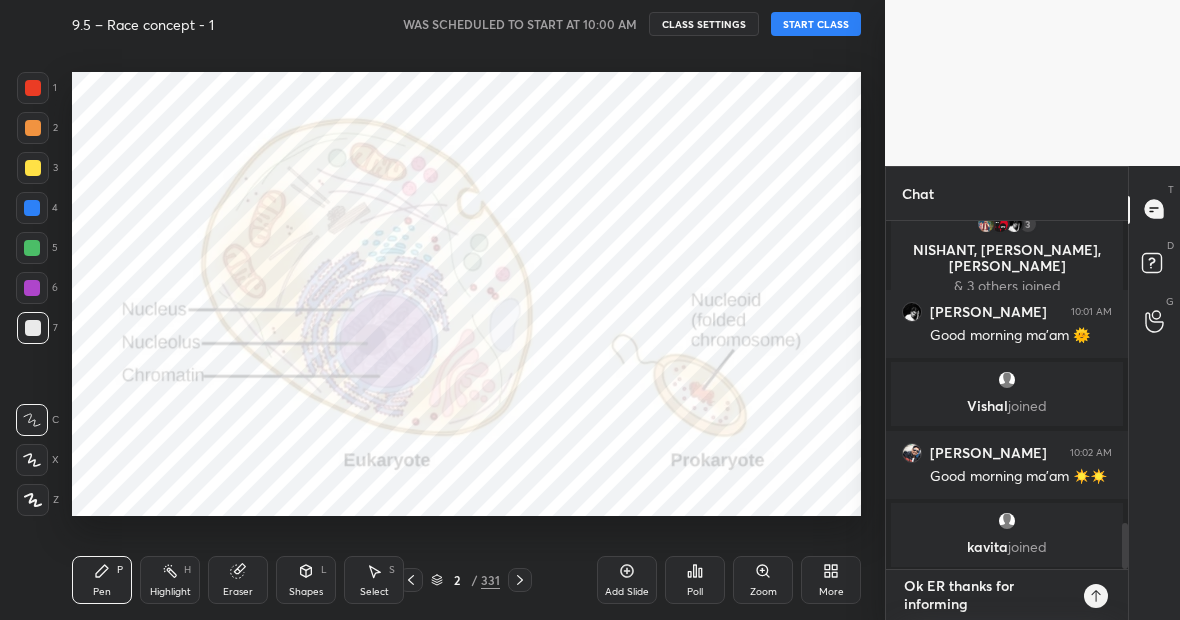 scroll, scrollTop: 0, scrollLeft: 0, axis: both 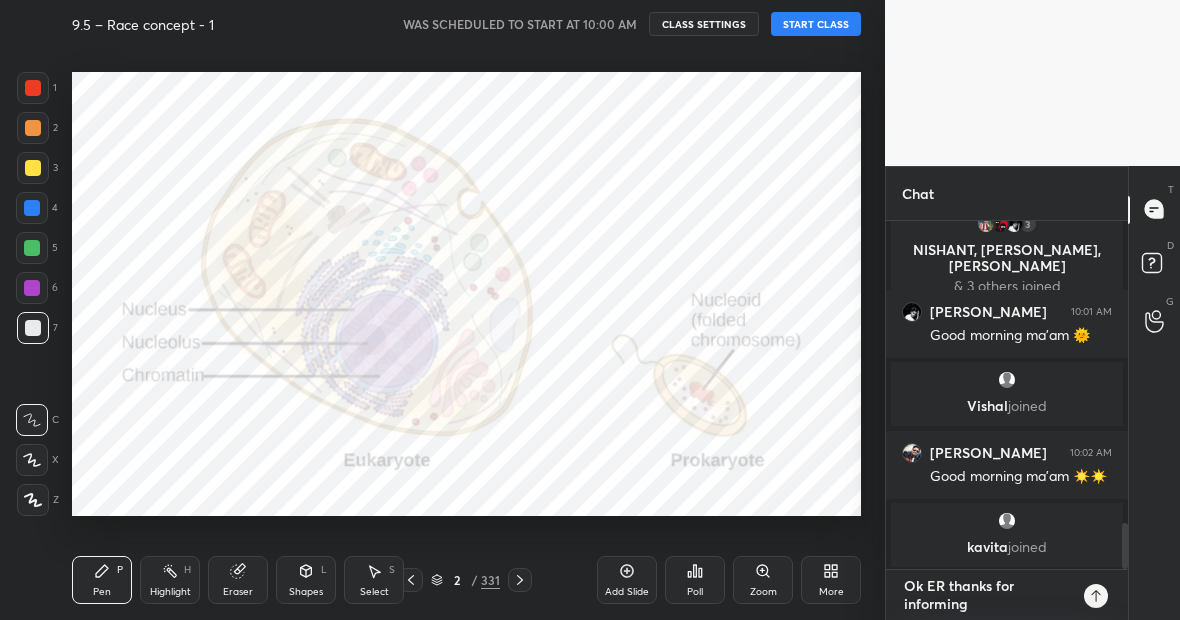 type on "Ok ER thanks for informing" 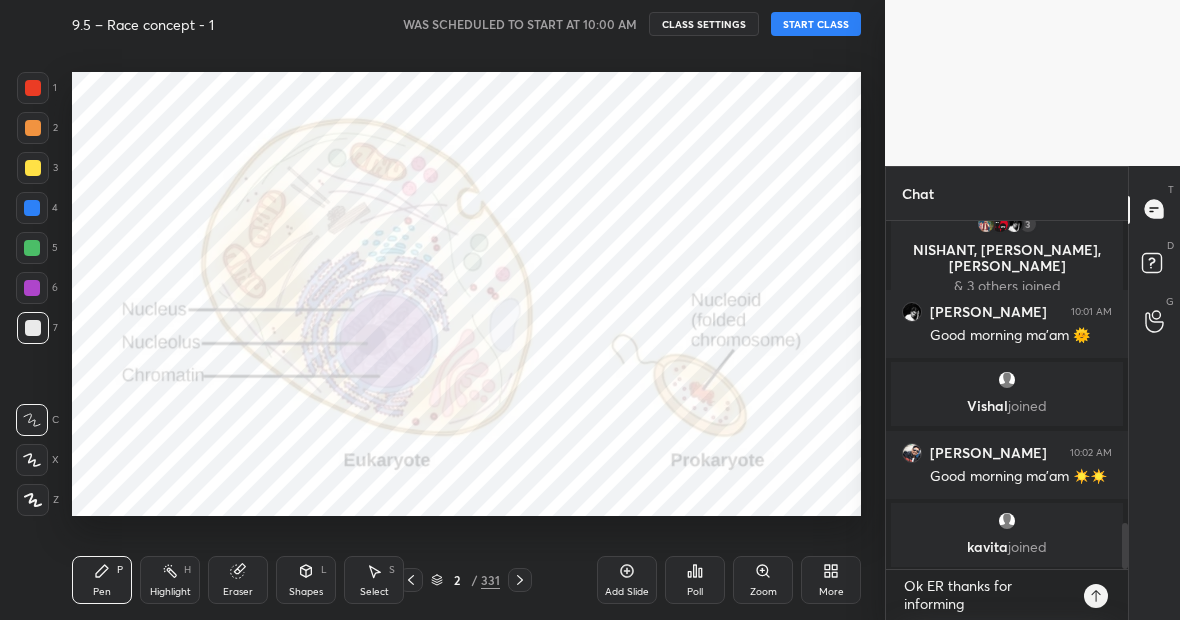 click 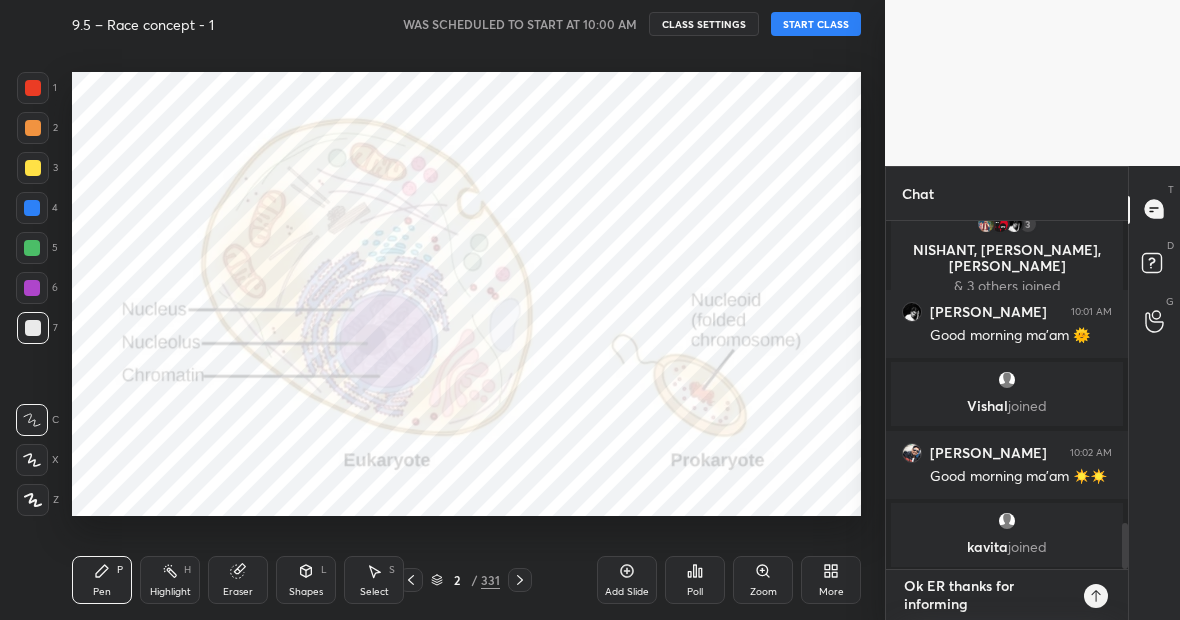 type 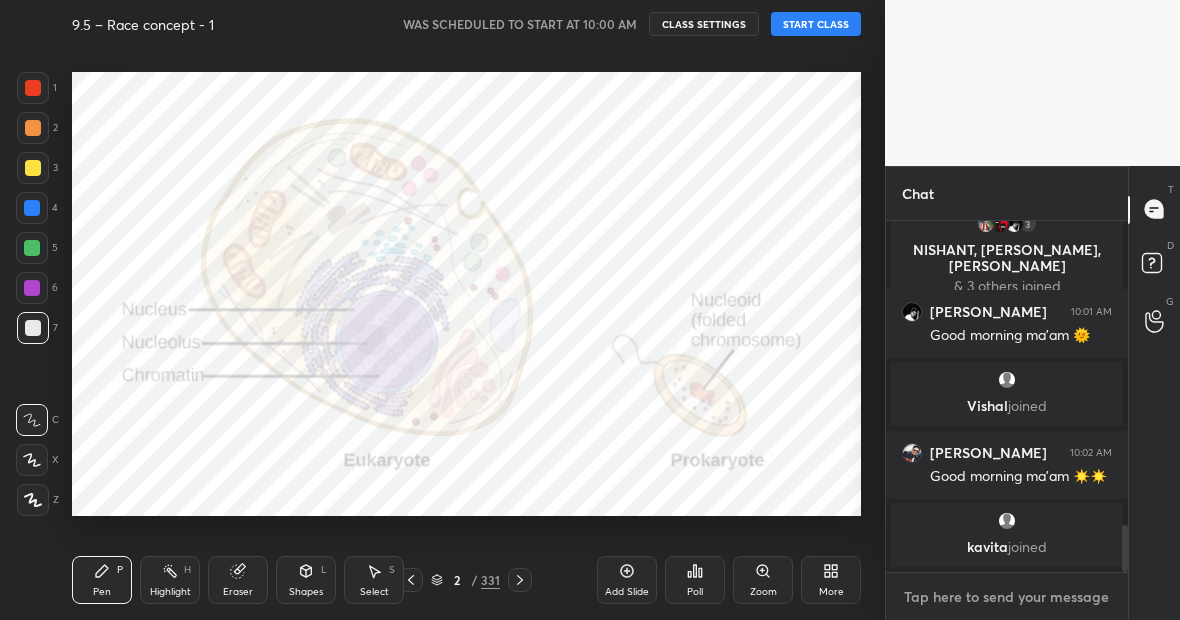 scroll, scrollTop: 7, scrollLeft: 7, axis: both 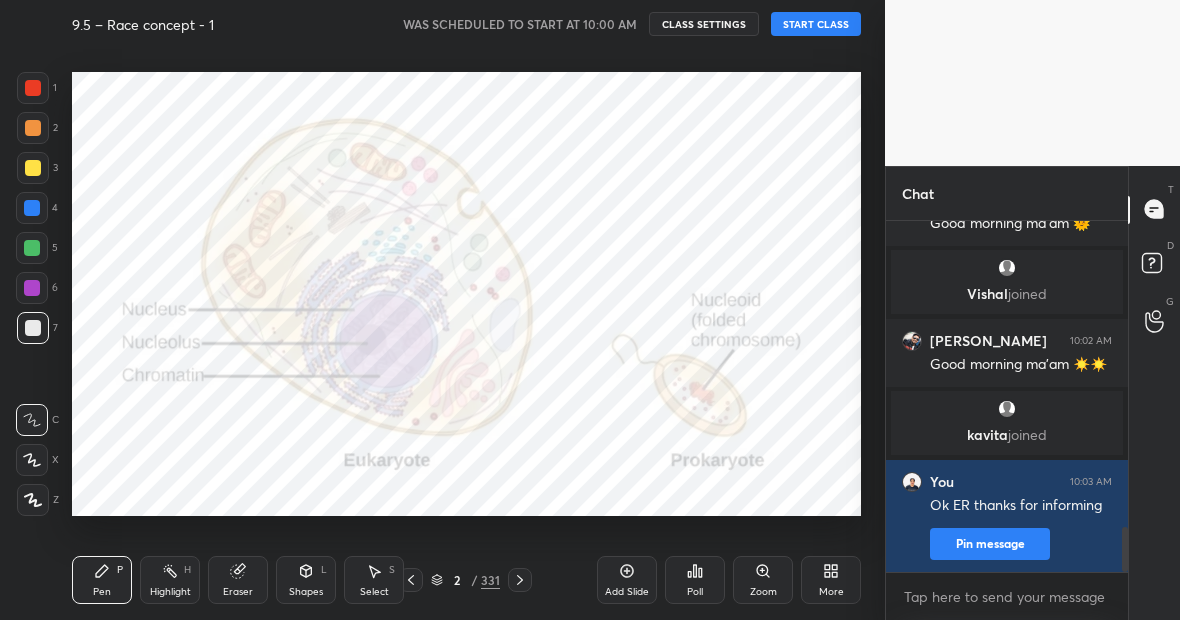 click on "START CLASS" at bounding box center [816, 24] 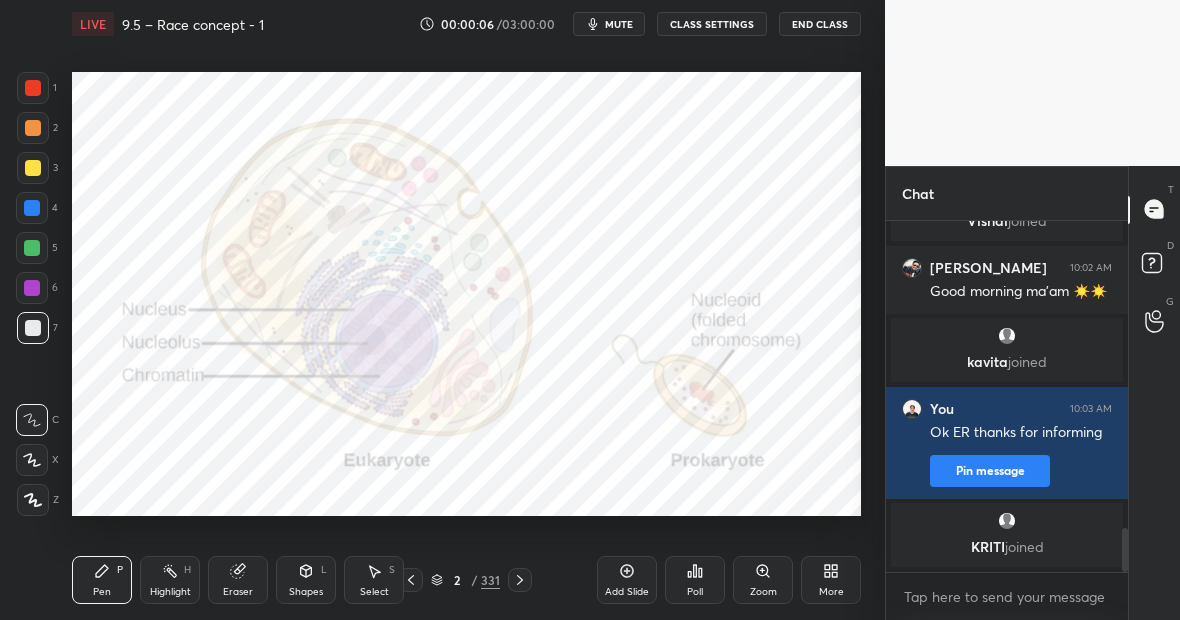scroll, scrollTop: 1999, scrollLeft: 0, axis: vertical 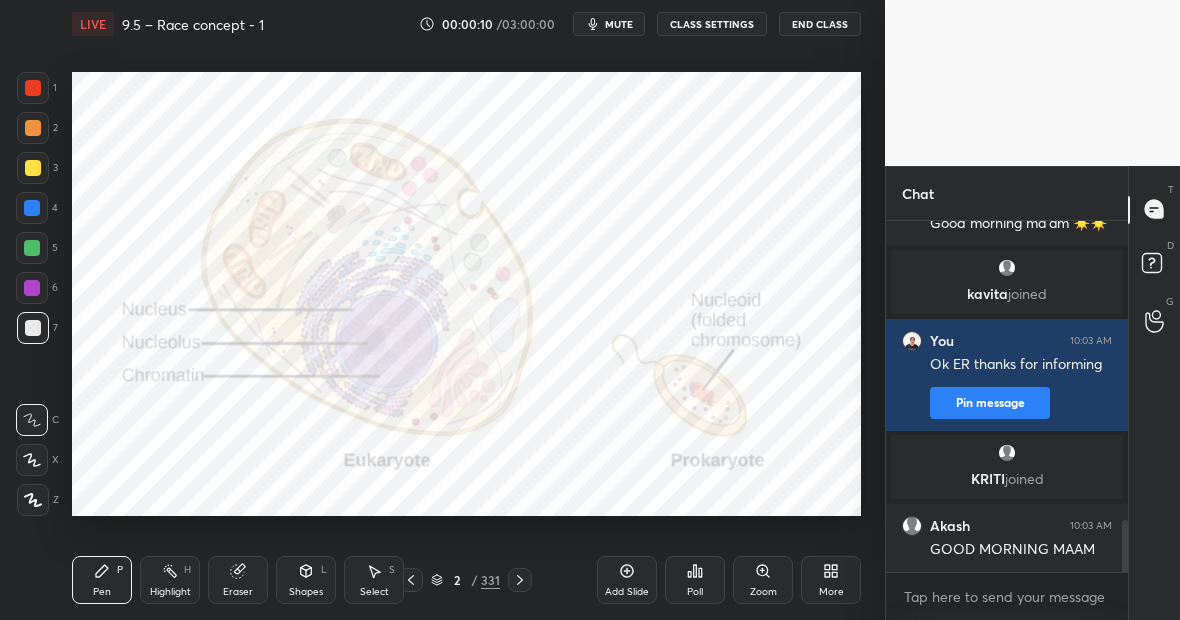 click on "331" at bounding box center [490, 580] 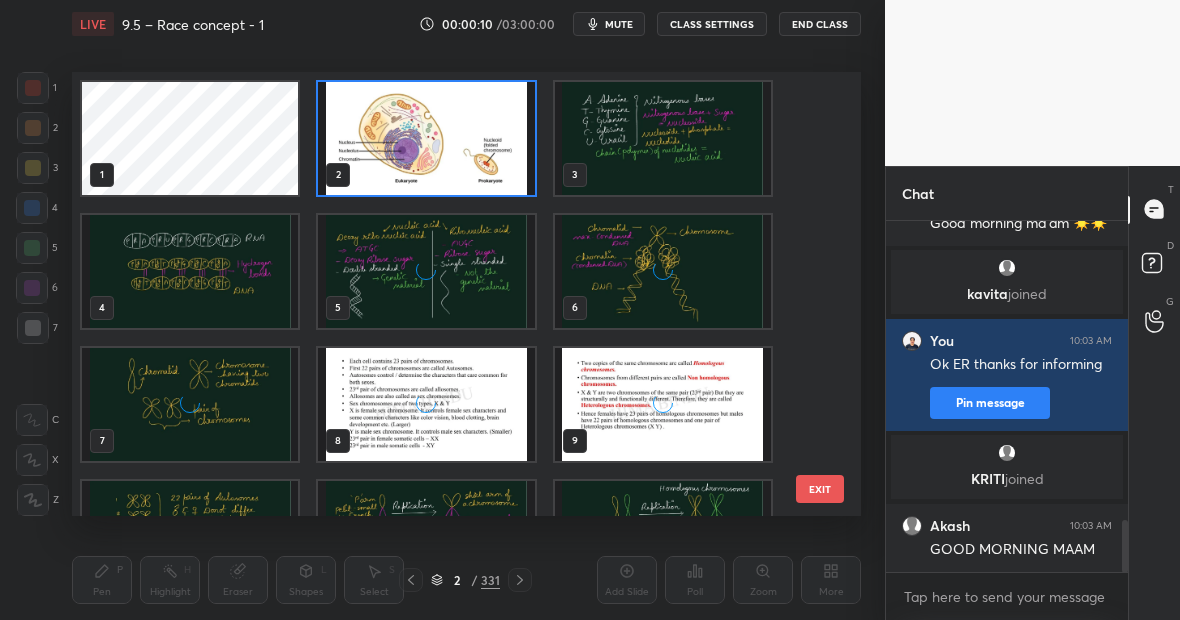 scroll, scrollTop: 7, scrollLeft: 11, axis: both 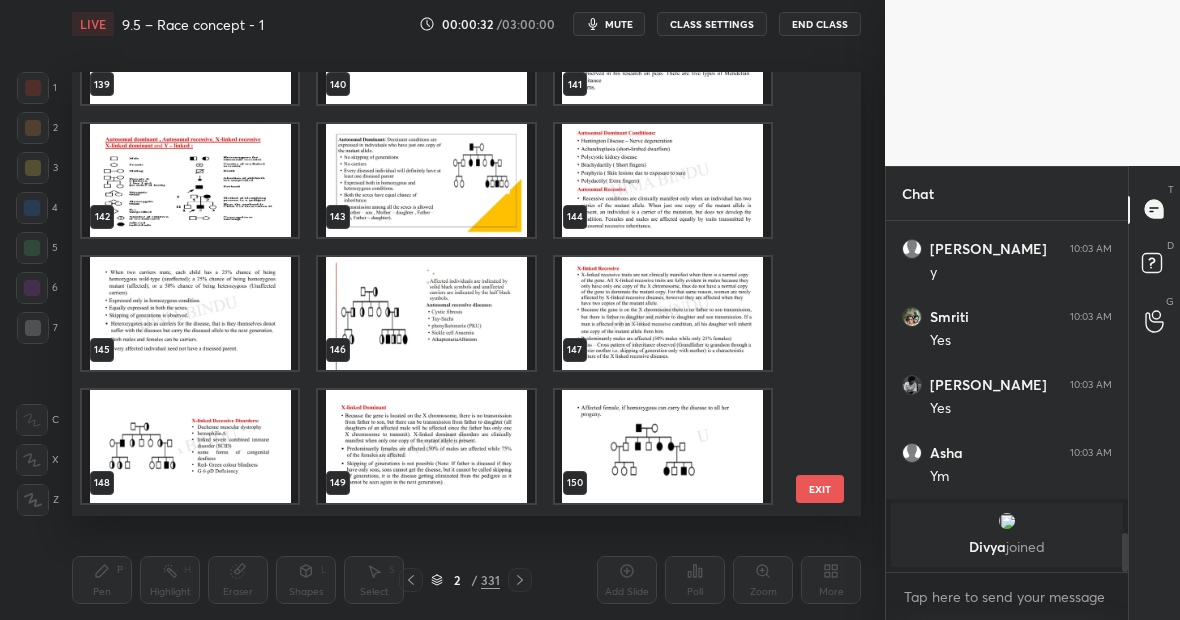 click at bounding box center (663, 313) 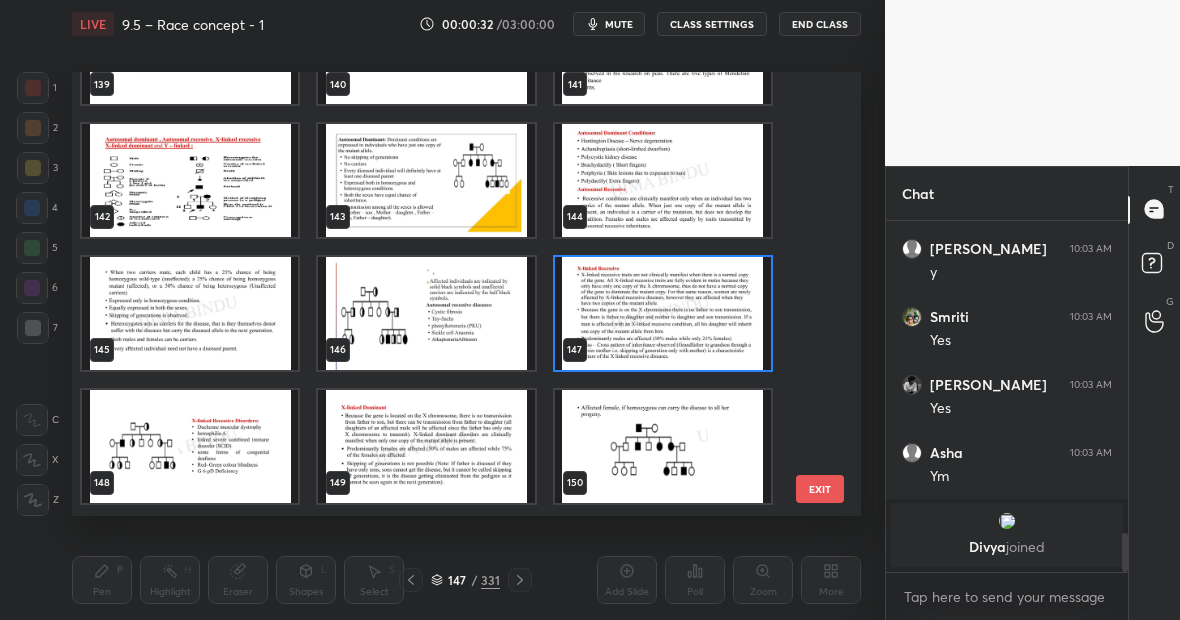 click at bounding box center [663, 313] 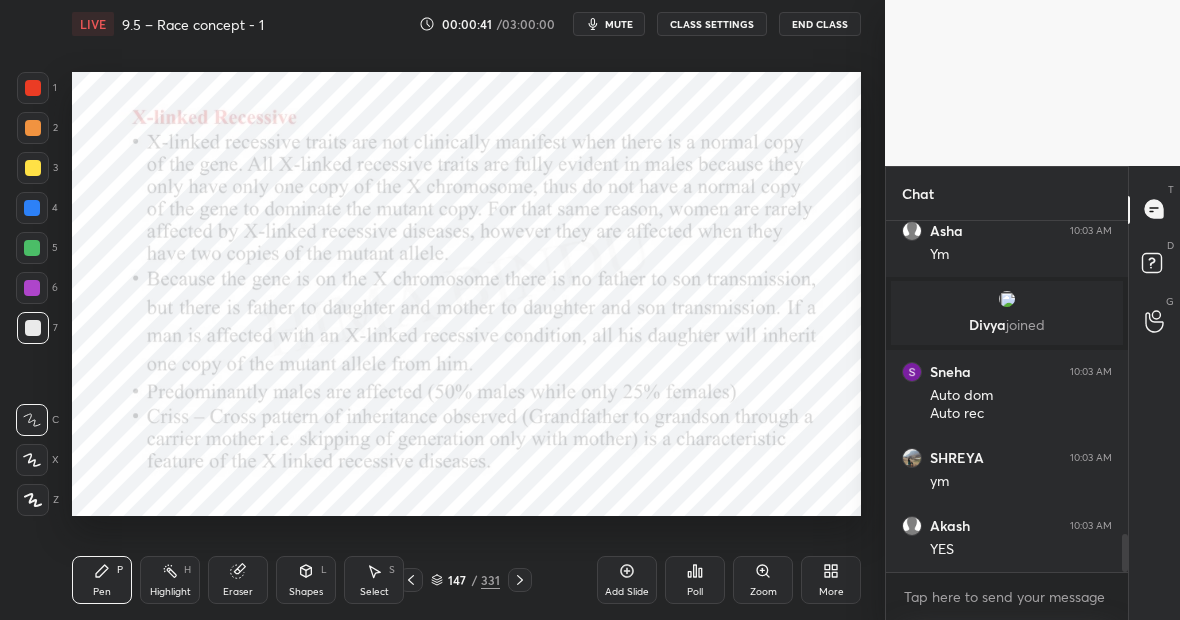 scroll, scrollTop: 2854, scrollLeft: 0, axis: vertical 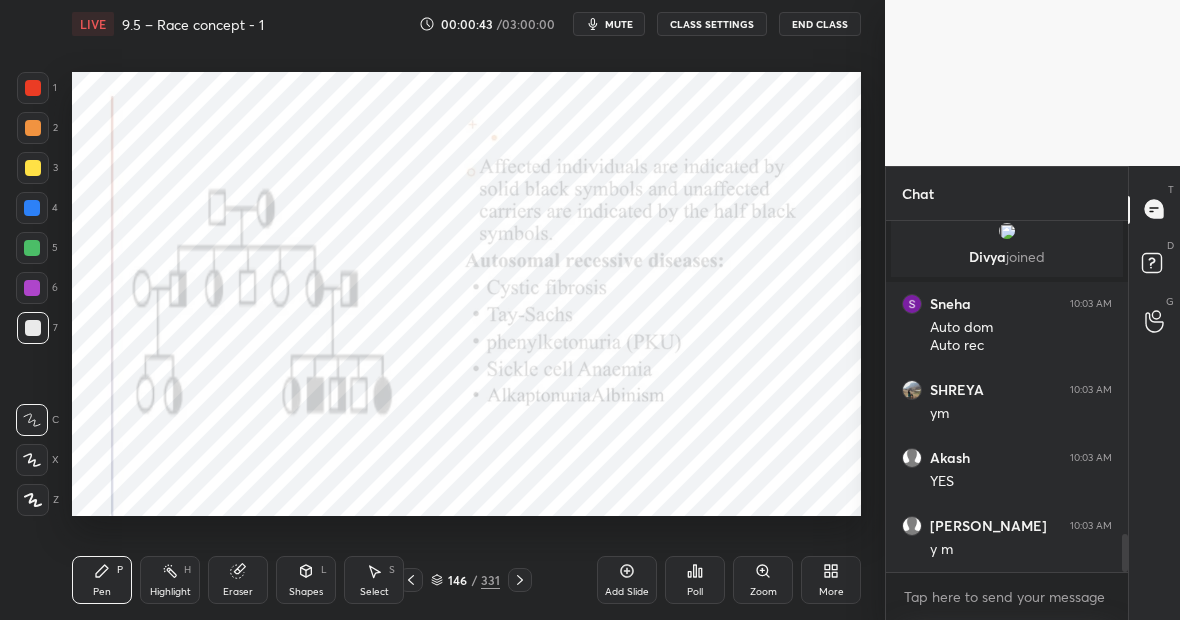 click on "Add Slide" at bounding box center [627, 580] 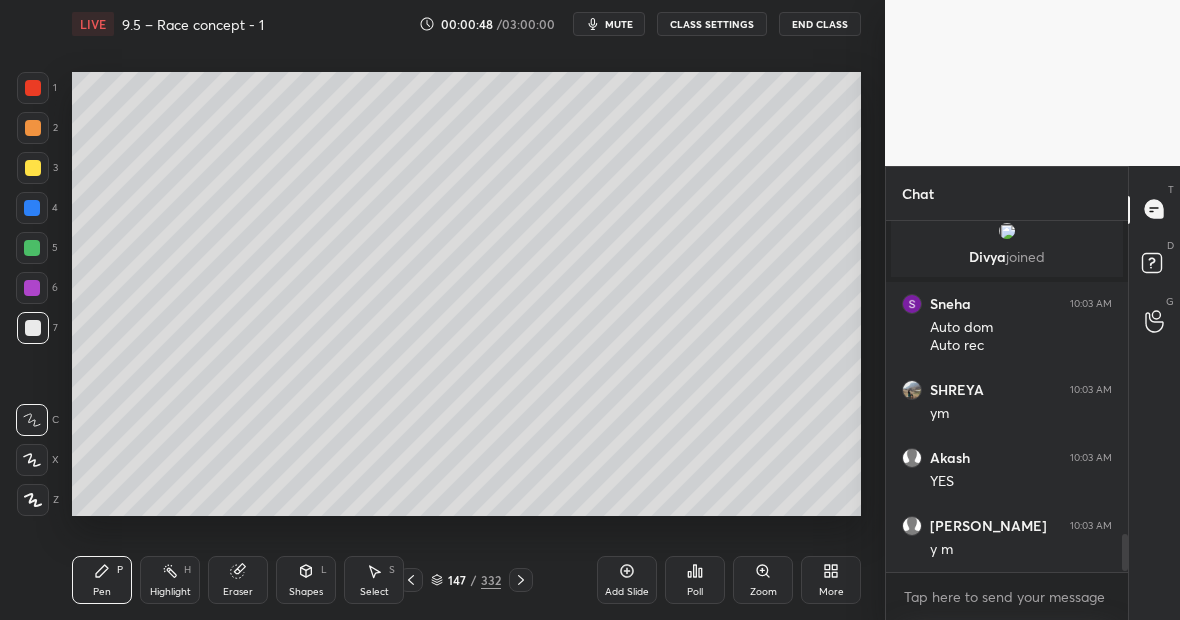 scroll, scrollTop: 2922, scrollLeft: 0, axis: vertical 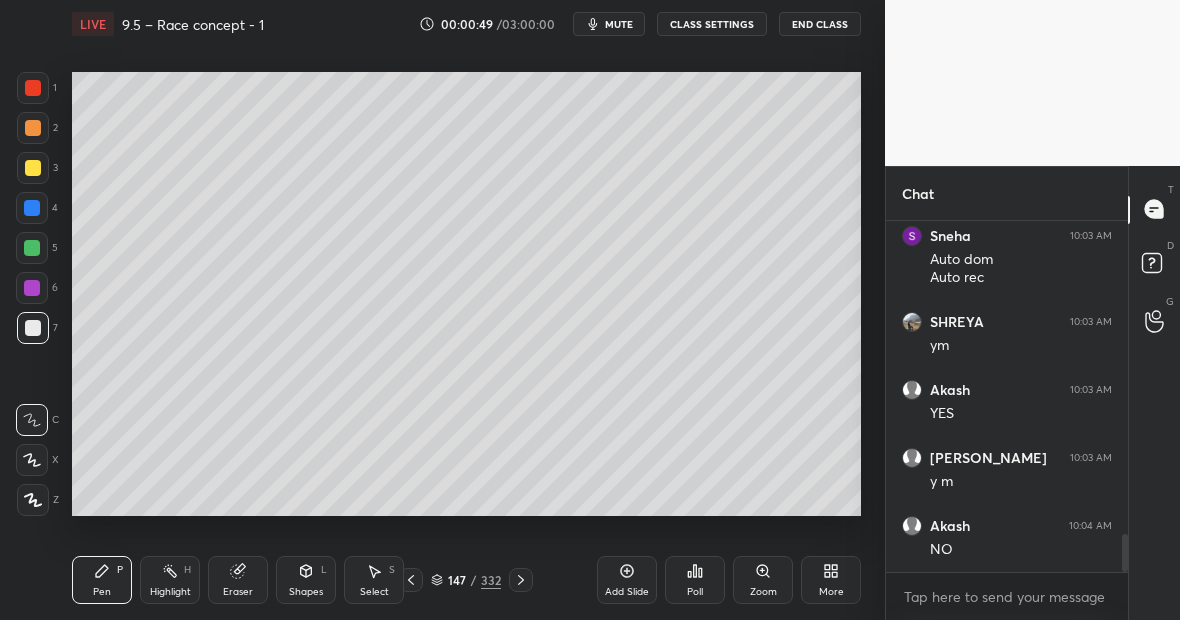 click 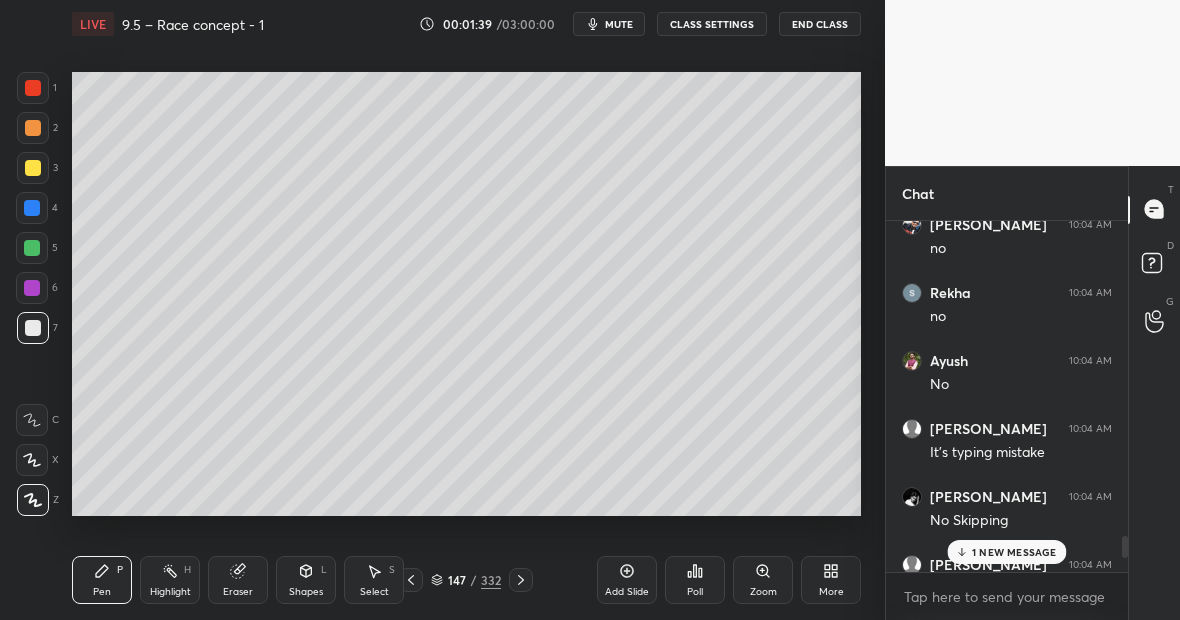 scroll, scrollTop: 5438, scrollLeft: 0, axis: vertical 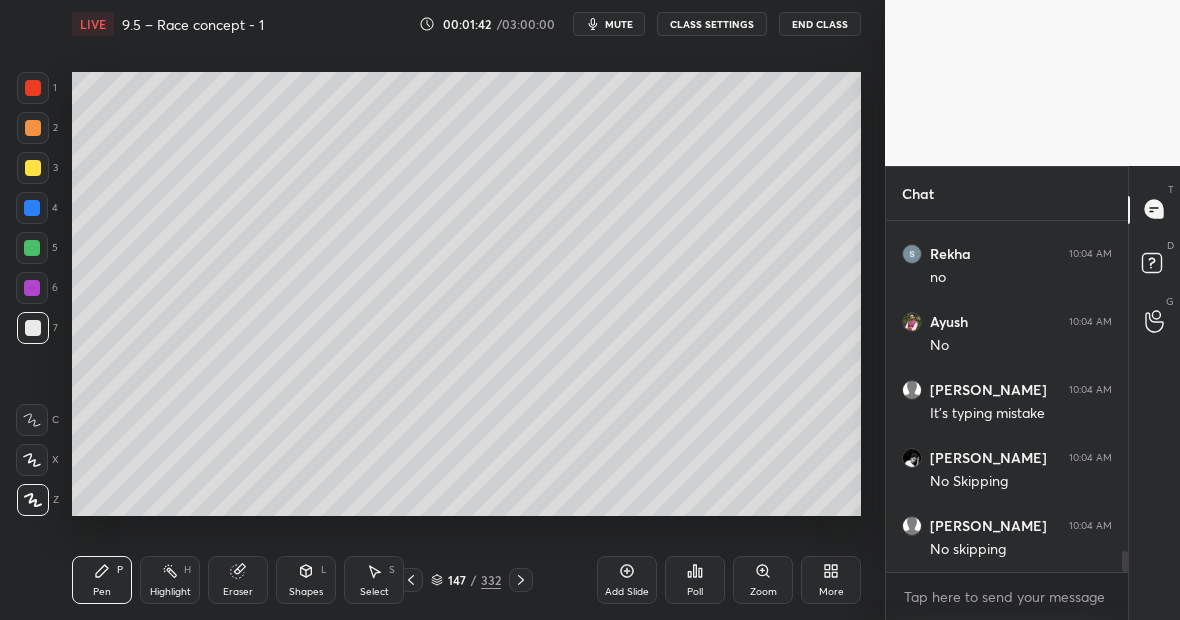 click on "Eraser" at bounding box center [238, 580] 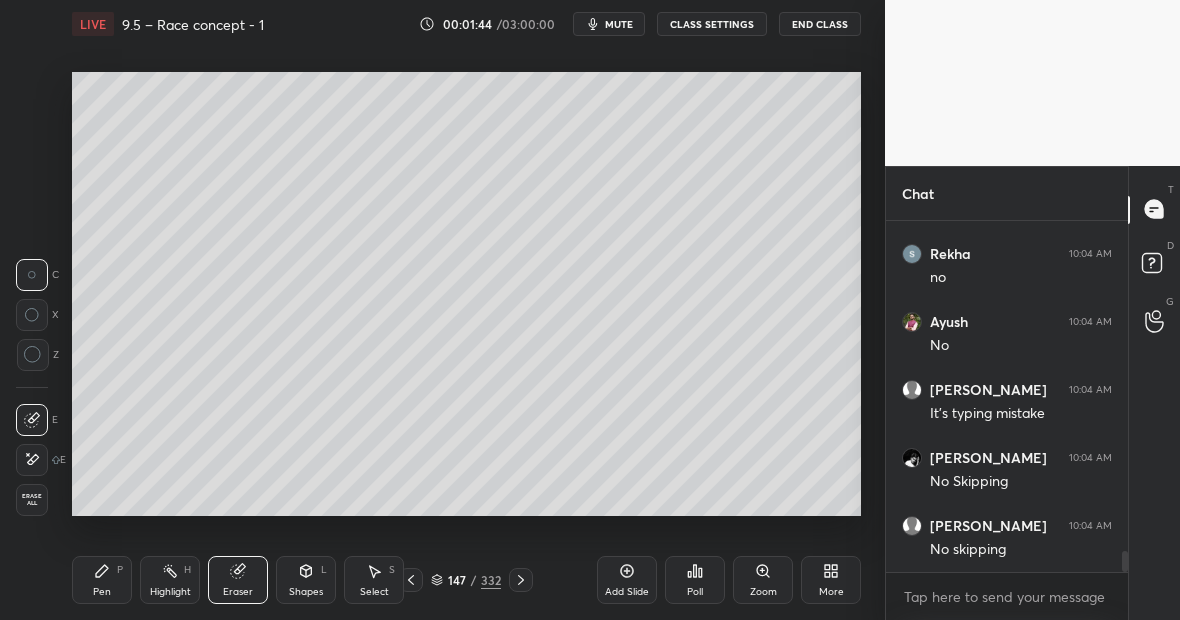 scroll, scrollTop: 5506, scrollLeft: 0, axis: vertical 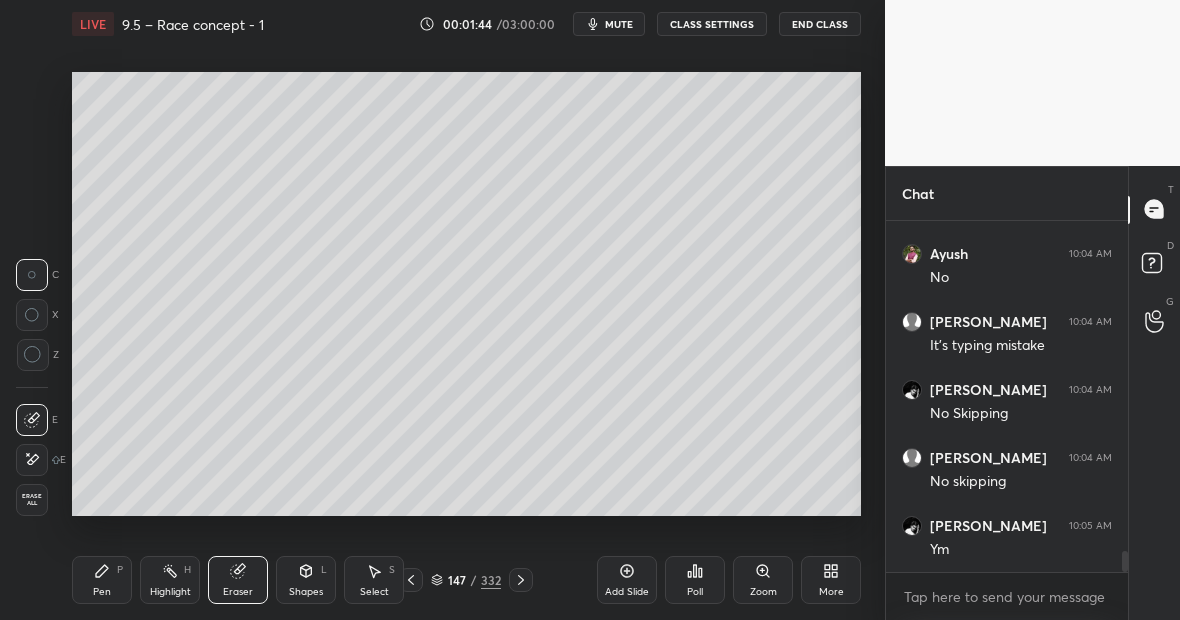 click on "Pen P" at bounding box center [102, 580] 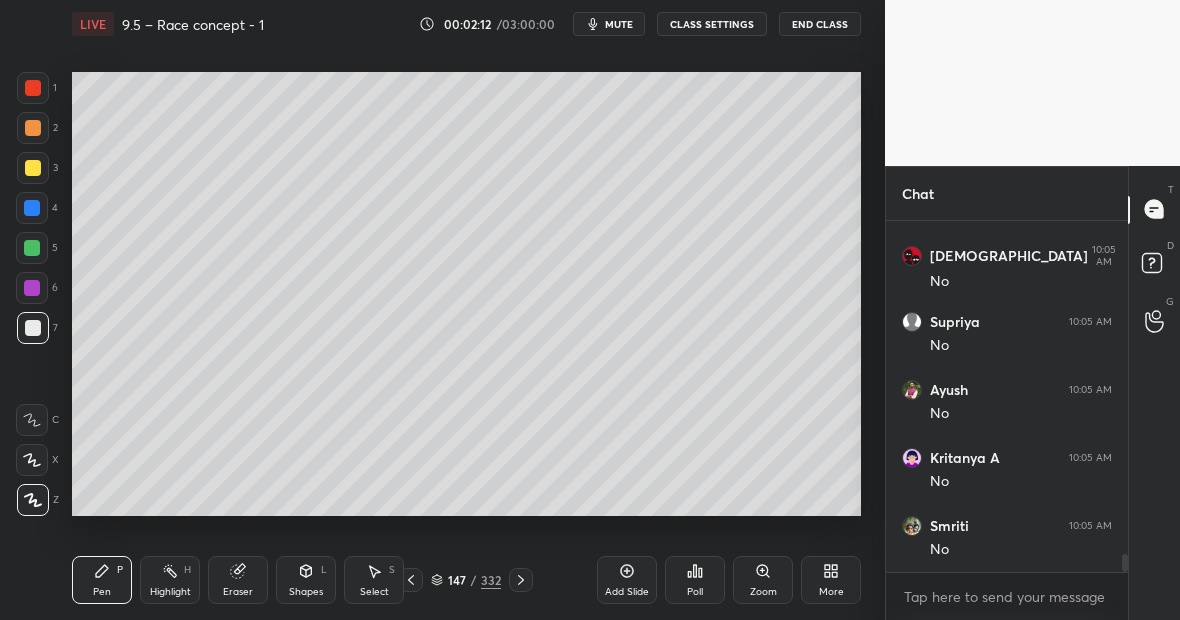 scroll, scrollTop: 6798, scrollLeft: 0, axis: vertical 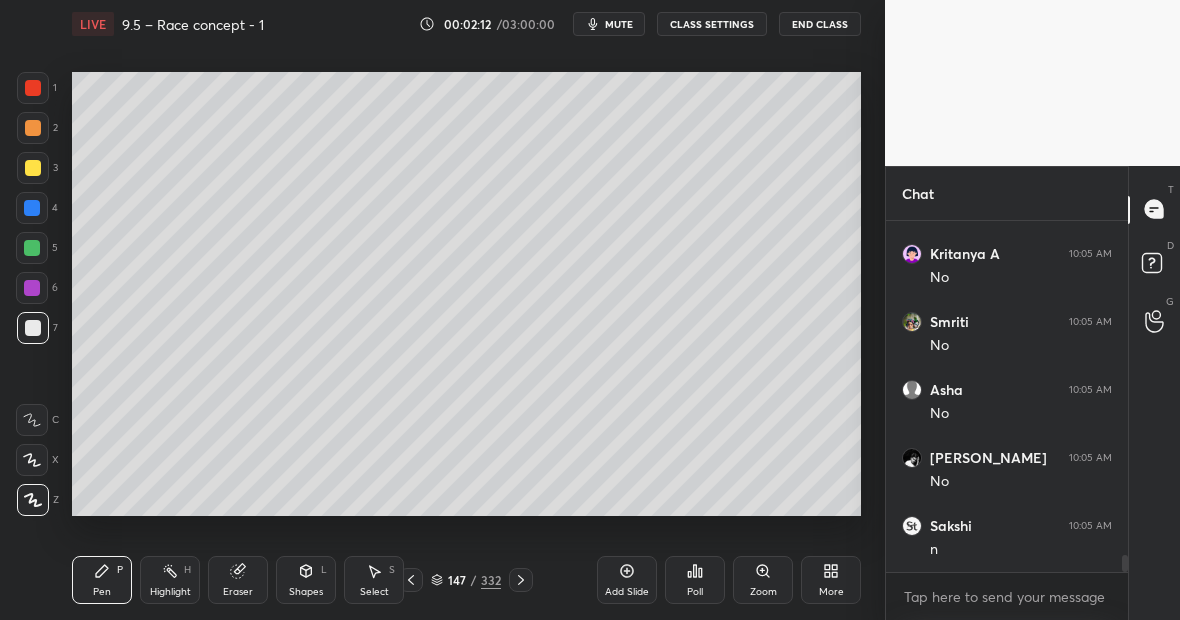 click at bounding box center (32, 248) 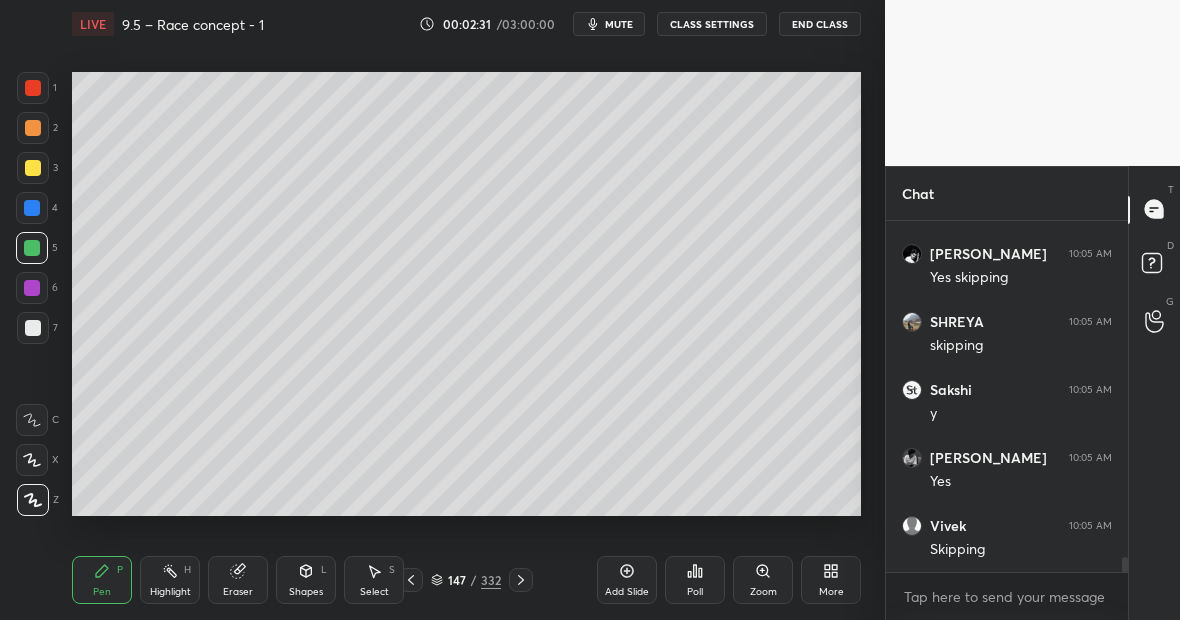 scroll, scrollTop: 7818, scrollLeft: 0, axis: vertical 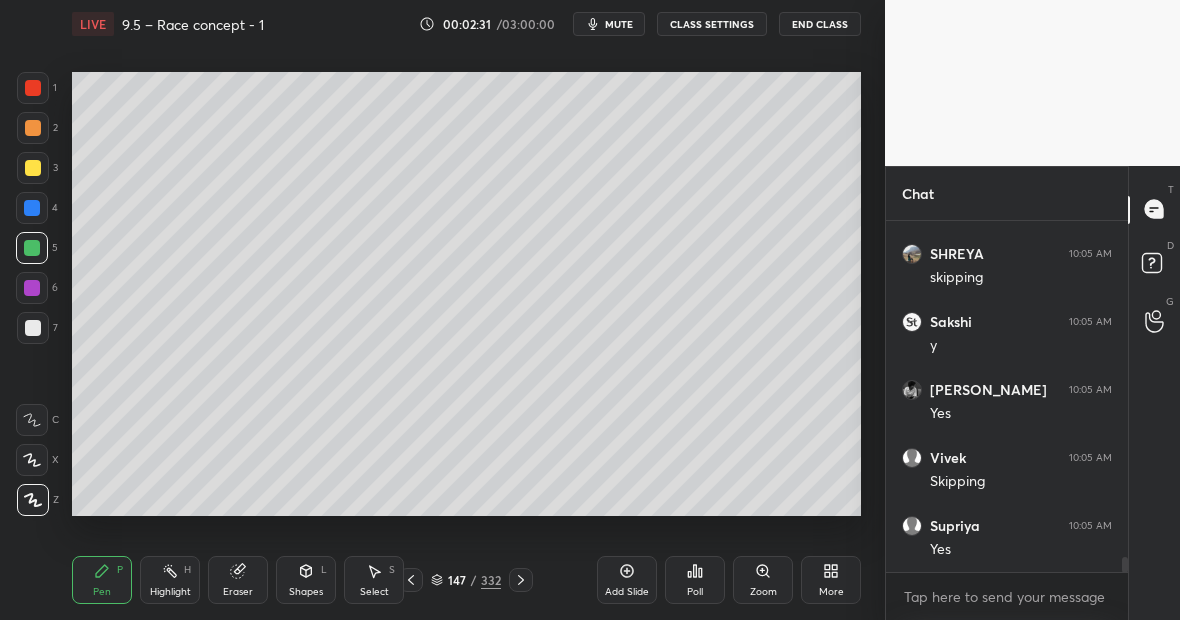 click at bounding box center (33, 168) 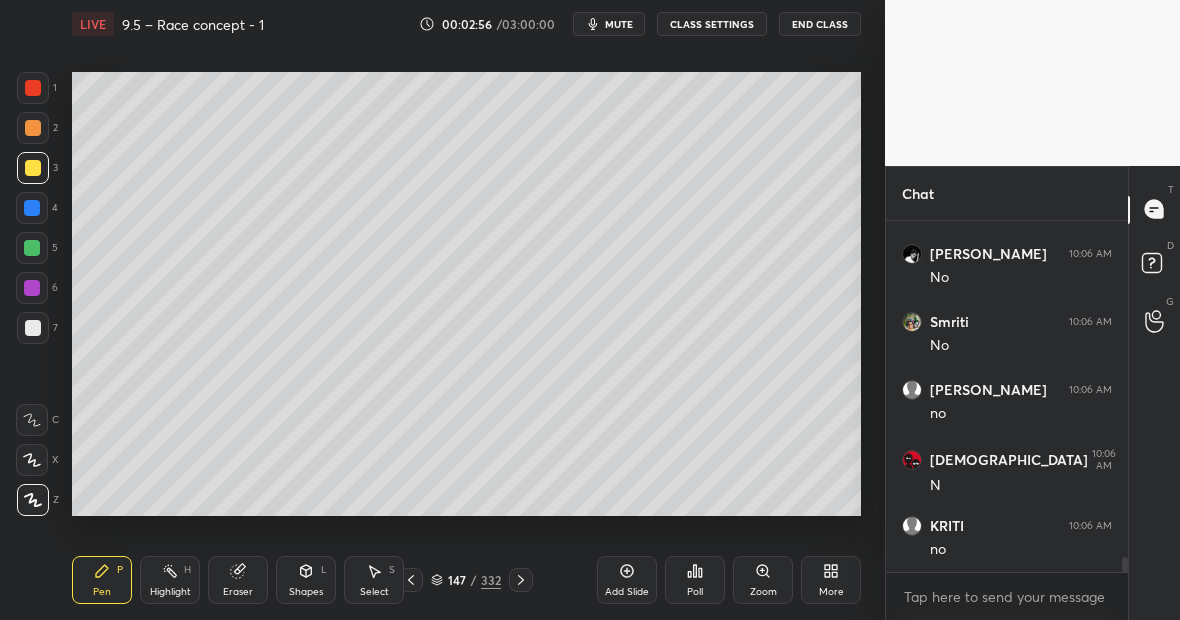 scroll, scrollTop: 7934, scrollLeft: 0, axis: vertical 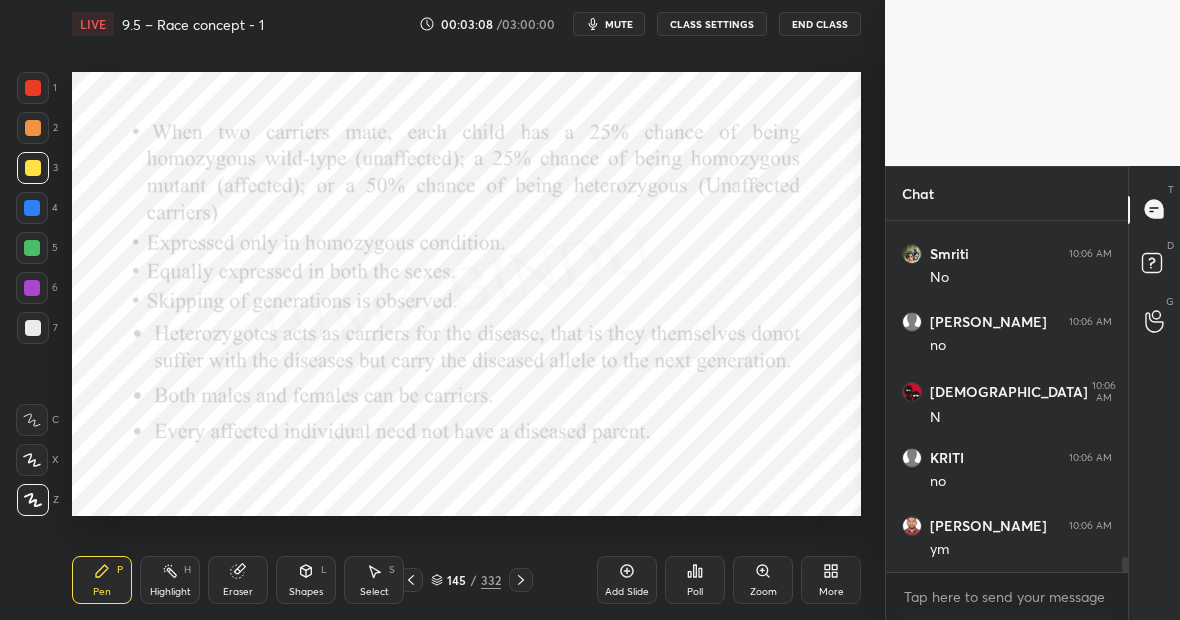 click 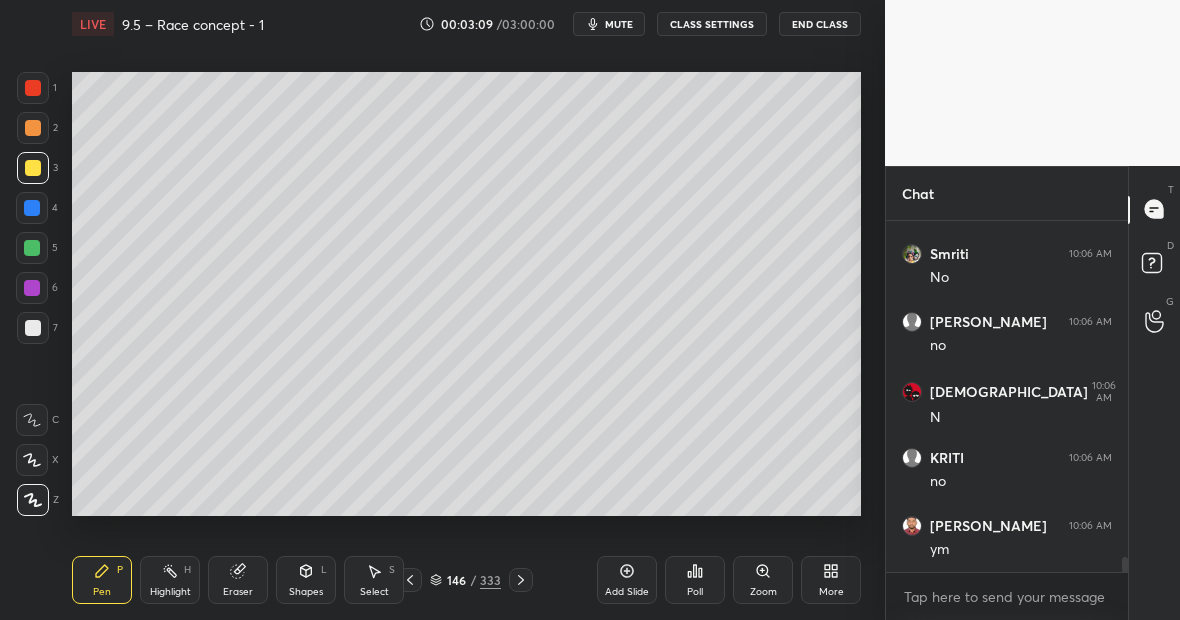 scroll, scrollTop: 8092, scrollLeft: 0, axis: vertical 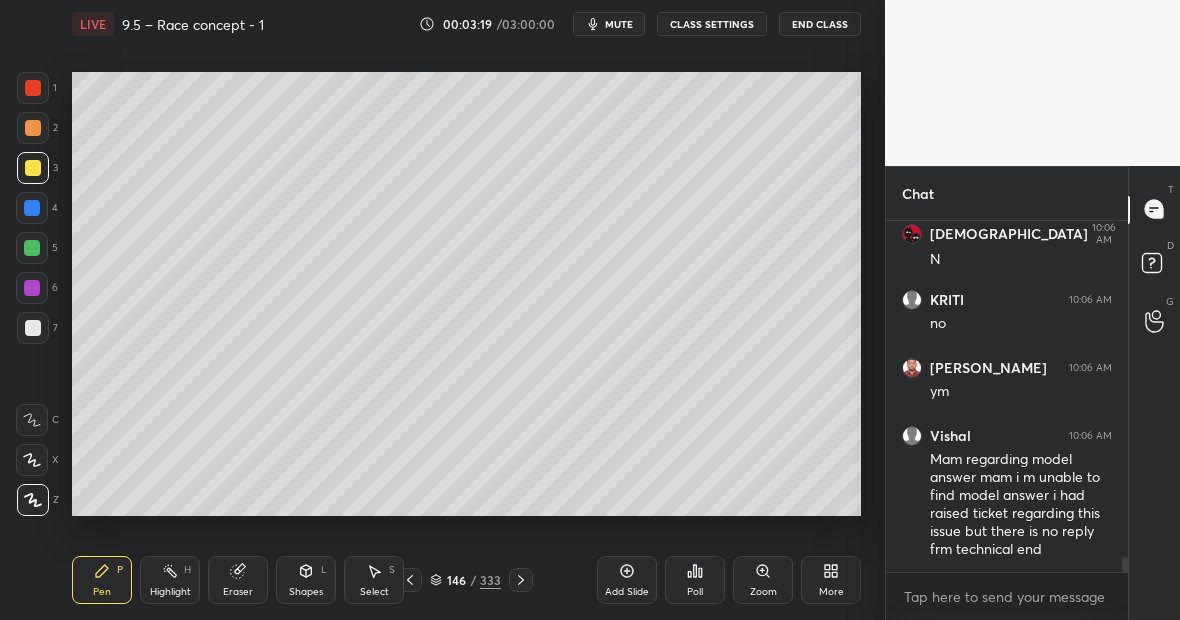 click at bounding box center [33, 88] 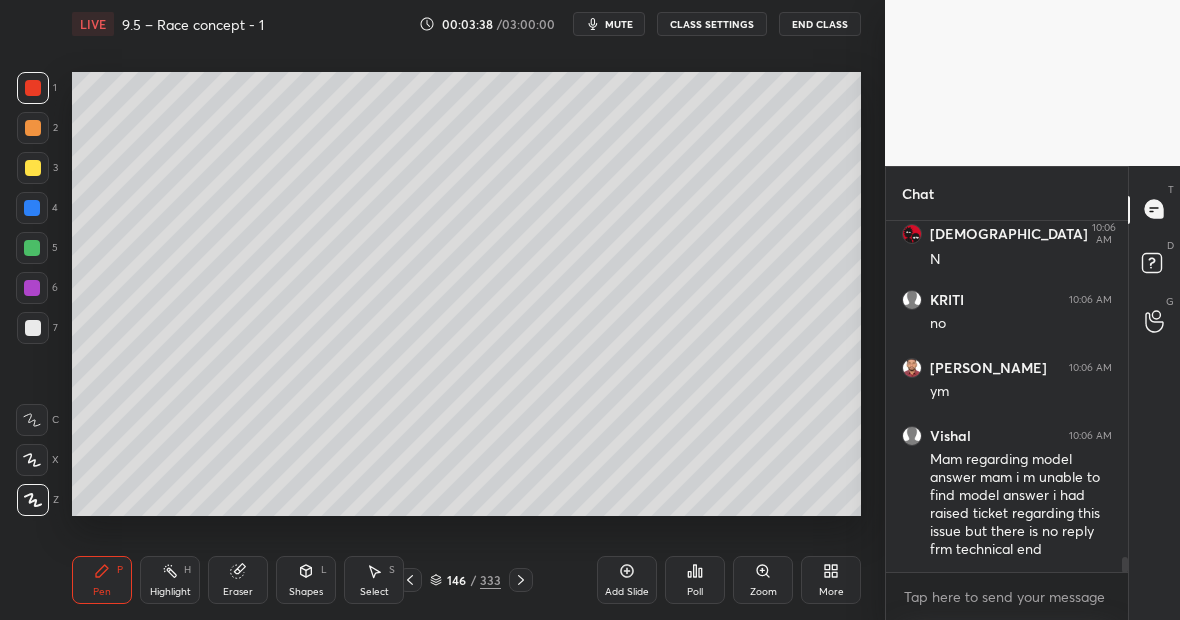 click at bounding box center (33, 328) 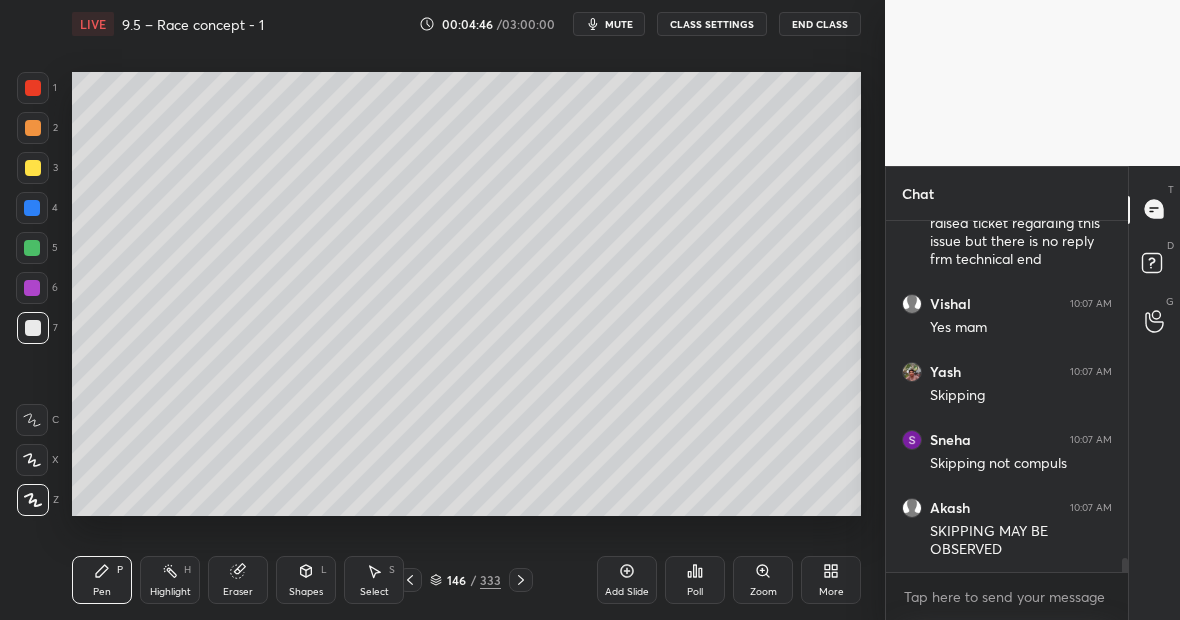 scroll, scrollTop: 8450, scrollLeft: 0, axis: vertical 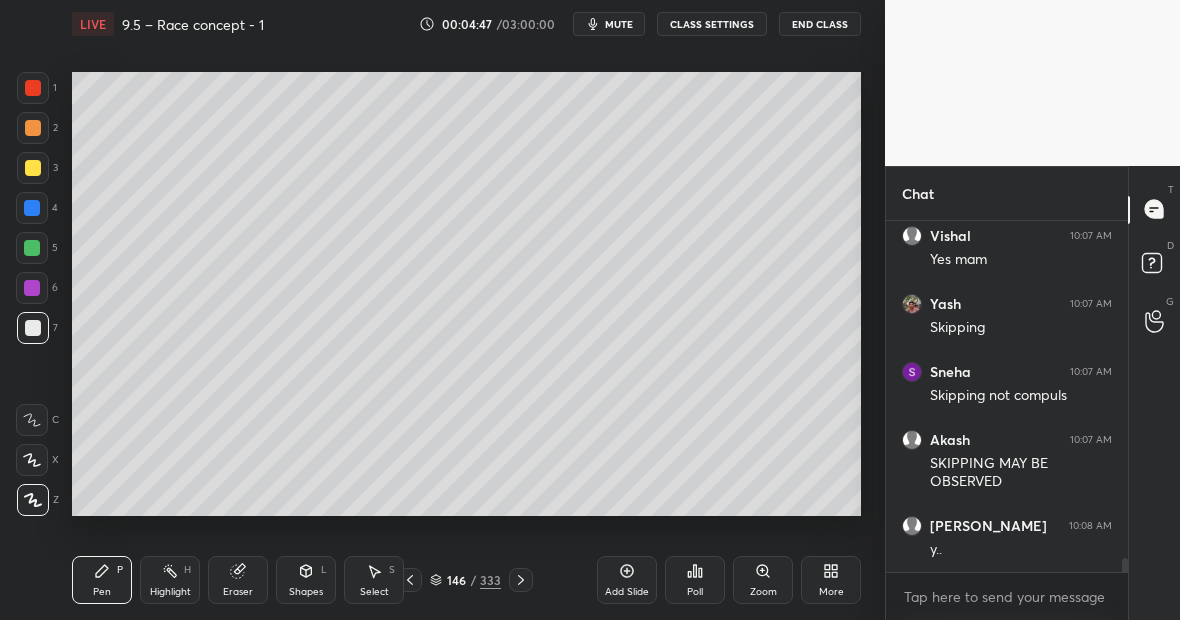 click 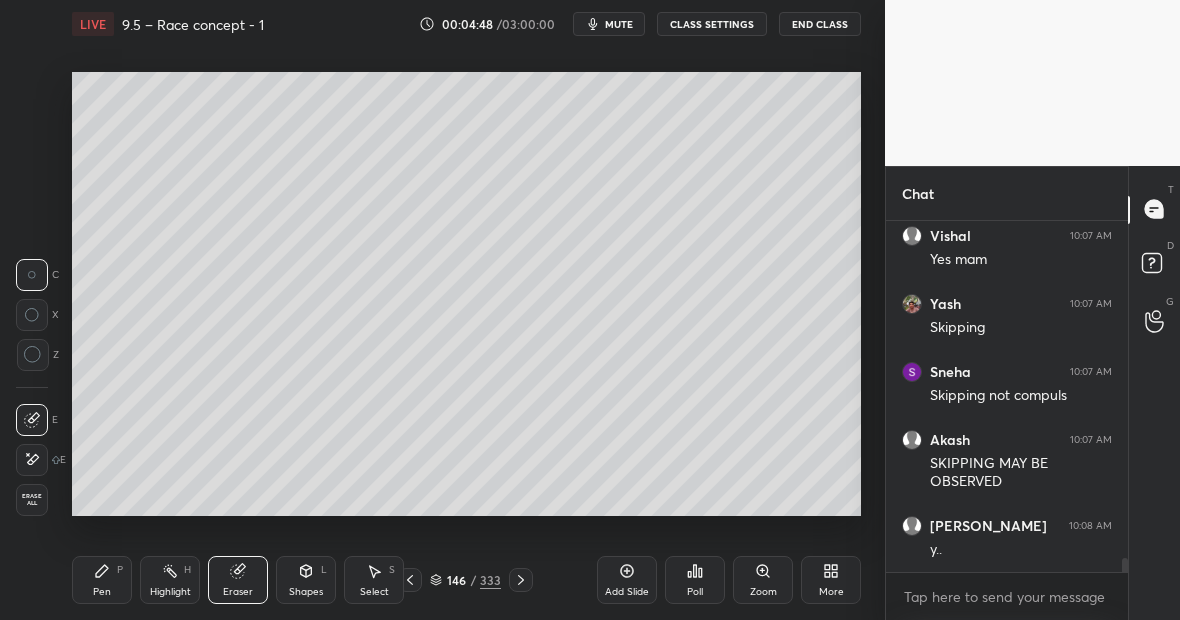 click at bounding box center (32, 460) 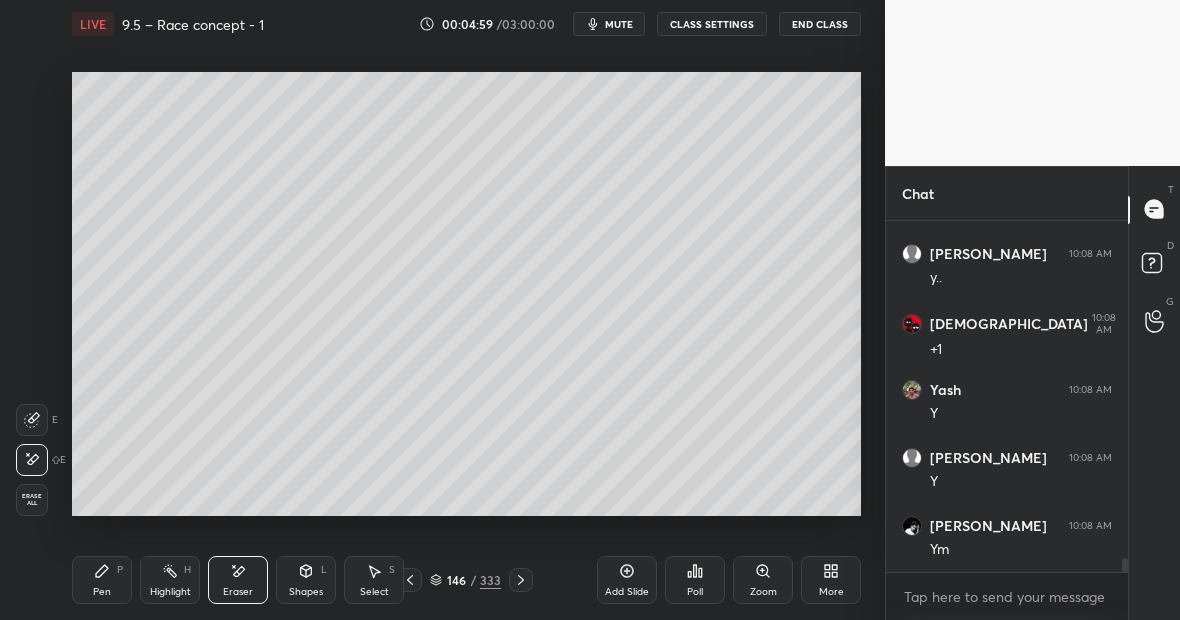 scroll, scrollTop: 8790, scrollLeft: 0, axis: vertical 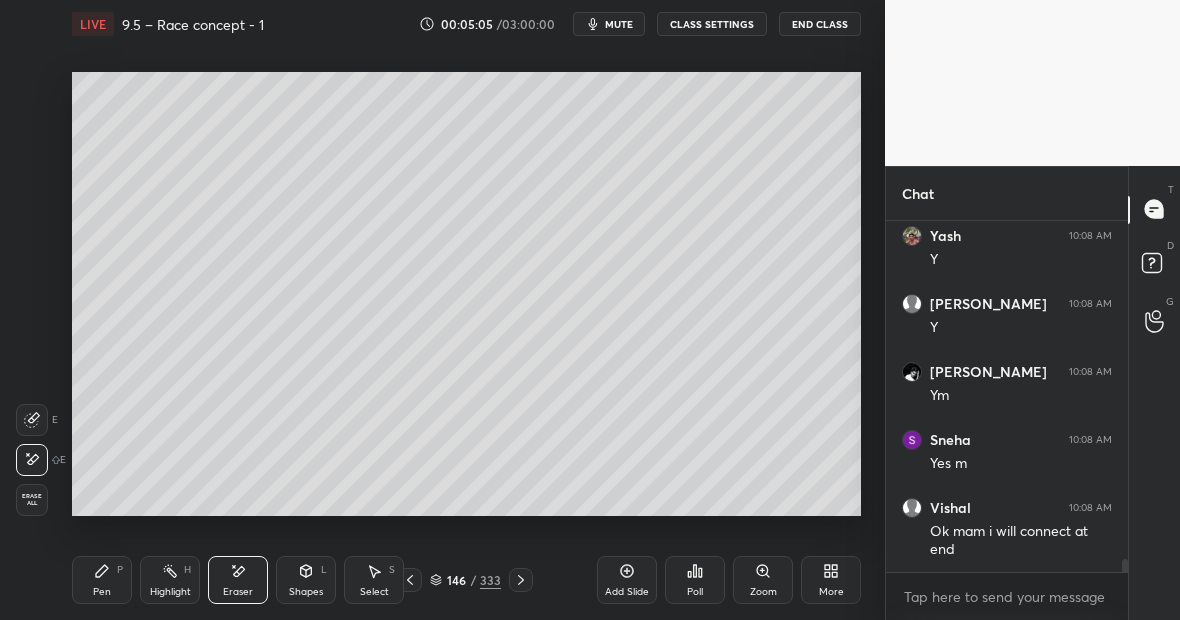 click on "P" at bounding box center [120, 570] 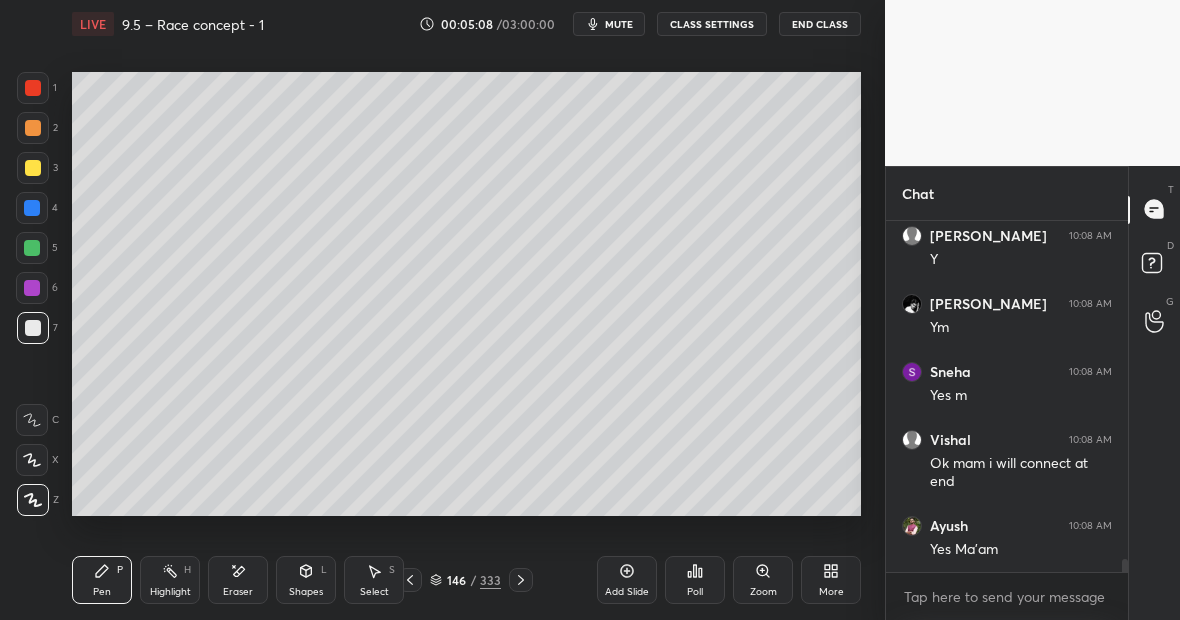 scroll, scrollTop: 9012, scrollLeft: 0, axis: vertical 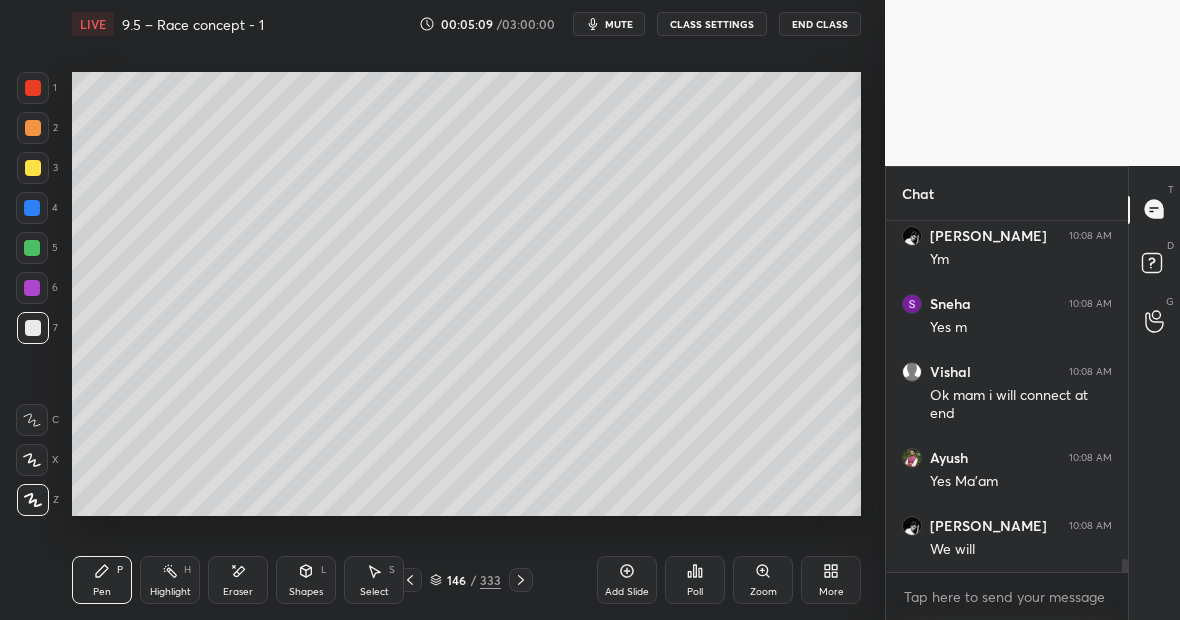click at bounding box center [33, 168] 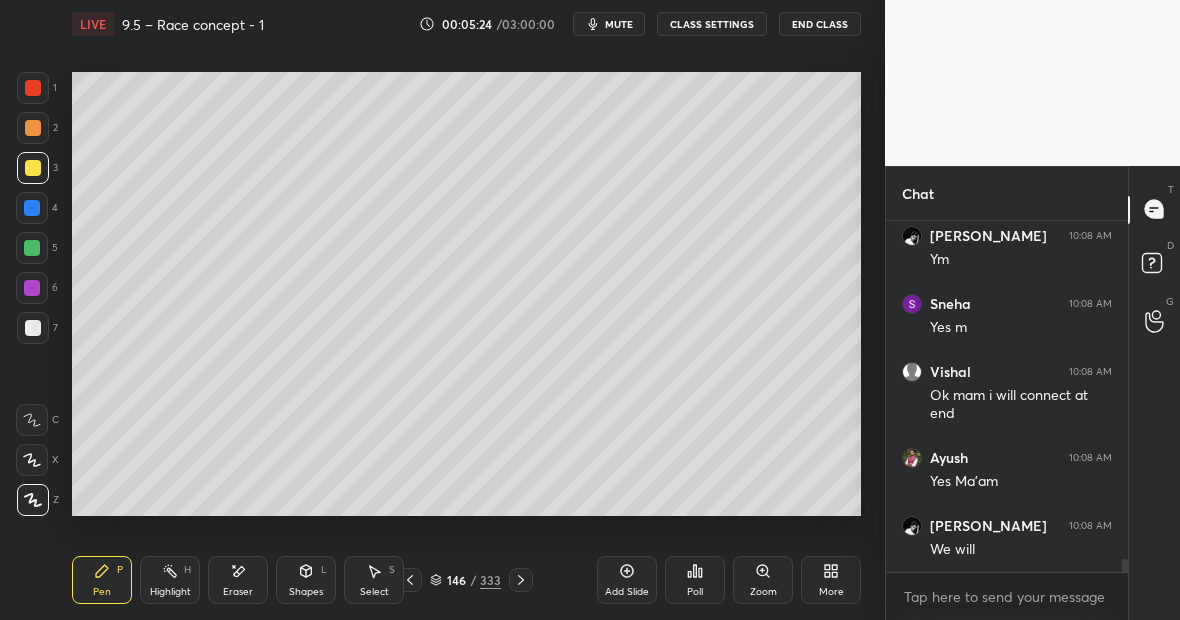 scroll, scrollTop: 9085, scrollLeft: 0, axis: vertical 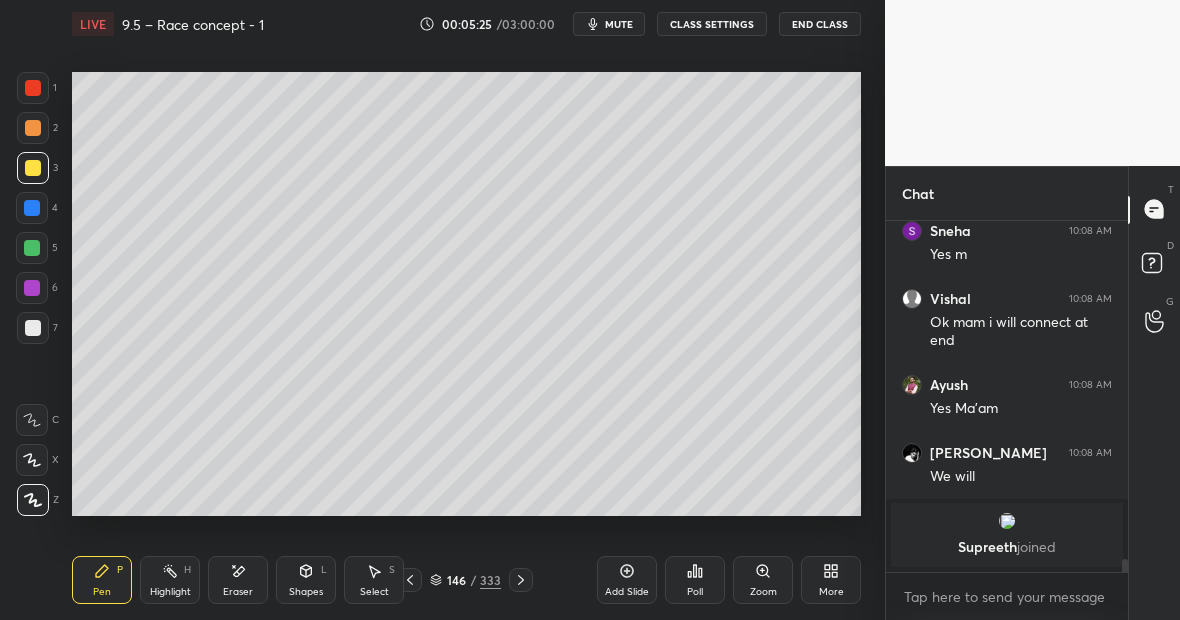 click at bounding box center [33, 88] 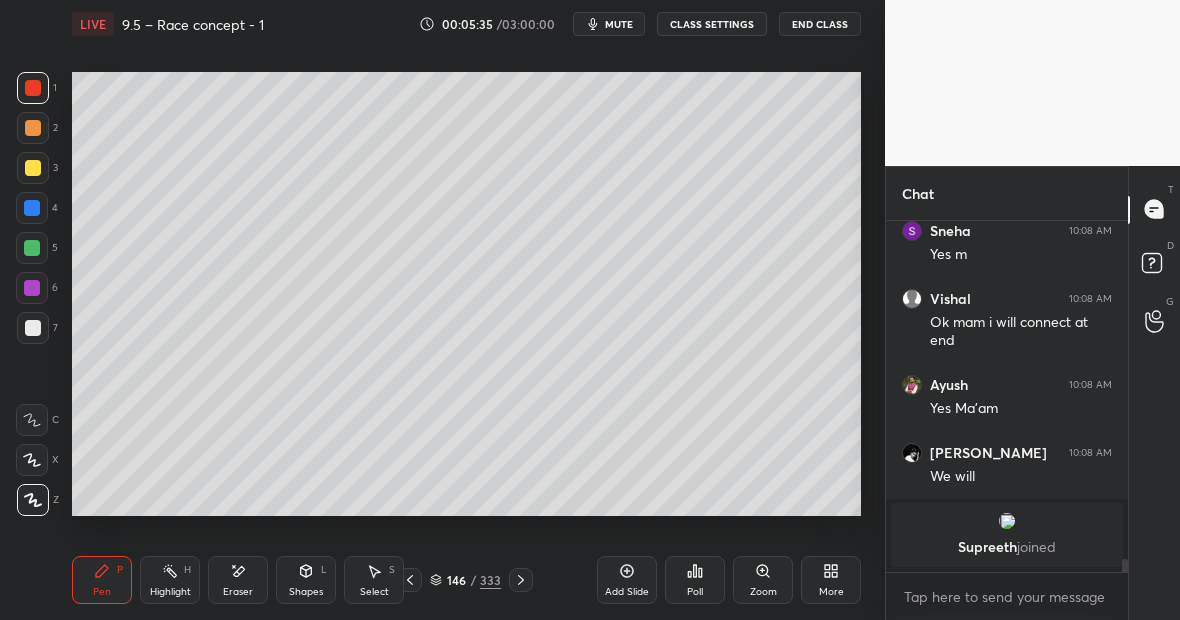 click on "4" at bounding box center (37, 208) 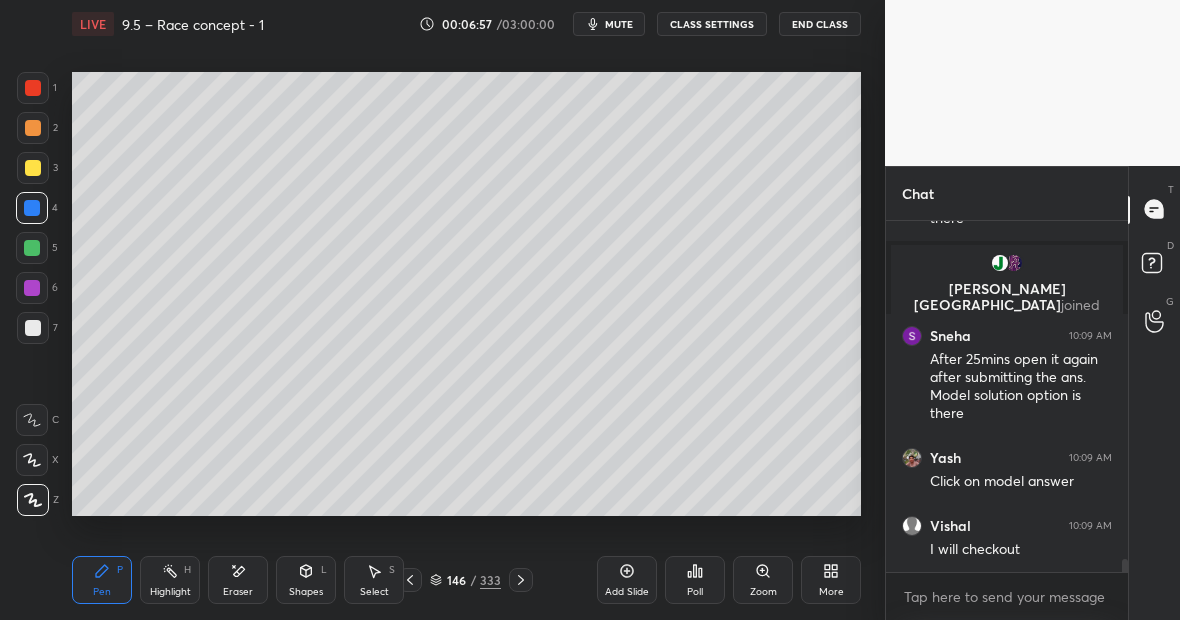 scroll, scrollTop: 9465, scrollLeft: 0, axis: vertical 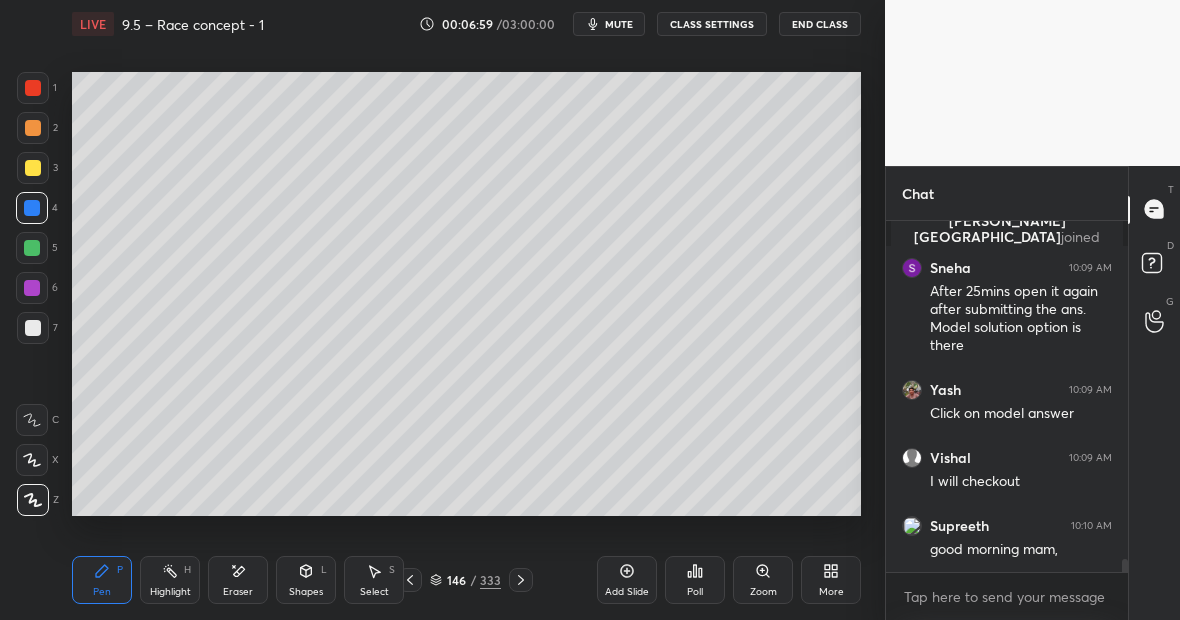 click at bounding box center (33, 168) 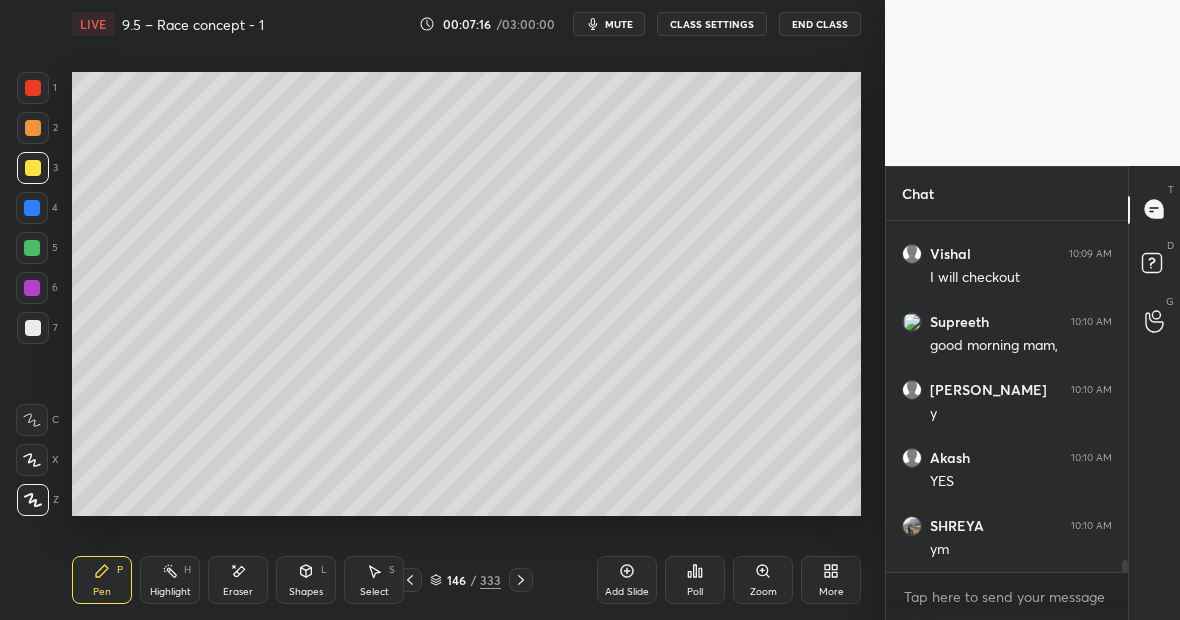 scroll, scrollTop: 9737, scrollLeft: 0, axis: vertical 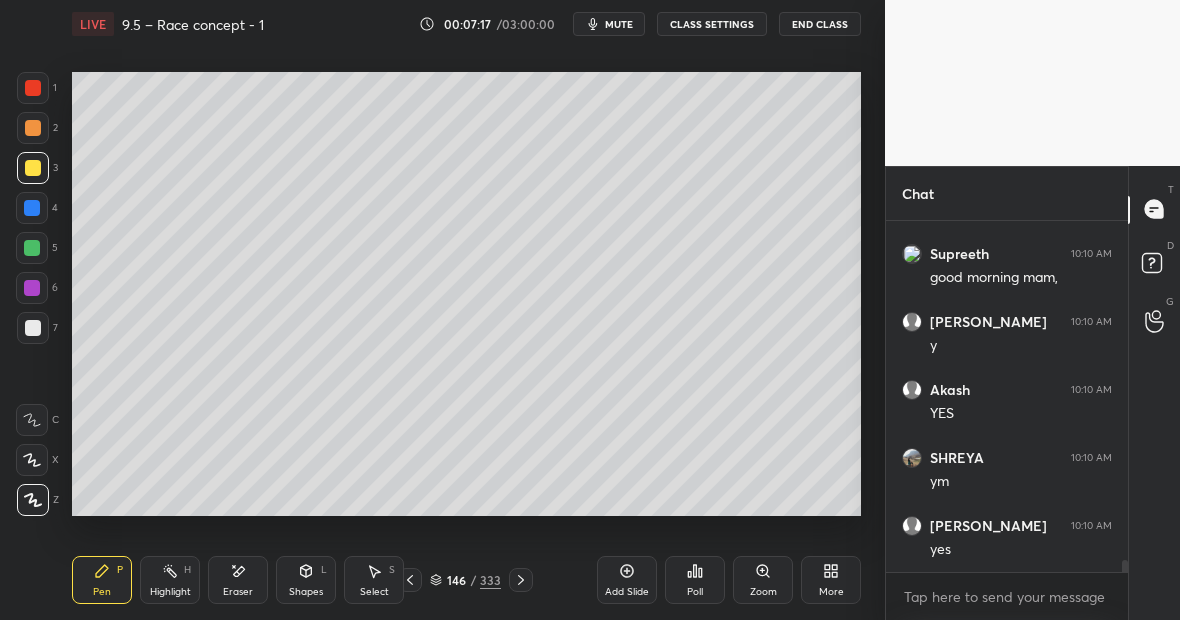 click on "Eraser" at bounding box center [238, 580] 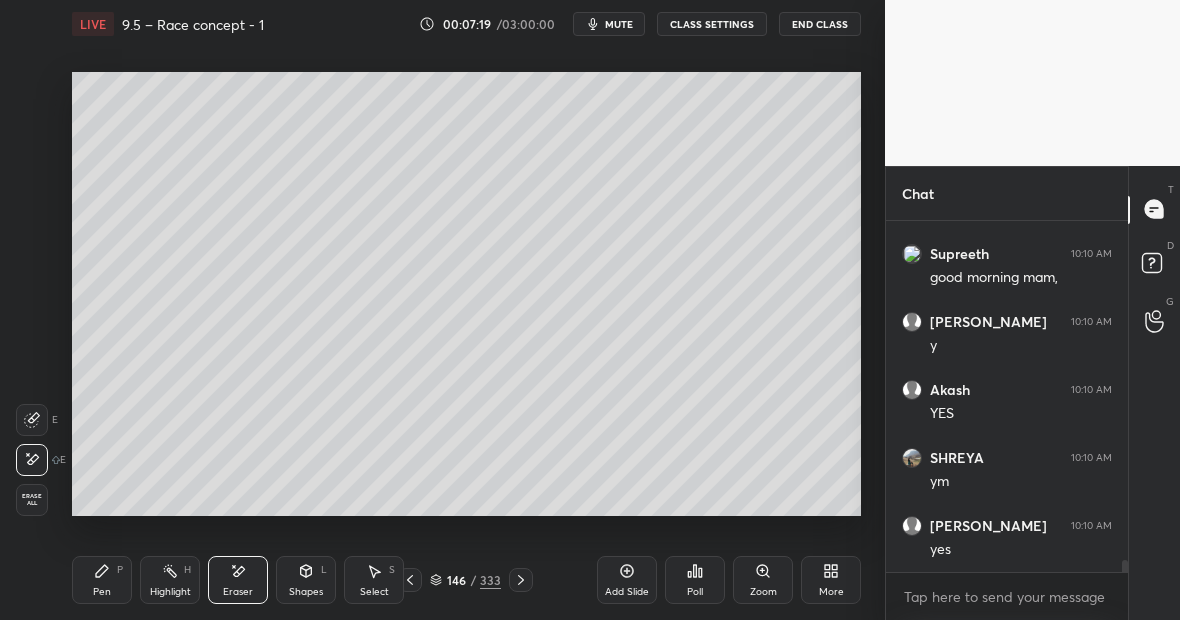 click on "P" at bounding box center (120, 570) 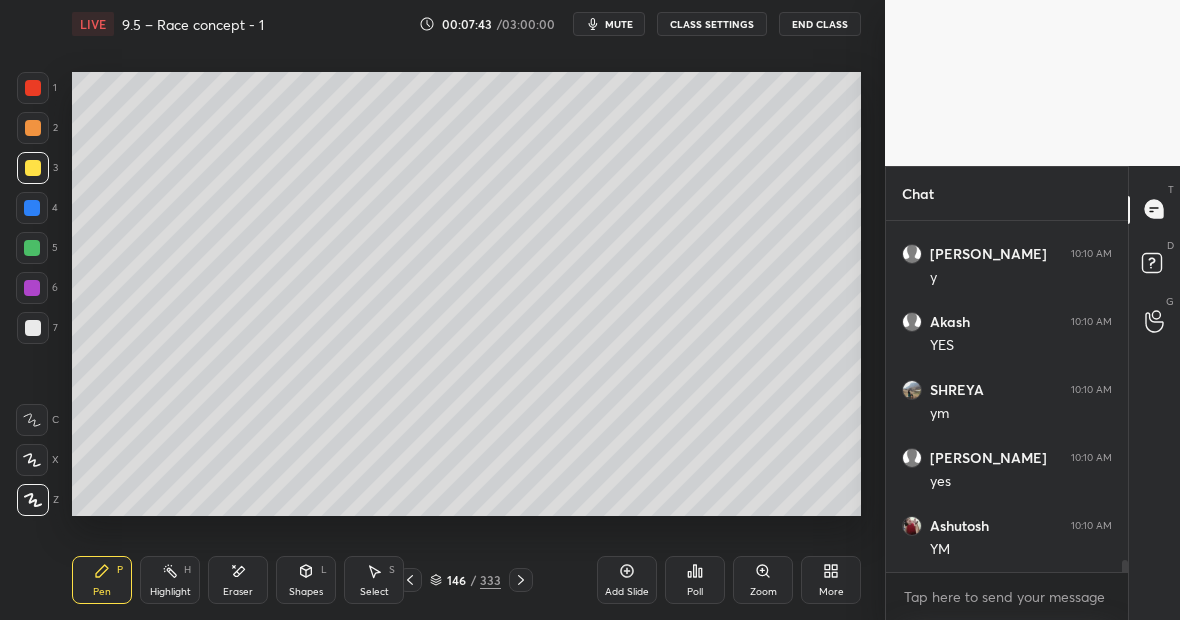 scroll, scrollTop: 9873, scrollLeft: 0, axis: vertical 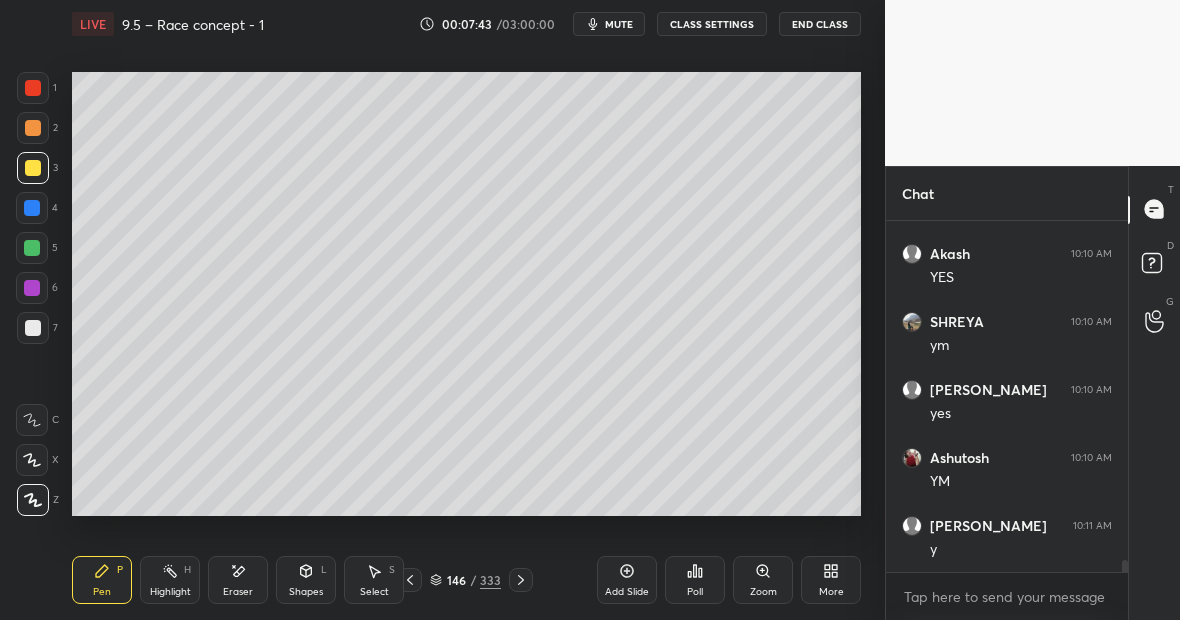 click at bounding box center (33, 88) 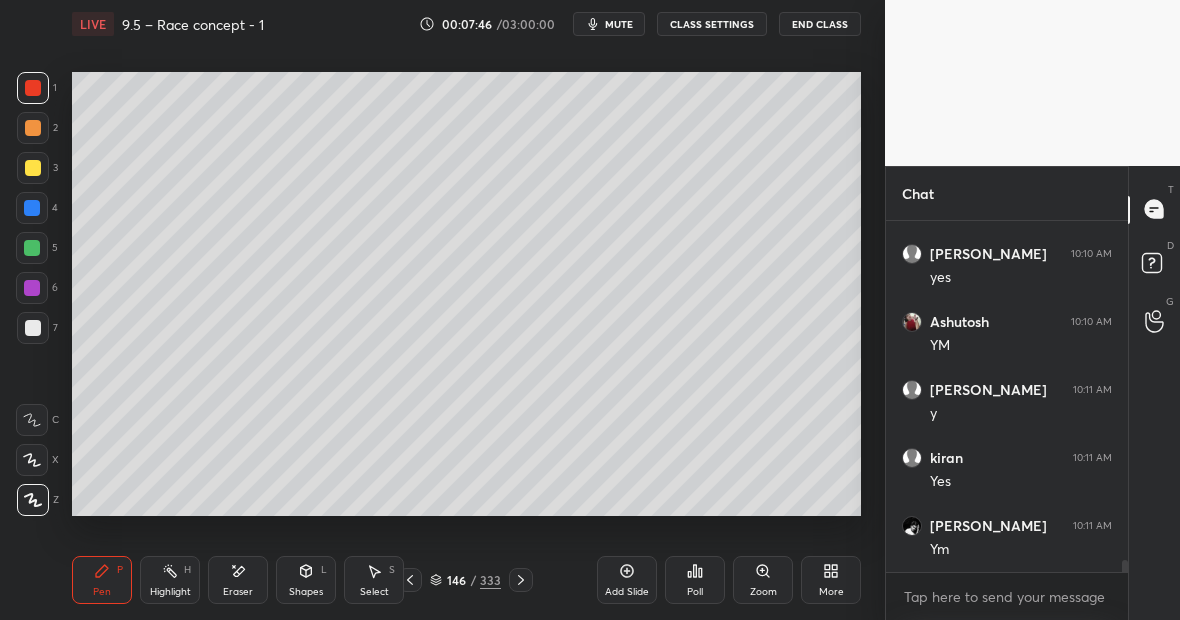 scroll, scrollTop: 10077, scrollLeft: 0, axis: vertical 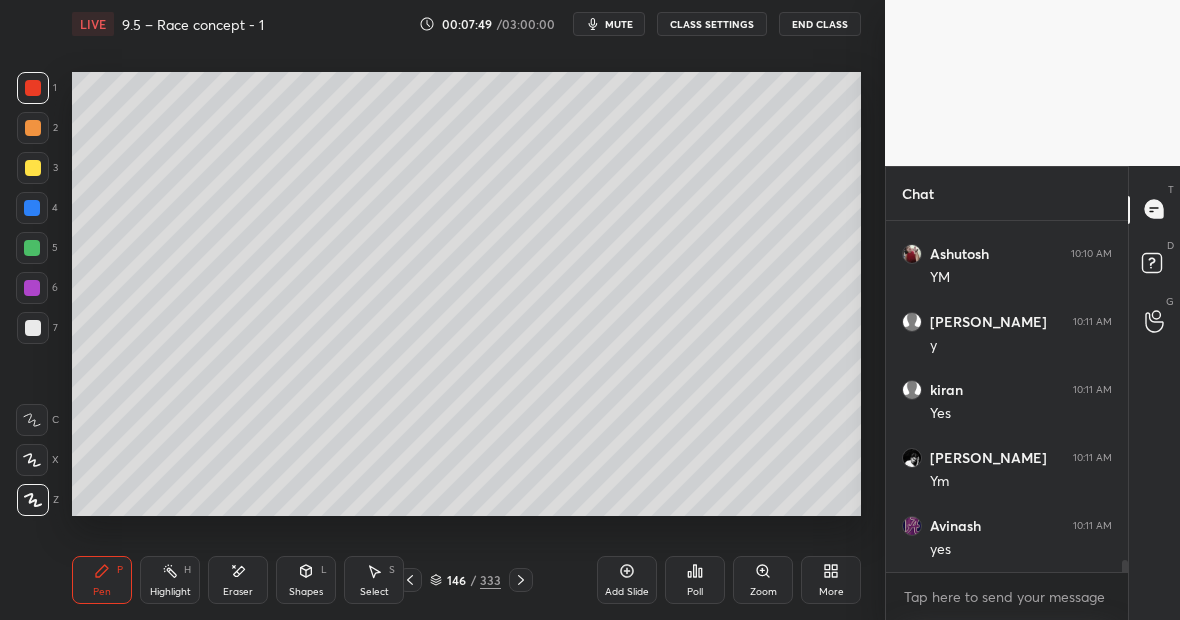 click at bounding box center (33, 328) 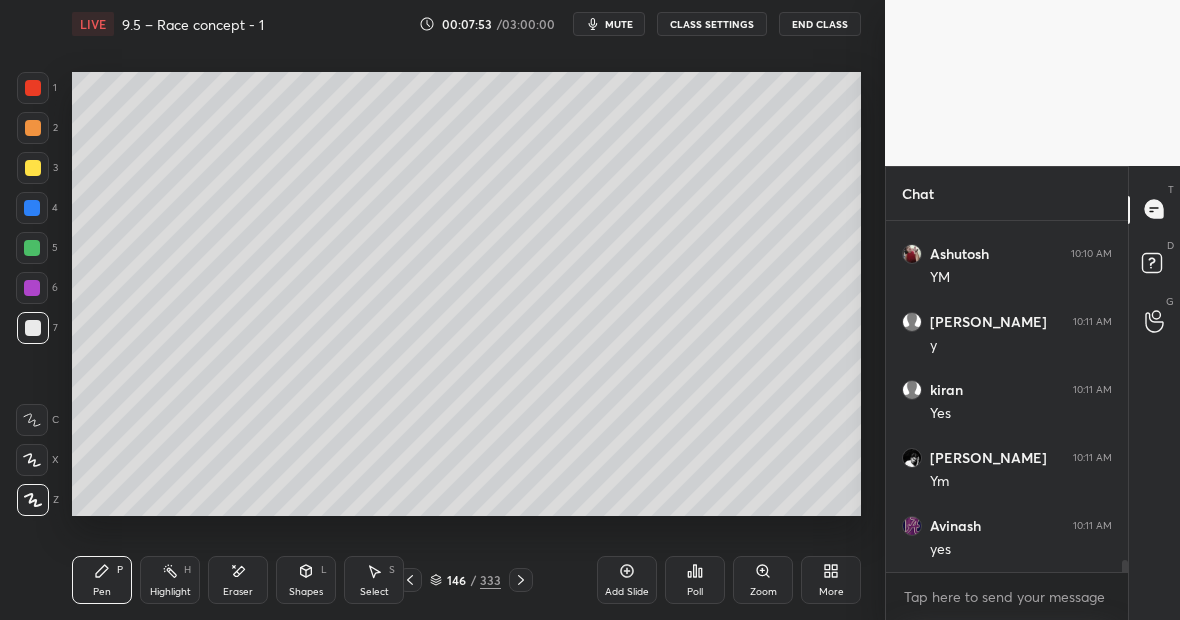 click on "Highlight H" at bounding box center (170, 580) 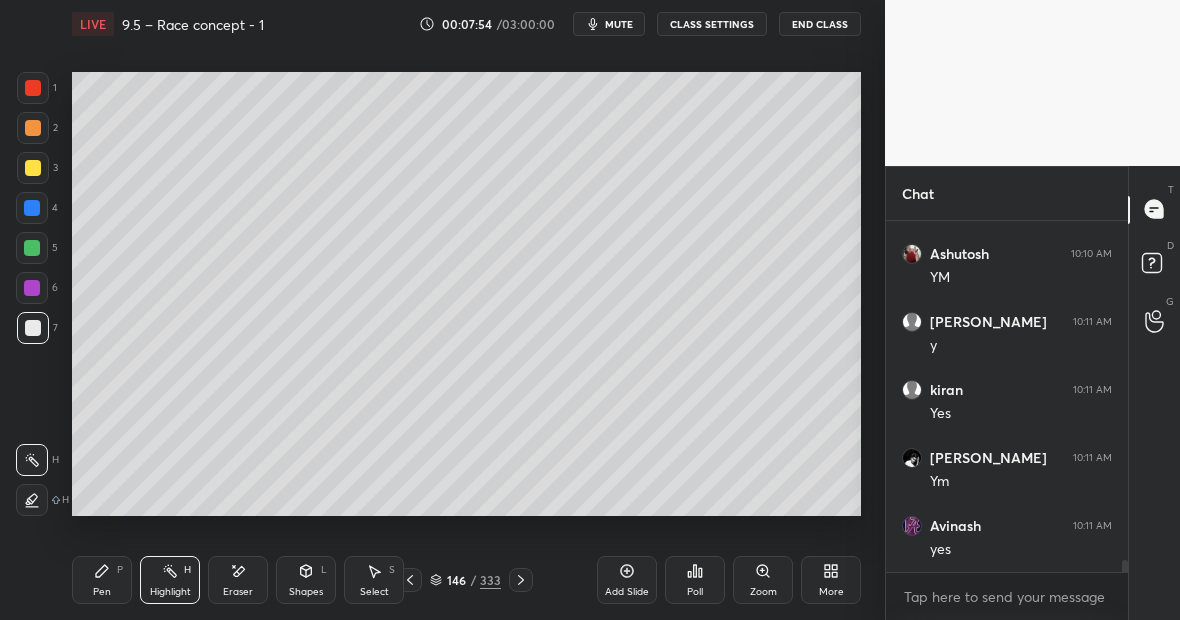 click at bounding box center (33, 88) 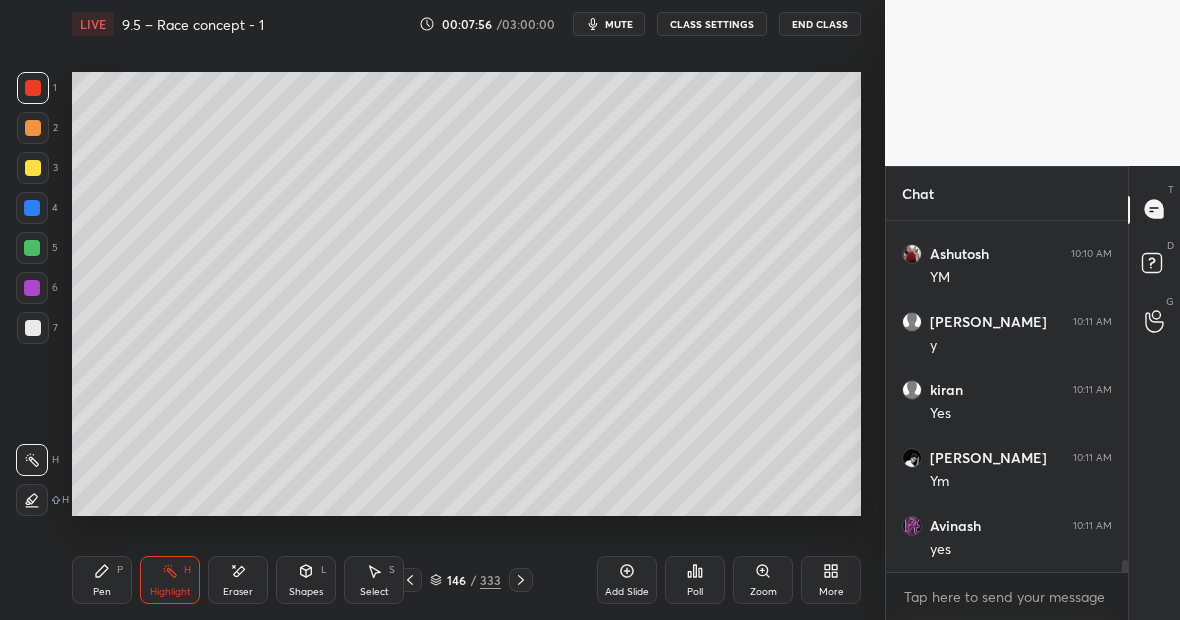 click on "Pen P" at bounding box center (102, 580) 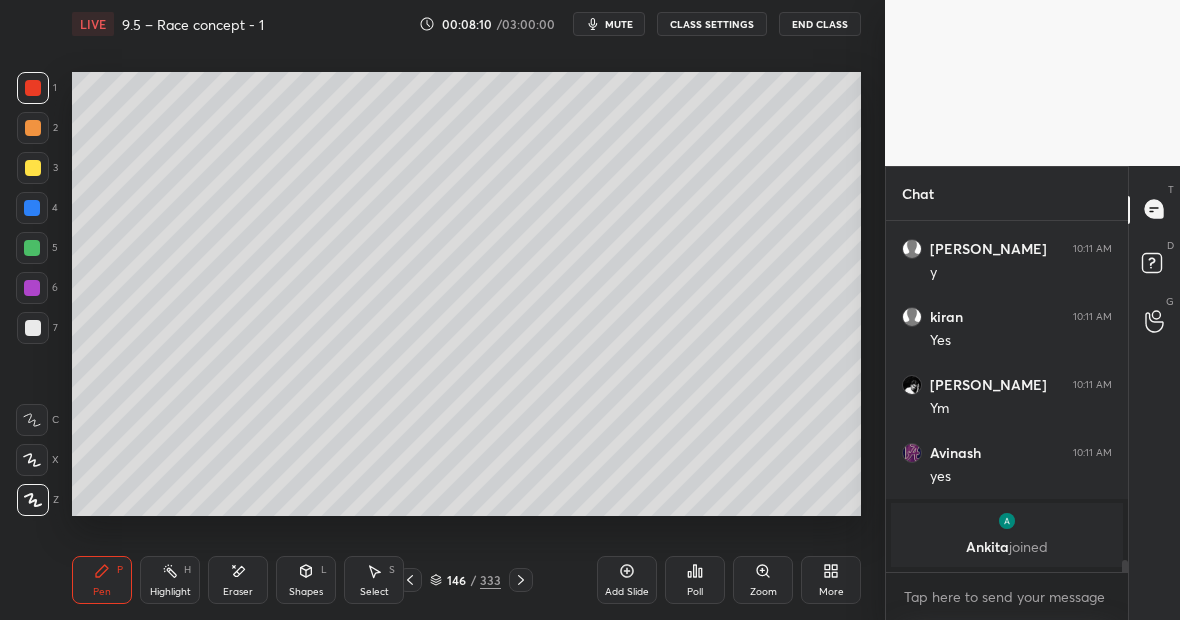 scroll, scrollTop: 9923, scrollLeft: 0, axis: vertical 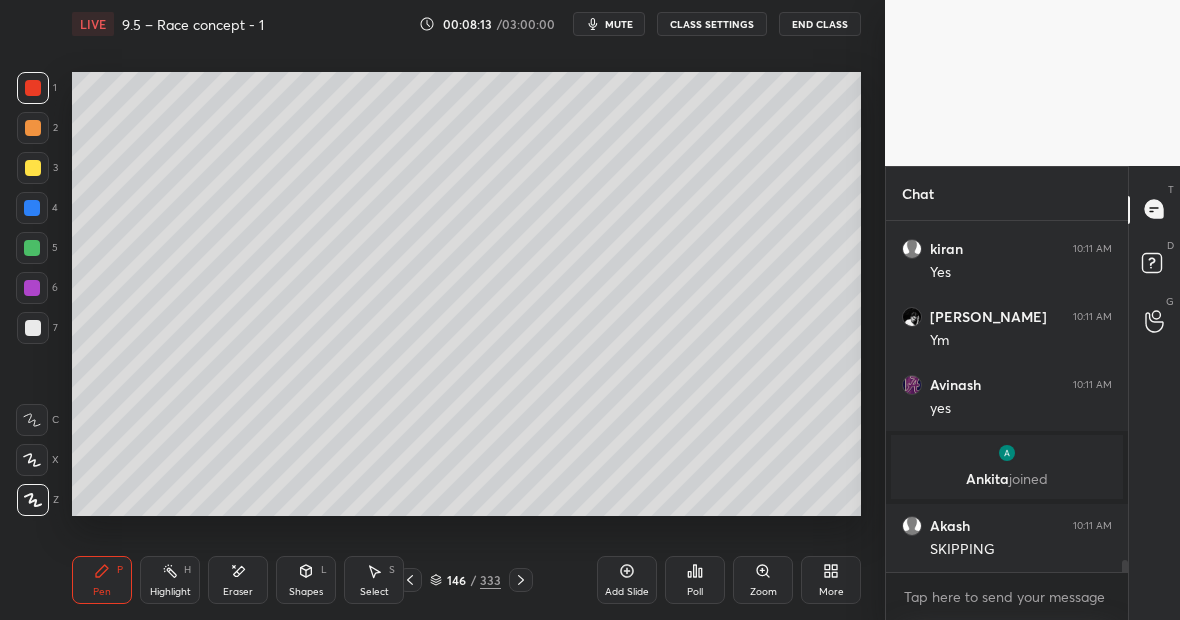 click 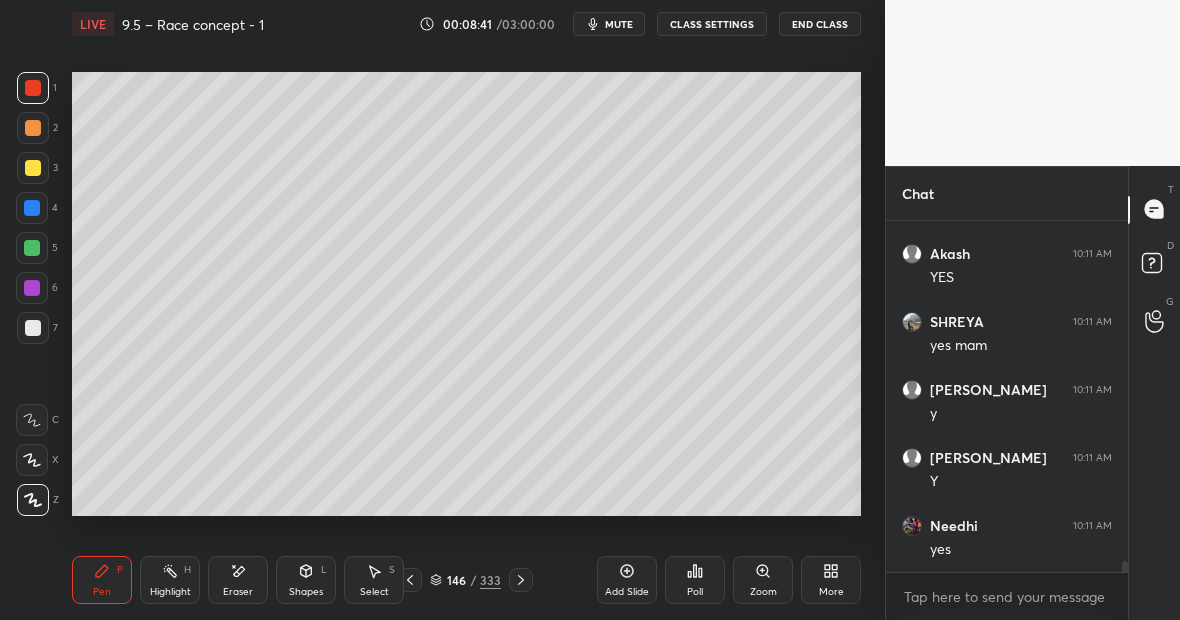 scroll, scrollTop: 10467, scrollLeft: 0, axis: vertical 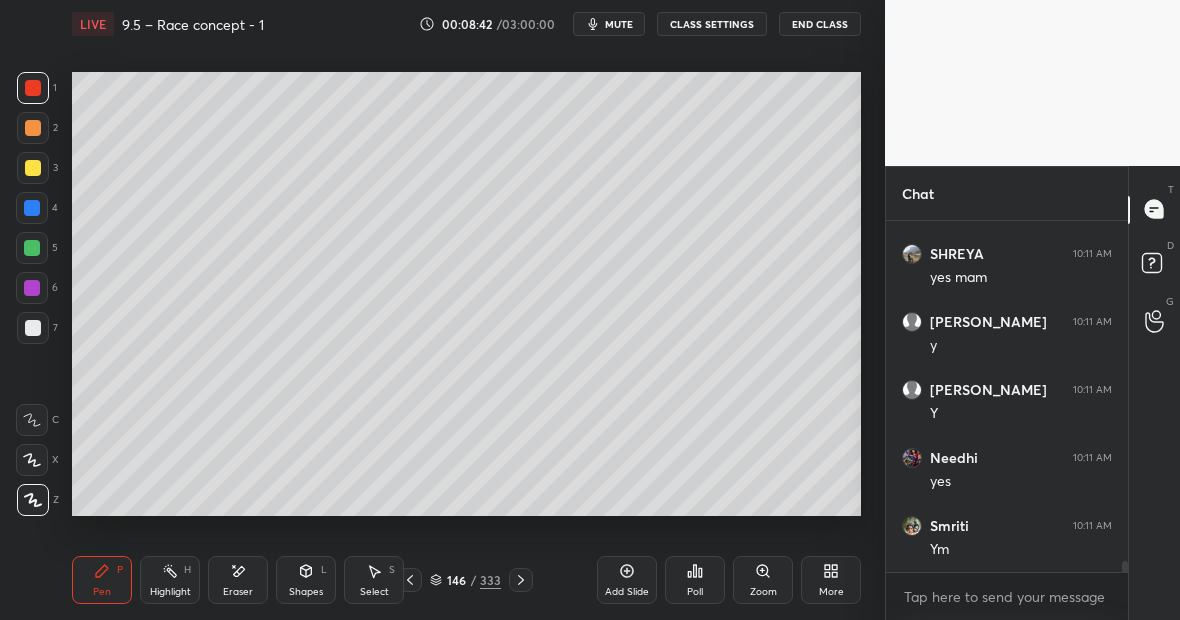 click at bounding box center (33, 168) 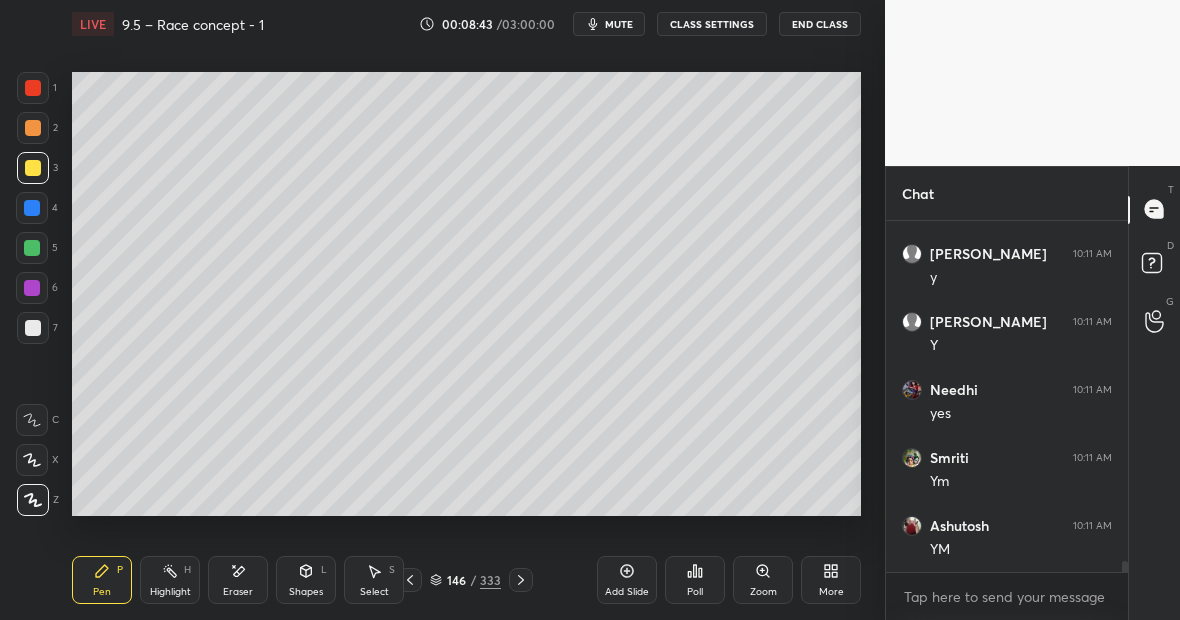 scroll, scrollTop: 10603, scrollLeft: 0, axis: vertical 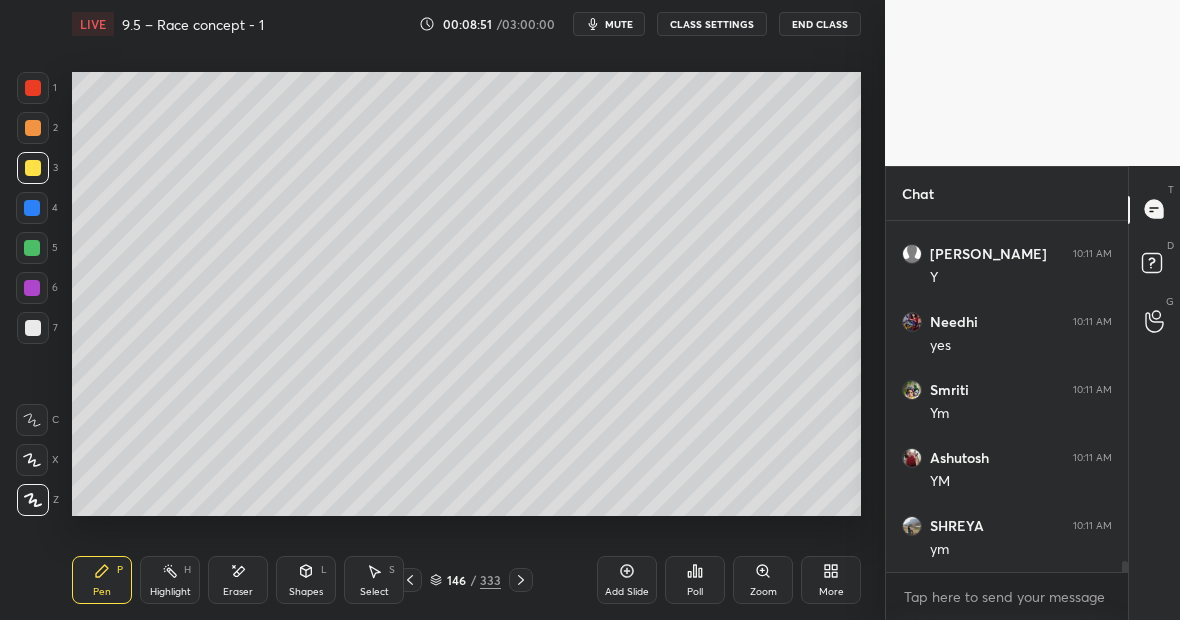 click at bounding box center [33, 88] 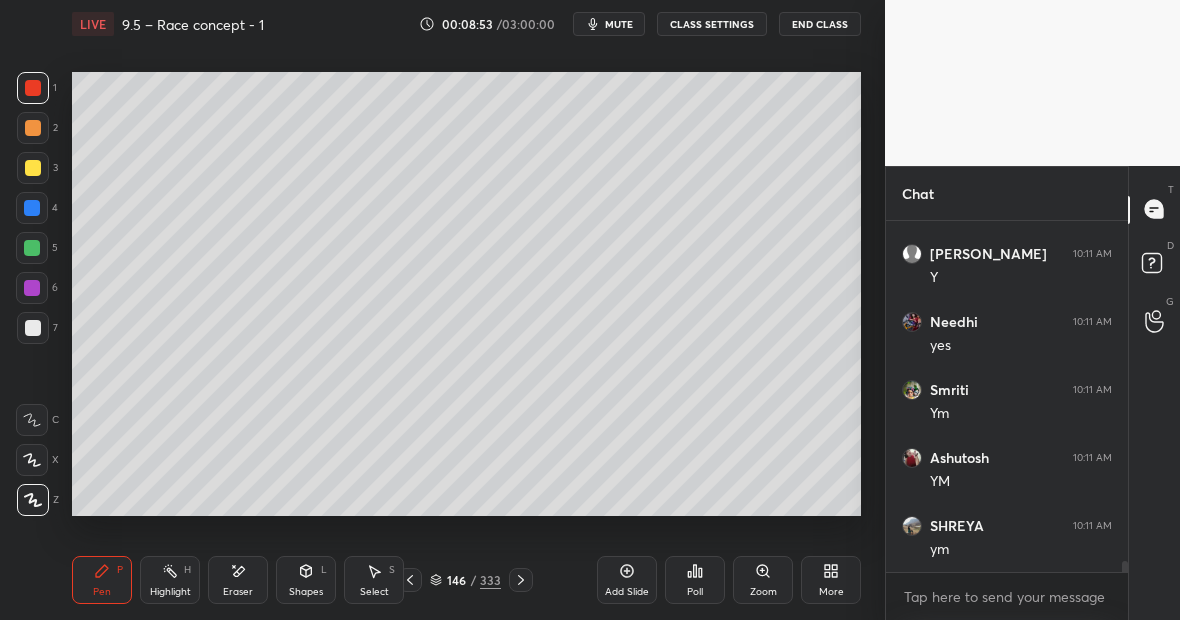 click at bounding box center (33, 168) 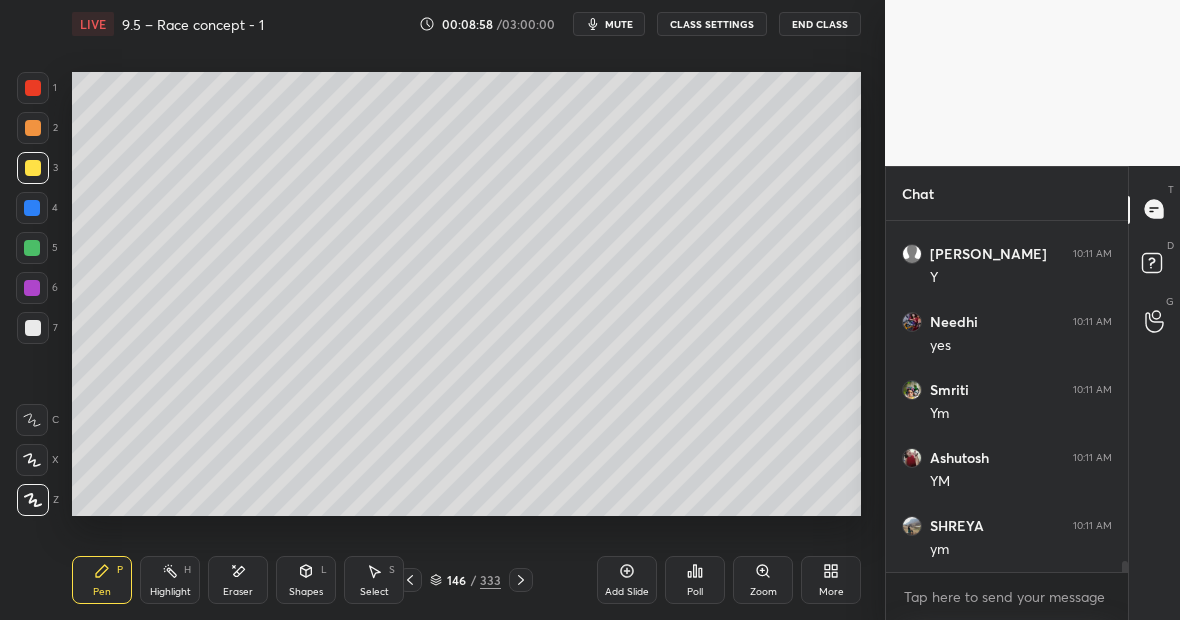 scroll, scrollTop: 10671, scrollLeft: 0, axis: vertical 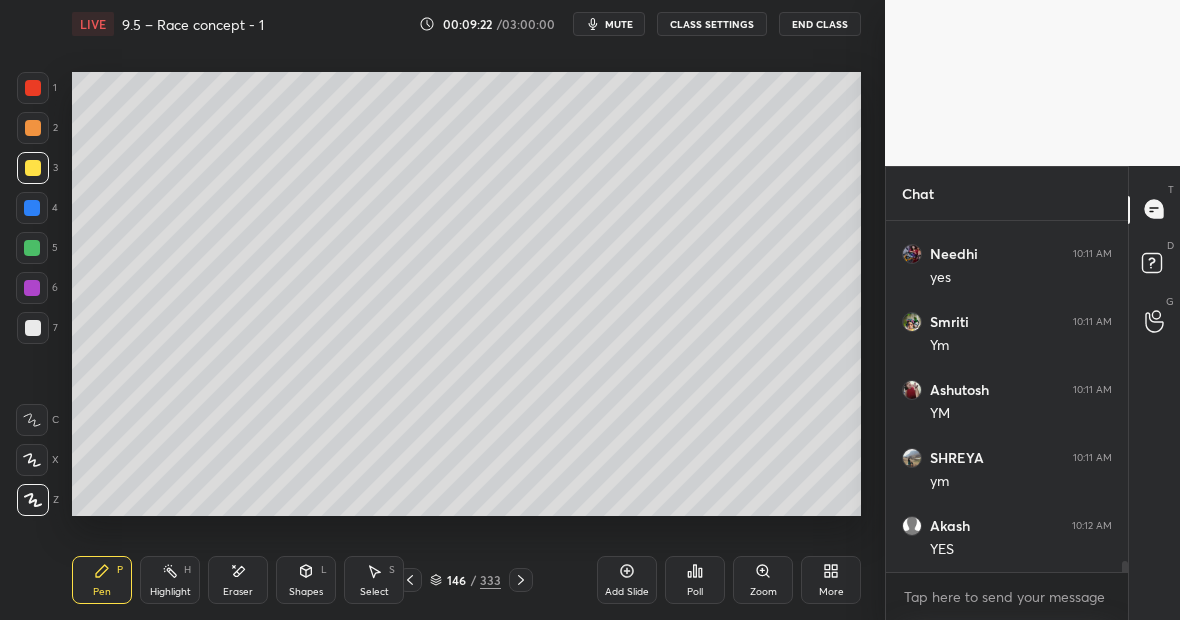 click on "Highlight H" at bounding box center (170, 580) 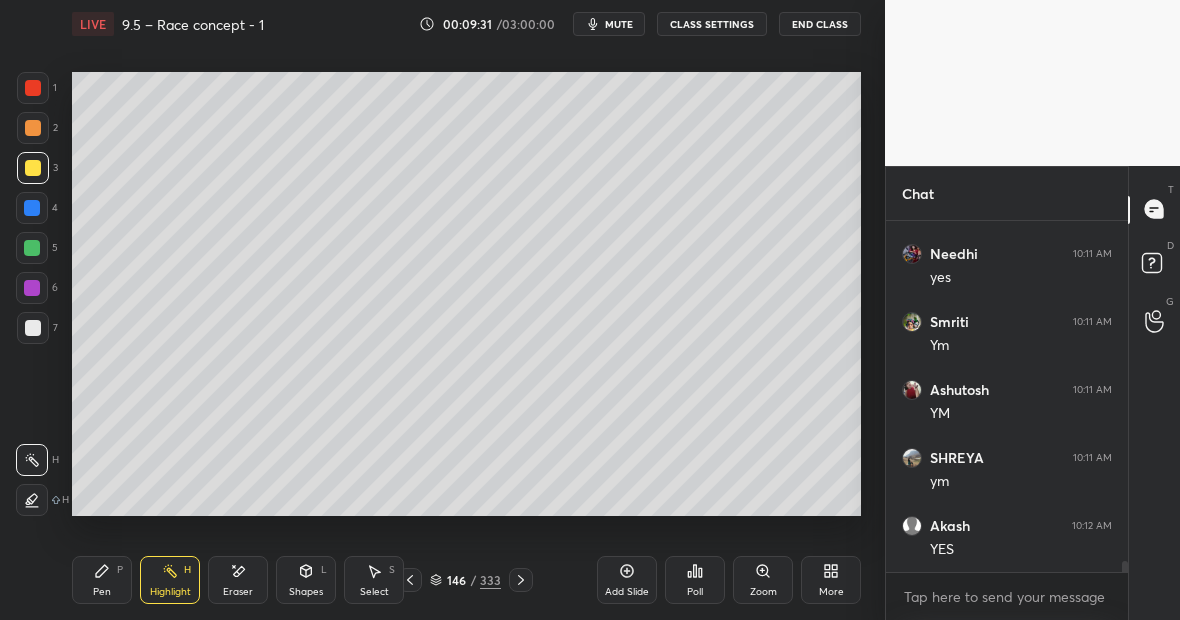 scroll, scrollTop: 10739, scrollLeft: 0, axis: vertical 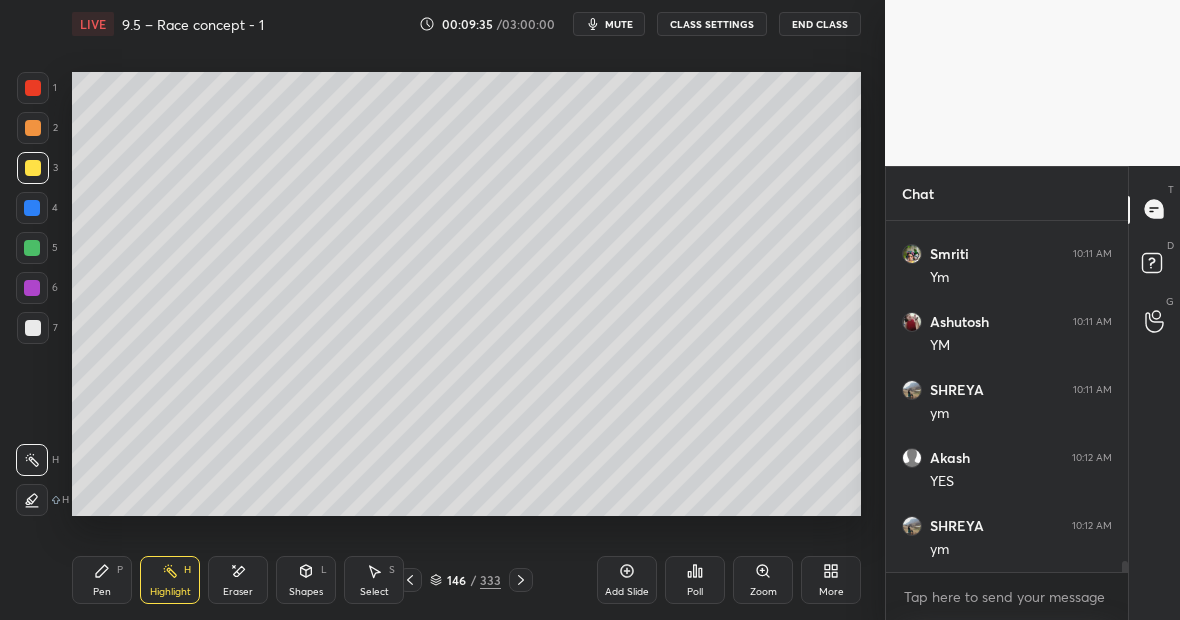 click on "Eraser" at bounding box center (238, 580) 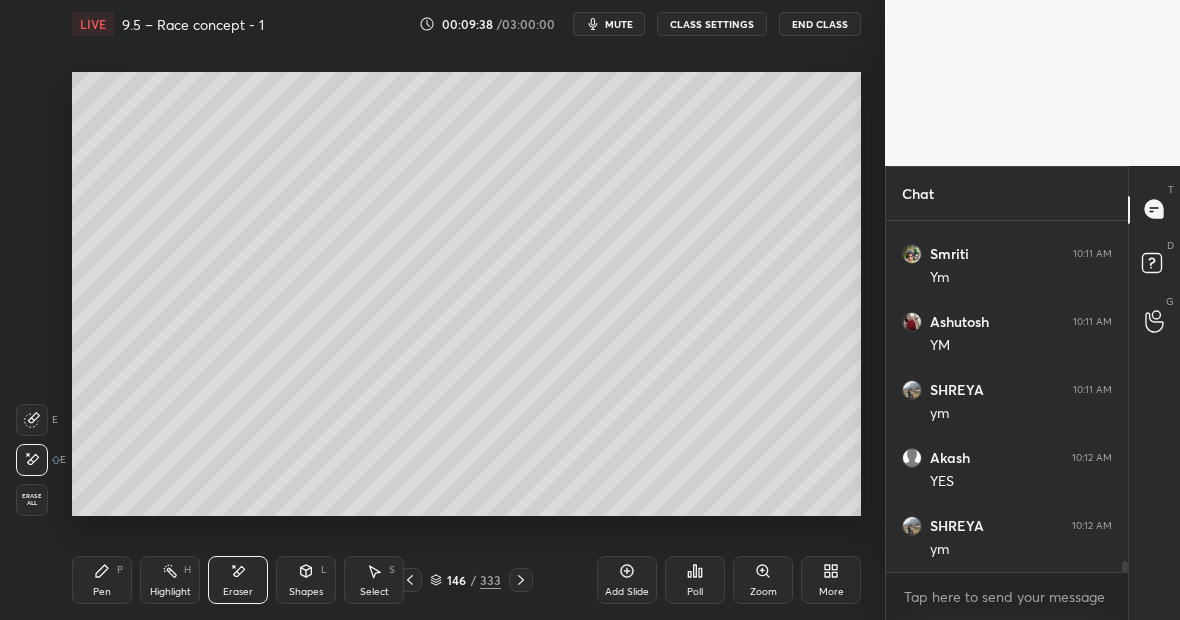 click on "Pen P" at bounding box center [102, 580] 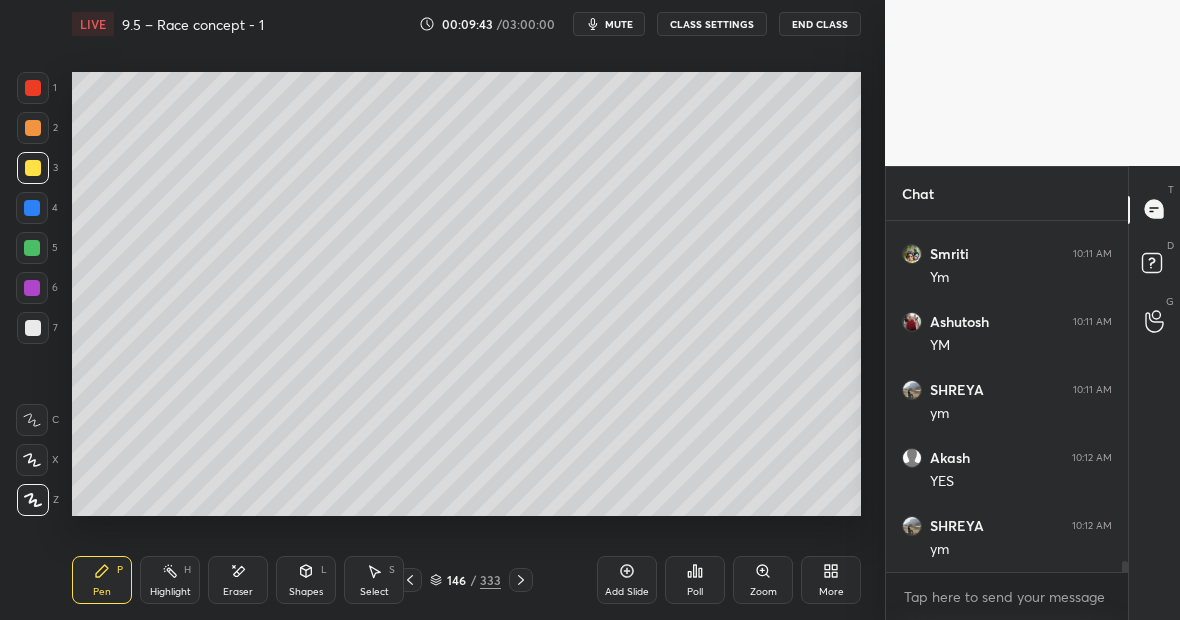 click at bounding box center (33, 88) 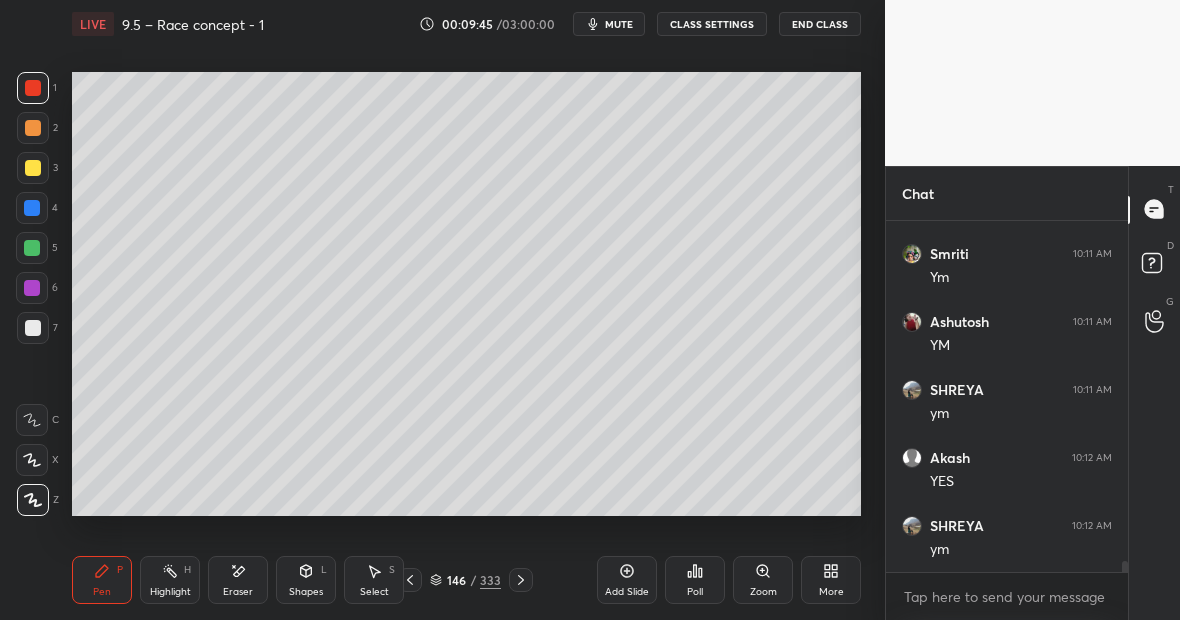 click at bounding box center [33, 168] 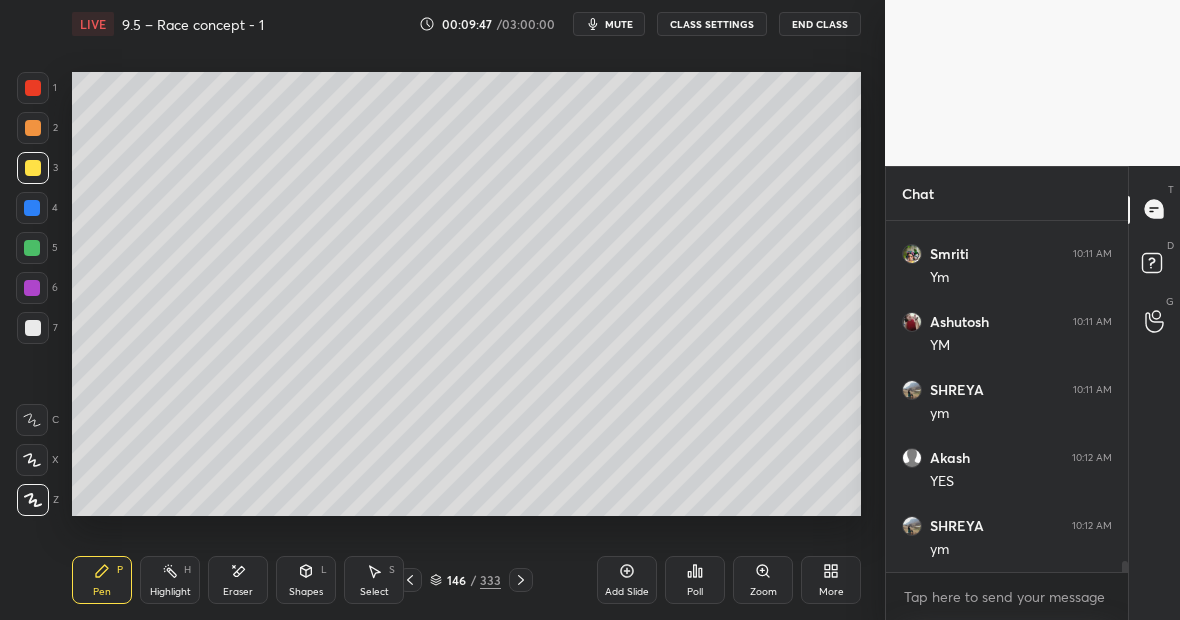 click at bounding box center [33, 88] 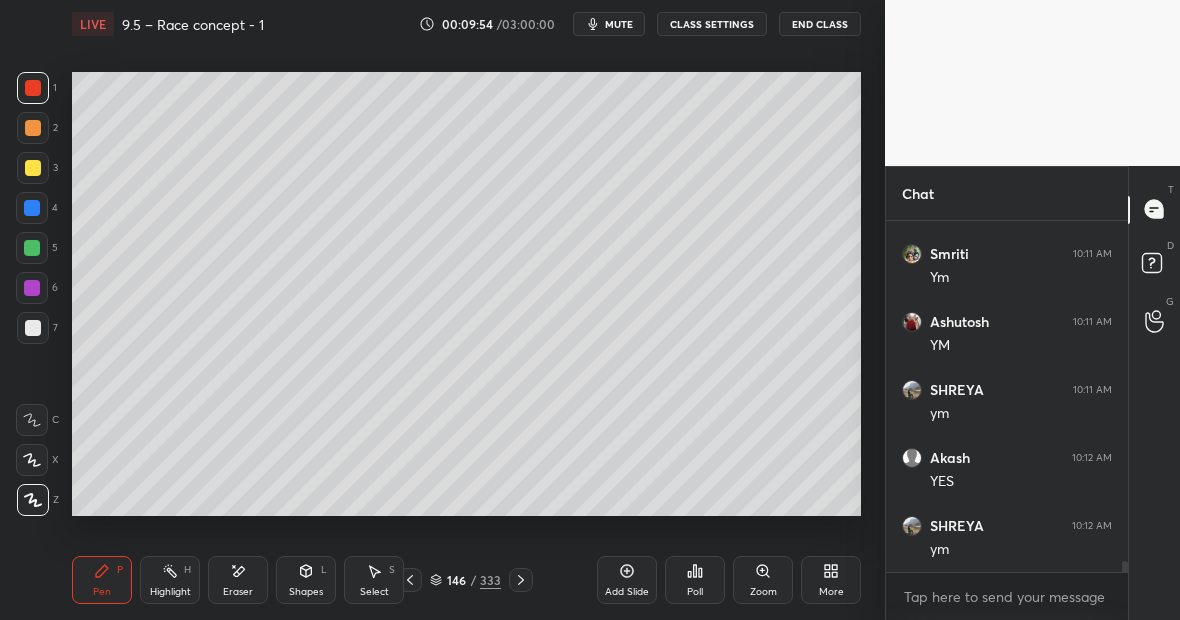 click at bounding box center (33, 168) 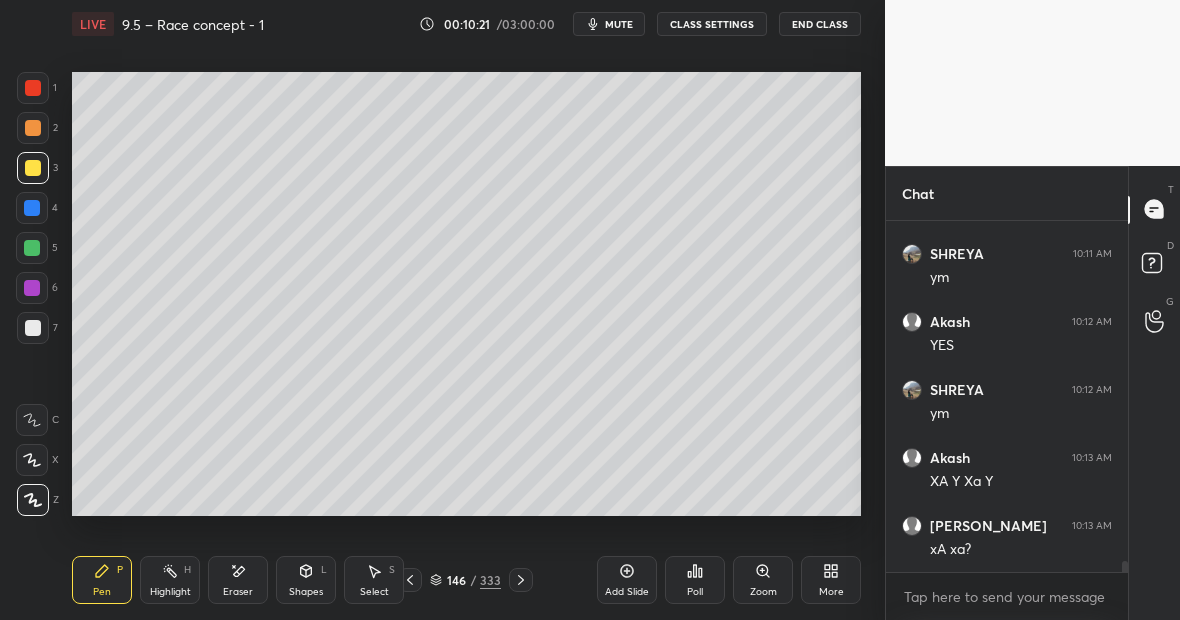 scroll, scrollTop: 10961, scrollLeft: 0, axis: vertical 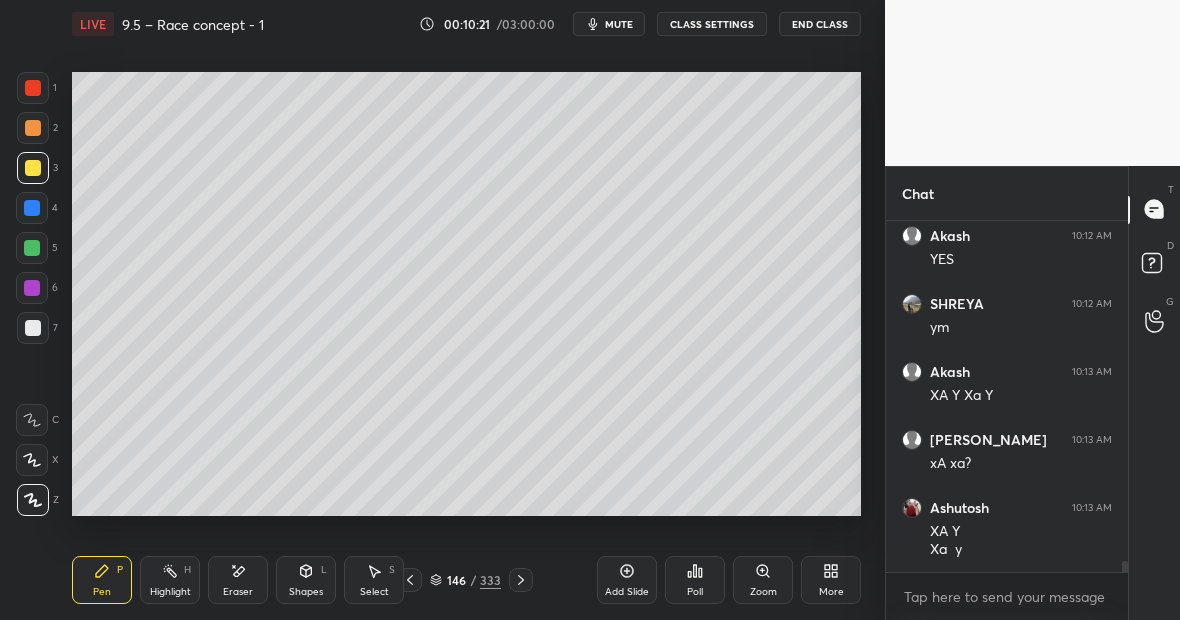 click on "Eraser" at bounding box center [238, 580] 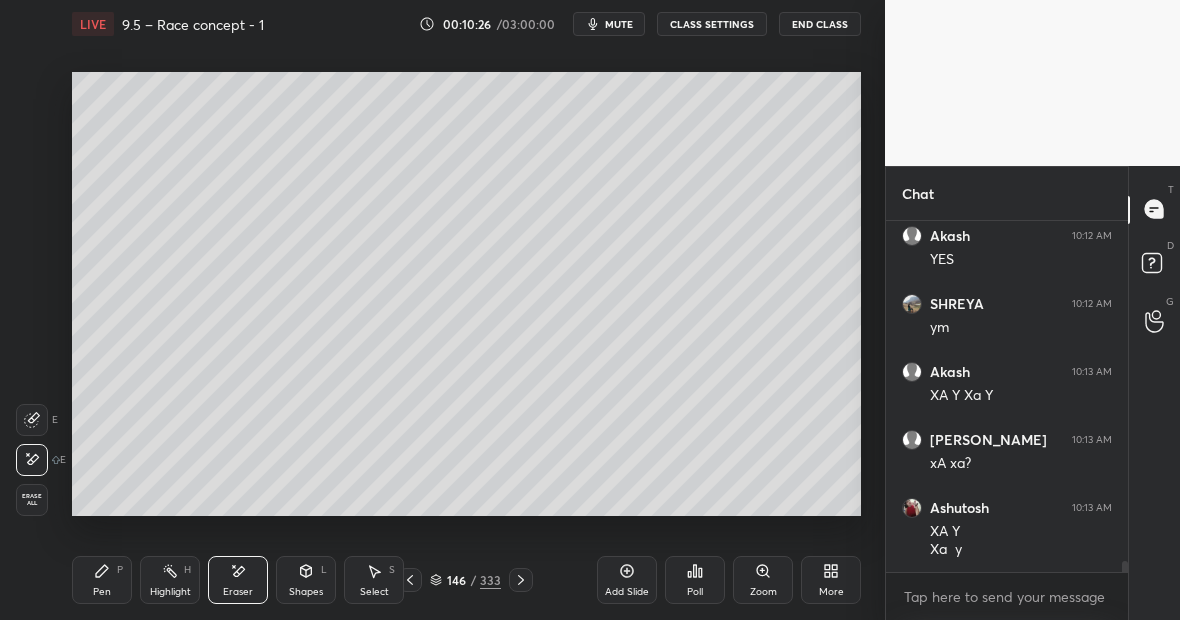 scroll, scrollTop: 11029, scrollLeft: 0, axis: vertical 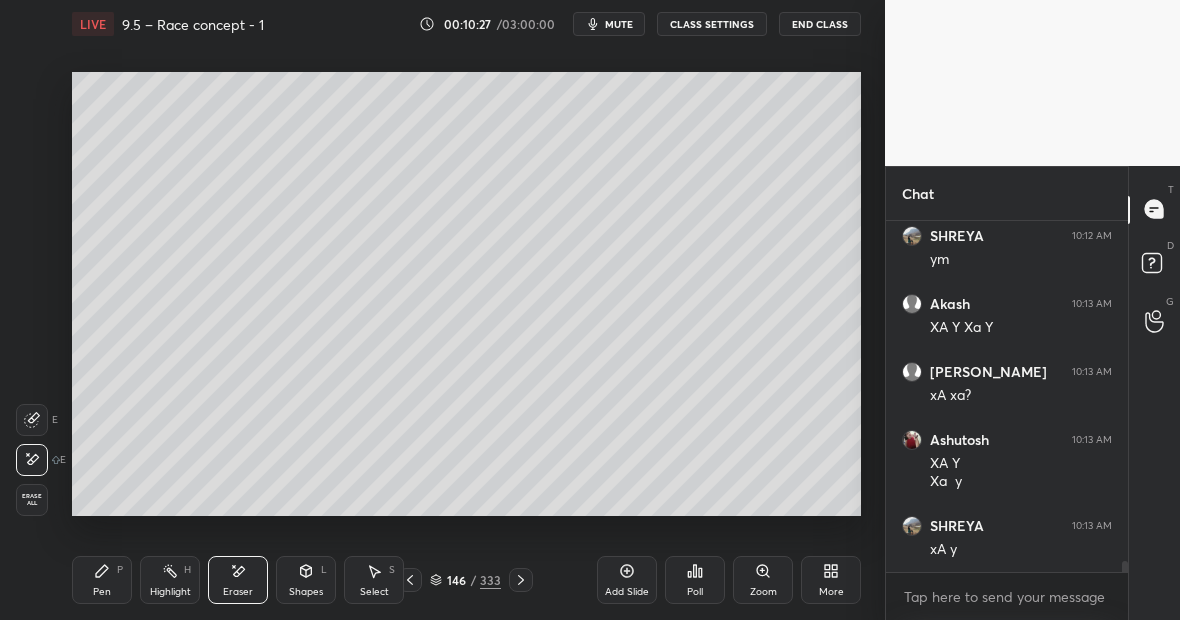 click on "P" at bounding box center (120, 570) 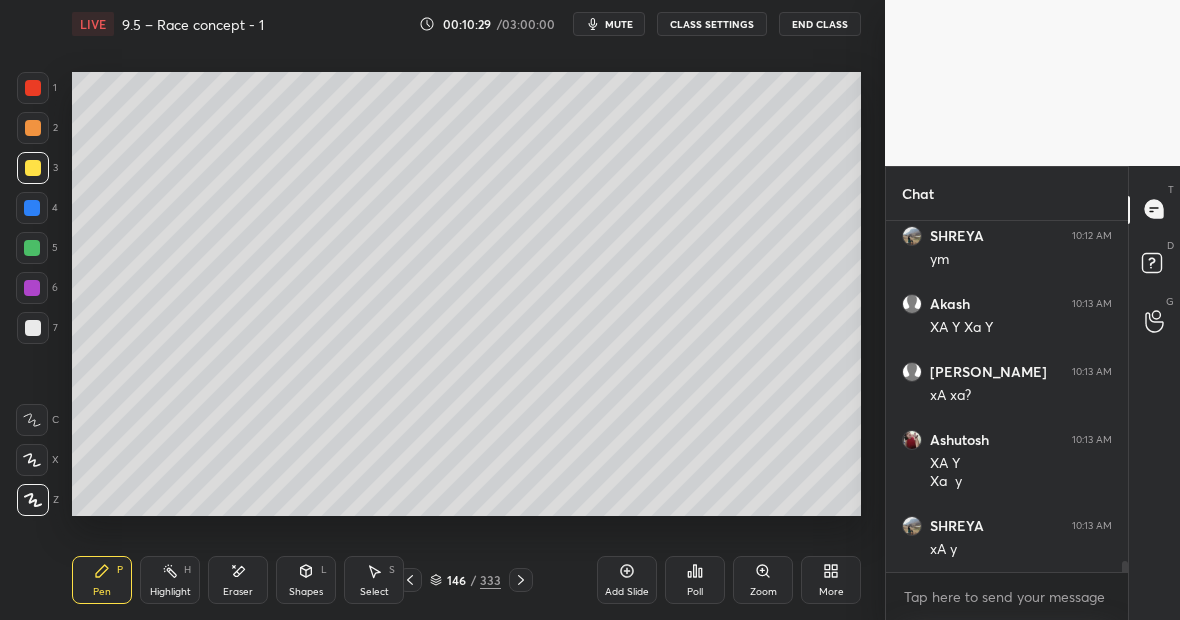 scroll, scrollTop: 11097, scrollLeft: 0, axis: vertical 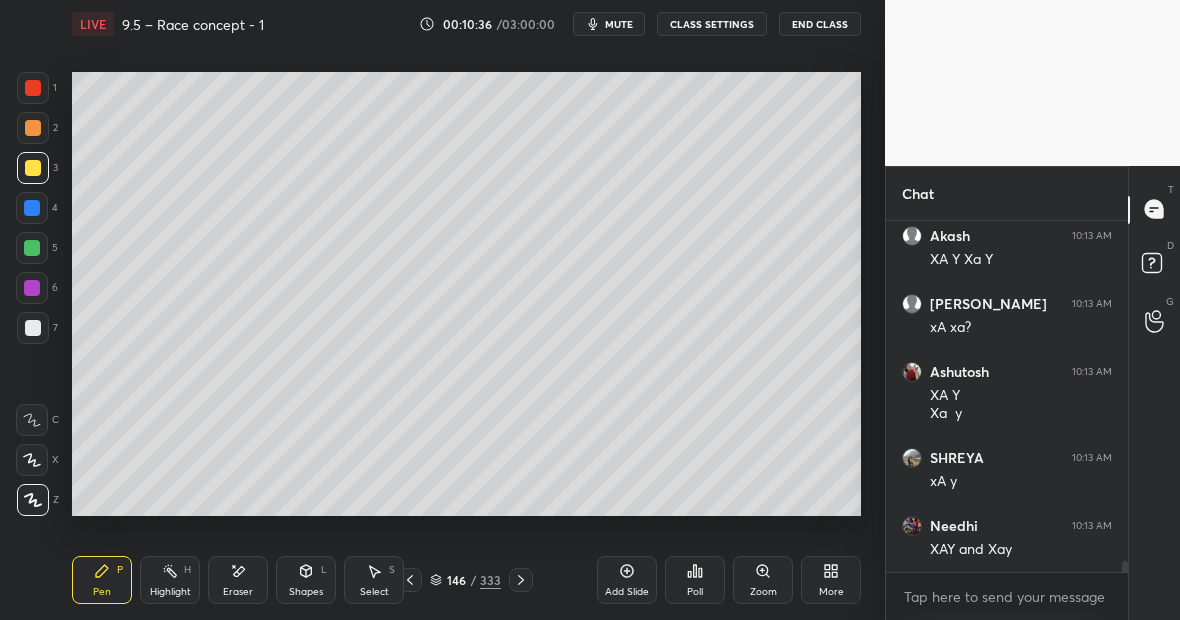 click on "Highlight H" at bounding box center [170, 580] 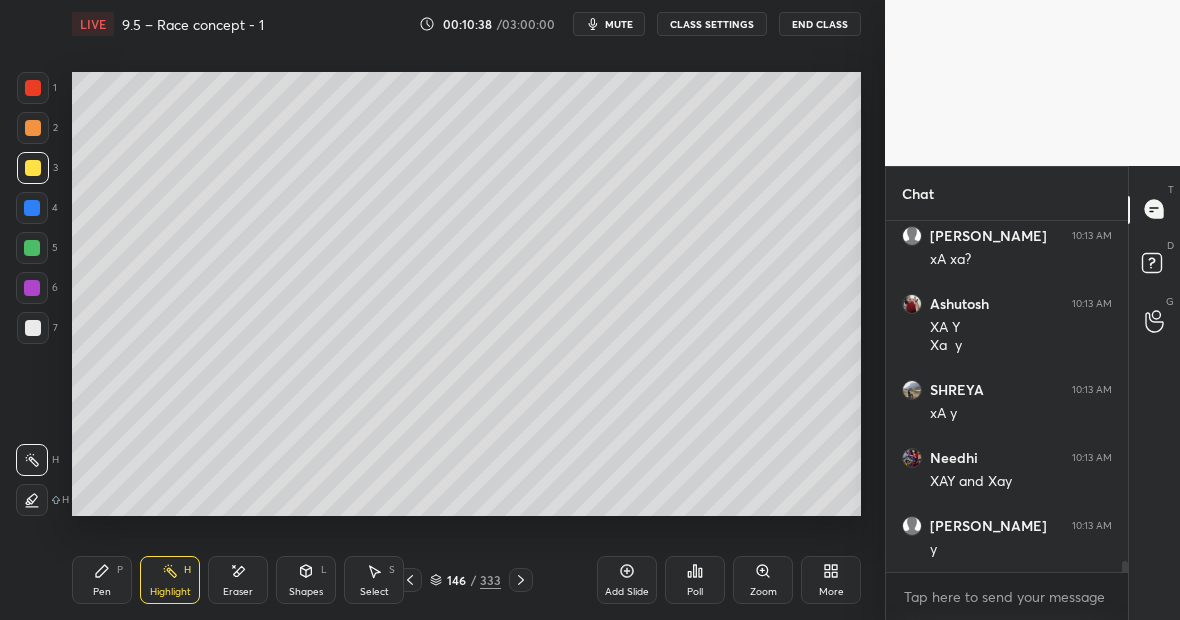 scroll, scrollTop: 11233, scrollLeft: 0, axis: vertical 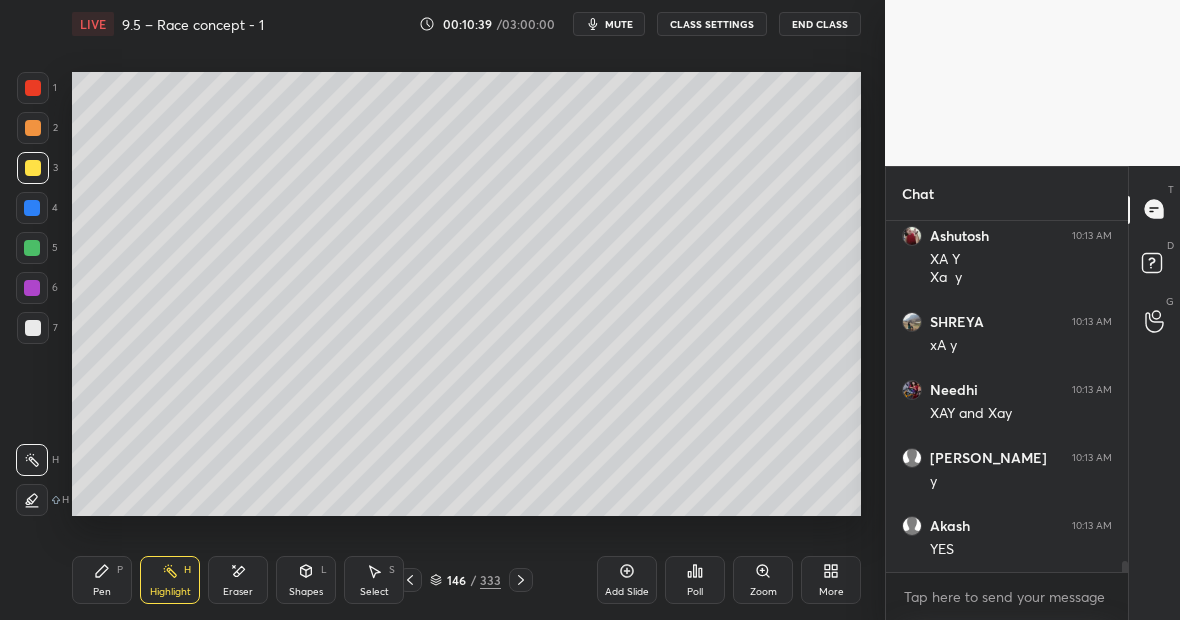 click on "P" at bounding box center (120, 570) 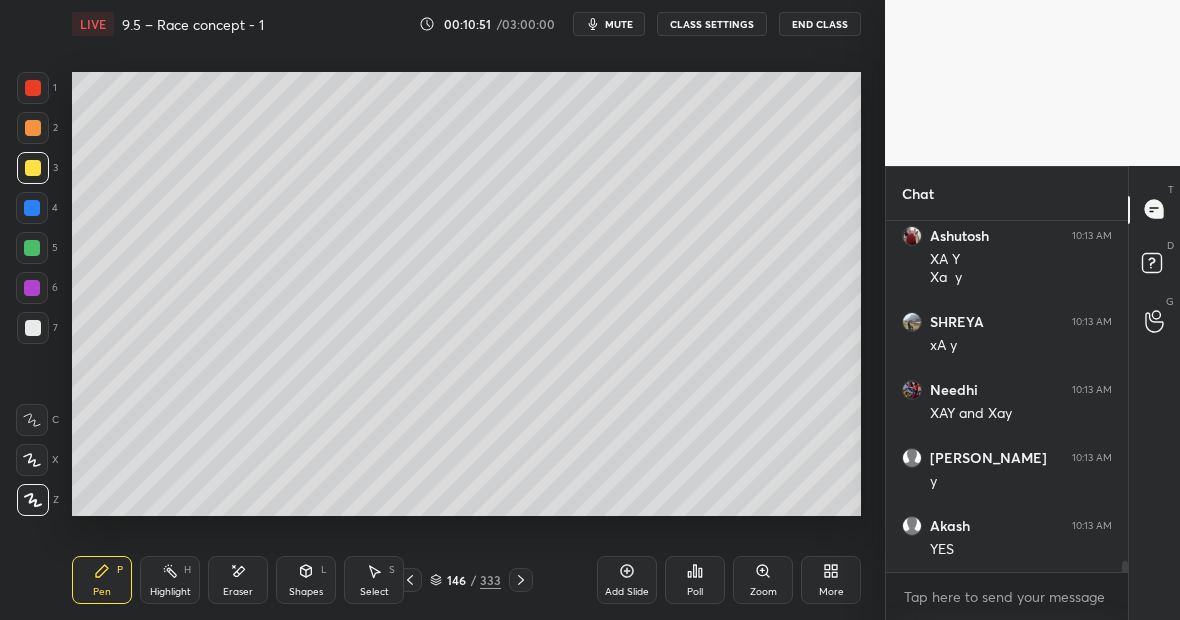 click on "Highlight H" at bounding box center (170, 580) 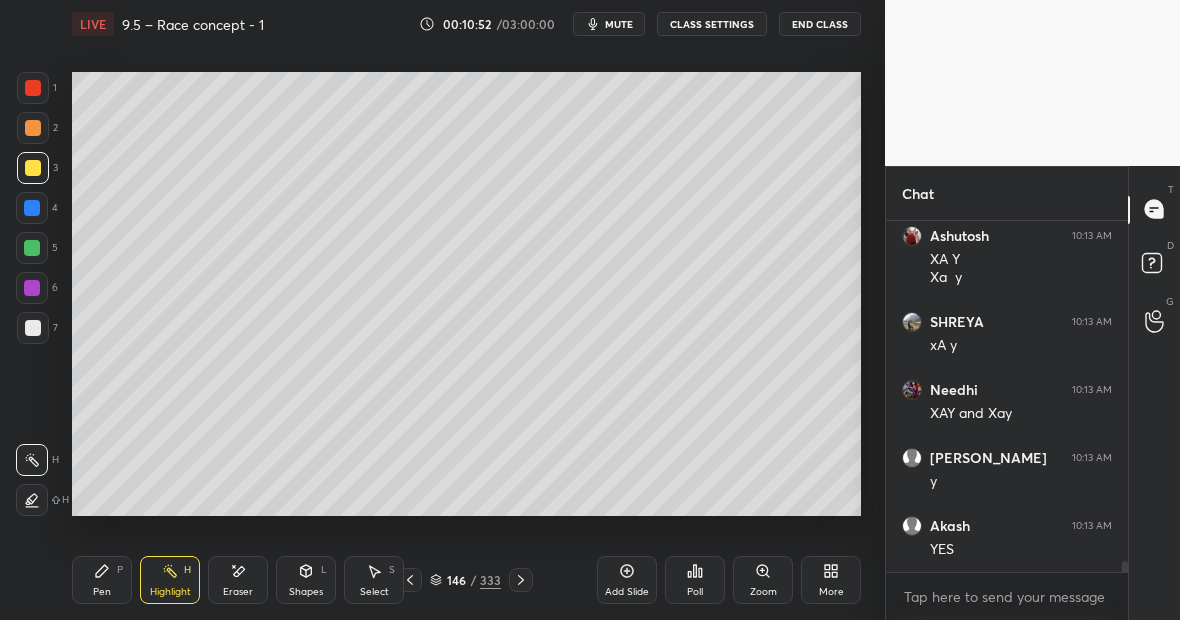 scroll, scrollTop: 11301, scrollLeft: 0, axis: vertical 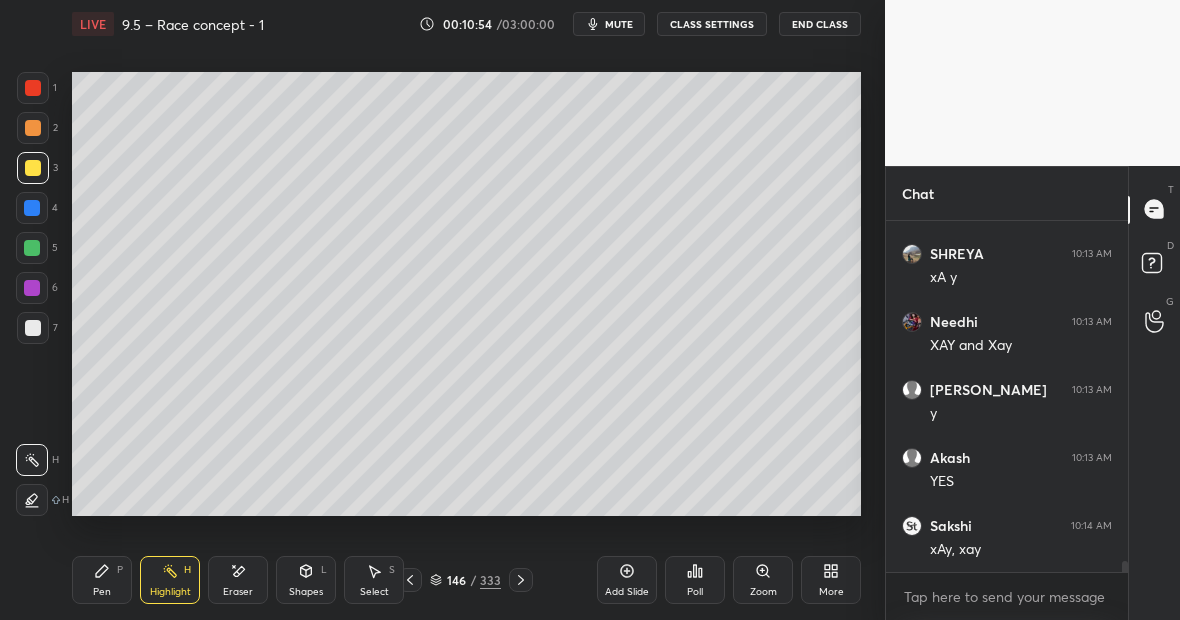 click on "Pen P" at bounding box center (102, 580) 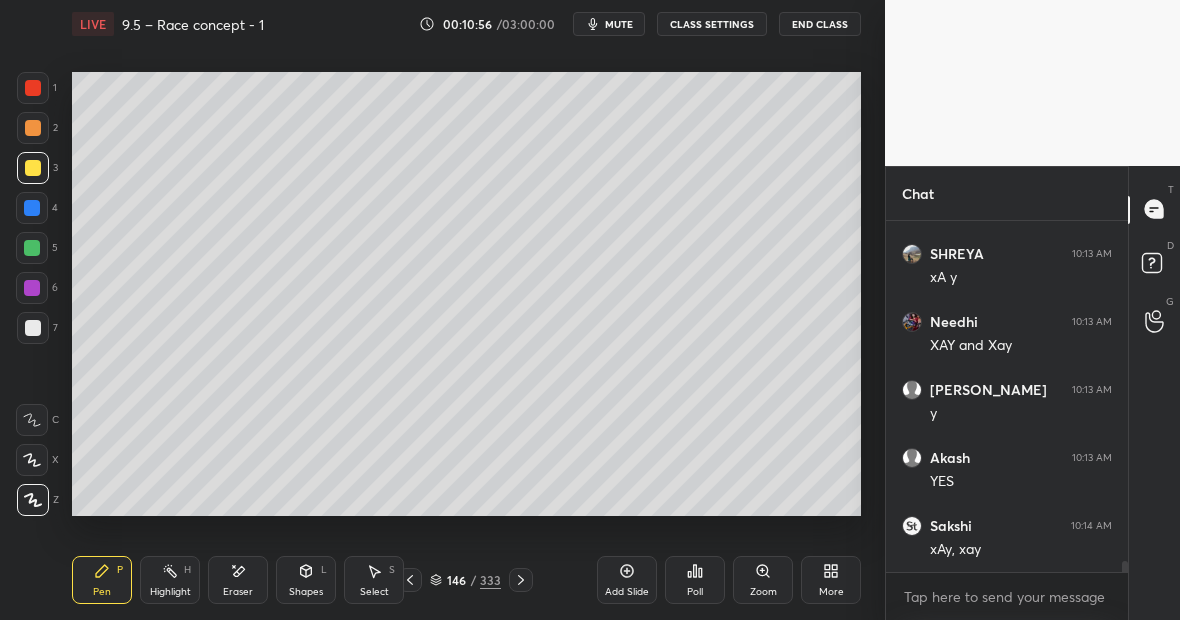 scroll, scrollTop: 11369, scrollLeft: 0, axis: vertical 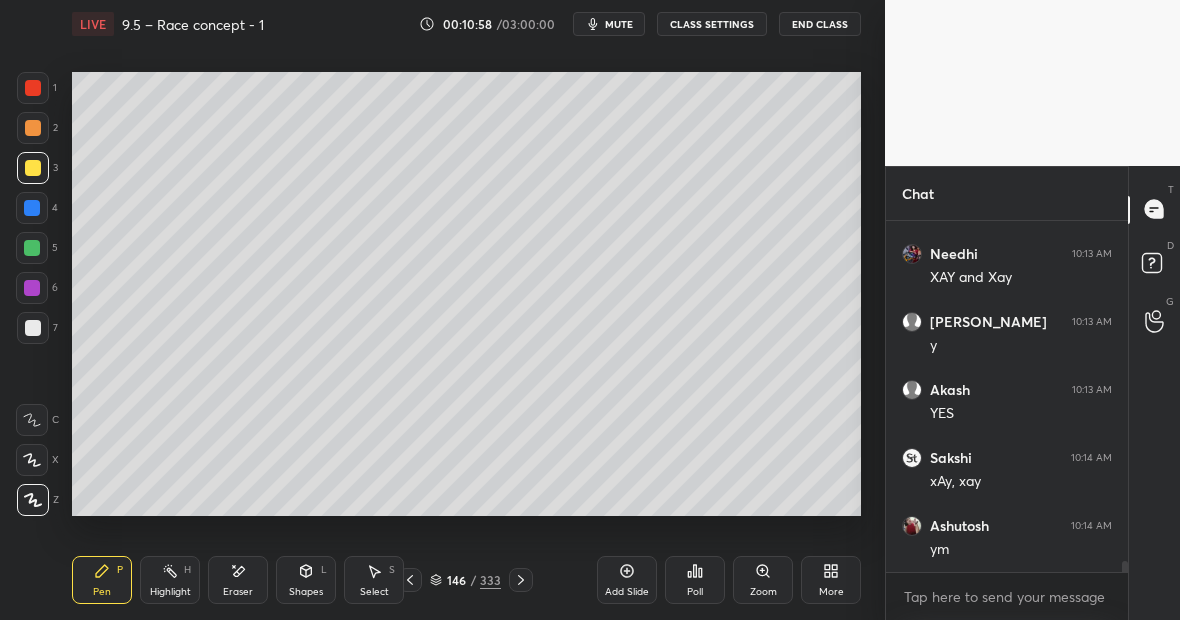 click 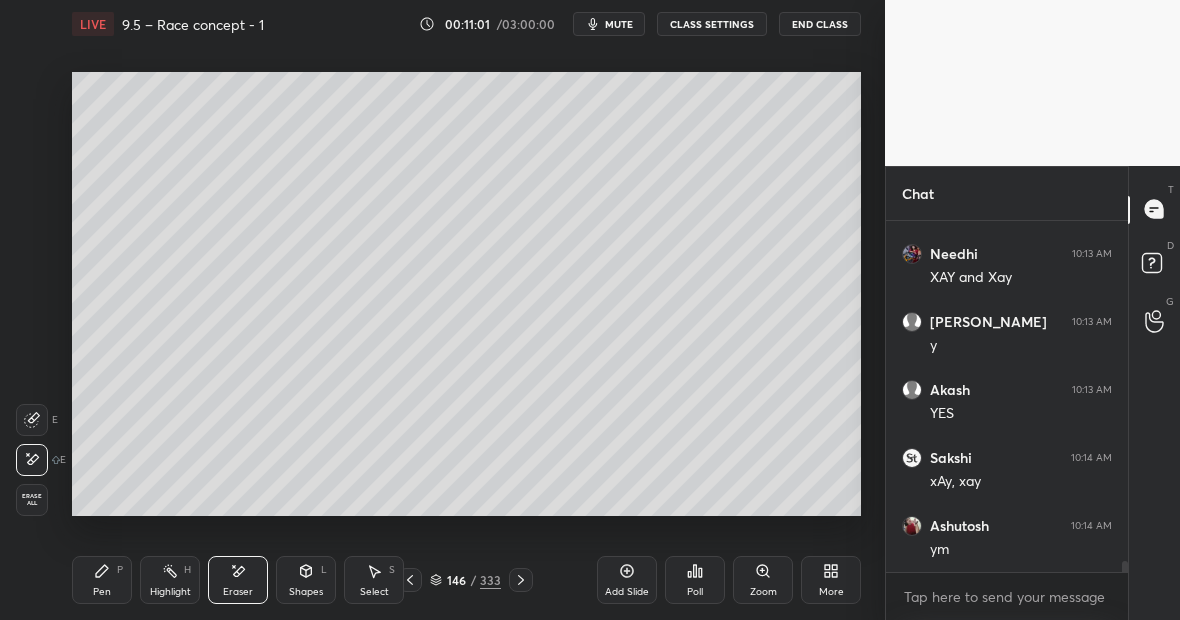click on "Pen P" at bounding box center [102, 580] 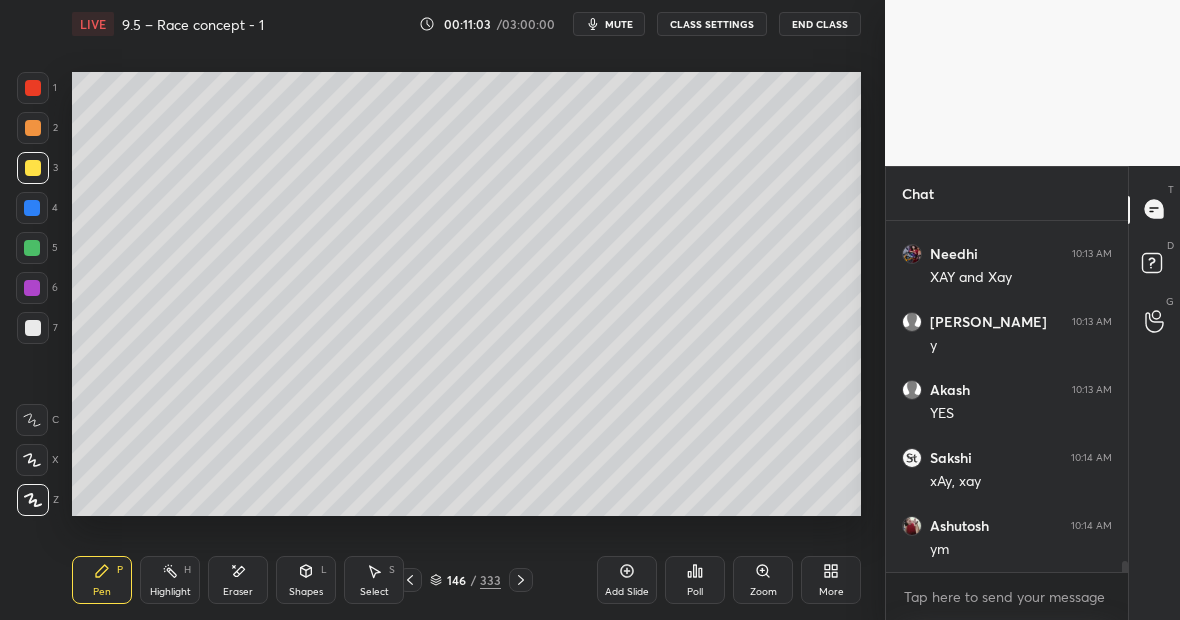 click on "Highlight H" at bounding box center [170, 580] 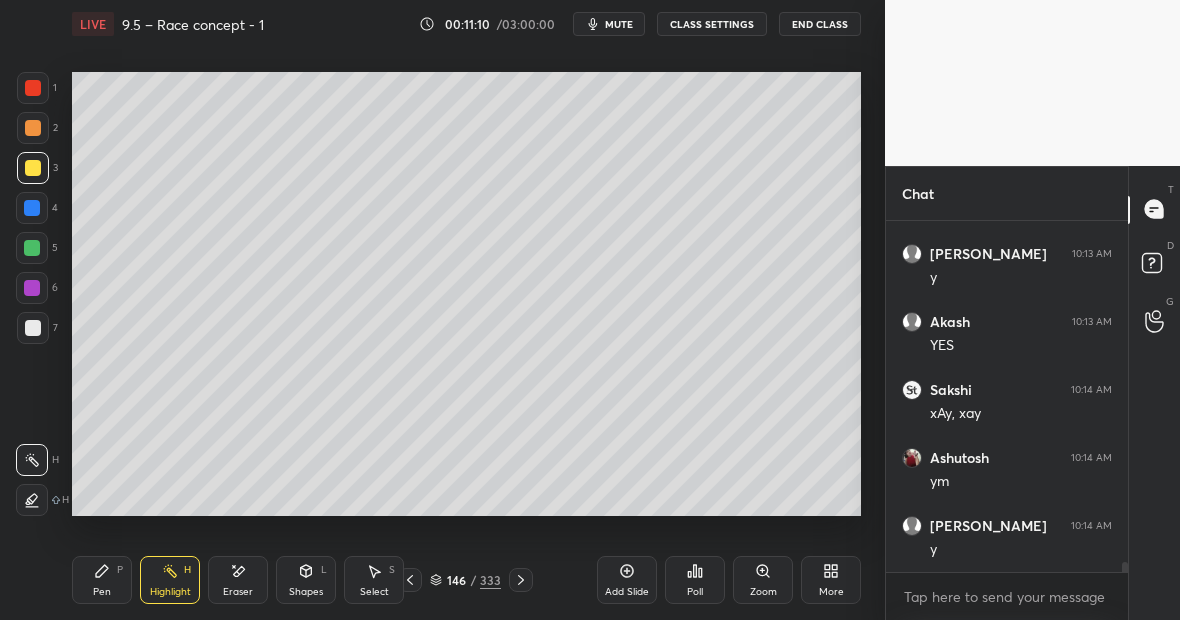 scroll, scrollTop: 11505, scrollLeft: 0, axis: vertical 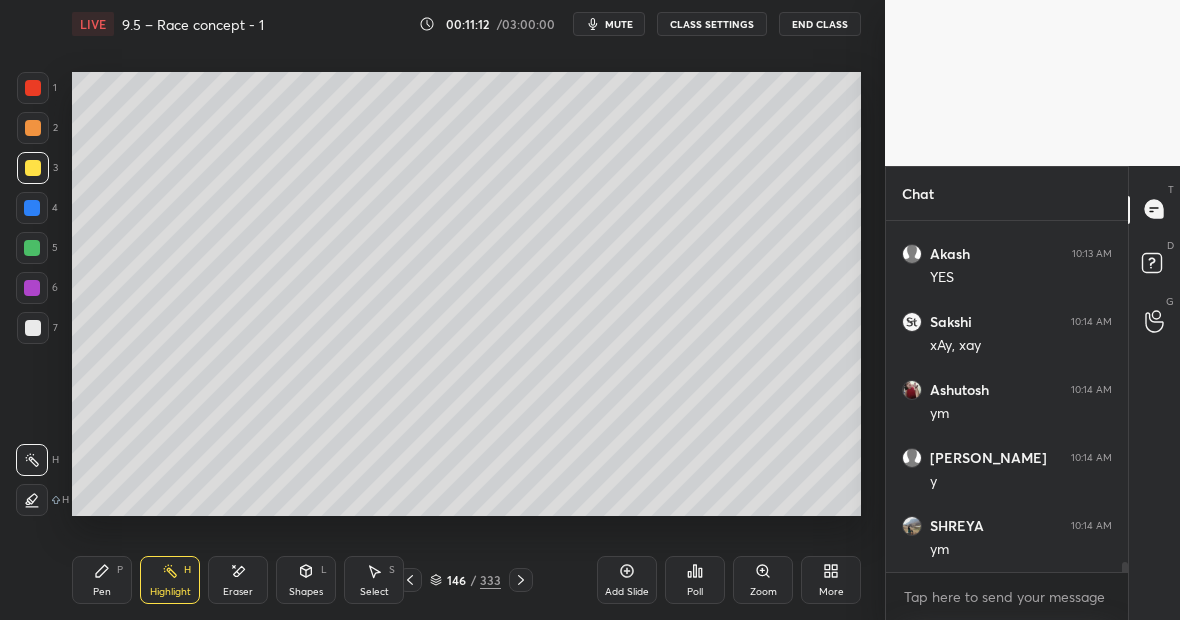 click on "Eraser" at bounding box center [238, 580] 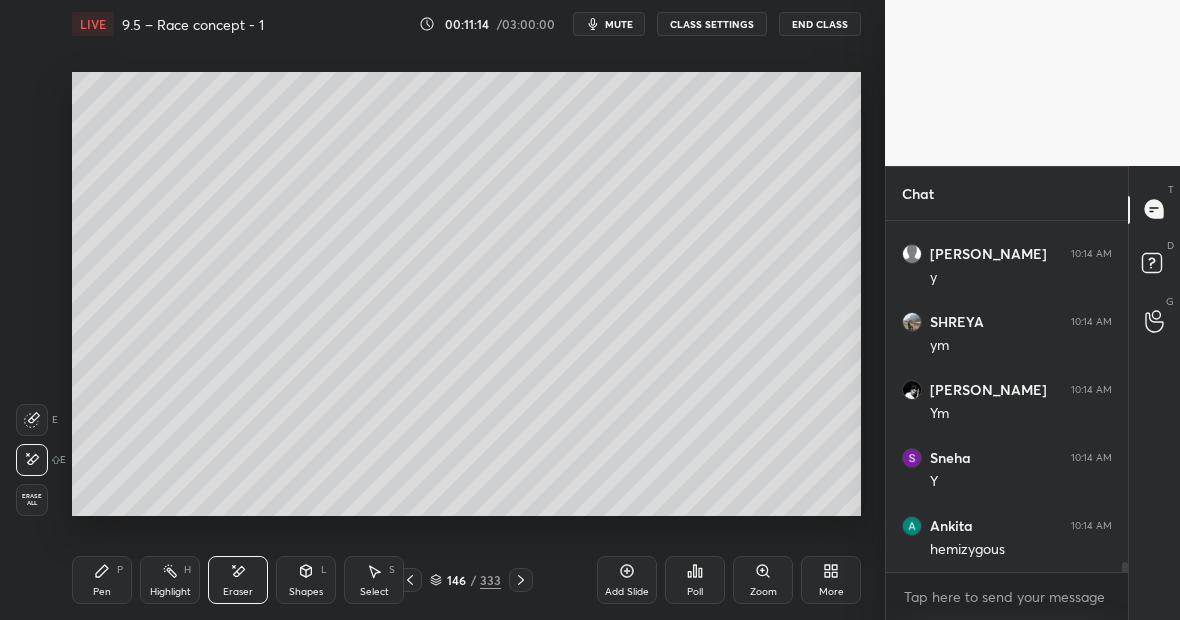 scroll, scrollTop: 11777, scrollLeft: 0, axis: vertical 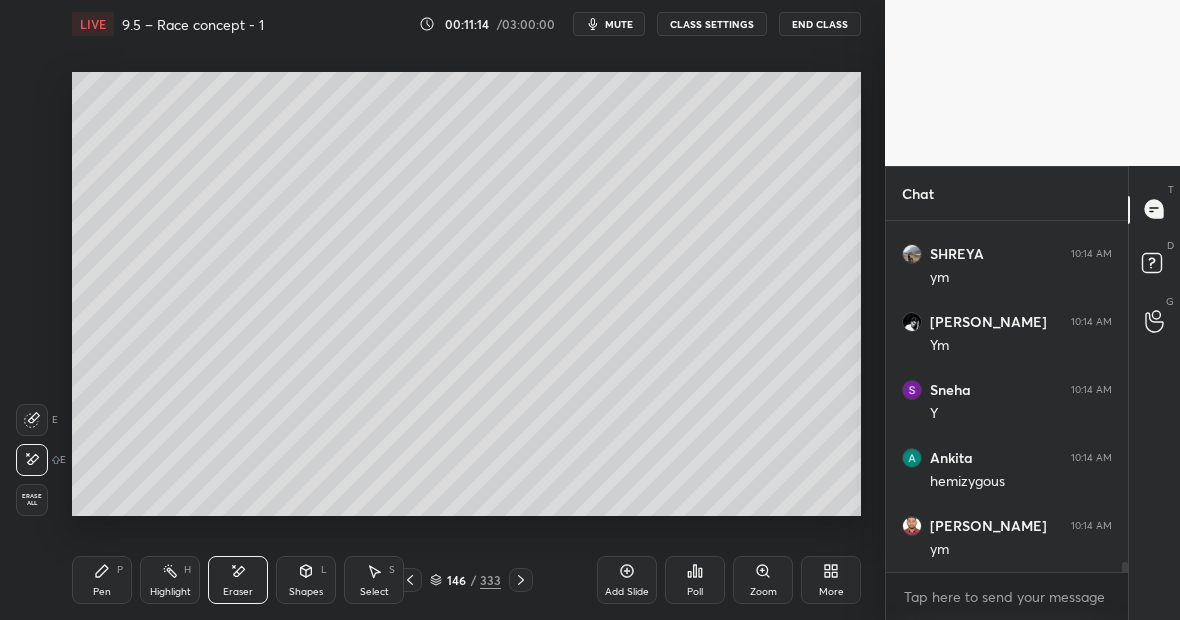click on "Highlight H" at bounding box center [170, 580] 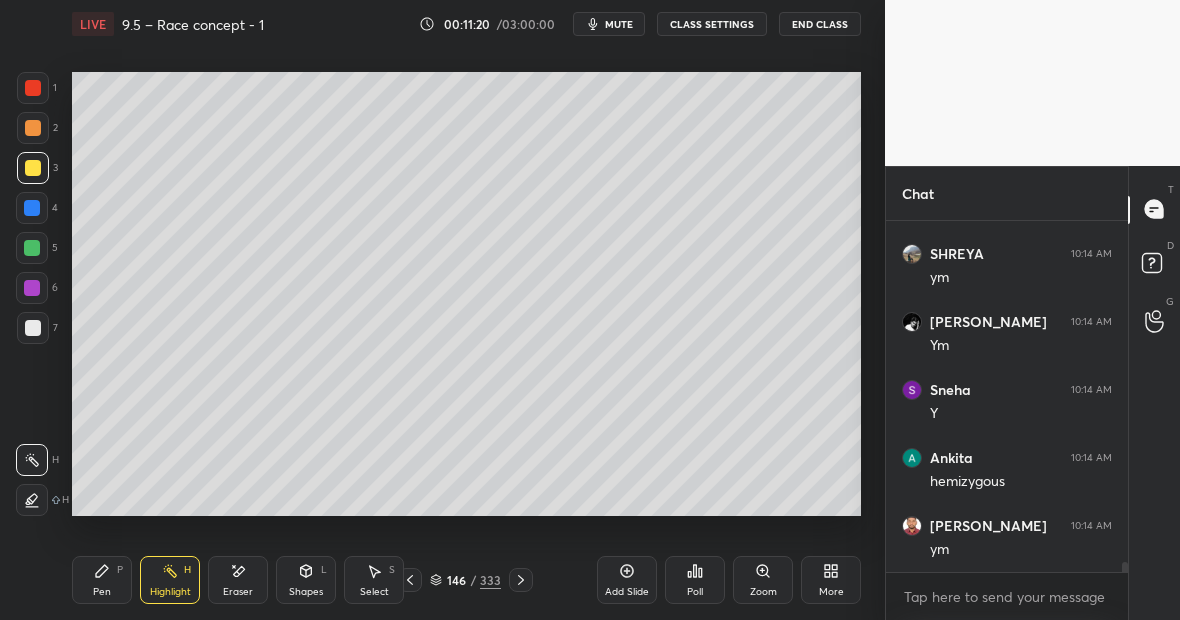 click on "Pen P" at bounding box center [102, 580] 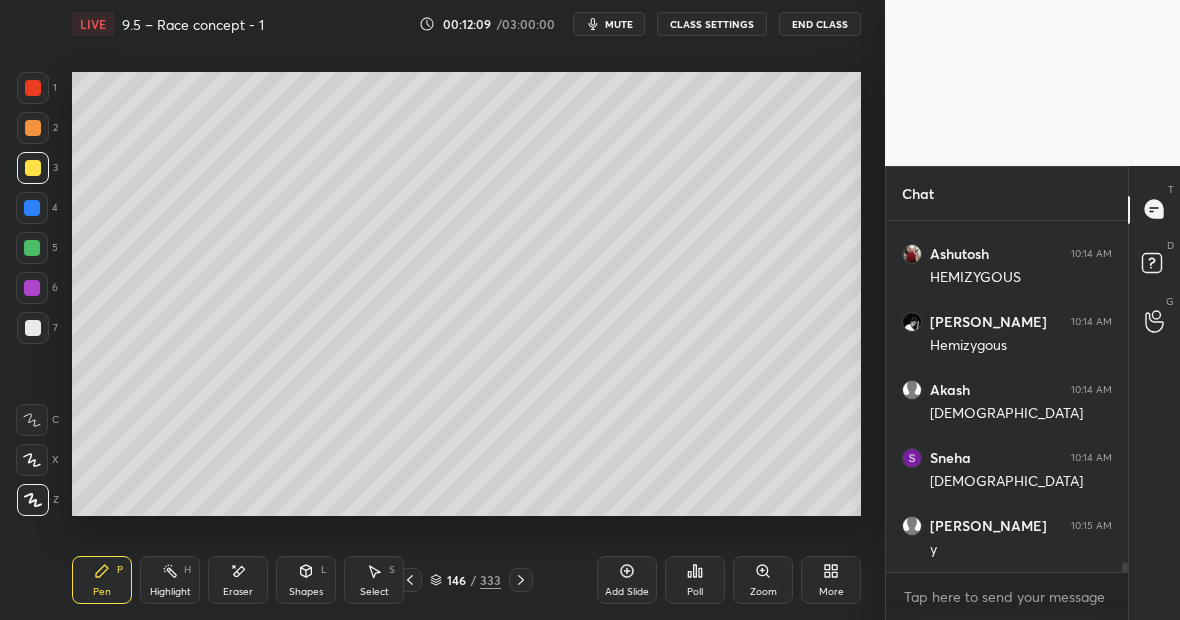 scroll, scrollTop: 12457, scrollLeft: 0, axis: vertical 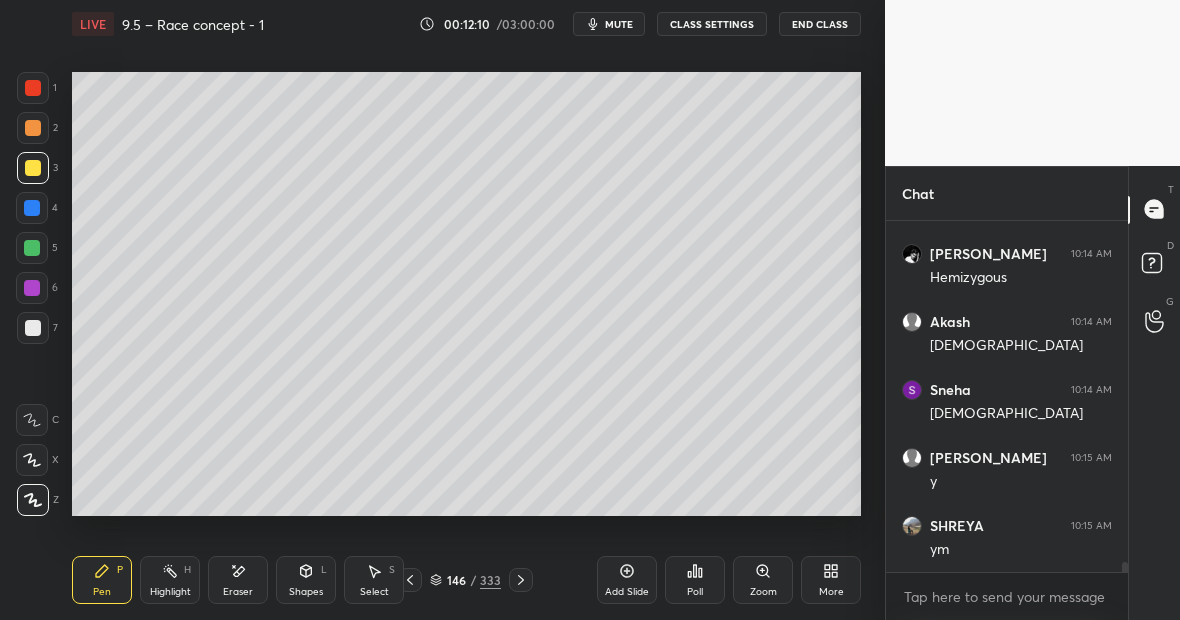click on "Eraser" at bounding box center [238, 580] 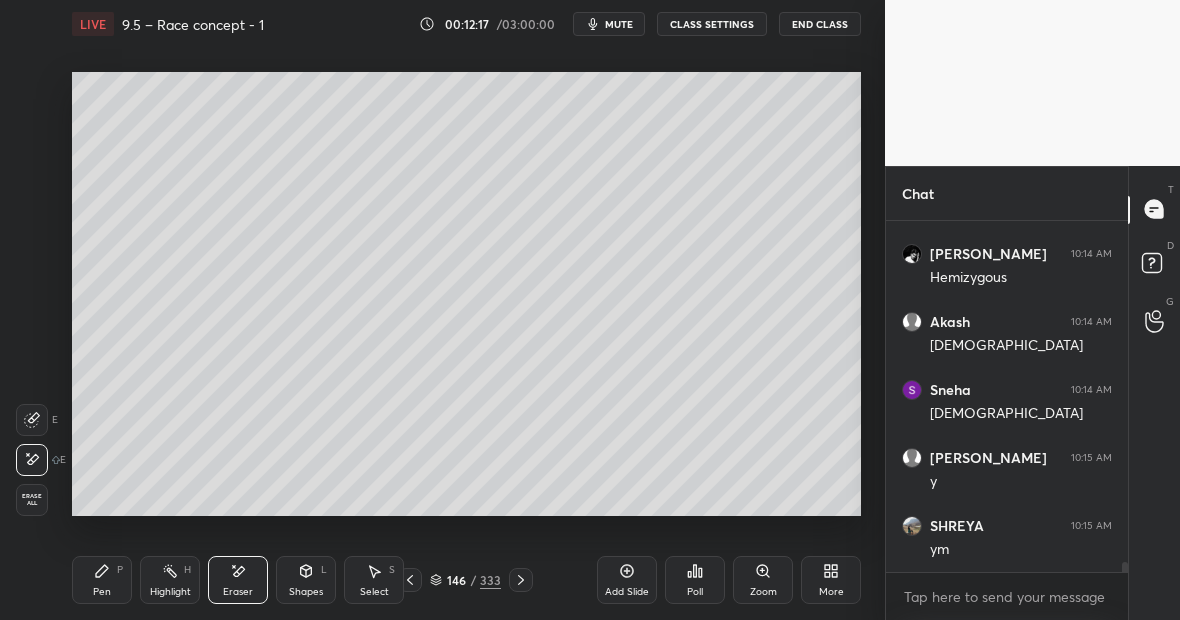 click on "Pen P" at bounding box center [102, 580] 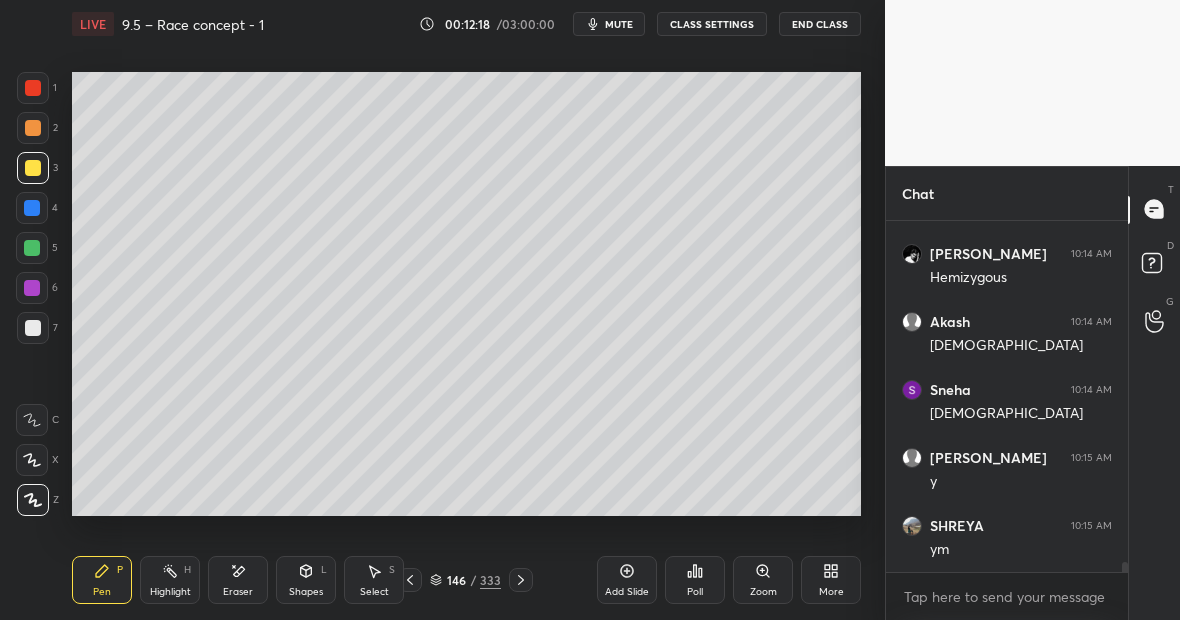click at bounding box center (33, 328) 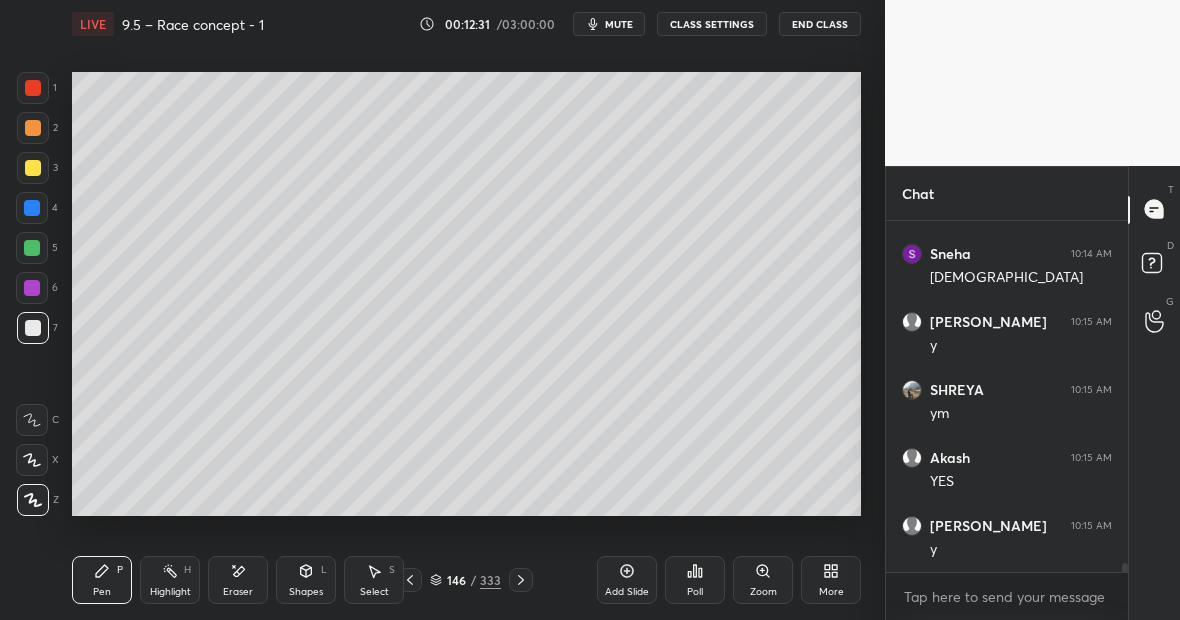 scroll, scrollTop: 12661, scrollLeft: 0, axis: vertical 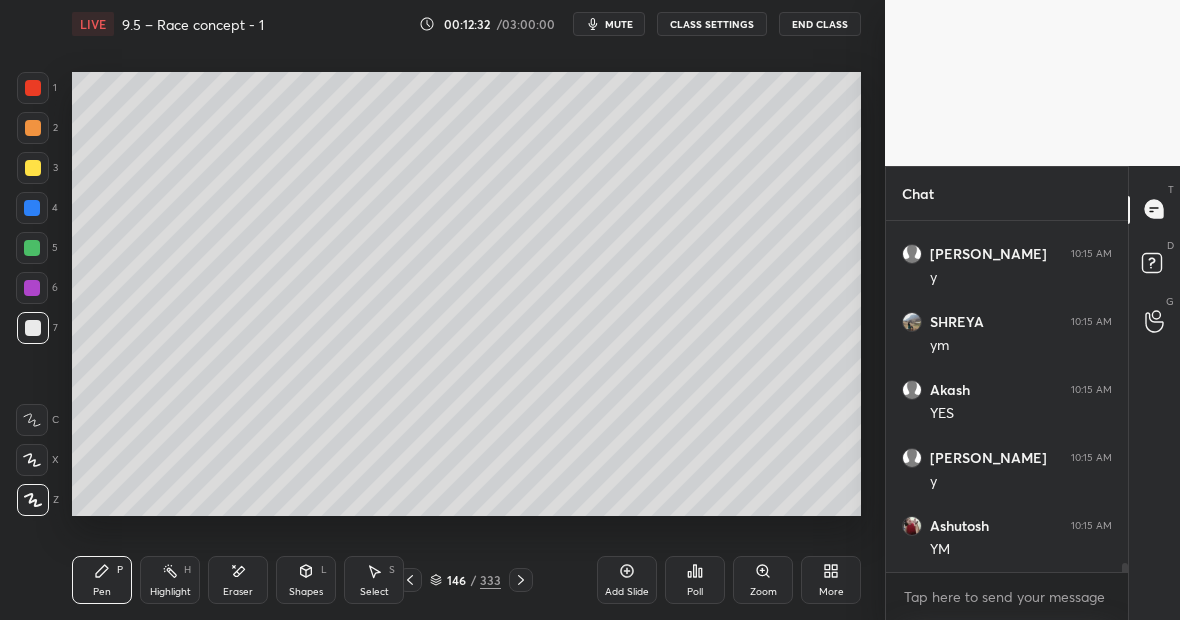 click at bounding box center (33, 88) 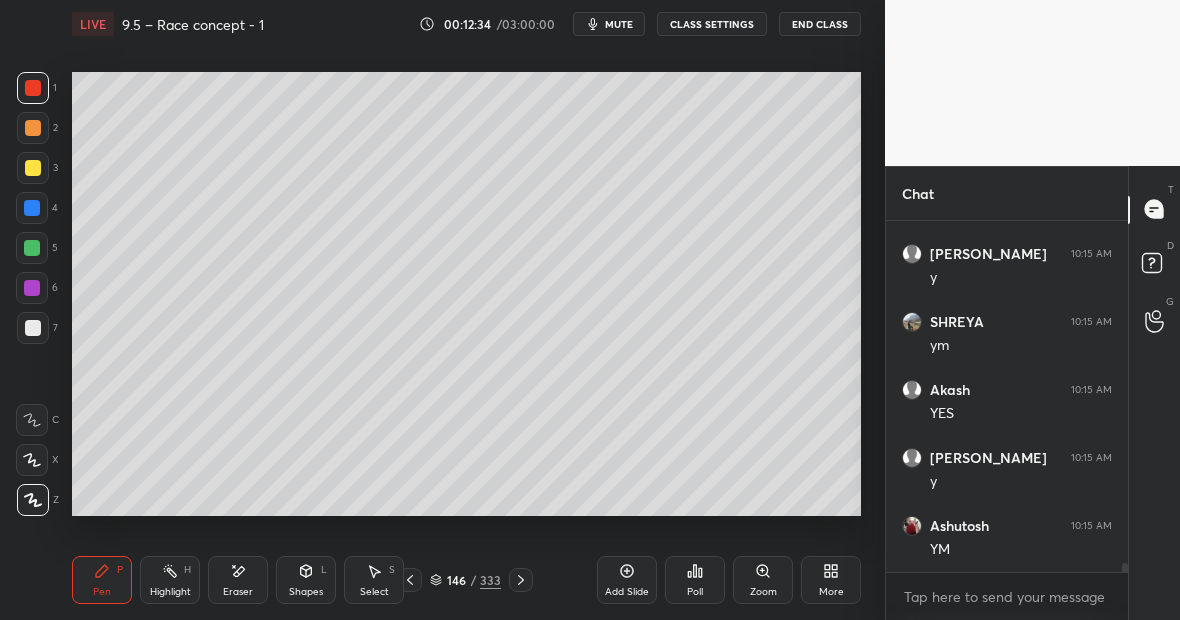 scroll, scrollTop: 12729, scrollLeft: 0, axis: vertical 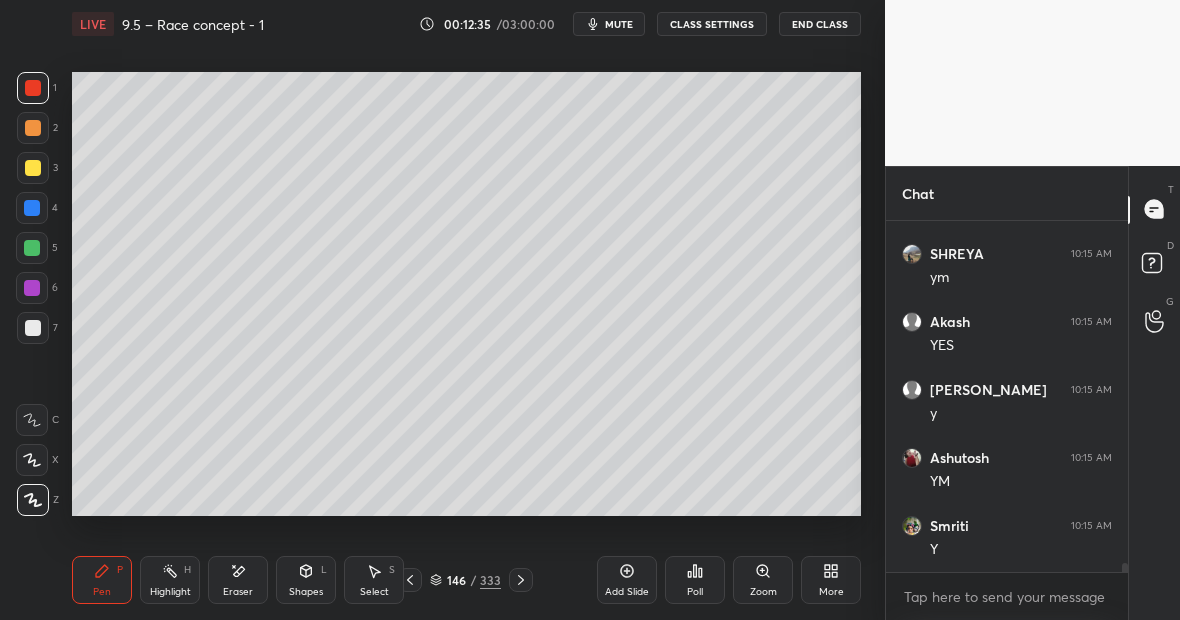 click at bounding box center [33, 328] 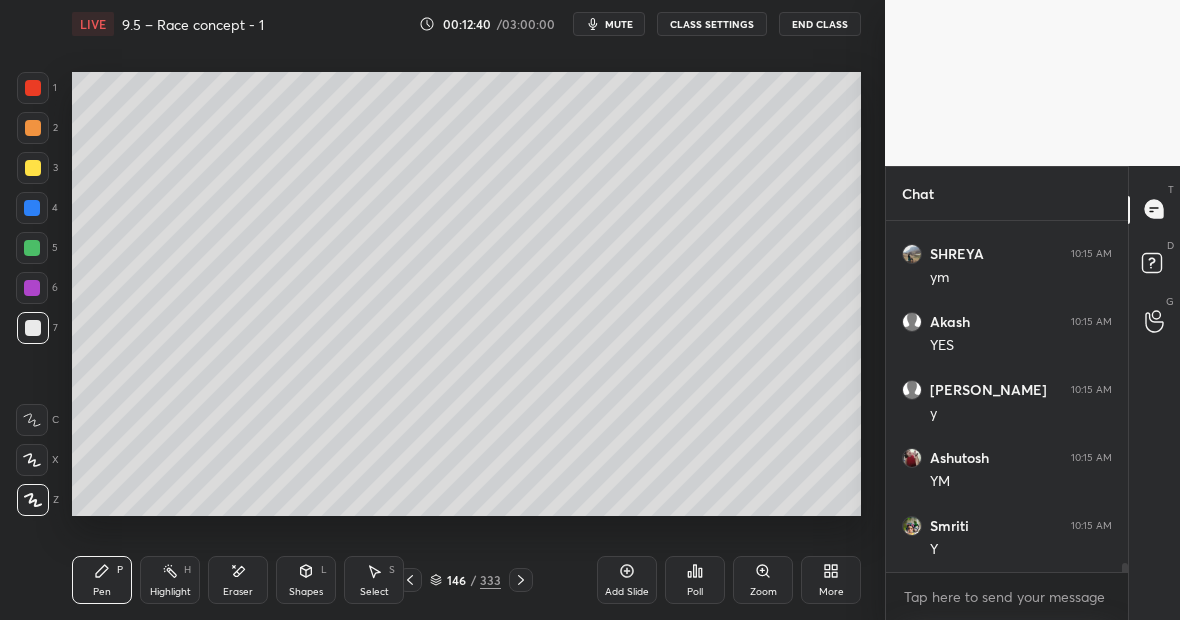 scroll, scrollTop: 12797, scrollLeft: 0, axis: vertical 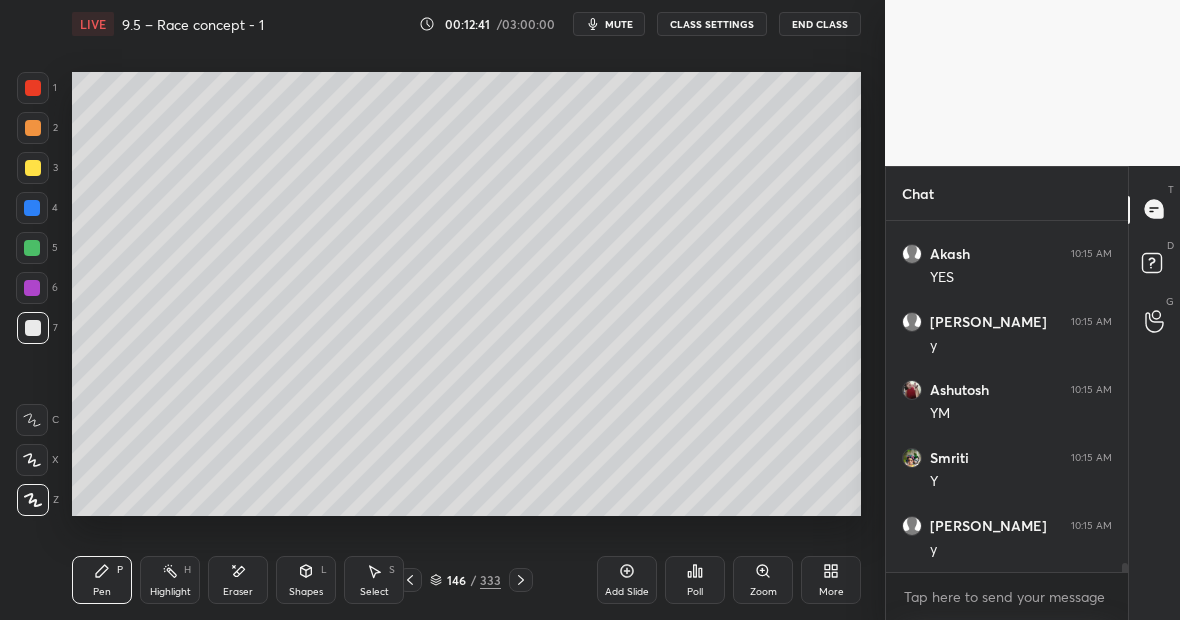 click on "Highlight H" at bounding box center [170, 580] 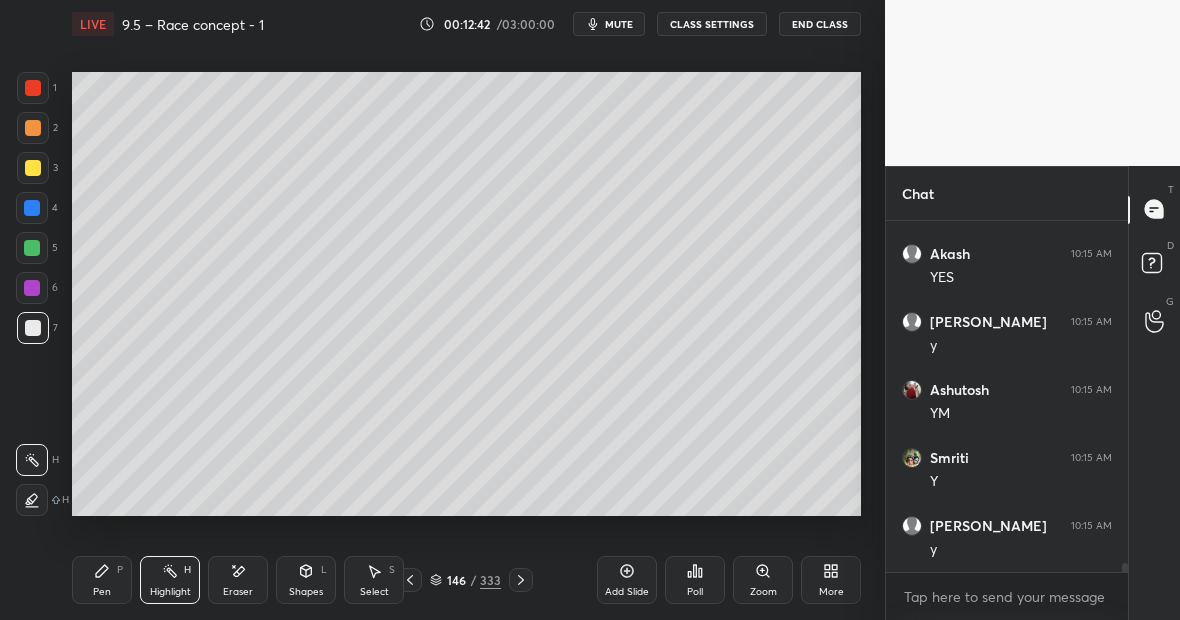 click on "Pen P" at bounding box center [102, 580] 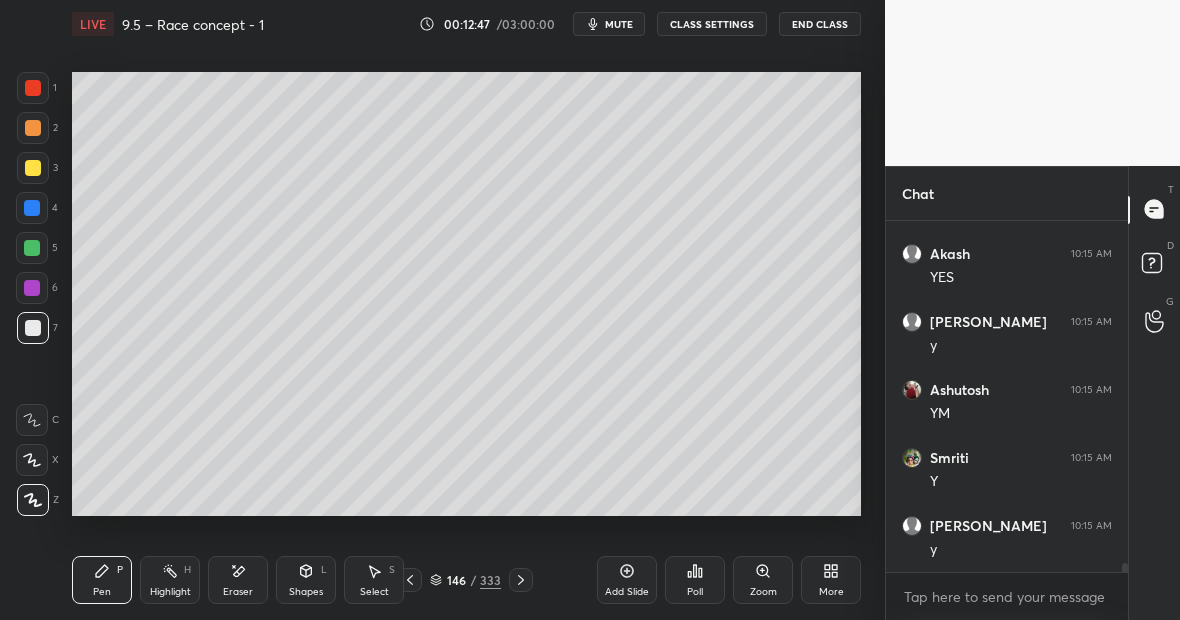 click on "Highlight H" at bounding box center [170, 580] 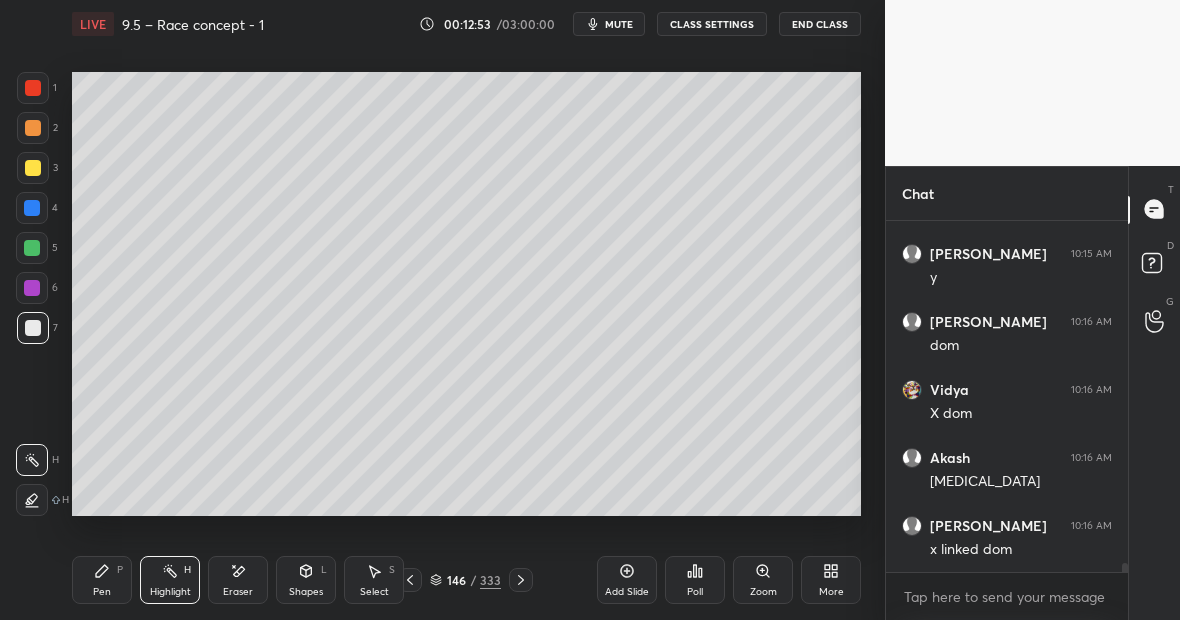 scroll, scrollTop: 13137, scrollLeft: 0, axis: vertical 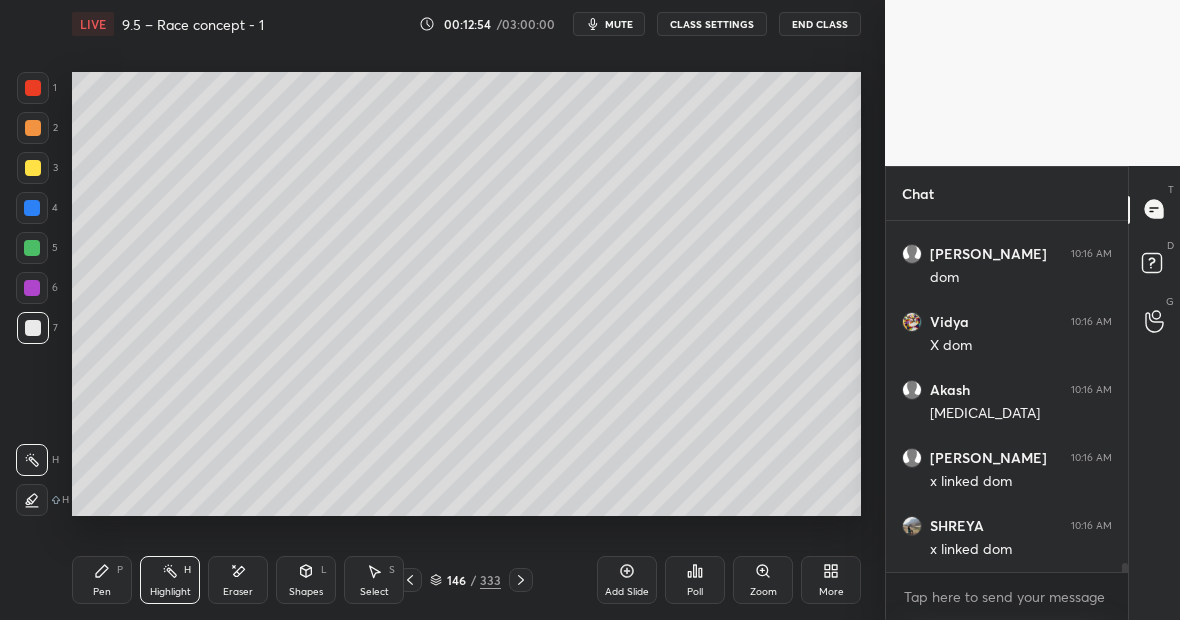 click on "Pen P" at bounding box center (102, 580) 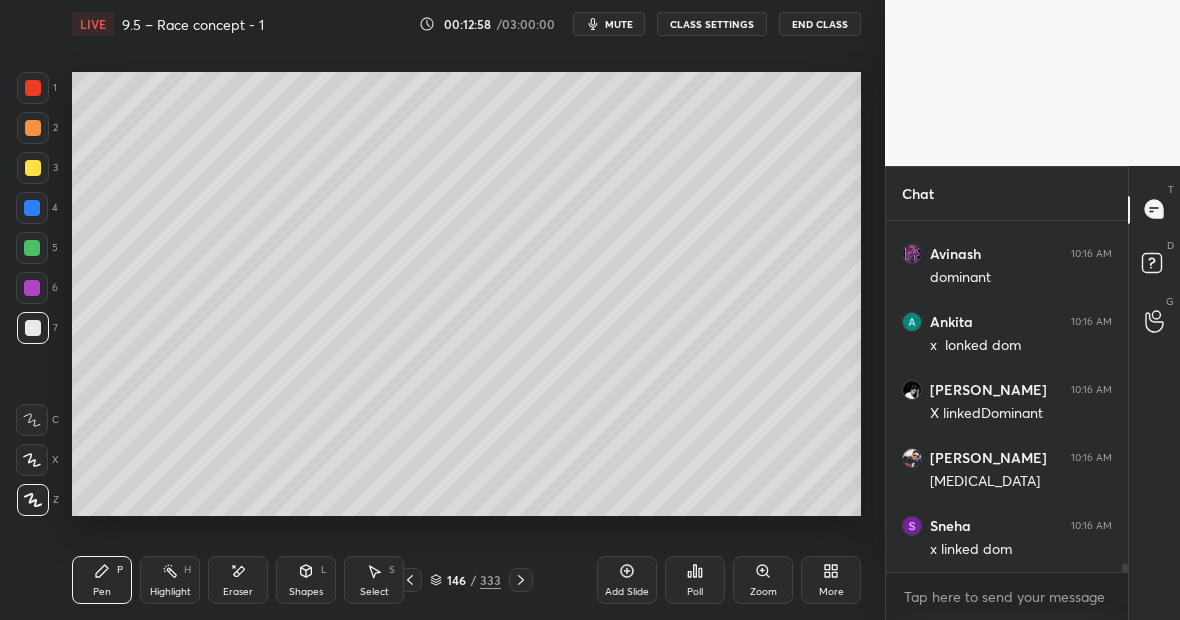 scroll, scrollTop: 13681, scrollLeft: 0, axis: vertical 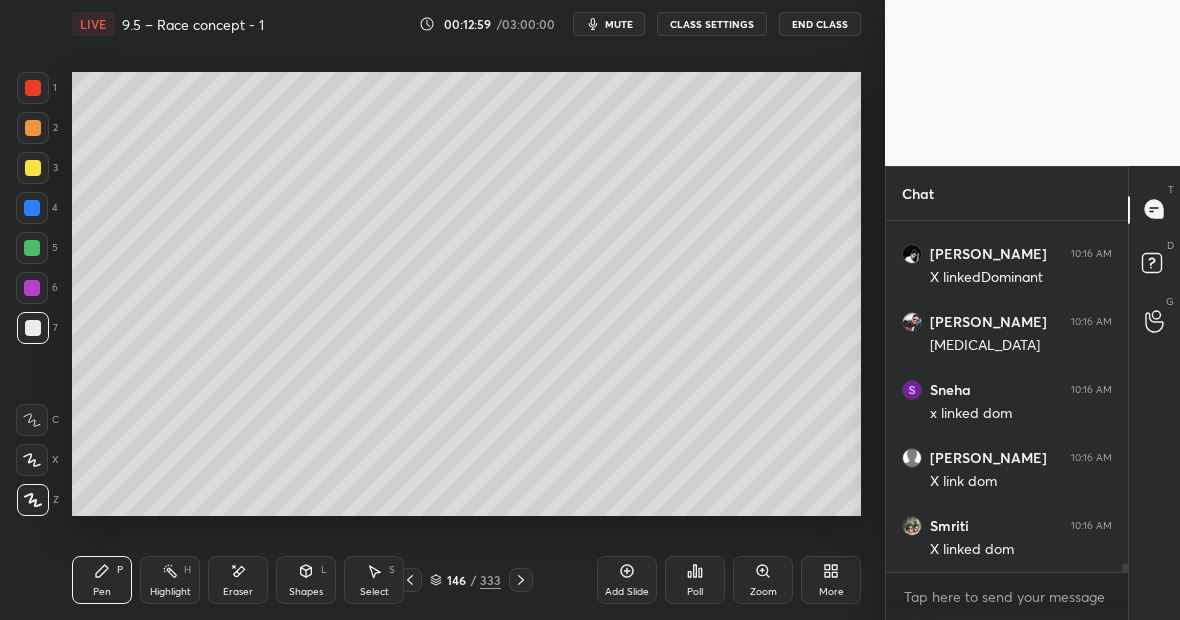 click 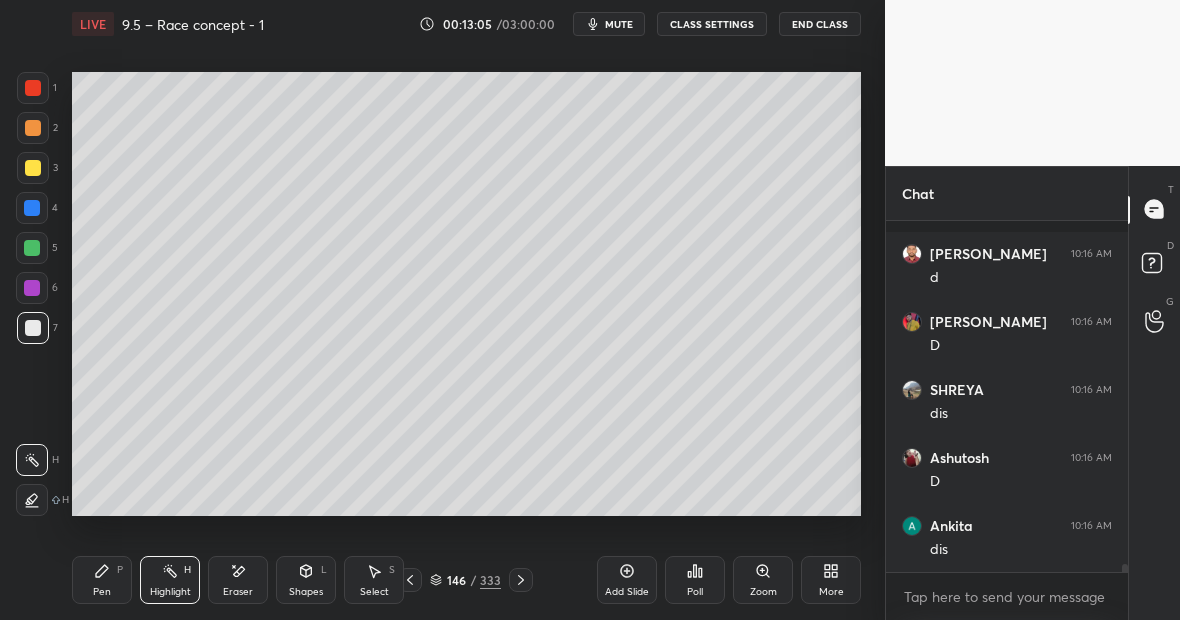 scroll, scrollTop: 14429, scrollLeft: 0, axis: vertical 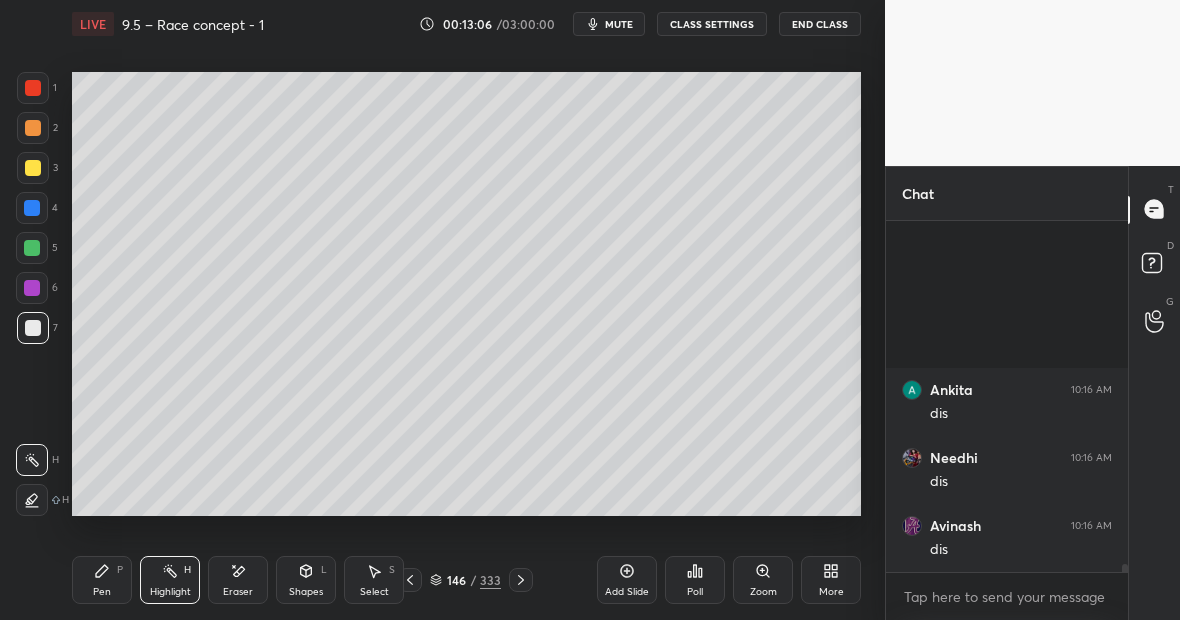 click on "Pen P" at bounding box center (102, 580) 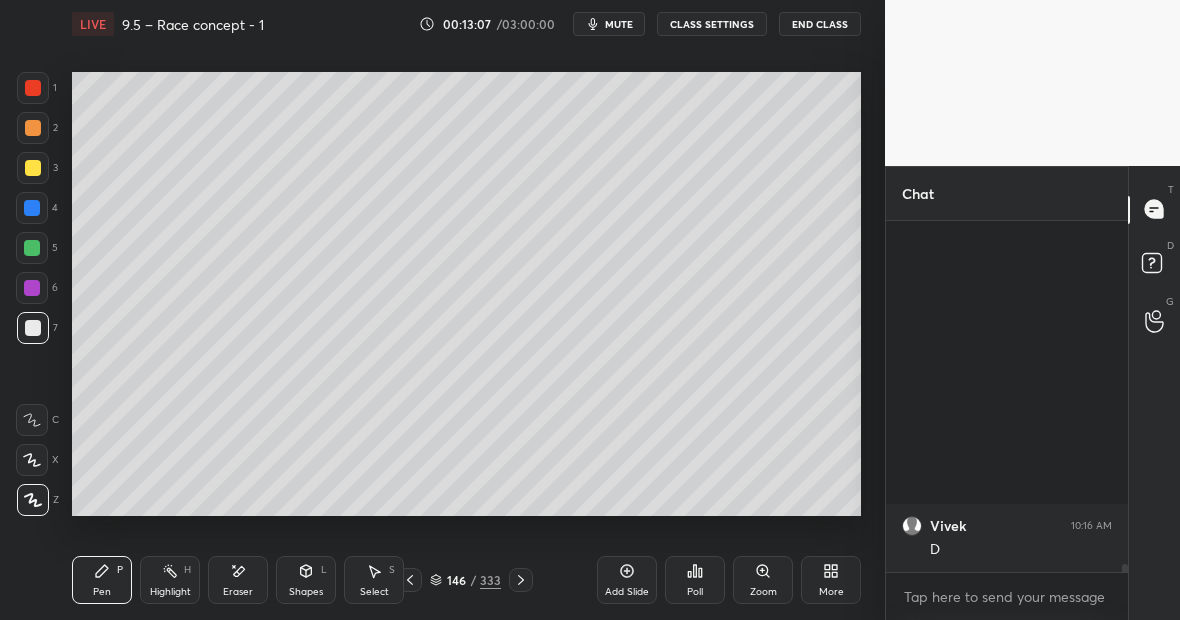 scroll, scrollTop: 15109, scrollLeft: 0, axis: vertical 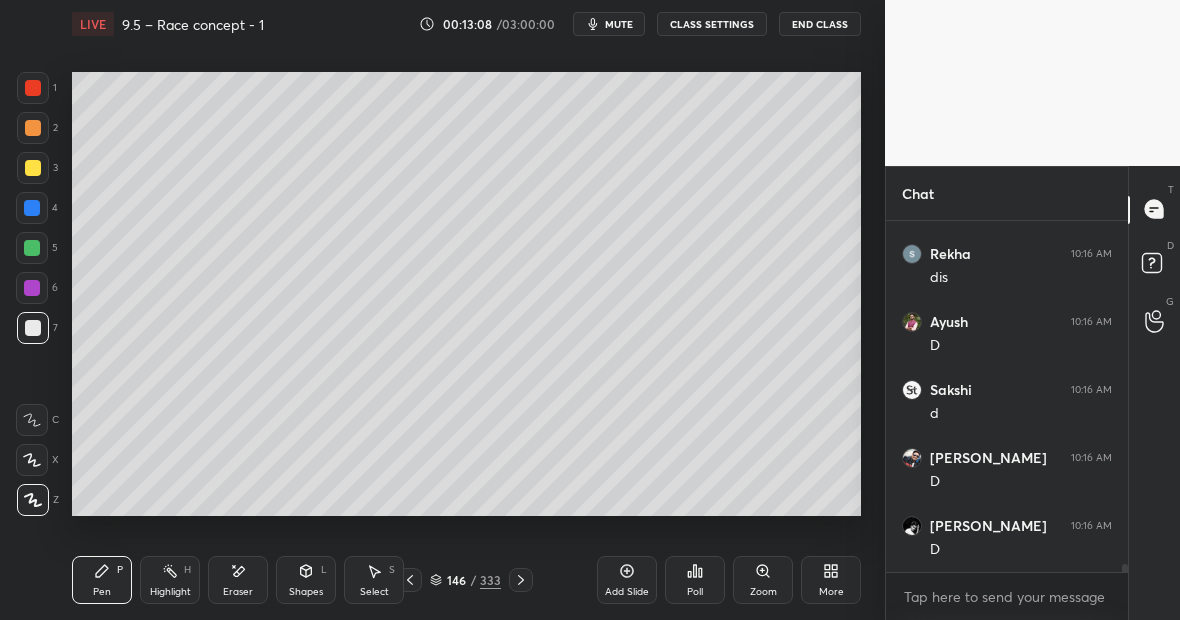 click on "Highlight H" at bounding box center (170, 580) 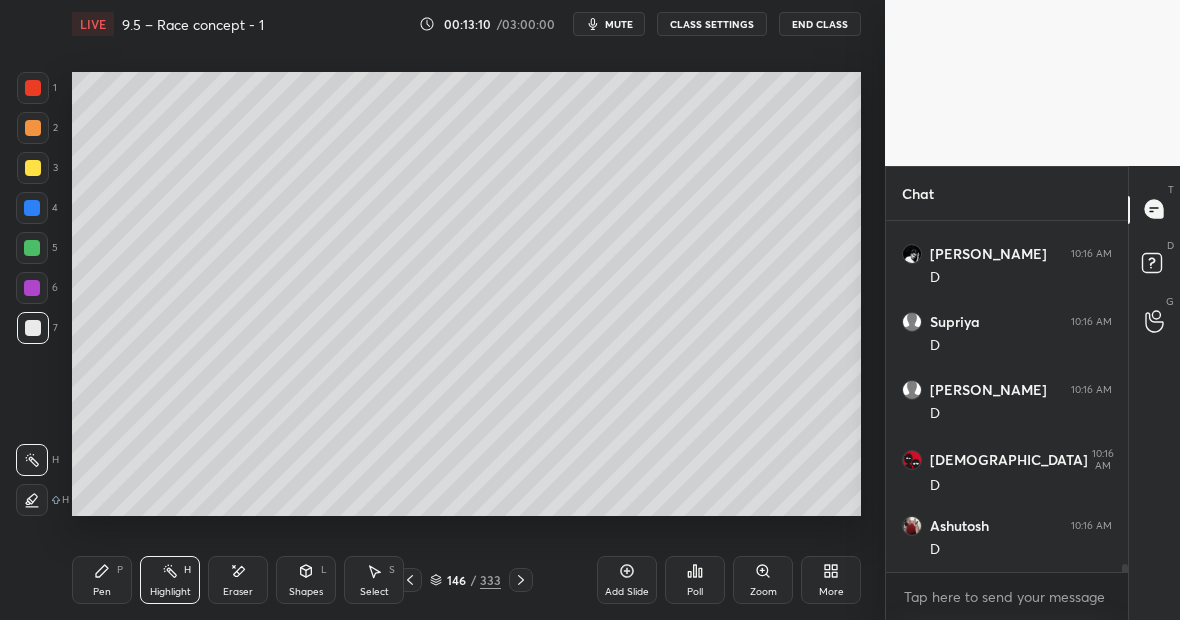 scroll, scrollTop: 15517, scrollLeft: 0, axis: vertical 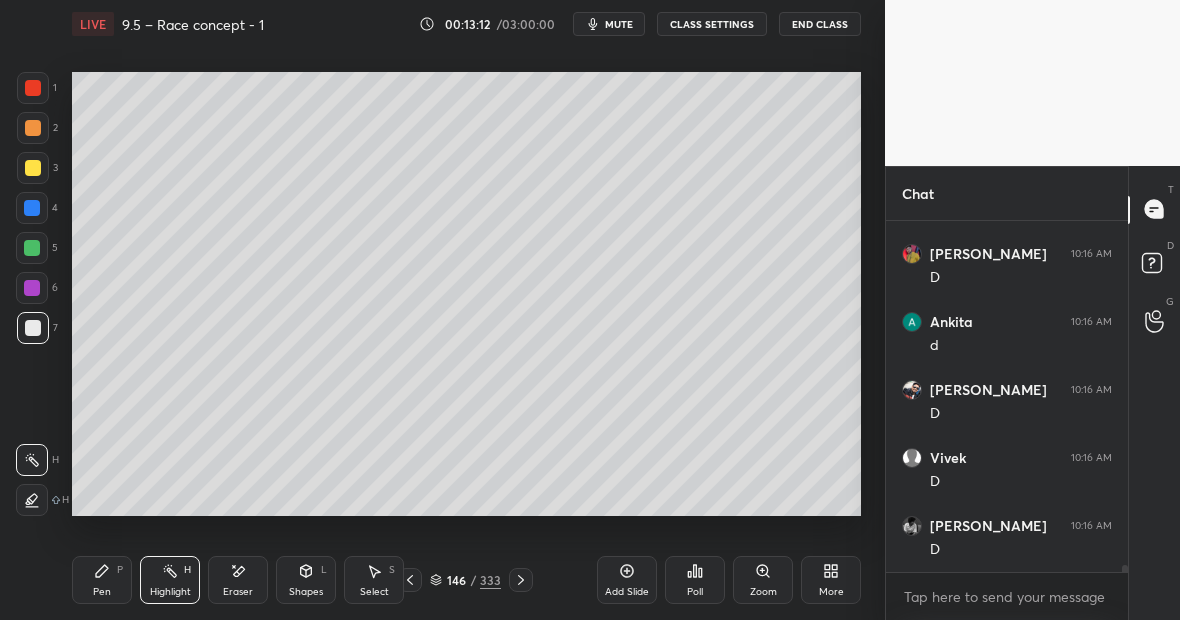 click on "Pen P" at bounding box center (102, 580) 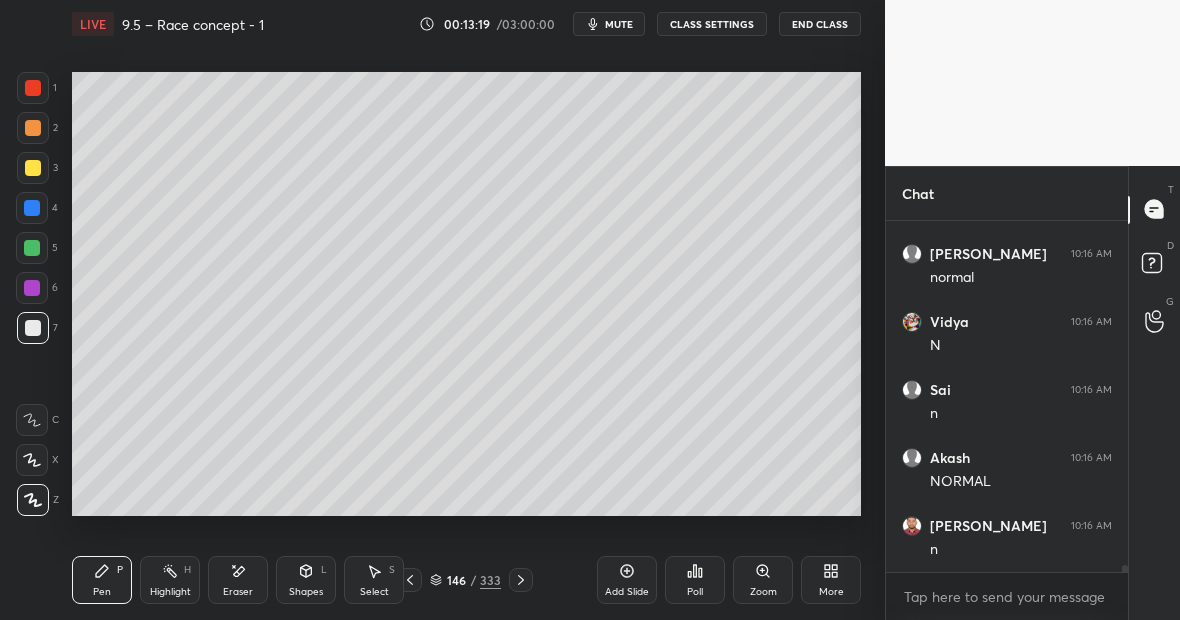 scroll, scrollTop: 17965, scrollLeft: 0, axis: vertical 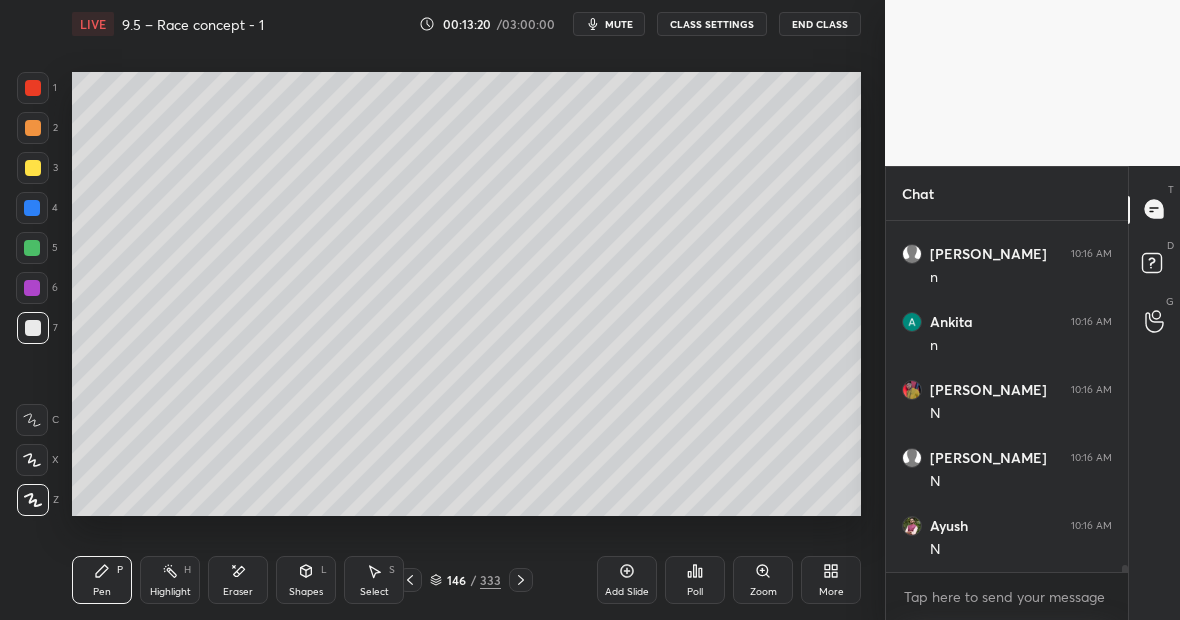 click on "Highlight H" at bounding box center [170, 580] 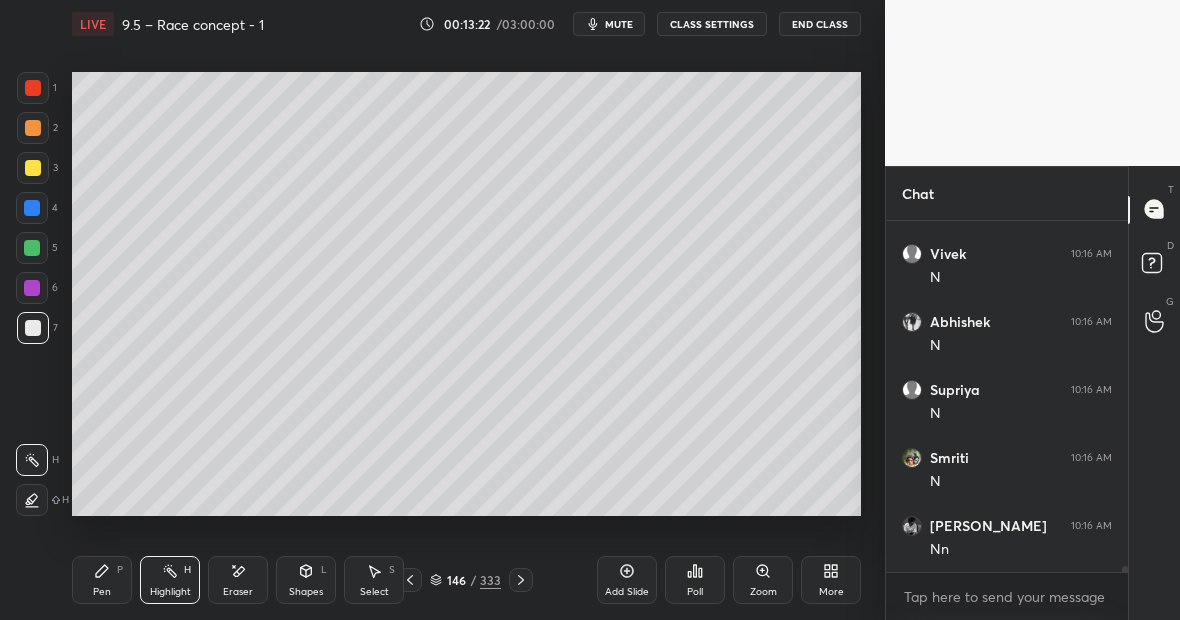 scroll, scrollTop: 18781, scrollLeft: 0, axis: vertical 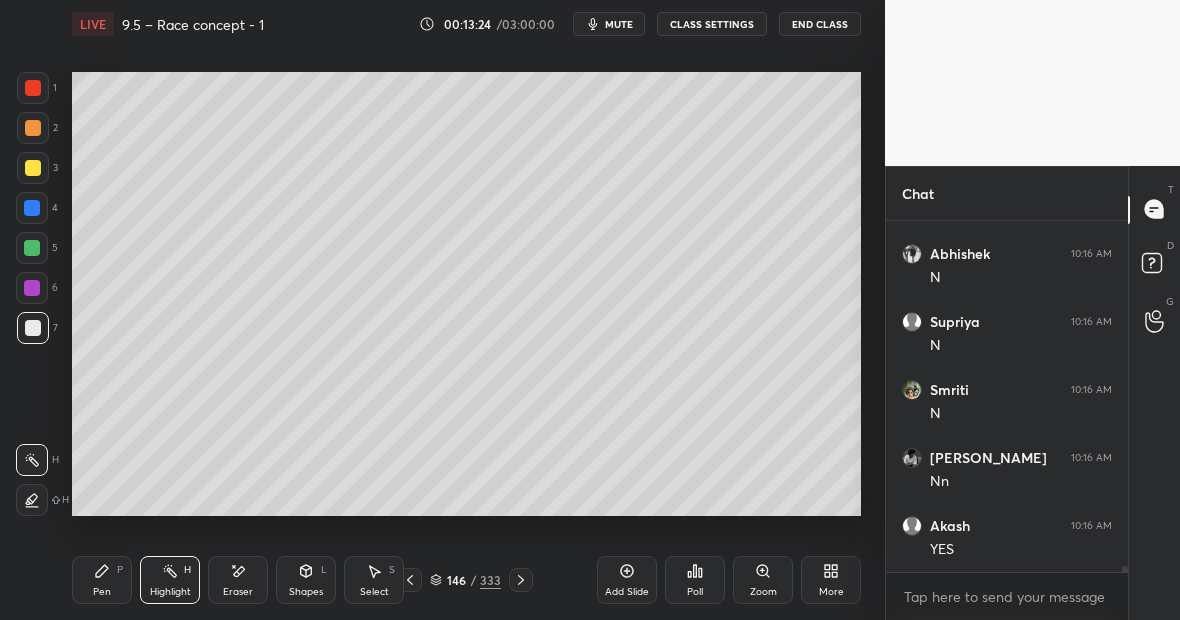 click 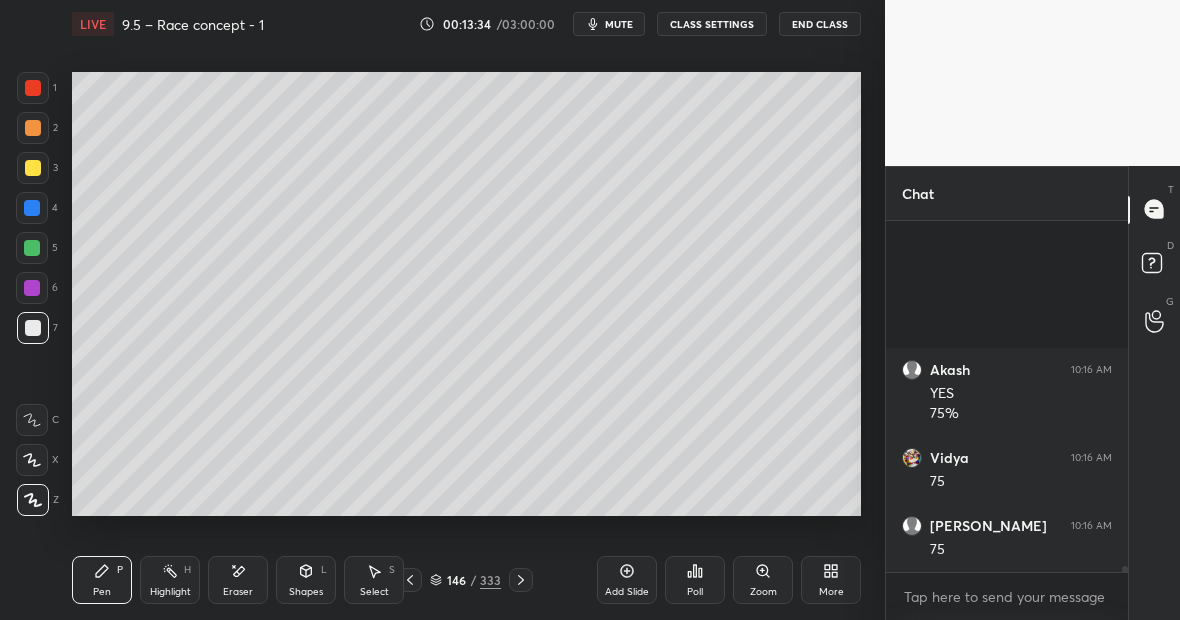 scroll, scrollTop: 19209, scrollLeft: 0, axis: vertical 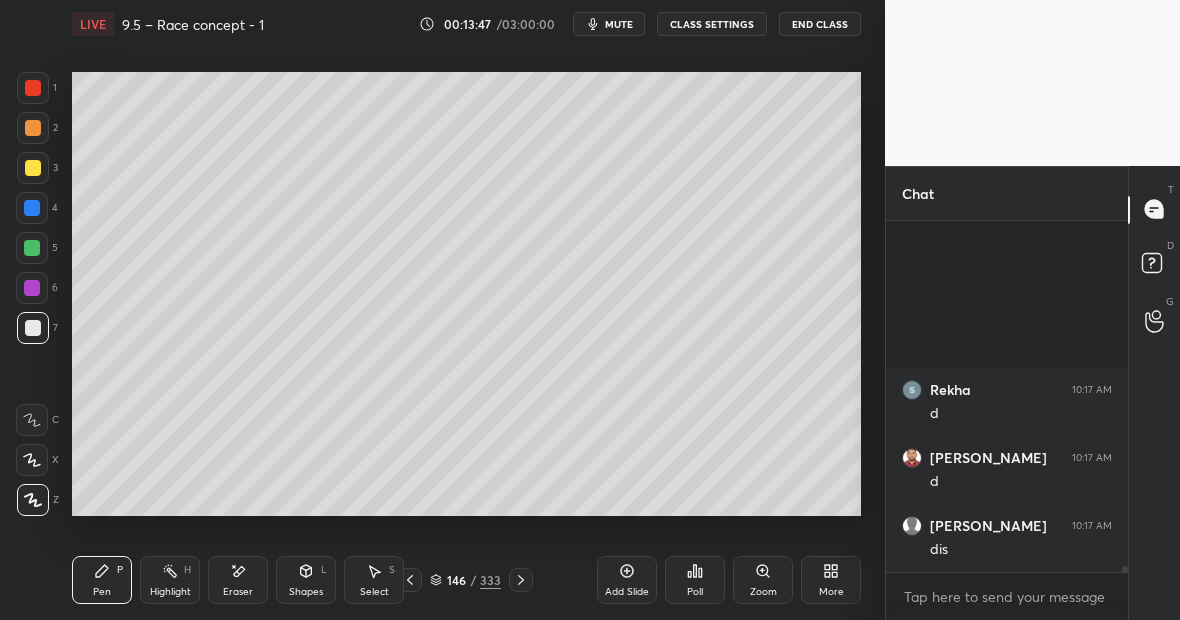 click 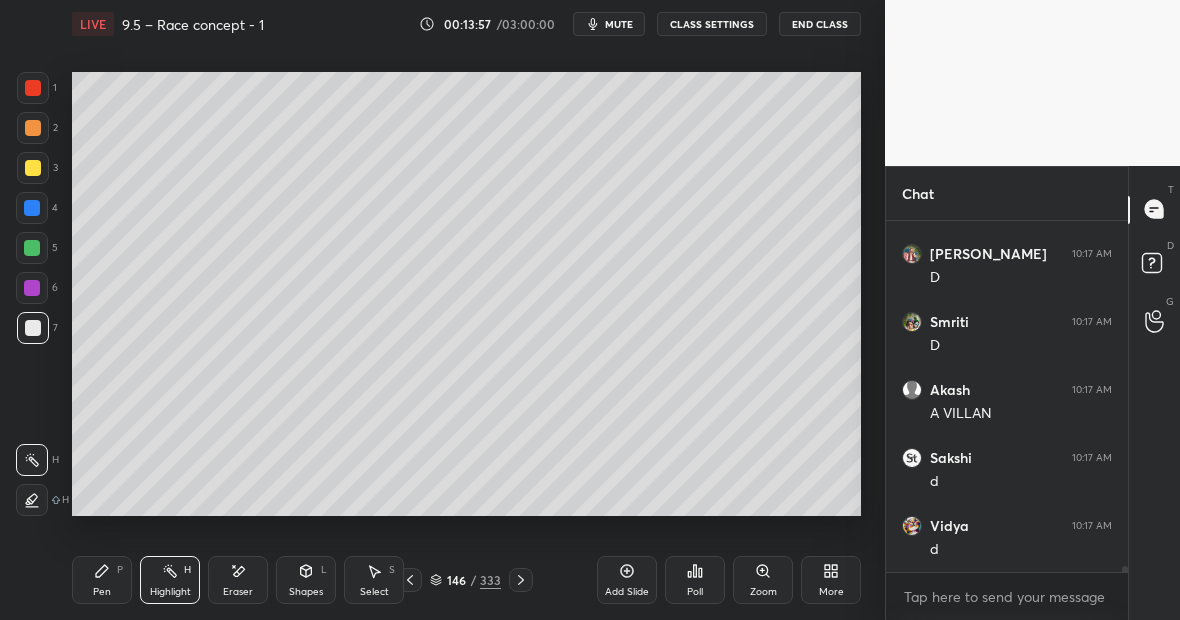 click on "Pen P" at bounding box center [102, 580] 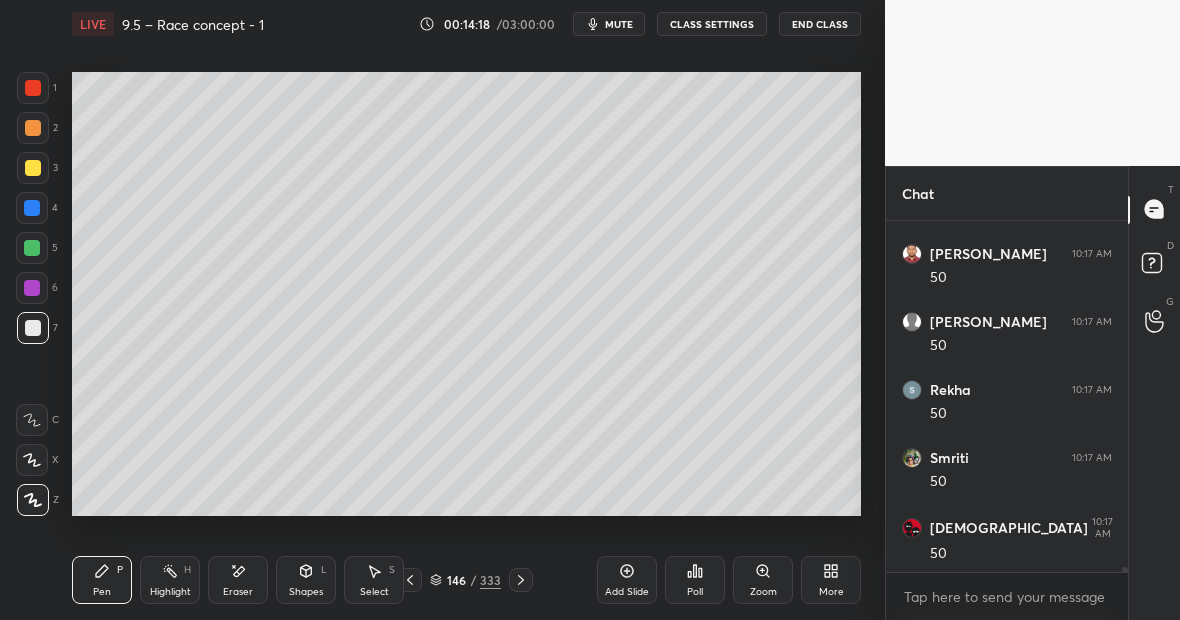 click at bounding box center (33, 88) 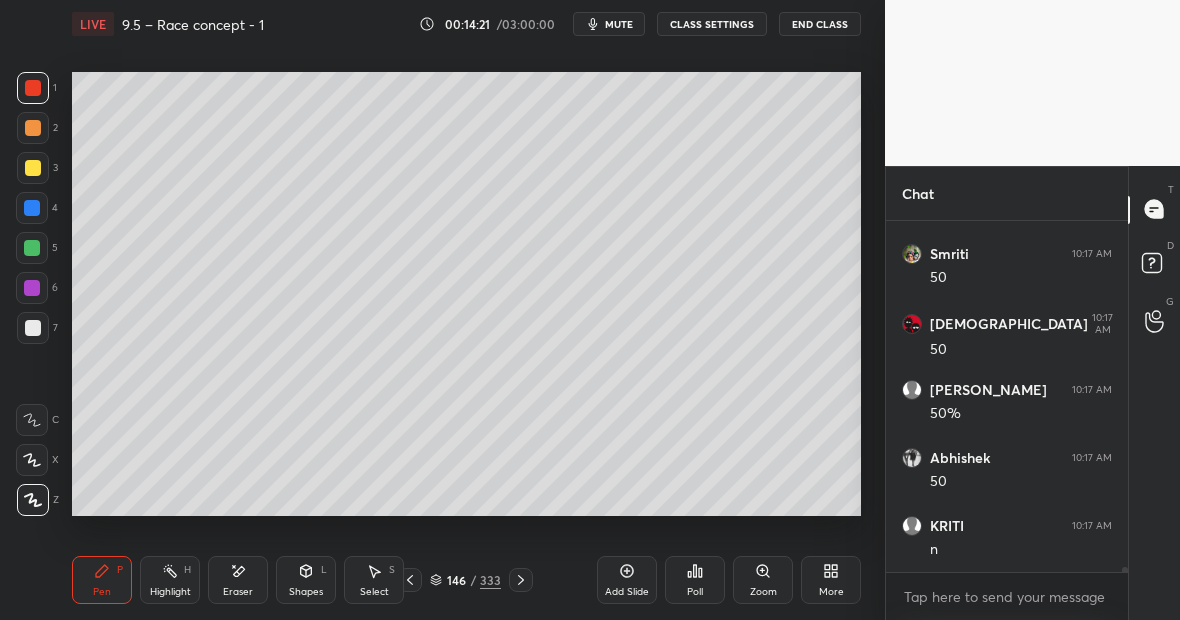 click on "Eraser" at bounding box center (238, 580) 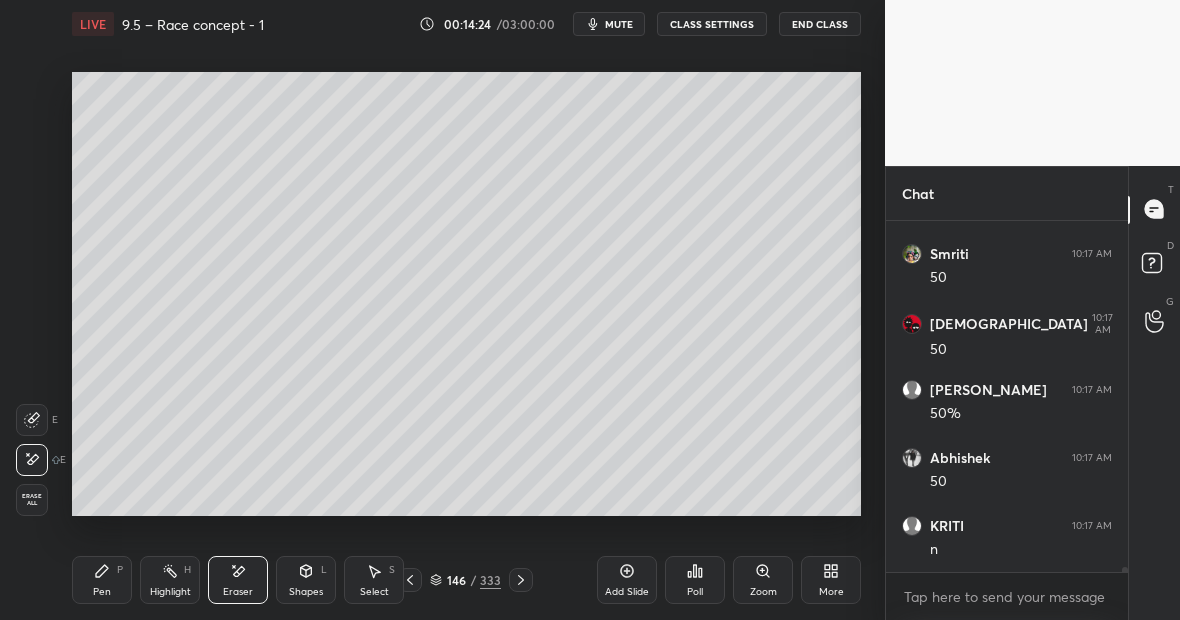 click on "Pen P" at bounding box center [102, 580] 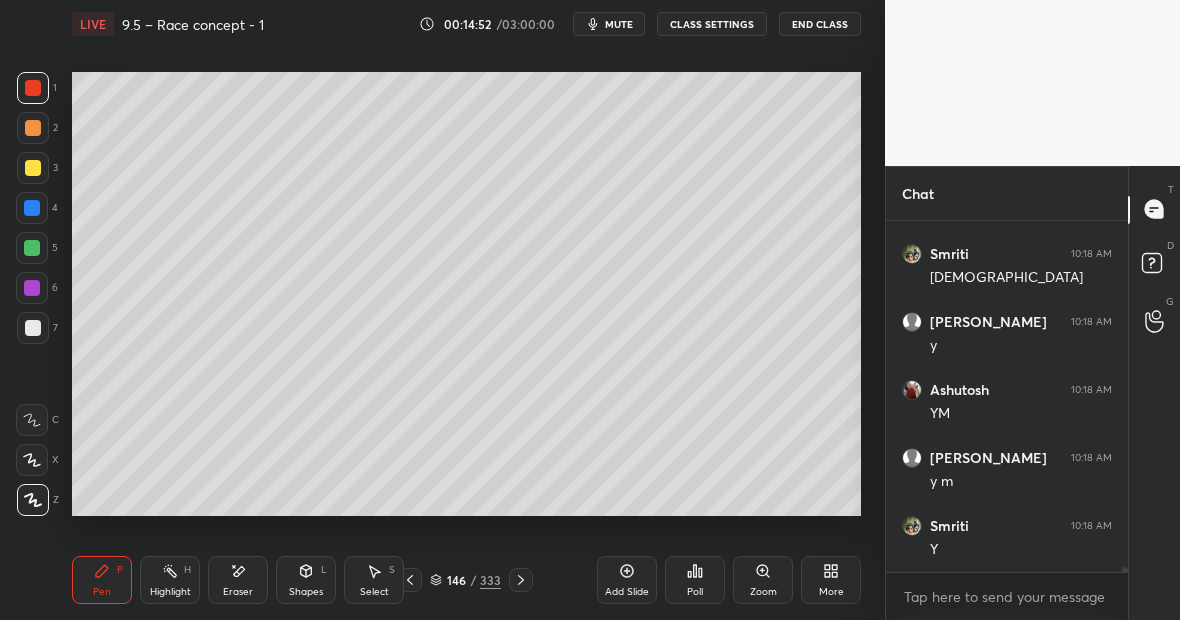 scroll, scrollTop: 26183, scrollLeft: 0, axis: vertical 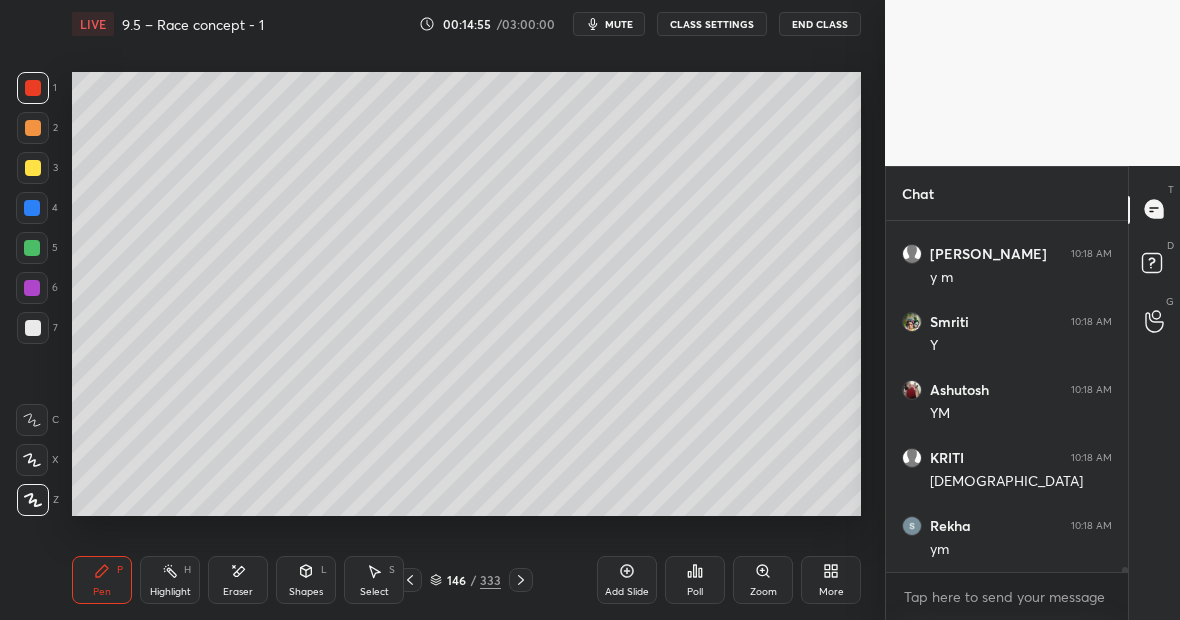 click on "Eraser" at bounding box center (238, 580) 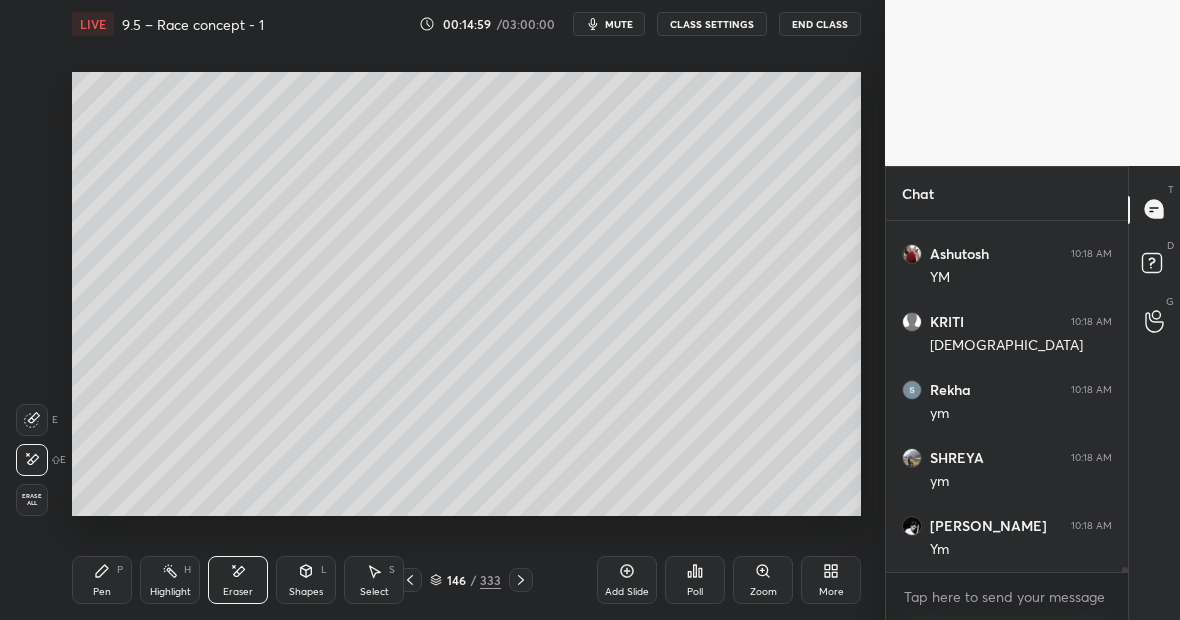click 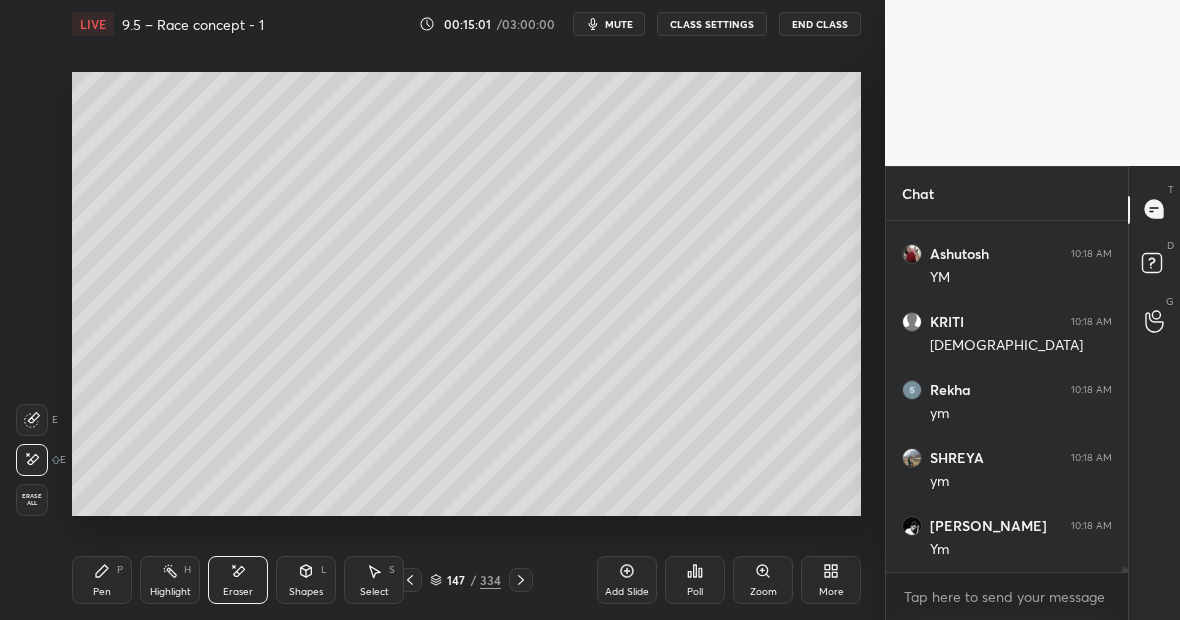 scroll, scrollTop: 26523, scrollLeft: 0, axis: vertical 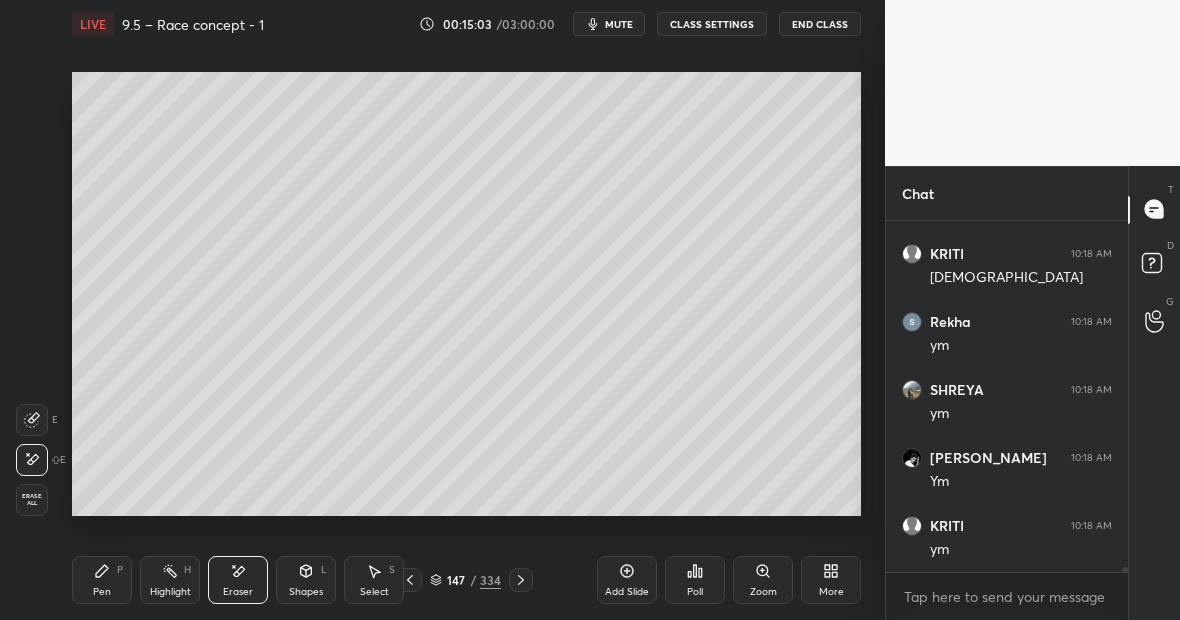 click on "Pen P" at bounding box center (102, 580) 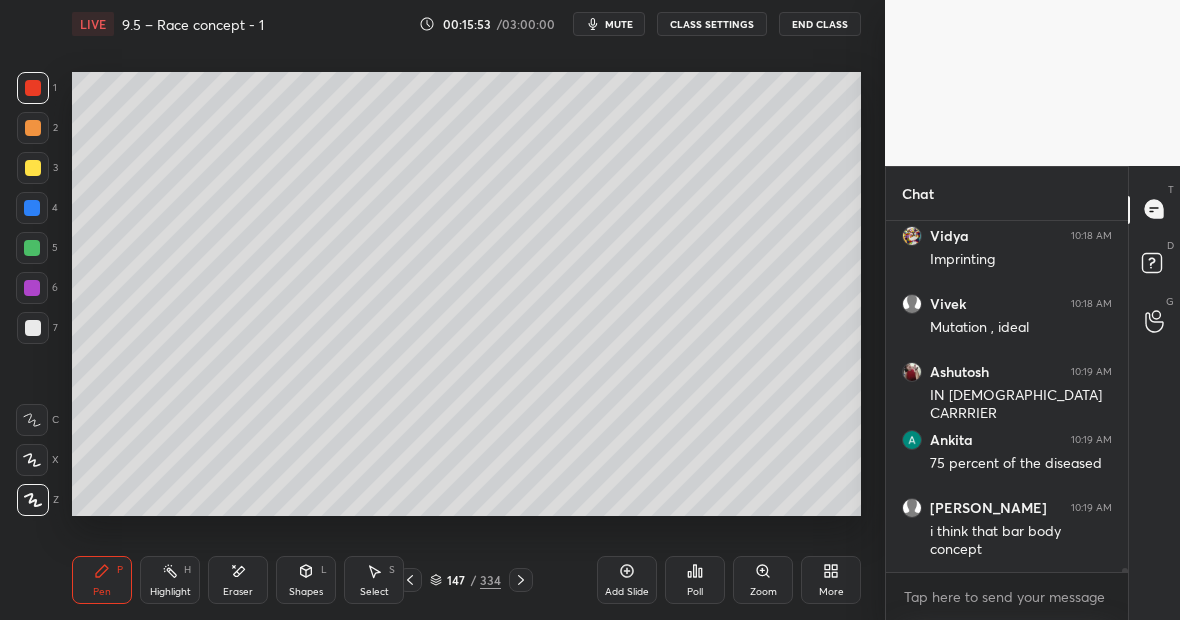scroll, scrollTop: 28105, scrollLeft: 0, axis: vertical 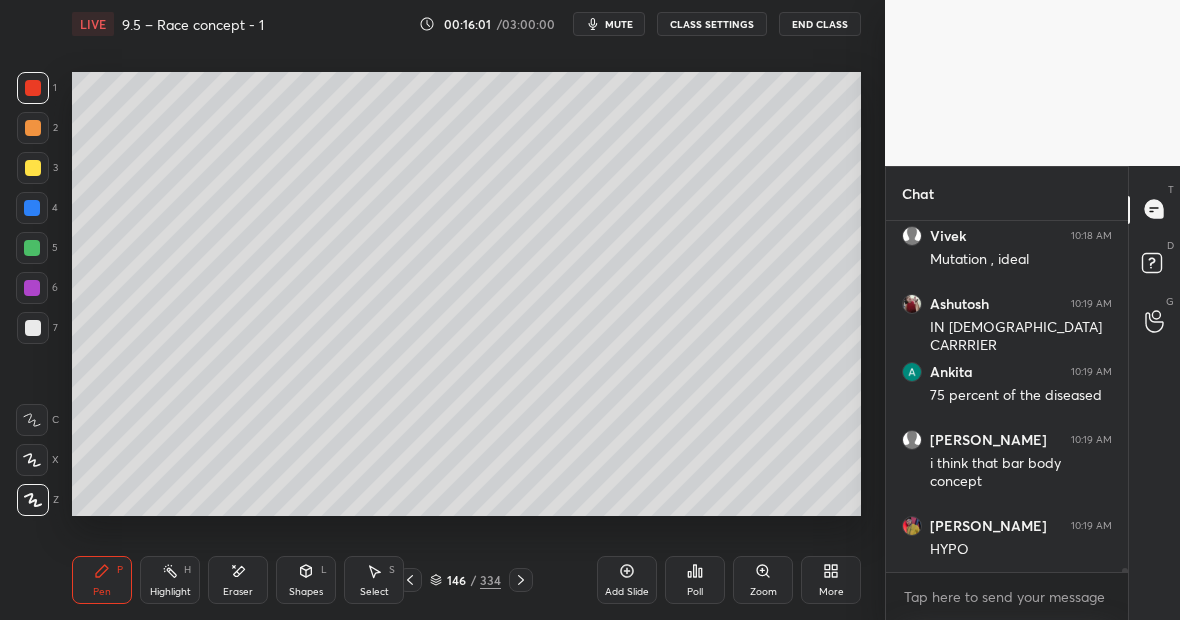 click on "Highlight H" at bounding box center [170, 580] 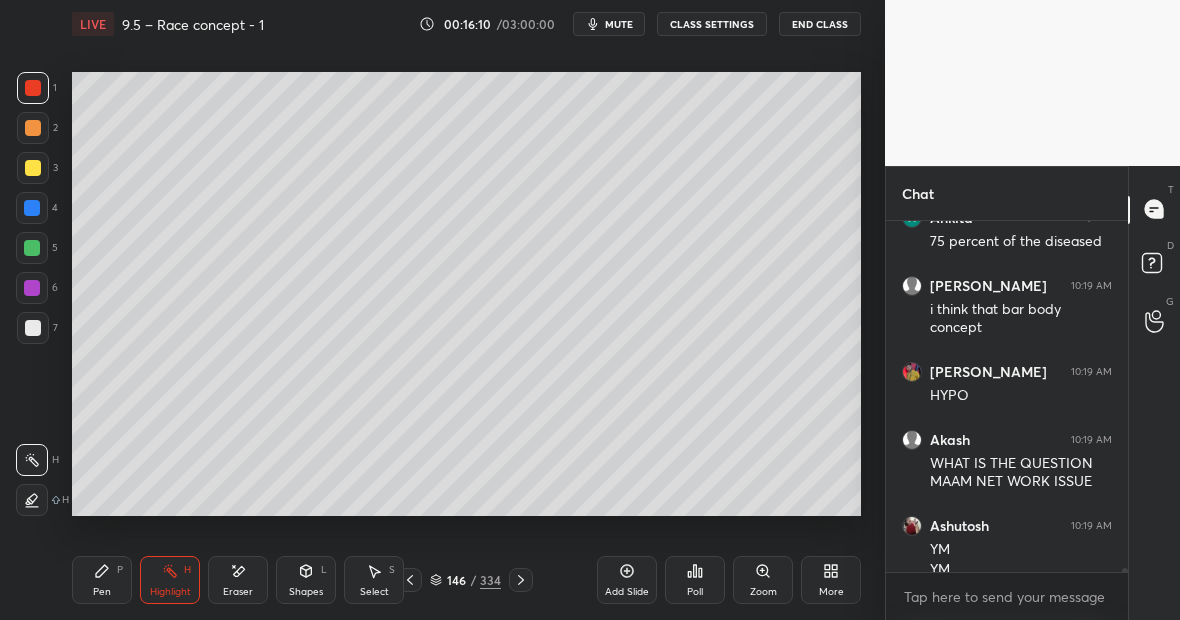scroll, scrollTop: 28279, scrollLeft: 0, axis: vertical 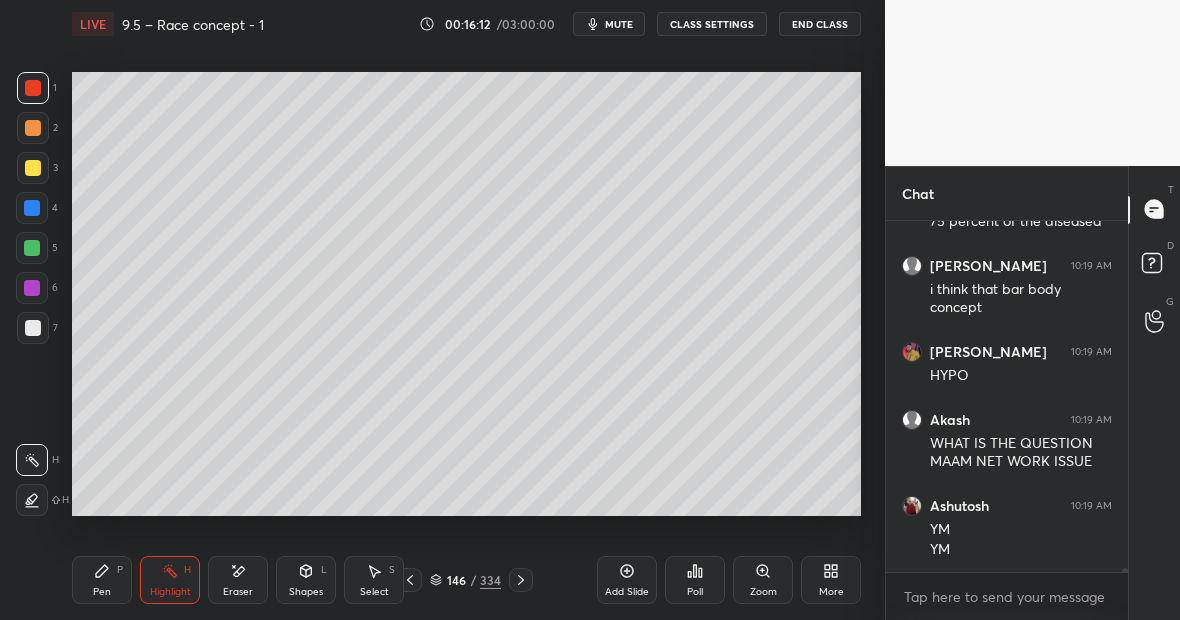 click on "Pen P" at bounding box center (102, 580) 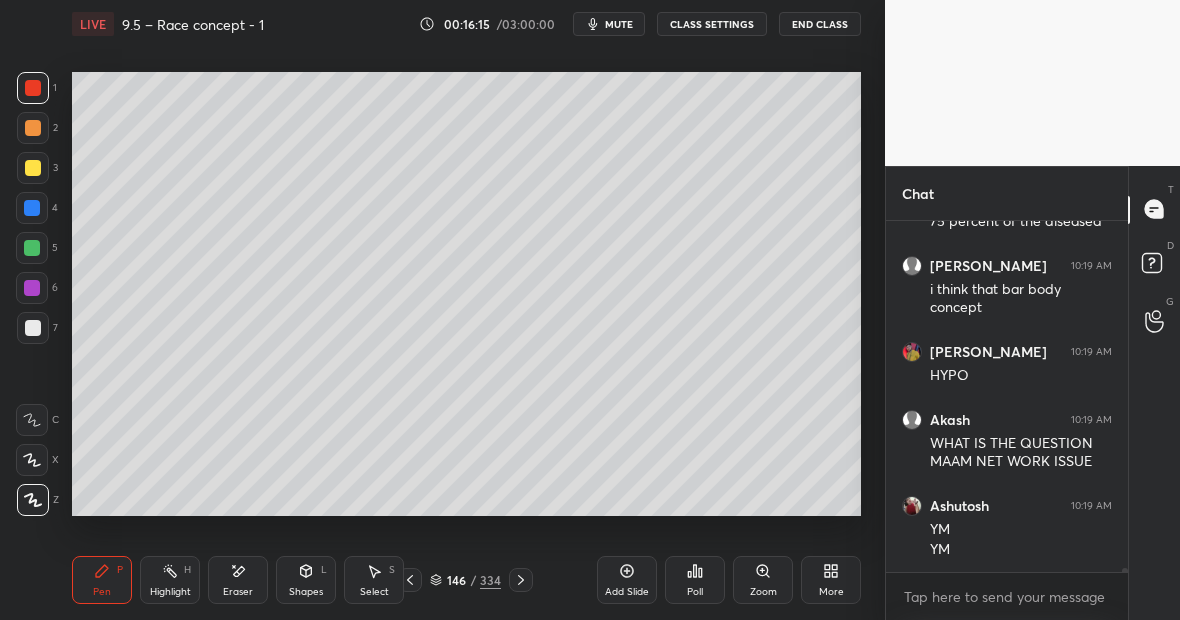 scroll, scrollTop: 28352, scrollLeft: 0, axis: vertical 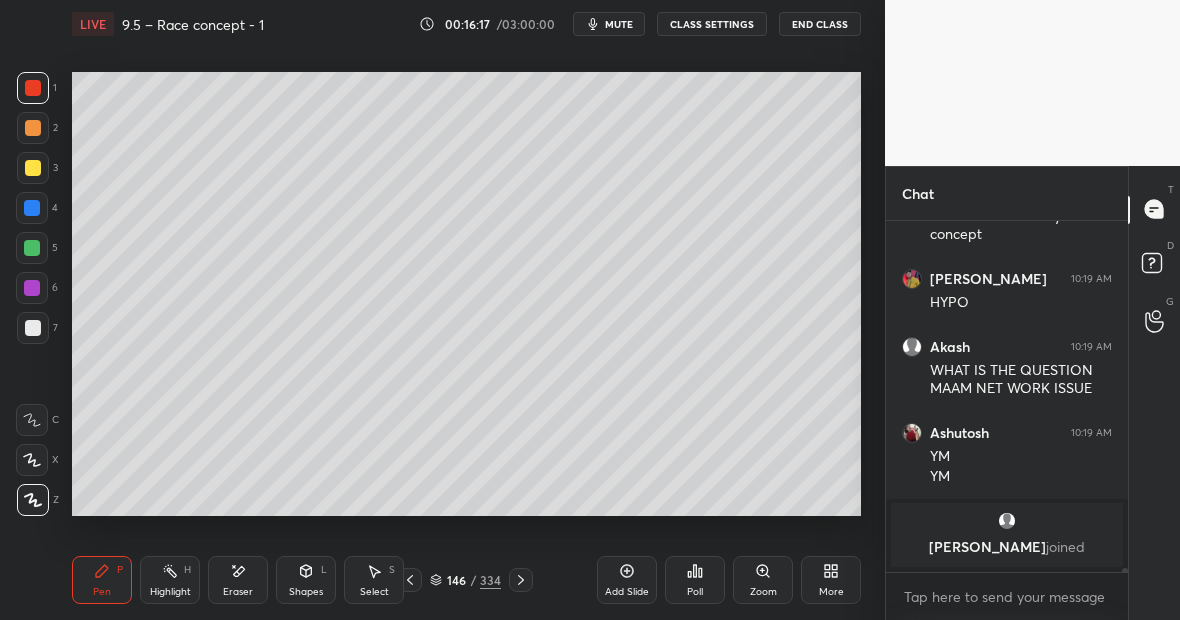 click on "Highlight H" at bounding box center [170, 580] 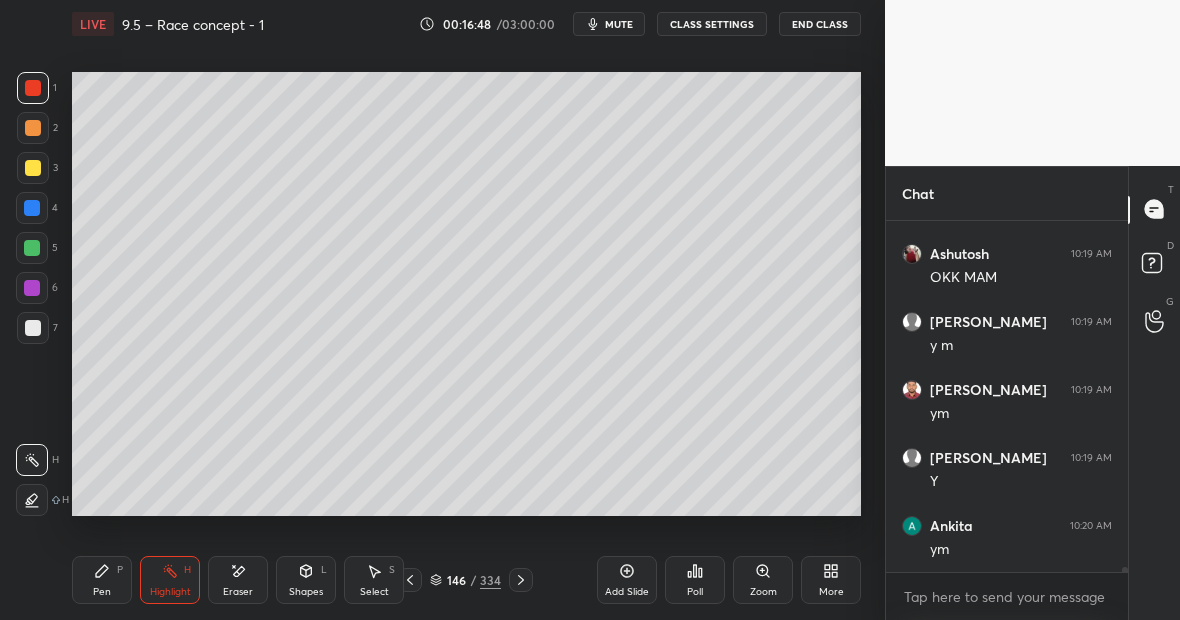 scroll, scrollTop: 24016, scrollLeft: 0, axis: vertical 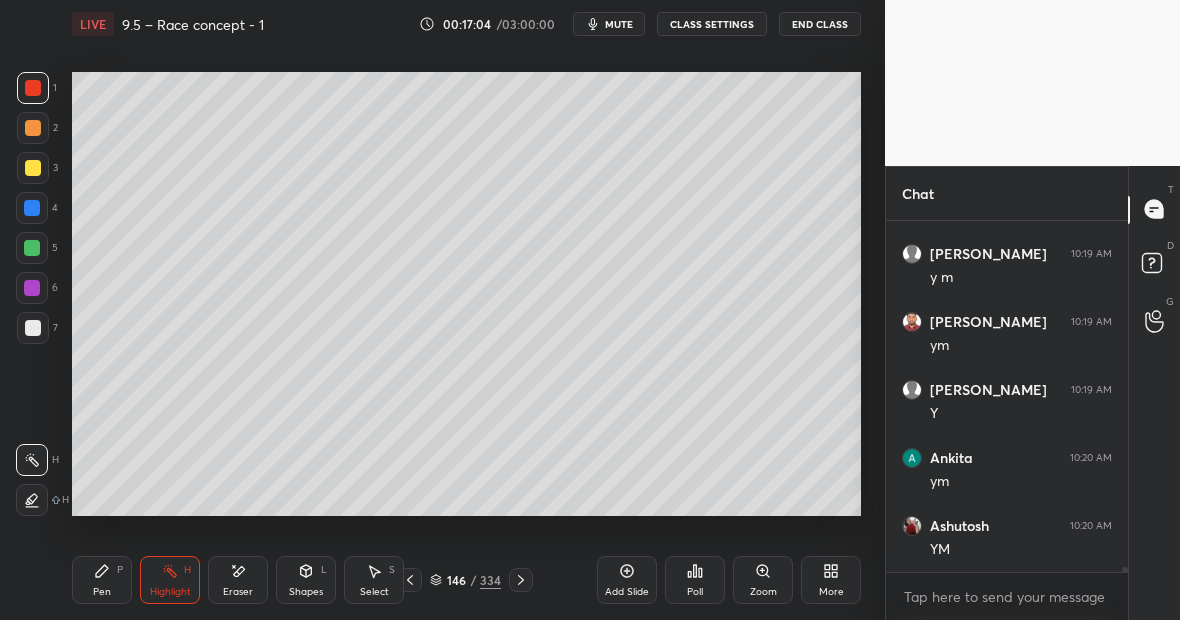 click 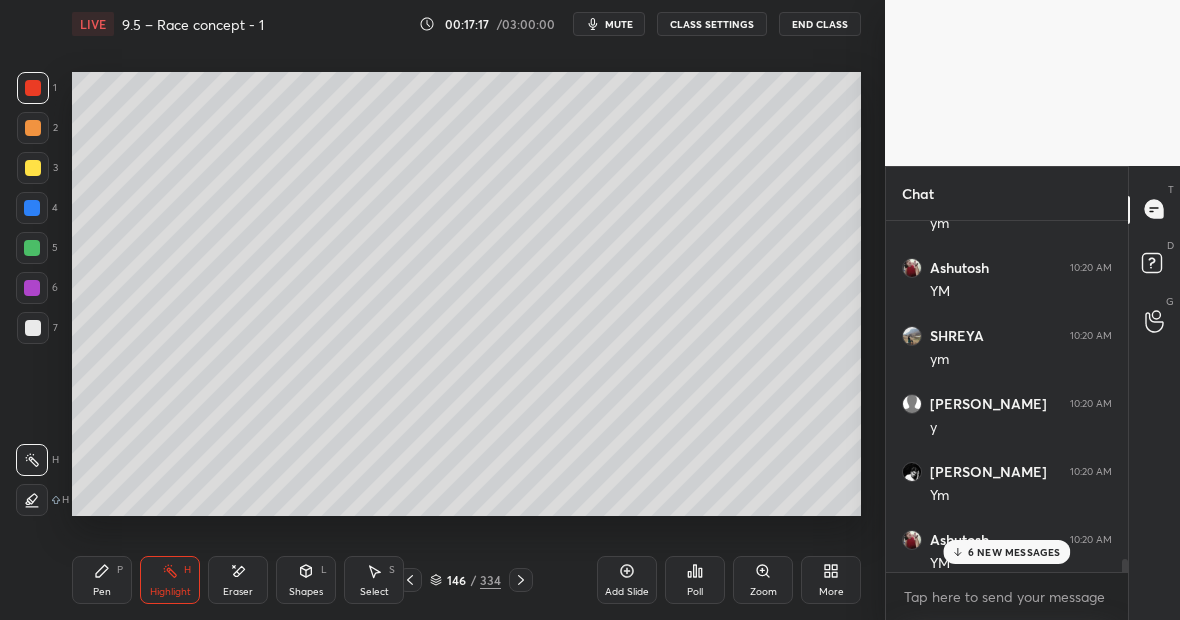 scroll, scrollTop: 24696, scrollLeft: 0, axis: vertical 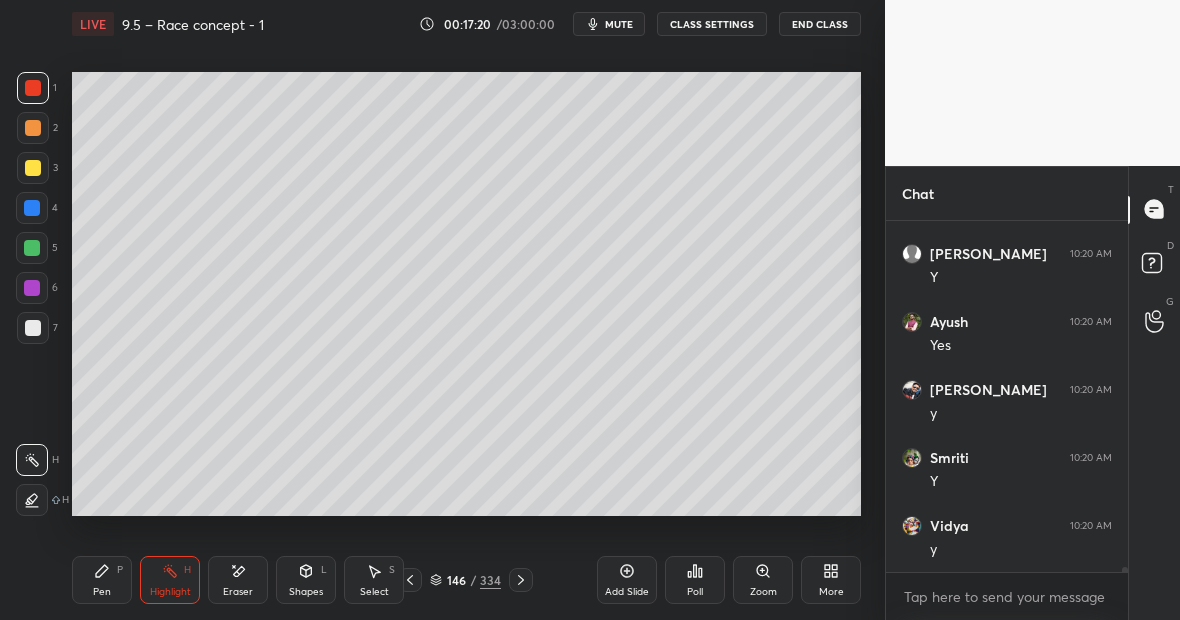 click on "Highlight H" at bounding box center [170, 580] 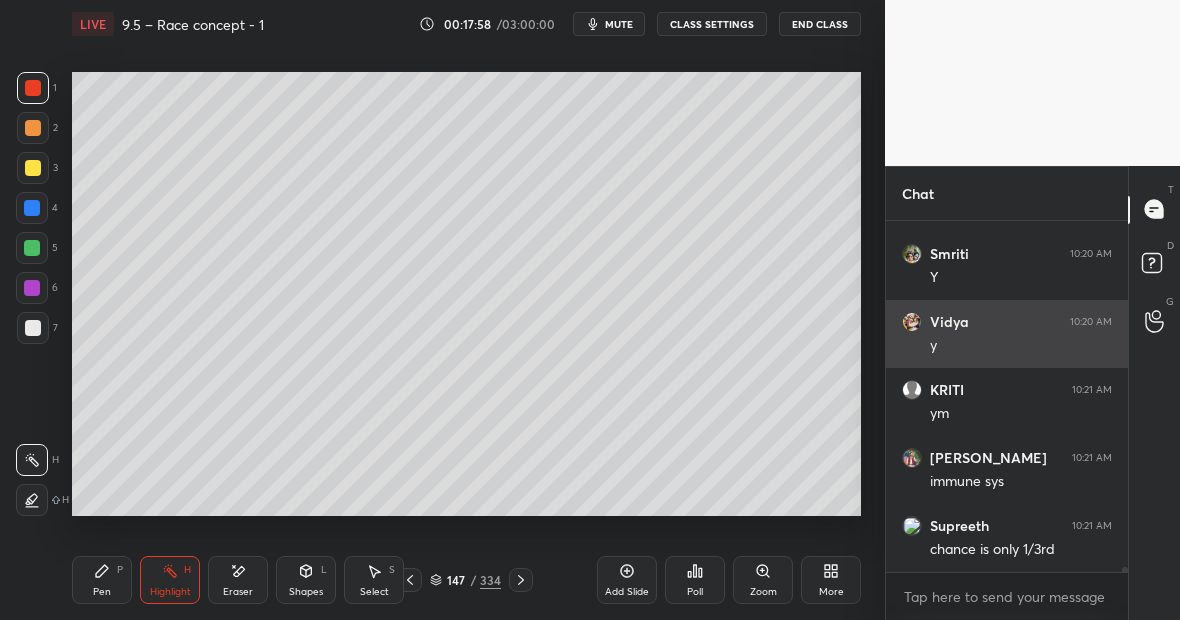 scroll, scrollTop: 24968, scrollLeft: 0, axis: vertical 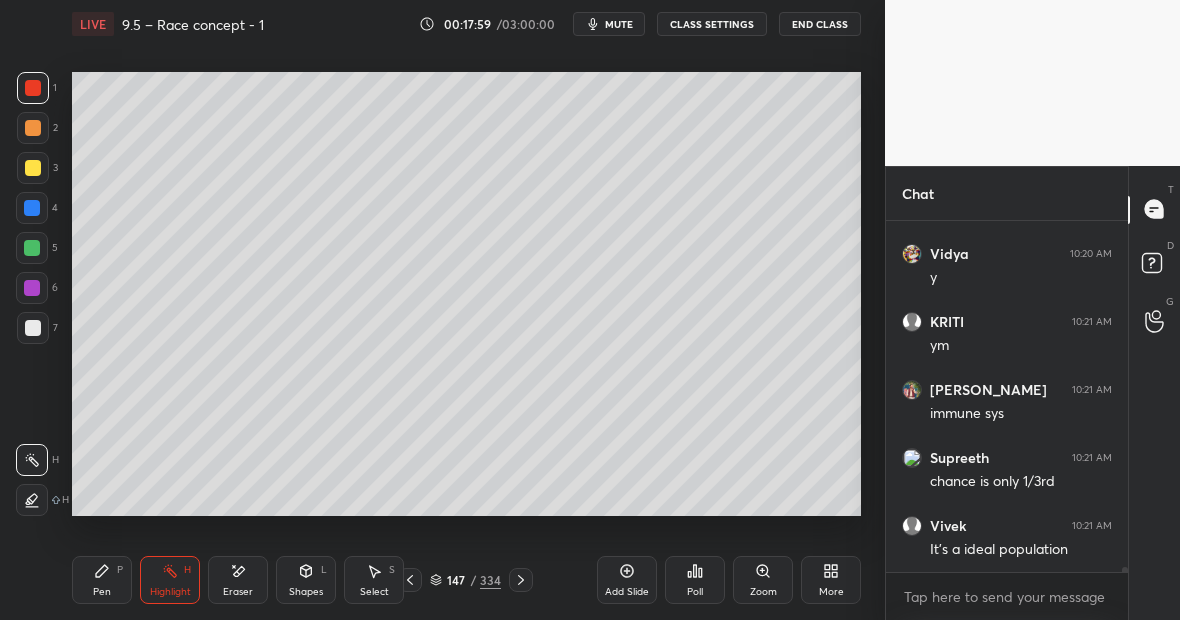 click on "Pen P" at bounding box center [102, 580] 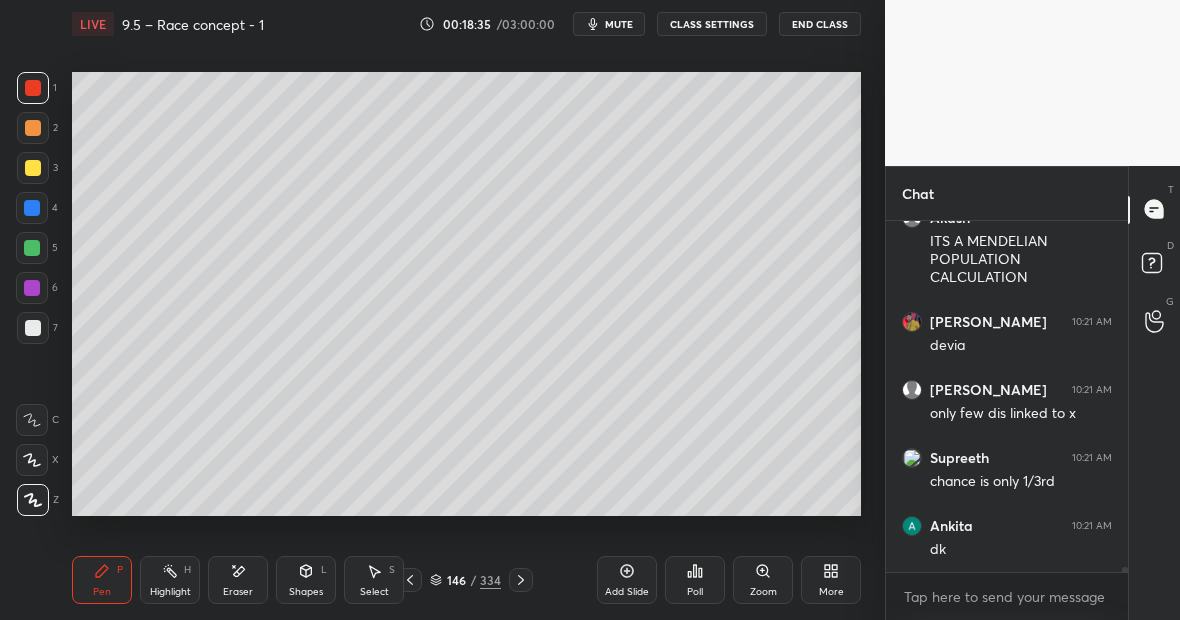 scroll, scrollTop: 25838, scrollLeft: 0, axis: vertical 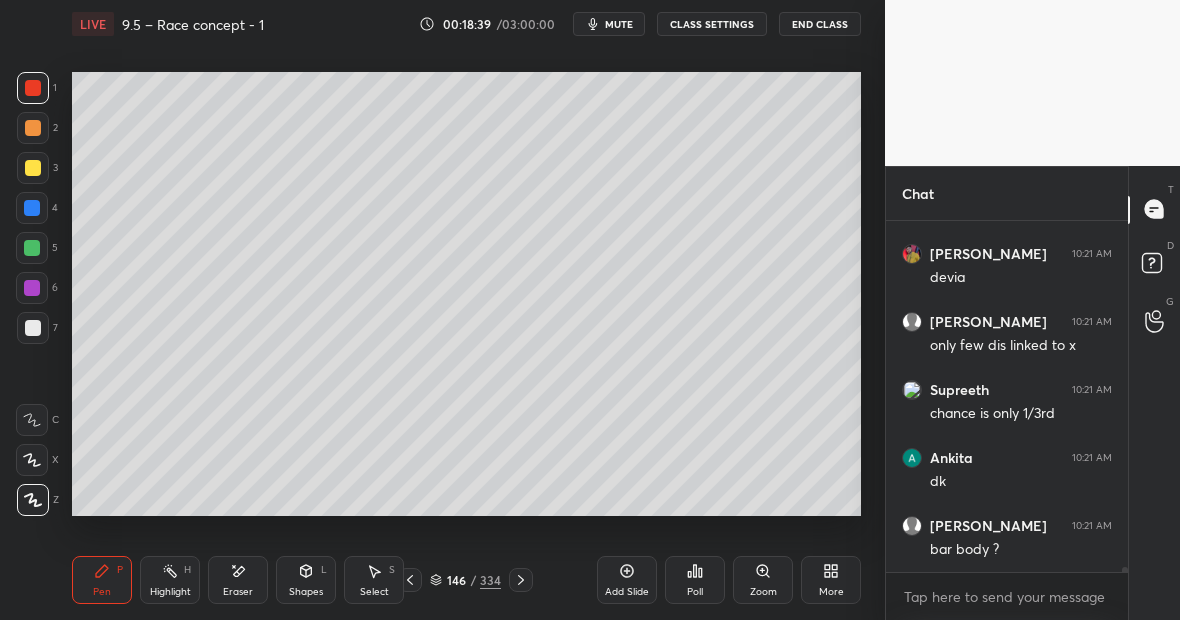 click 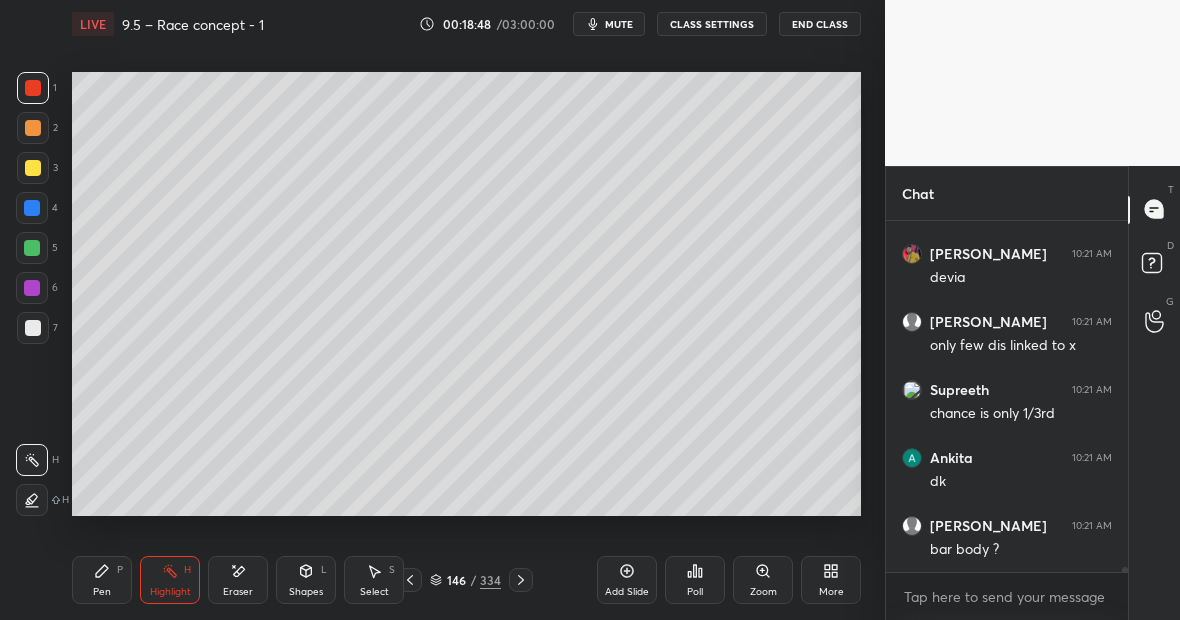 scroll, scrollTop: 25906, scrollLeft: 0, axis: vertical 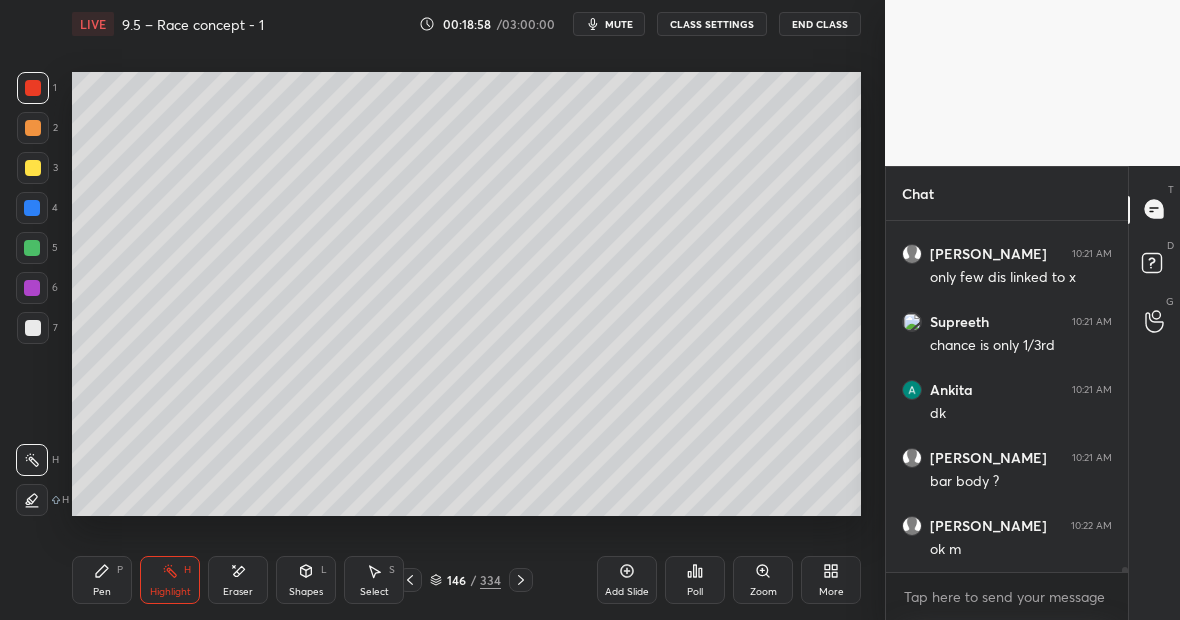 click on "Pen P" at bounding box center [102, 580] 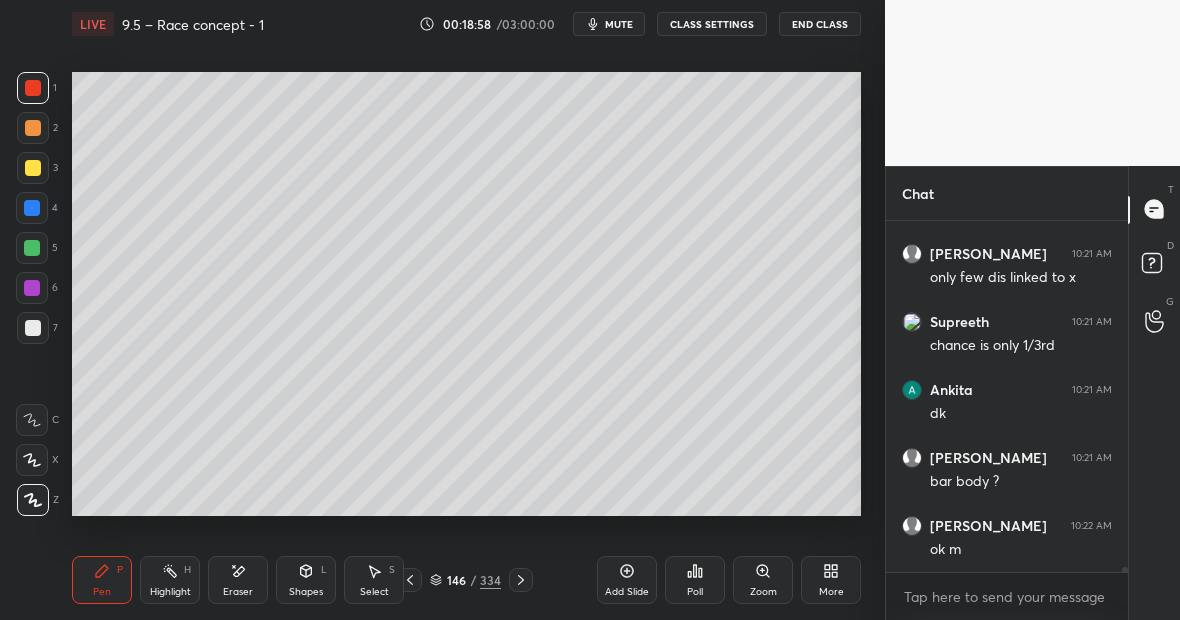 click at bounding box center [32, 248] 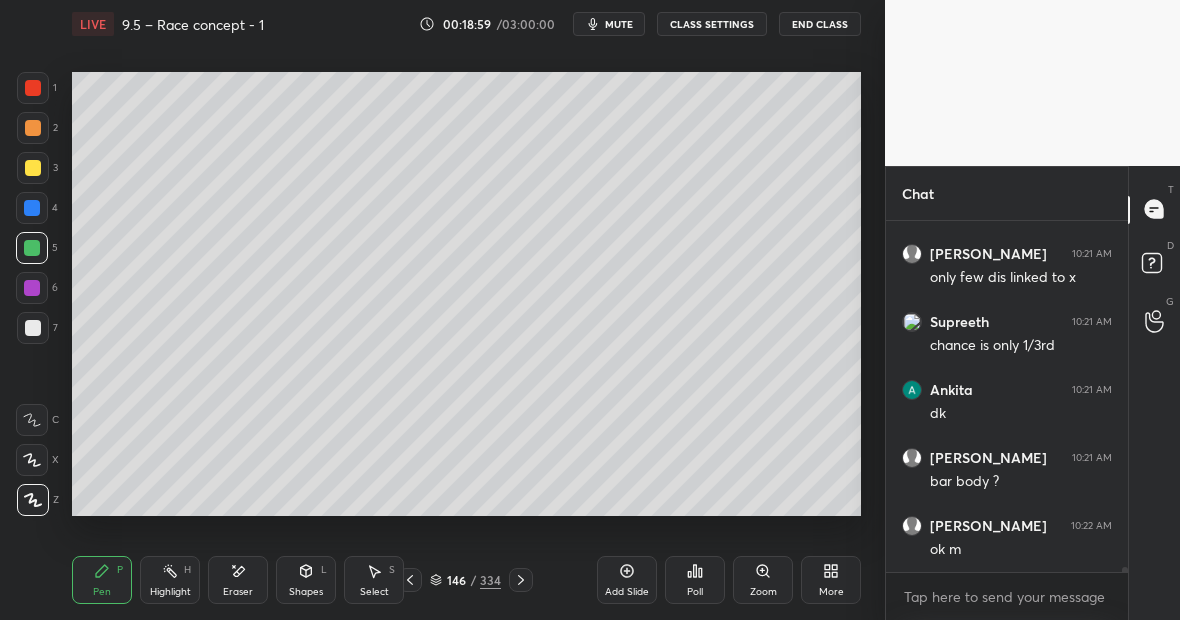 click at bounding box center [32, 288] 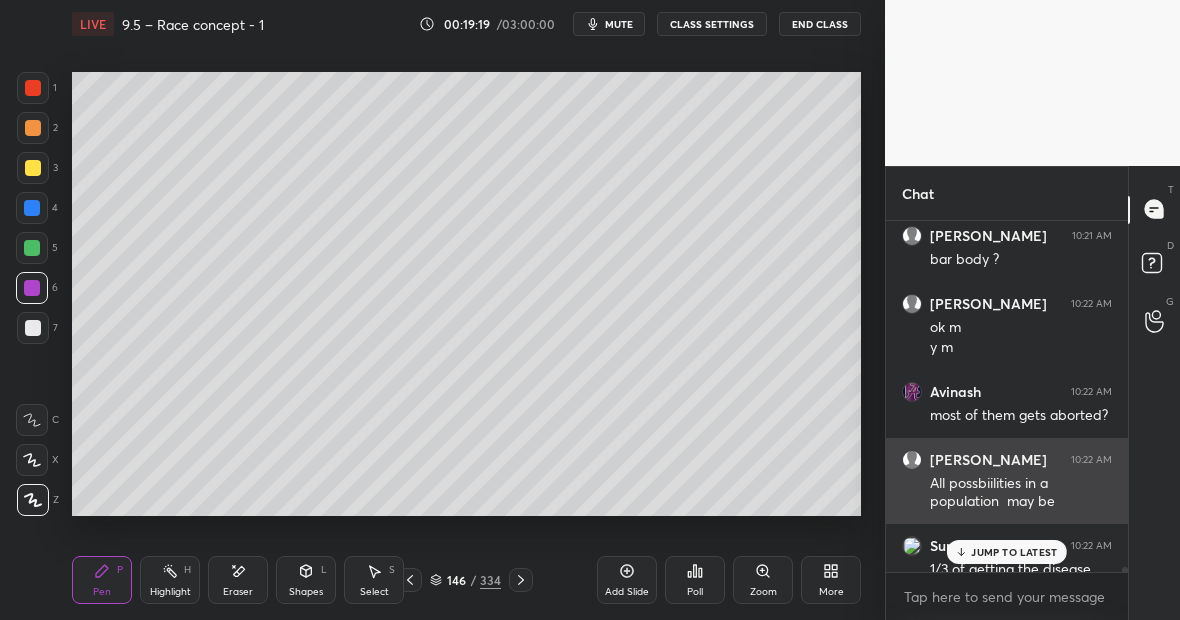 scroll, scrollTop: 26148, scrollLeft: 0, axis: vertical 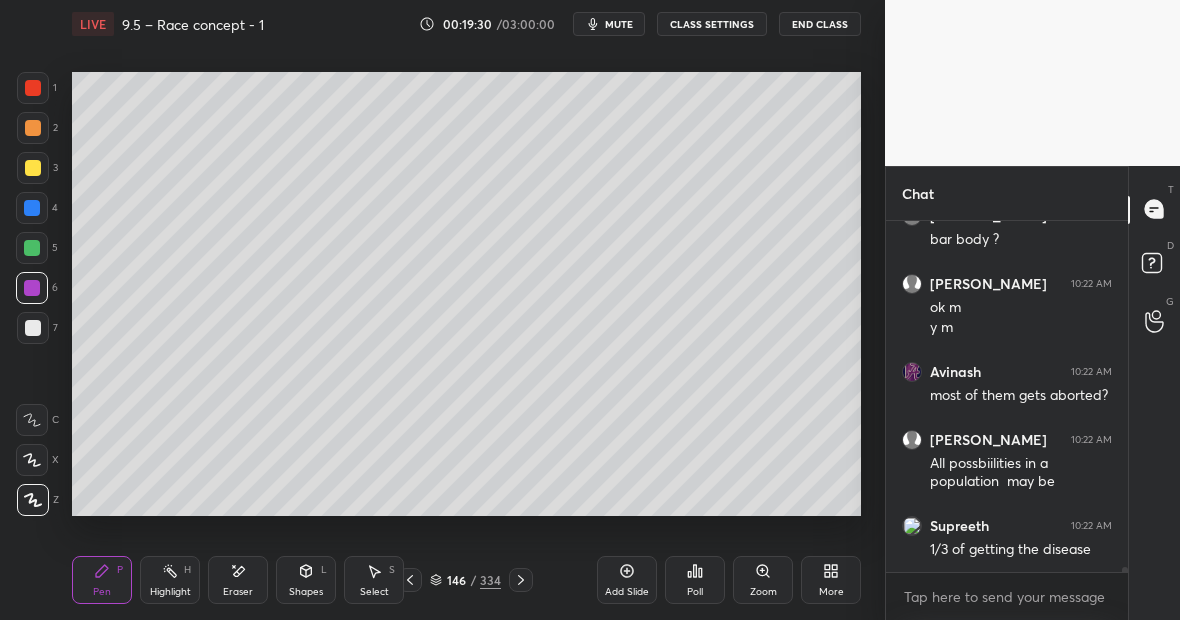 click on "Pen" at bounding box center [102, 592] 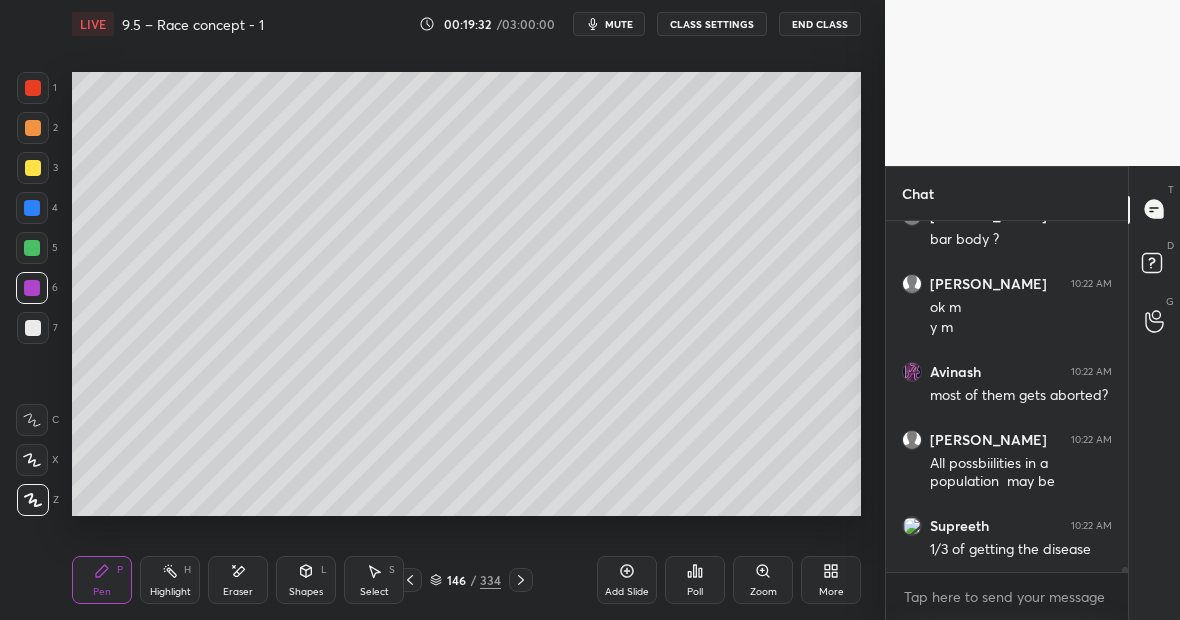click at bounding box center (32, 248) 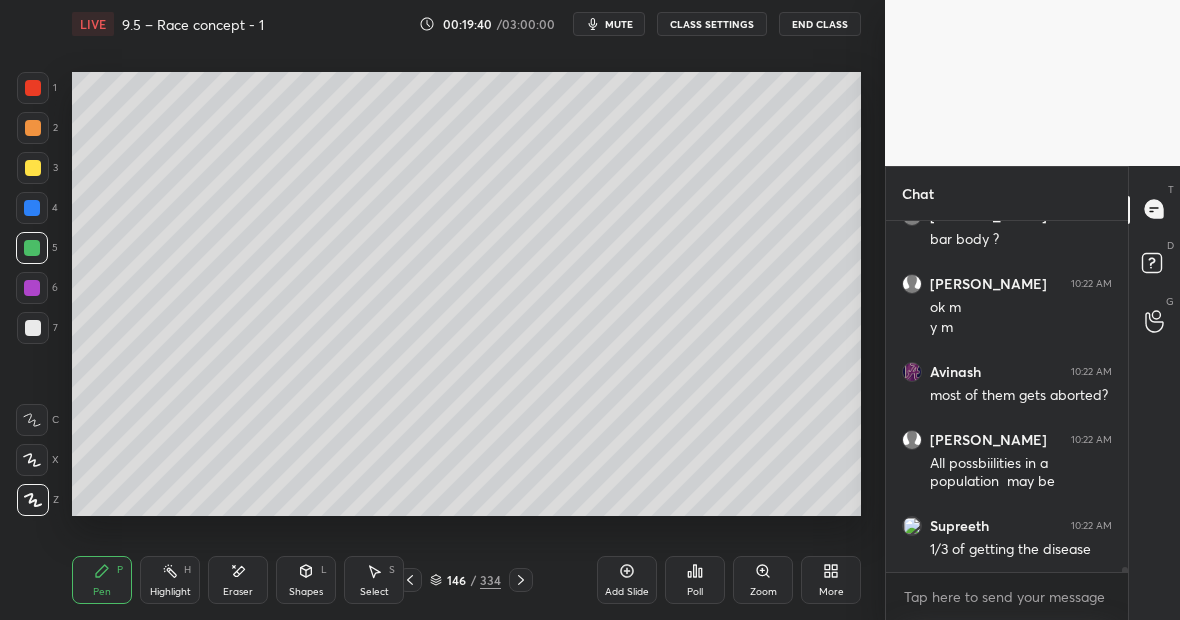 scroll, scrollTop: 26216, scrollLeft: 0, axis: vertical 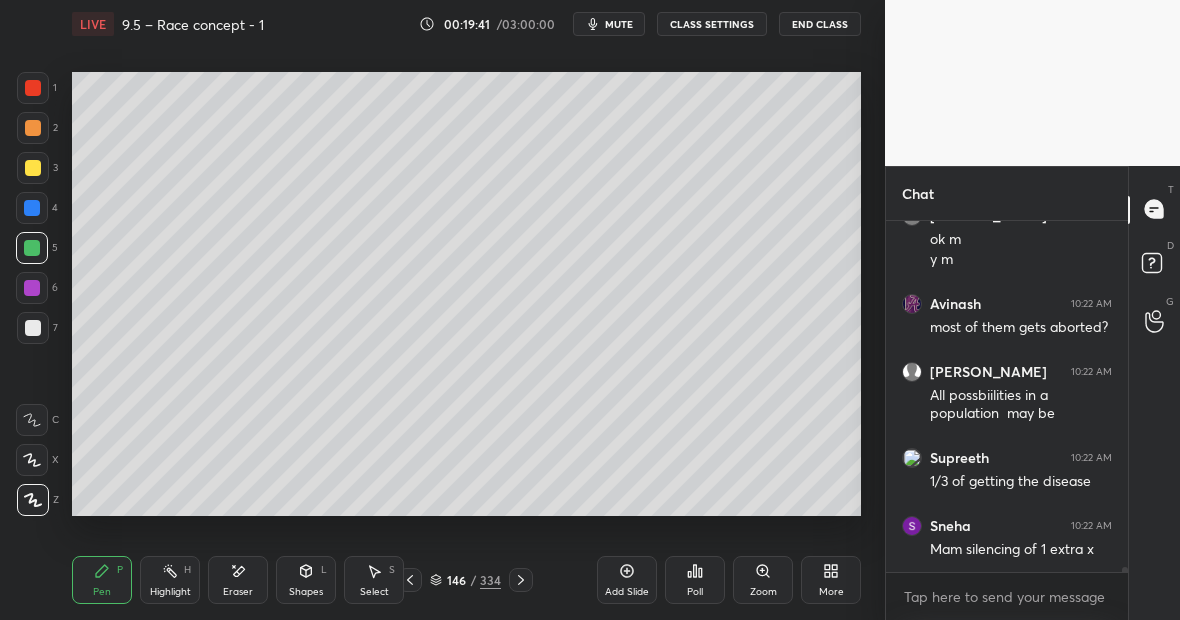 click on "Highlight H" at bounding box center [170, 580] 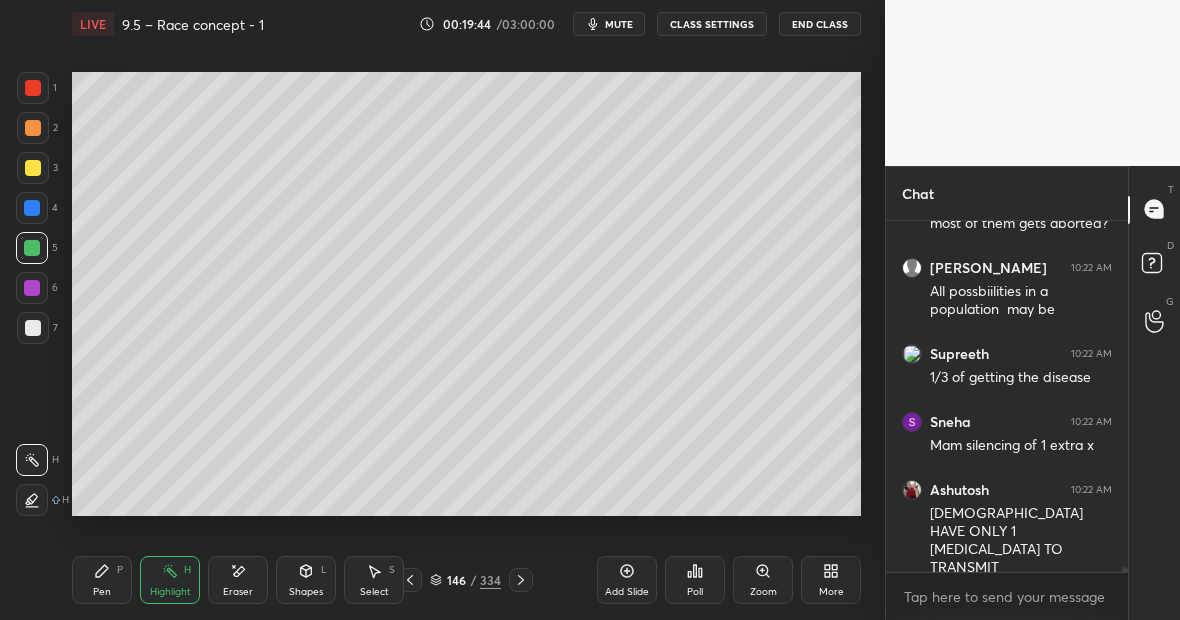 click on "Pen P" at bounding box center (102, 580) 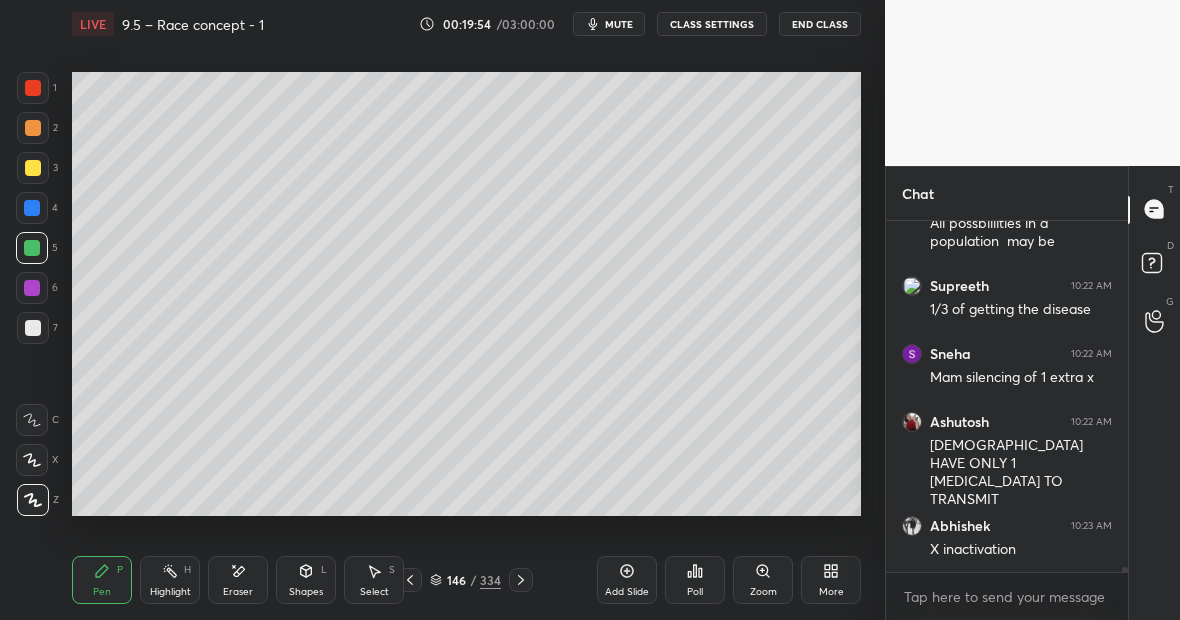 scroll, scrollTop: 26456, scrollLeft: 0, axis: vertical 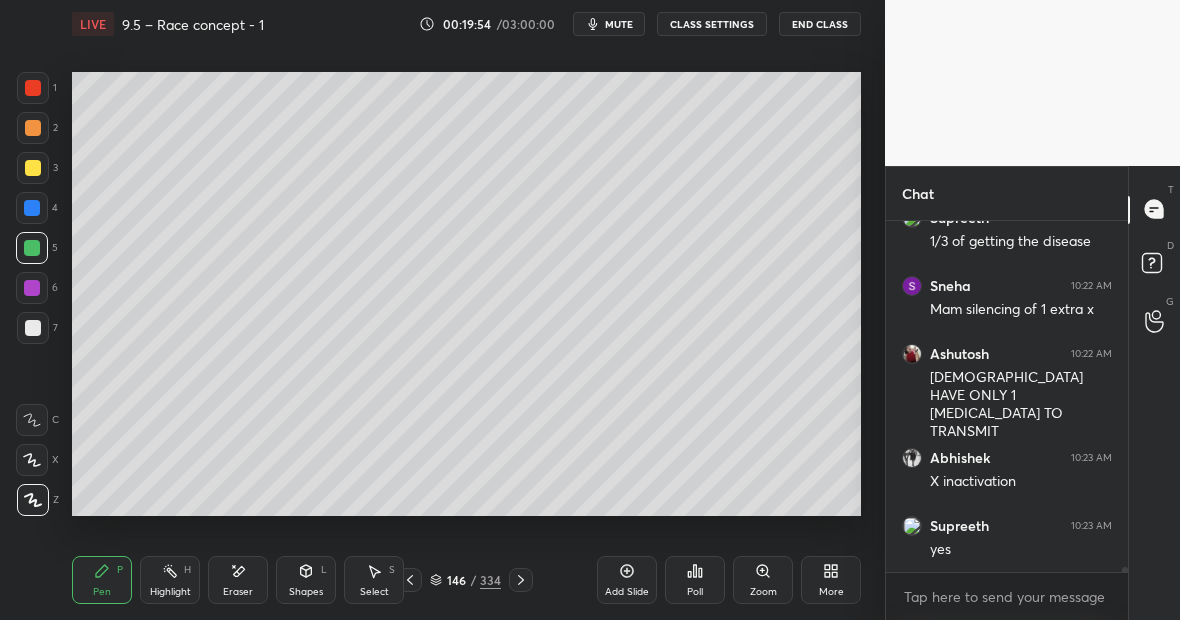 click on "Highlight H" at bounding box center (170, 580) 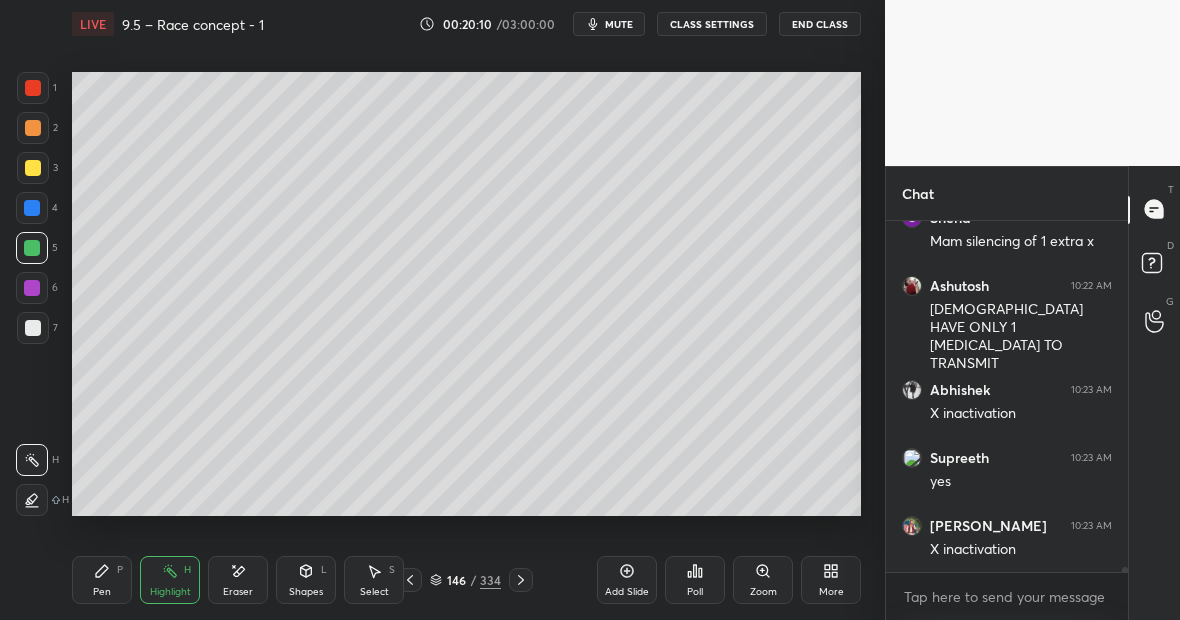 scroll, scrollTop: 26592, scrollLeft: 0, axis: vertical 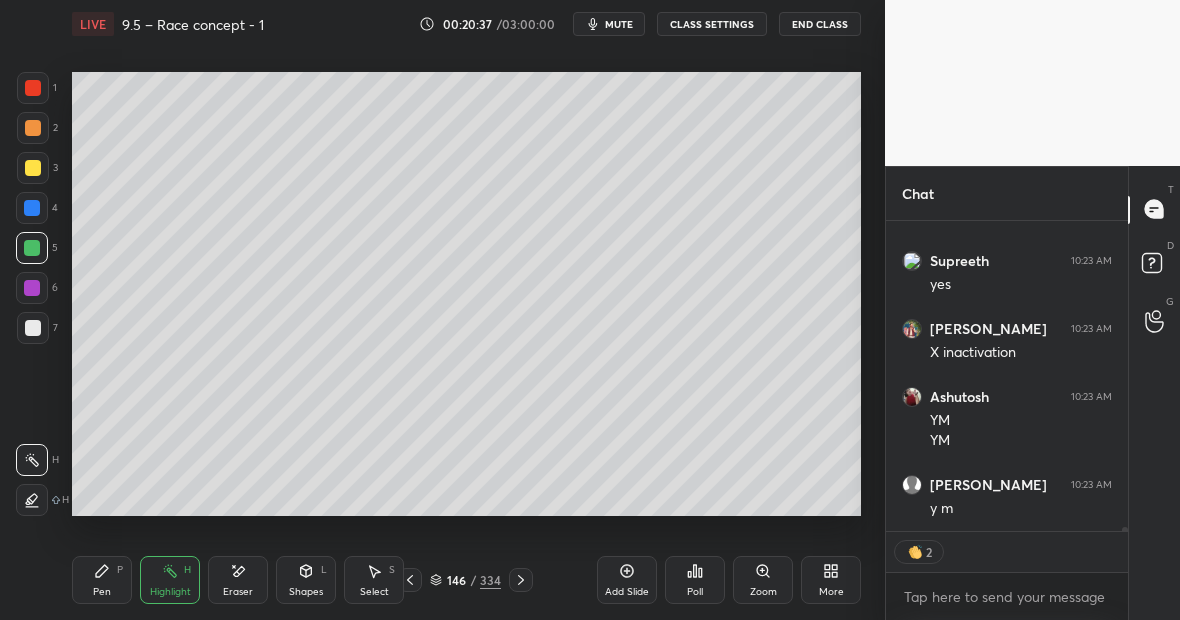 type on "x" 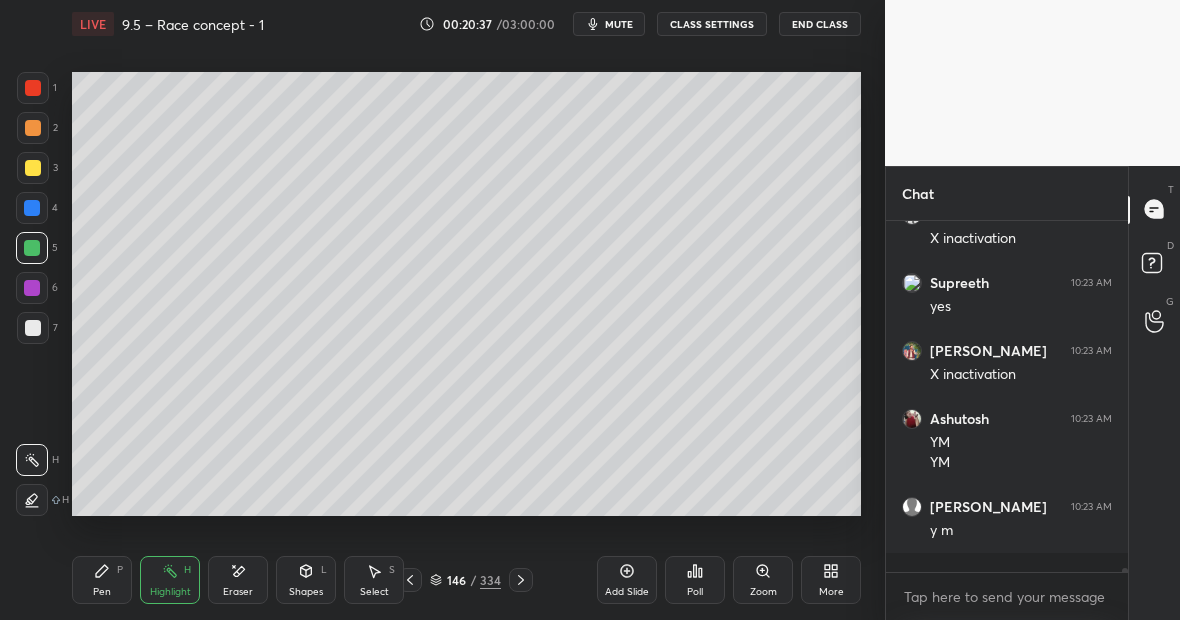 scroll, scrollTop: 7, scrollLeft: 7, axis: both 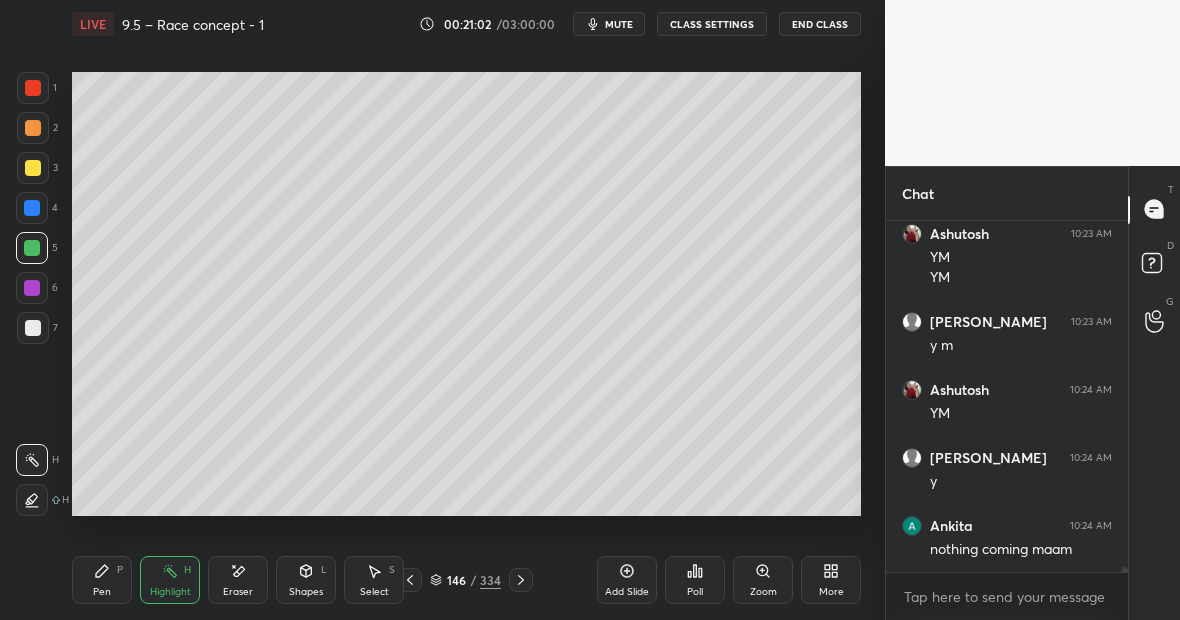 click on "Add Slide" at bounding box center [627, 592] 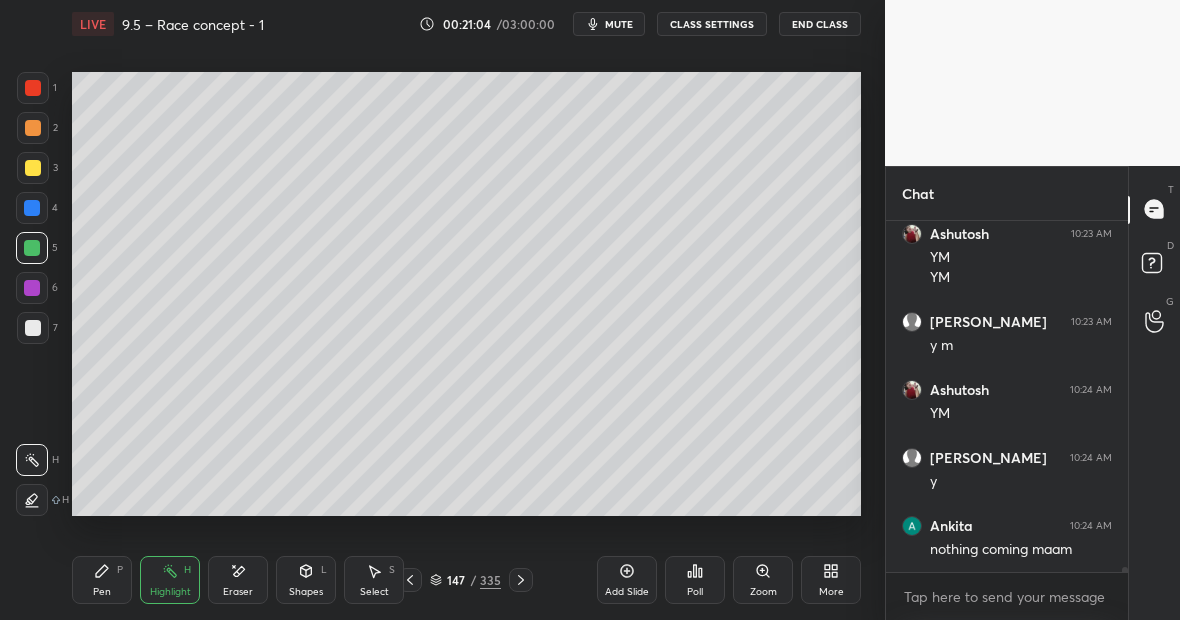 click at bounding box center (33, 168) 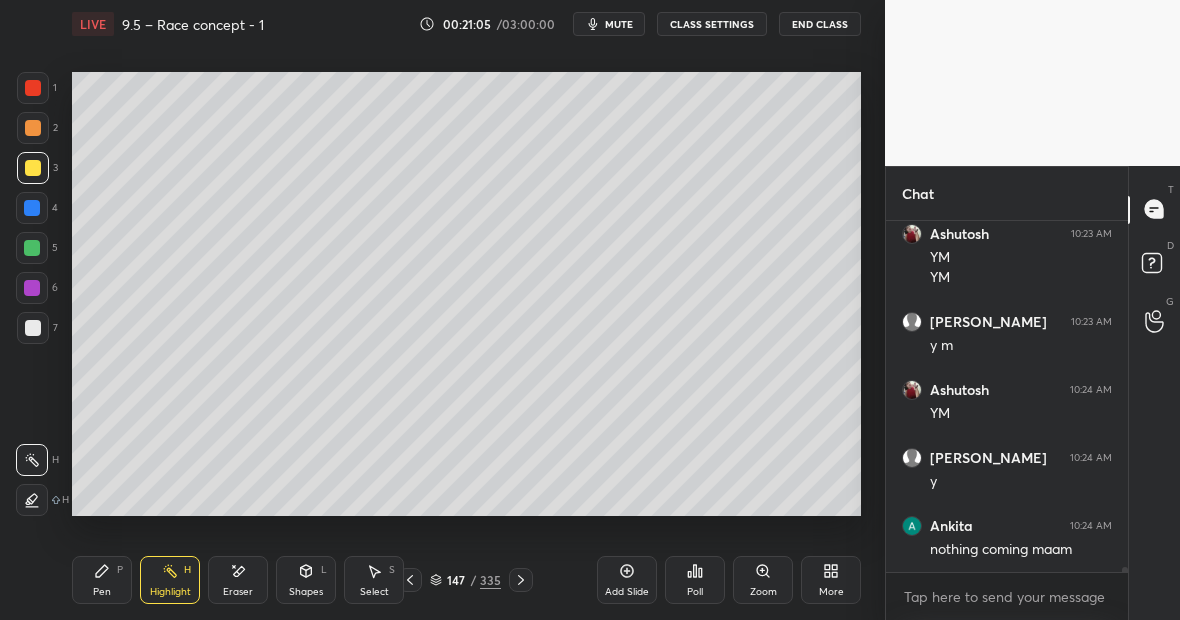 scroll, scrollTop: 26952, scrollLeft: 0, axis: vertical 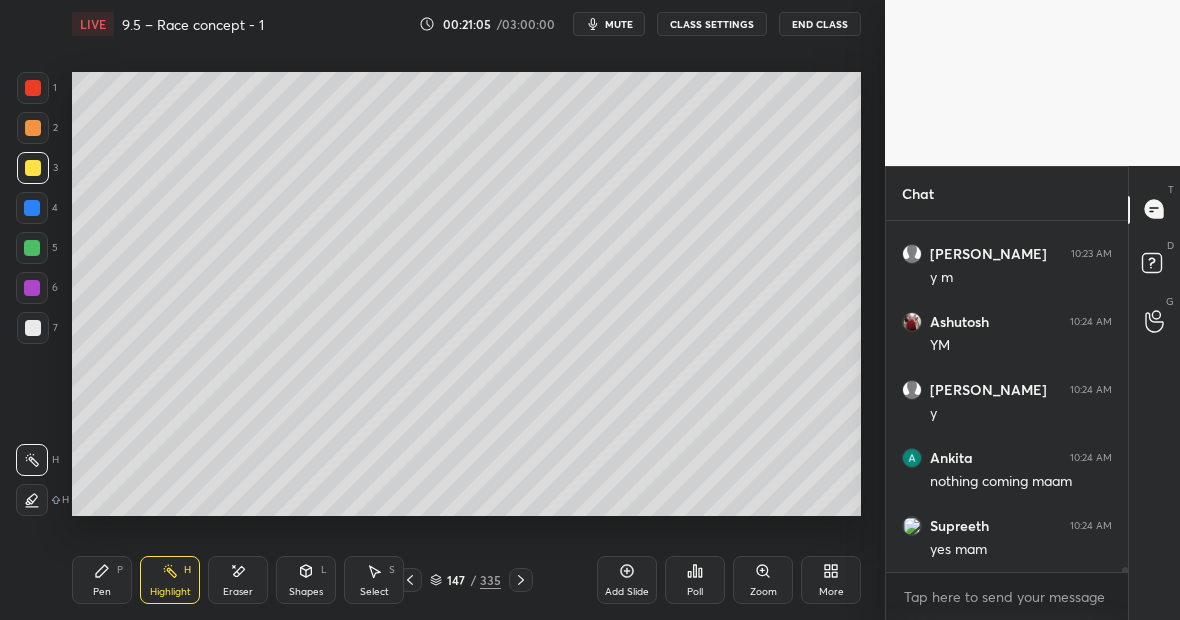 click 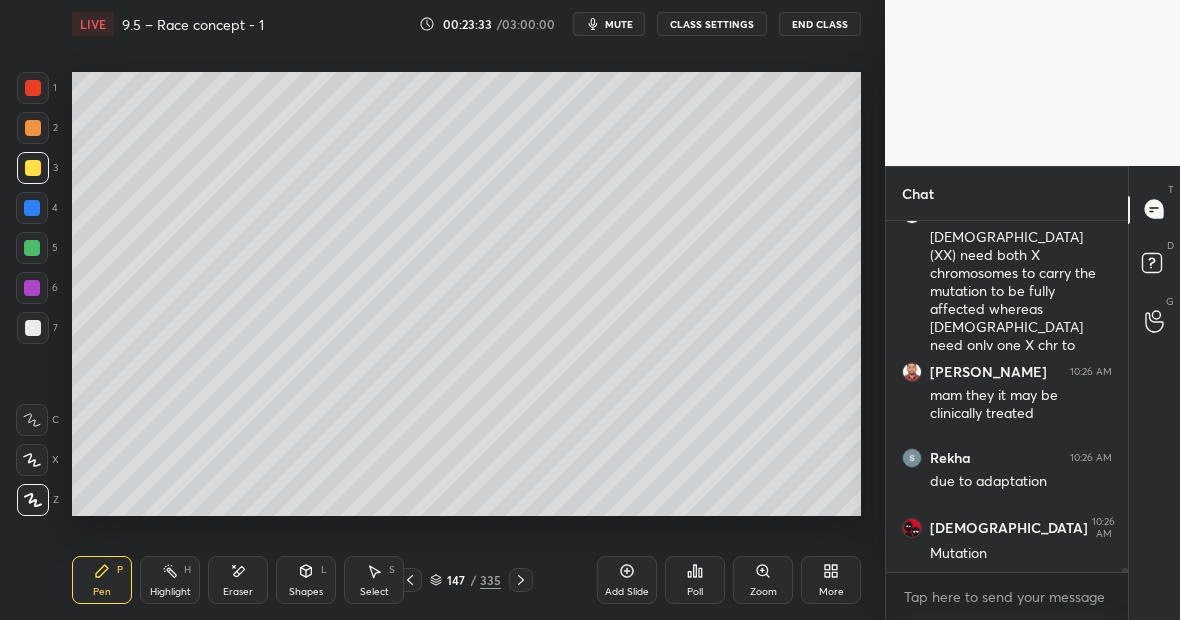 scroll, scrollTop: 28552, scrollLeft: 0, axis: vertical 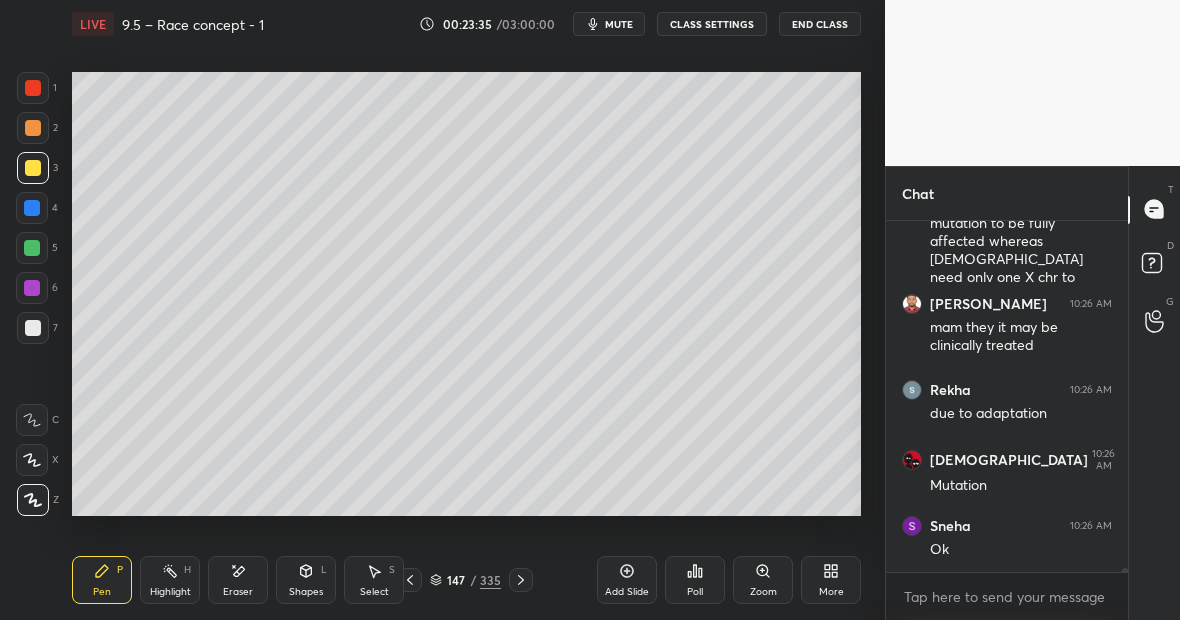 click on "CLASS SETTINGS" at bounding box center [712, 24] 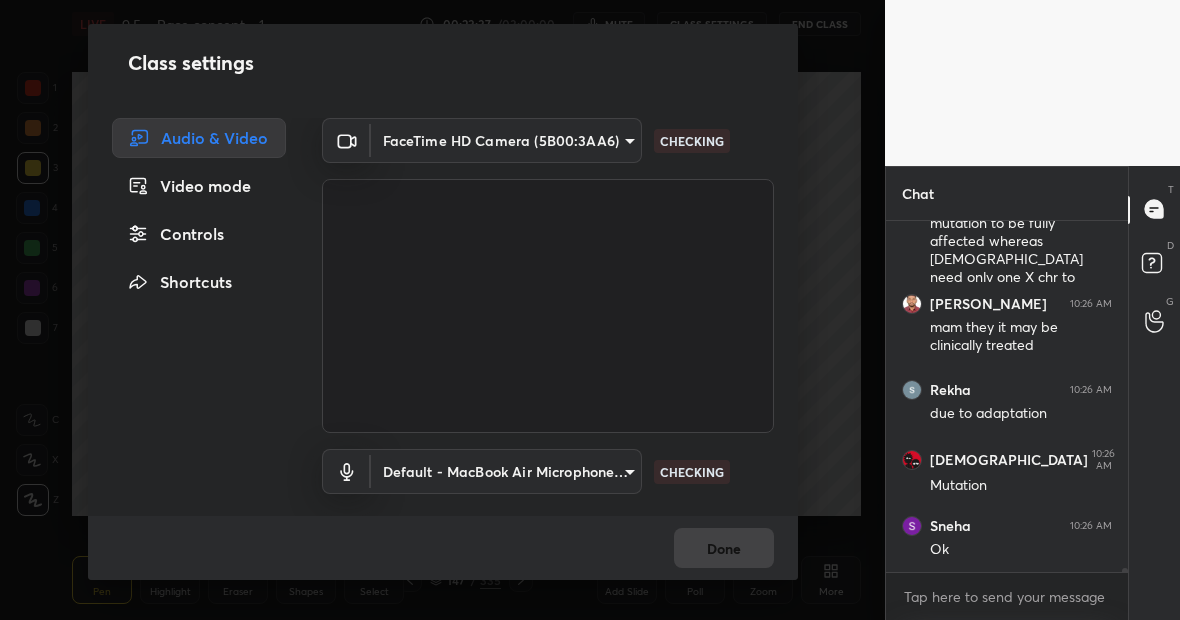 click on "Controls" at bounding box center (199, 234) 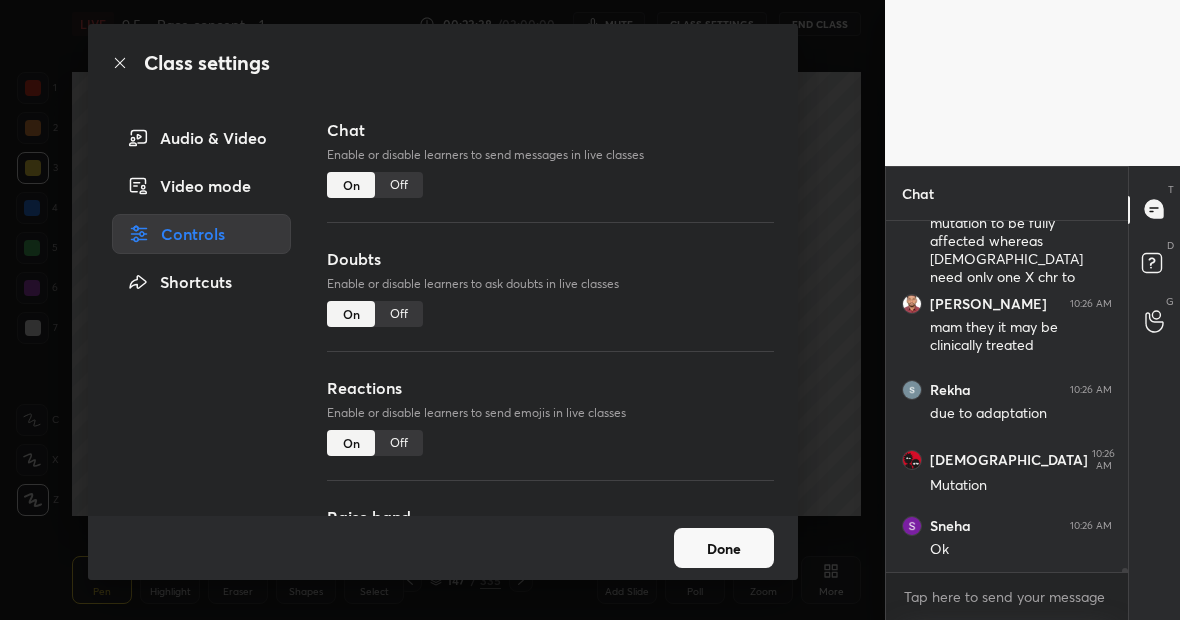 click on "Off" at bounding box center [399, 185] 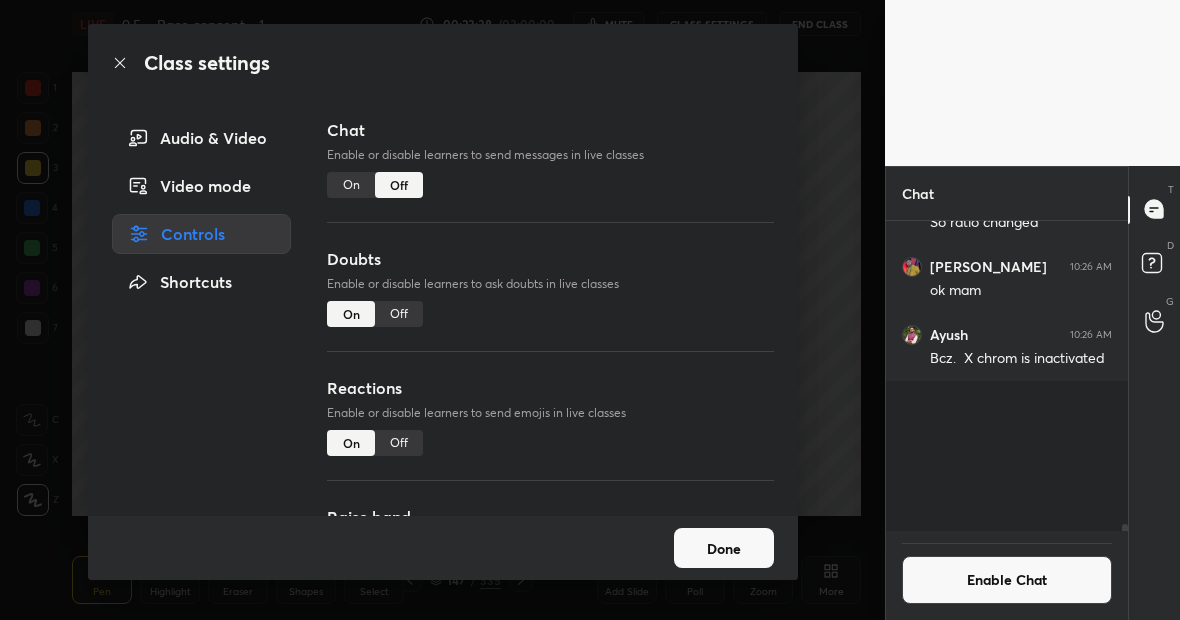 scroll, scrollTop: 26235, scrollLeft: 0, axis: vertical 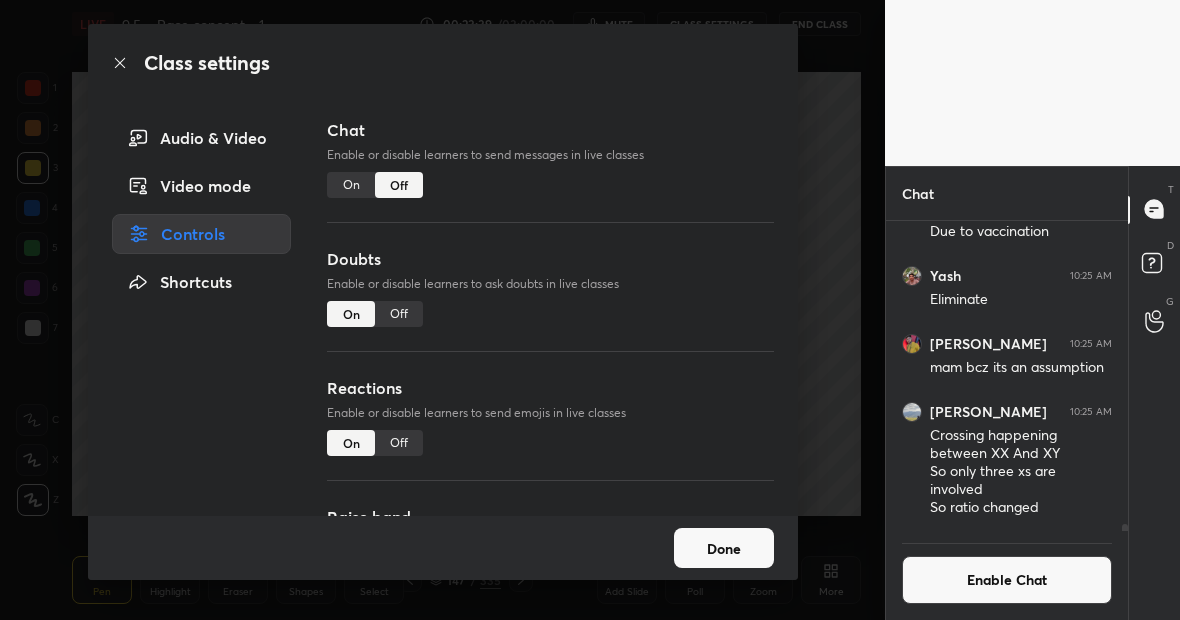 click on "Class settings Audio & Video Video mode Controls Shortcuts Chat Enable or disable learners to send messages in live classes On Off Doubts Enable or disable learners to ask doubts in live classes On Off Reactions Enable or disable learners to send emojis in live classes On Off Raise hand Learners will not be able to raise hand, if turned off On Off Poll Prediction Enable or disable poll prediction in case of a question on the slide On Off Done" at bounding box center (442, 310) 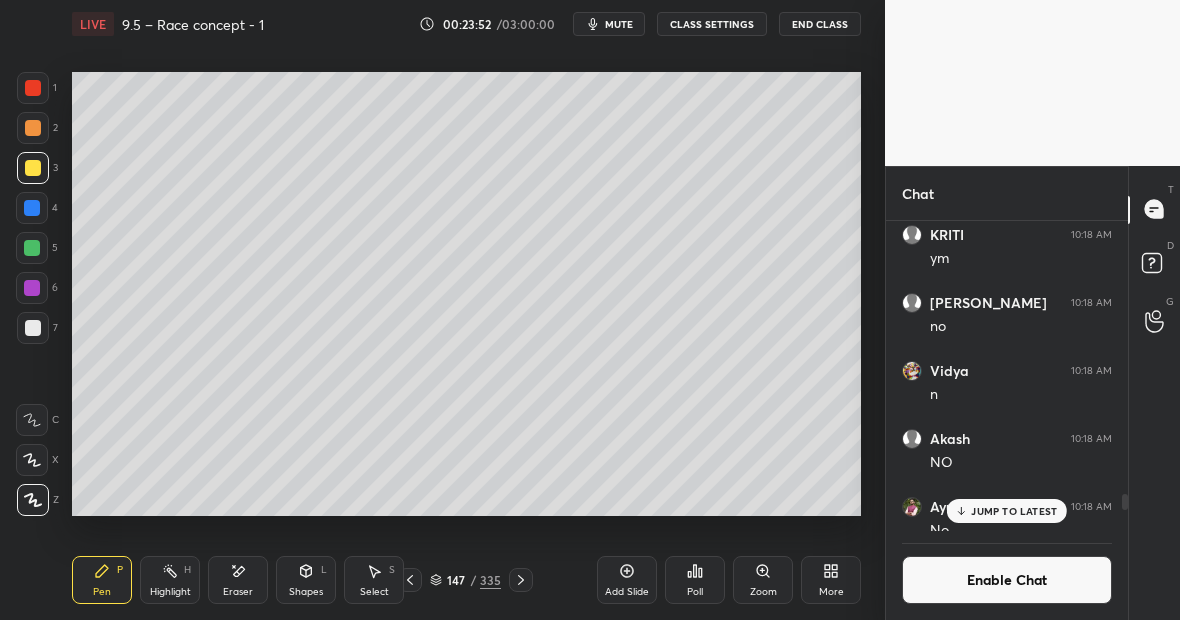 scroll, scrollTop: 21705, scrollLeft: 0, axis: vertical 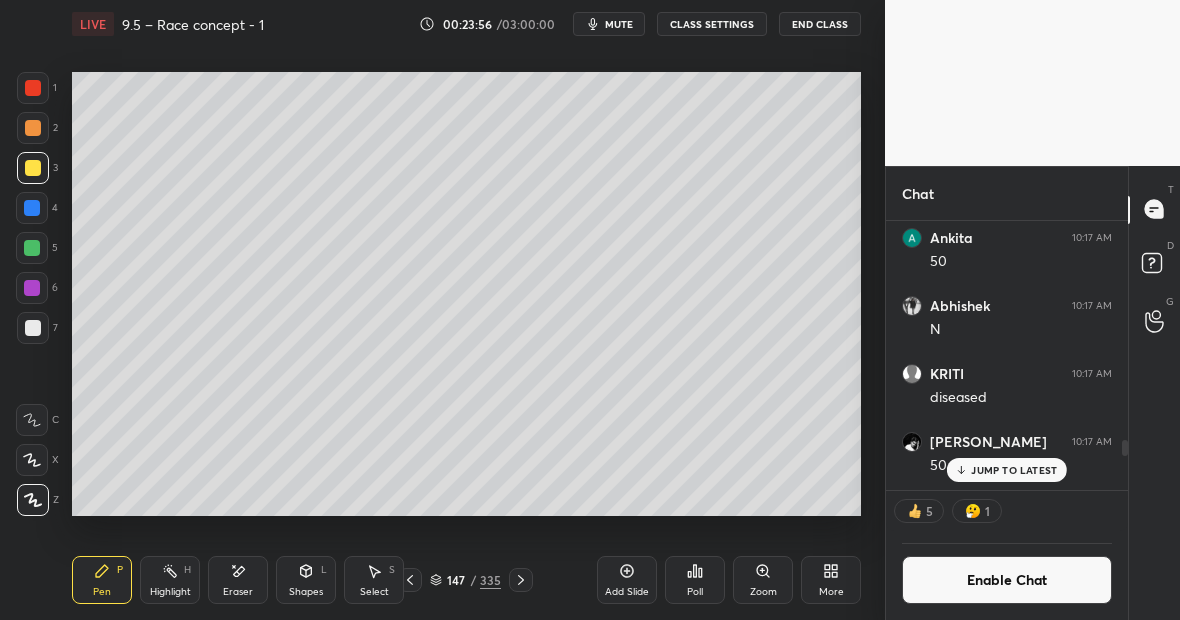 click on "CLASS SETTINGS" at bounding box center (712, 24) 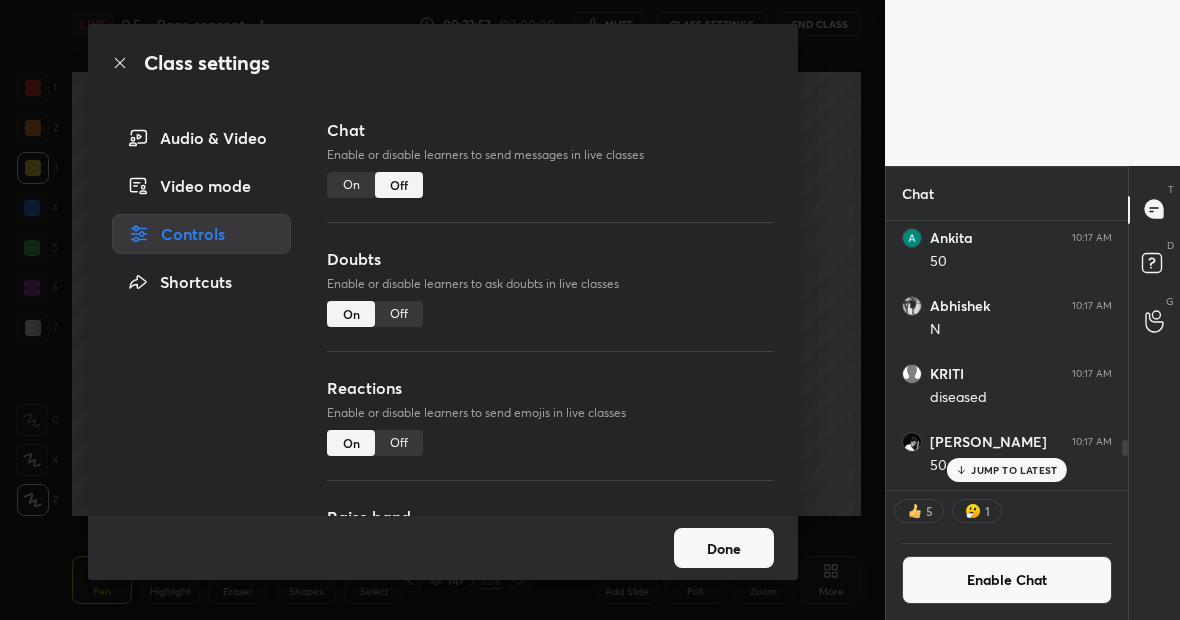 click on "Off" at bounding box center [399, 314] 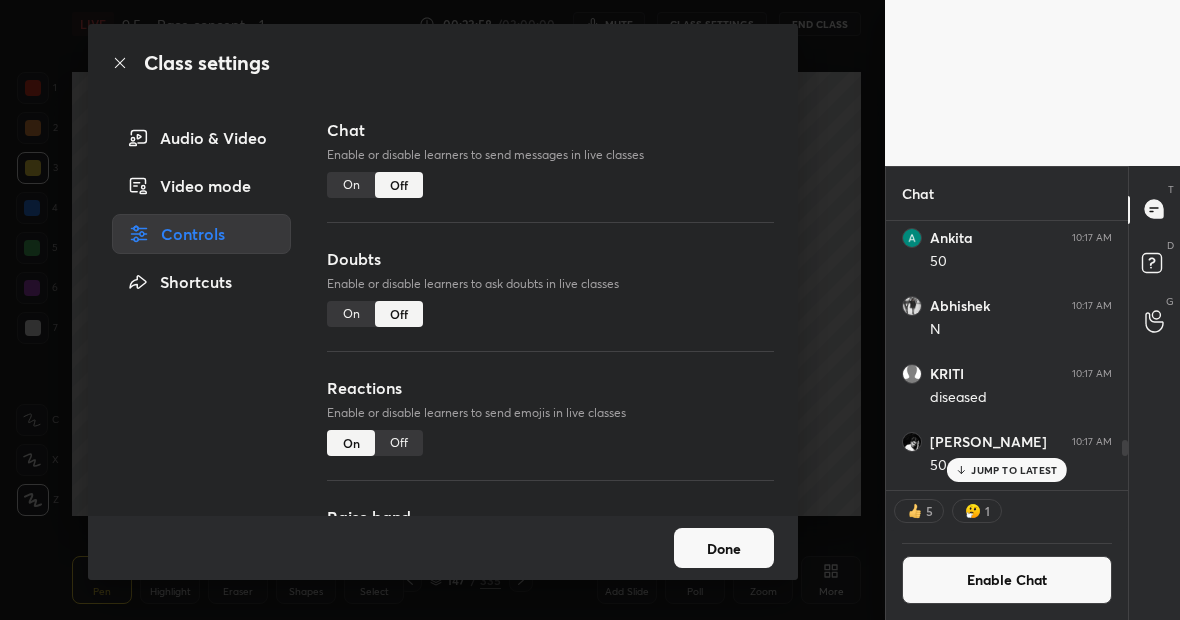 click on "Off" at bounding box center [399, 443] 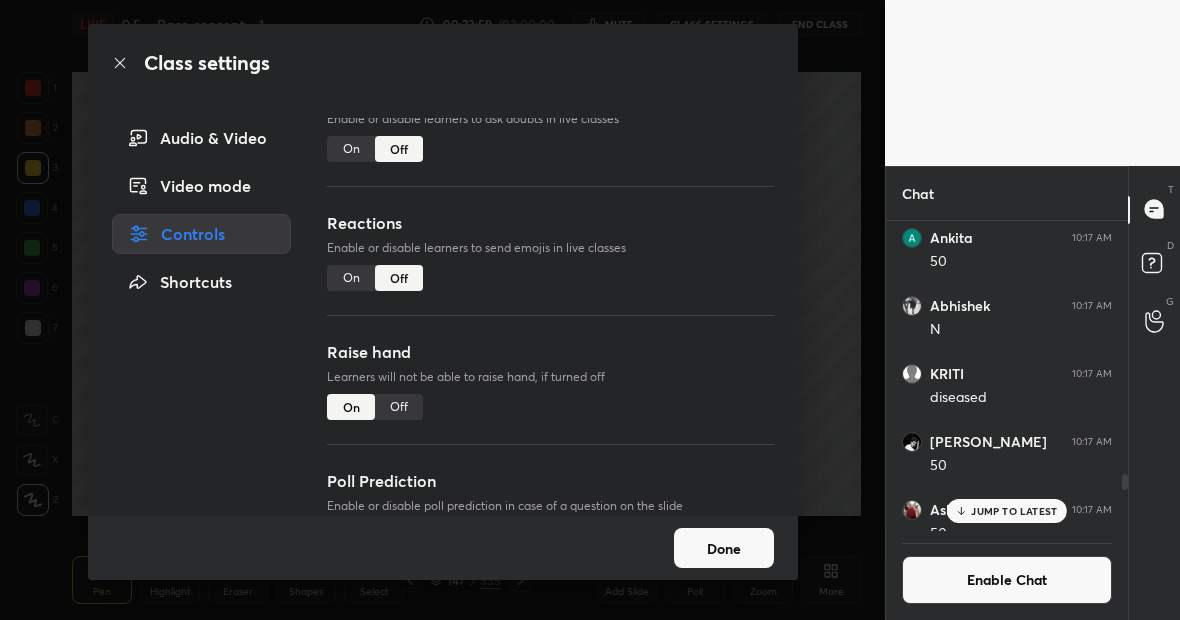 scroll, scrollTop: 228, scrollLeft: 0, axis: vertical 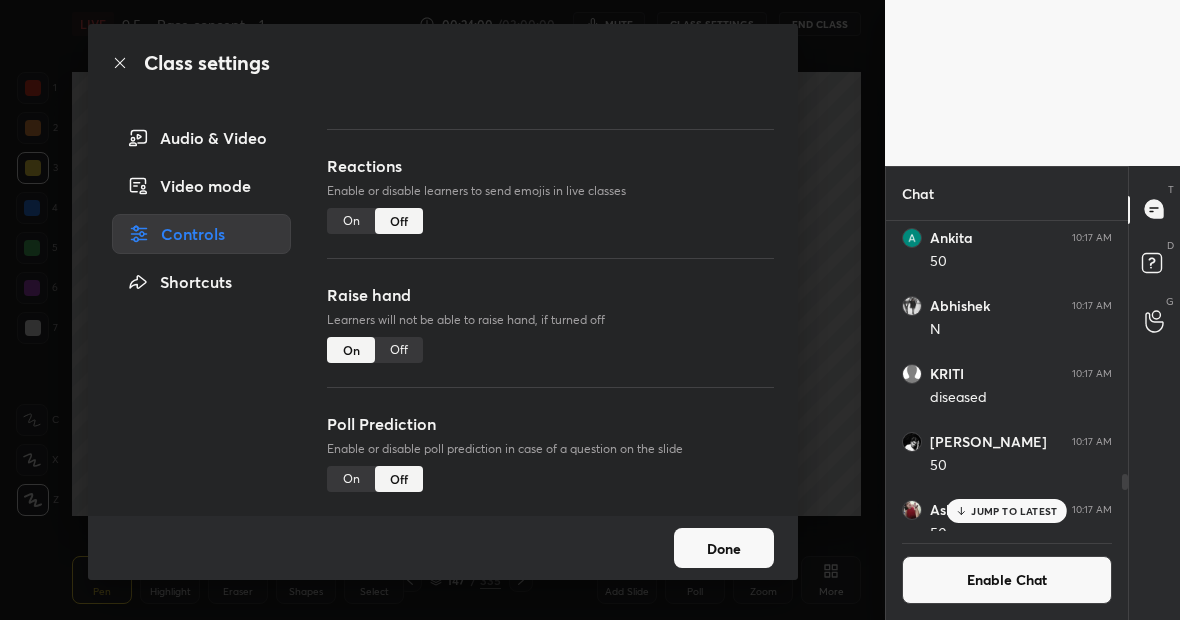 click on "Off" at bounding box center (399, 350) 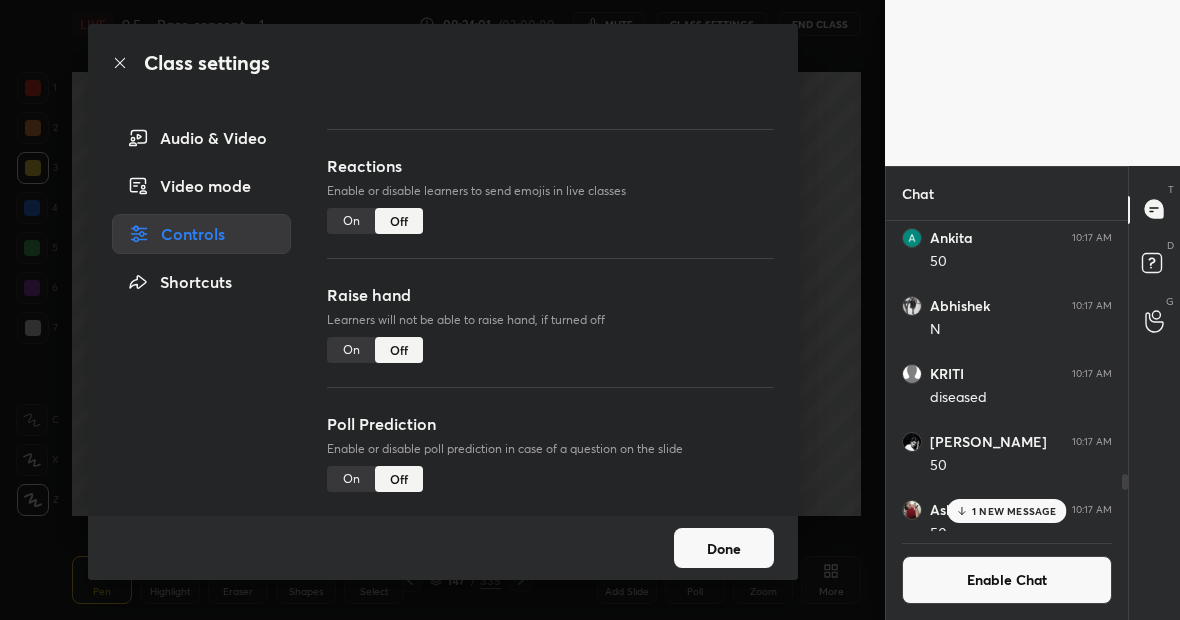 click on "Done" at bounding box center (724, 548) 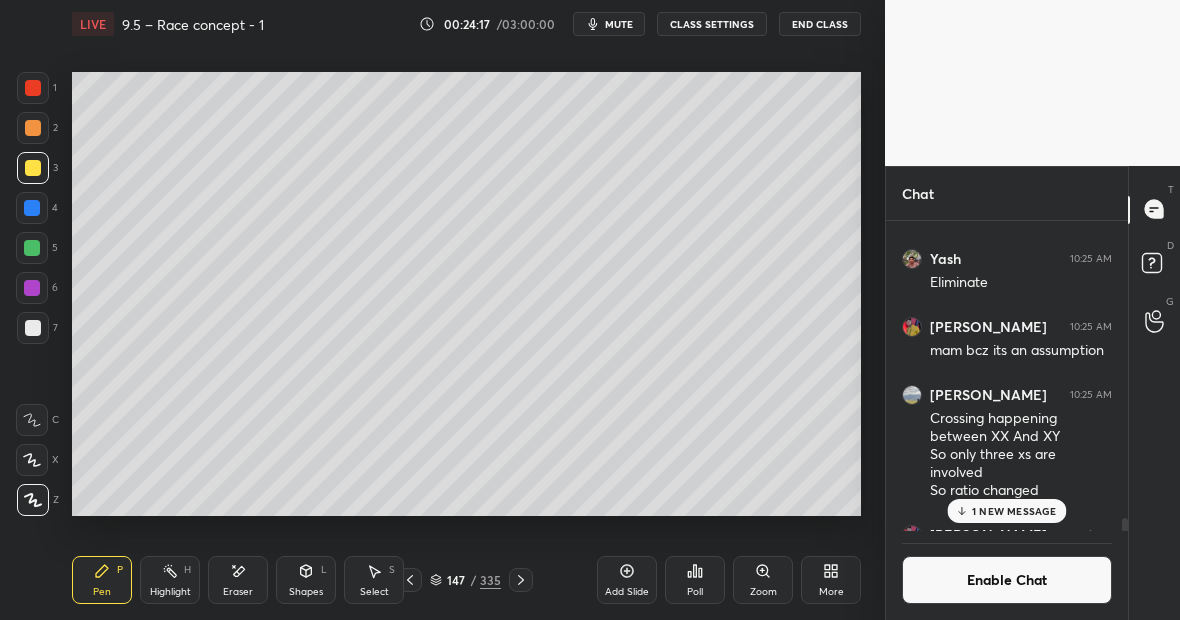 scroll, scrollTop: 30323, scrollLeft: 0, axis: vertical 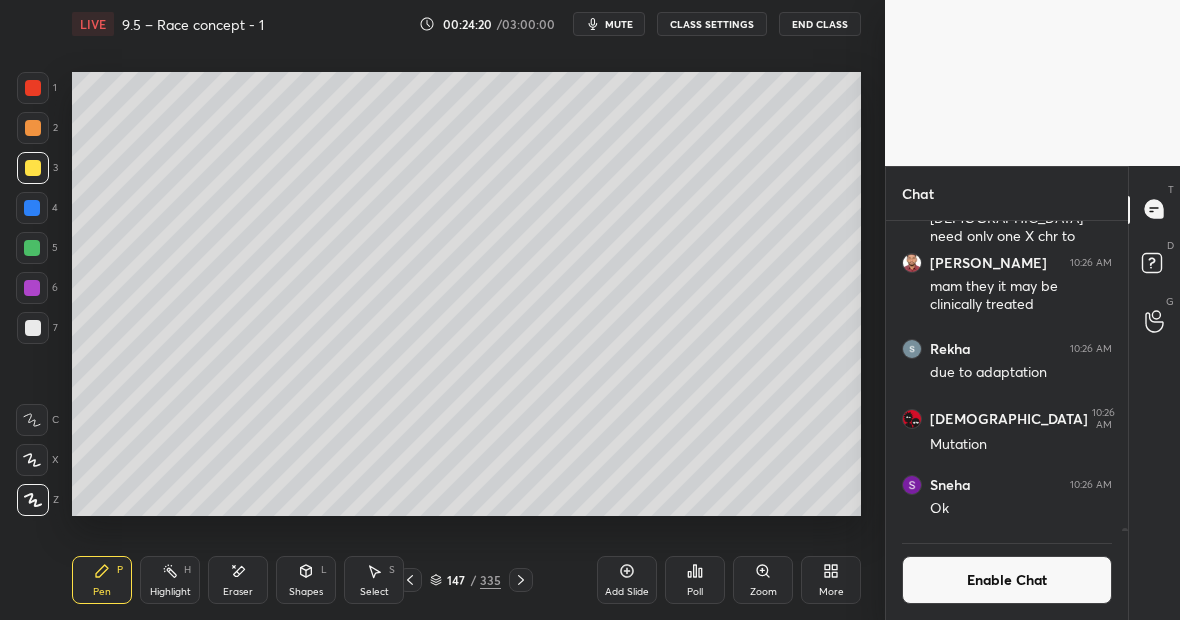 click on "Enable Chat" at bounding box center [1007, 580] 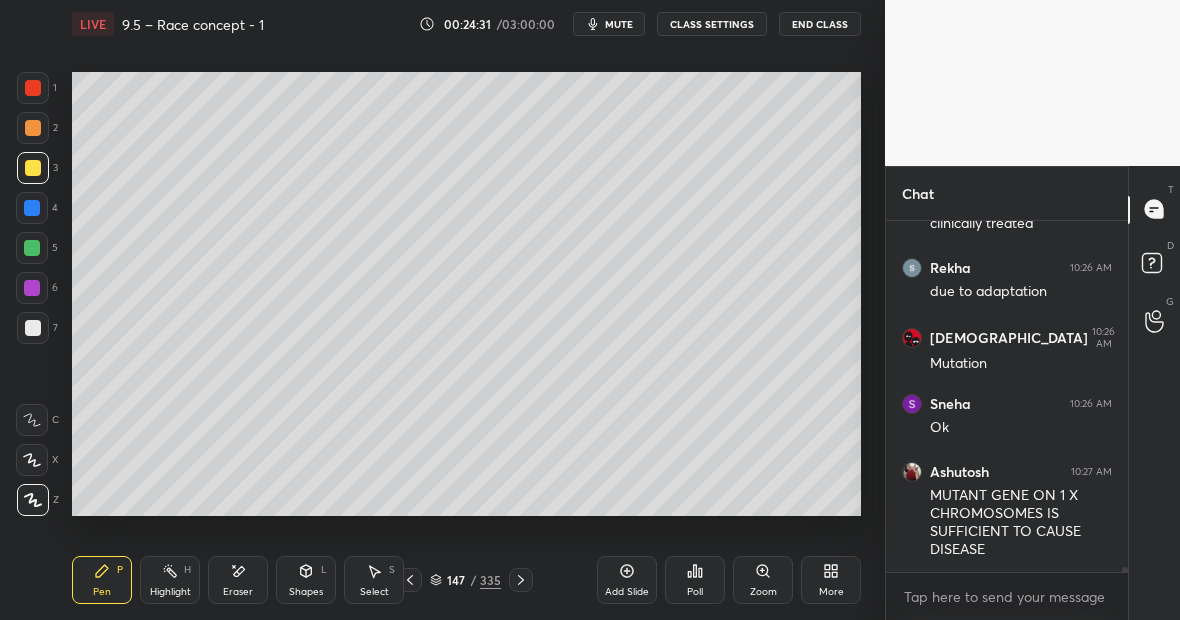 scroll, scrollTop: 26967, scrollLeft: 0, axis: vertical 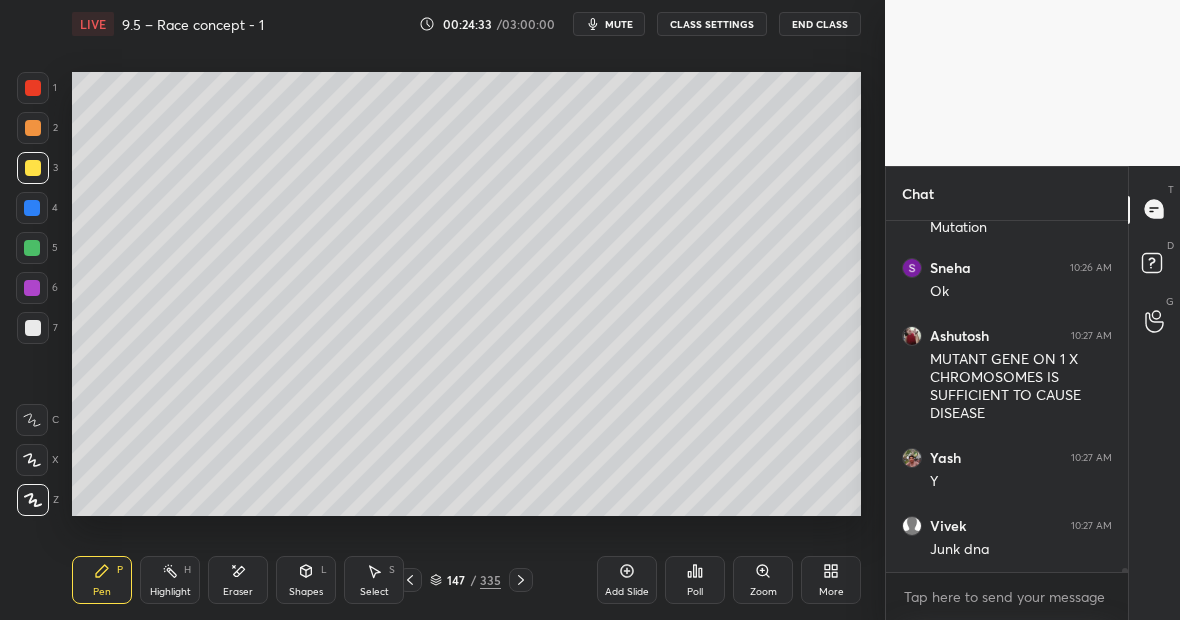 click at bounding box center (33, 88) 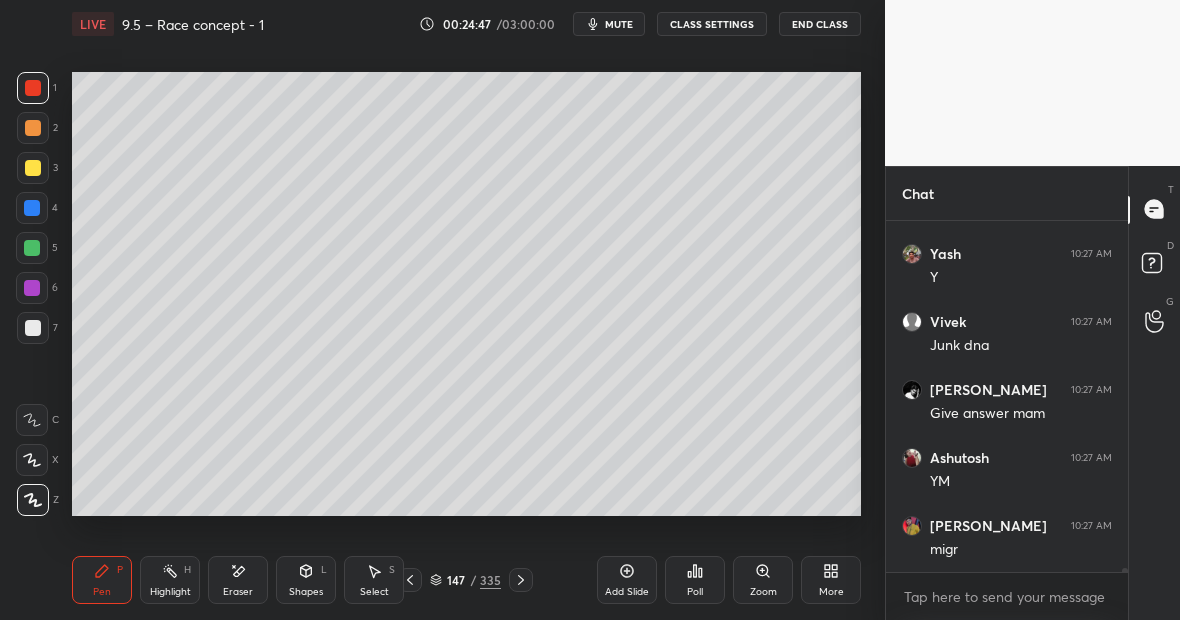 scroll, scrollTop: 27307, scrollLeft: 0, axis: vertical 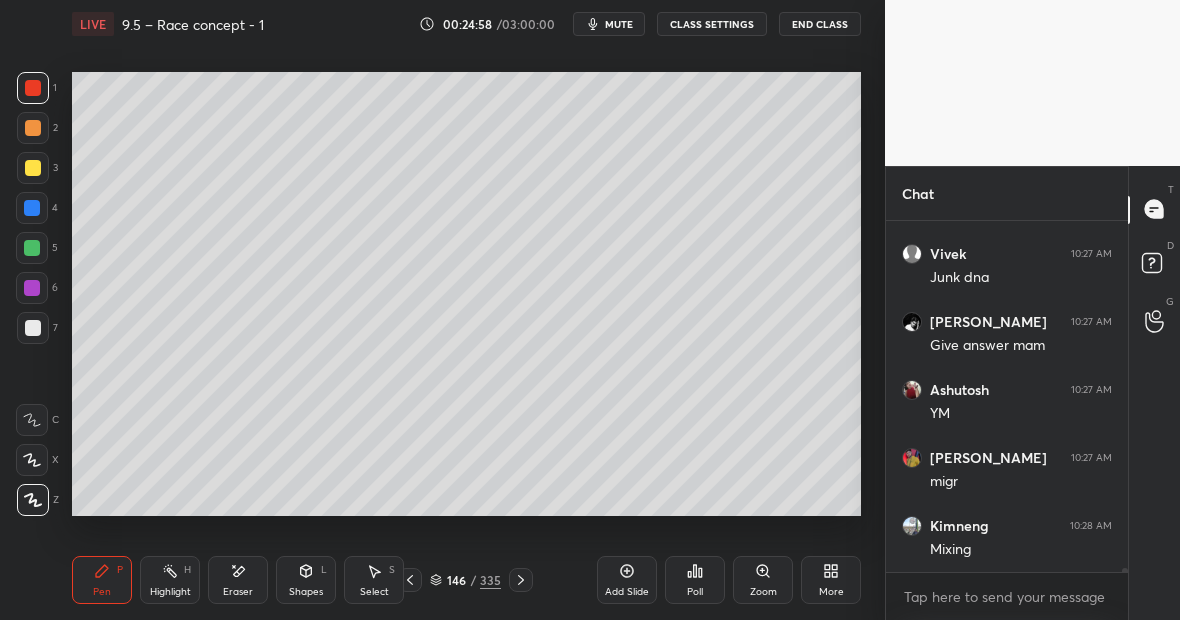 click at bounding box center (33, 328) 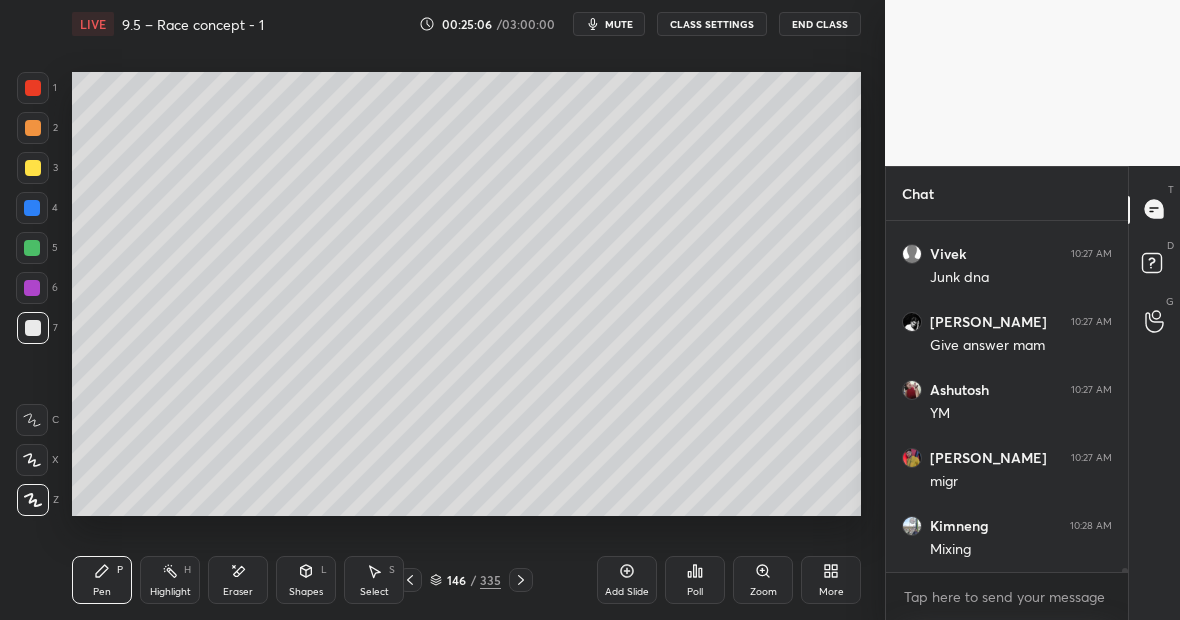click 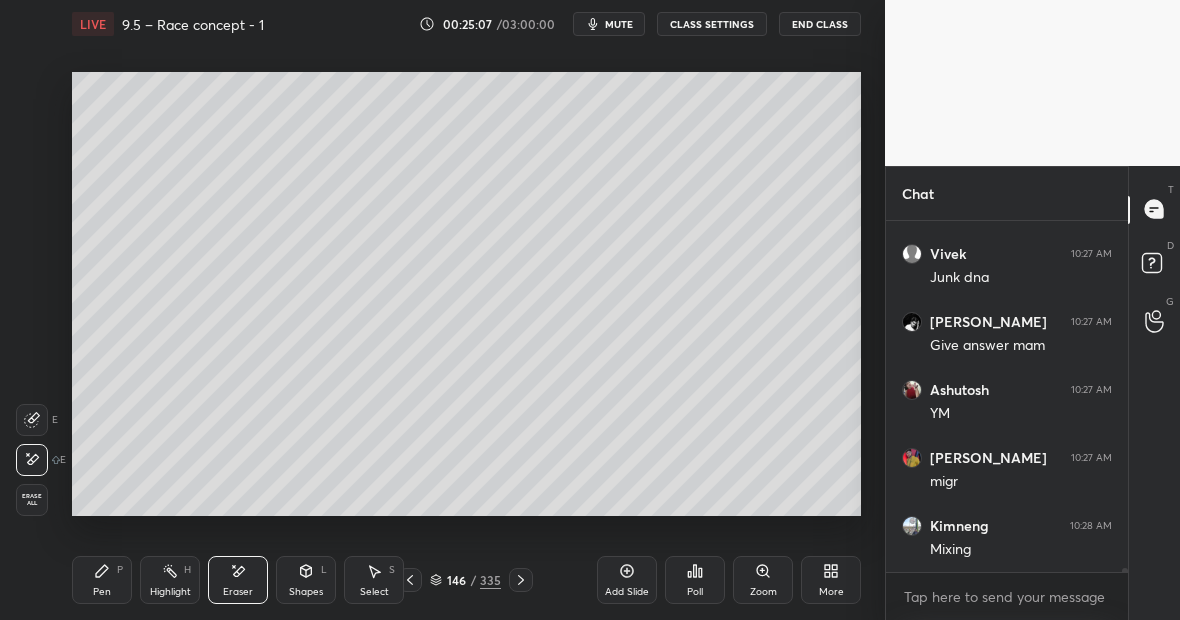 click on "Pen P" at bounding box center (102, 580) 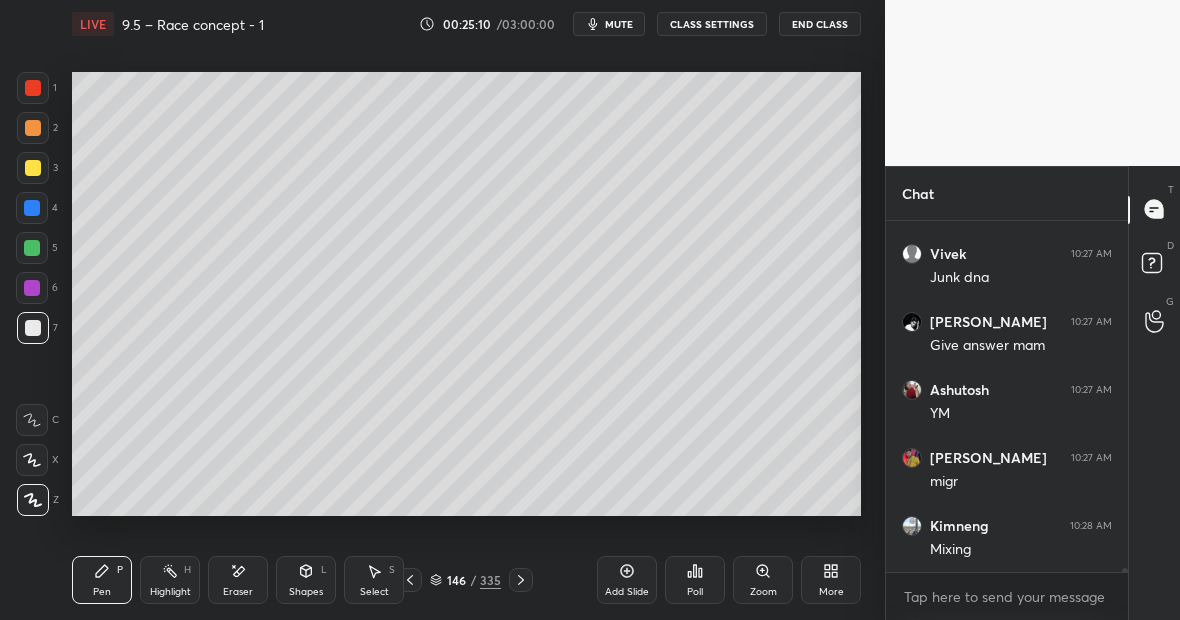 scroll, scrollTop: 27375, scrollLeft: 0, axis: vertical 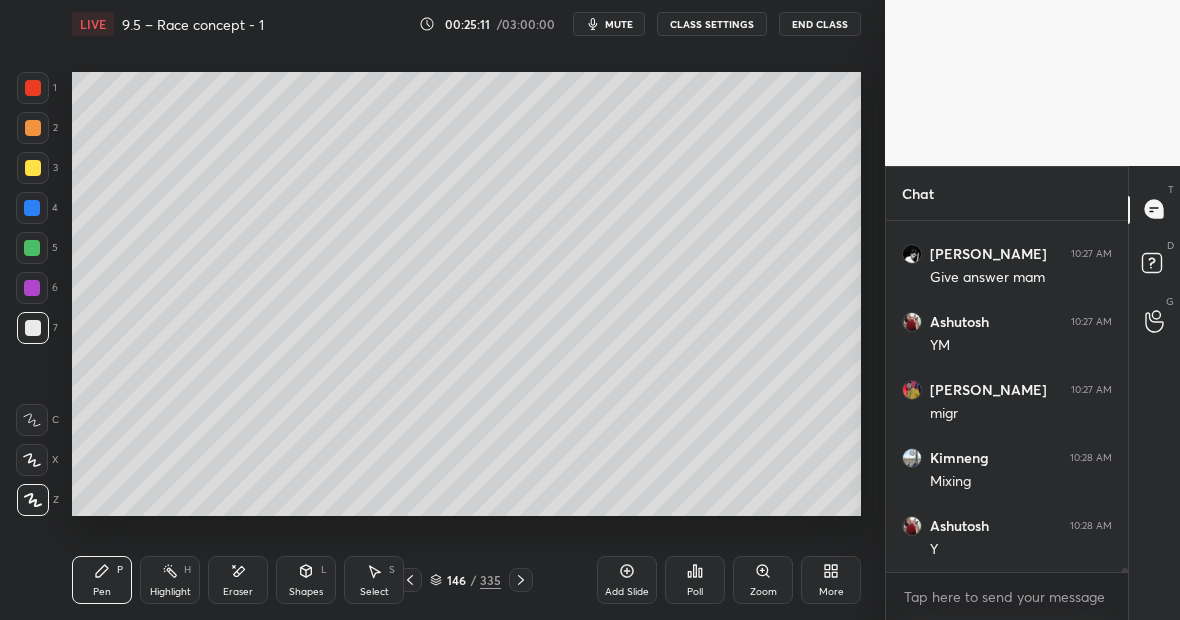 click at bounding box center [32, 288] 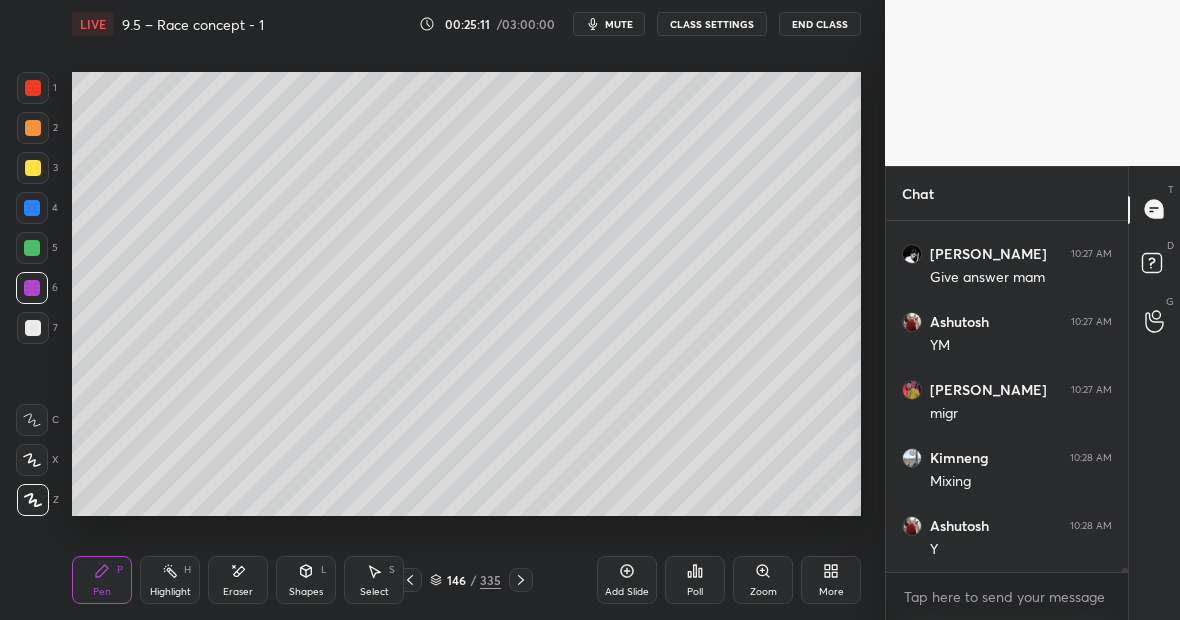 scroll, scrollTop: 27443, scrollLeft: 0, axis: vertical 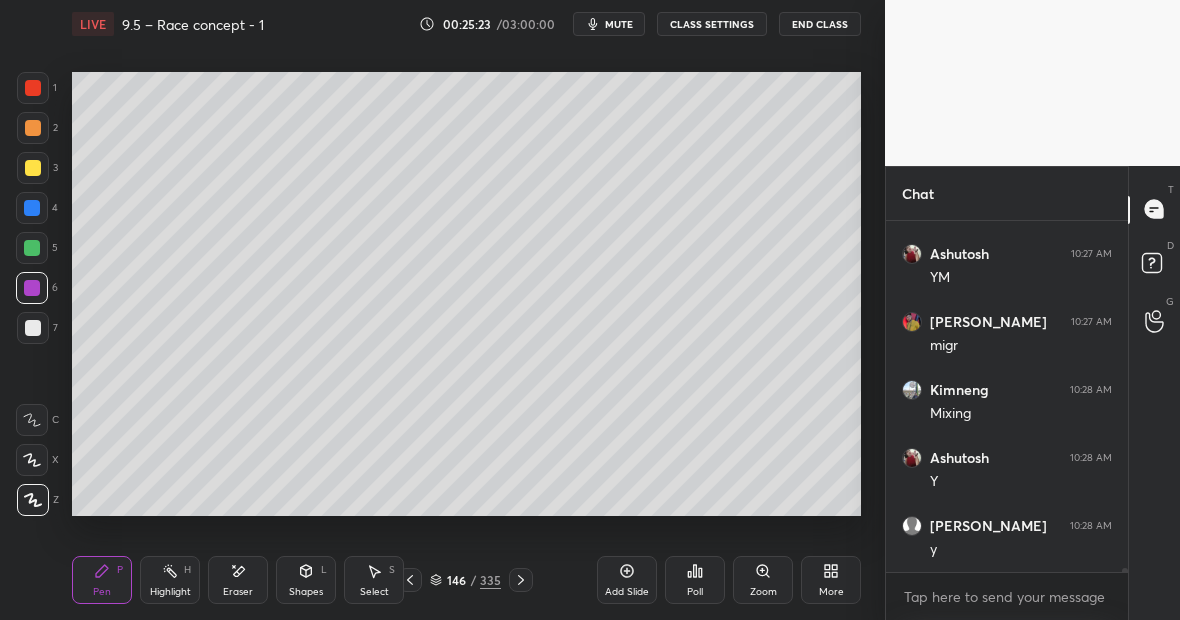 click on "Add Slide" at bounding box center (627, 580) 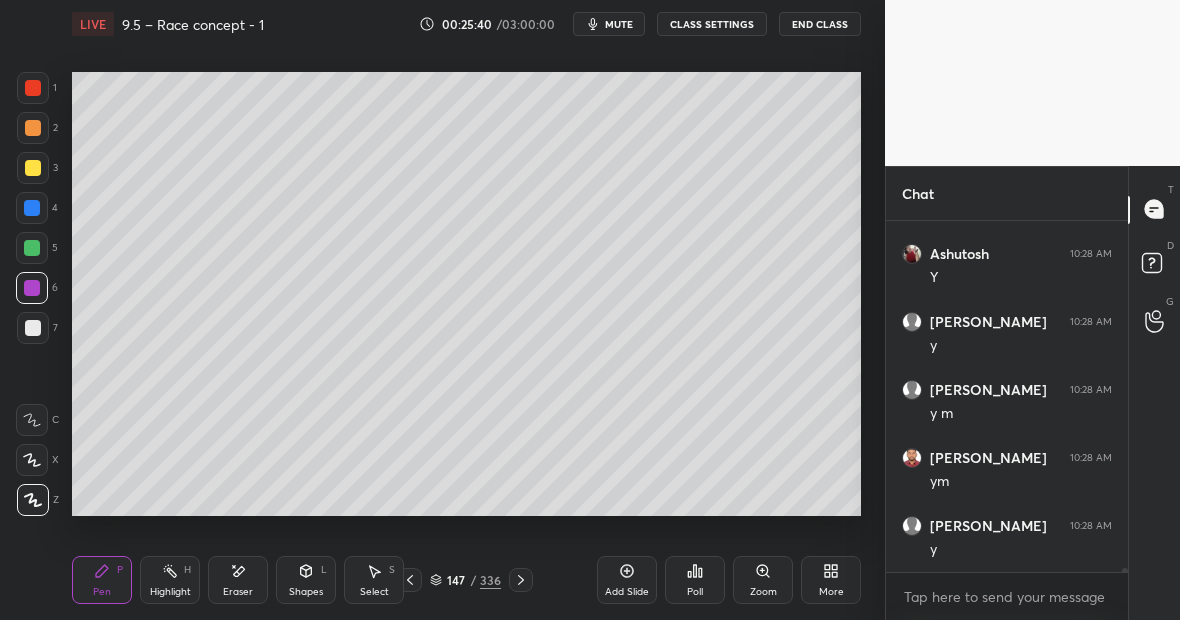 scroll, scrollTop: 27715, scrollLeft: 0, axis: vertical 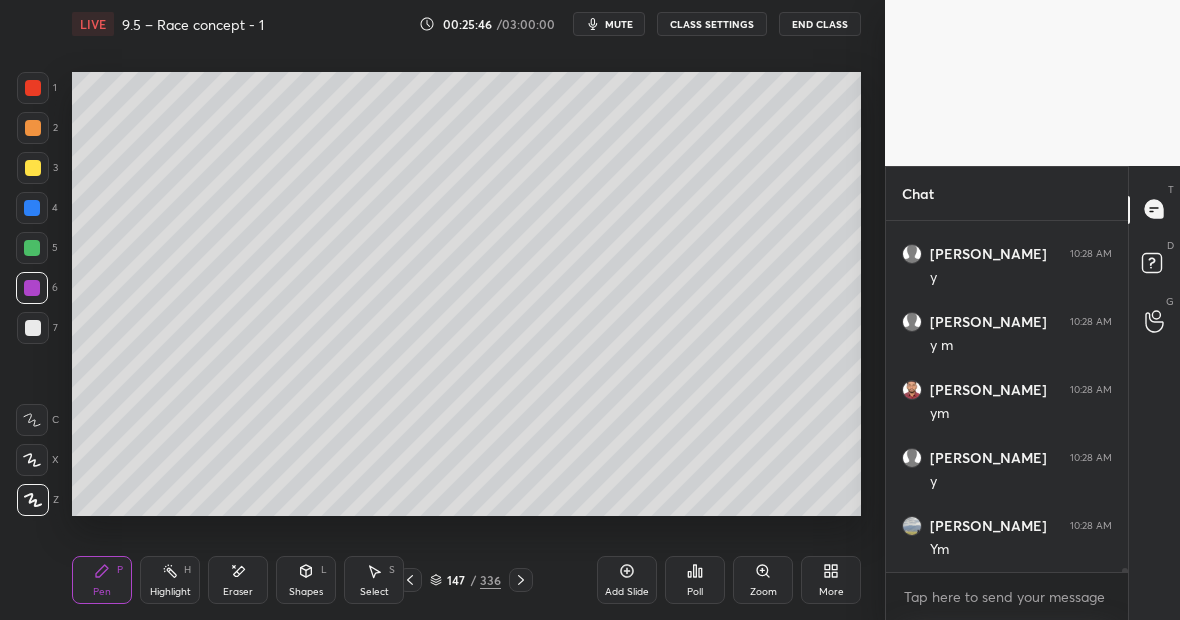 click on "Eraser" at bounding box center [238, 580] 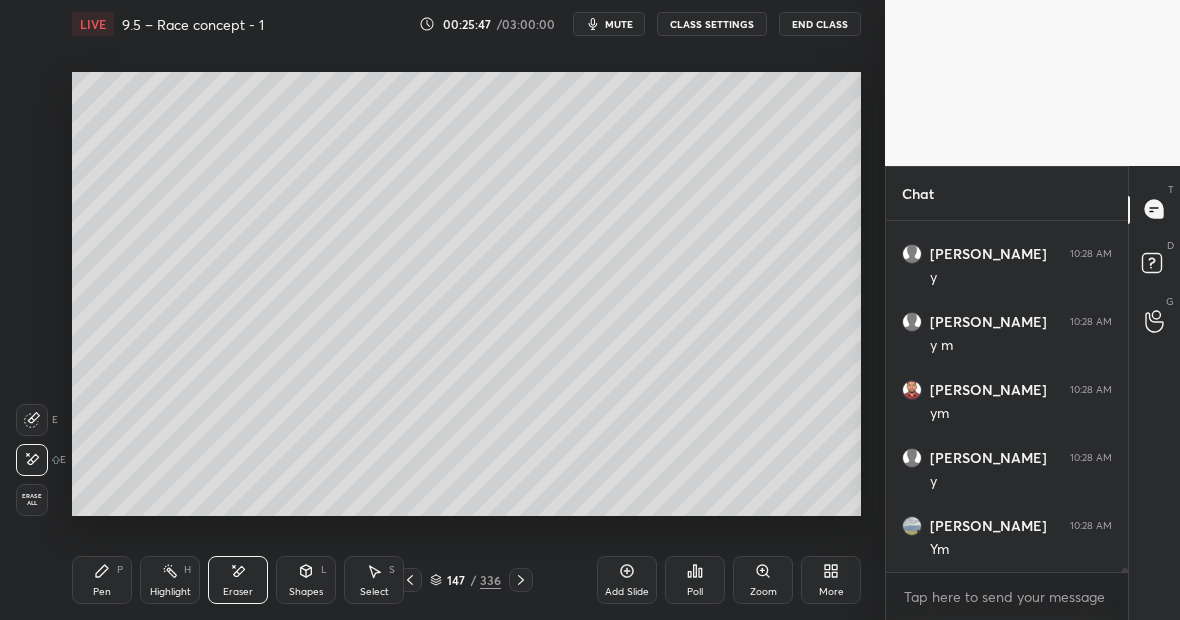 click on "Pen P" at bounding box center [102, 580] 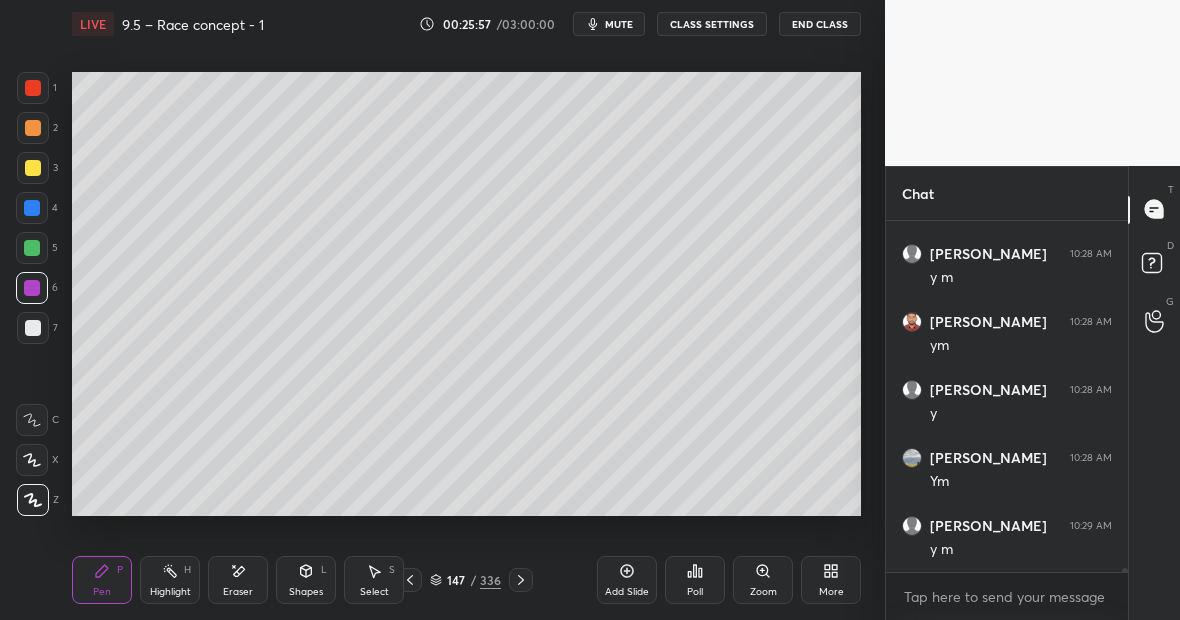scroll, scrollTop: 27851, scrollLeft: 0, axis: vertical 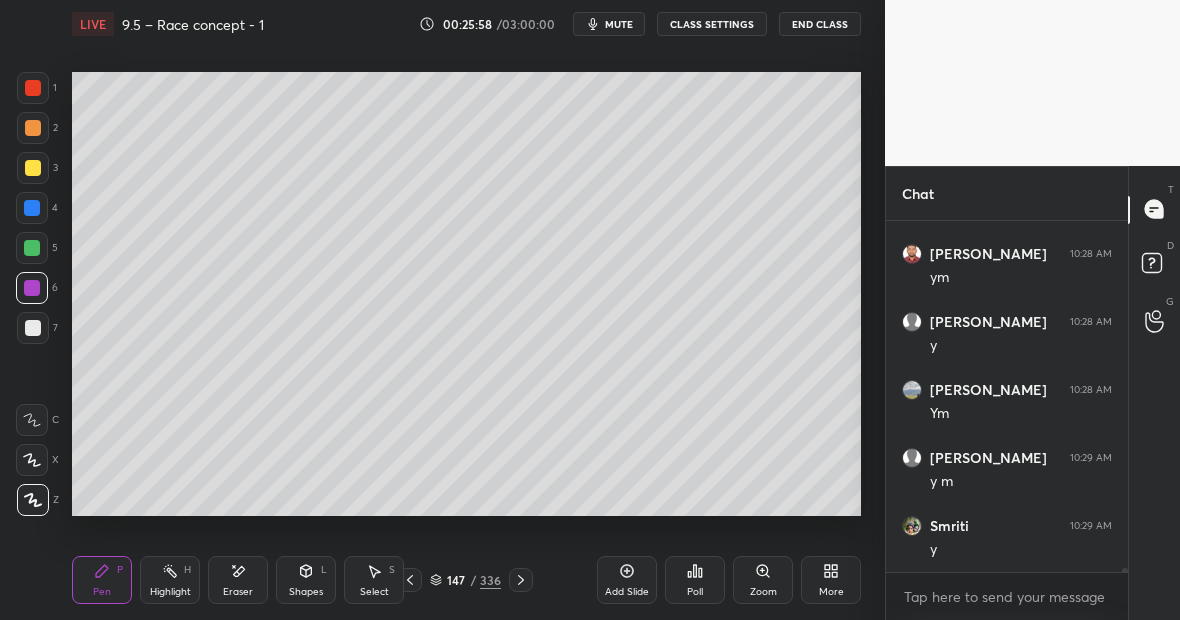 click at bounding box center (32, 208) 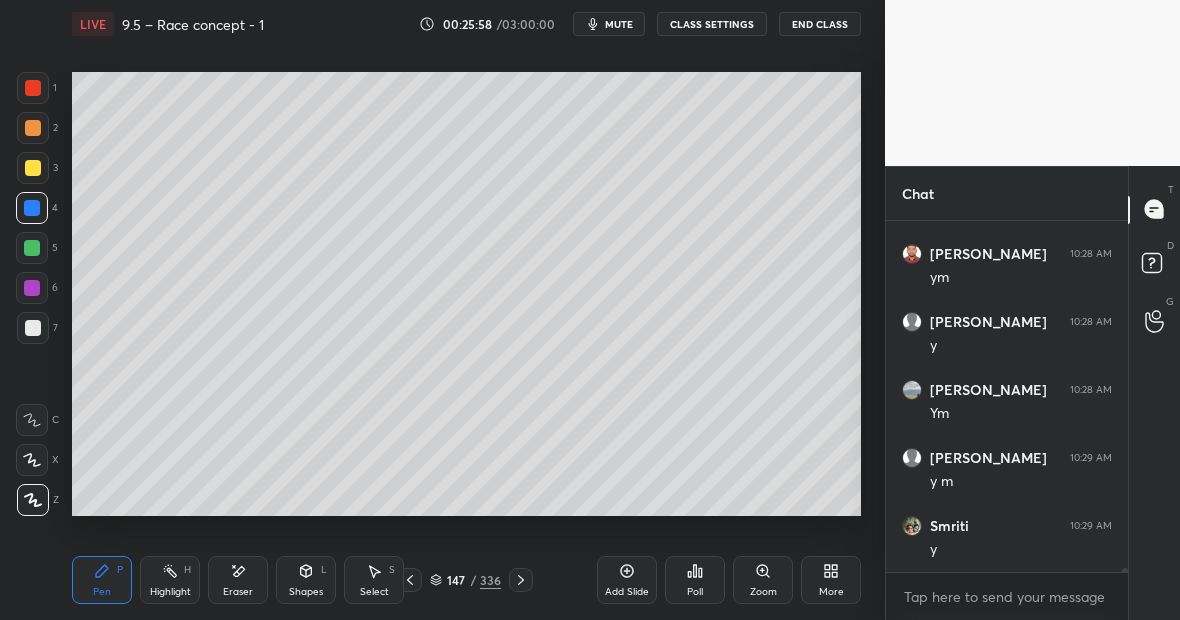 click at bounding box center [33, 168] 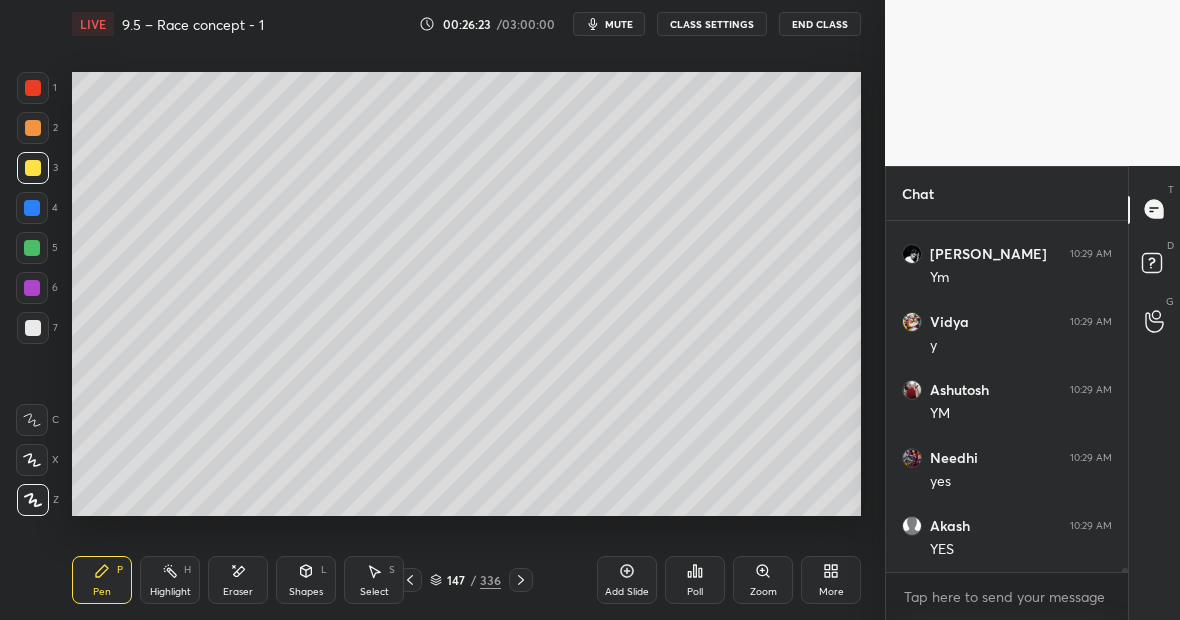 scroll, scrollTop: 27908, scrollLeft: 0, axis: vertical 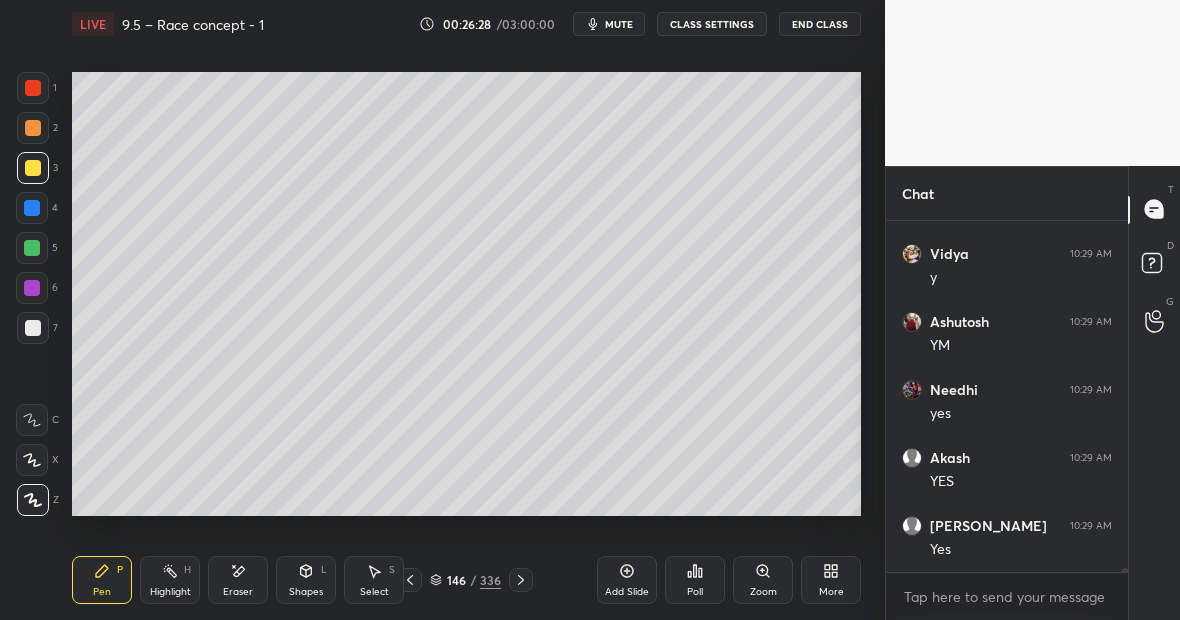 click on "Highlight H" at bounding box center (170, 580) 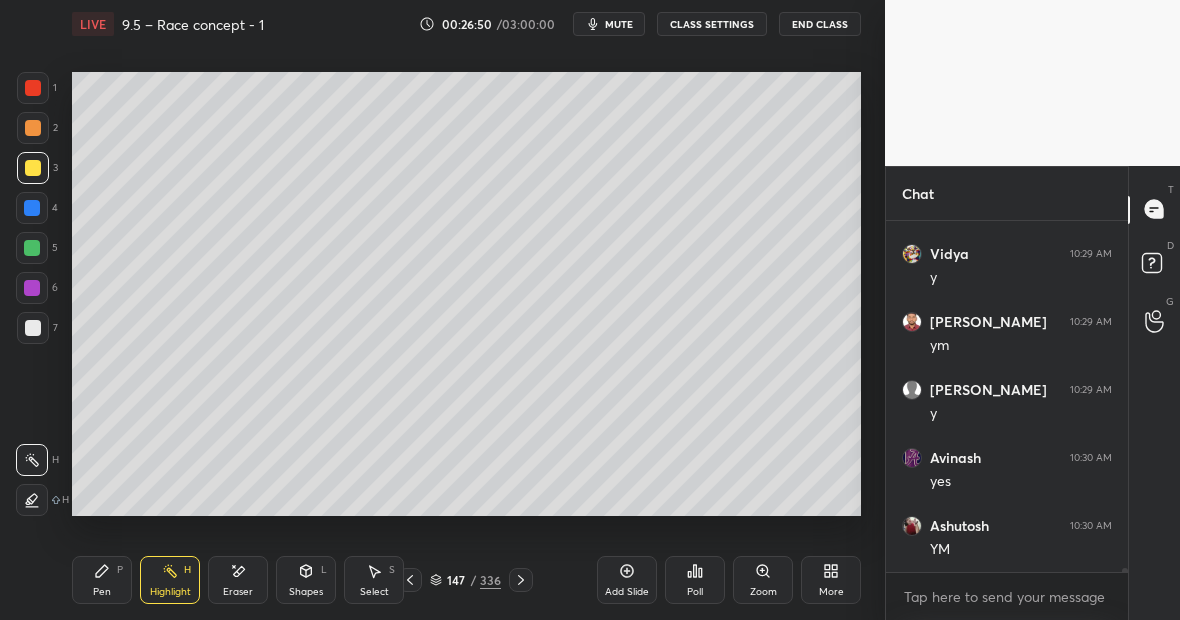 scroll, scrollTop: 28316, scrollLeft: 0, axis: vertical 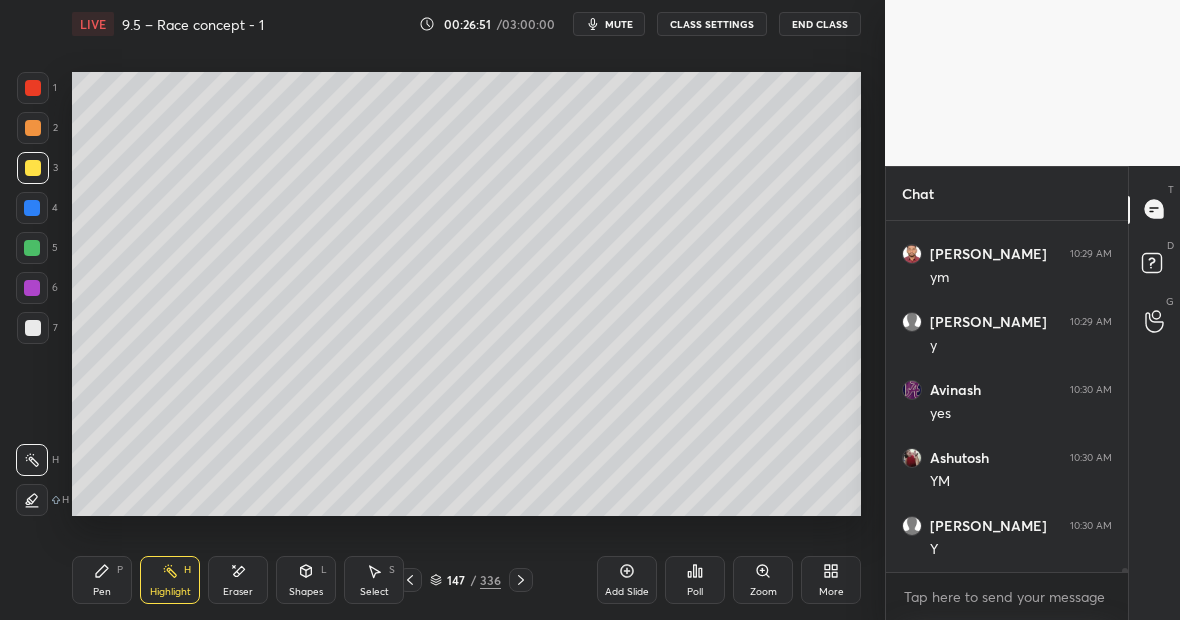 click on "Pen P" at bounding box center (102, 580) 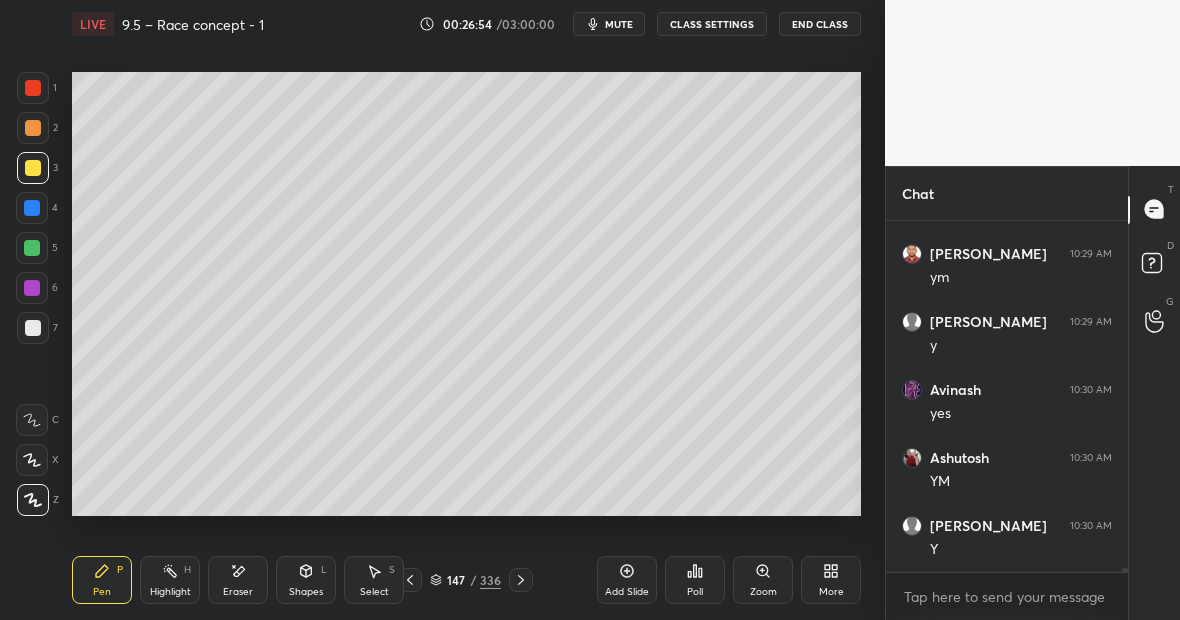 click at bounding box center [33, 328] 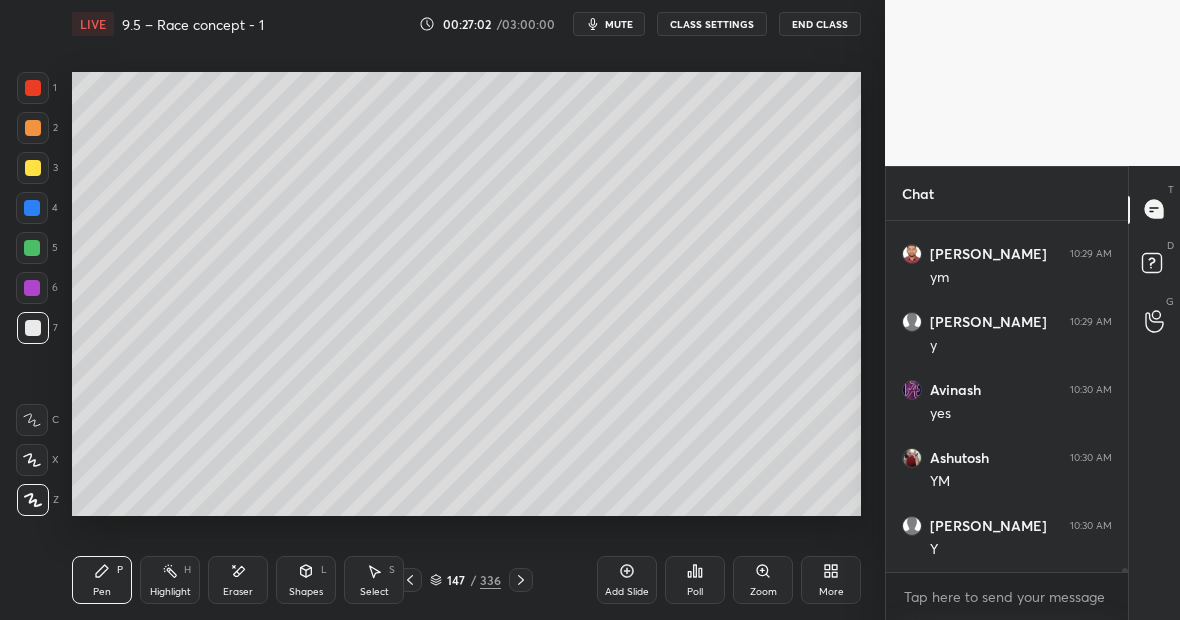 click on "Eraser" at bounding box center (238, 580) 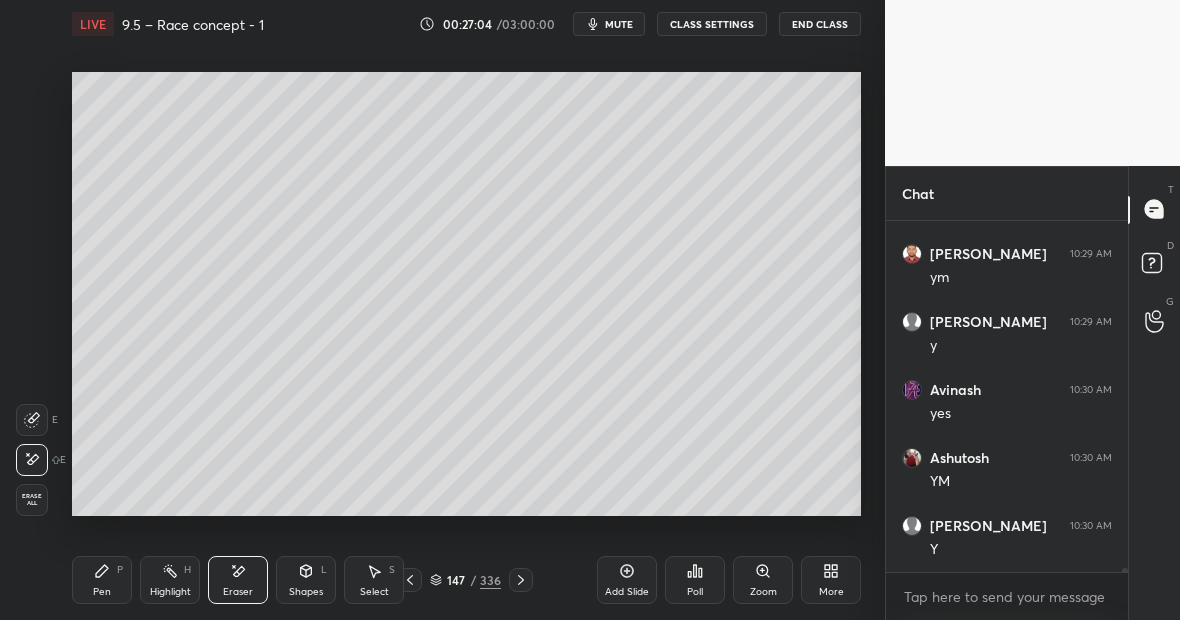 click 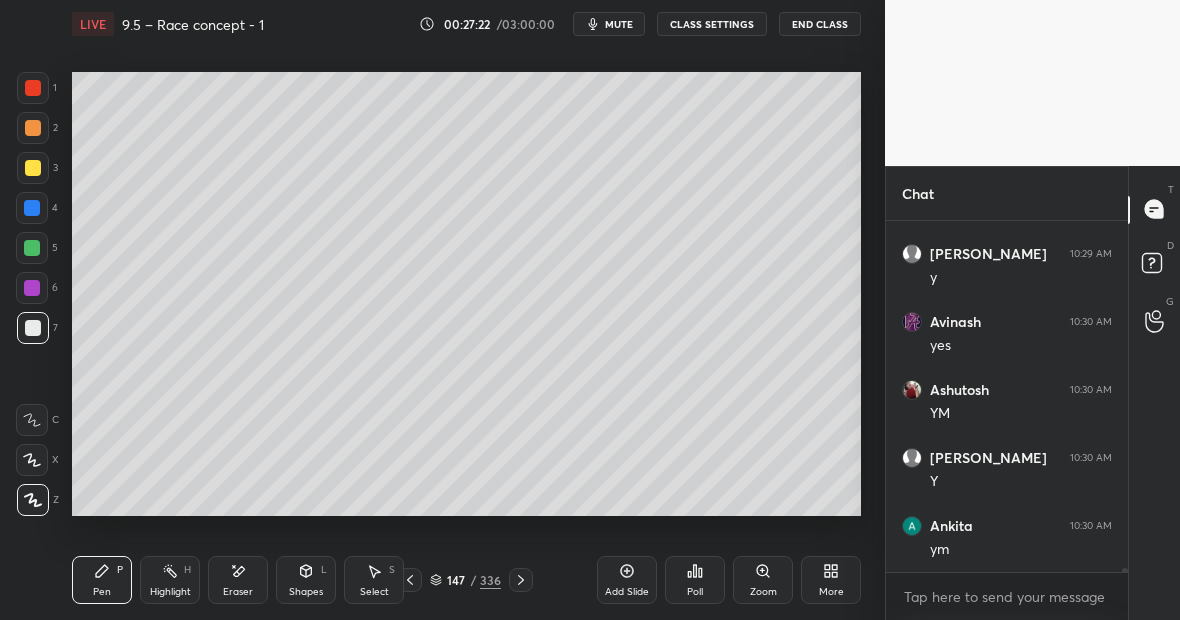 scroll, scrollTop: 28452, scrollLeft: 0, axis: vertical 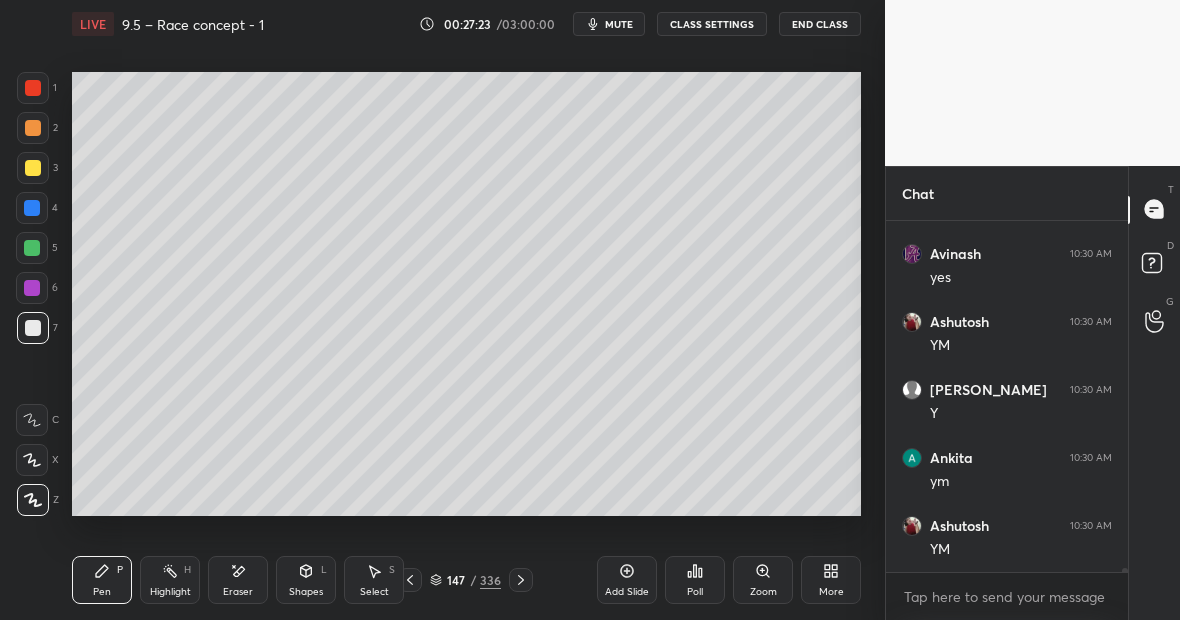 click on "Eraser" at bounding box center (238, 580) 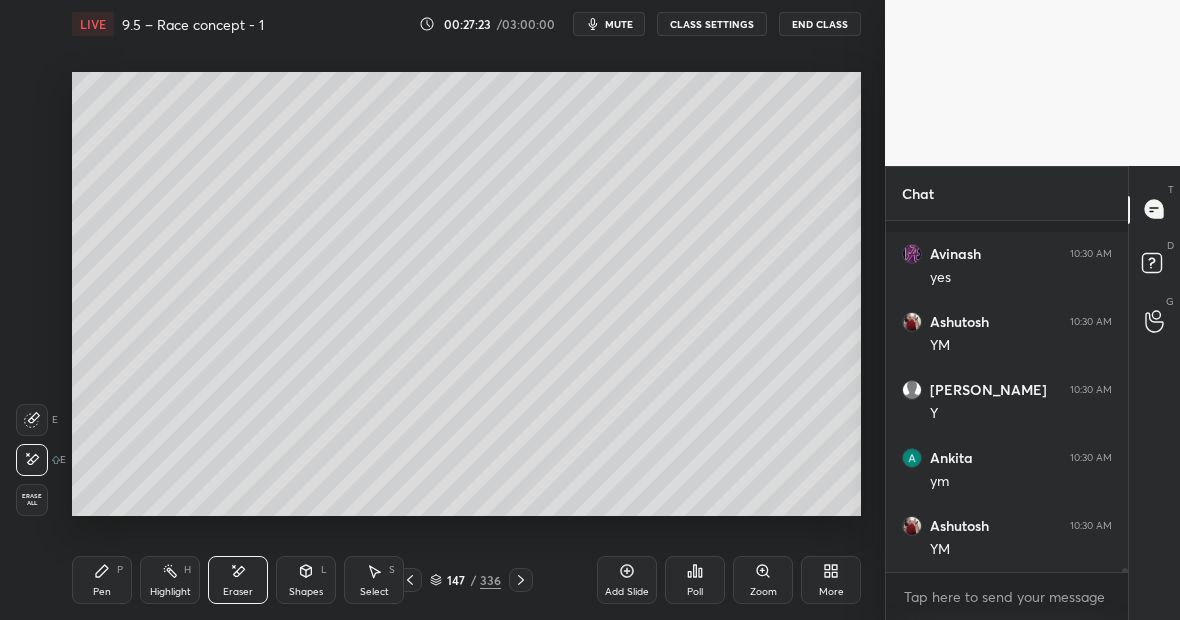 scroll, scrollTop: 28588, scrollLeft: 0, axis: vertical 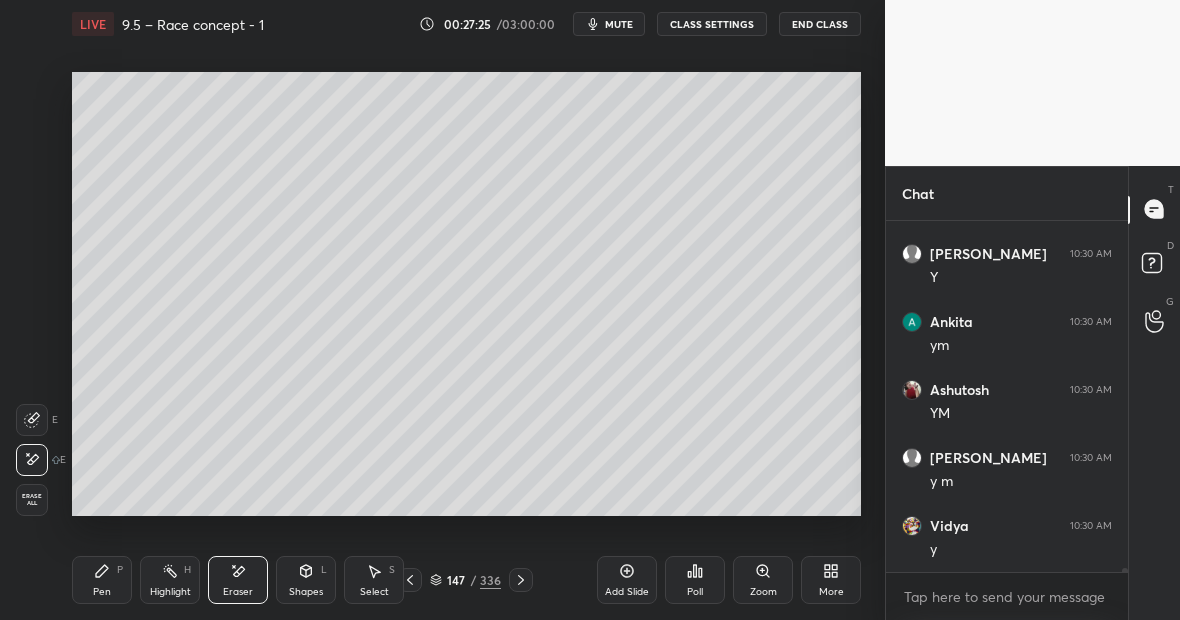 click on "Eraser" at bounding box center (238, 580) 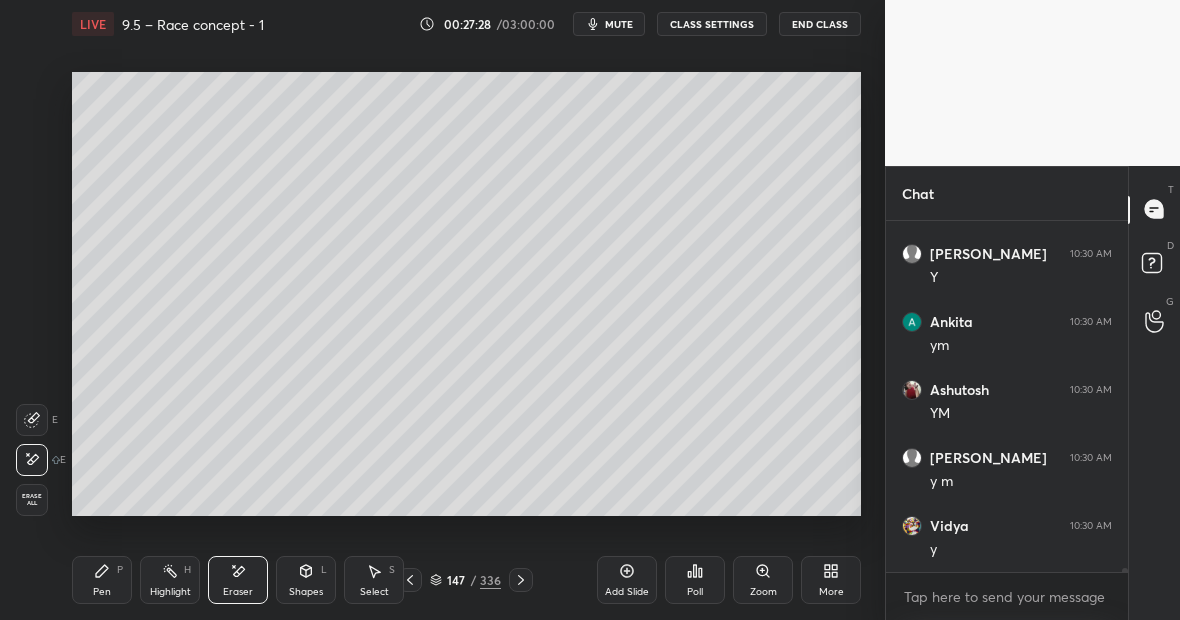 click on "Pen P" at bounding box center (102, 580) 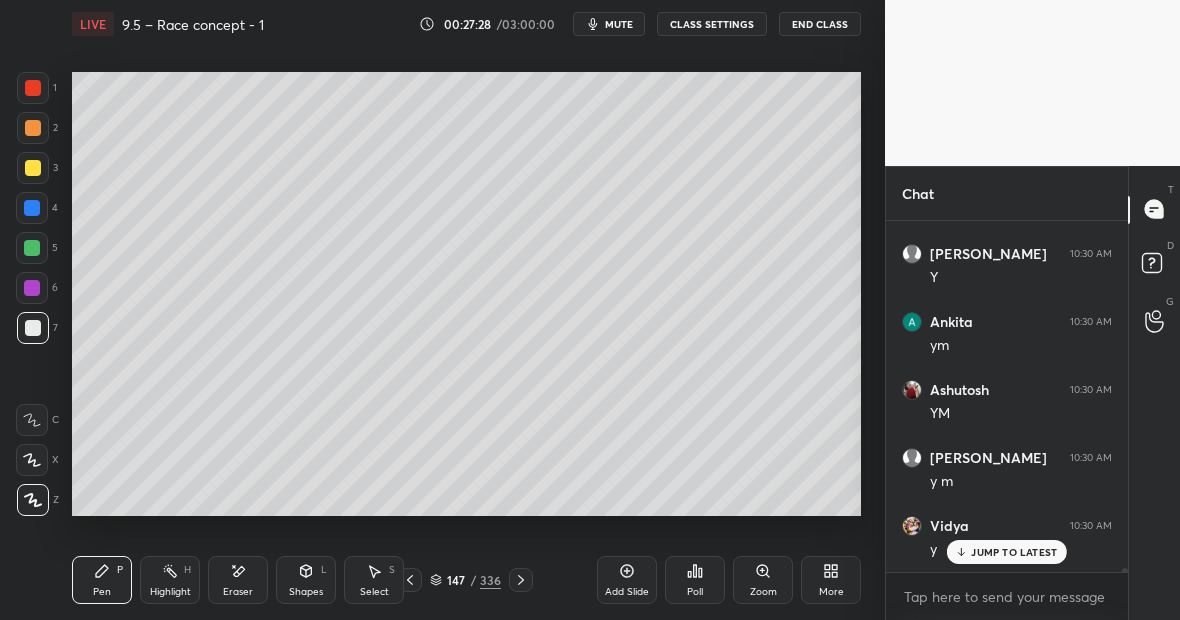 scroll, scrollTop: 28578, scrollLeft: 0, axis: vertical 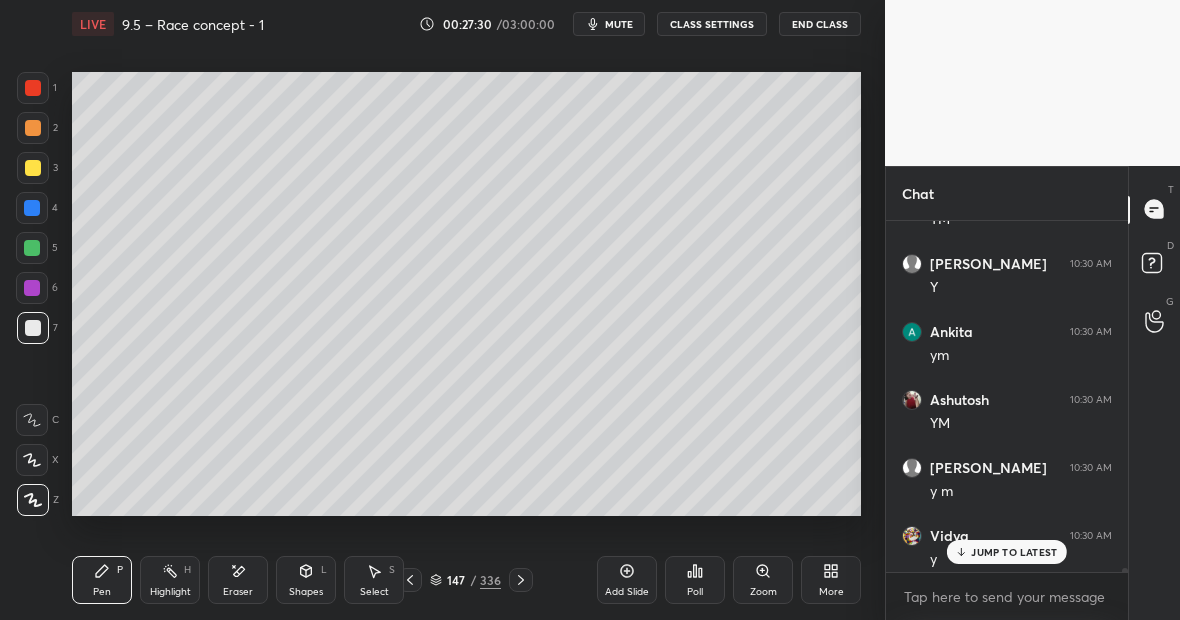 click on "Eraser" at bounding box center [238, 580] 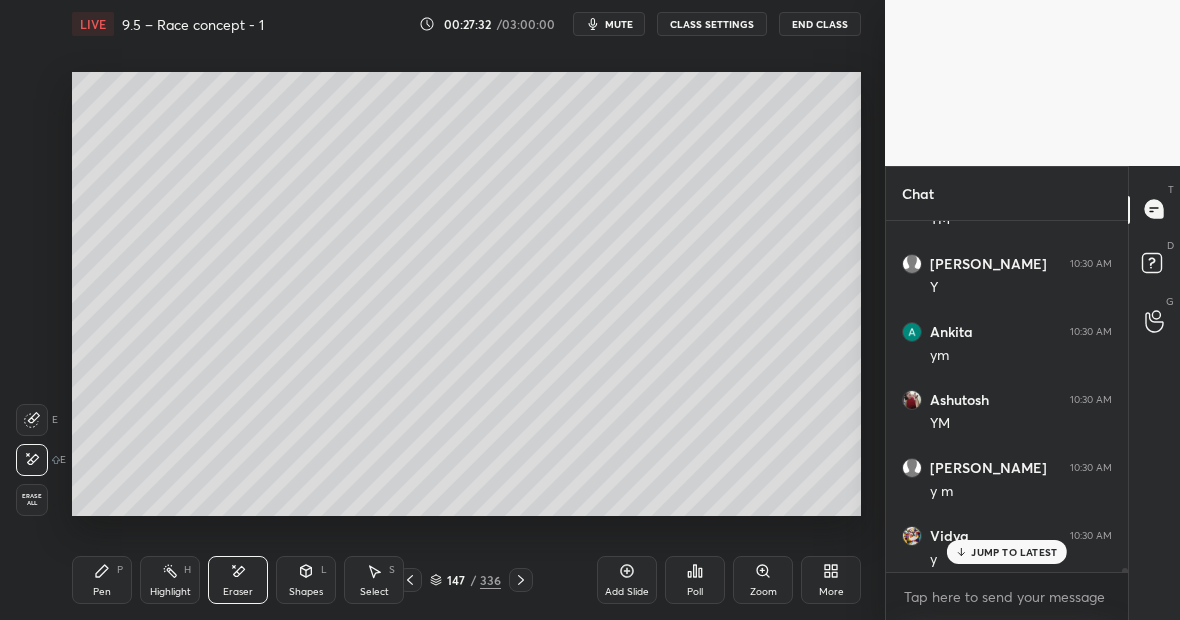 scroll, scrollTop: 28656, scrollLeft: 0, axis: vertical 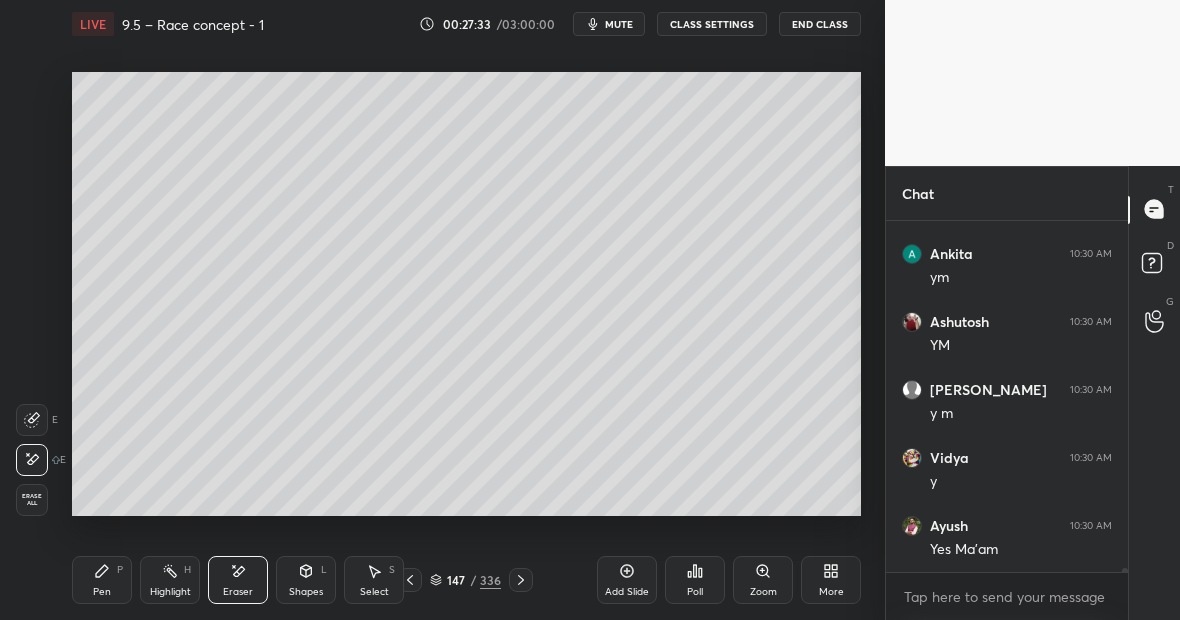 click on "Pen P" at bounding box center [102, 580] 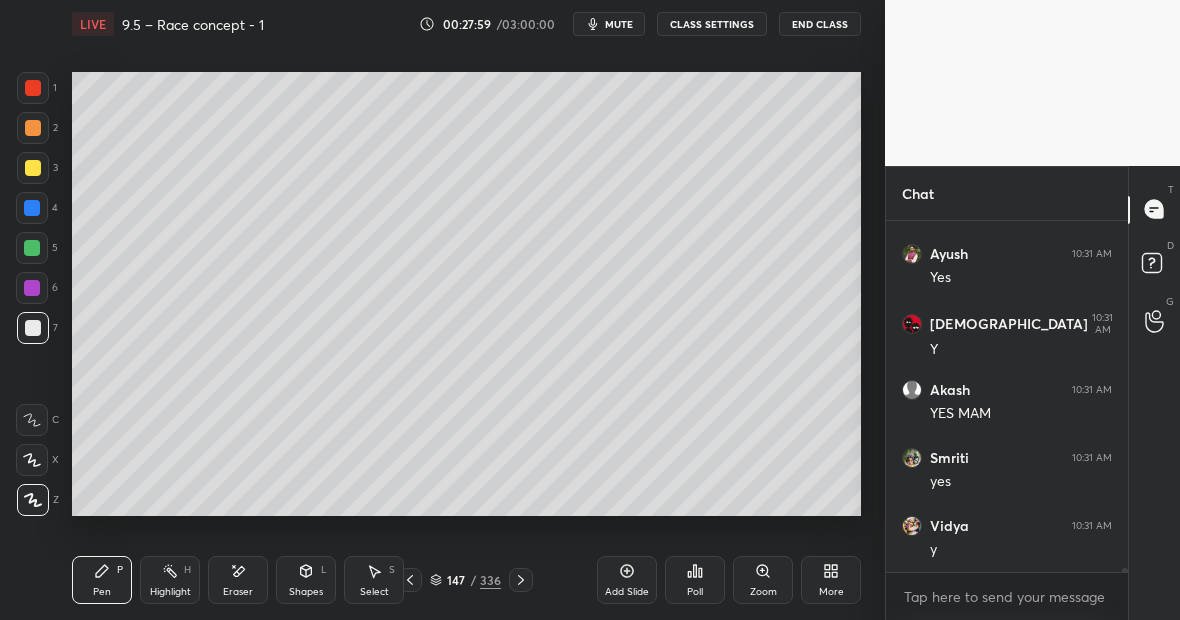 scroll, scrollTop: 29336, scrollLeft: 0, axis: vertical 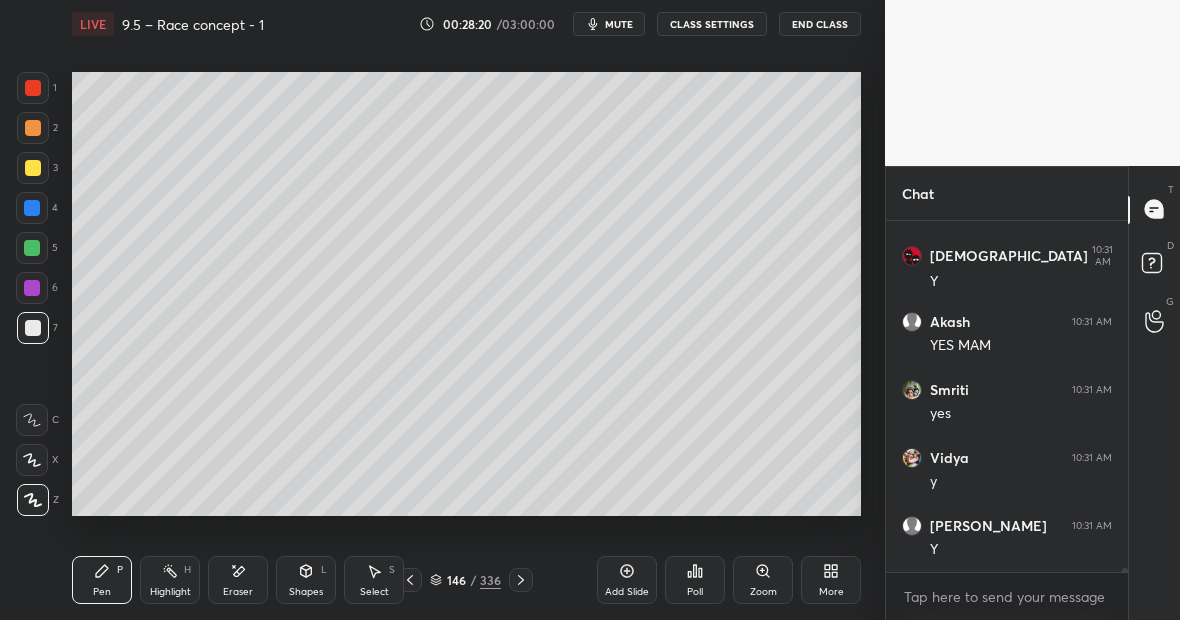 click on "Highlight H" at bounding box center (170, 580) 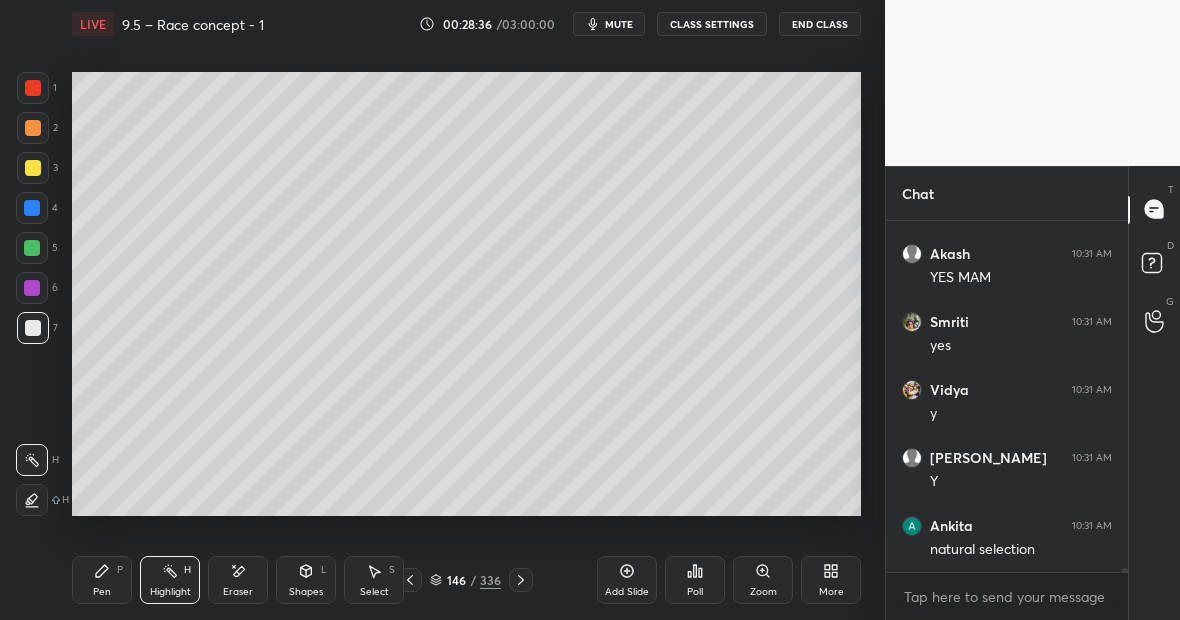 scroll, scrollTop: 29472, scrollLeft: 0, axis: vertical 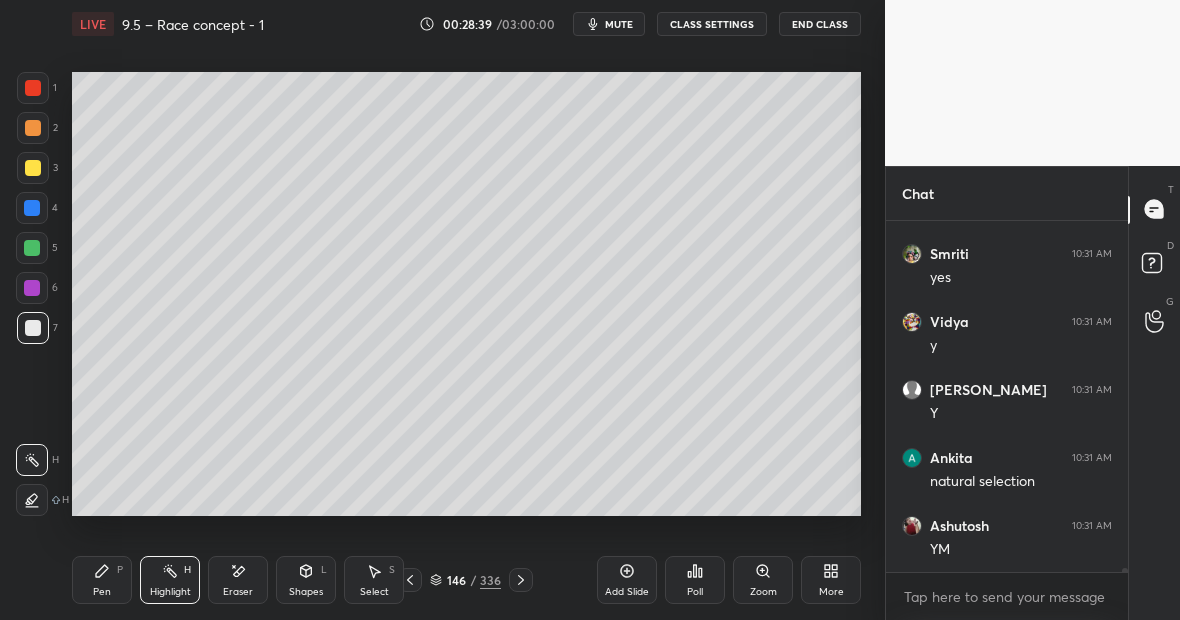 click 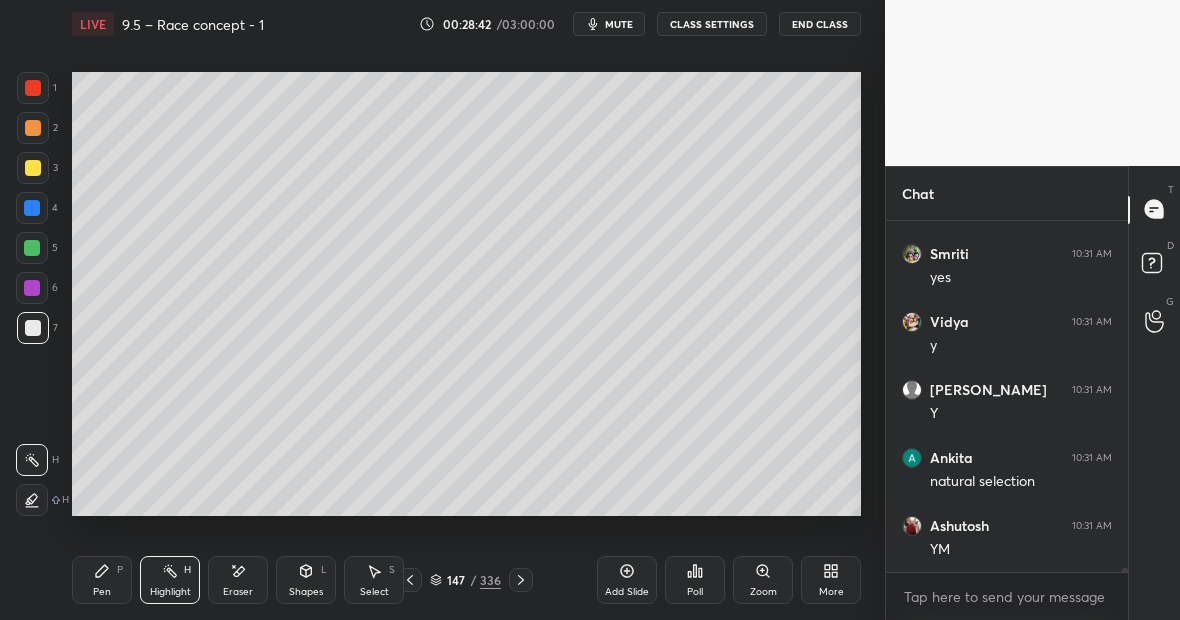 click 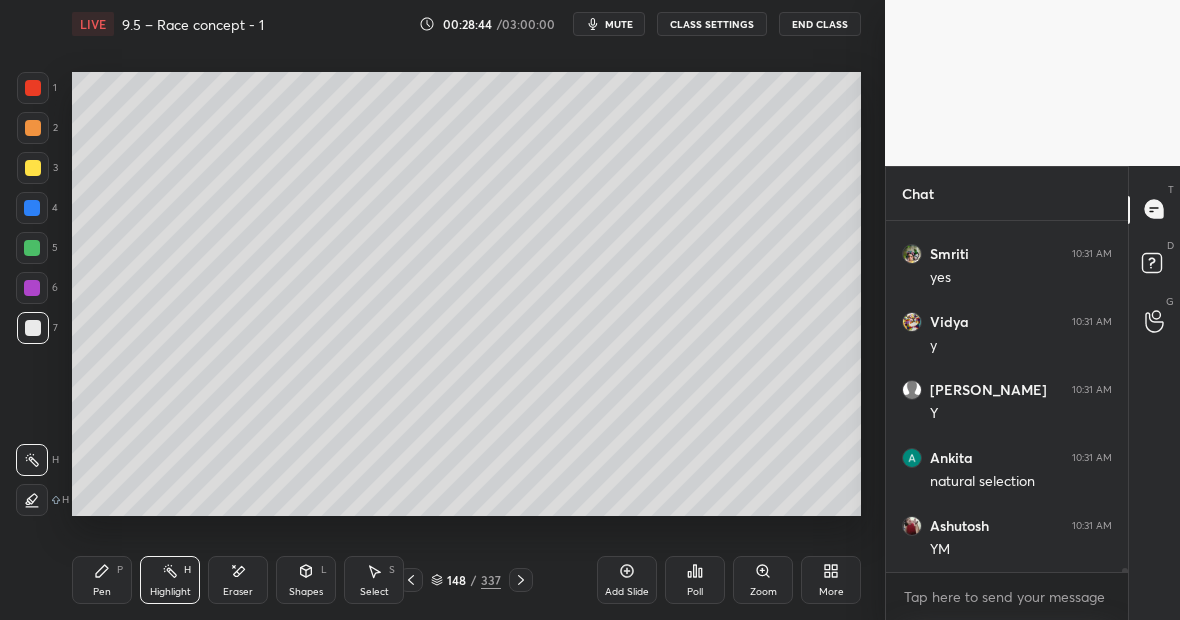 click at bounding box center (33, 168) 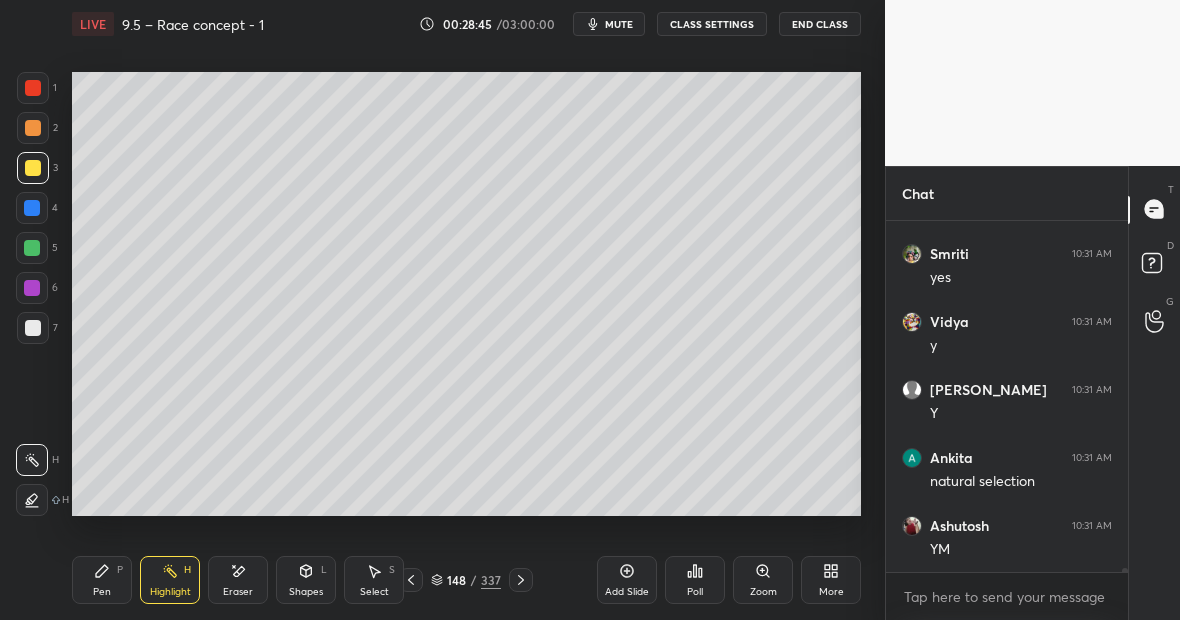scroll, scrollTop: 29540, scrollLeft: 0, axis: vertical 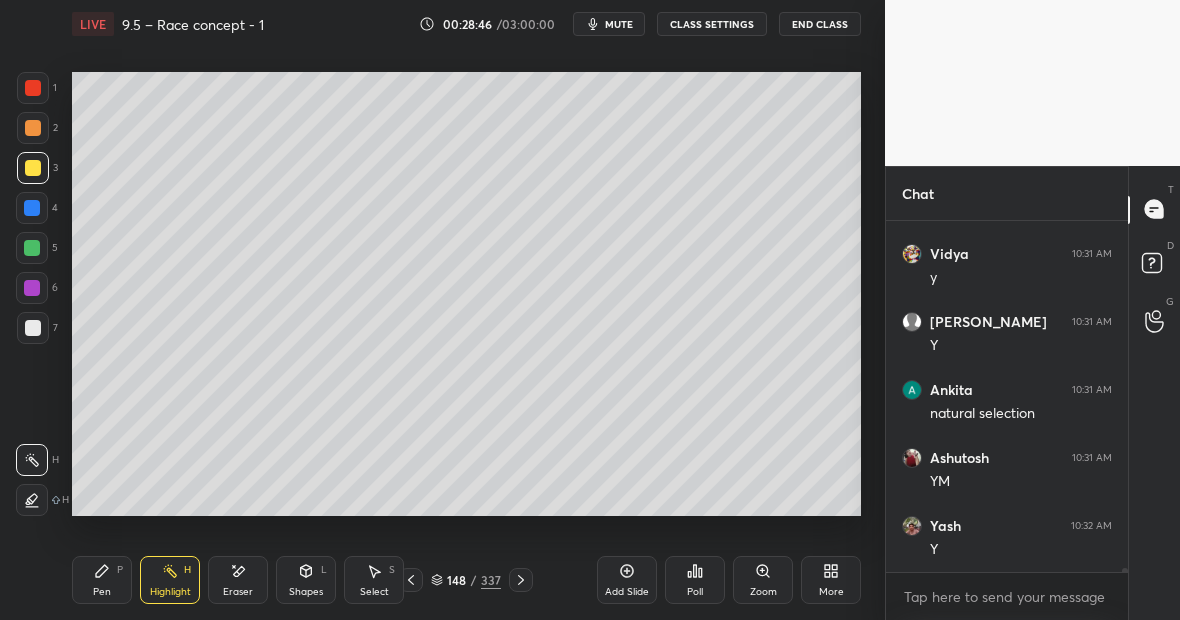 click 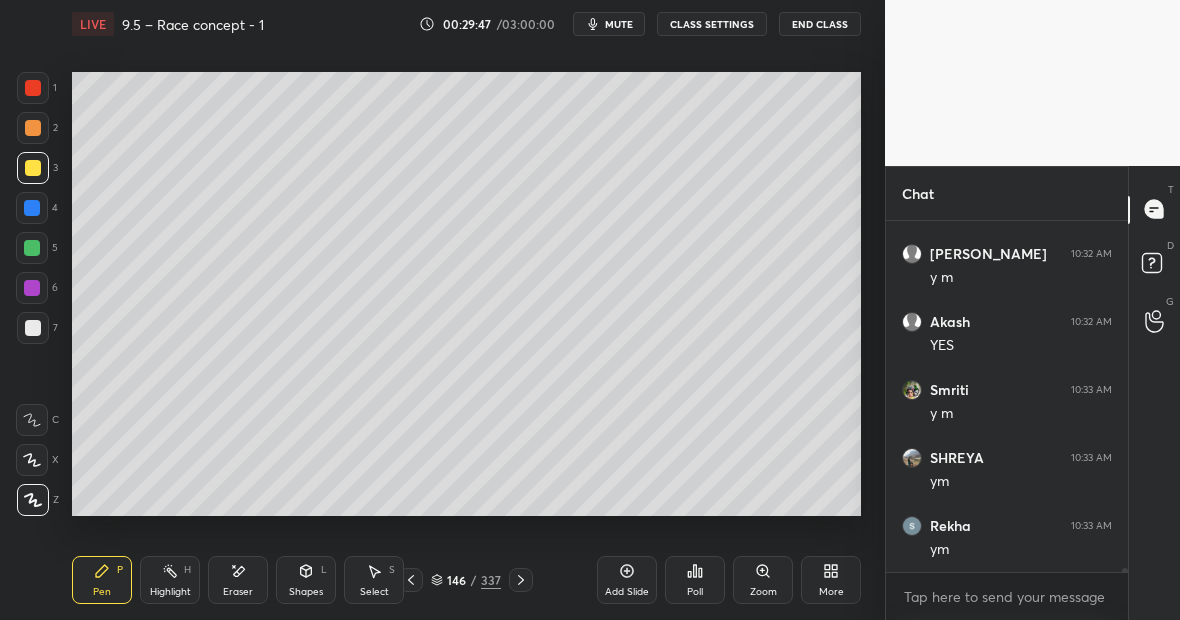 scroll, scrollTop: 30560, scrollLeft: 0, axis: vertical 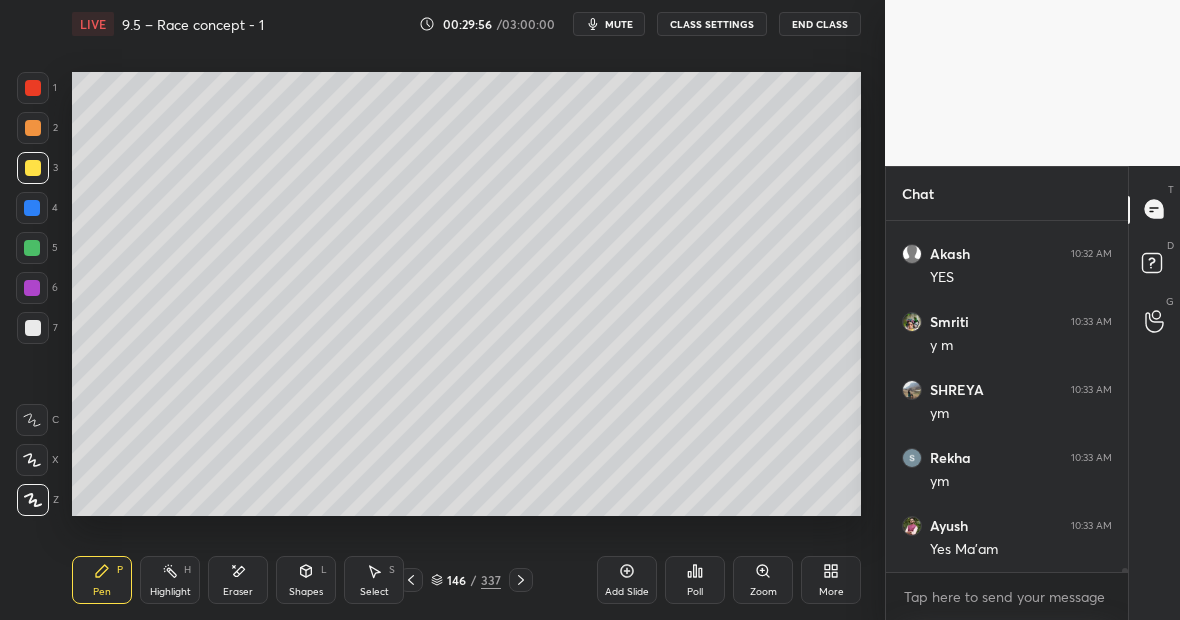 click on "Eraser" at bounding box center [238, 580] 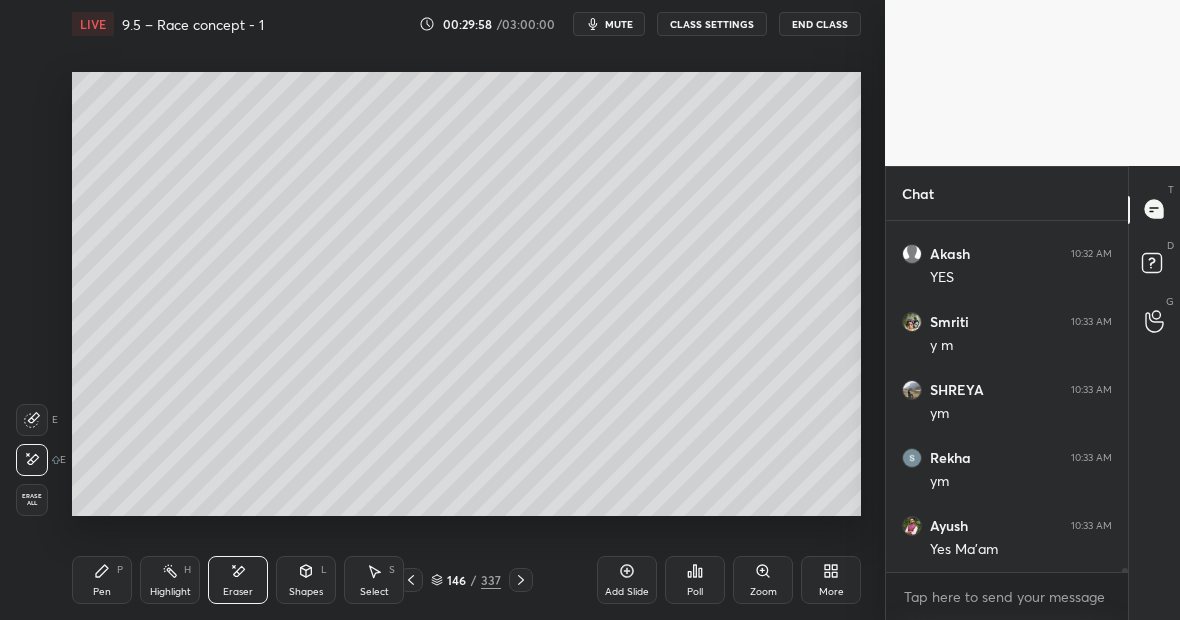click on "Highlight H" at bounding box center [170, 580] 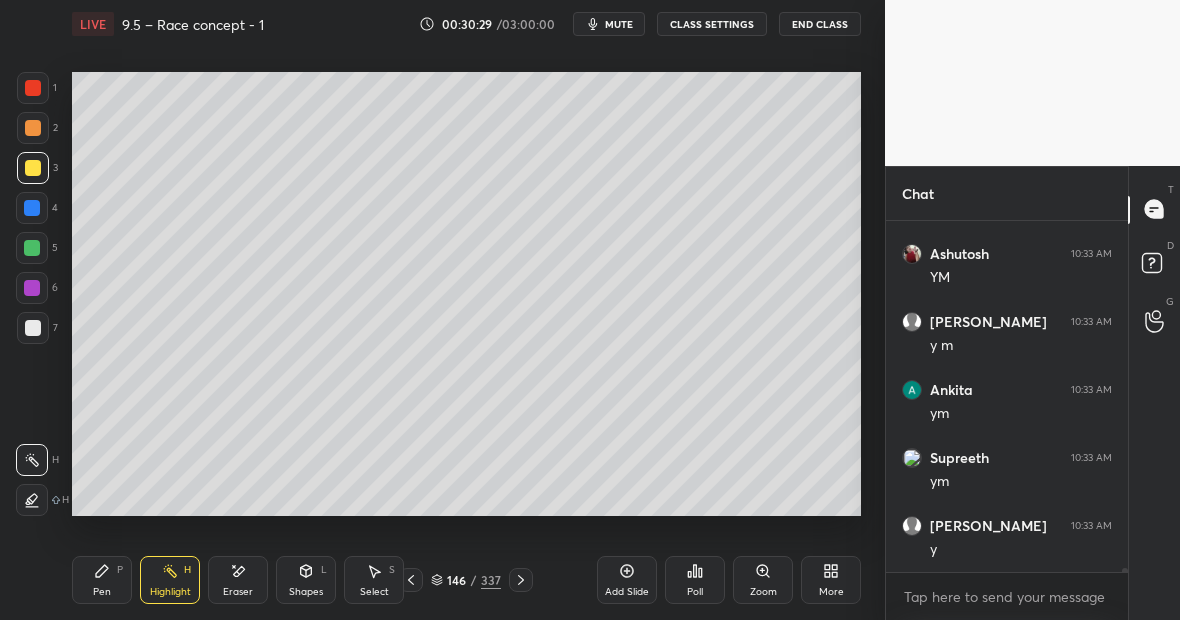 scroll, scrollTop: 30973, scrollLeft: 0, axis: vertical 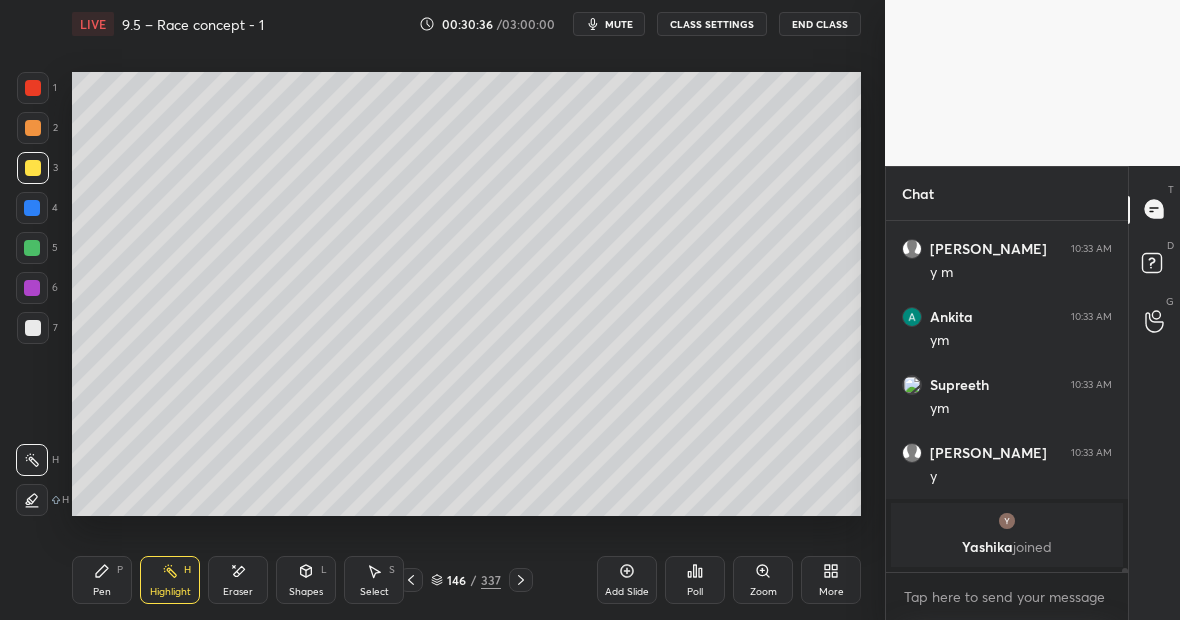 click 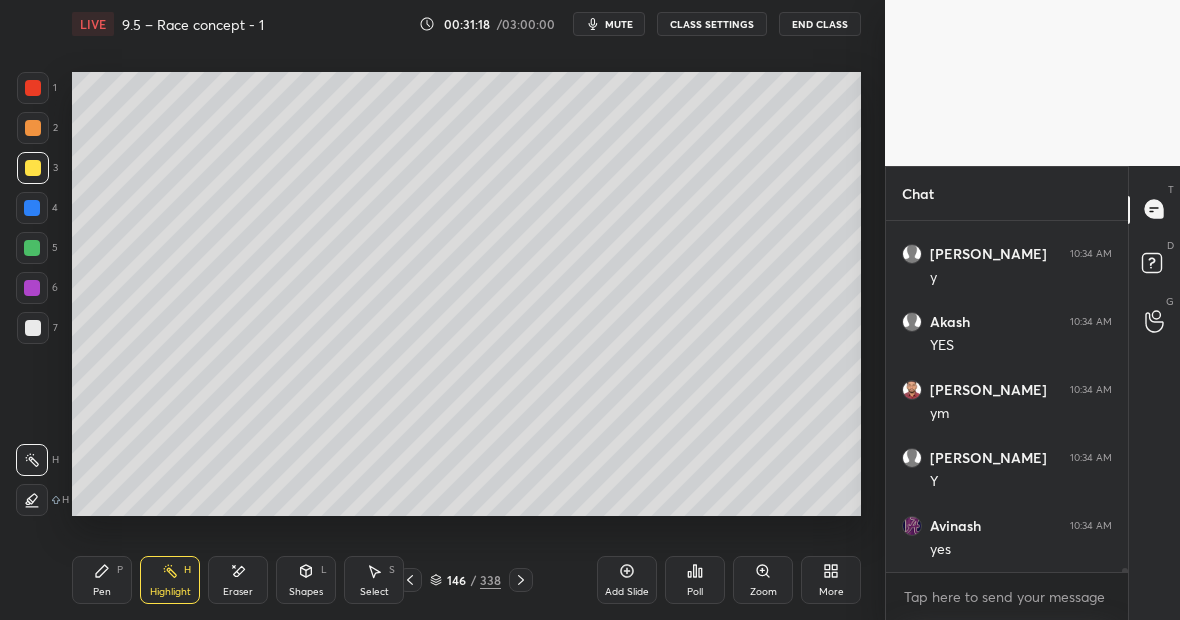 scroll, scrollTop: 30776, scrollLeft: 0, axis: vertical 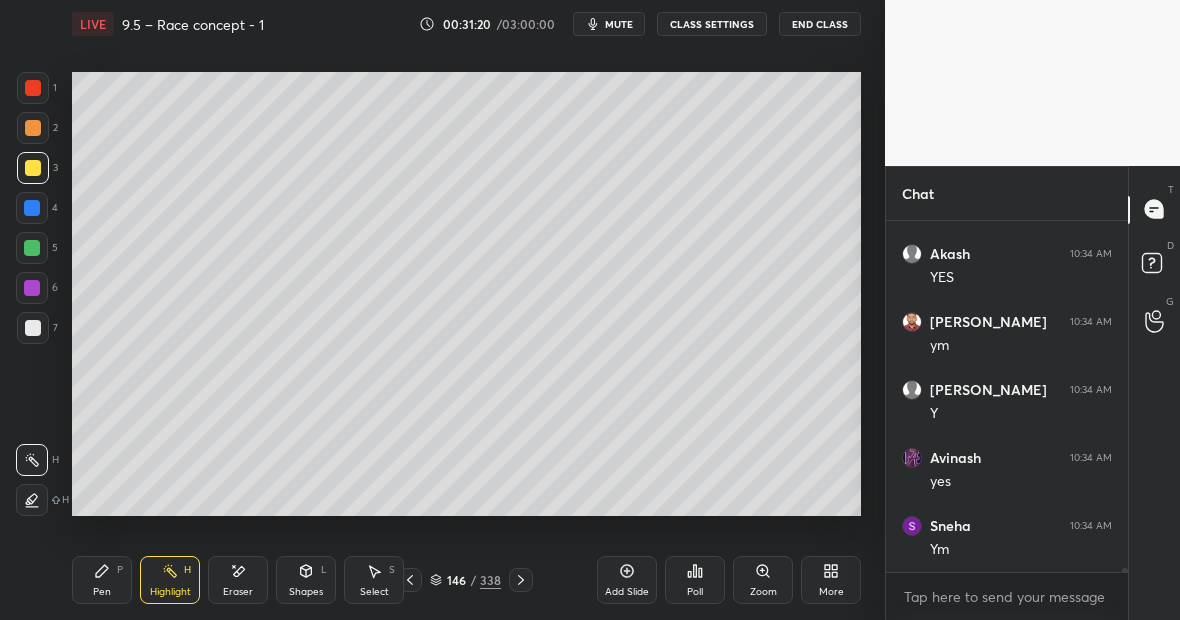 click 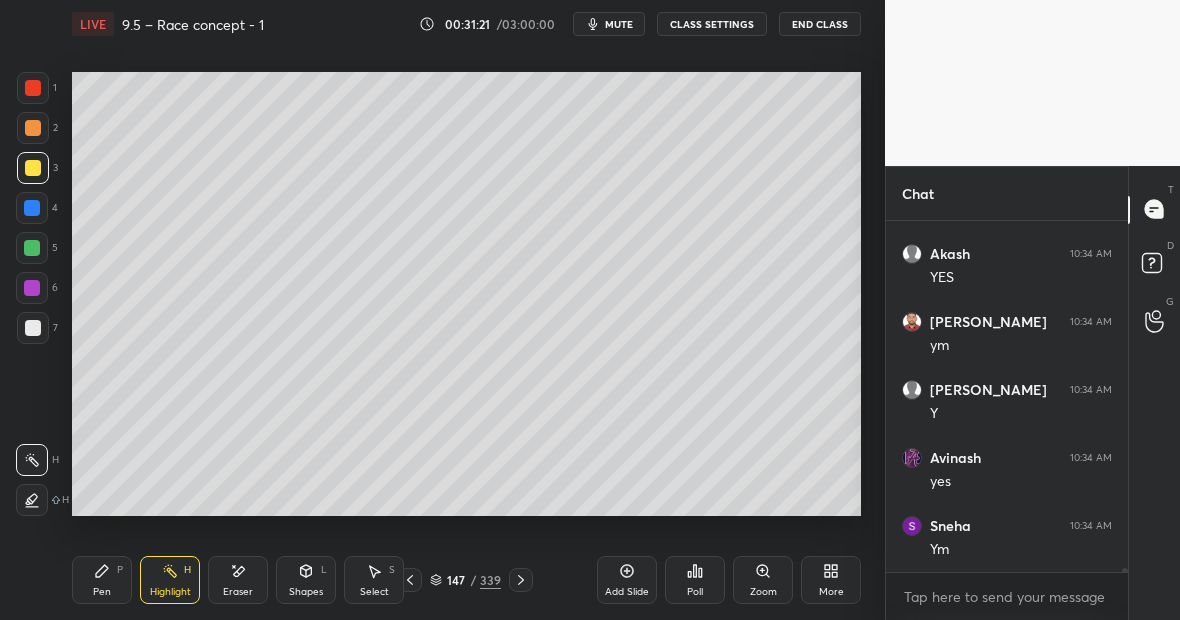 click at bounding box center (33, 328) 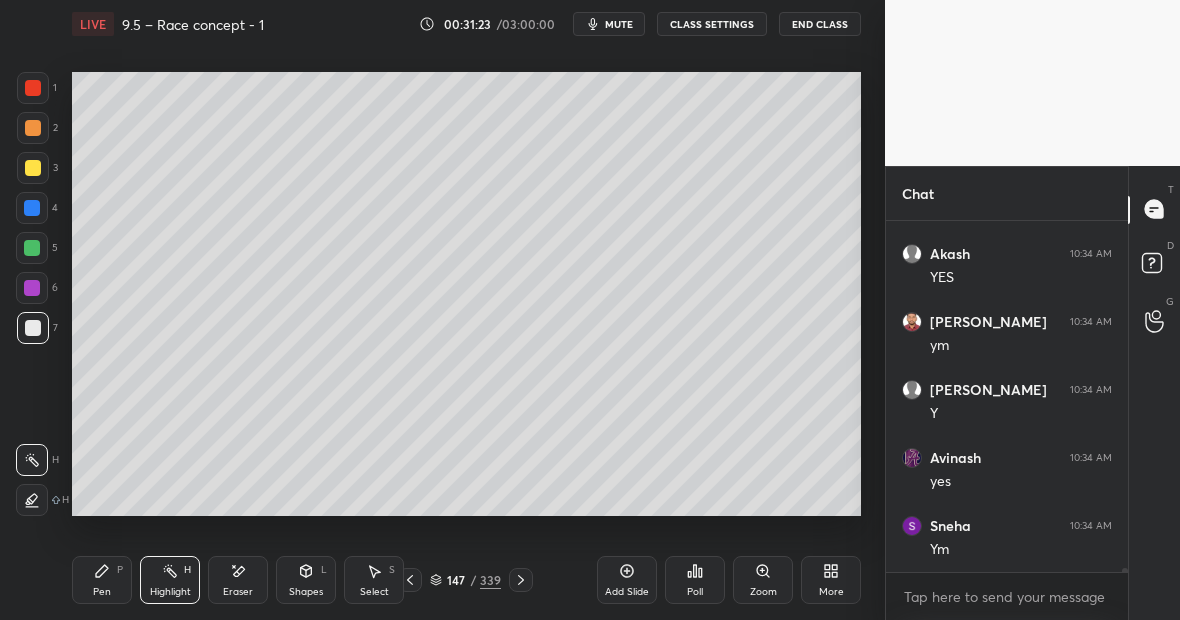 click at bounding box center [33, 88] 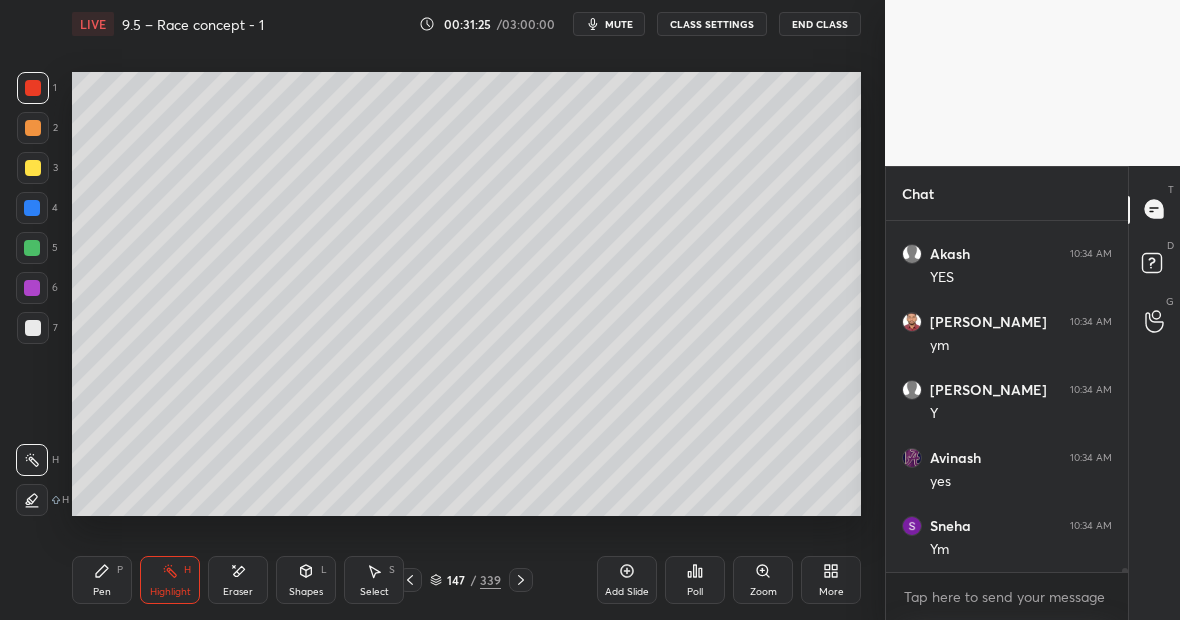 click on "Pen P" at bounding box center [102, 580] 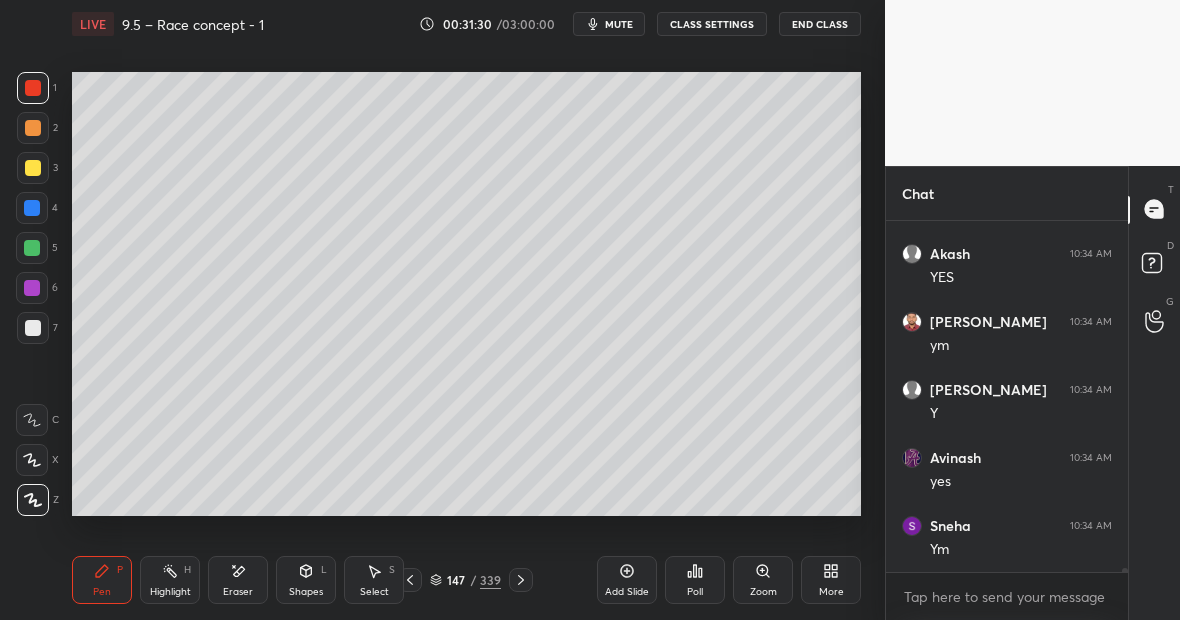 click at bounding box center [33, 168] 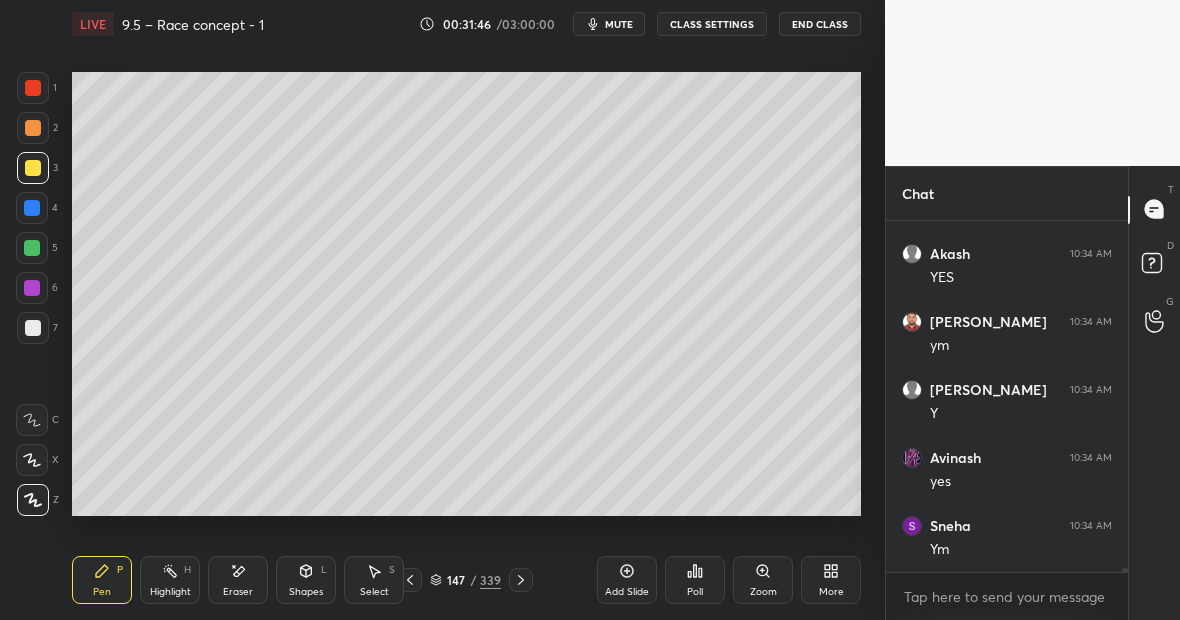 scroll, scrollTop: 30844, scrollLeft: 0, axis: vertical 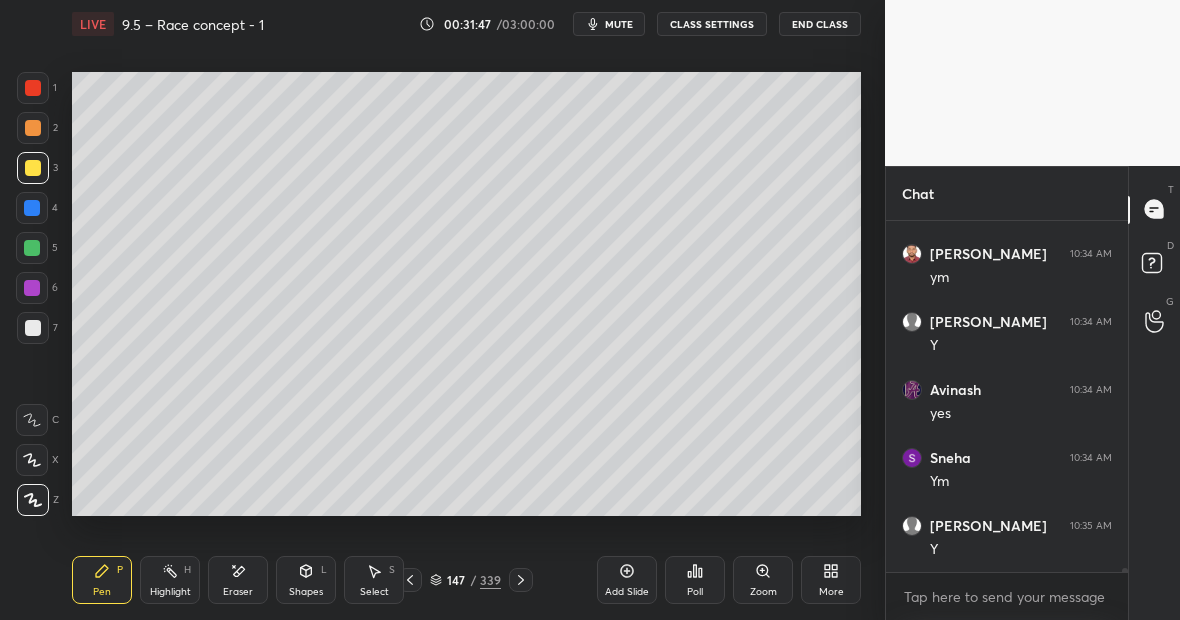 click at bounding box center [33, 88] 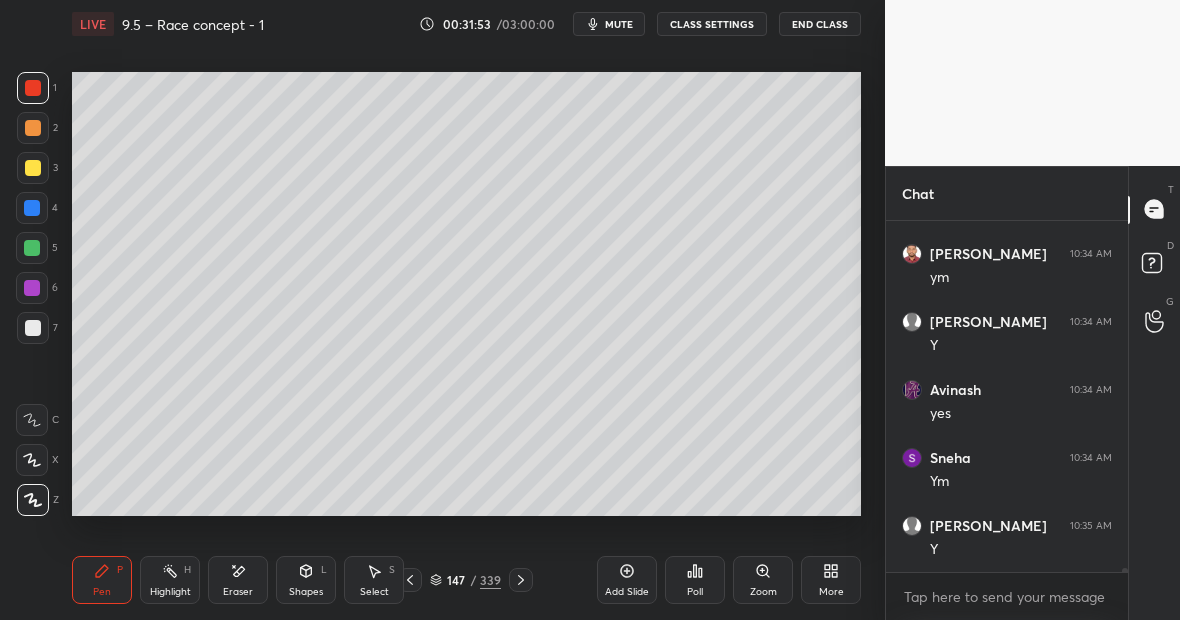 click at bounding box center [32, 248] 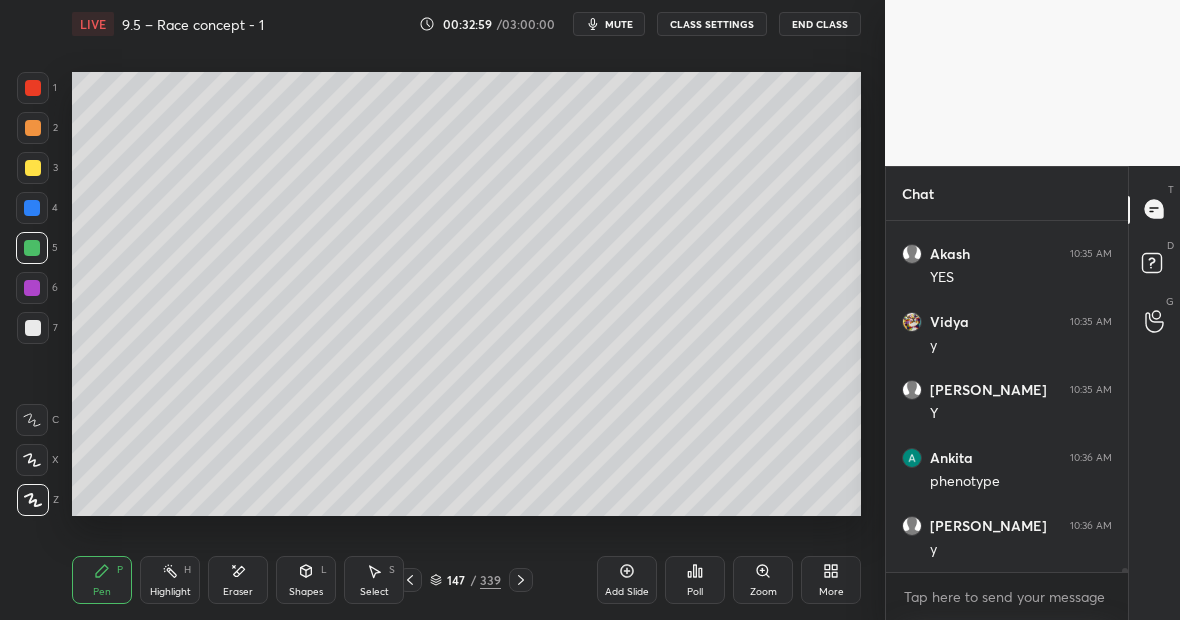scroll, scrollTop: 31660, scrollLeft: 0, axis: vertical 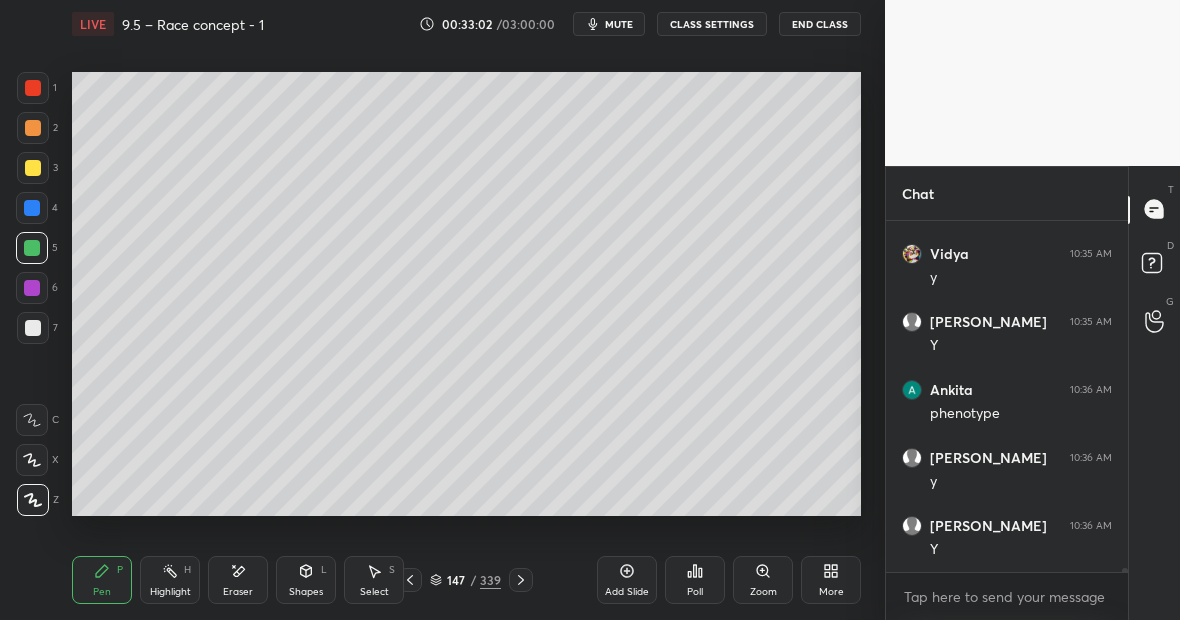 click 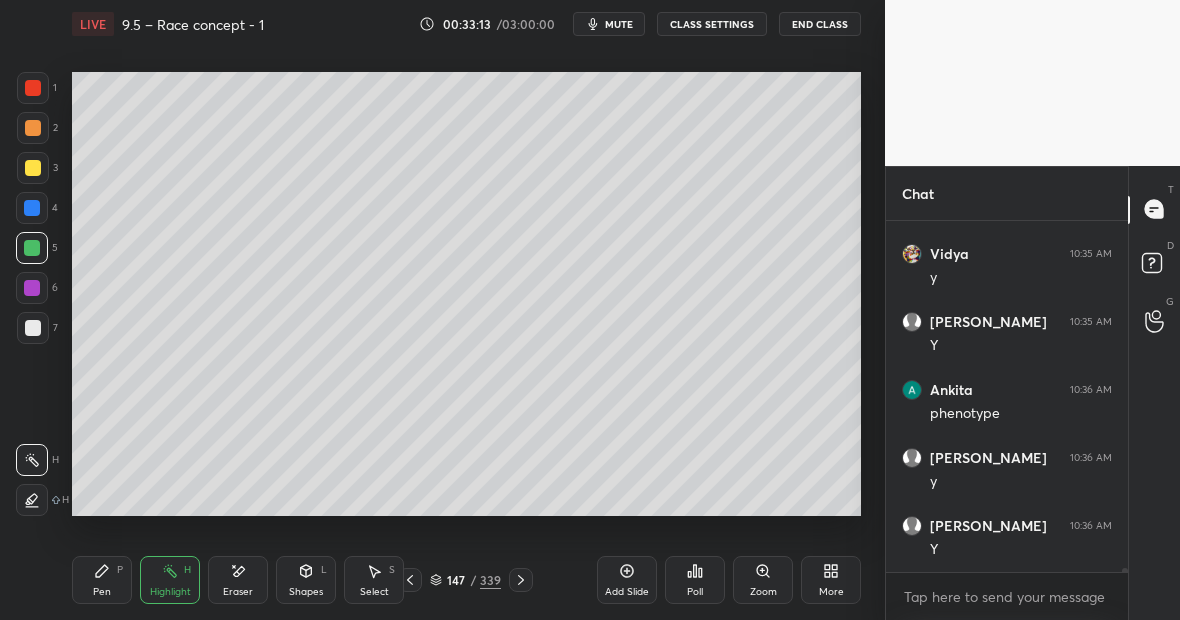 click on "Pen P" at bounding box center (102, 580) 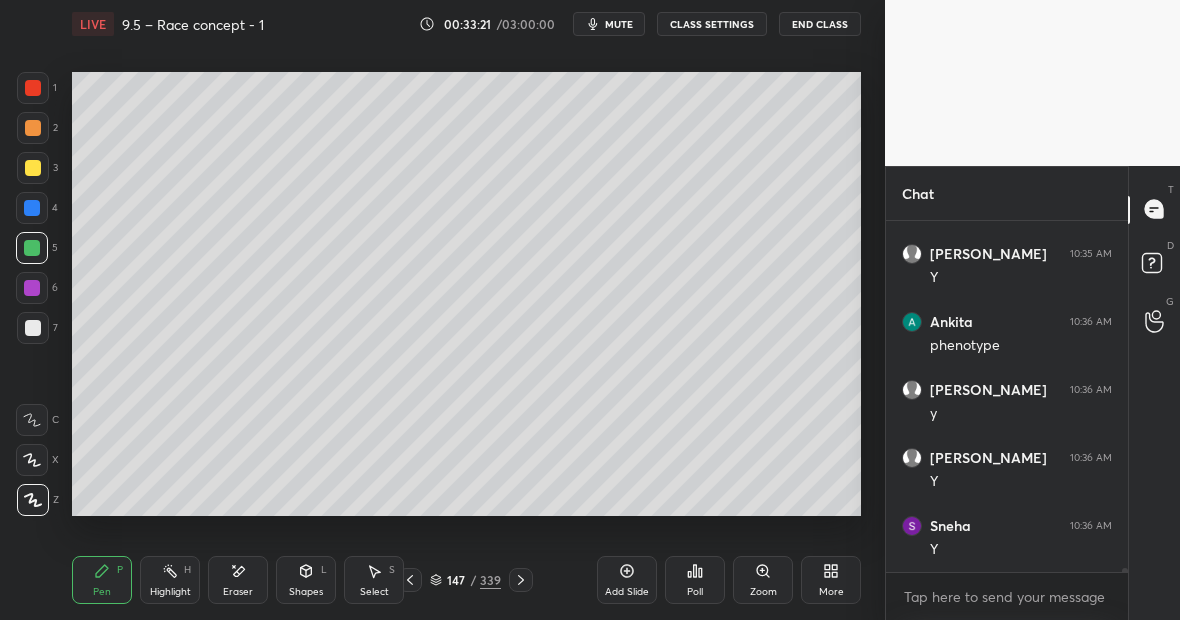 click on "Highlight H" at bounding box center (170, 580) 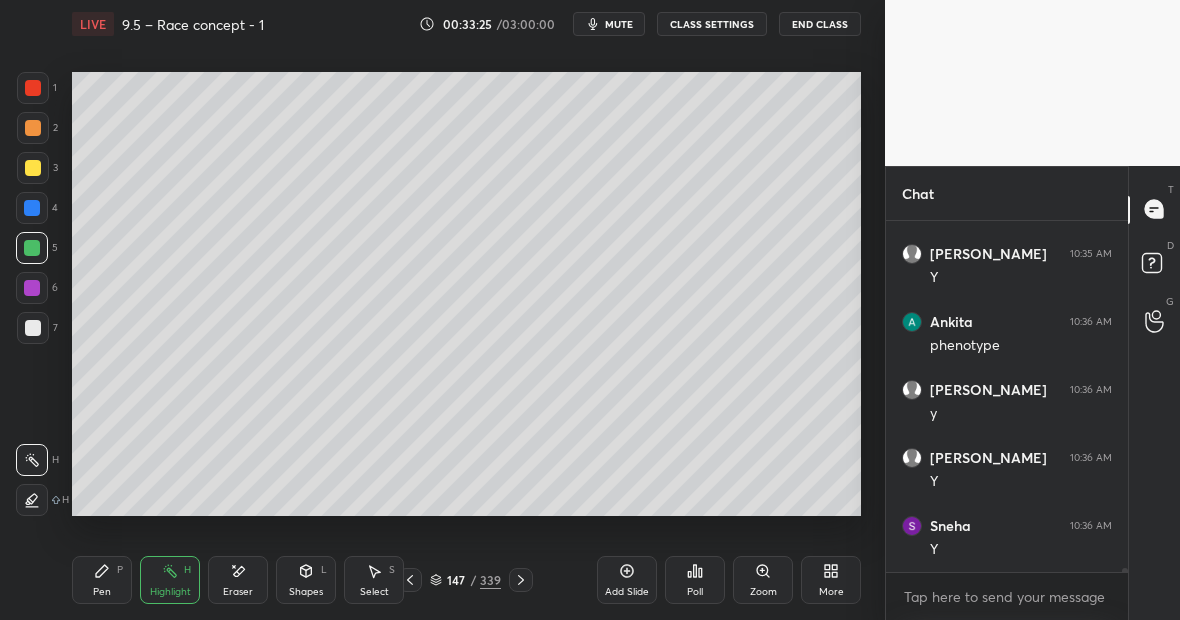 click at bounding box center [33, 328] 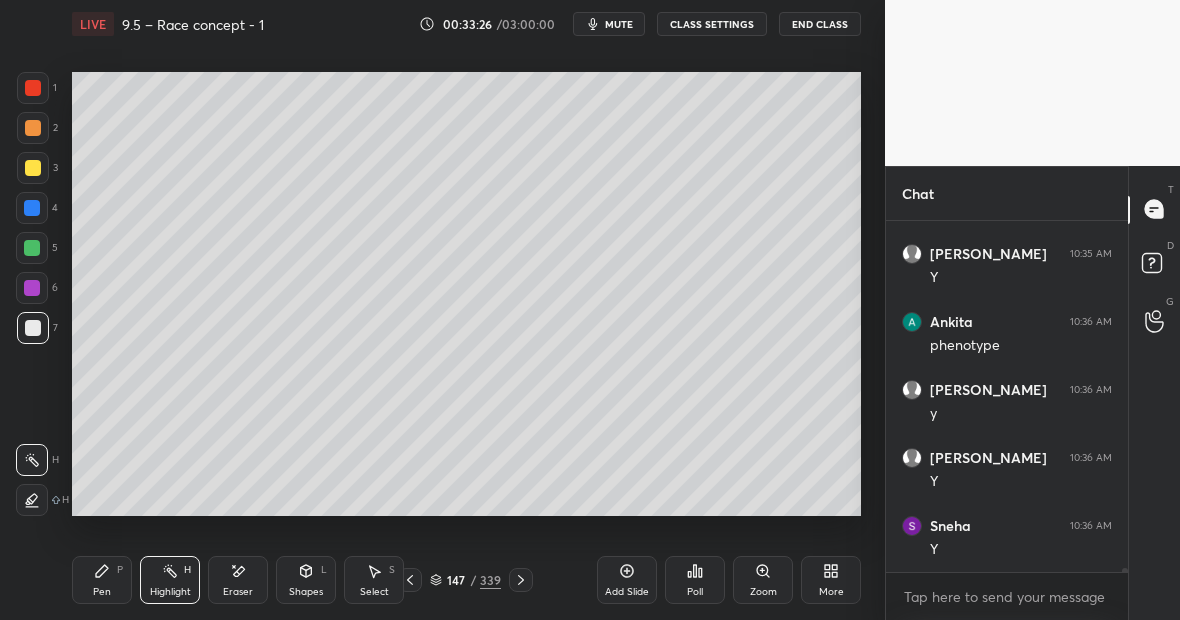 click on "Pen P" at bounding box center (102, 580) 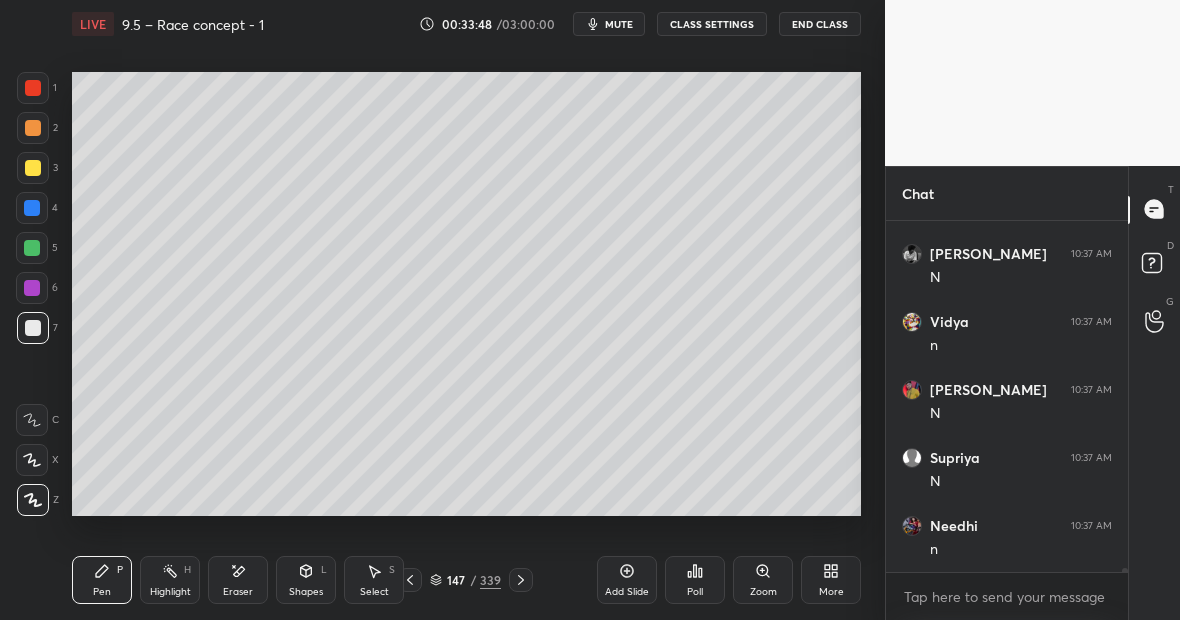 scroll, scrollTop: 34244, scrollLeft: 0, axis: vertical 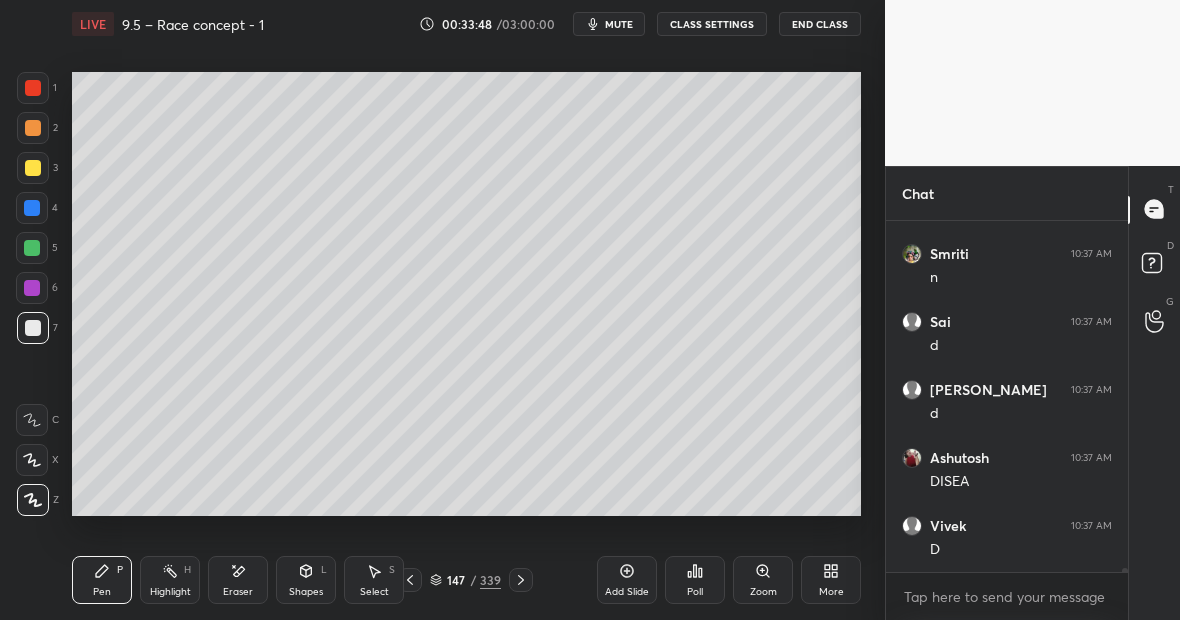 click on "Highlight H" at bounding box center [170, 580] 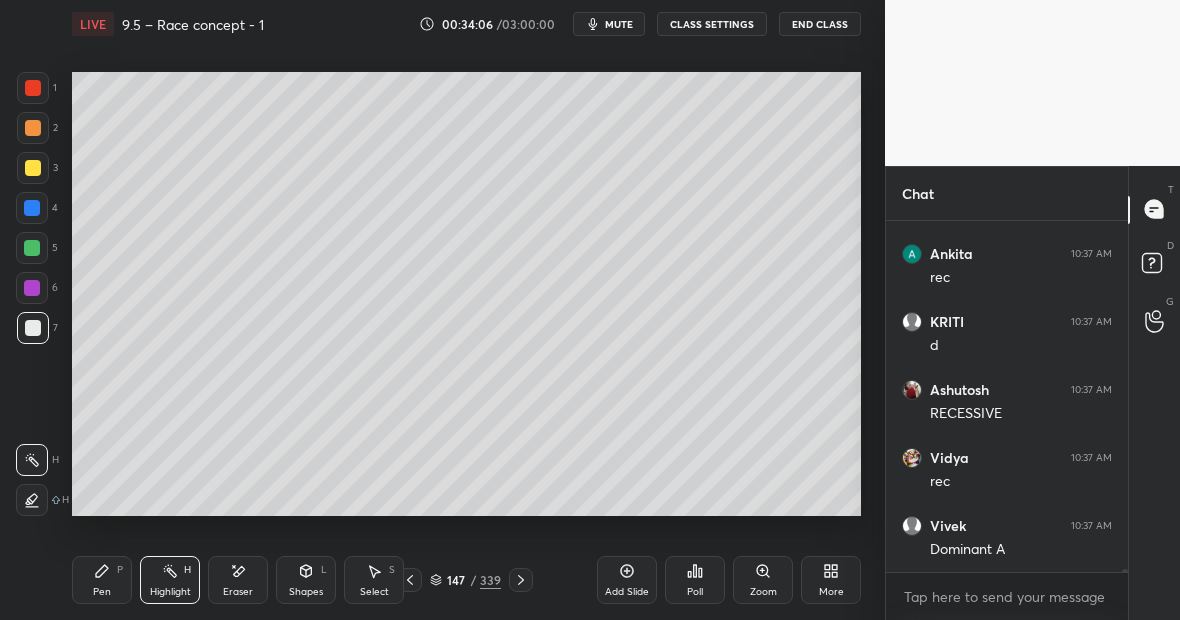 scroll, scrollTop: 35196, scrollLeft: 0, axis: vertical 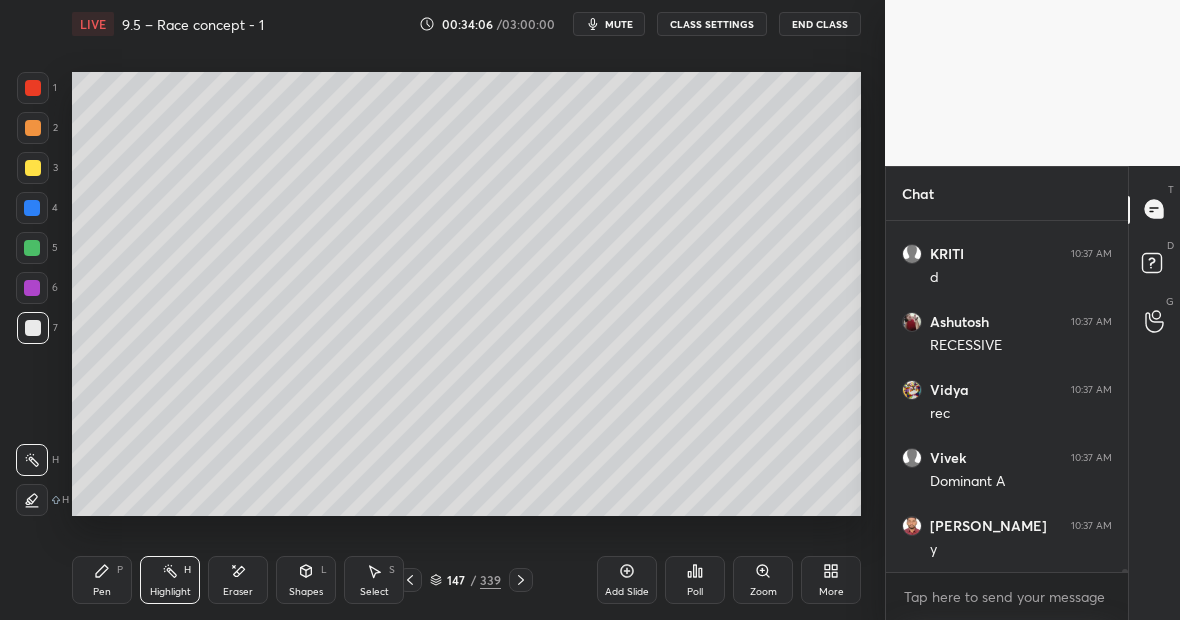 click on "Pen P" at bounding box center (102, 580) 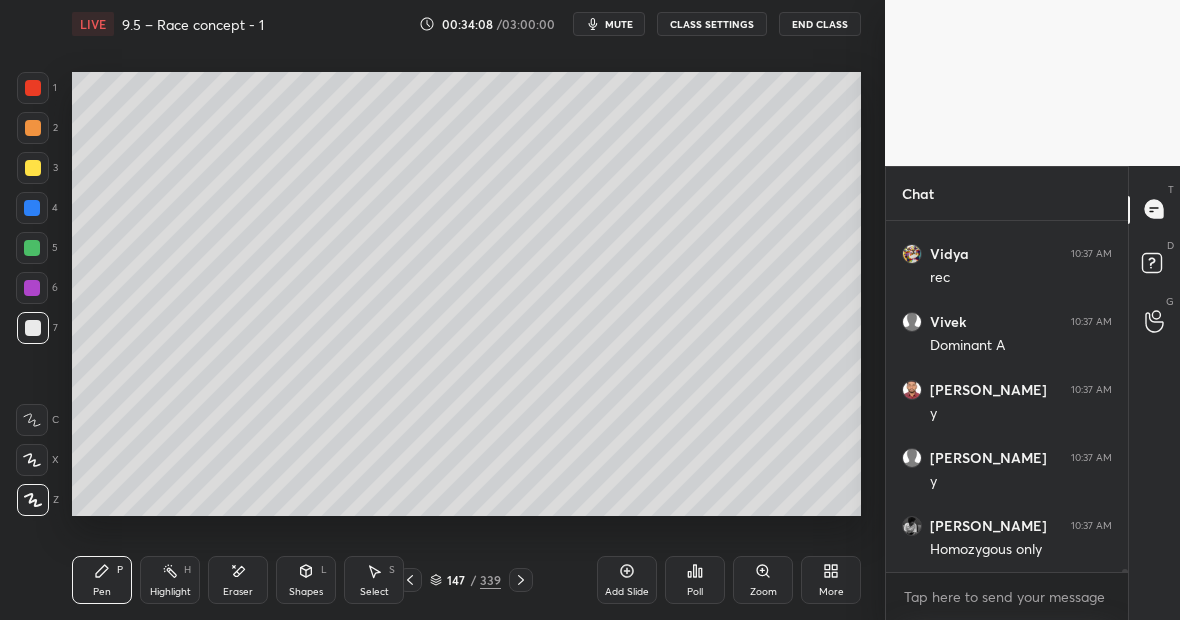 click on "Highlight H" at bounding box center (170, 580) 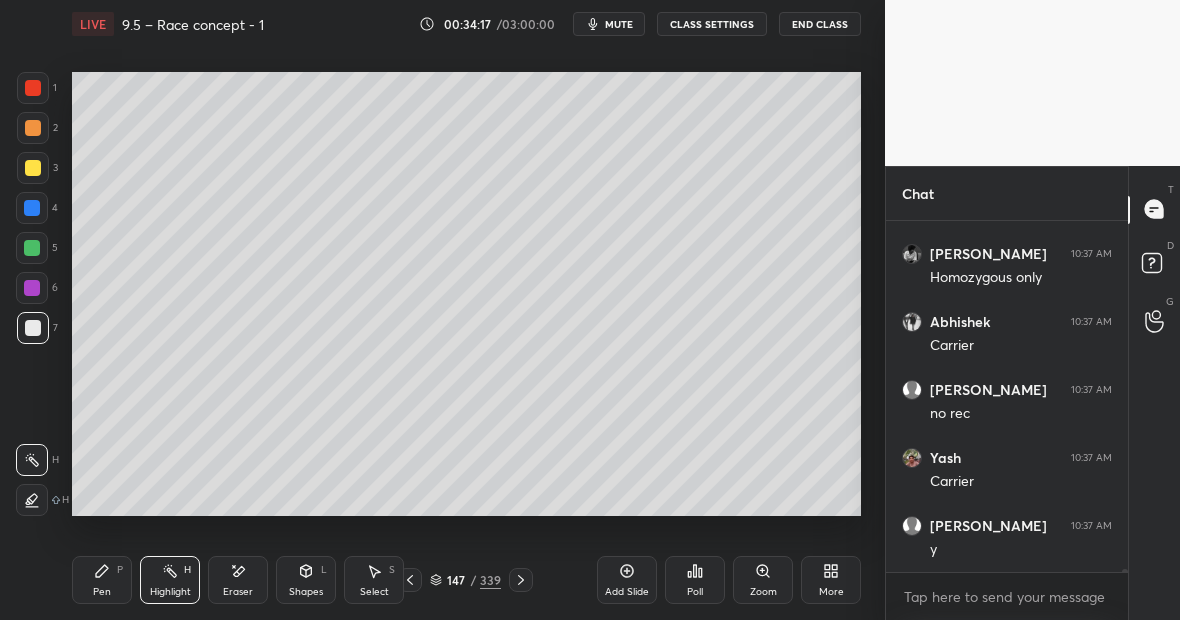 scroll, scrollTop: 35672, scrollLeft: 0, axis: vertical 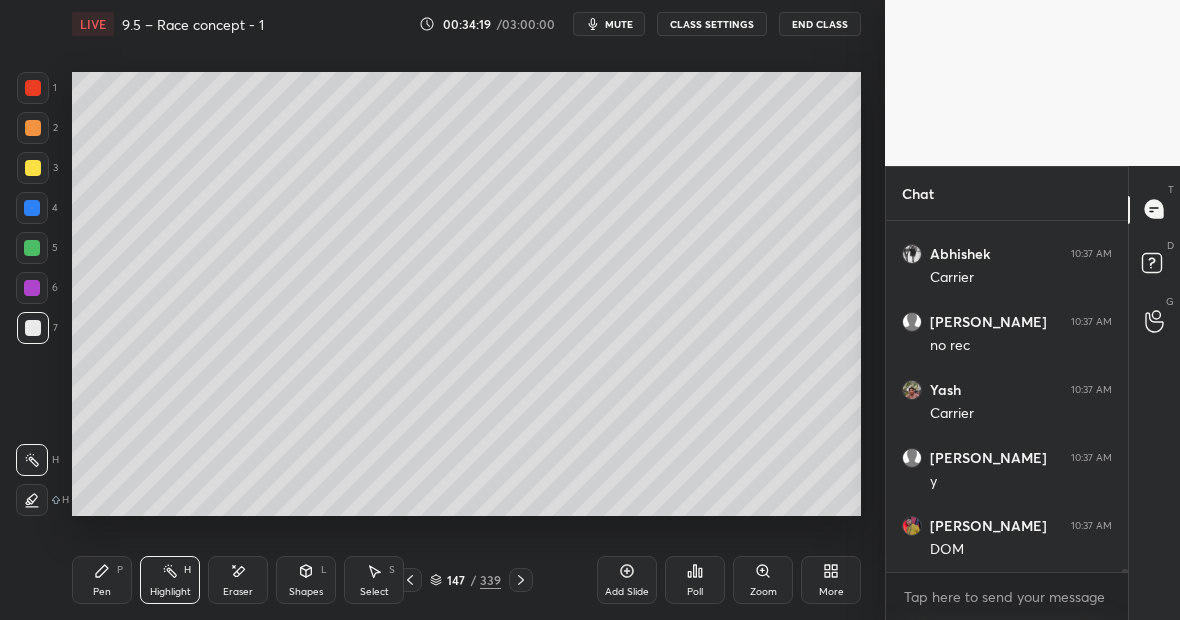 click on "Pen P" at bounding box center (102, 580) 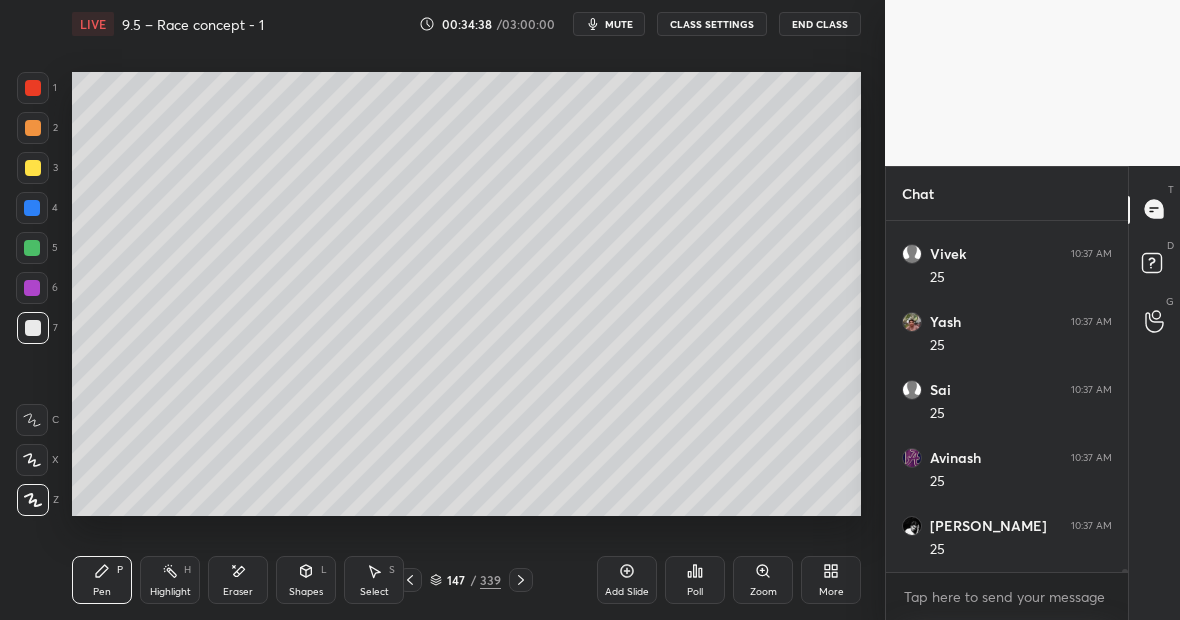scroll, scrollTop: 39344, scrollLeft: 0, axis: vertical 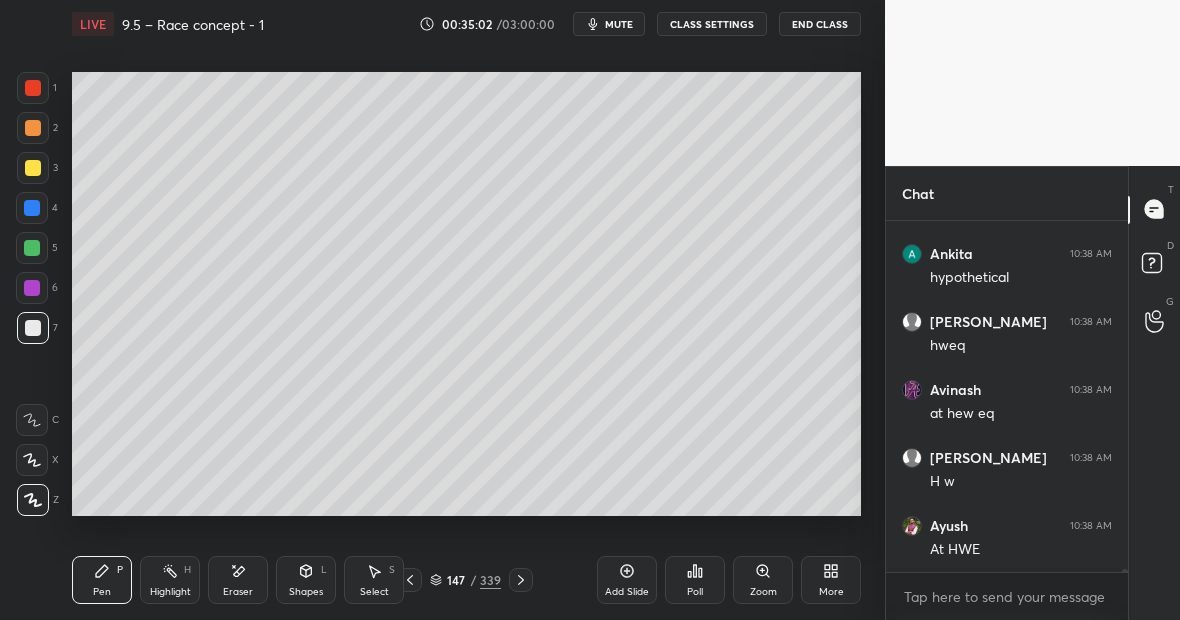 click on "Highlight H" at bounding box center (170, 580) 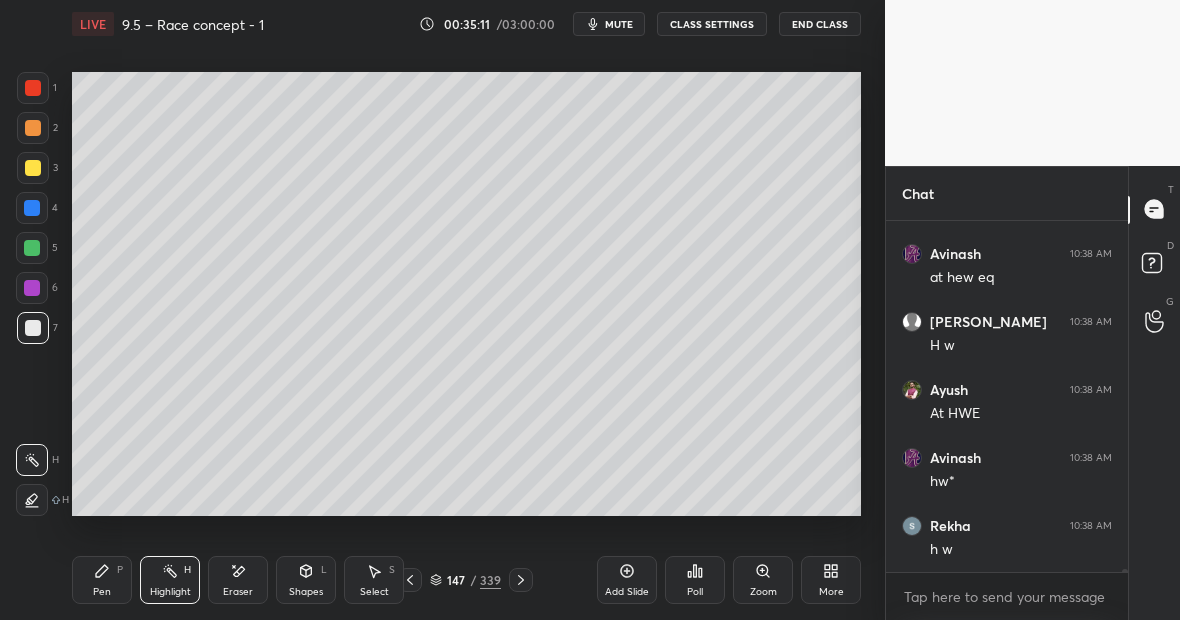 click on "1" at bounding box center [37, 88] 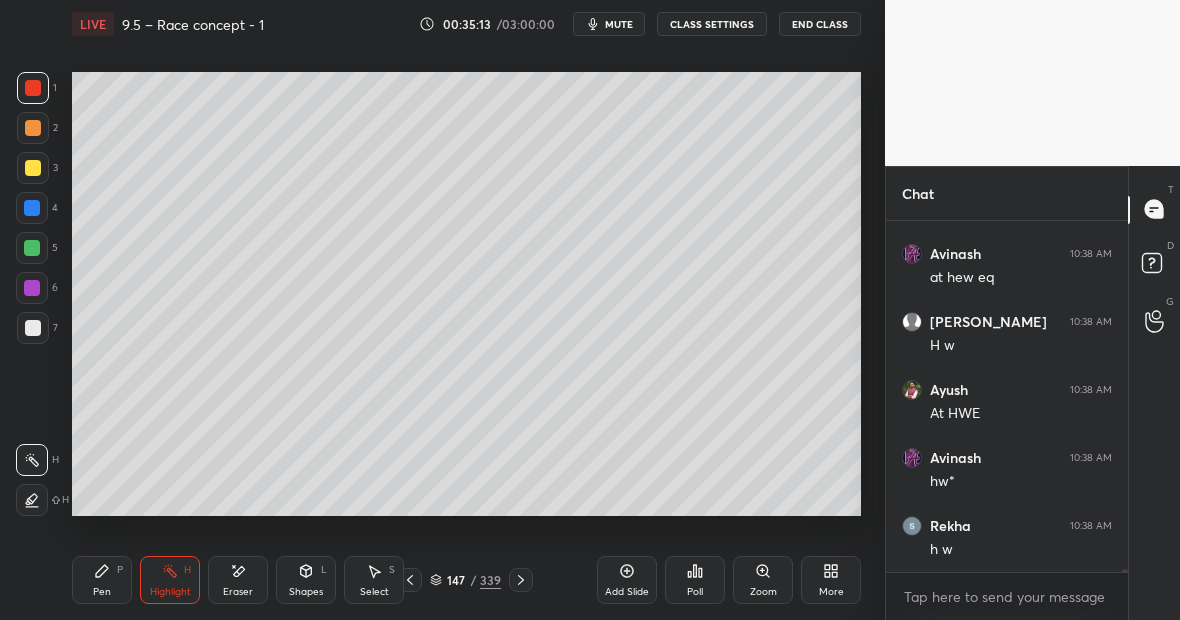 click on "Pen P" at bounding box center [102, 580] 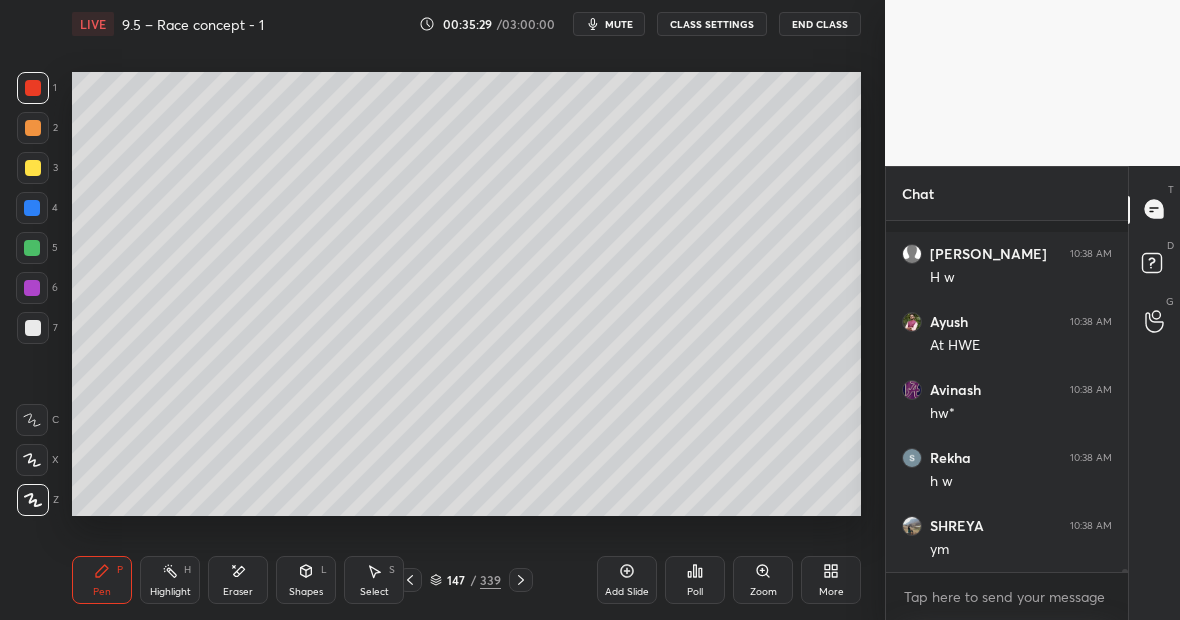 scroll, scrollTop: 42540, scrollLeft: 0, axis: vertical 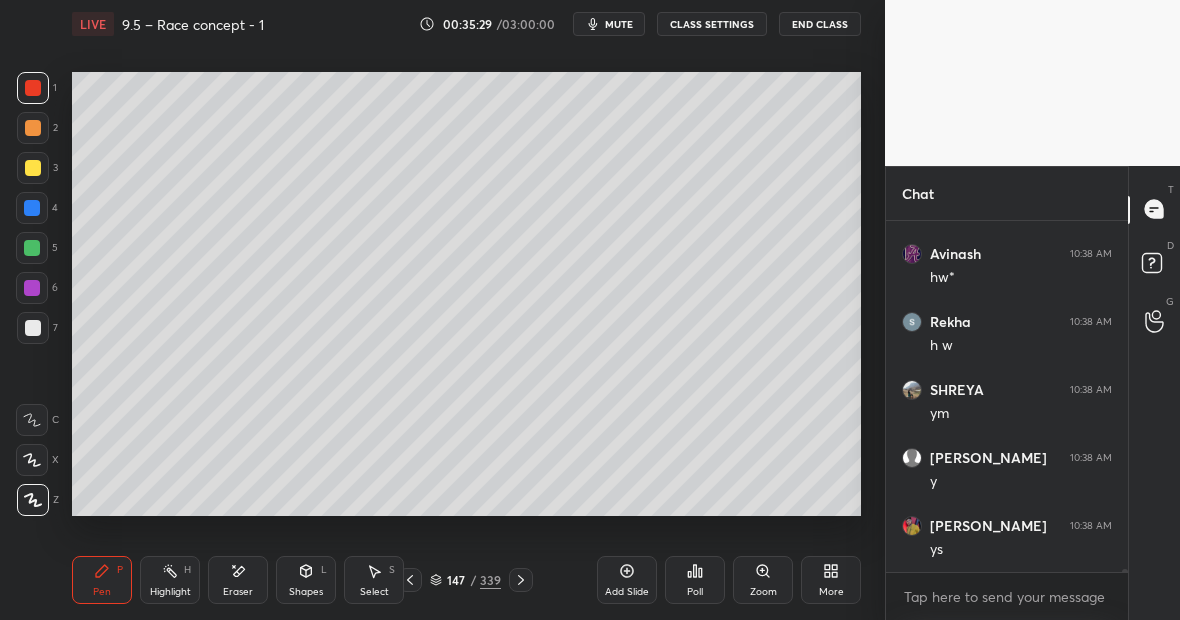 click at bounding box center (33, 168) 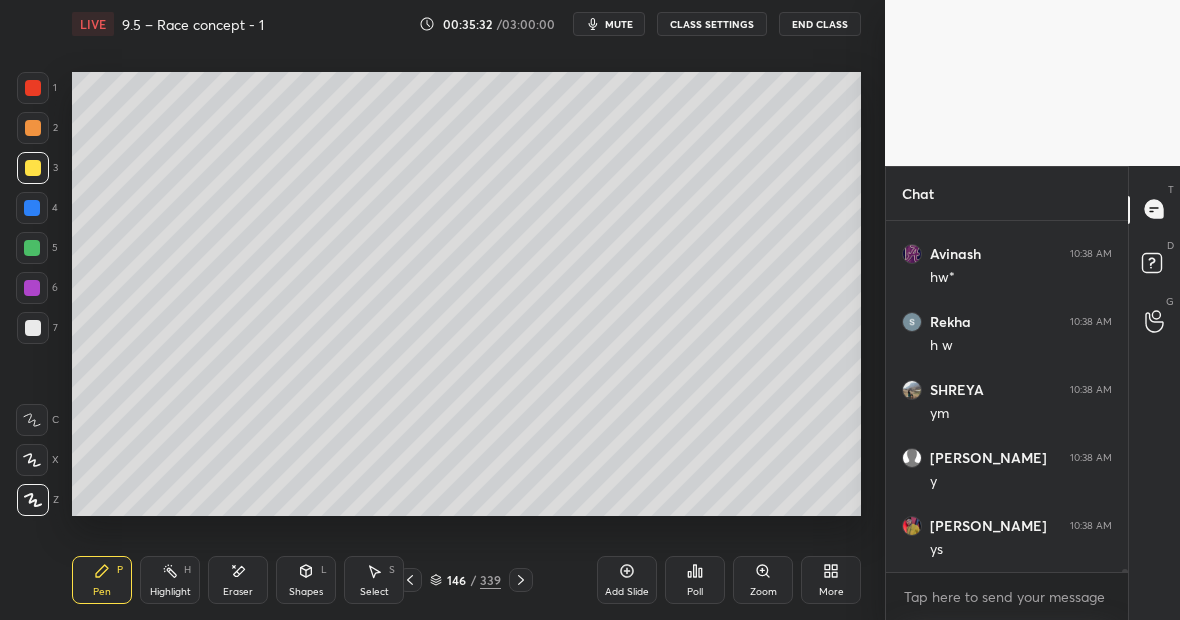 click on "Highlight H" at bounding box center [170, 580] 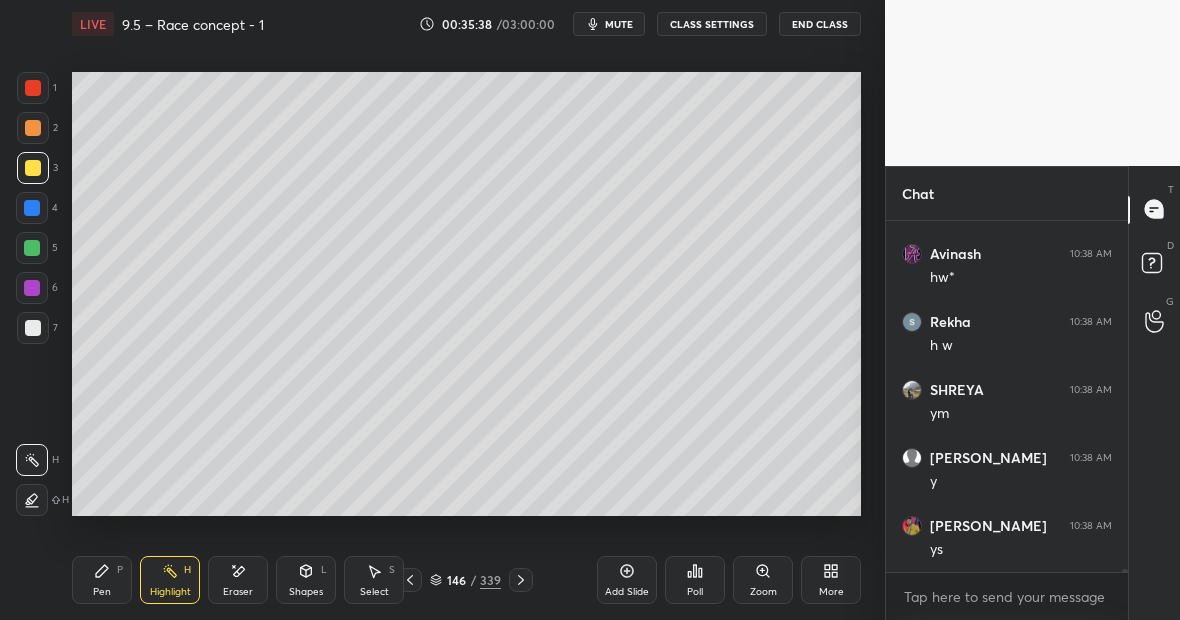 scroll, scrollTop: 42608, scrollLeft: 0, axis: vertical 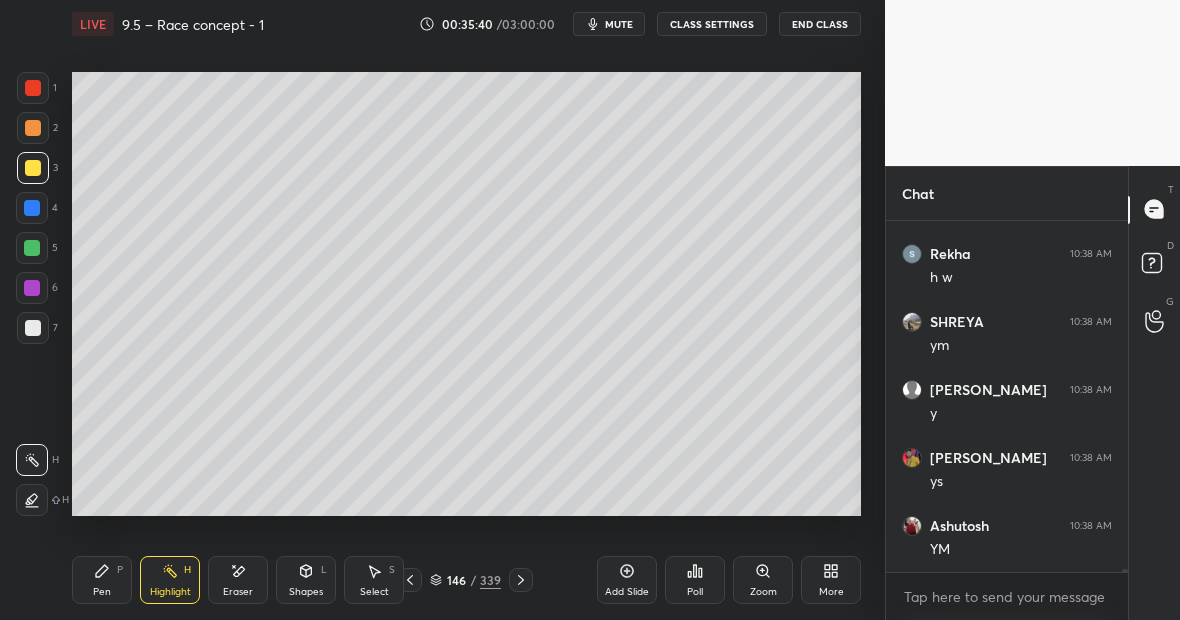 click on "Highlight H" at bounding box center (170, 580) 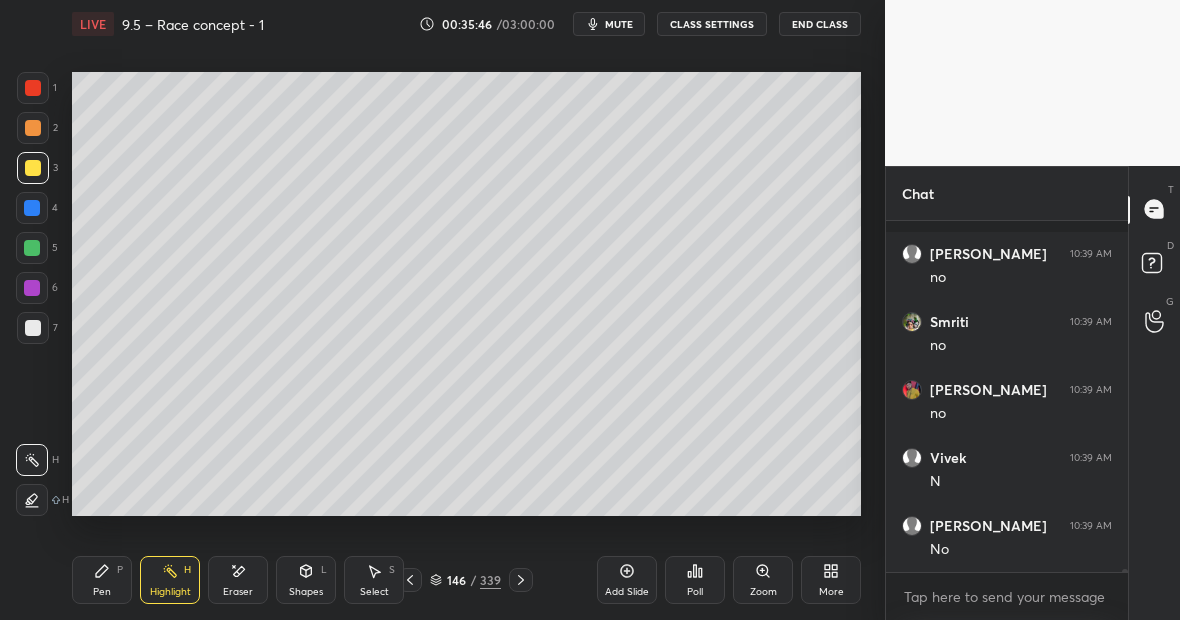 scroll, scrollTop: 43492, scrollLeft: 0, axis: vertical 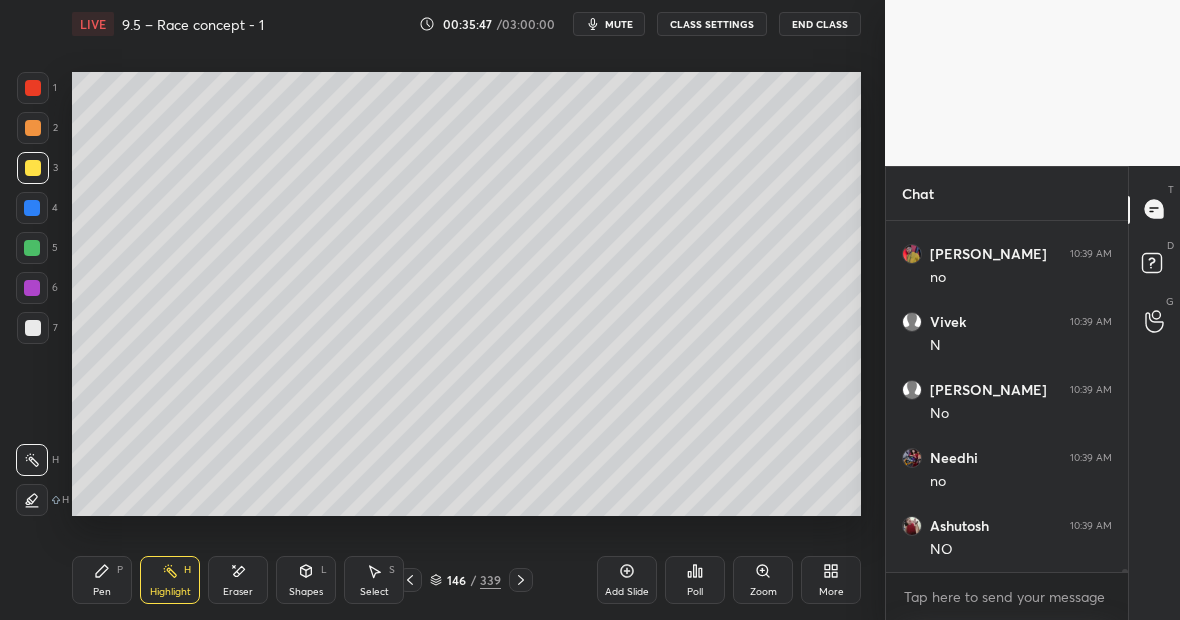 click on "Pen P" at bounding box center [102, 580] 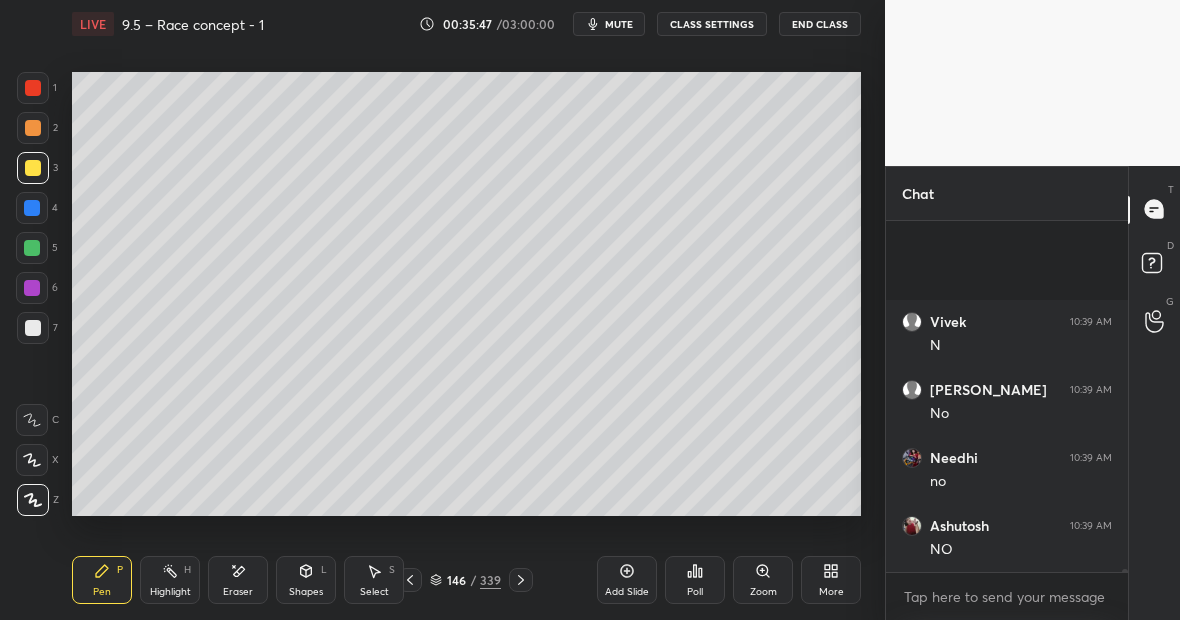 scroll, scrollTop: 43696, scrollLeft: 0, axis: vertical 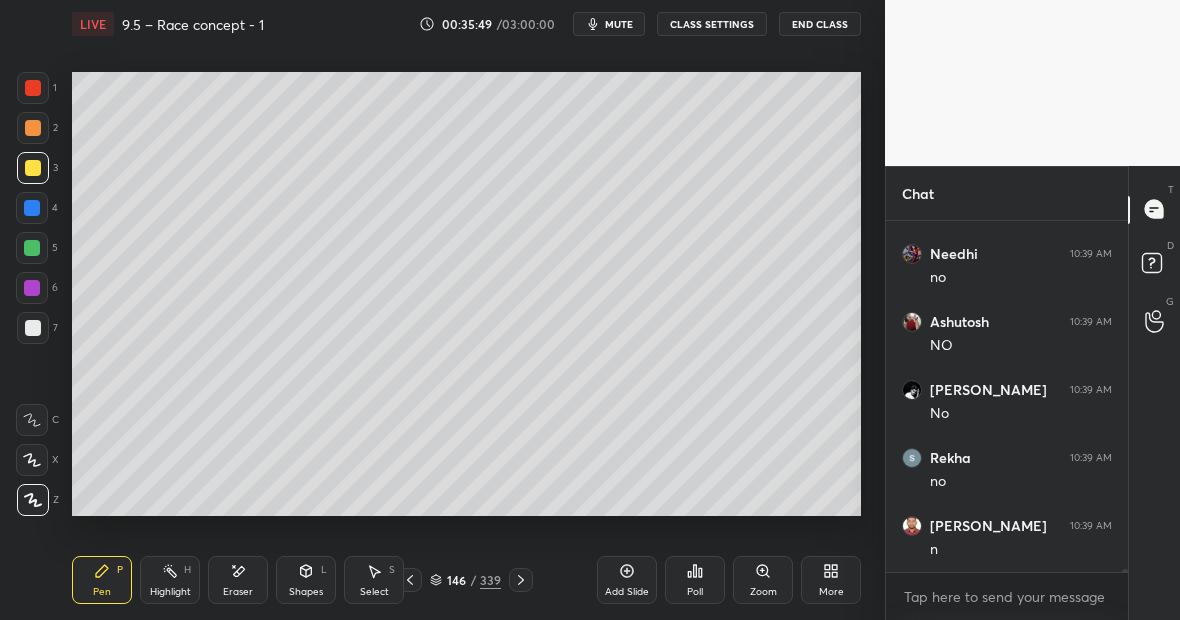 click at bounding box center [33, 88] 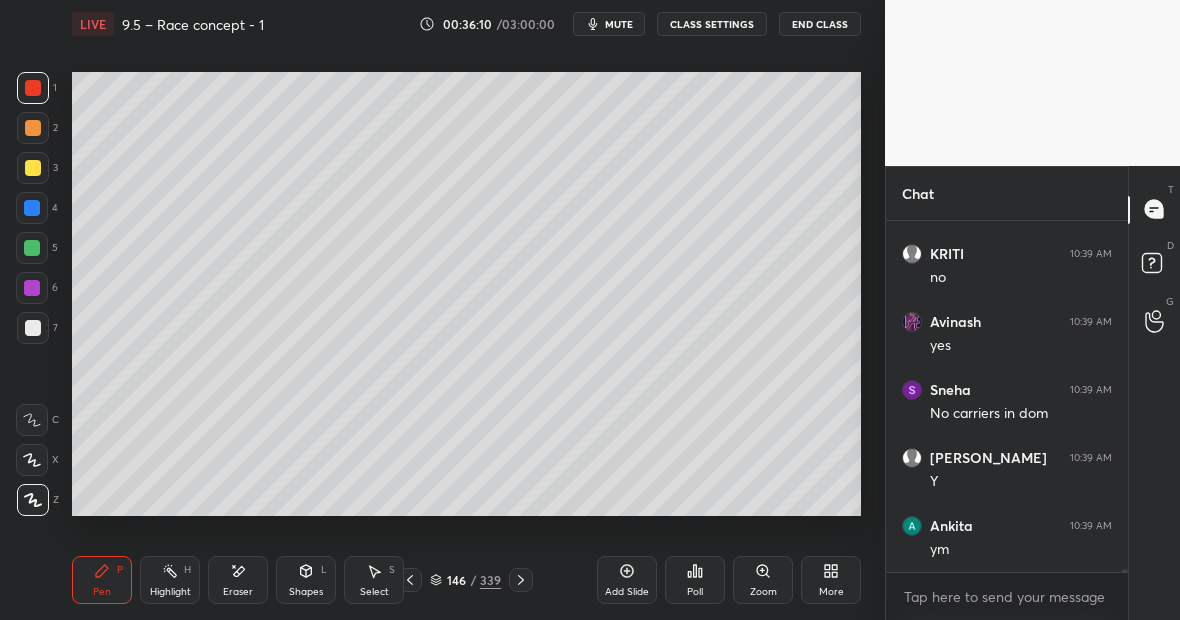 scroll, scrollTop: 44104, scrollLeft: 0, axis: vertical 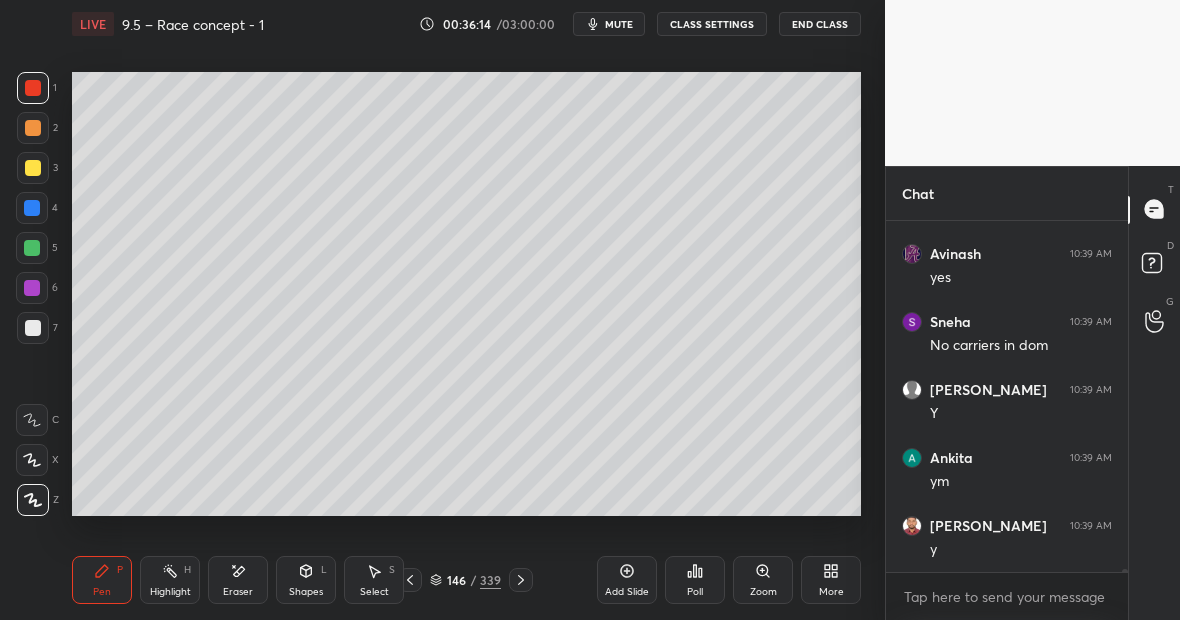 click on "Highlight" at bounding box center (170, 592) 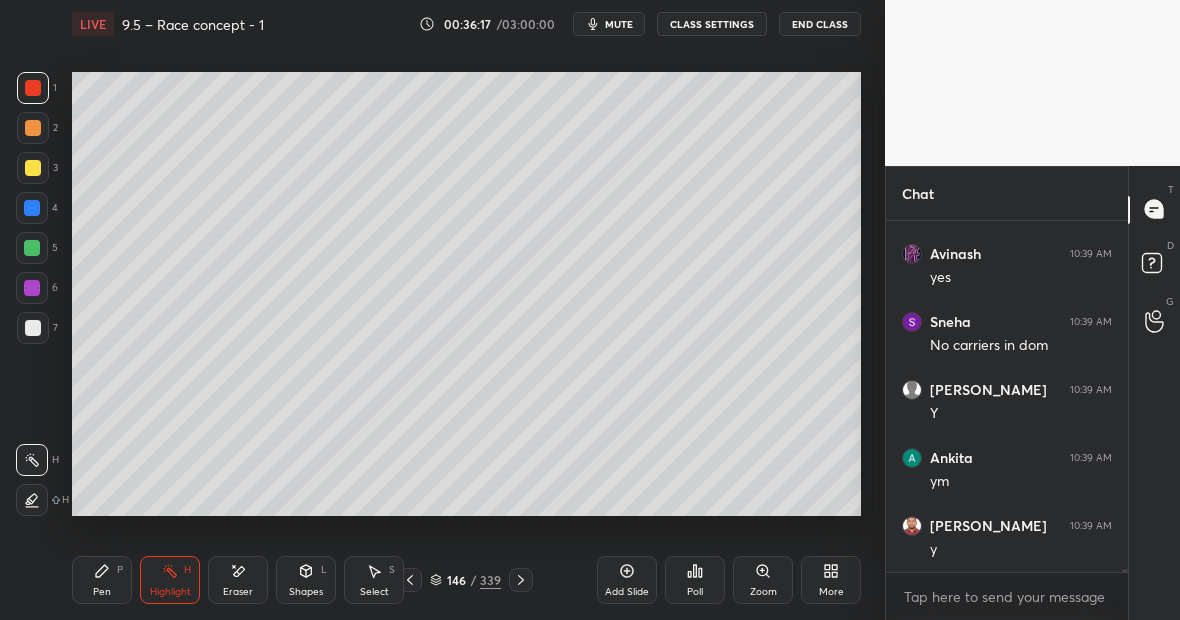 scroll, scrollTop: 44172, scrollLeft: 0, axis: vertical 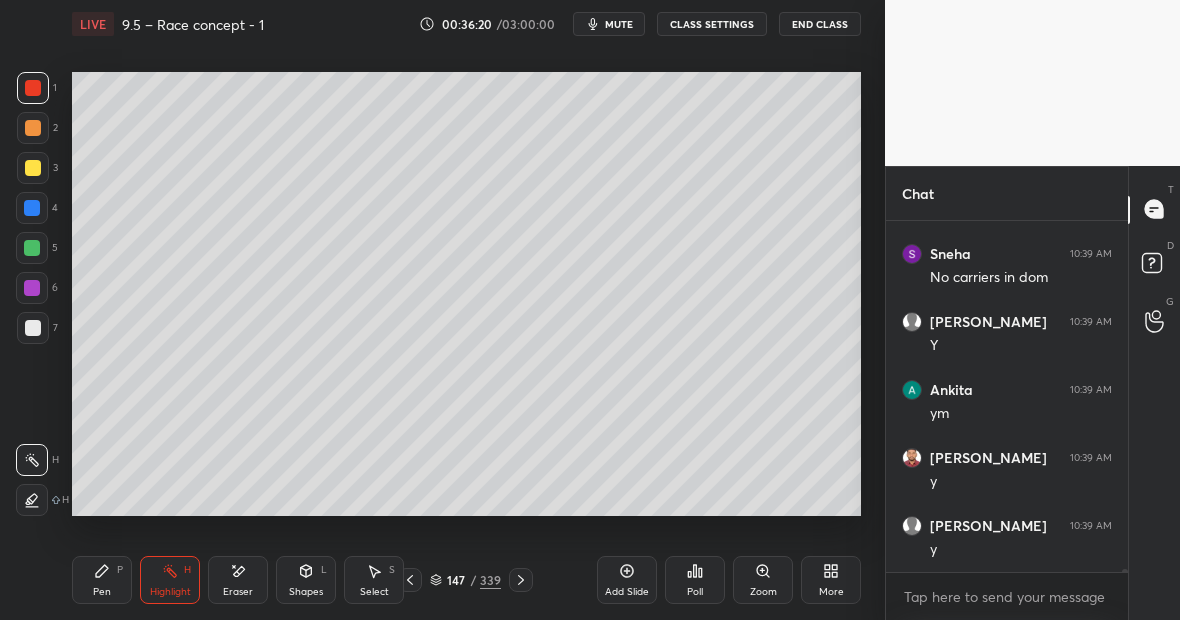 click on "Highlight H" at bounding box center (170, 580) 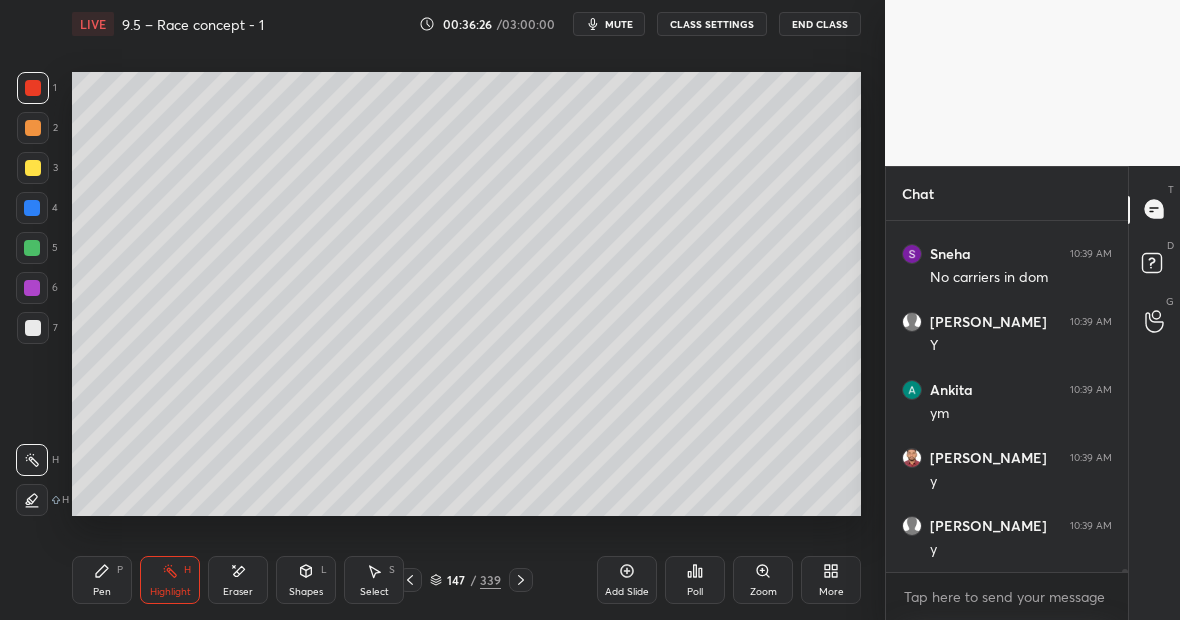 scroll, scrollTop: 44240, scrollLeft: 0, axis: vertical 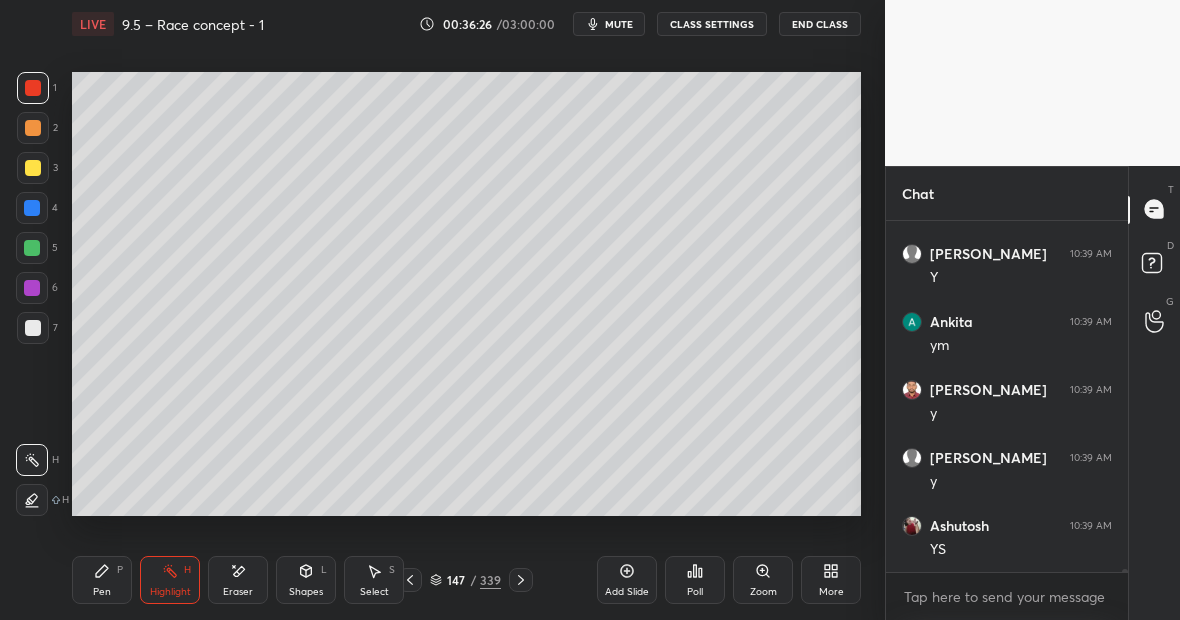 click on "Pen P" at bounding box center [102, 580] 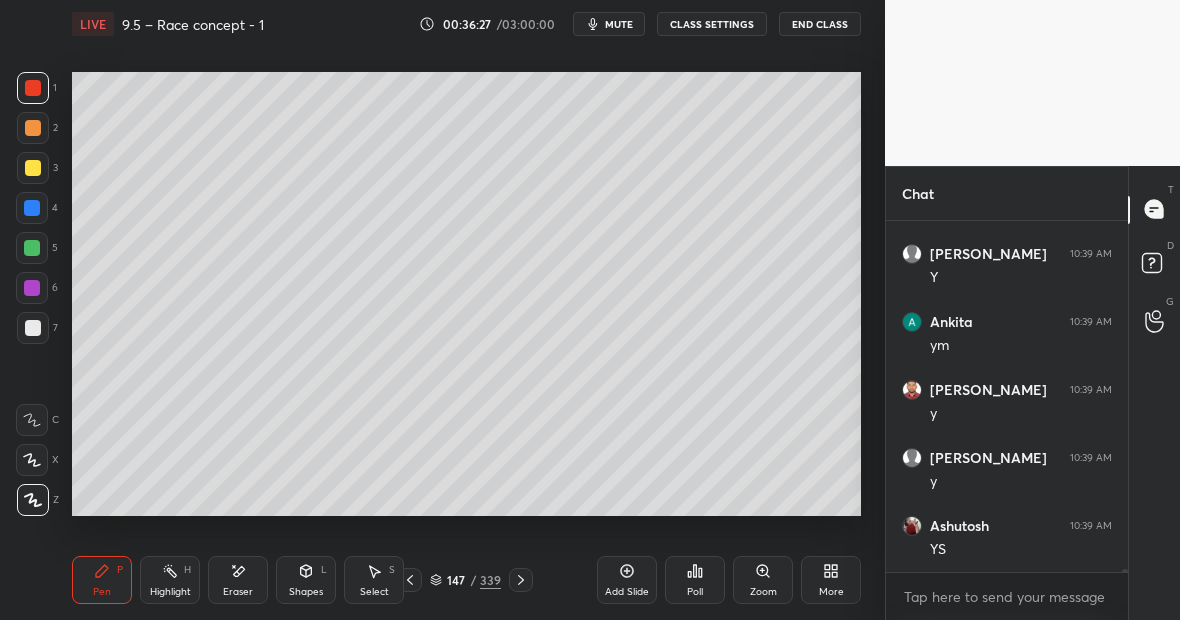 click at bounding box center [32, 288] 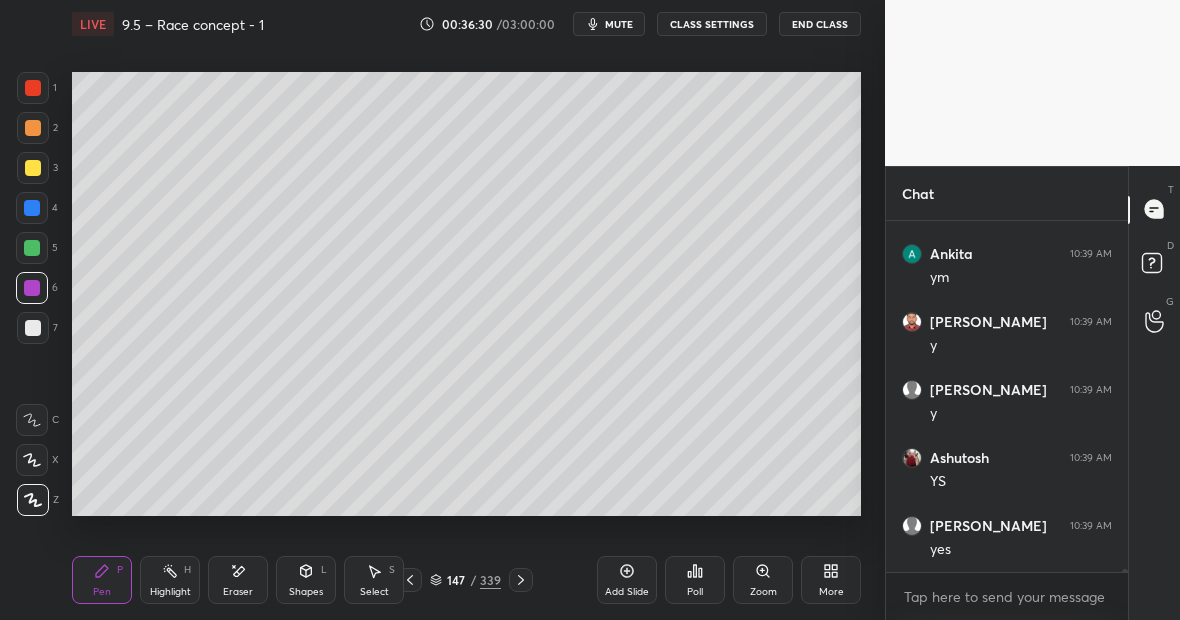 scroll, scrollTop: 44376, scrollLeft: 0, axis: vertical 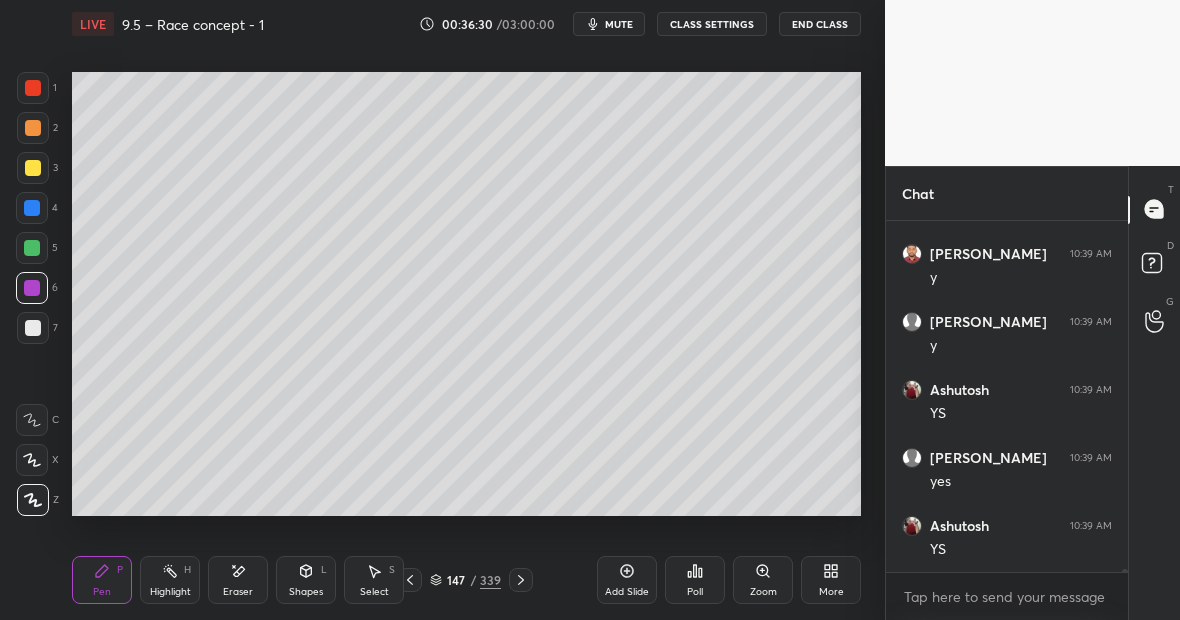 click at bounding box center (33, 168) 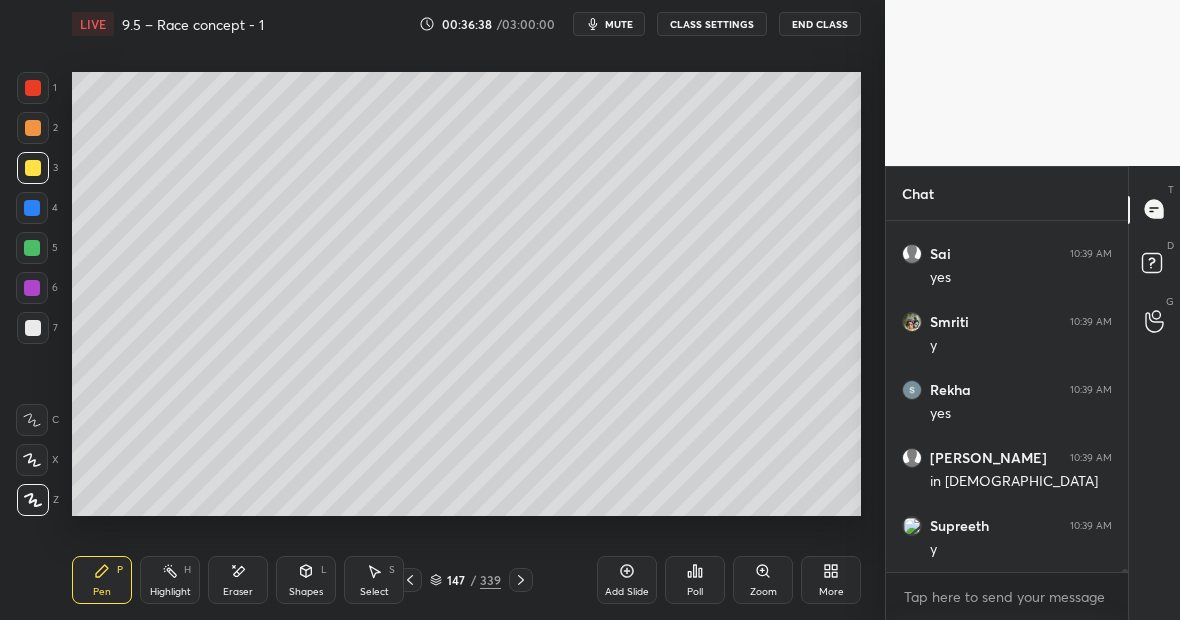 scroll, scrollTop: 45464, scrollLeft: 0, axis: vertical 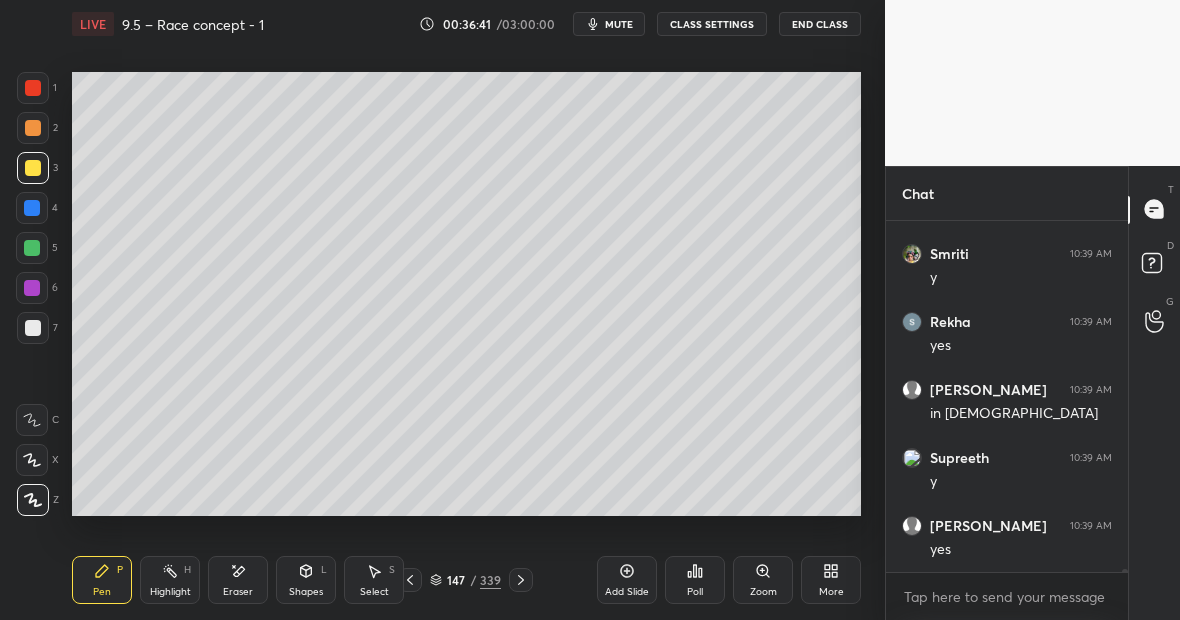 click on "Highlight H" at bounding box center (170, 580) 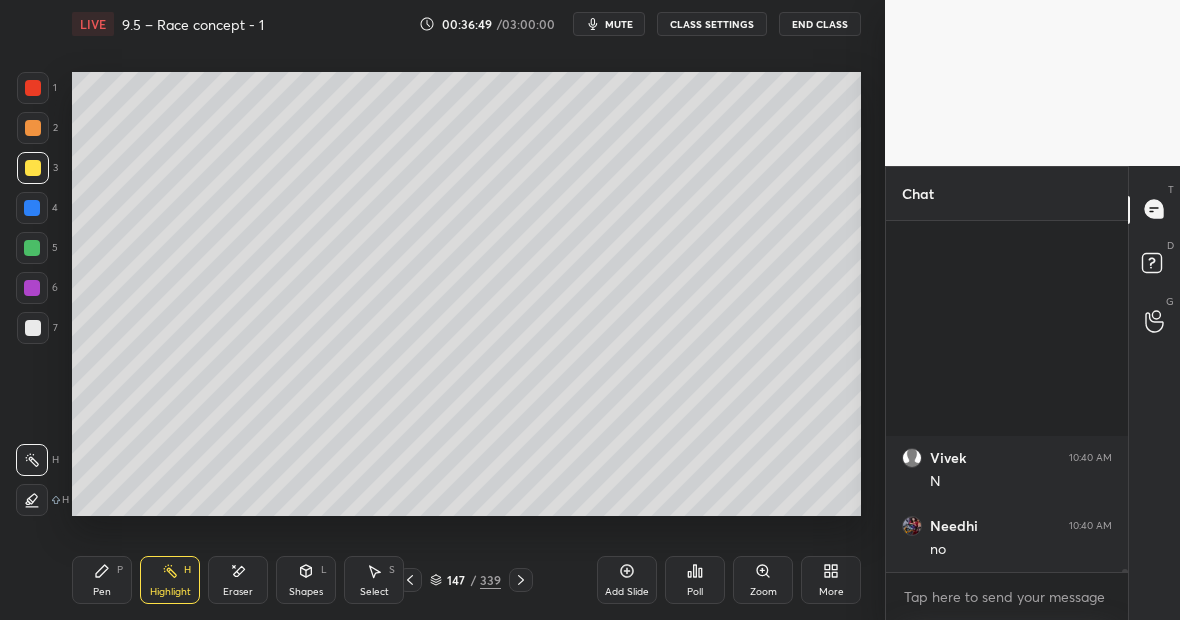 scroll, scrollTop: 46348, scrollLeft: 0, axis: vertical 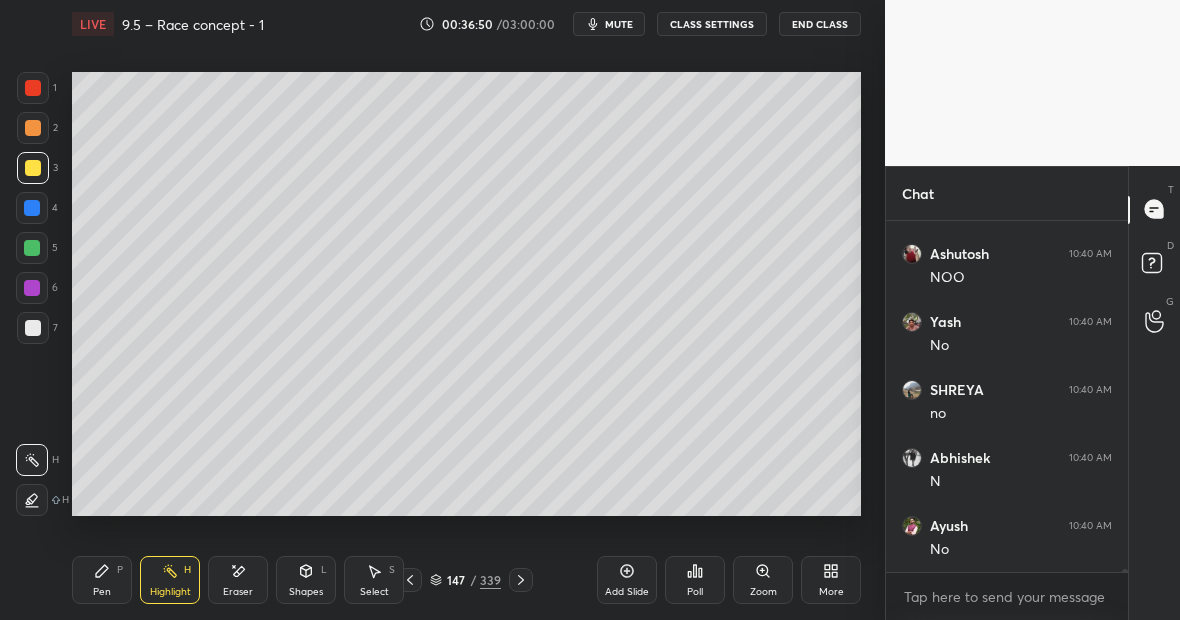 click on "Pen P" at bounding box center [102, 580] 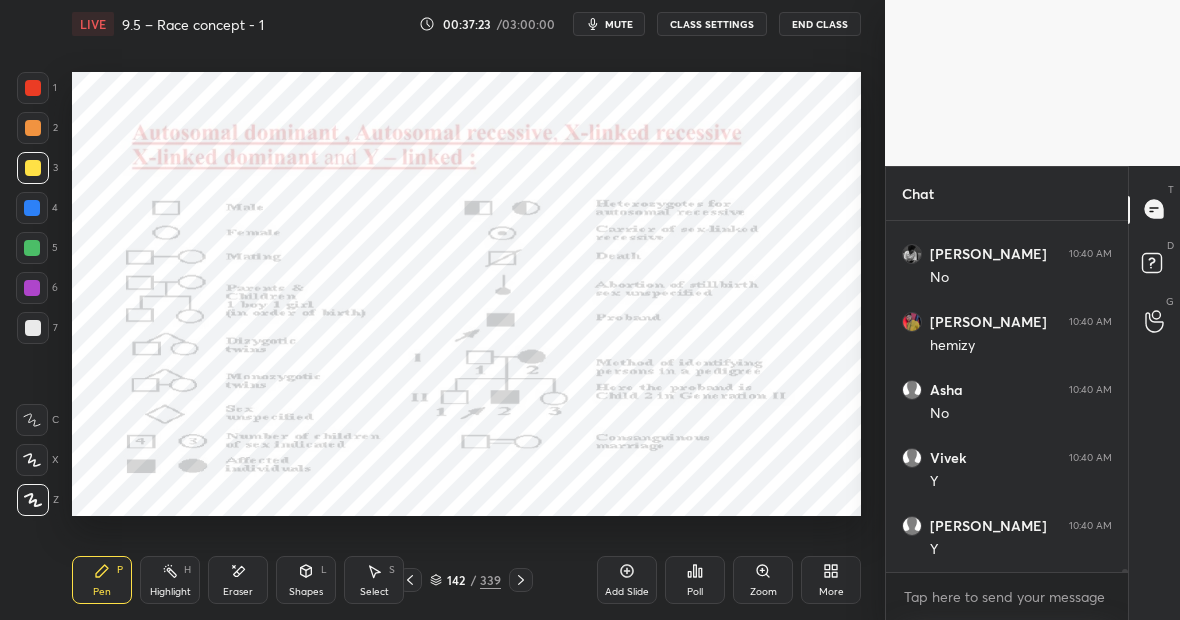 scroll, scrollTop: 47232, scrollLeft: 0, axis: vertical 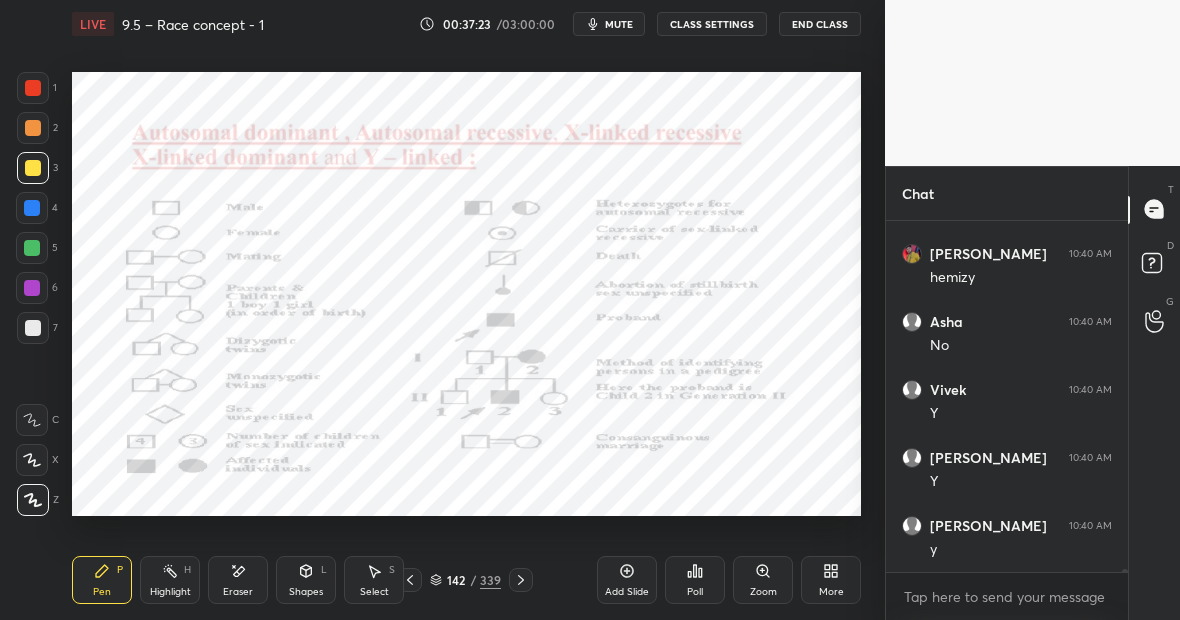 click on "Pen P" at bounding box center (102, 580) 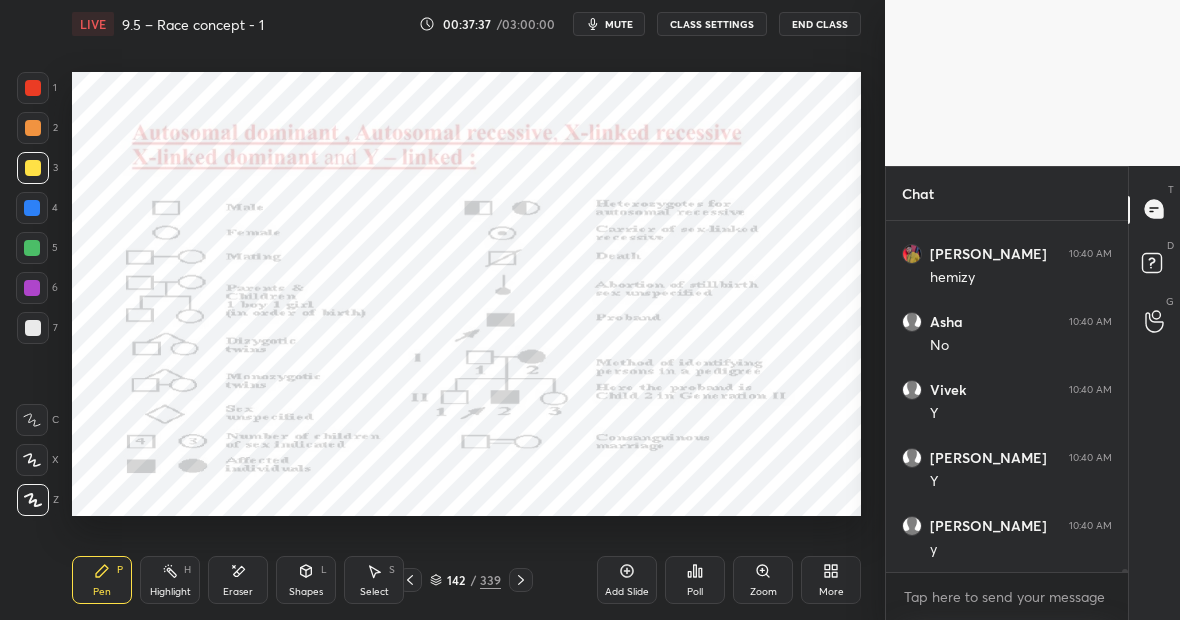 click at bounding box center (32, 248) 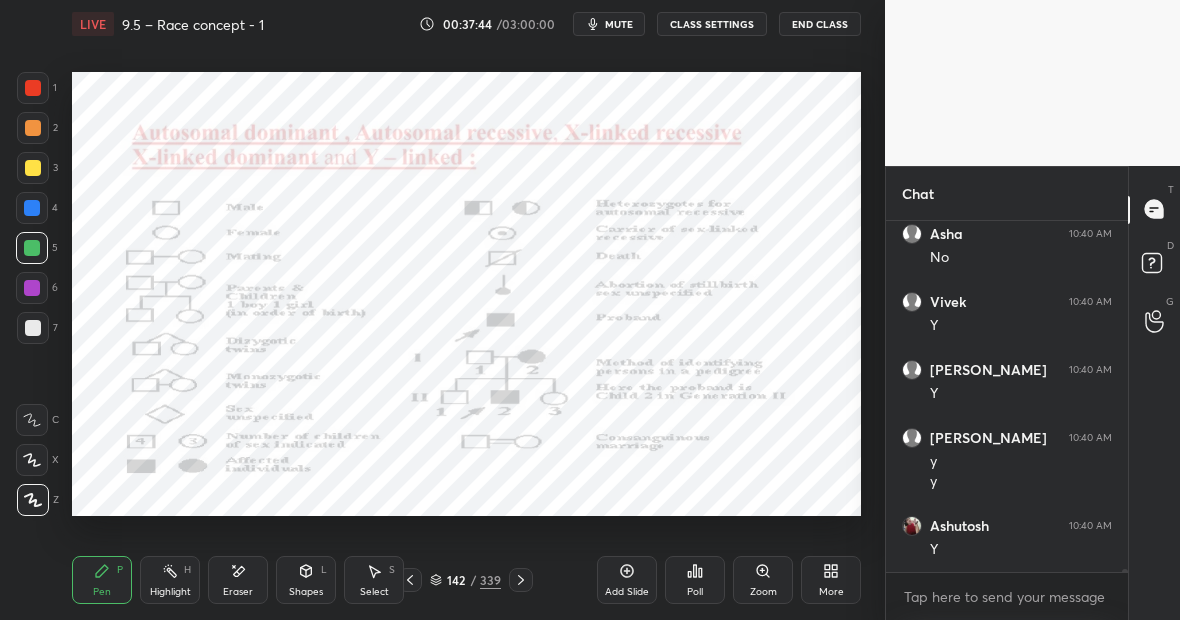 scroll, scrollTop: 47388, scrollLeft: 0, axis: vertical 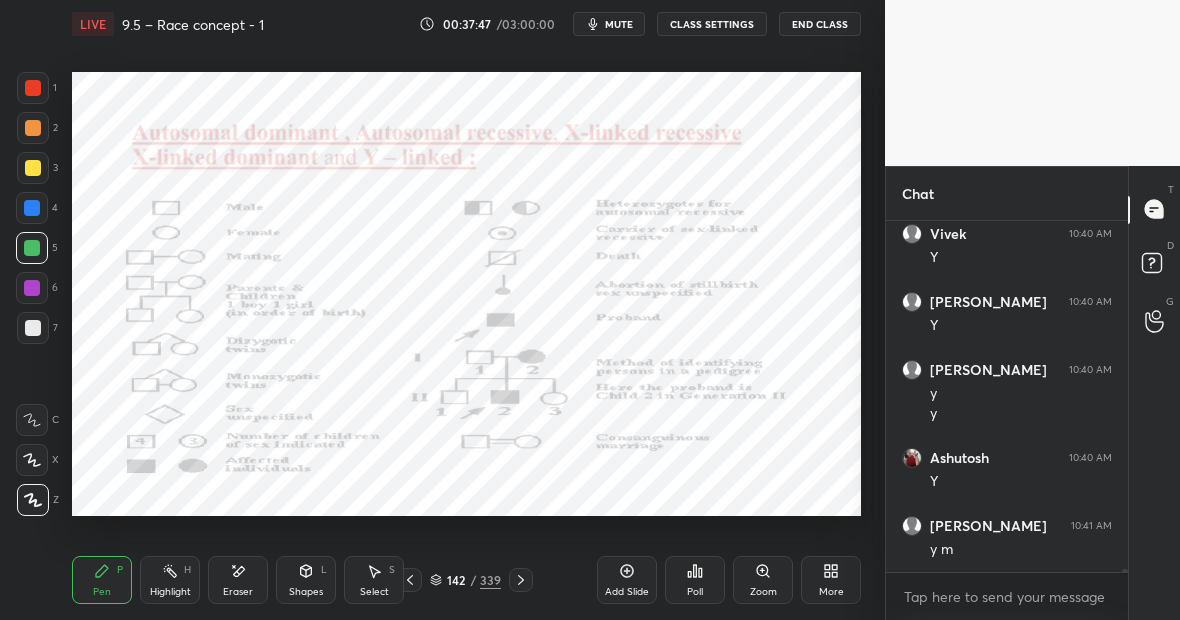 click on "Pen P" at bounding box center [102, 580] 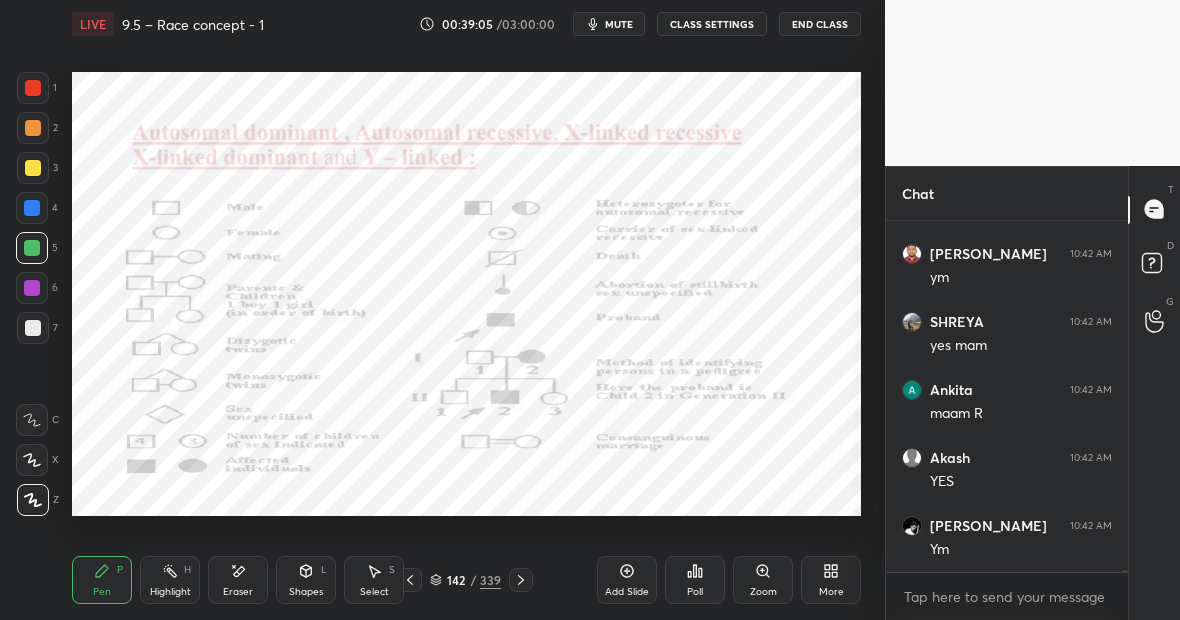 scroll, scrollTop: 49292, scrollLeft: 0, axis: vertical 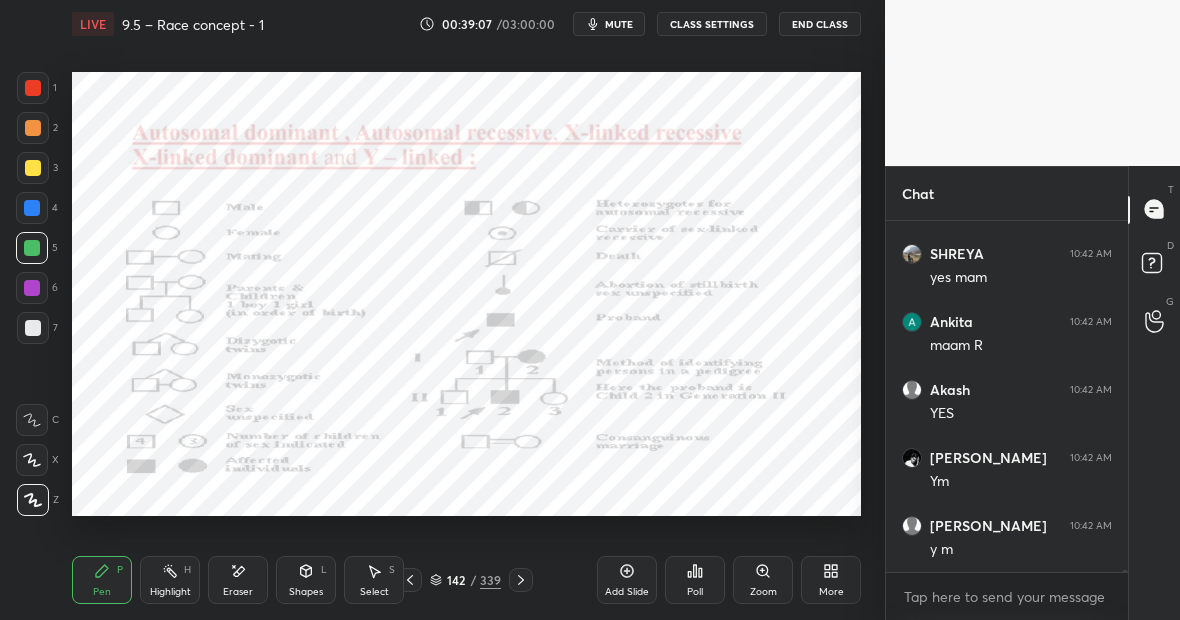 click on "Add Slide" at bounding box center (627, 592) 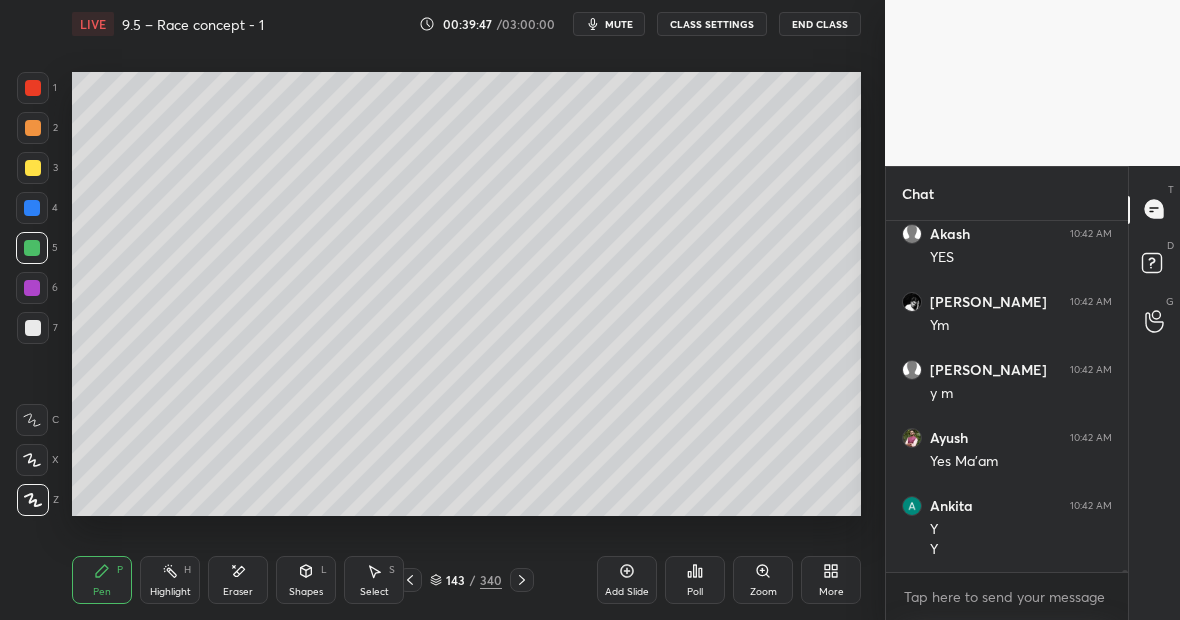 scroll, scrollTop: 49516, scrollLeft: 0, axis: vertical 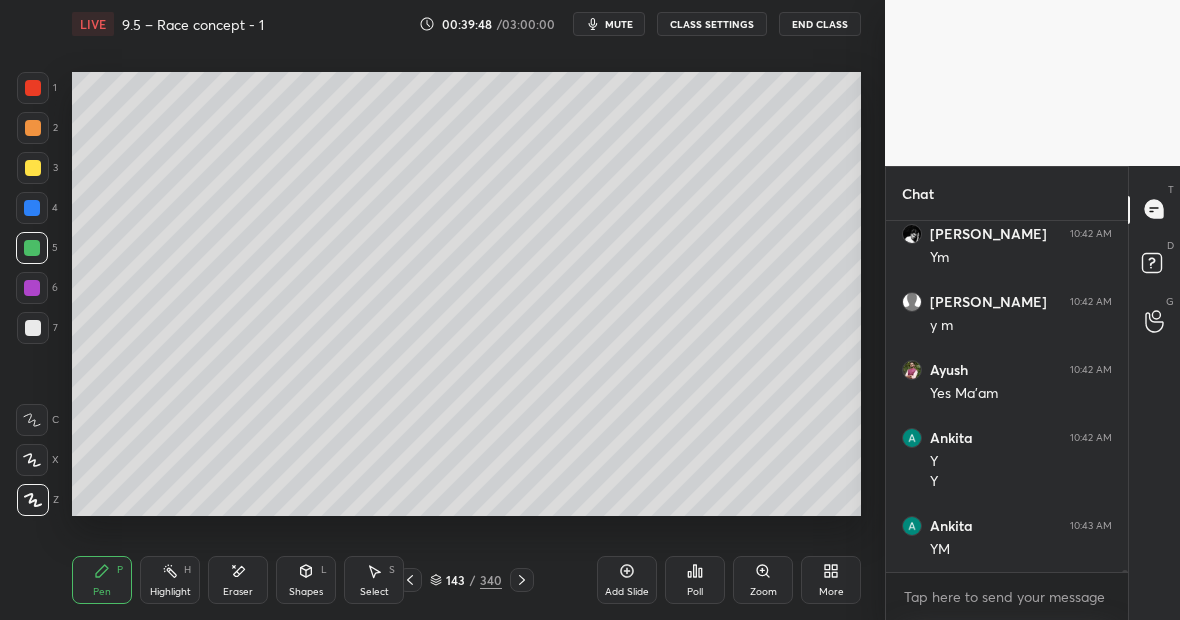 click at bounding box center (33, 88) 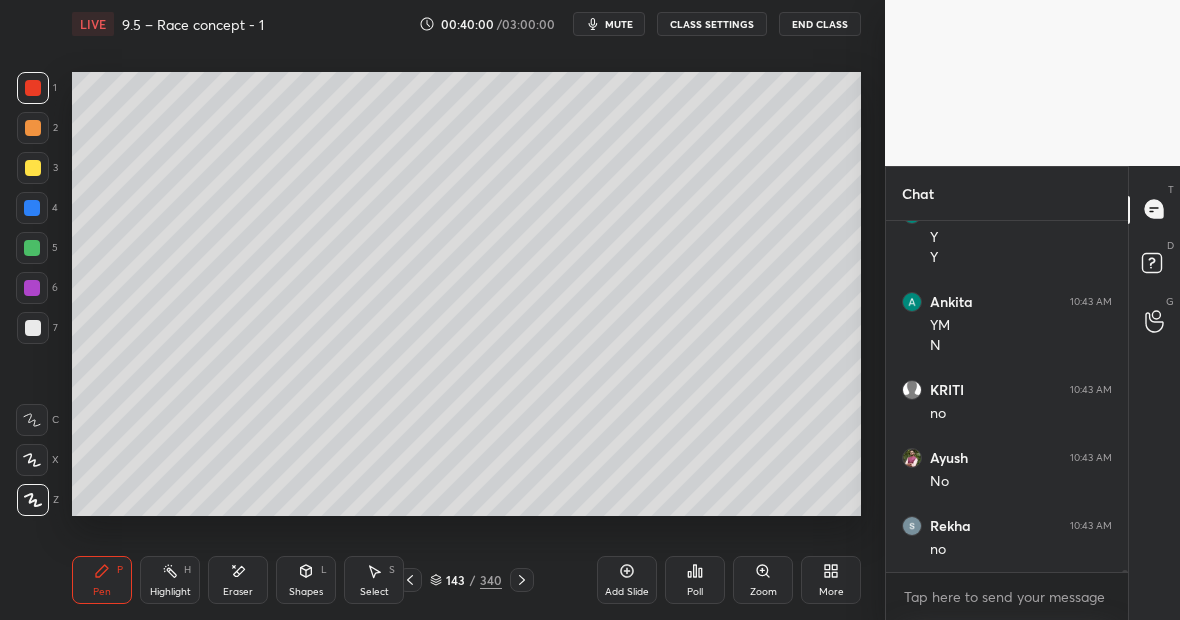scroll, scrollTop: 49808, scrollLeft: 0, axis: vertical 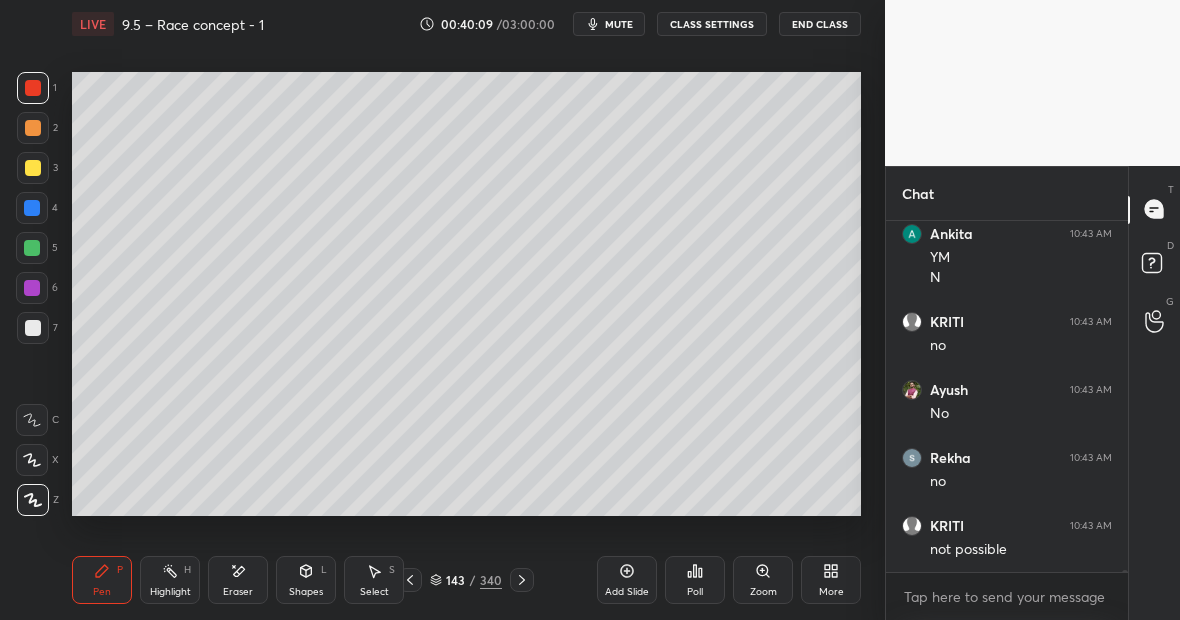 click on "Setting up your live class Poll for   secs No correct answer Start poll" at bounding box center [466, 294] 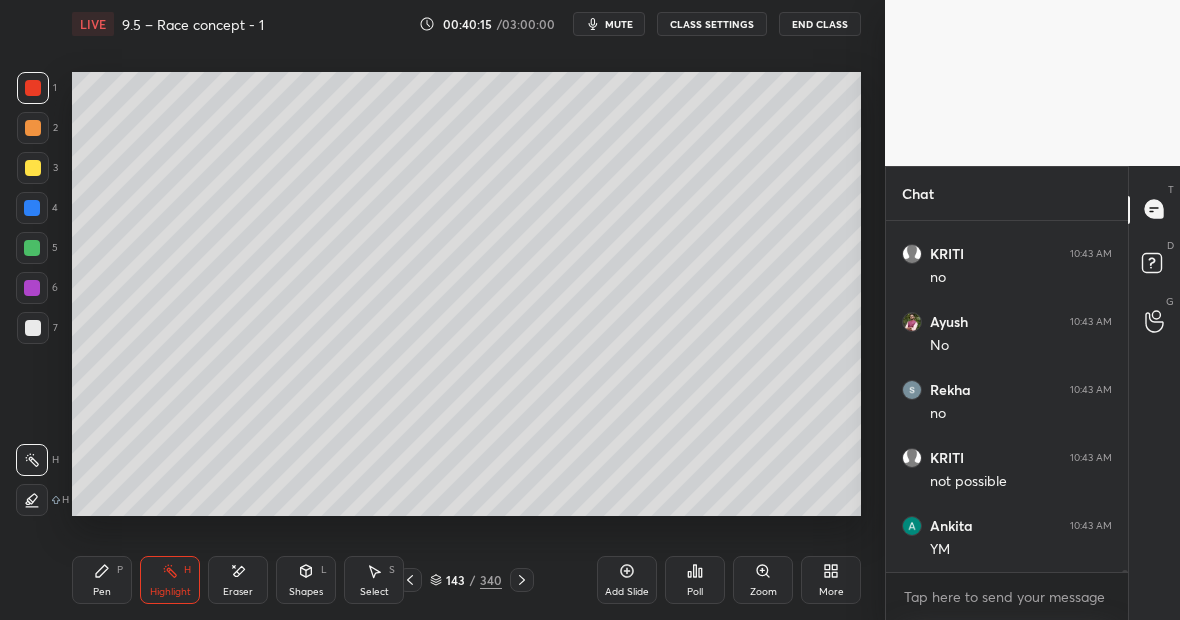 click on "Eraser" at bounding box center (238, 580) 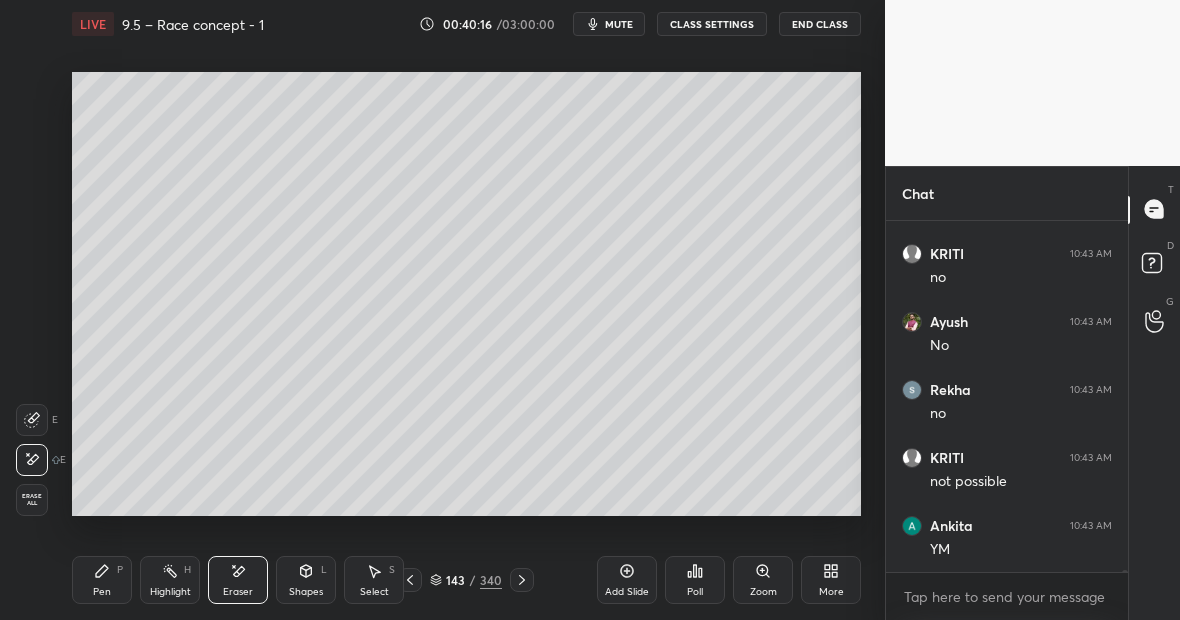 scroll, scrollTop: 49944, scrollLeft: 0, axis: vertical 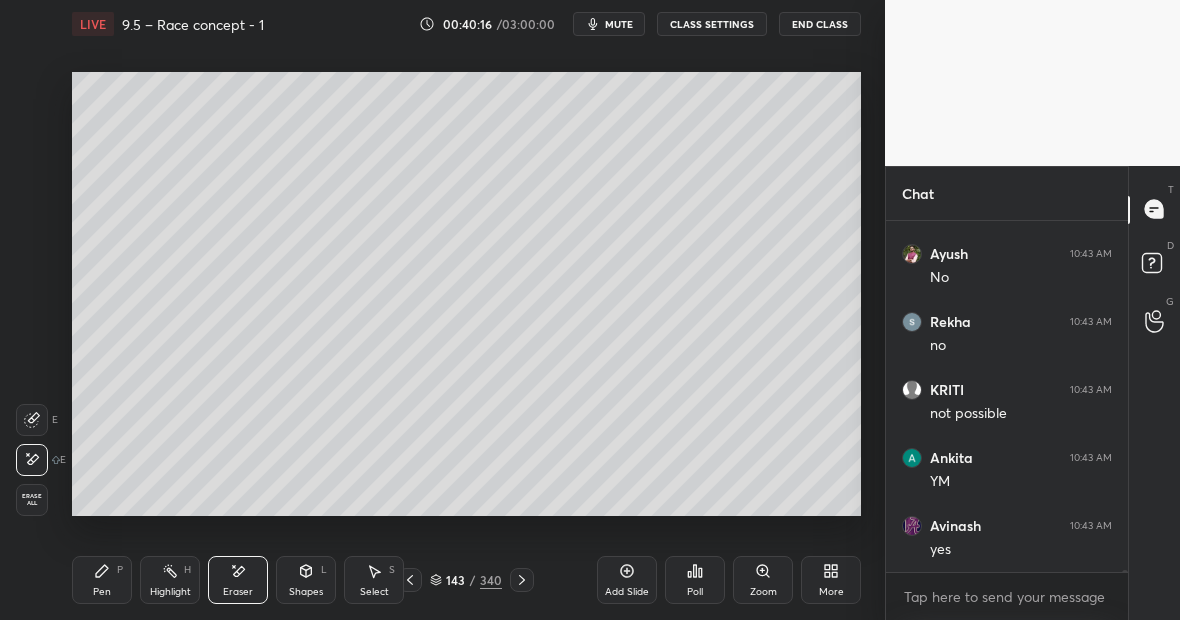 click on "Highlight H" at bounding box center [170, 580] 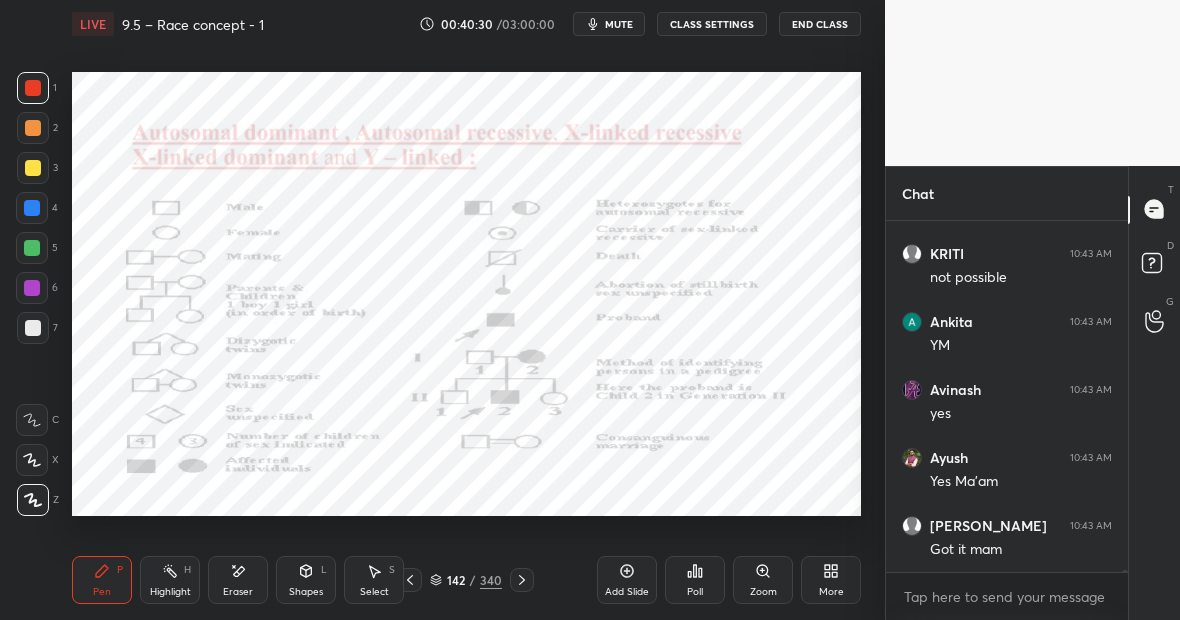 scroll, scrollTop: 50148, scrollLeft: 0, axis: vertical 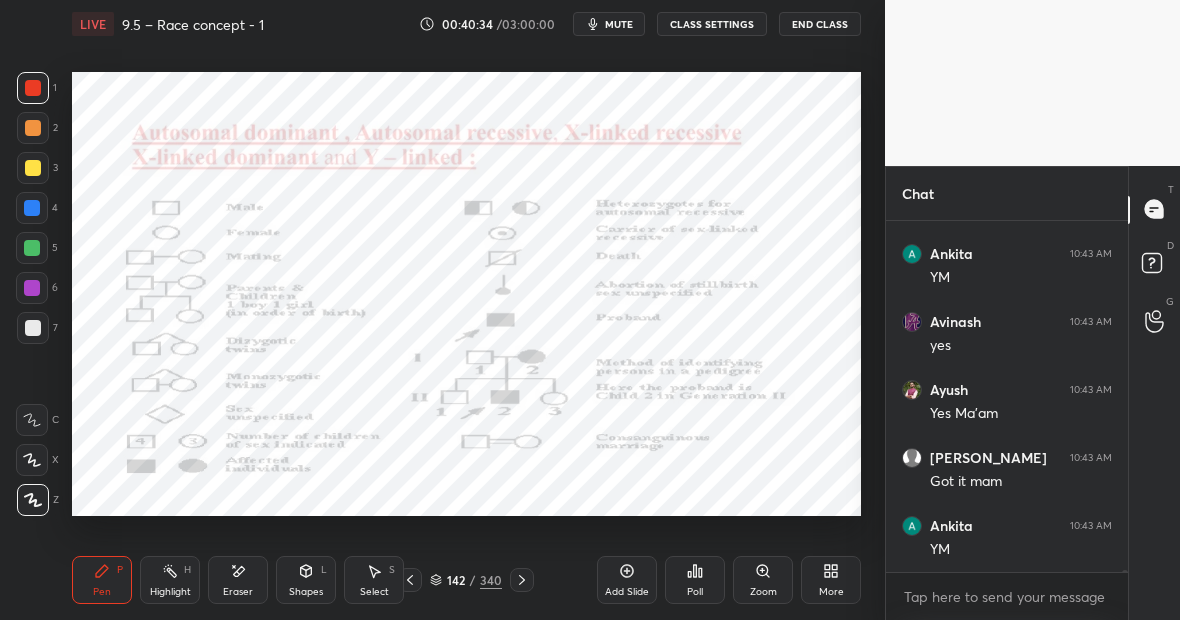 click at bounding box center [32, 208] 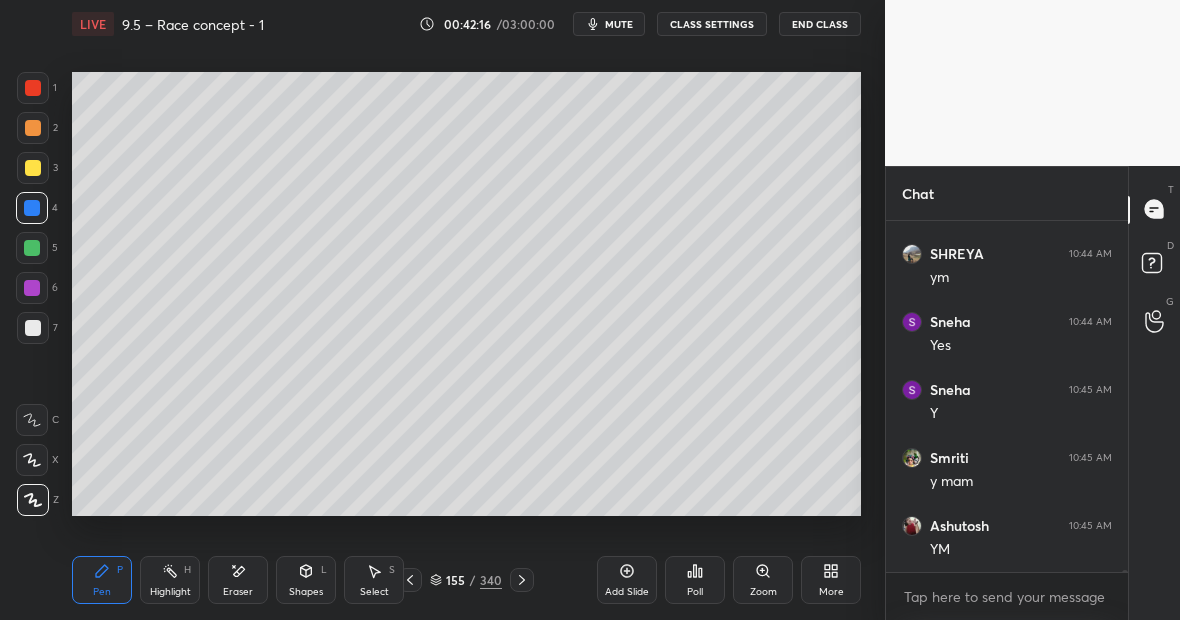 scroll, scrollTop: 51032, scrollLeft: 0, axis: vertical 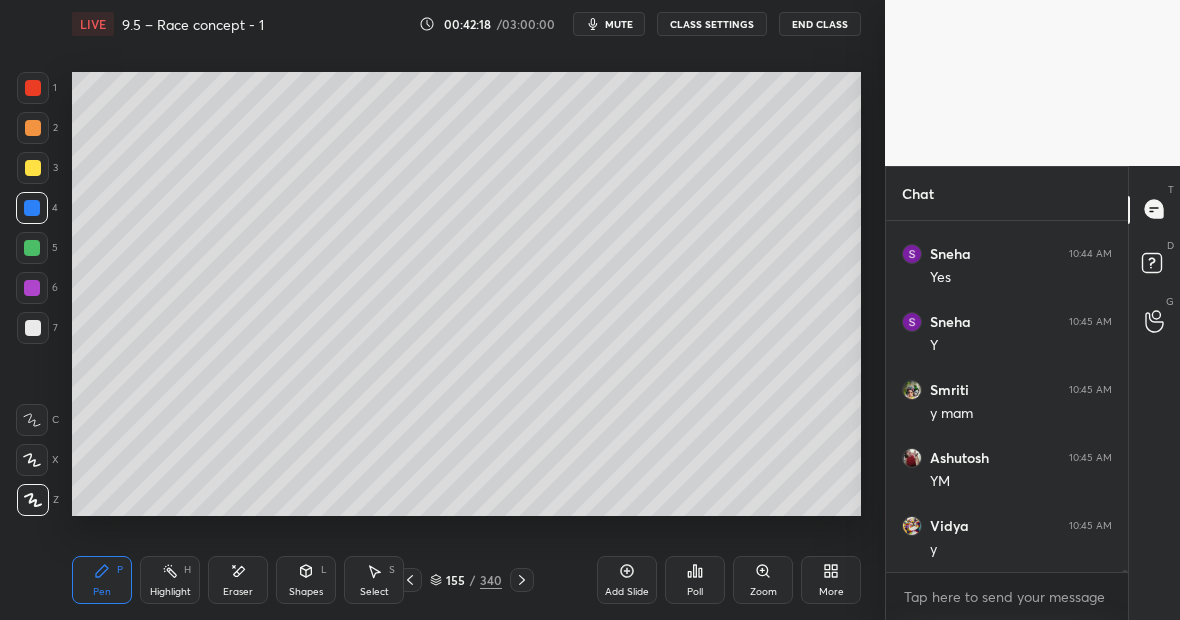 click at bounding box center (33, 168) 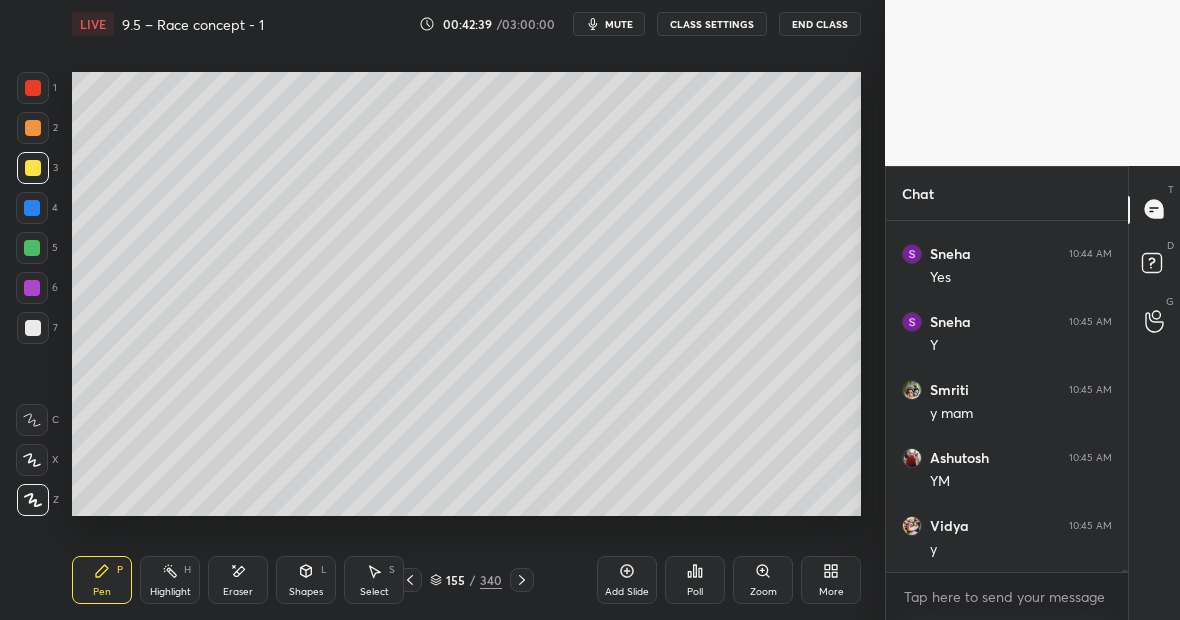 scroll, scrollTop: 51100, scrollLeft: 0, axis: vertical 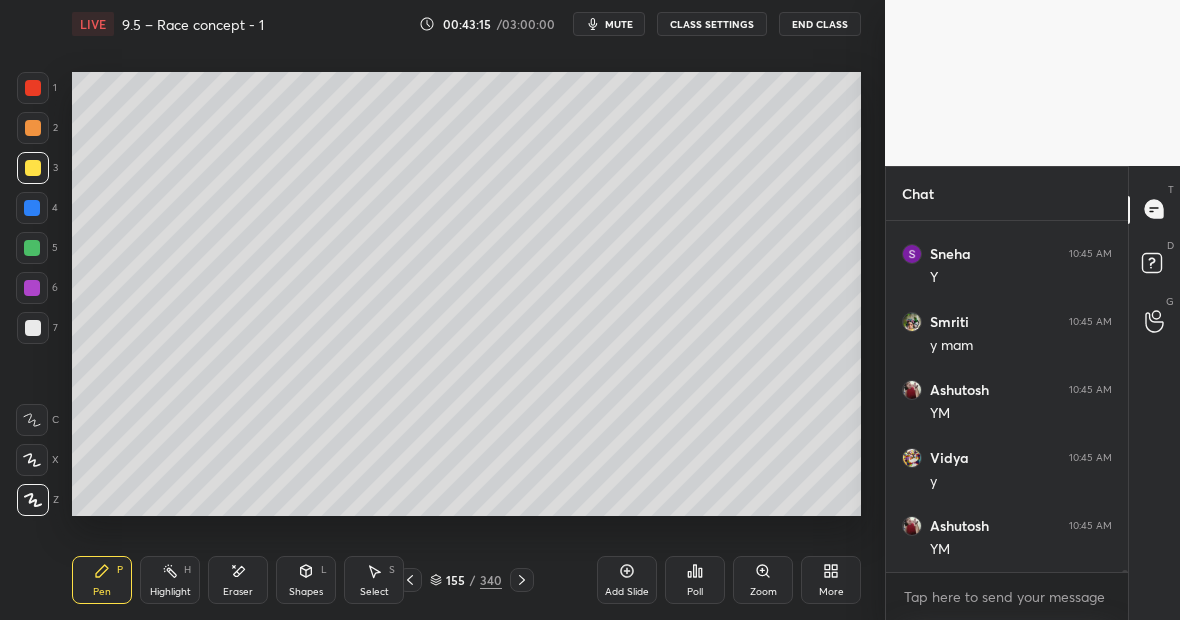 click at bounding box center (33, 88) 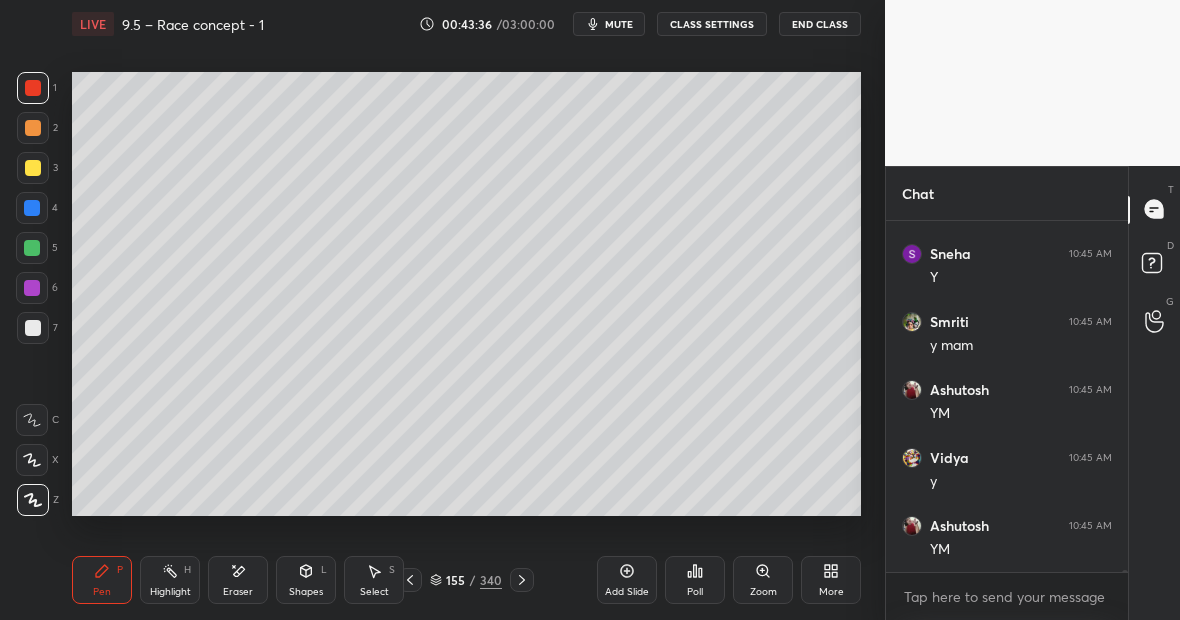 scroll, scrollTop: 51168, scrollLeft: 0, axis: vertical 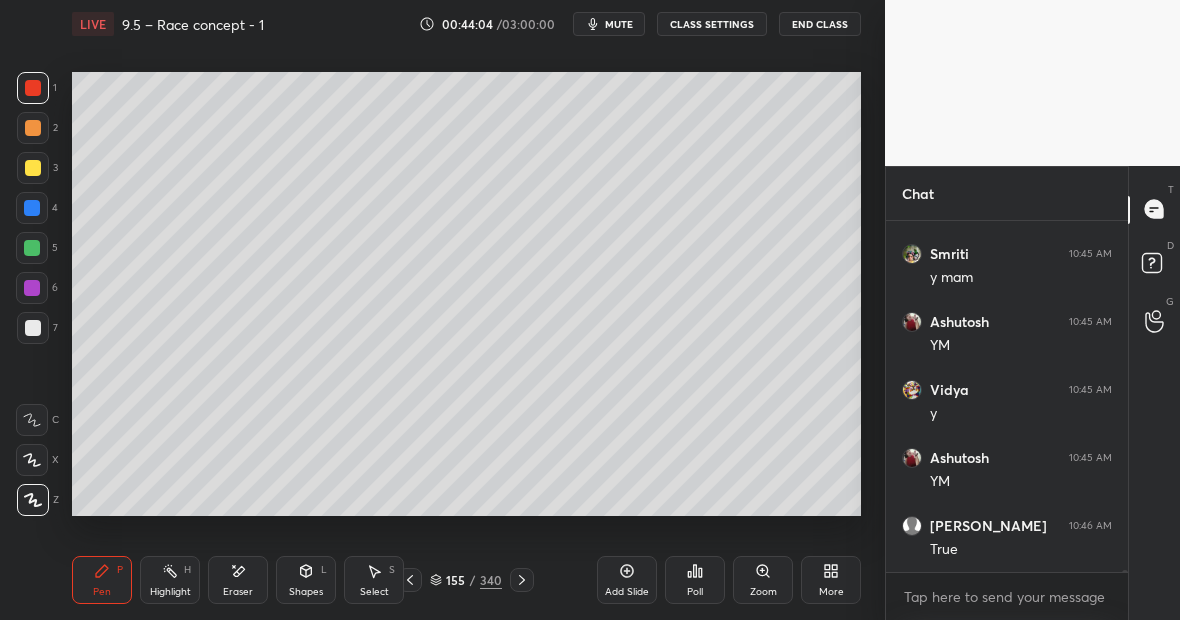 click on "Highlight H" at bounding box center (170, 580) 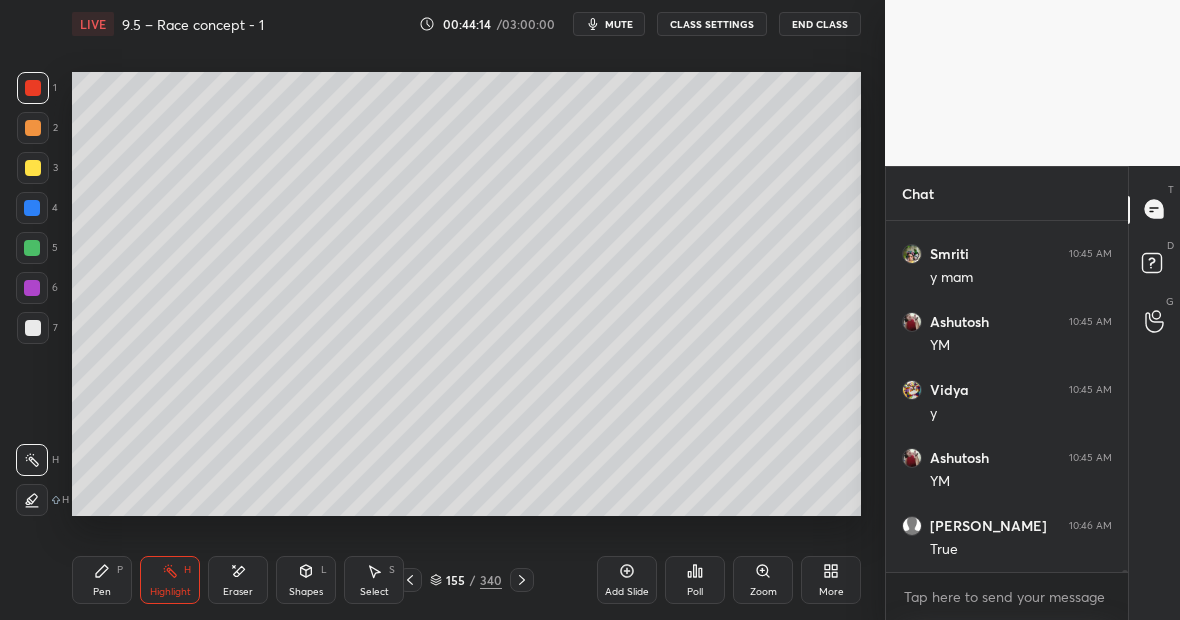click 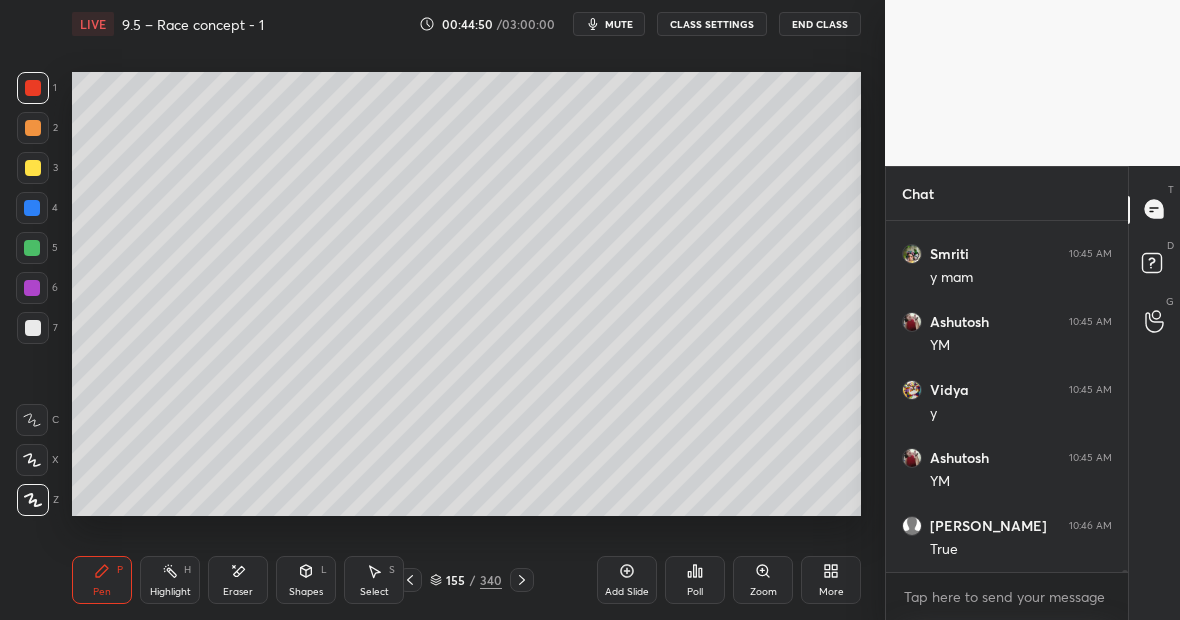 scroll, scrollTop: 51241, scrollLeft: 0, axis: vertical 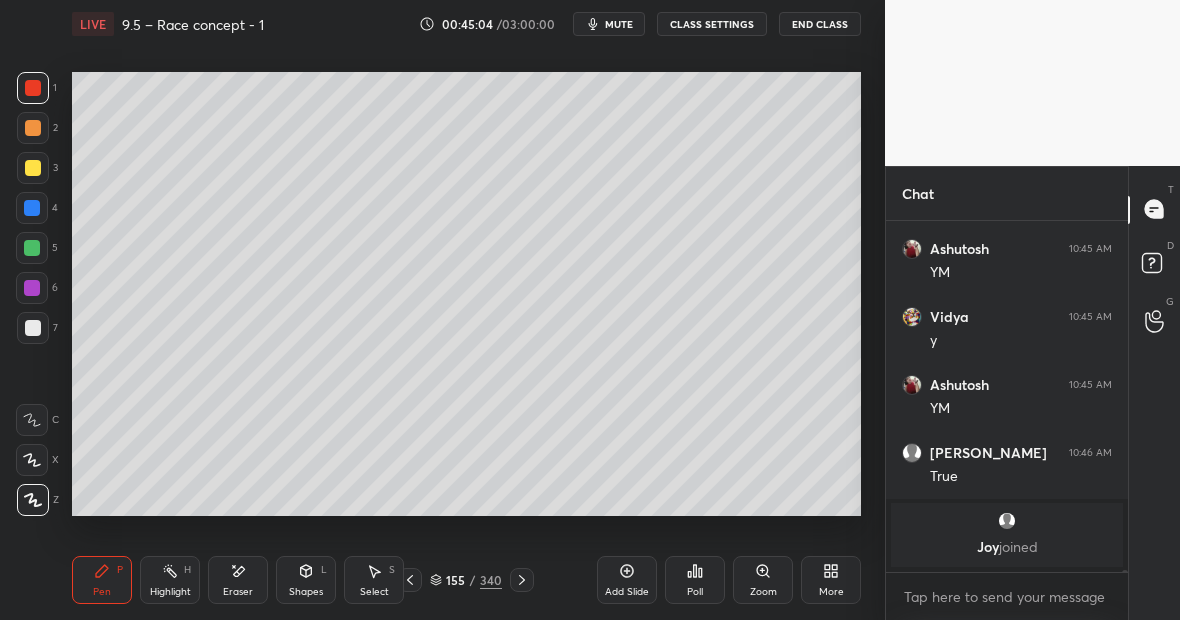 click at bounding box center (32, 208) 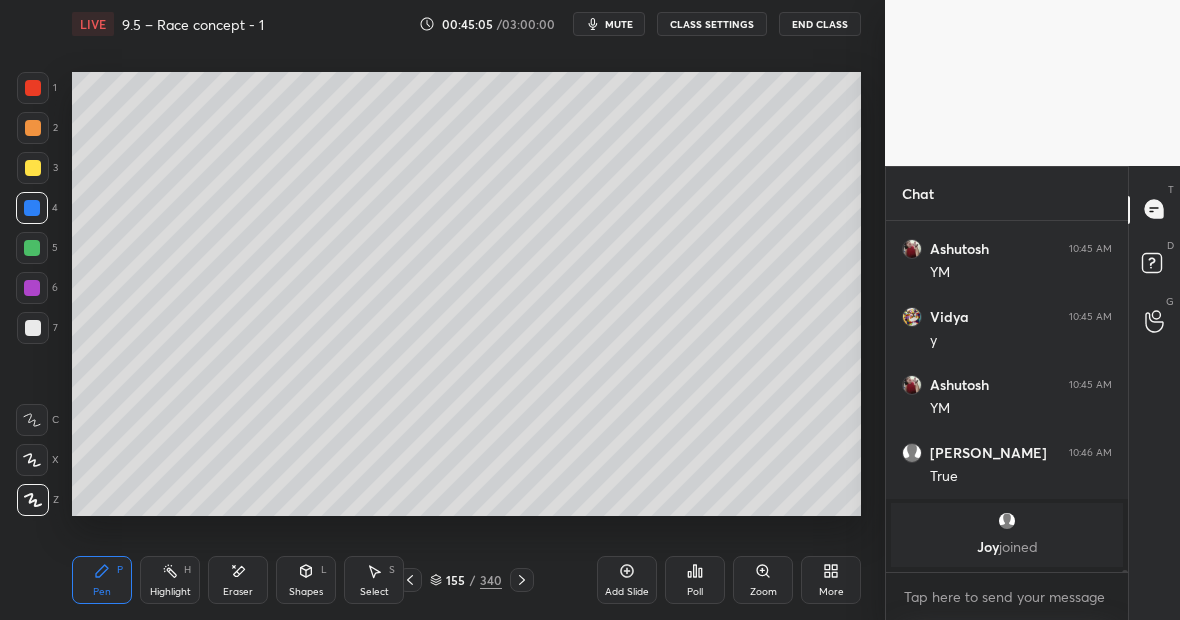 click 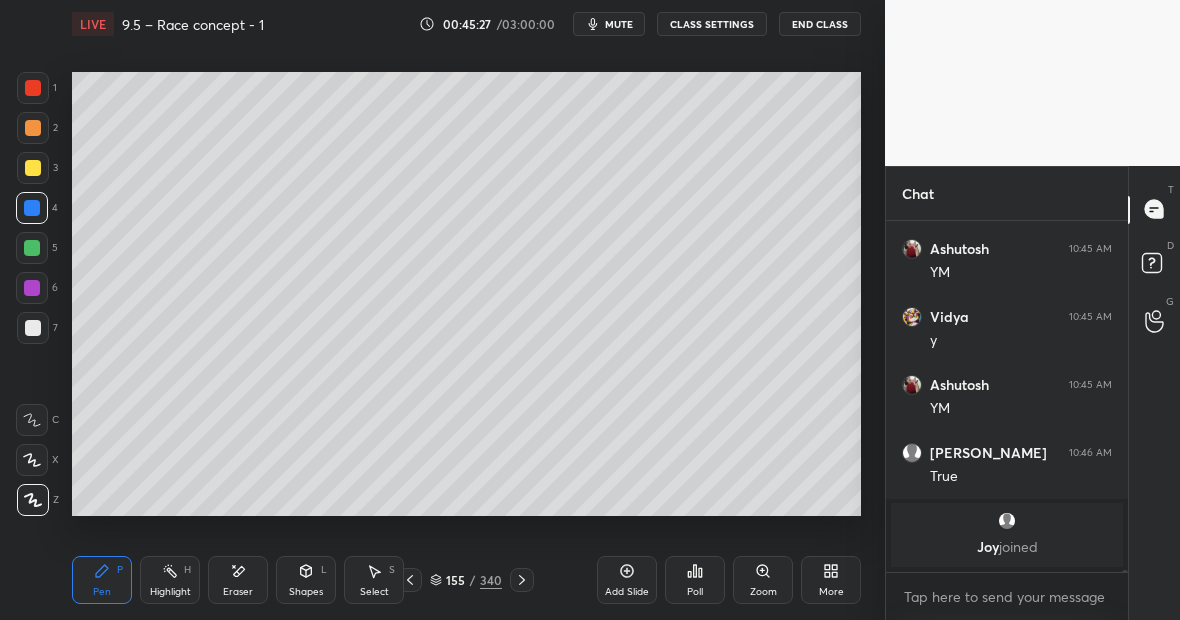 click at bounding box center [33, 168] 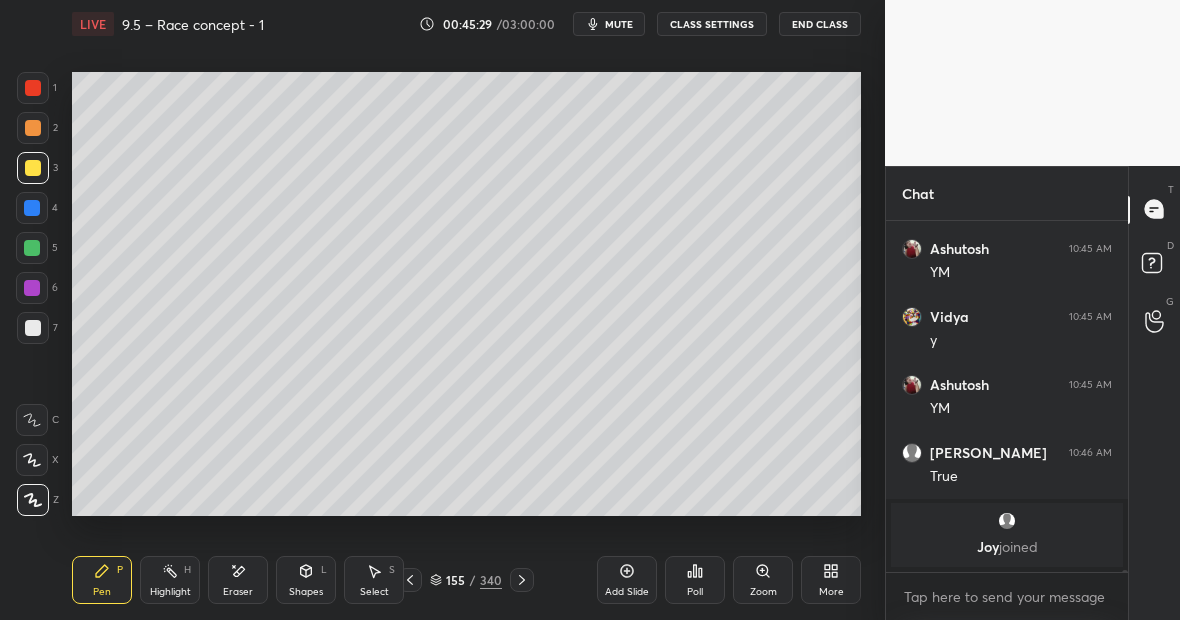 click on "Highlight H" at bounding box center (170, 580) 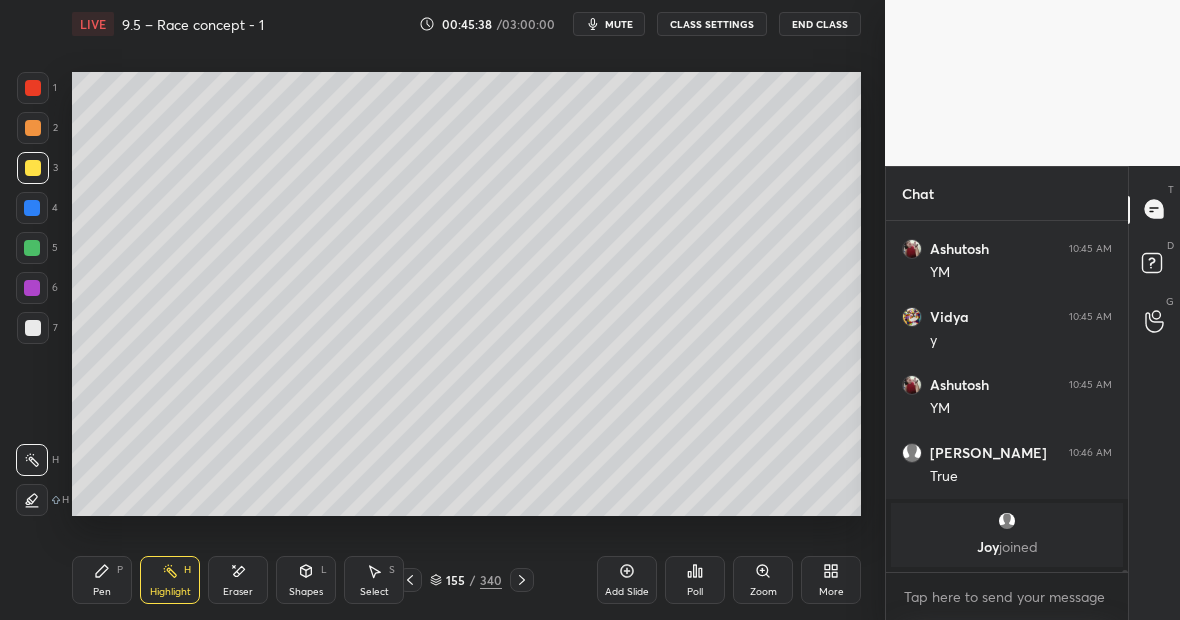 click on "Pen P" at bounding box center [102, 580] 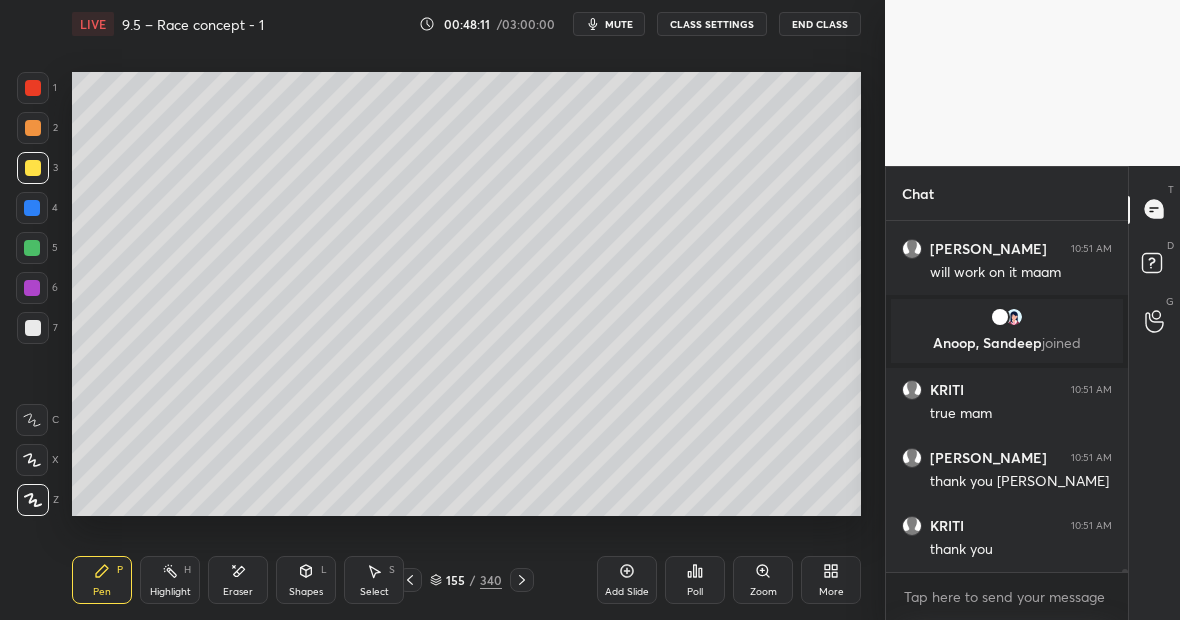 scroll, scrollTop: 46650, scrollLeft: 0, axis: vertical 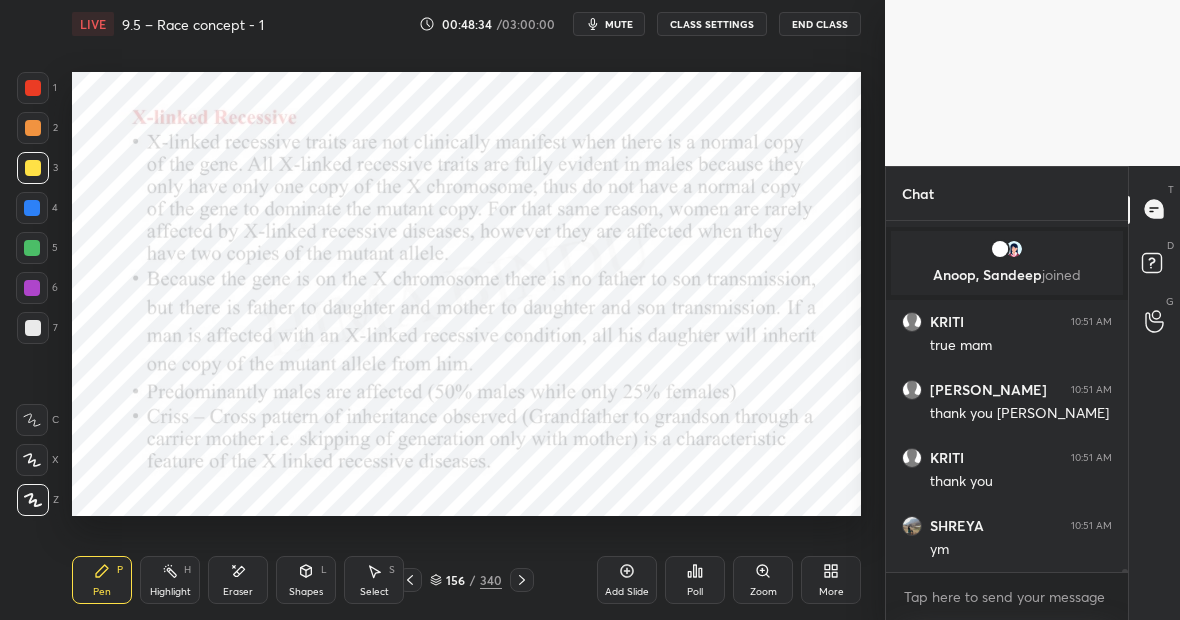 click at bounding box center [32, 208] 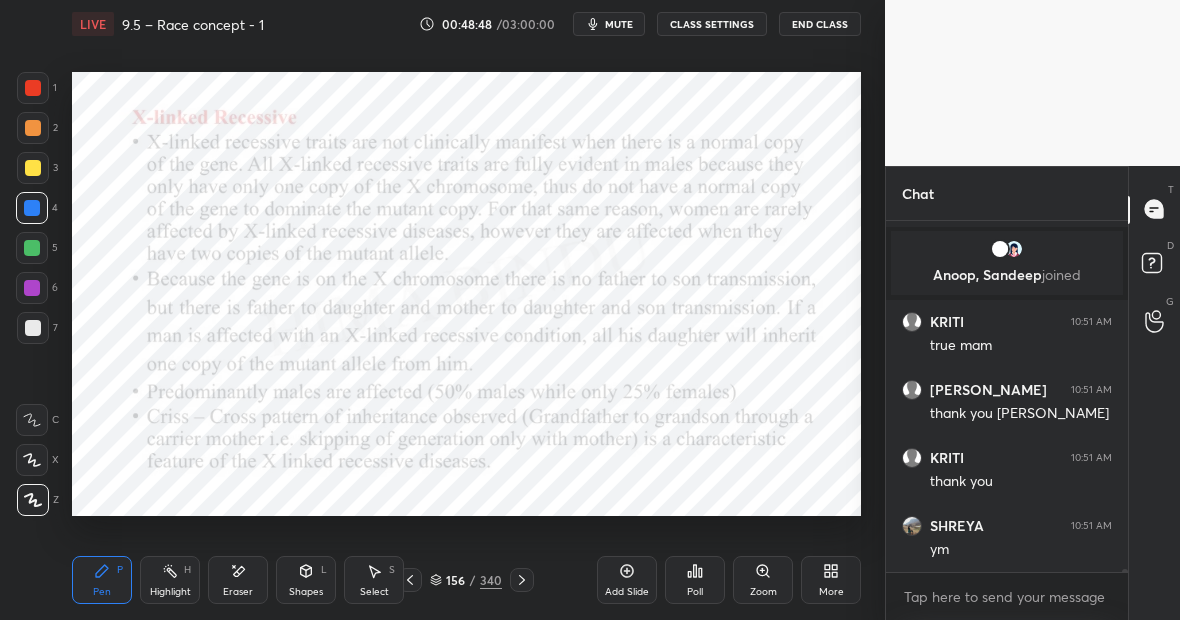 click on "H" at bounding box center [187, 570] 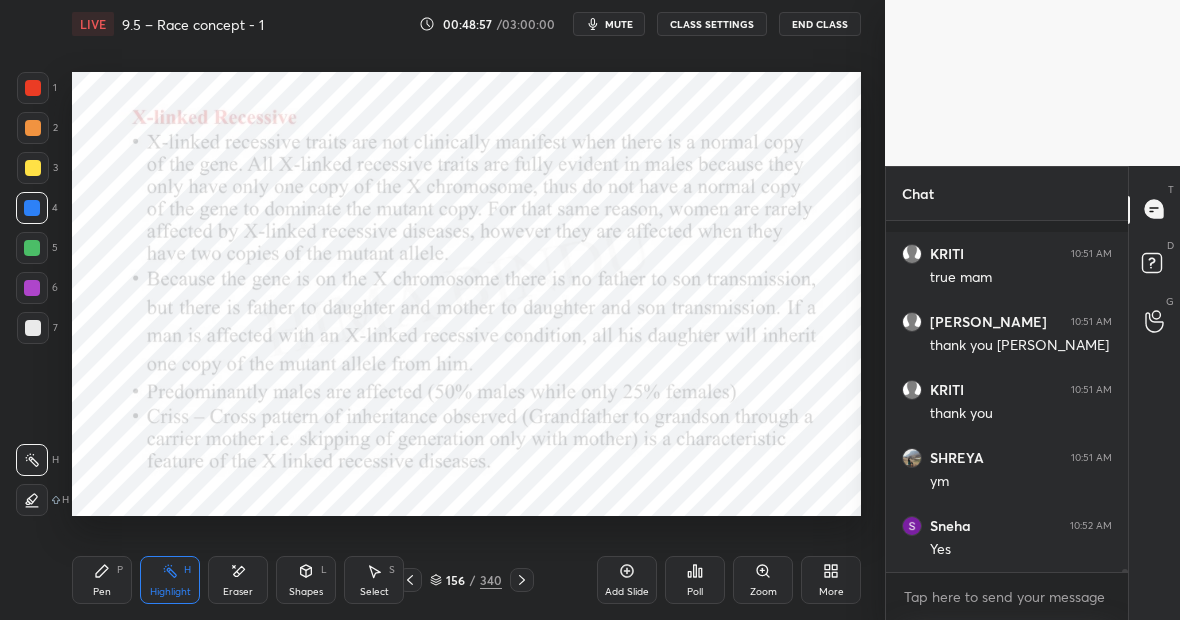 scroll, scrollTop: 46854, scrollLeft: 0, axis: vertical 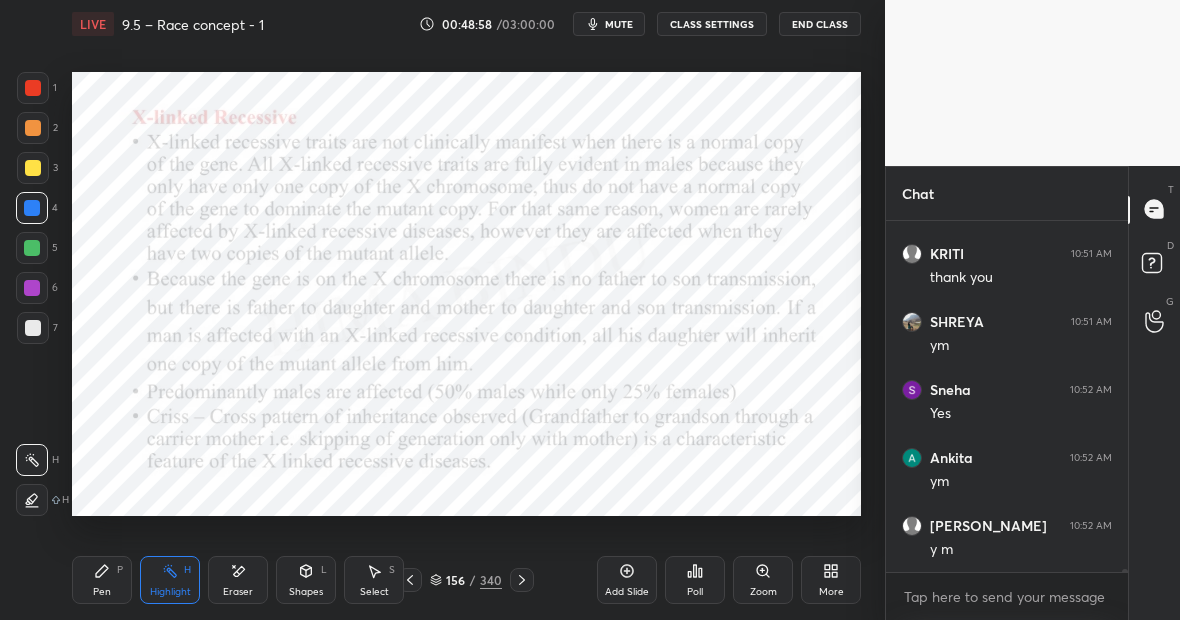 click on "H" at bounding box center (187, 570) 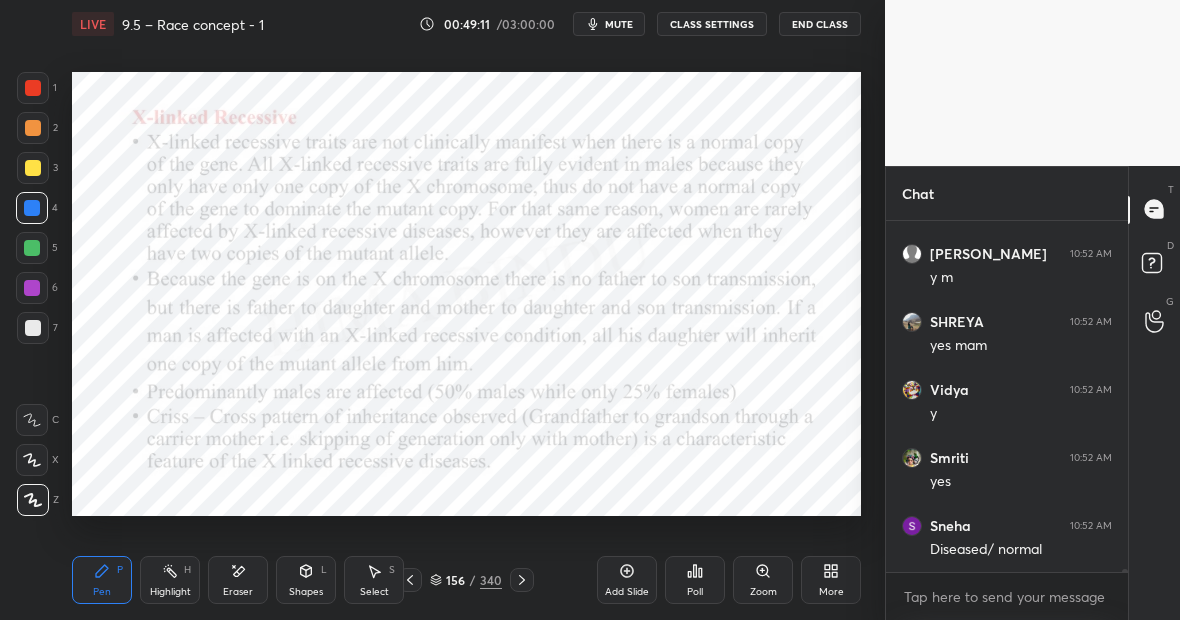 scroll, scrollTop: 47194, scrollLeft: 0, axis: vertical 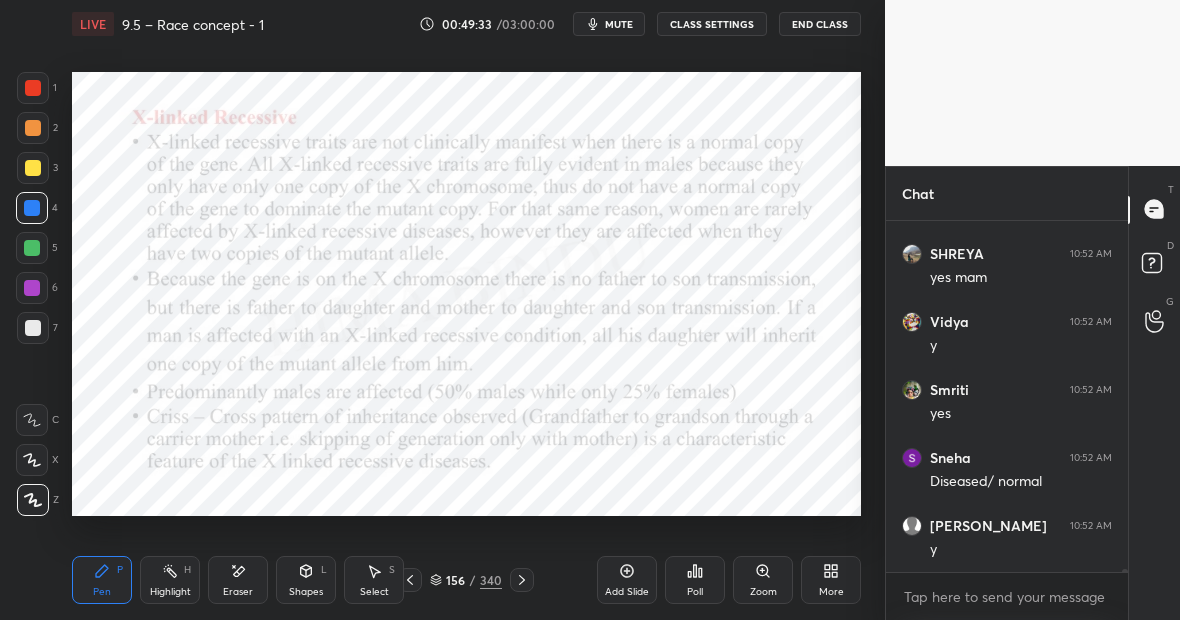 click on "Highlight H" at bounding box center (170, 580) 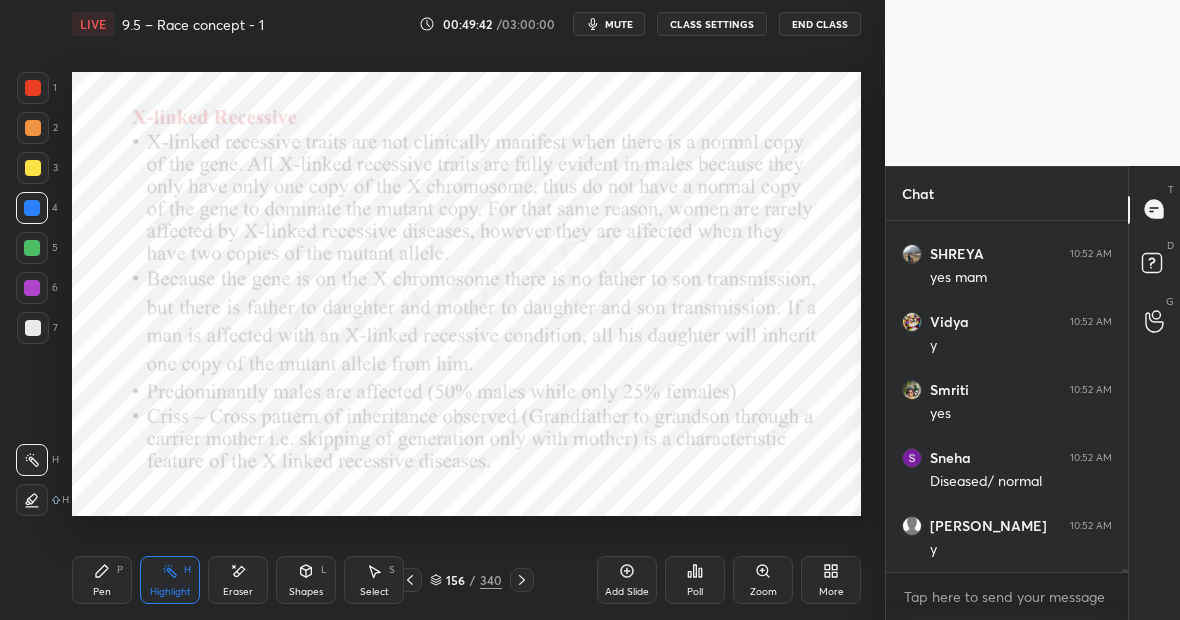 click on "Pen P" at bounding box center [102, 580] 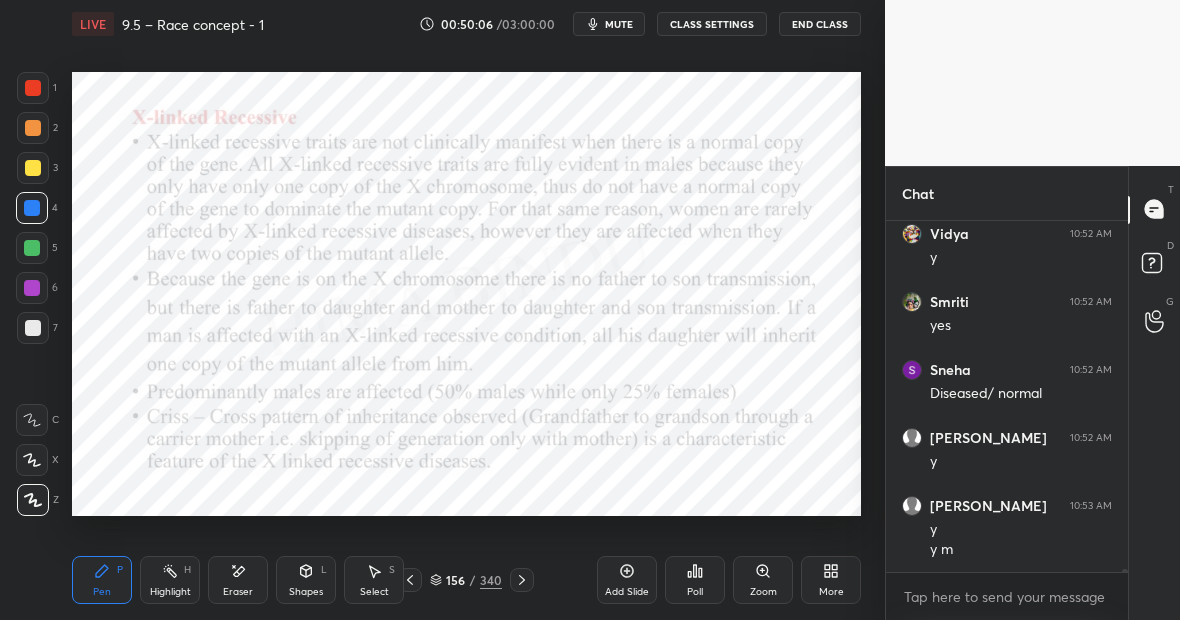 scroll, scrollTop: 47418, scrollLeft: 0, axis: vertical 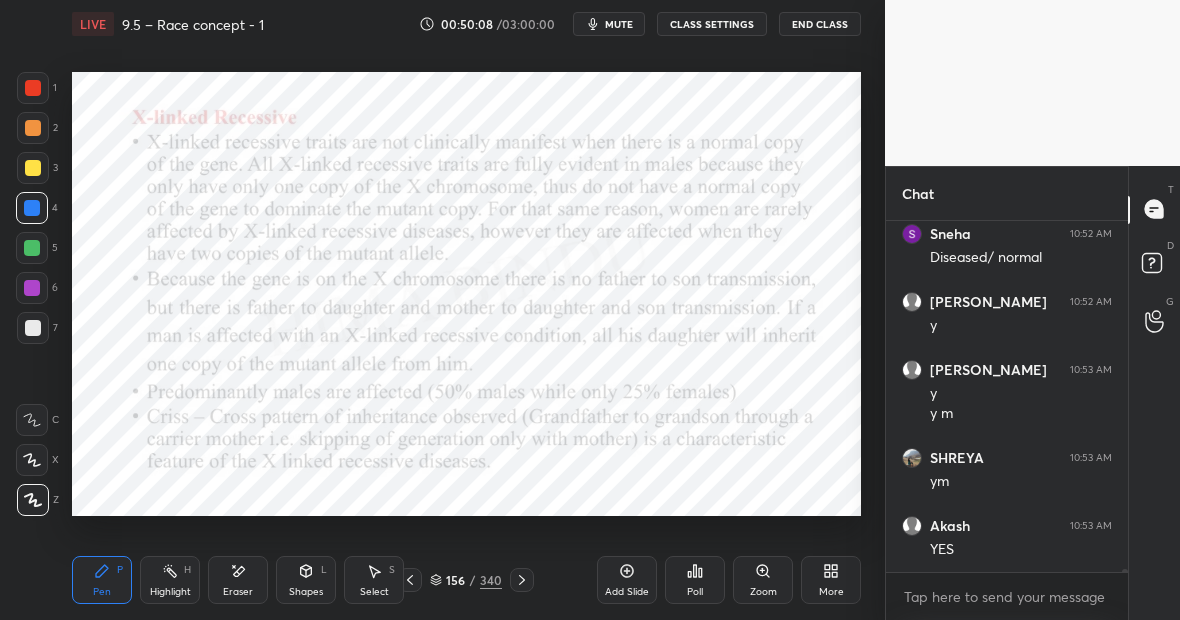 click on "Highlight H" at bounding box center [170, 580] 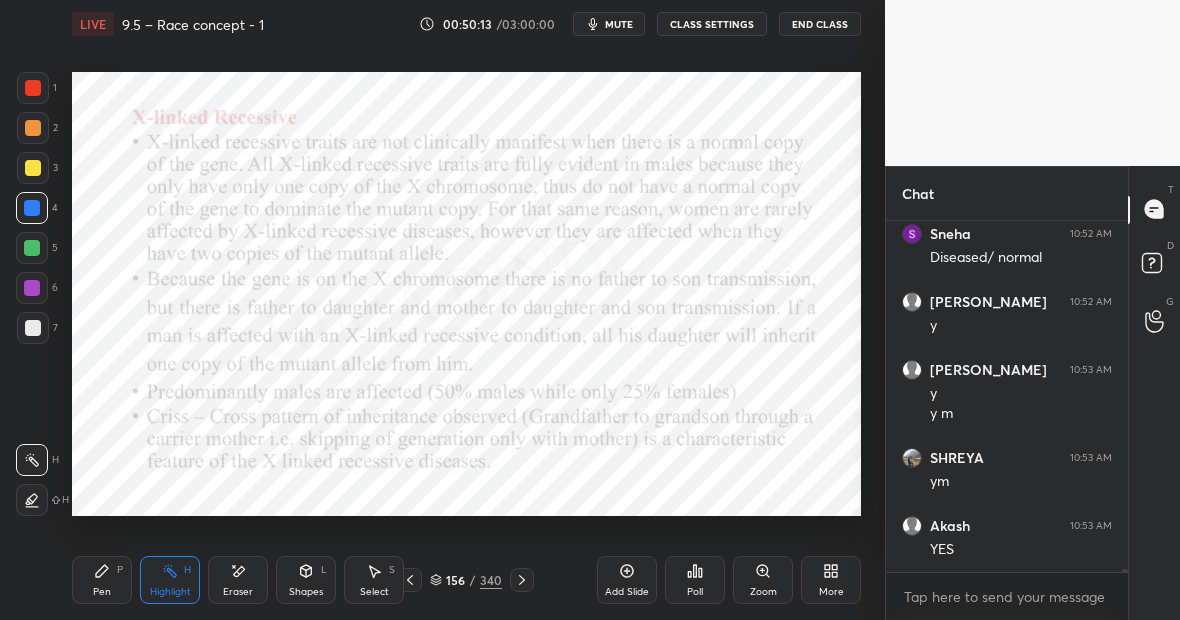 click on "Pen" at bounding box center (102, 592) 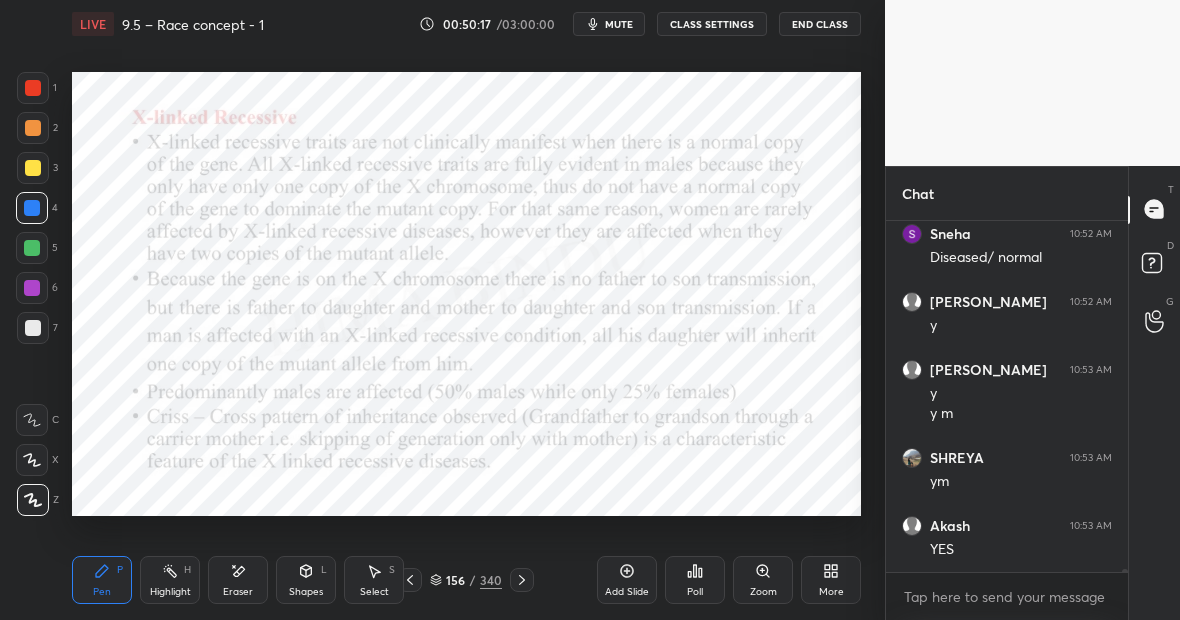 click 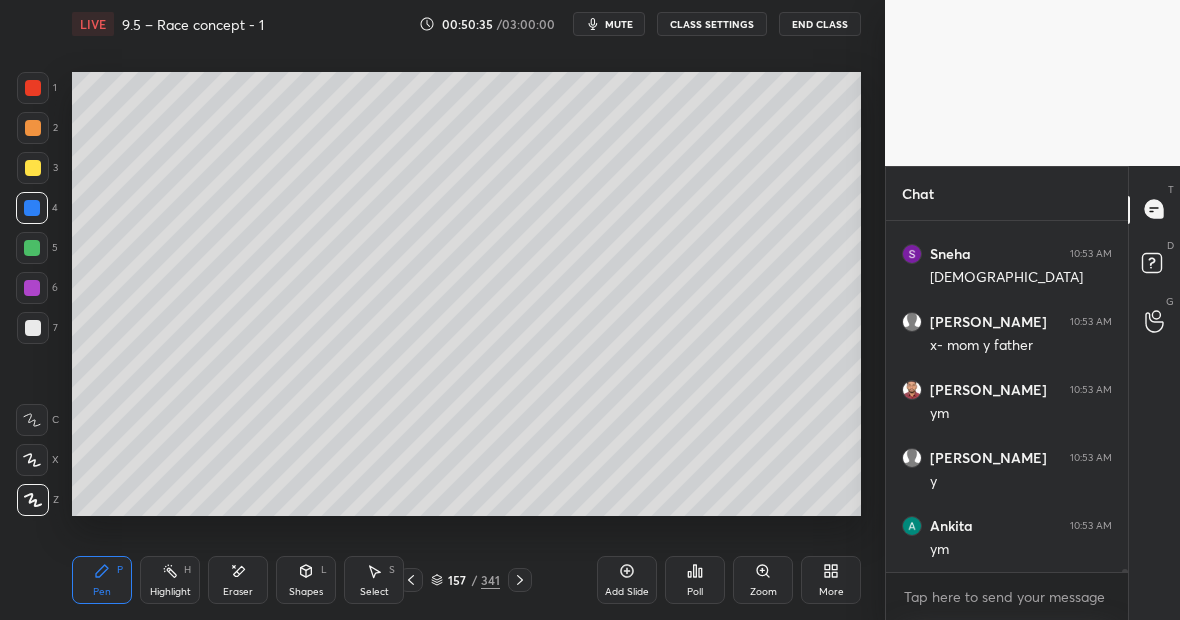 scroll, scrollTop: 47962, scrollLeft: 0, axis: vertical 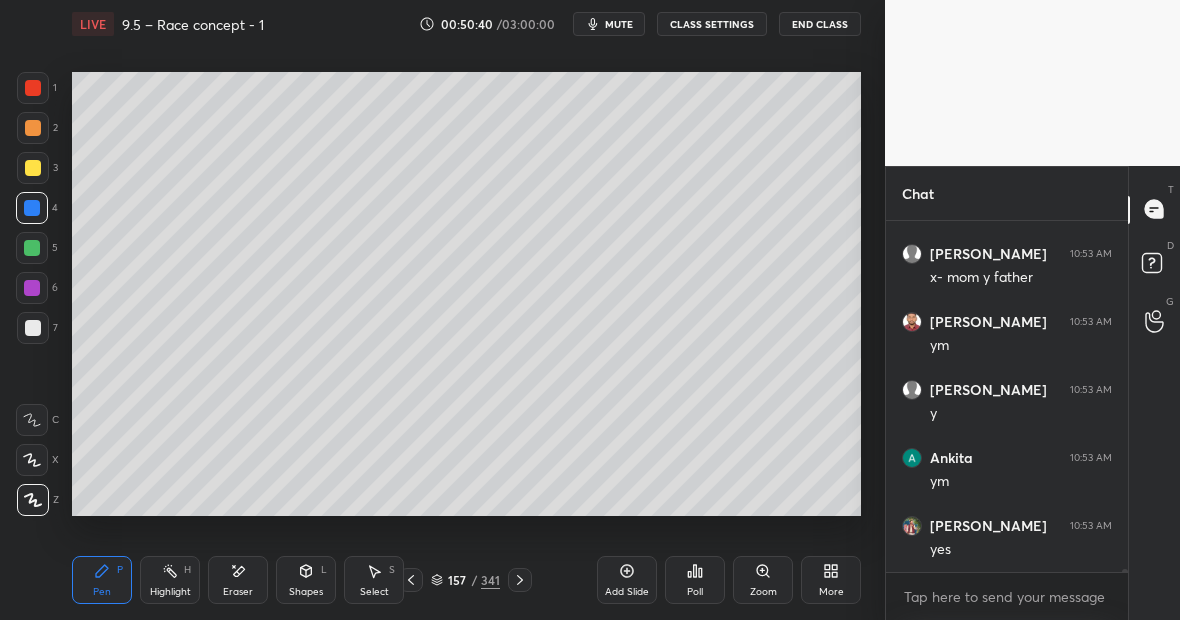 click 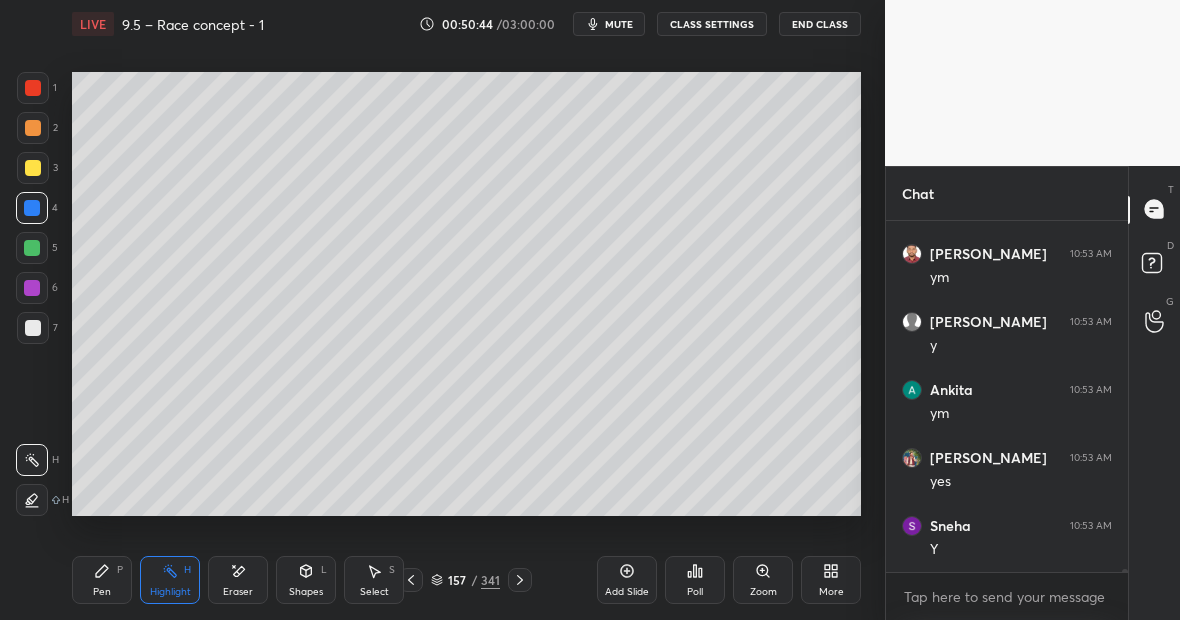 click on "Pen P" at bounding box center [102, 580] 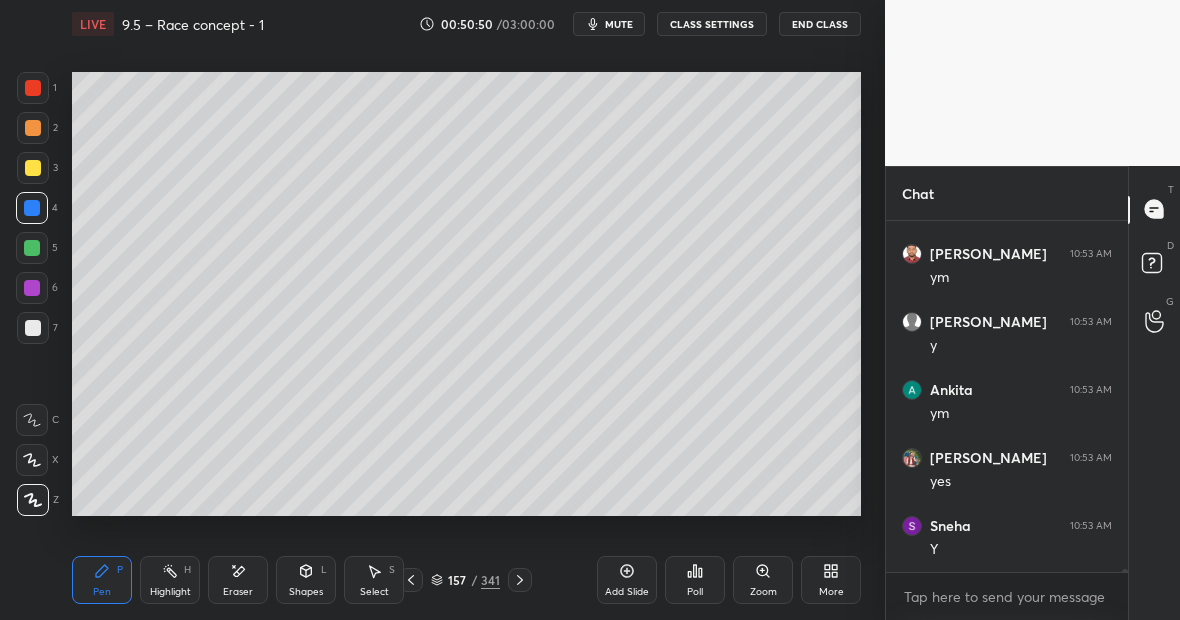 click on "H" at bounding box center [187, 570] 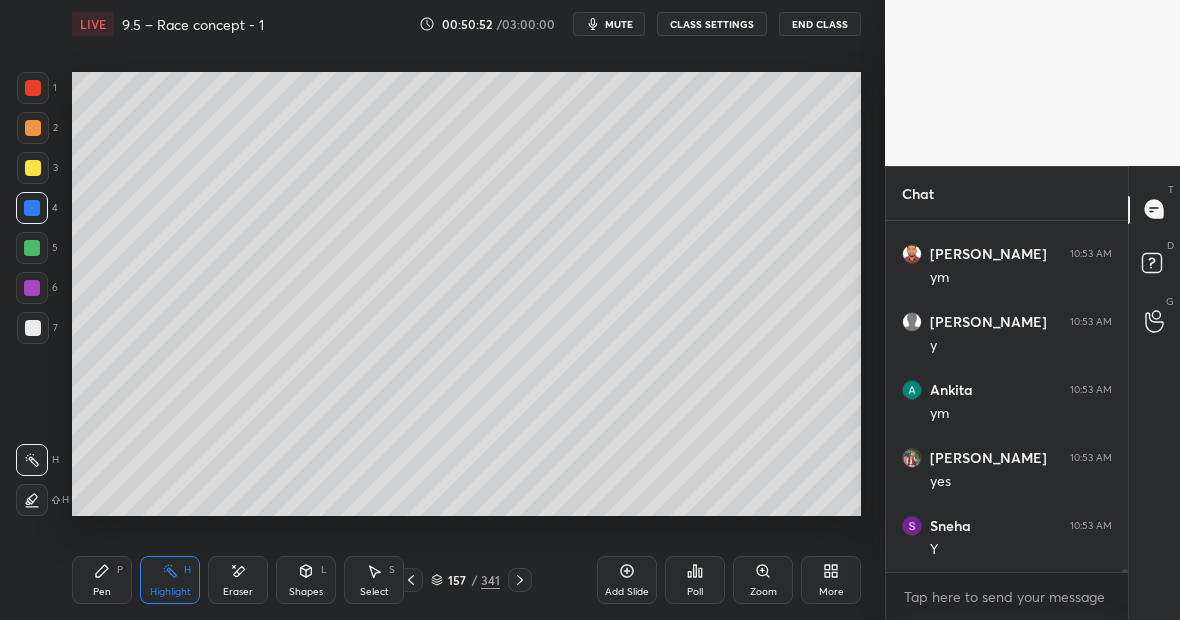 scroll, scrollTop: 48098, scrollLeft: 0, axis: vertical 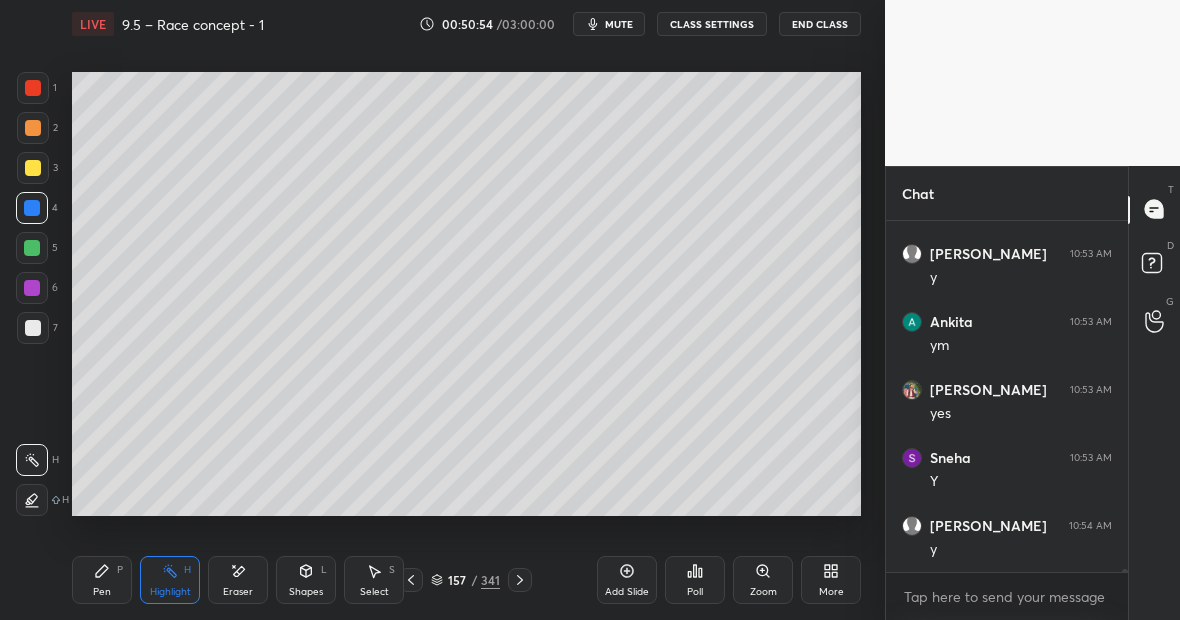 click on "Pen P" at bounding box center (102, 580) 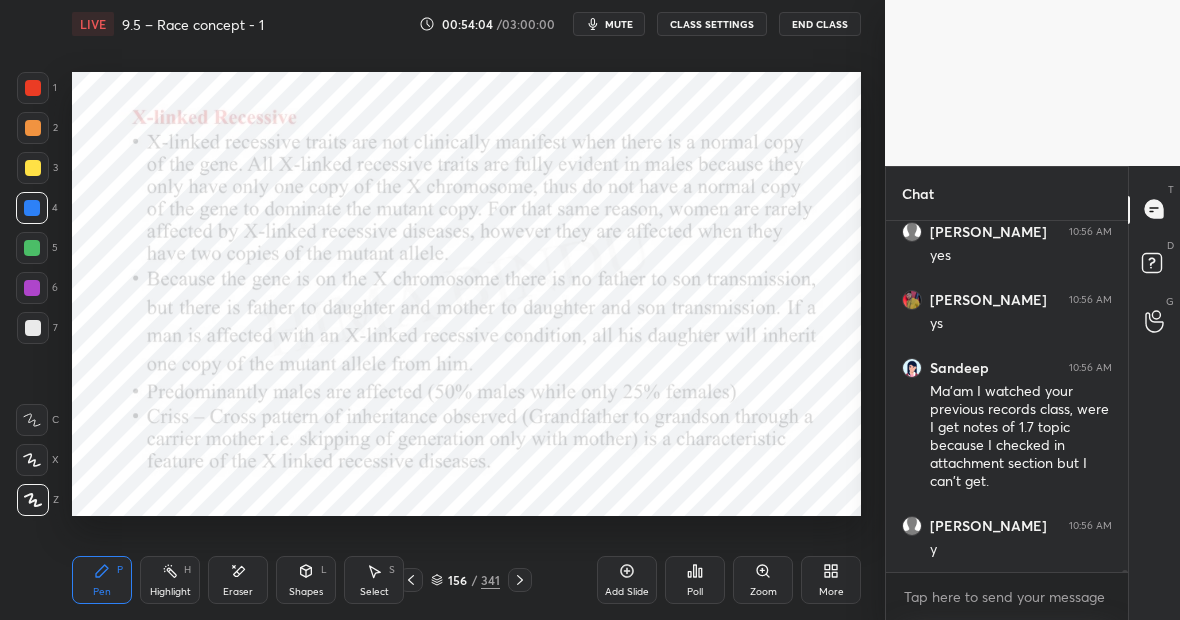 scroll, scrollTop: 53512, scrollLeft: 0, axis: vertical 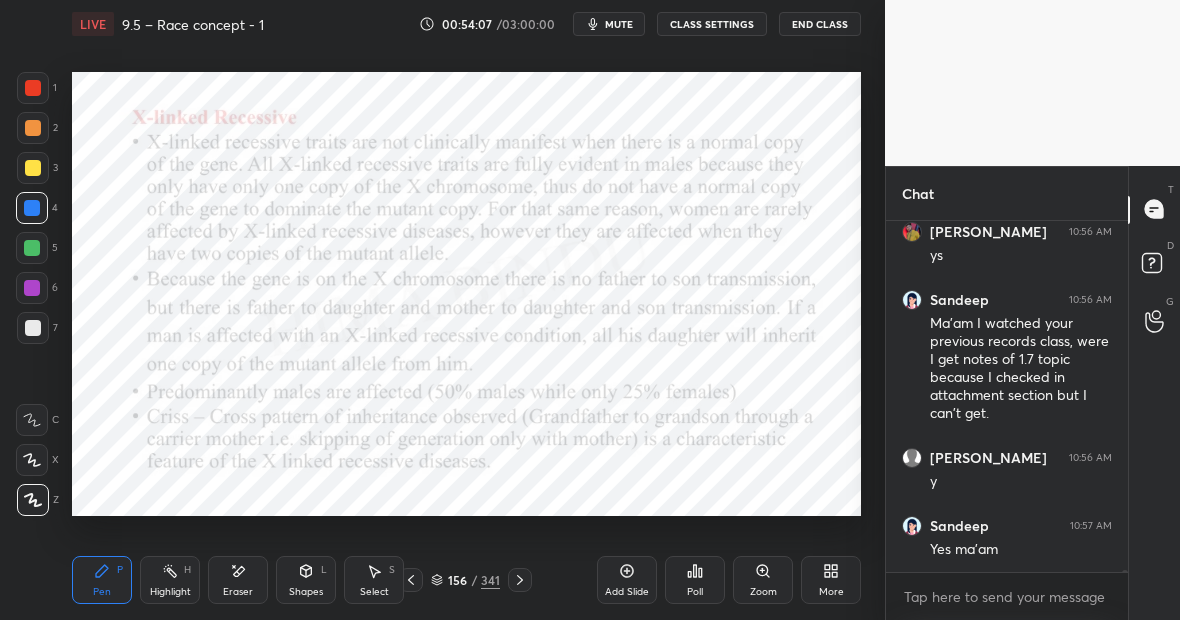 click at bounding box center [32, 248] 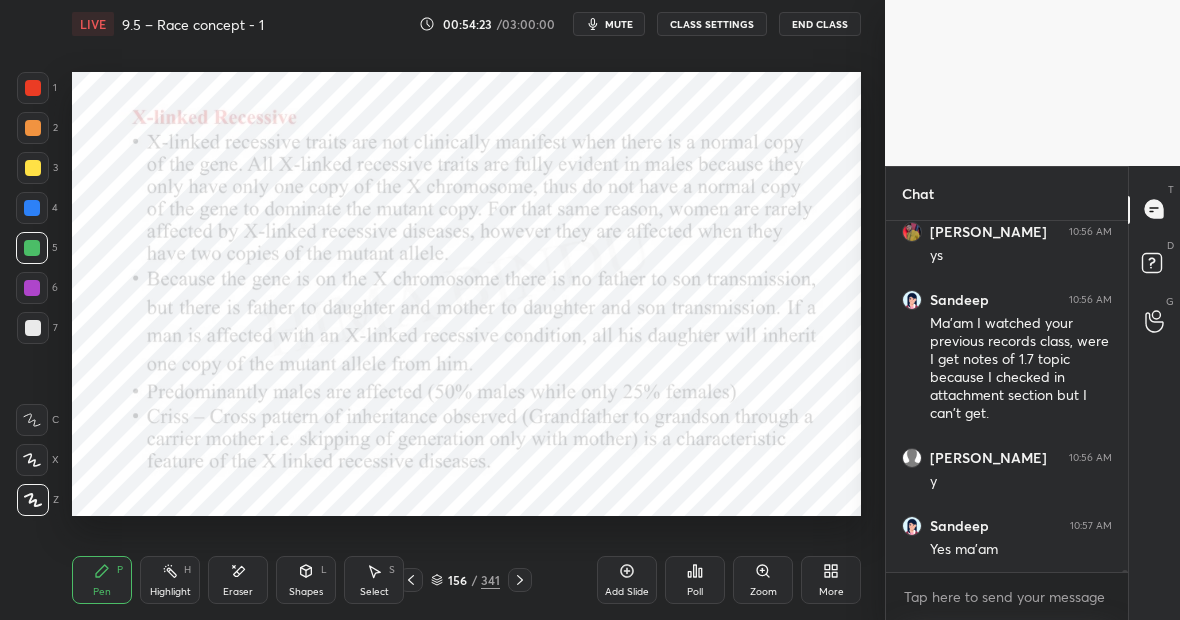 scroll, scrollTop: 53532, scrollLeft: 0, axis: vertical 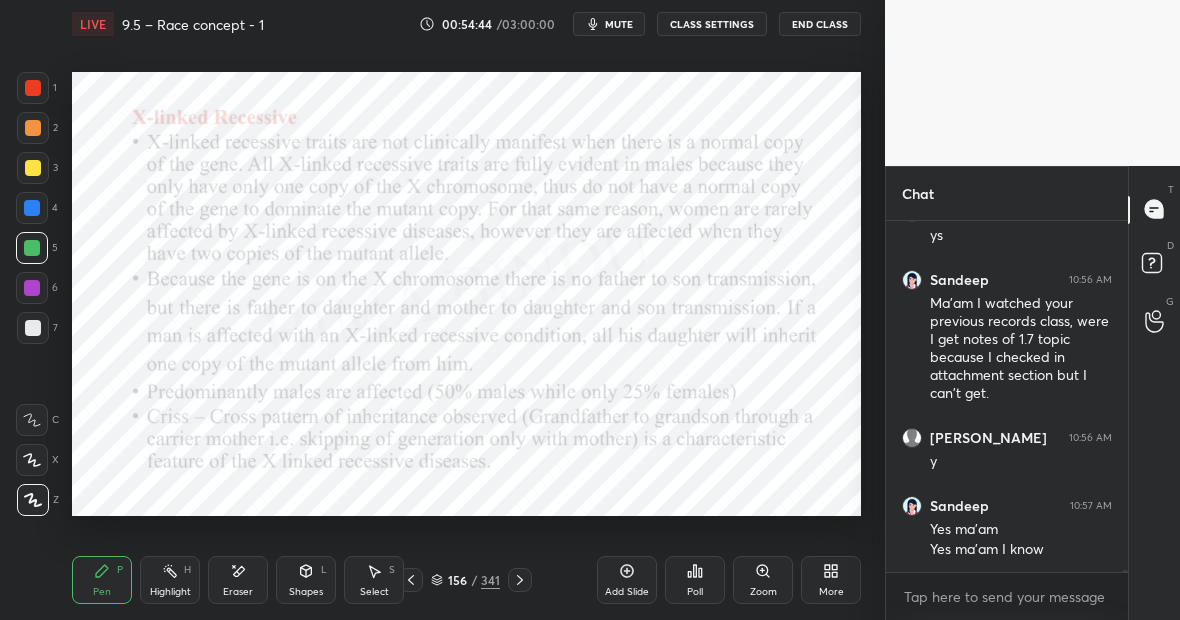 click 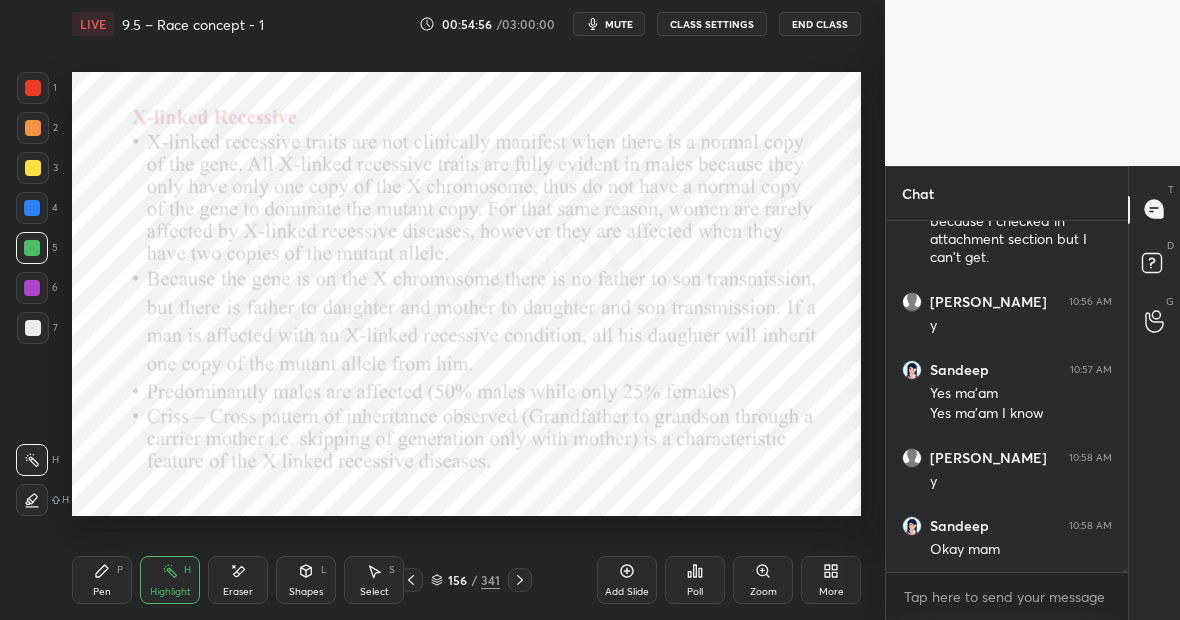 scroll, scrollTop: 53736, scrollLeft: 0, axis: vertical 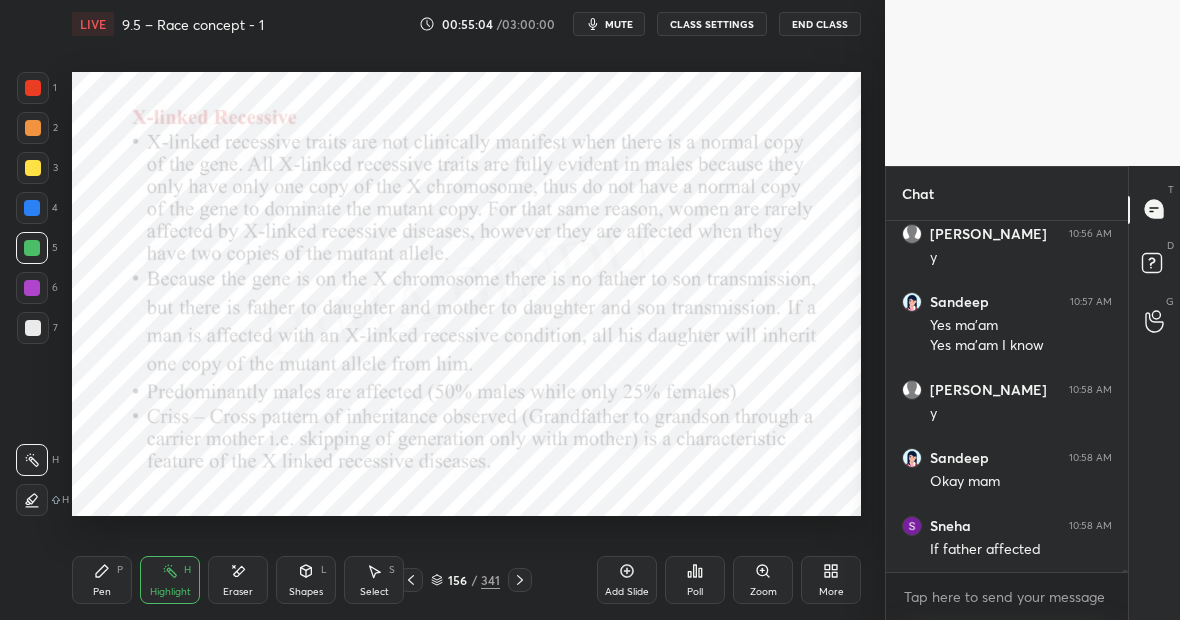 click on "Pen P" at bounding box center (102, 580) 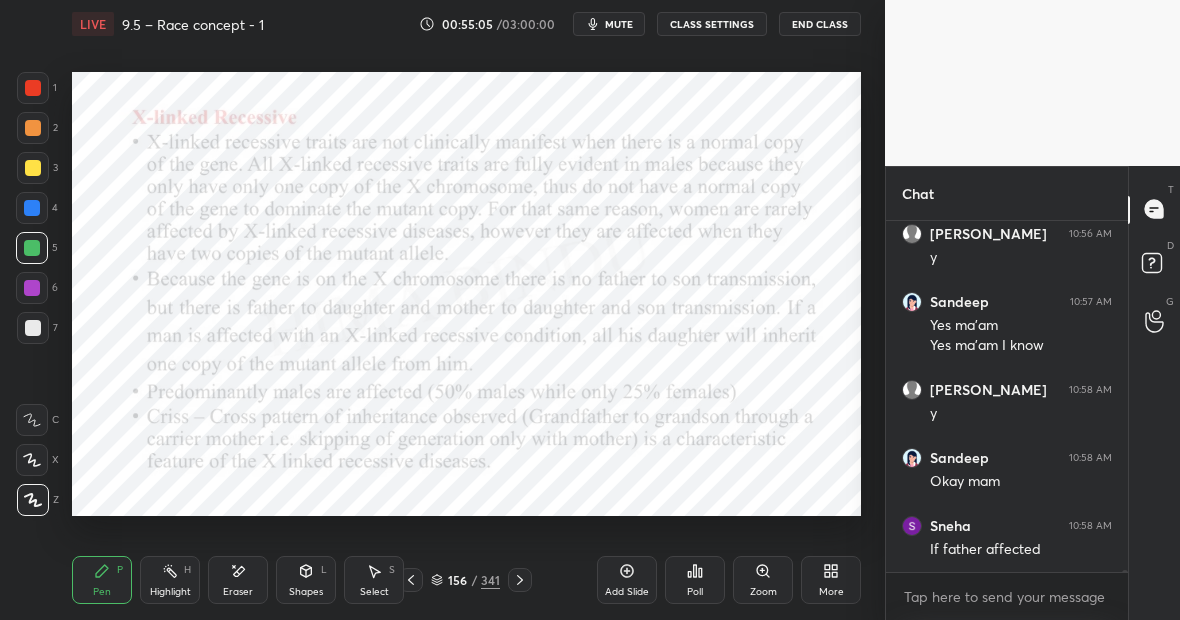 click 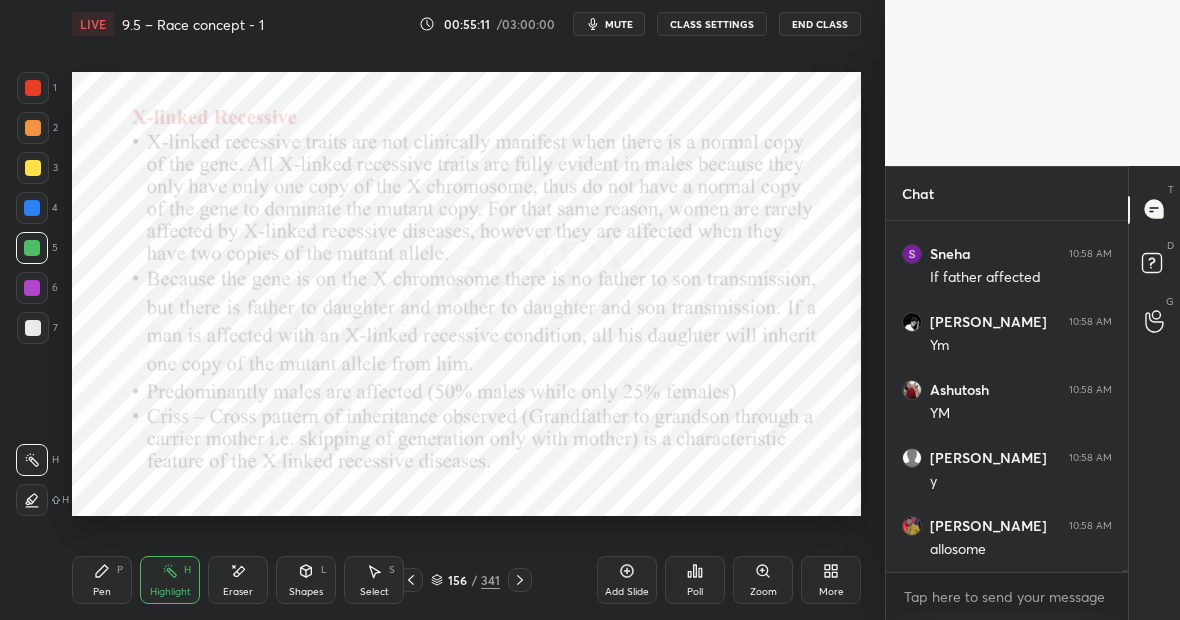 scroll, scrollTop: 54076, scrollLeft: 0, axis: vertical 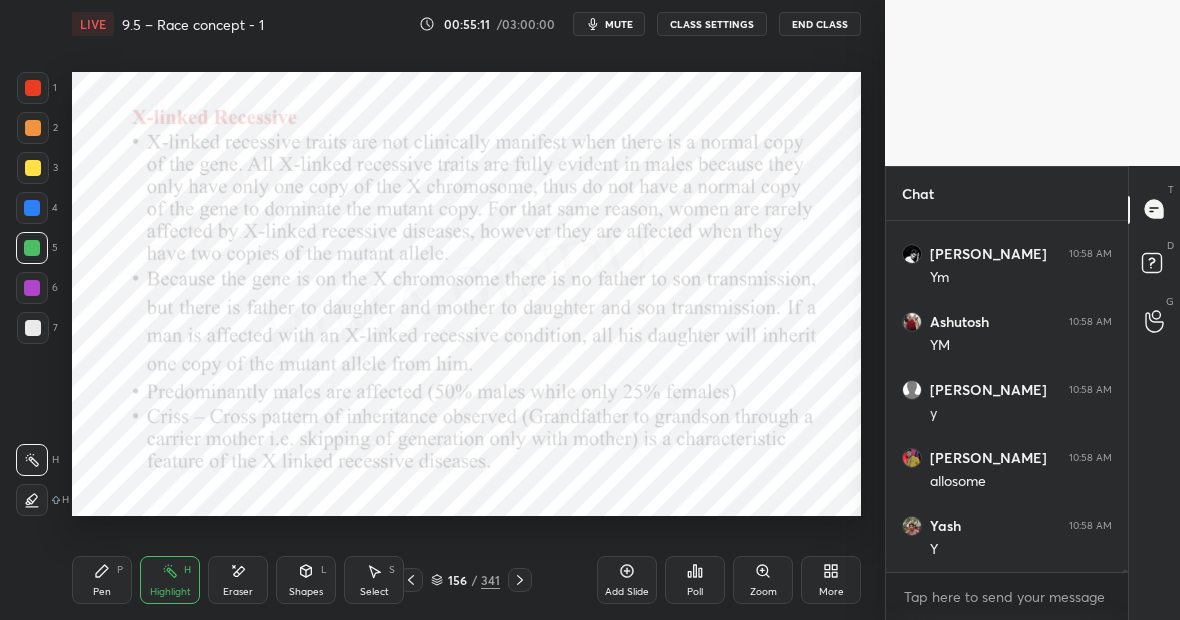 click on "P" at bounding box center (120, 570) 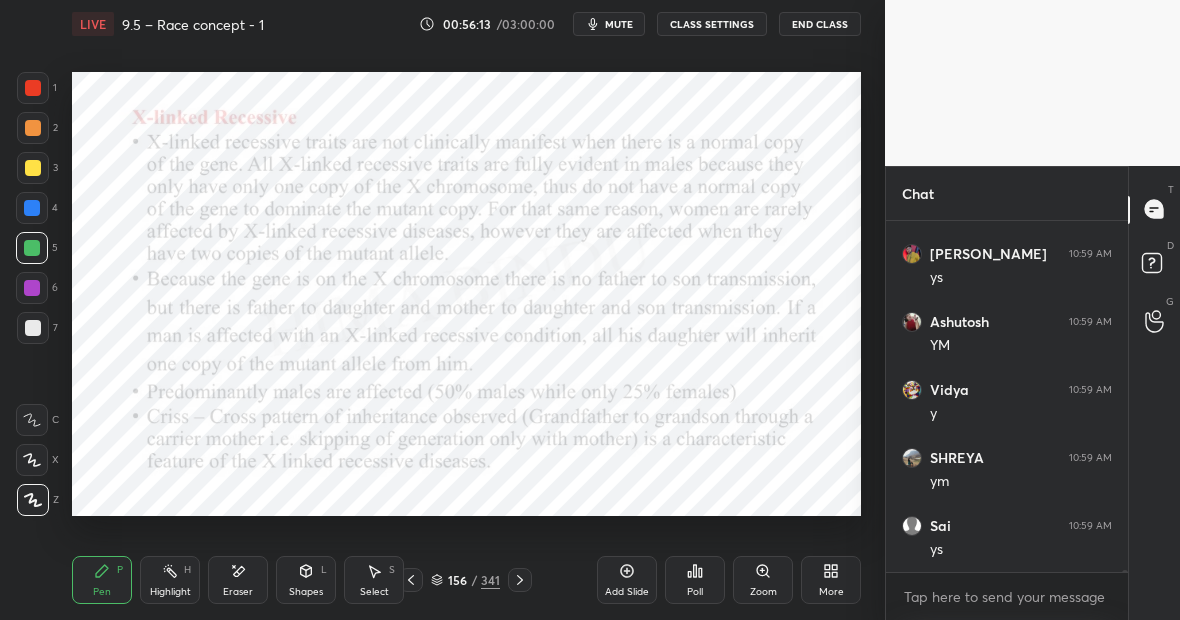 scroll, scrollTop: 55068, scrollLeft: 0, axis: vertical 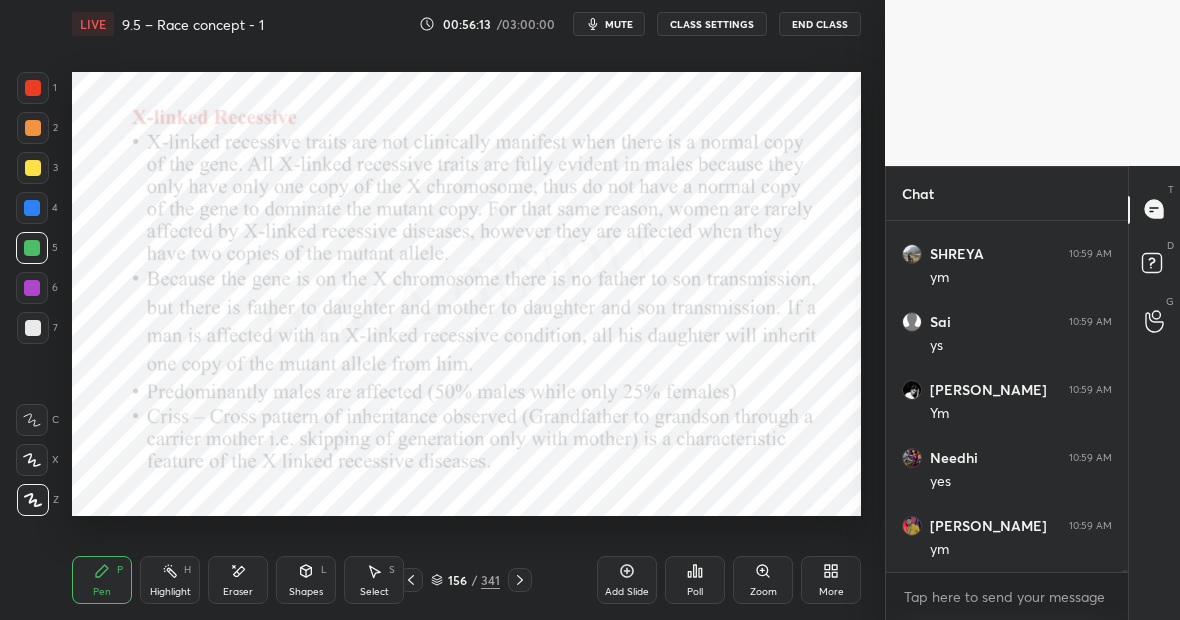 click 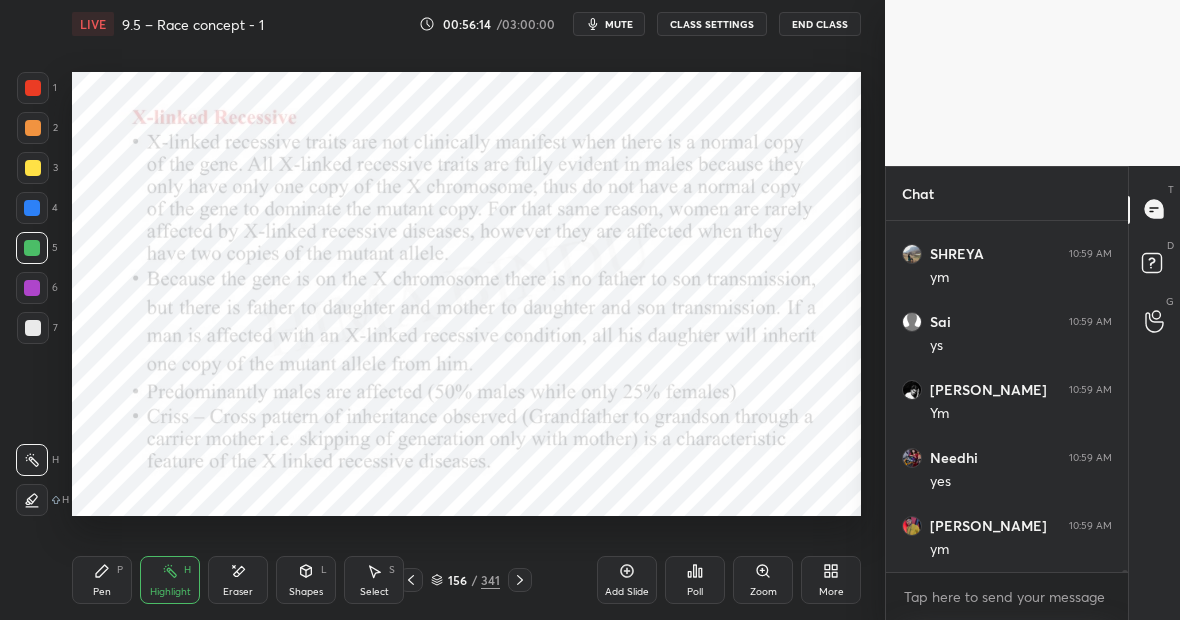 click on "Pen P" at bounding box center [102, 580] 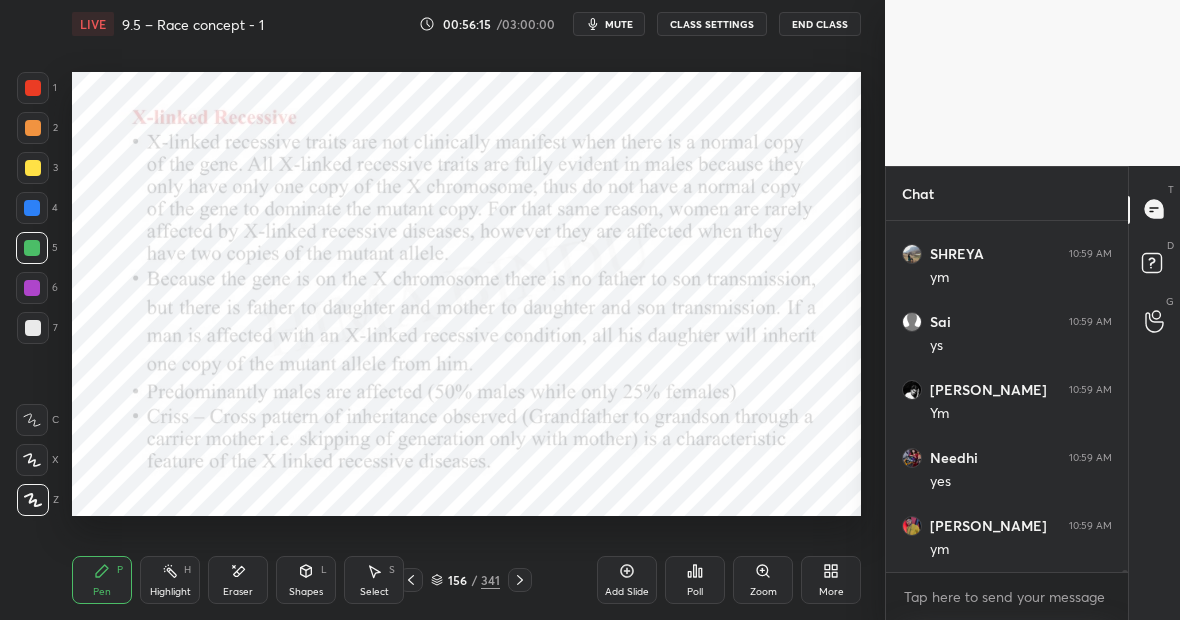 scroll, scrollTop: 55136, scrollLeft: 0, axis: vertical 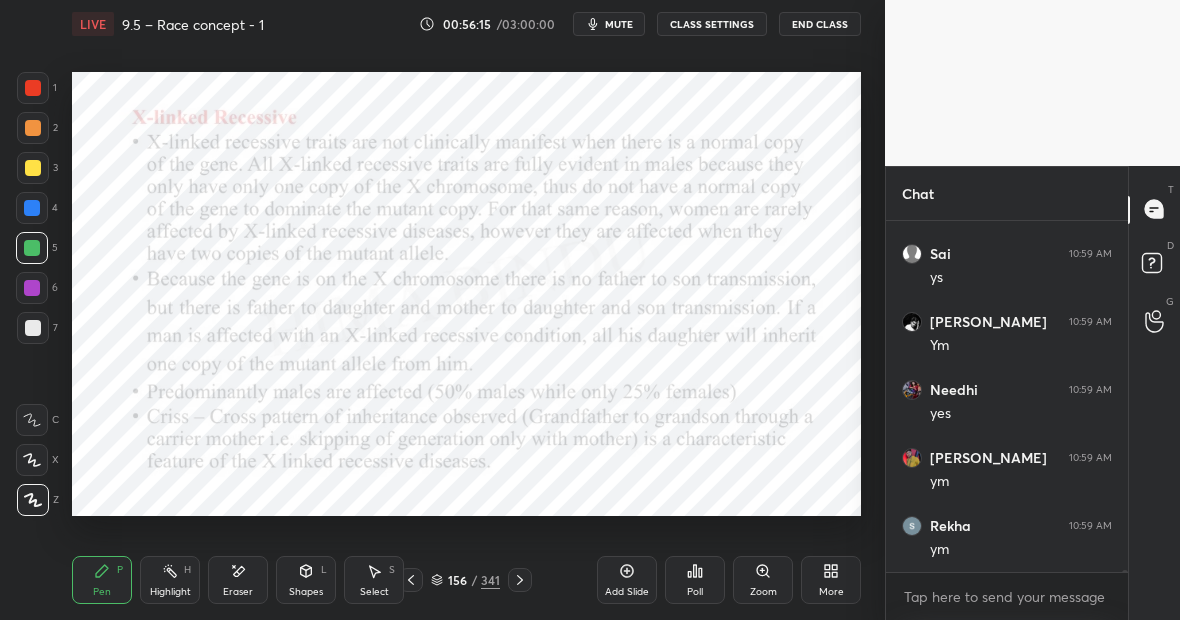 click on "Highlight H" at bounding box center (170, 580) 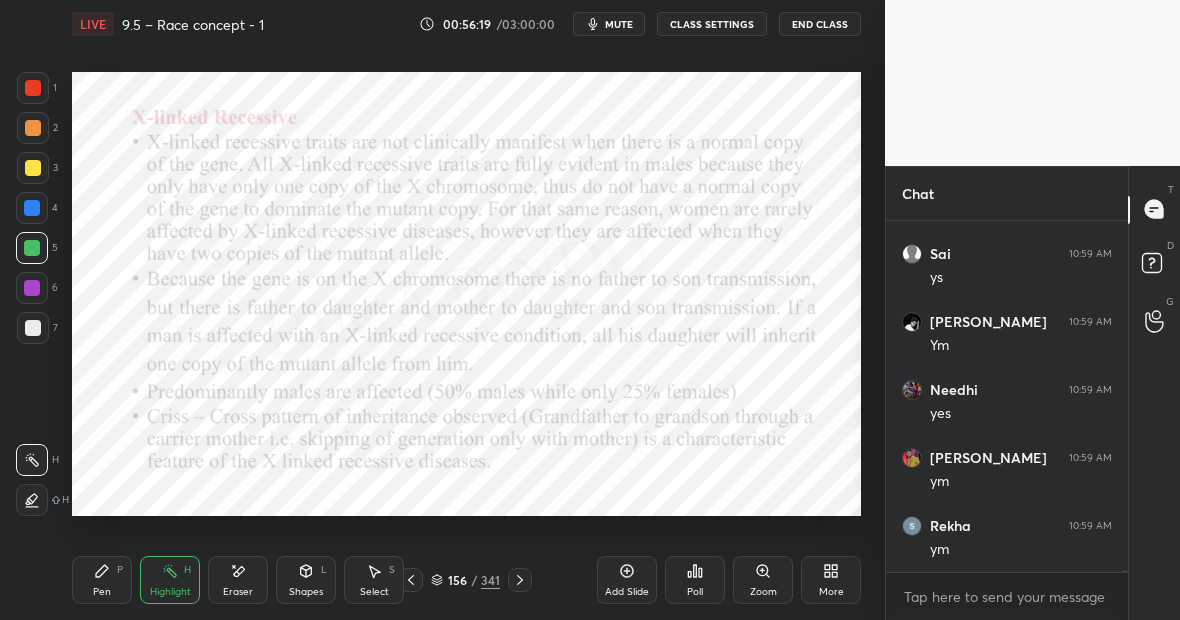 click on "Pen P" at bounding box center [102, 580] 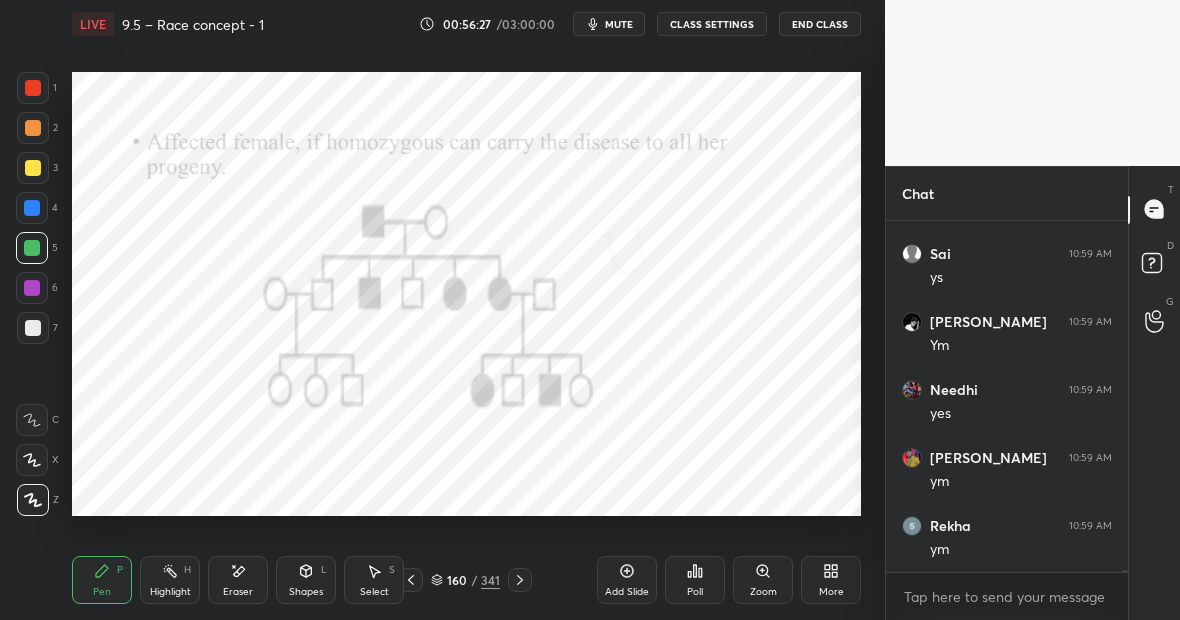 scroll, scrollTop: 55204, scrollLeft: 0, axis: vertical 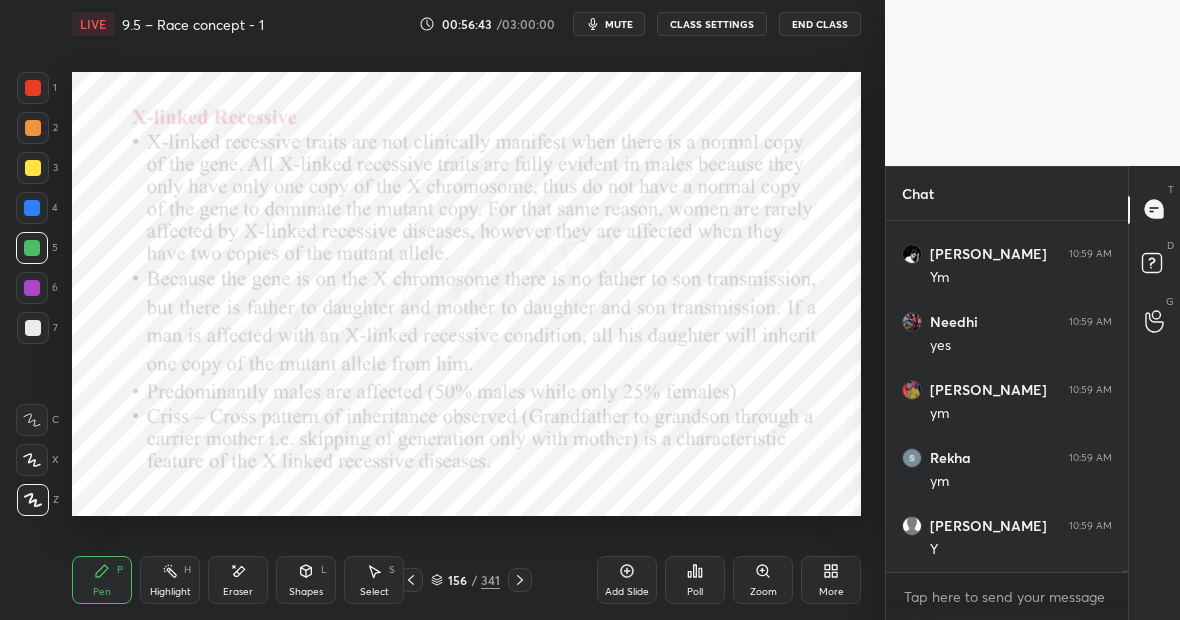 click on "Pen P" at bounding box center (102, 580) 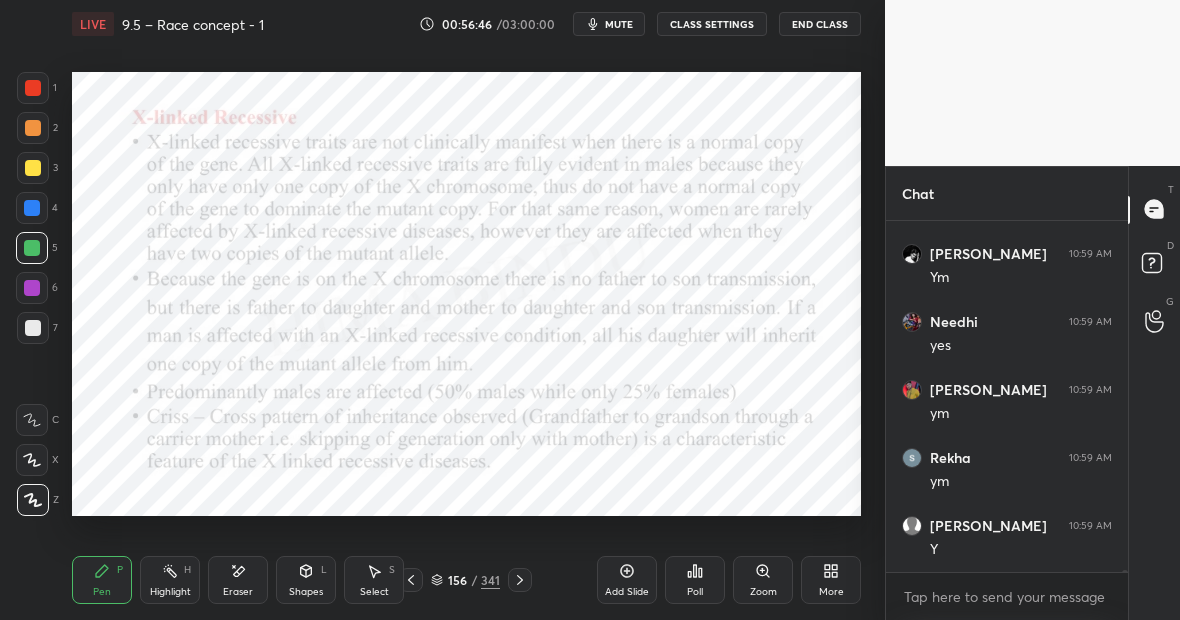 click on "Highlight H" at bounding box center (170, 580) 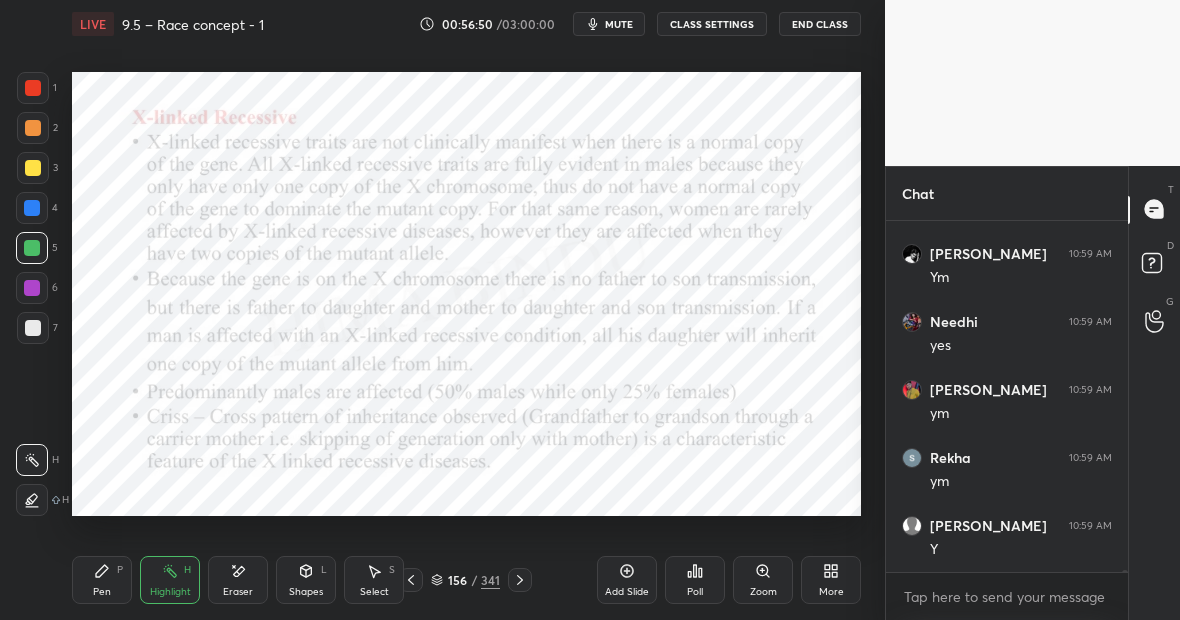 click on "Pen P" at bounding box center [102, 580] 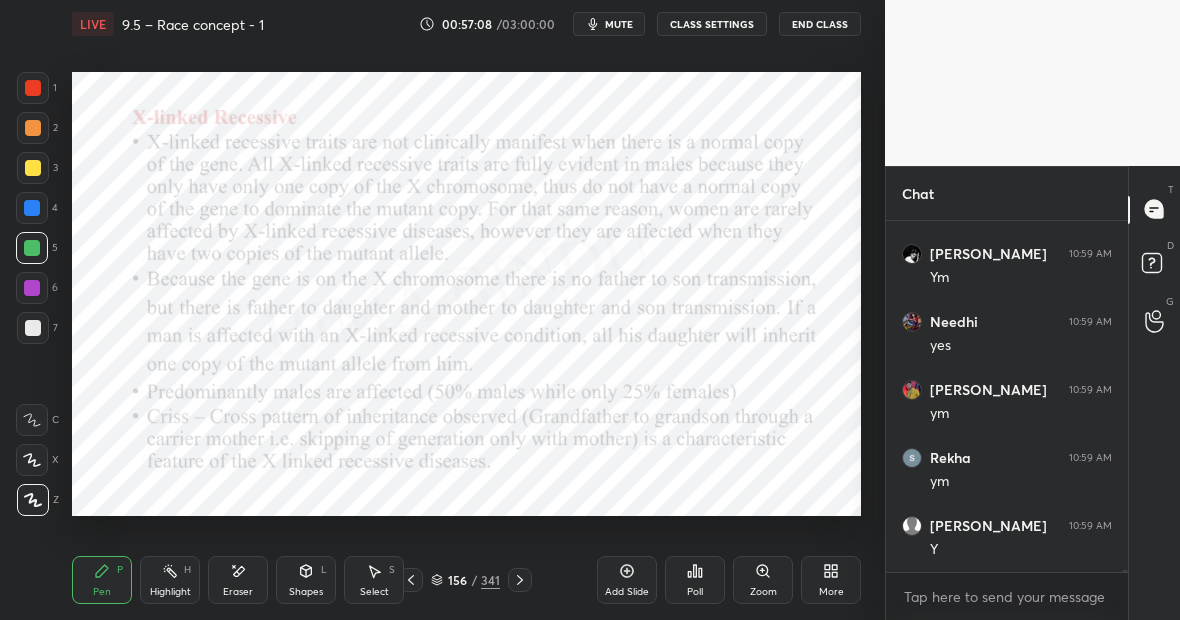 click 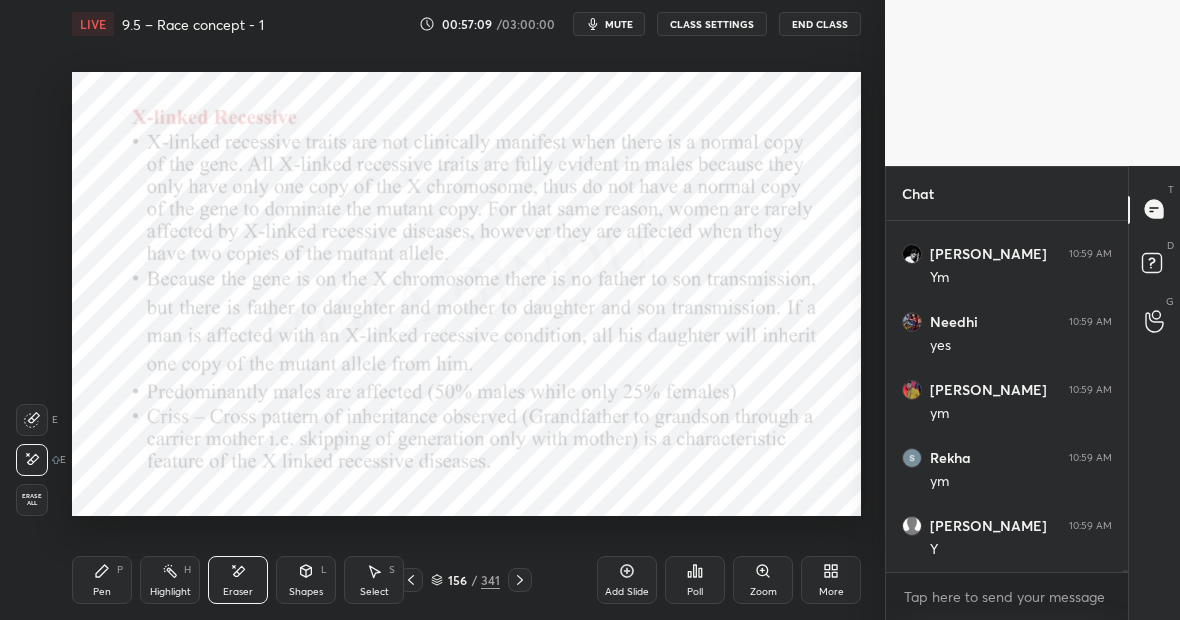 click on "Pen P" at bounding box center (102, 580) 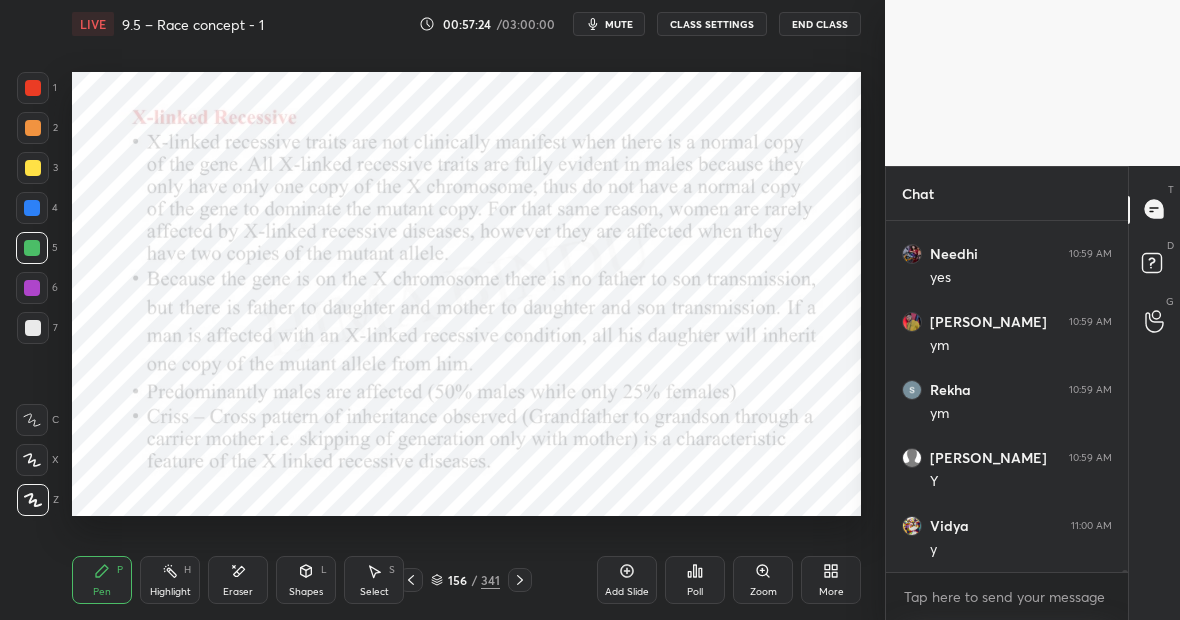 scroll, scrollTop: 55340, scrollLeft: 0, axis: vertical 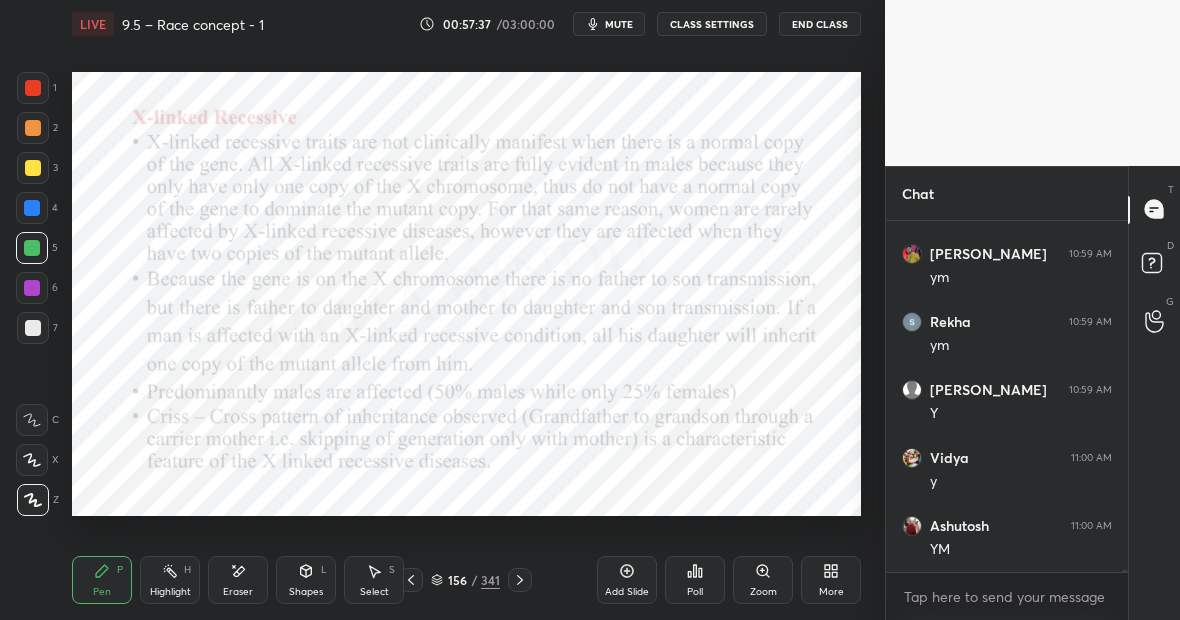 click 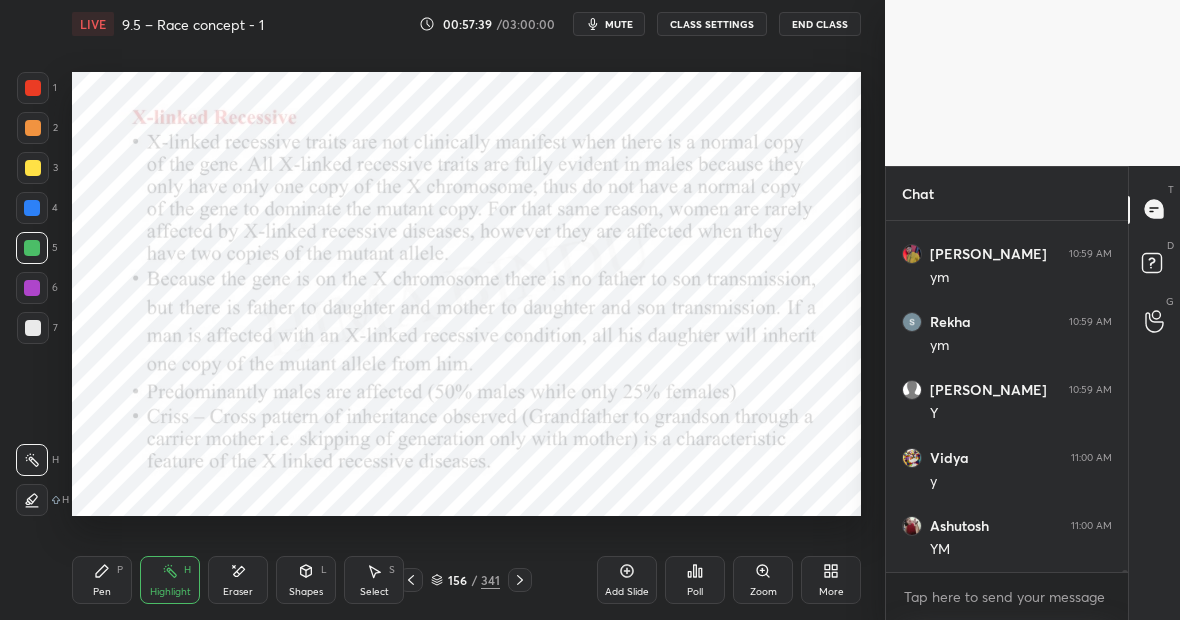 click on "Pen P" at bounding box center (102, 580) 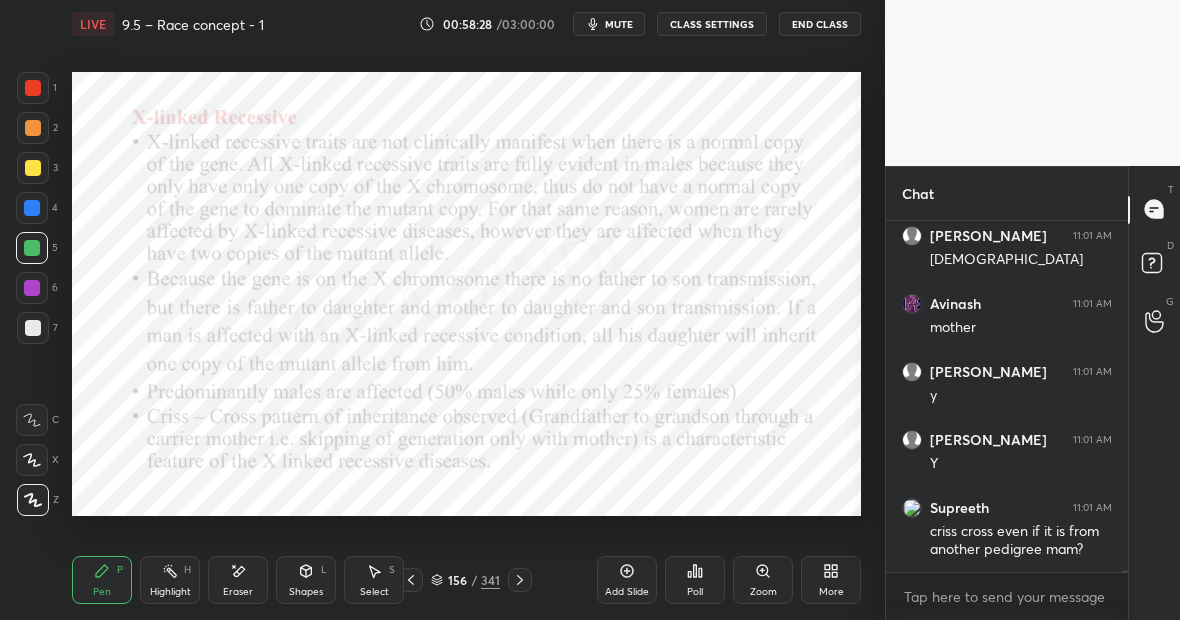 scroll, scrollTop: 55970, scrollLeft: 0, axis: vertical 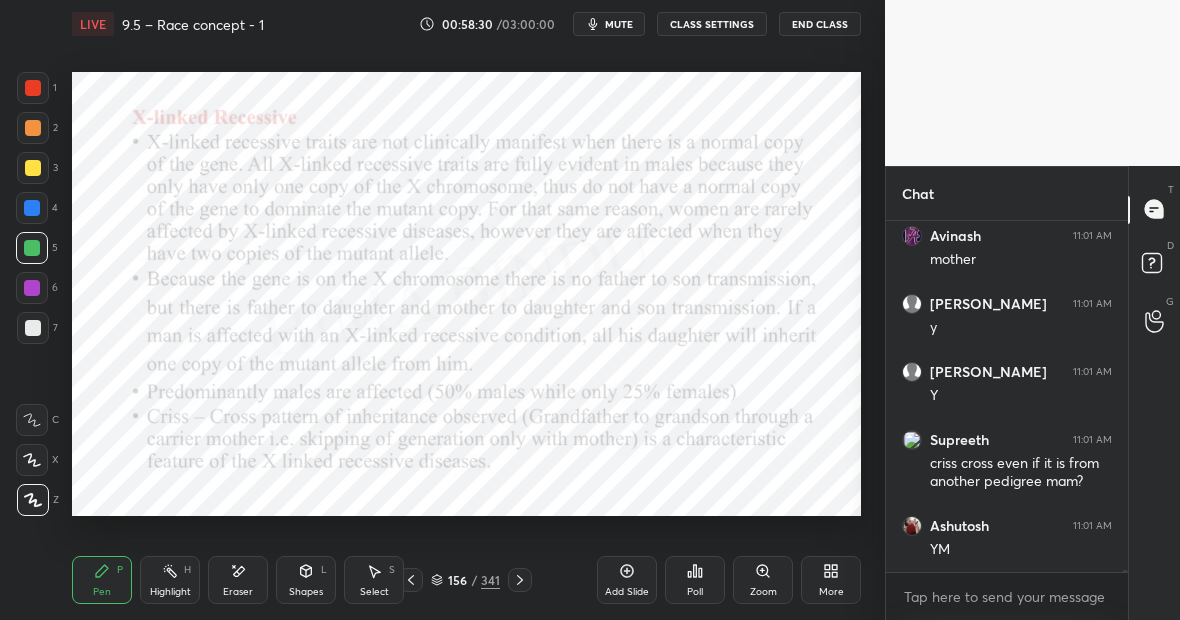 click 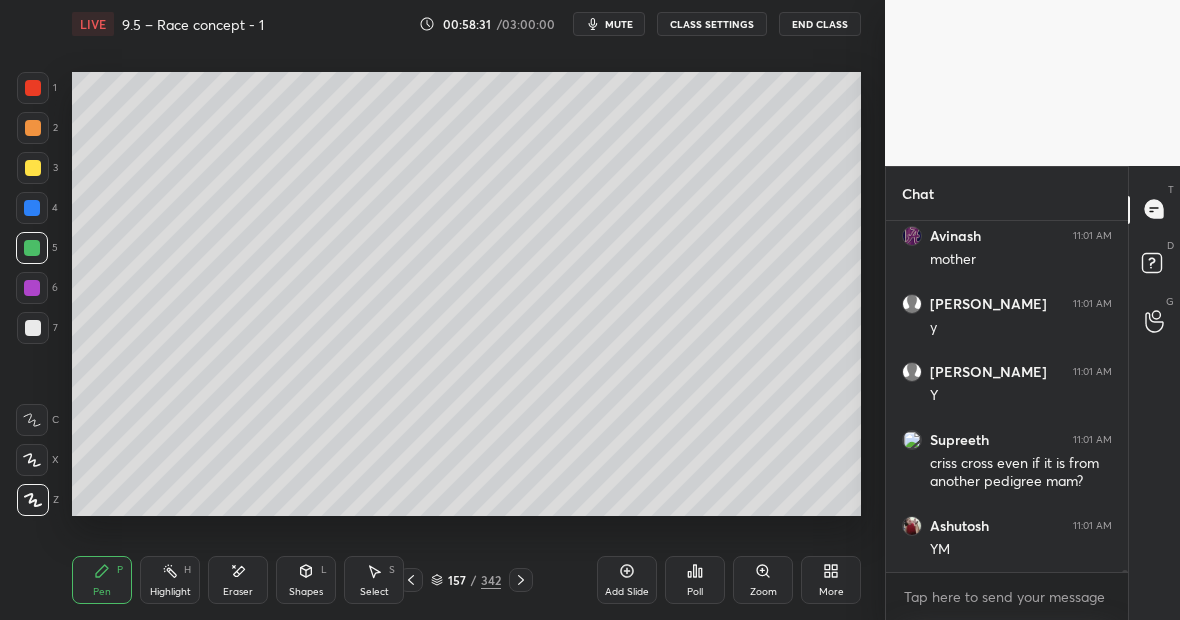 click at bounding box center [33, 168] 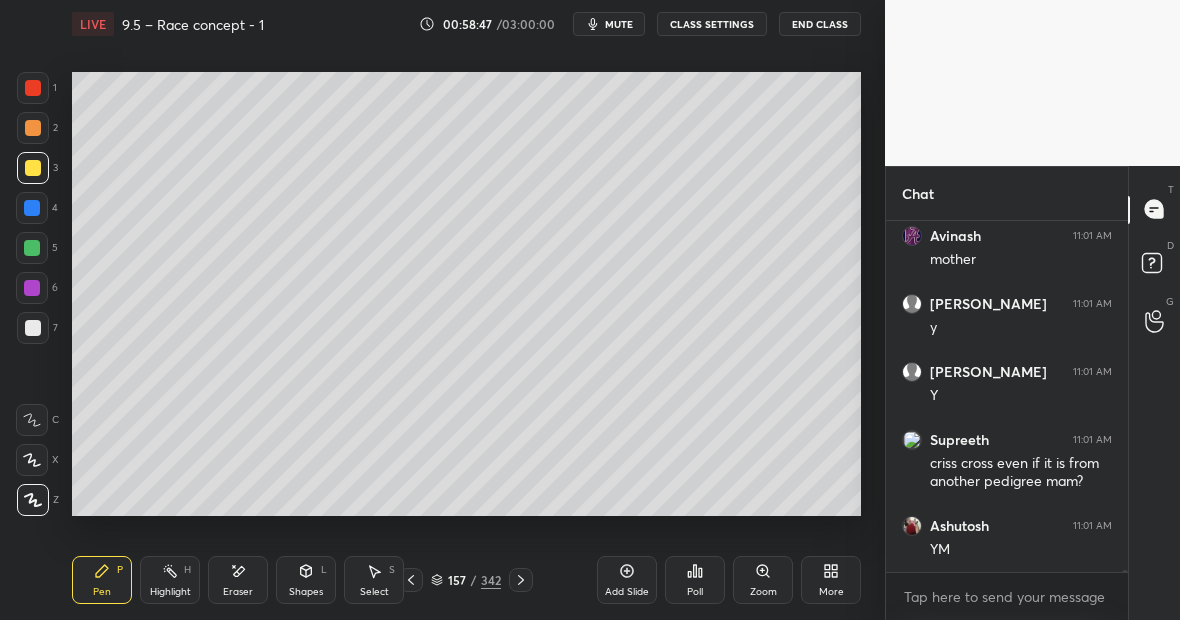 click on "Eraser" at bounding box center [238, 580] 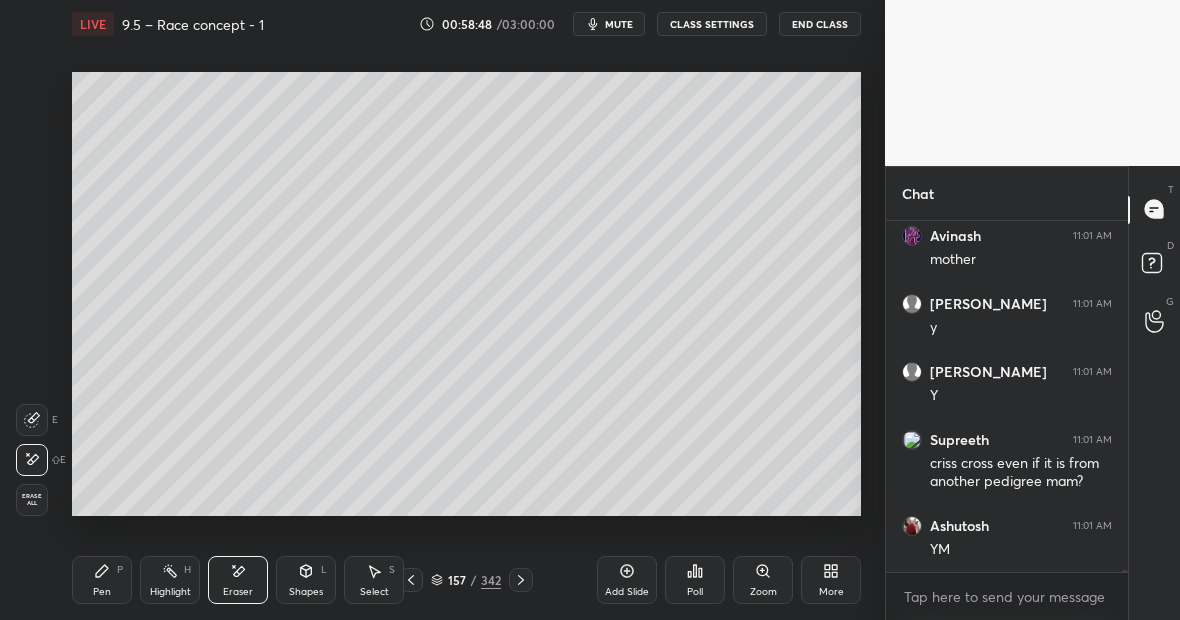 click 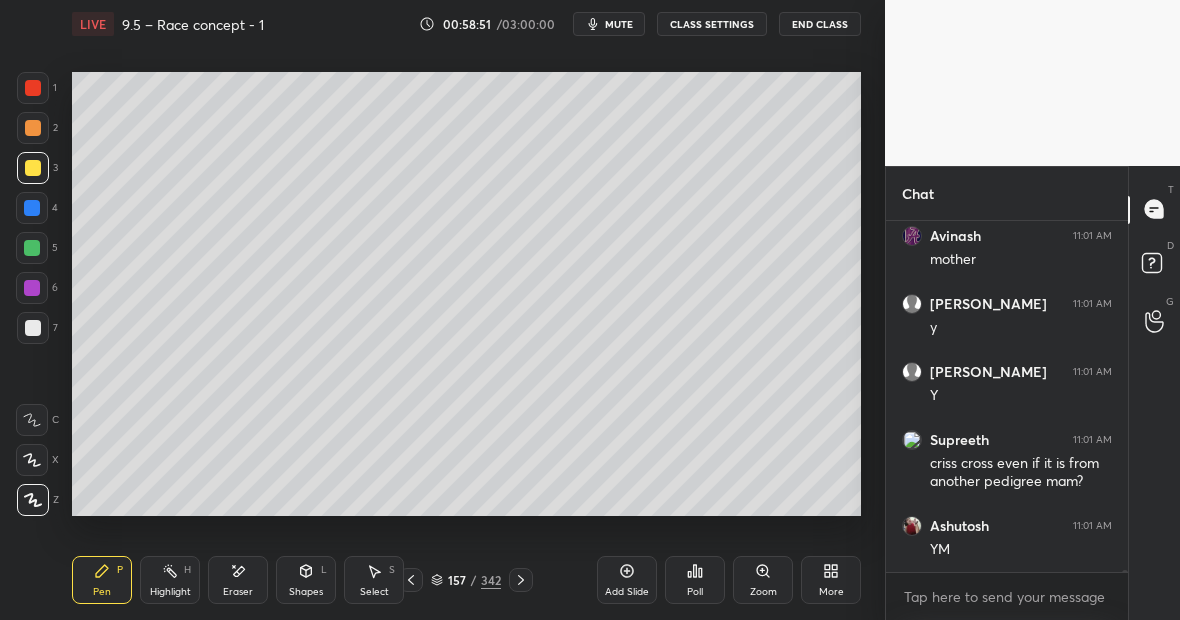 click at bounding box center (32, 248) 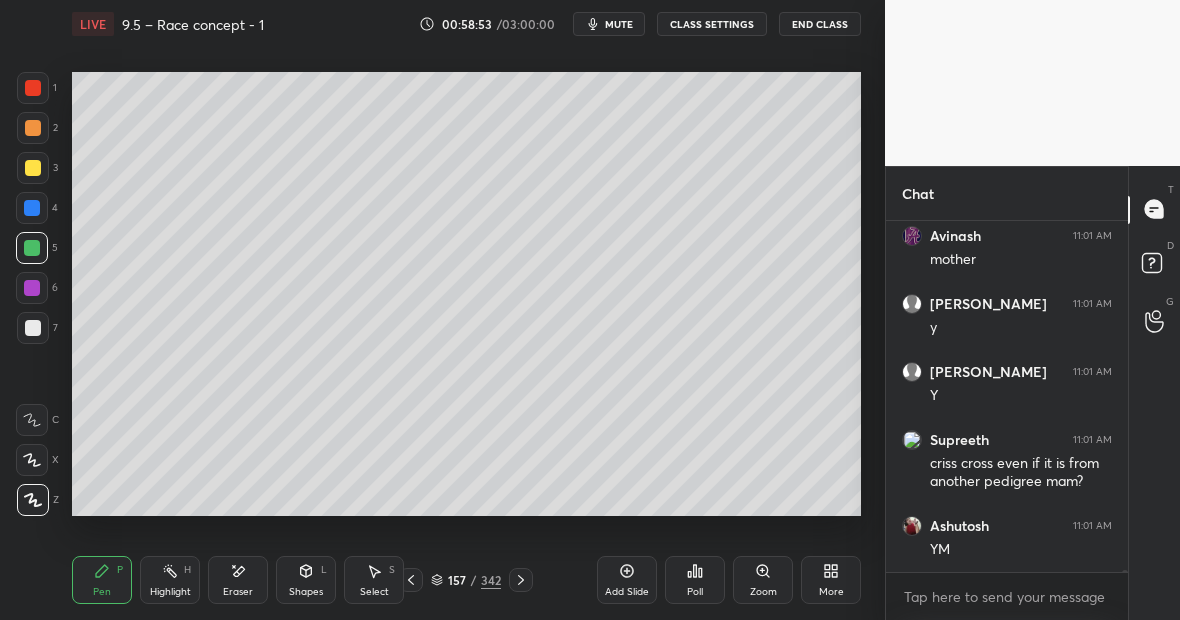 click at bounding box center (33, 168) 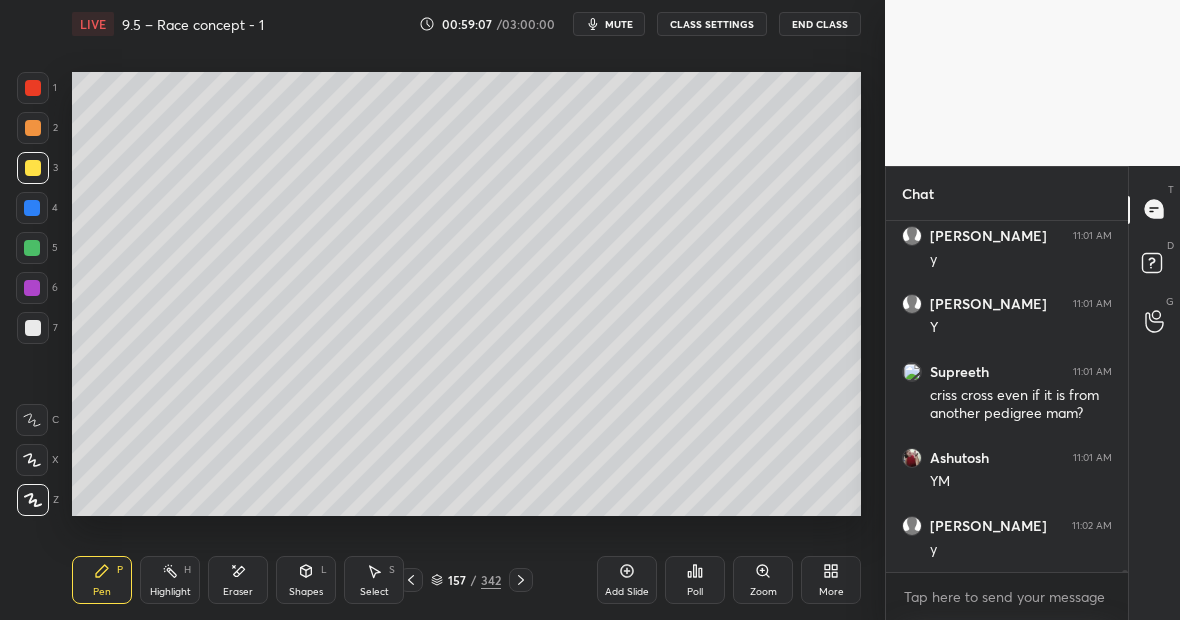 scroll, scrollTop: 56106, scrollLeft: 0, axis: vertical 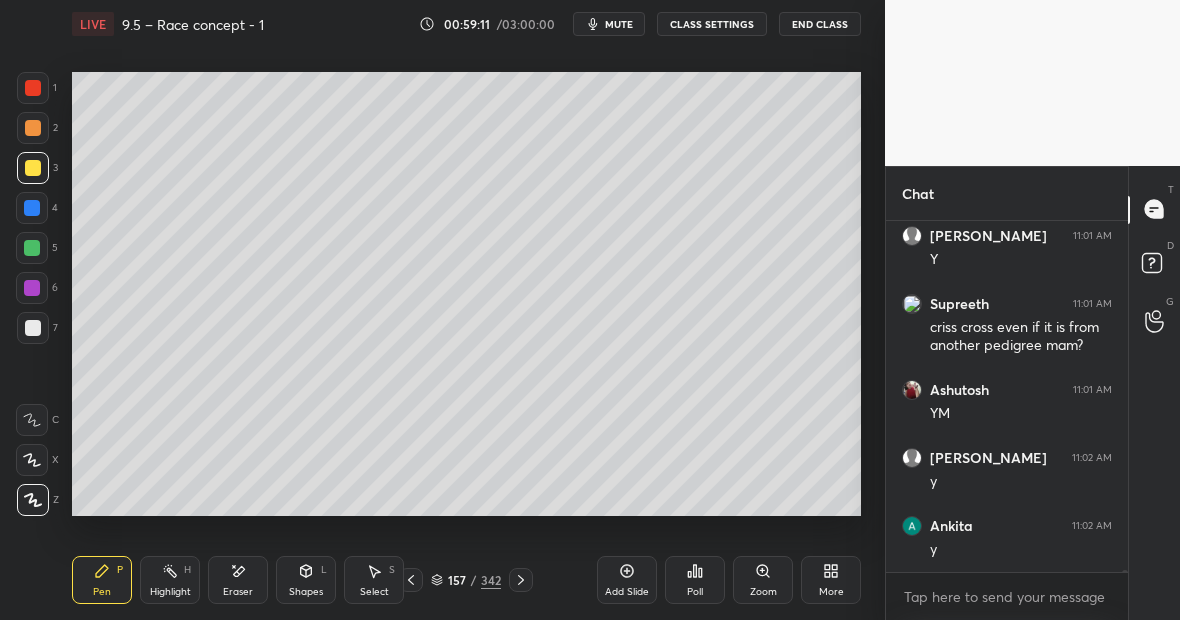 click on "Eraser" at bounding box center (238, 580) 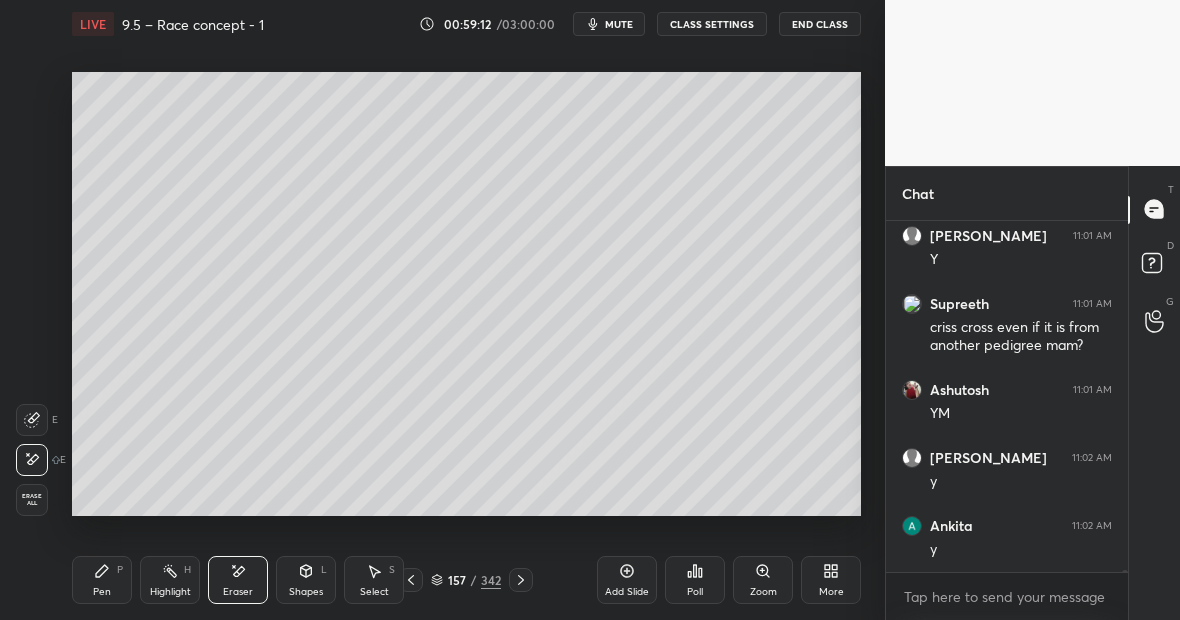 scroll, scrollTop: 56174, scrollLeft: 0, axis: vertical 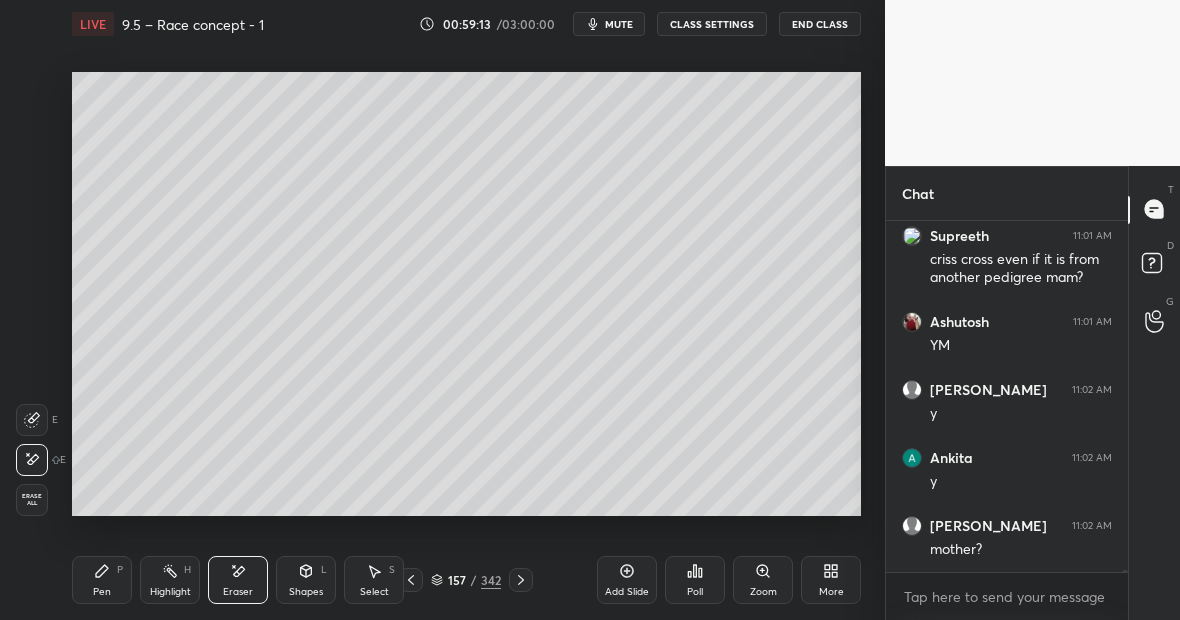 click 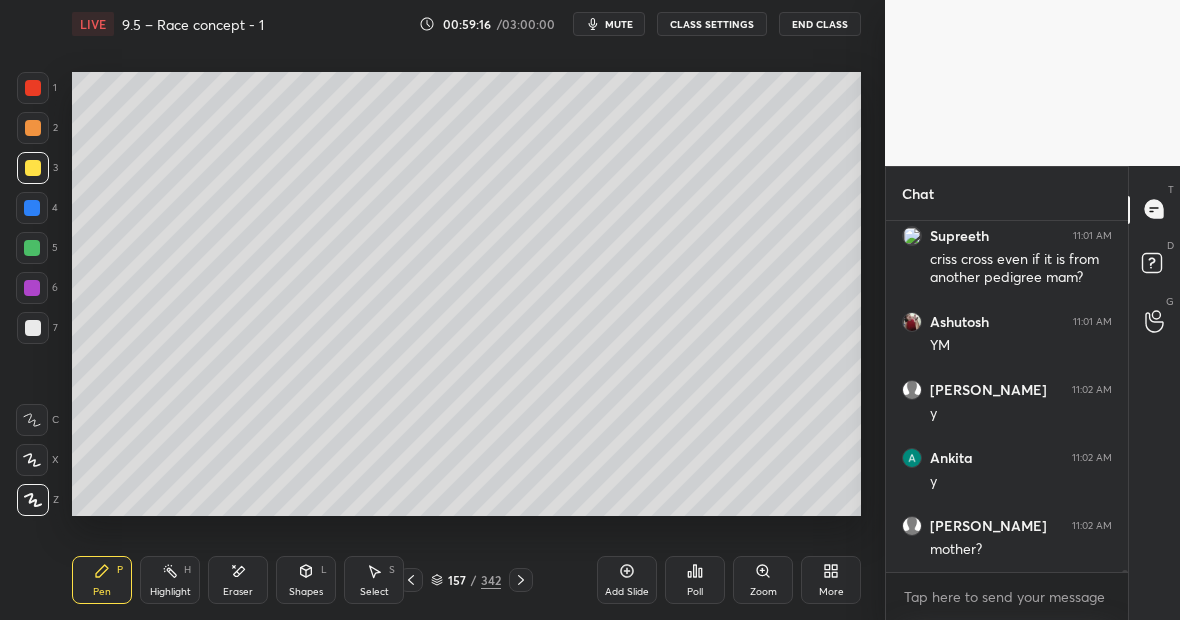 scroll, scrollTop: 56242, scrollLeft: 0, axis: vertical 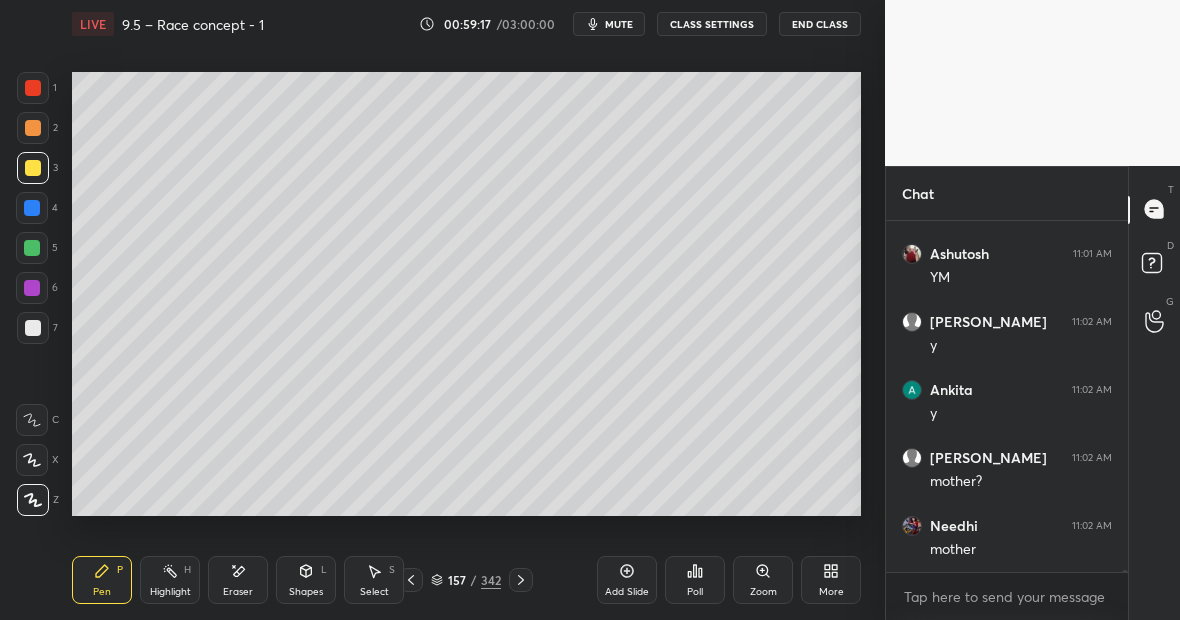 click on "H" at bounding box center (187, 570) 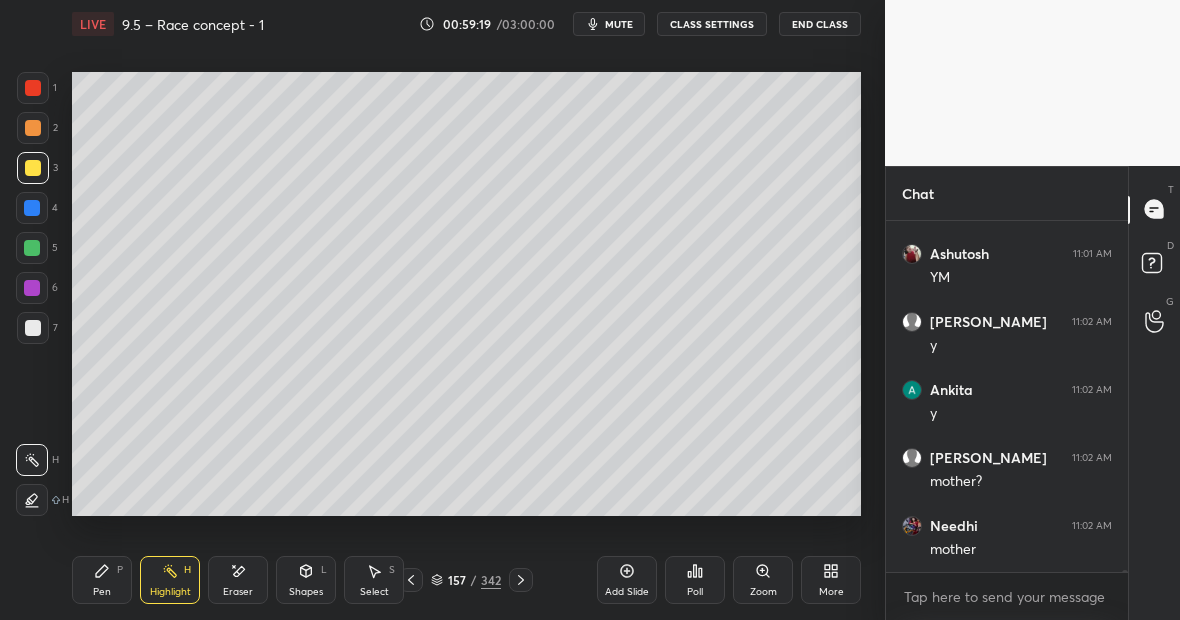 scroll, scrollTop: 56310, scrollLeft: 0, axis: vertical 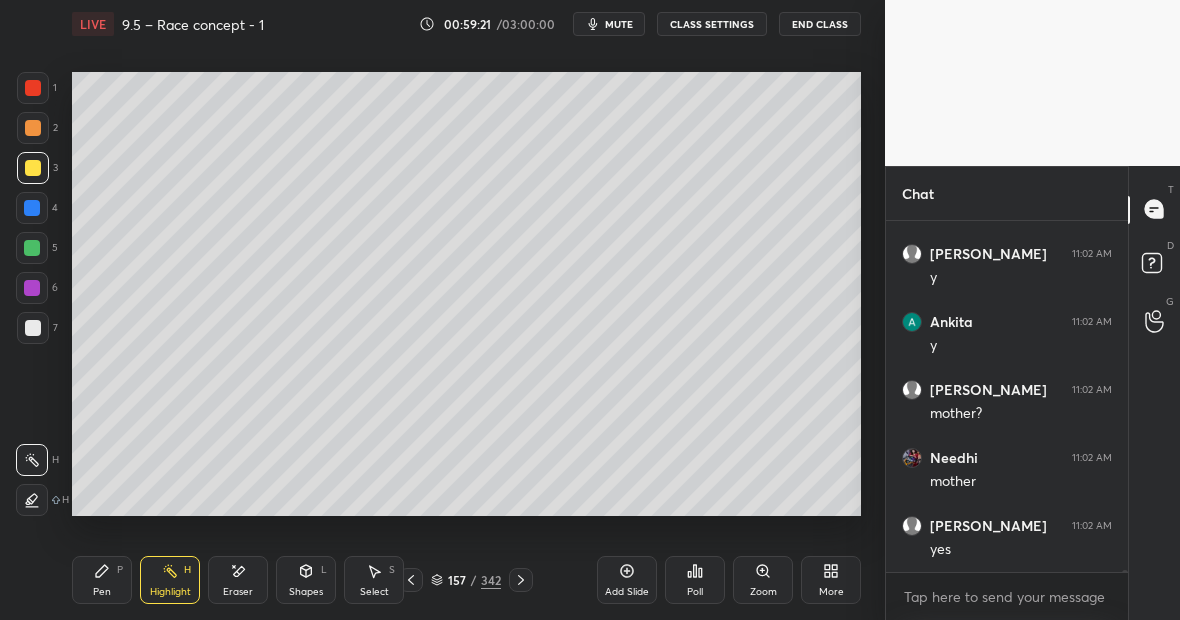 click on "Highlight" at bounding box center [170, 592] 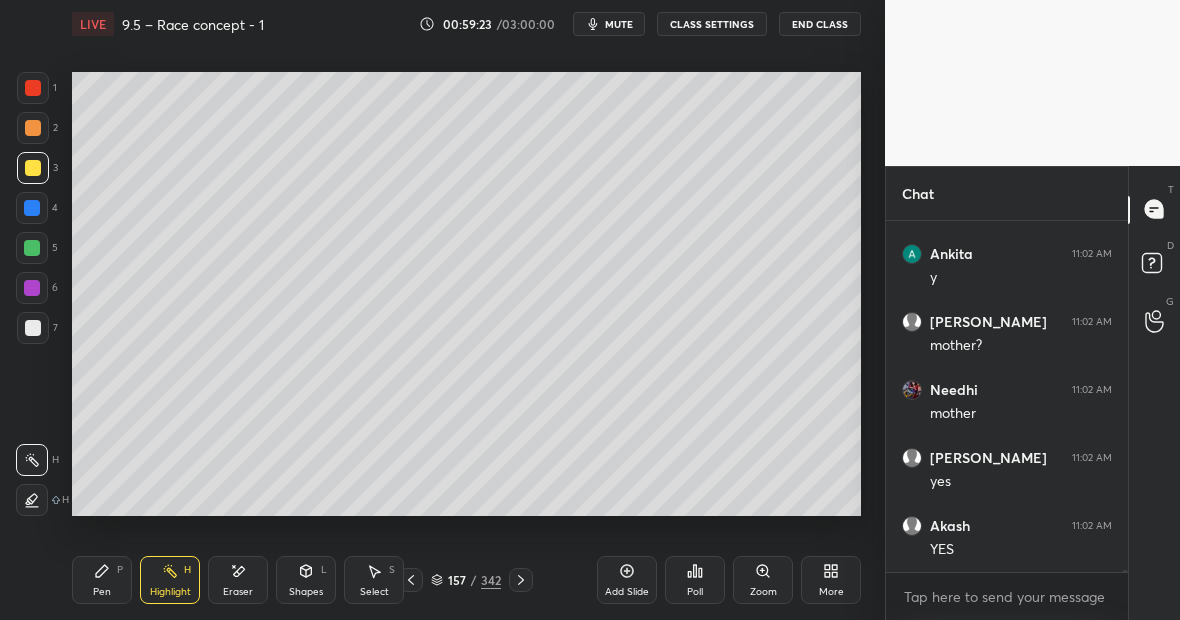 scroll, scrollTop: 56446, scrollLeft: 0, axis: vertical 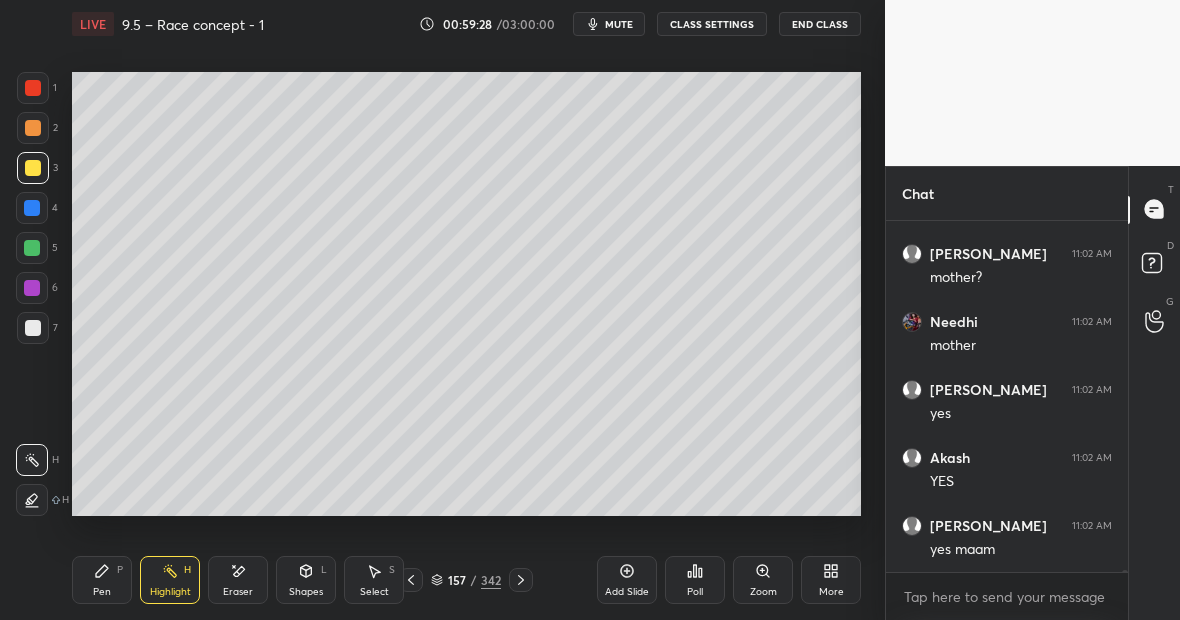click on "Pen P" at bounding box center (102, 580) 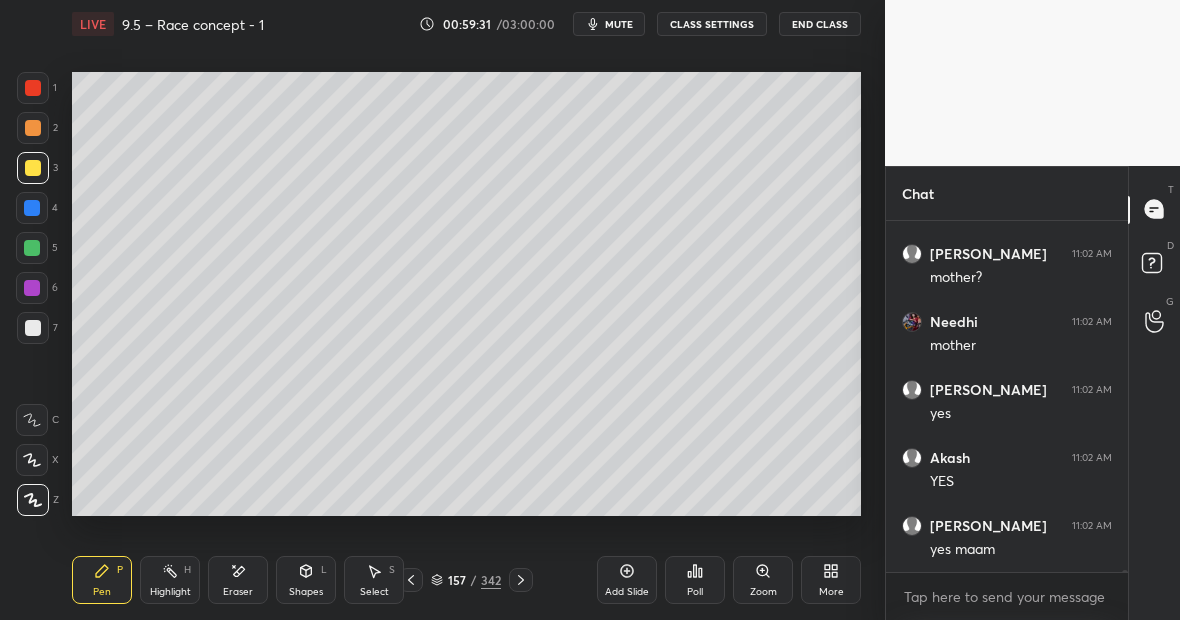 scroll, scrollTop: 56466, scrollLeft: 0, axis: vertical 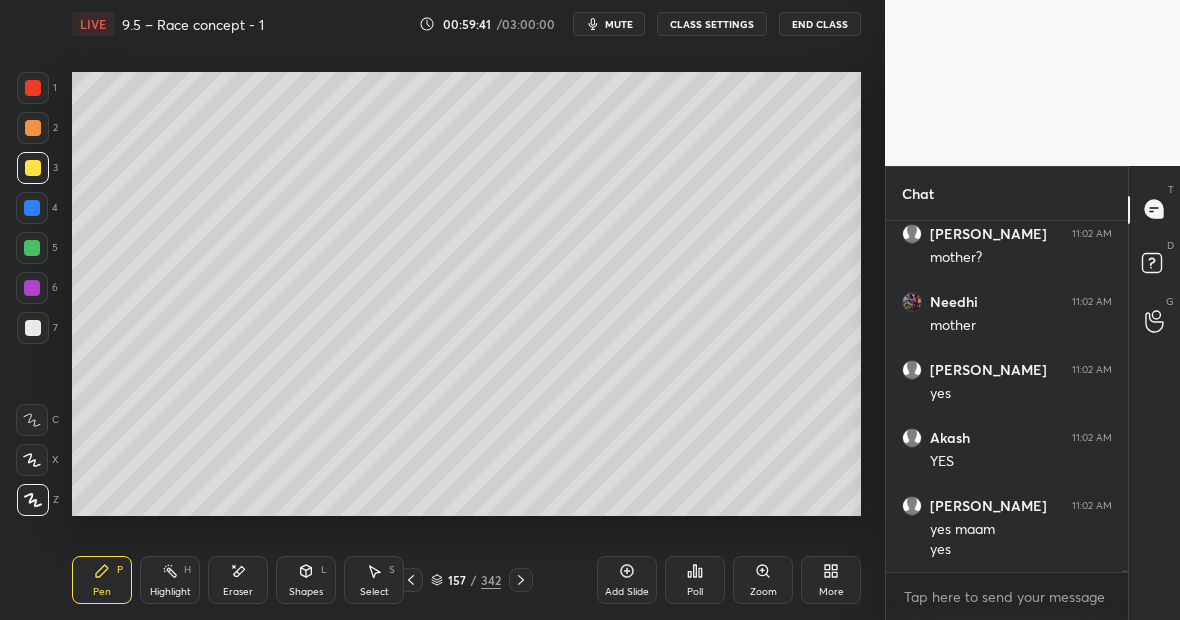 click at bounding box center (32, 248) 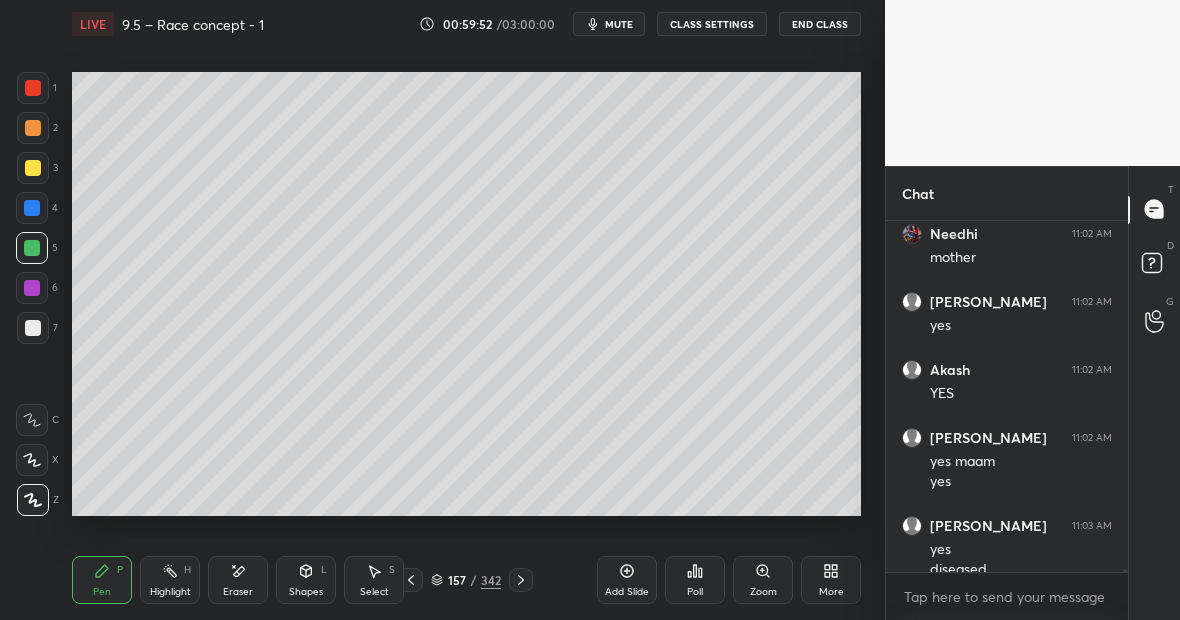 scroll, scrollTop: 56554, scrollLeft: 0, axis: vertical 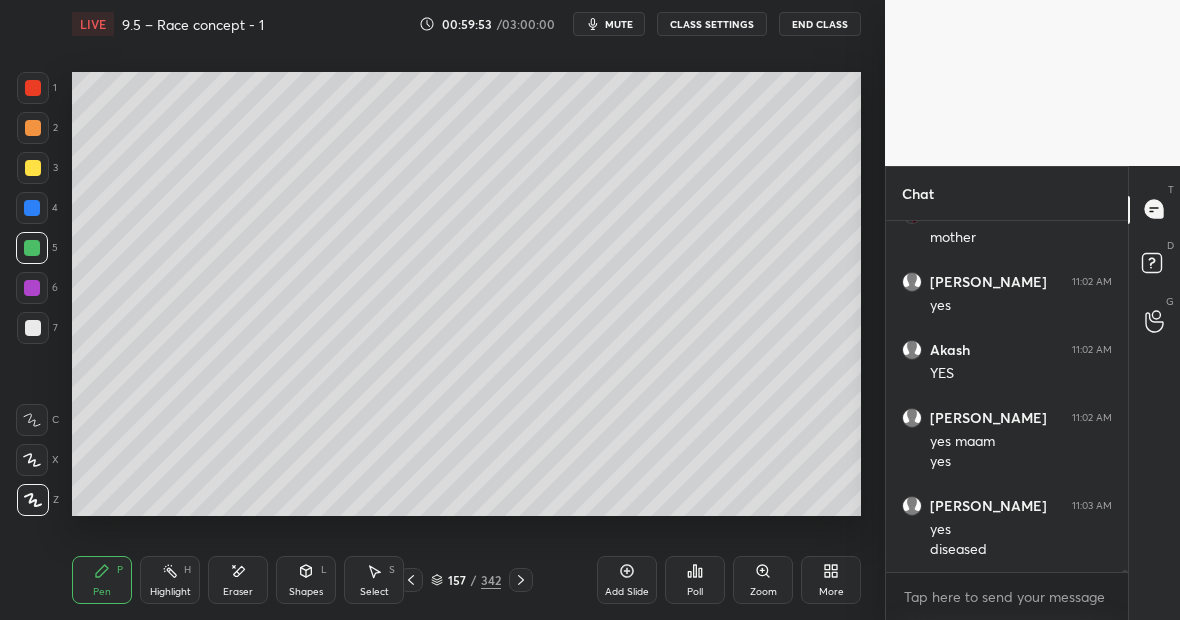 click on "Eraser" at bounding box center [238, 580] 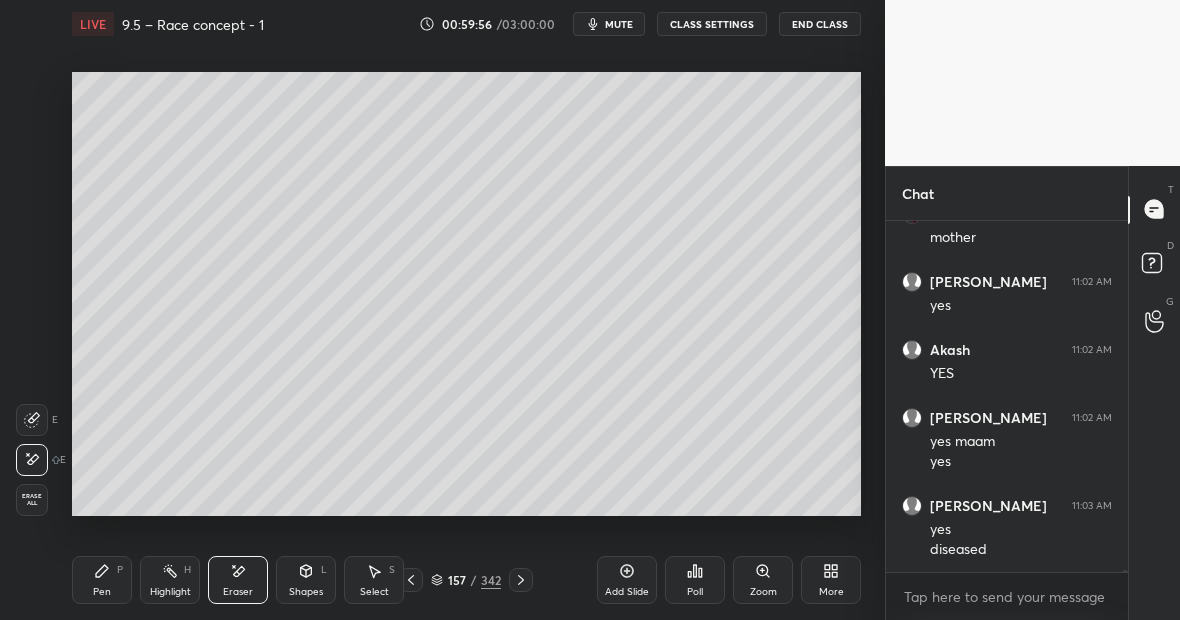 click on "Pen P" at bounding box center [102, 580] 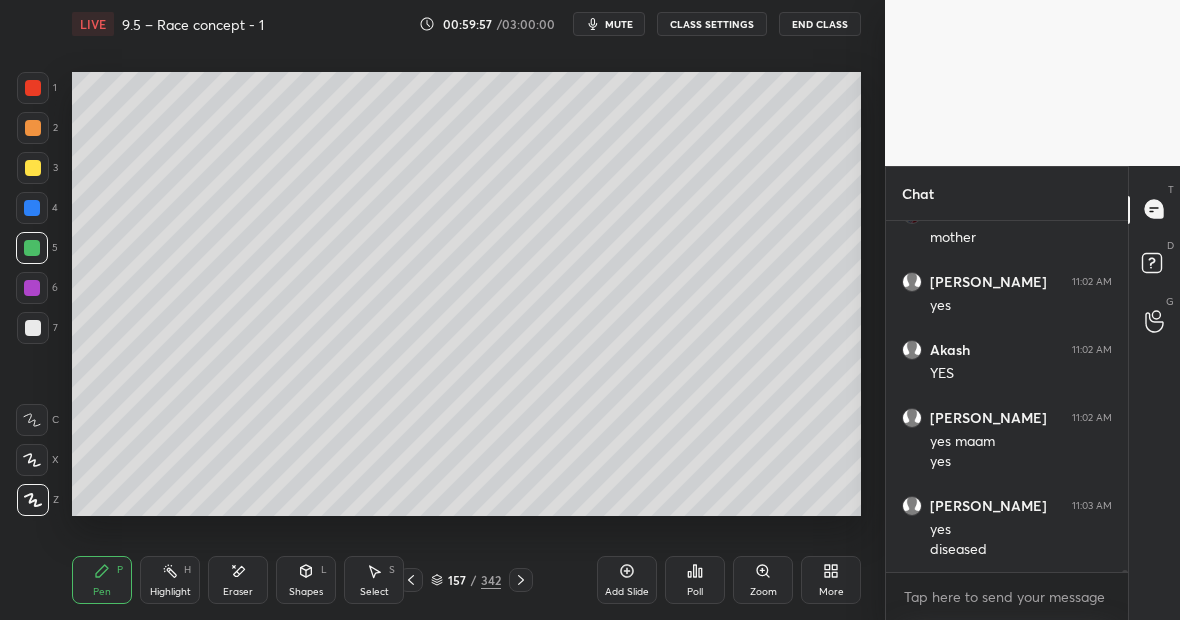 click at bounding box center [33, 168] 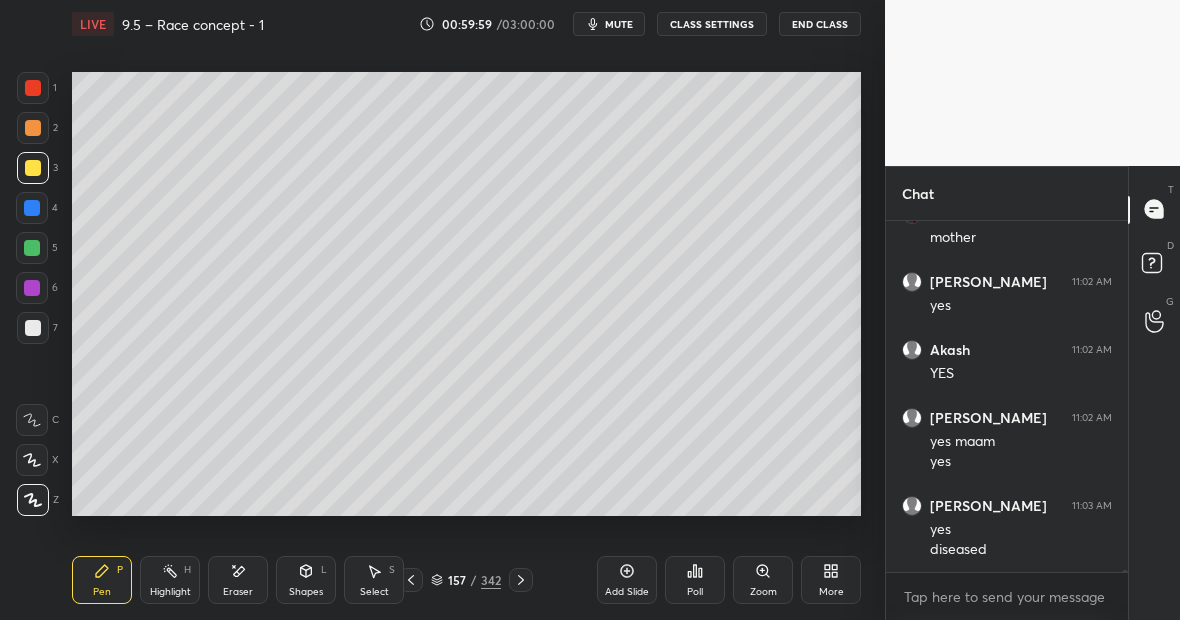 scroll, scrollTop: 56574, scrollLeft: 0, axis: vertical 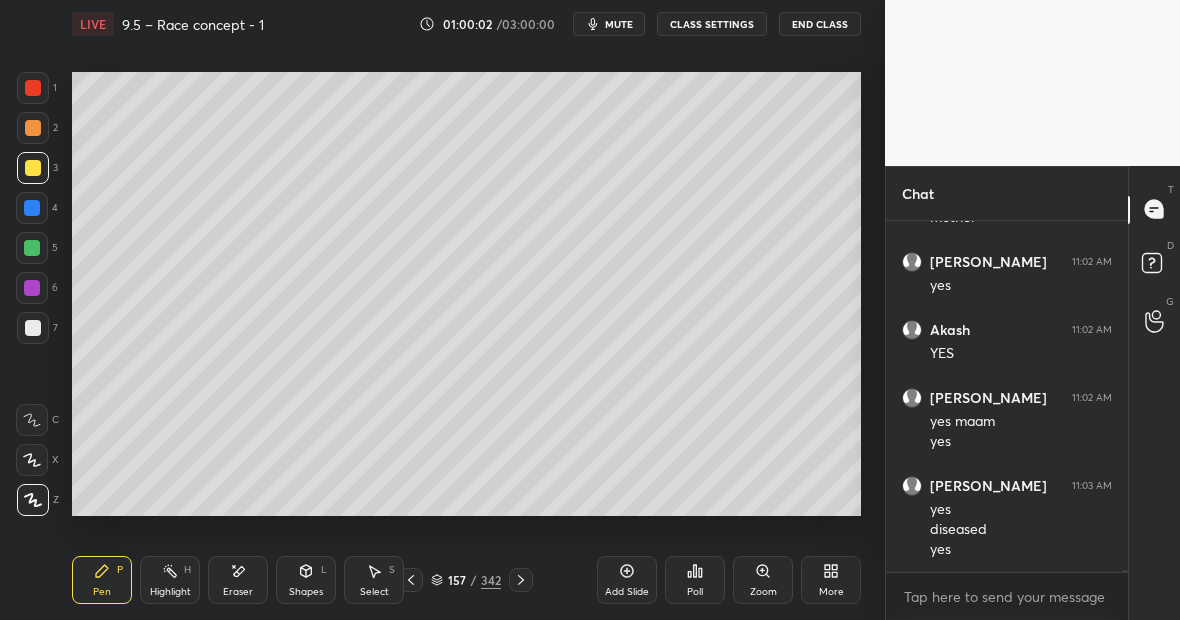 click on "1" at bounding box center [37, 88] 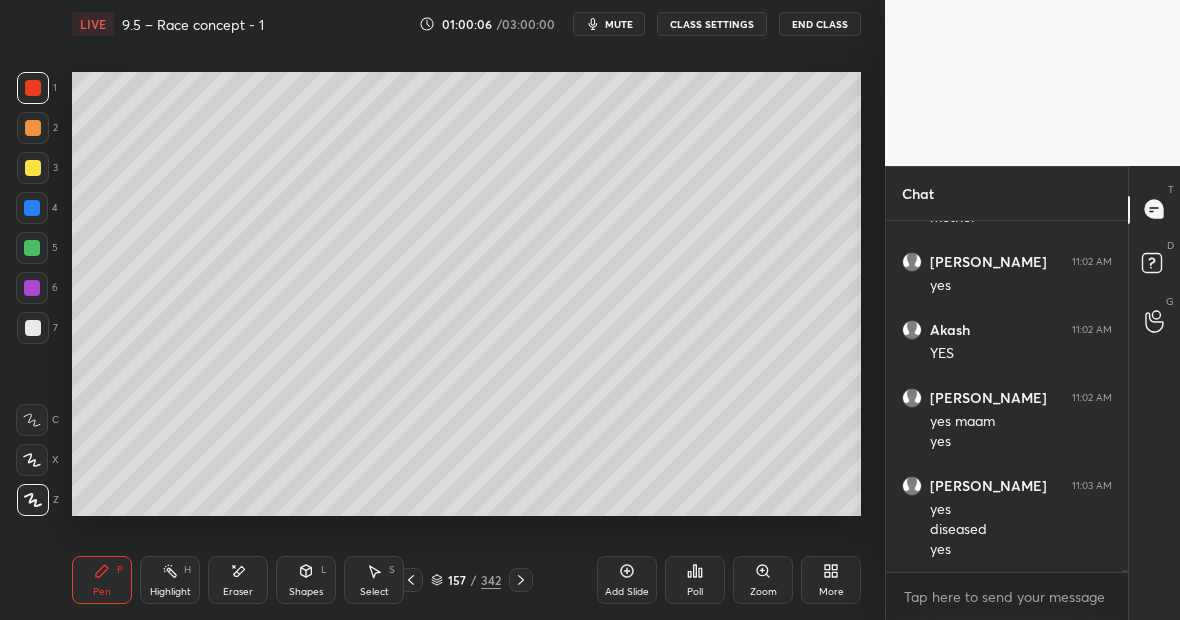 click 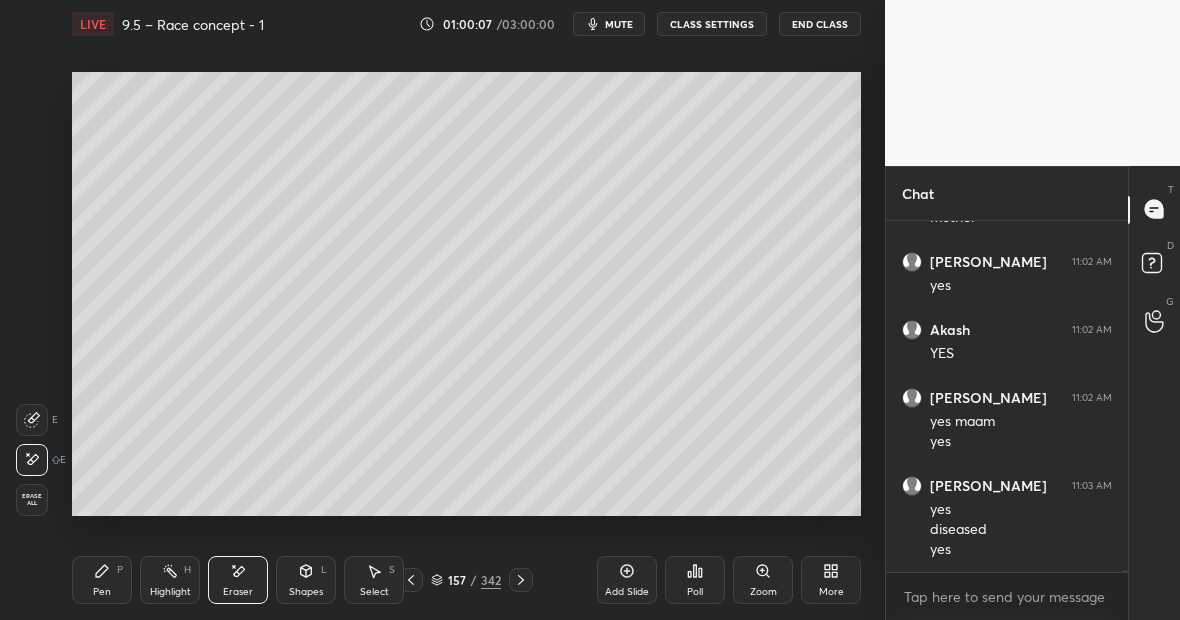 click on "Pen P" at bounding box center (102, 580) 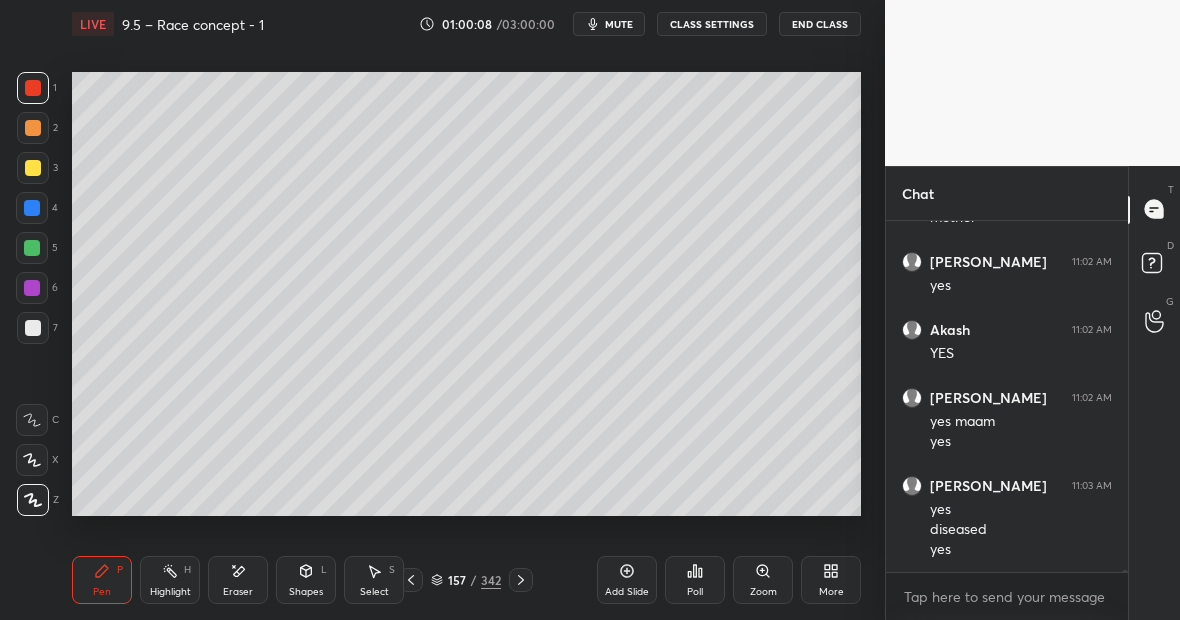 click at bounding box center [33, 168] 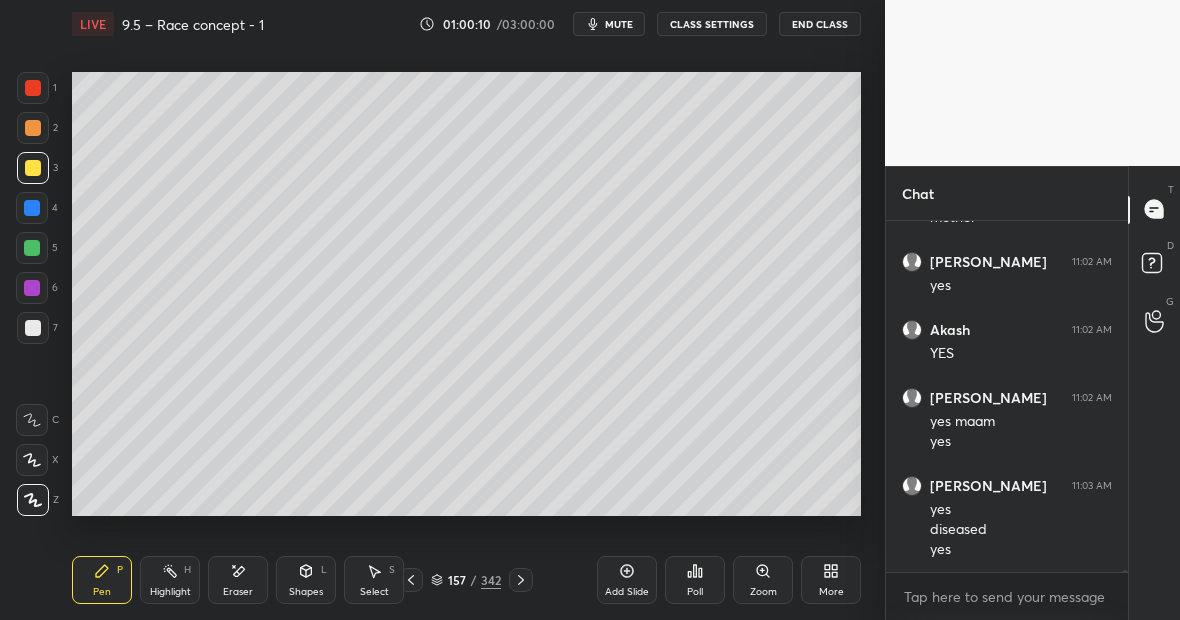 click at bounding box center [33, 88] 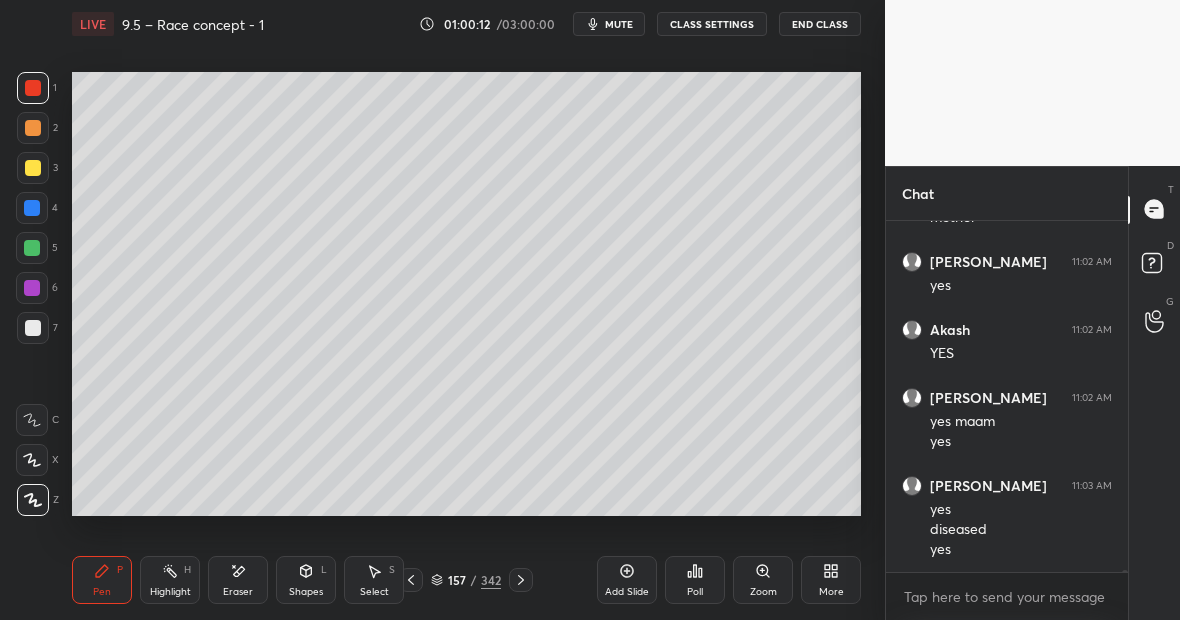 click on "Eraser" at bounding box center (238, 580) 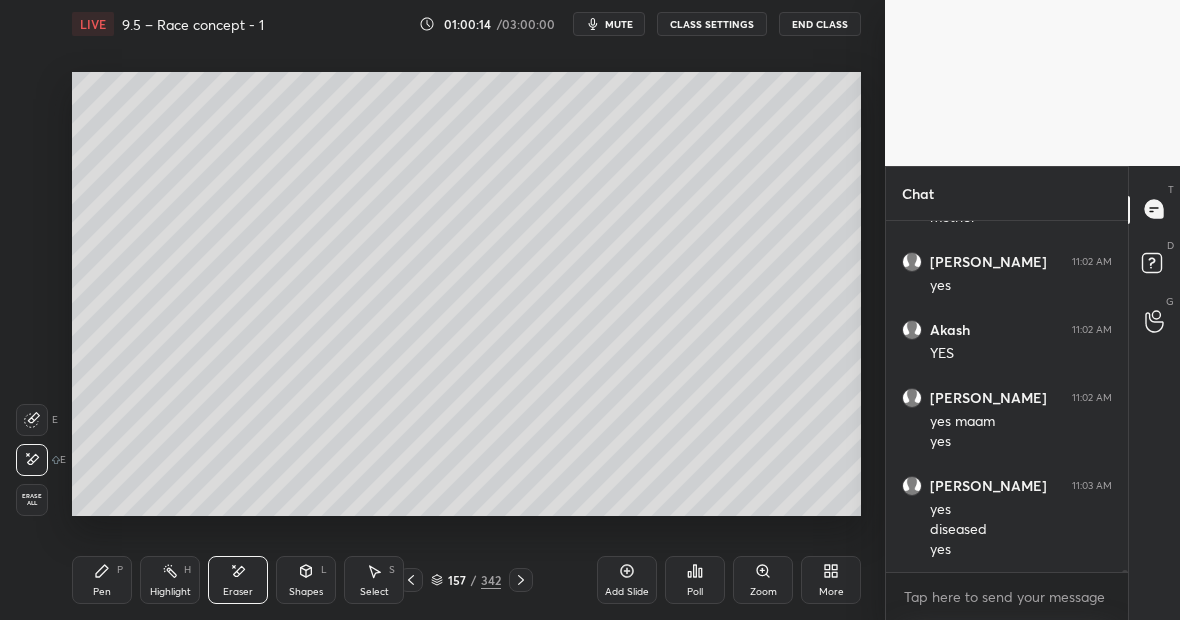 click on "Pen P" at bounding box center [102, 580] 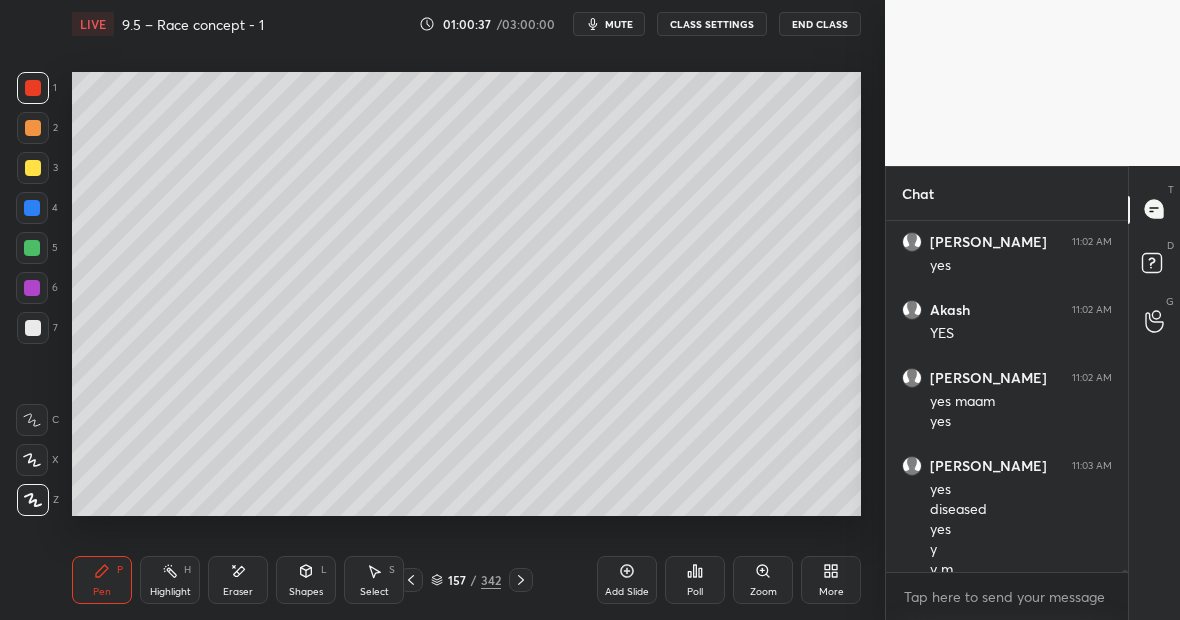scroll, scrollTop: 56614, scrollLeft: 0, axis: vertical 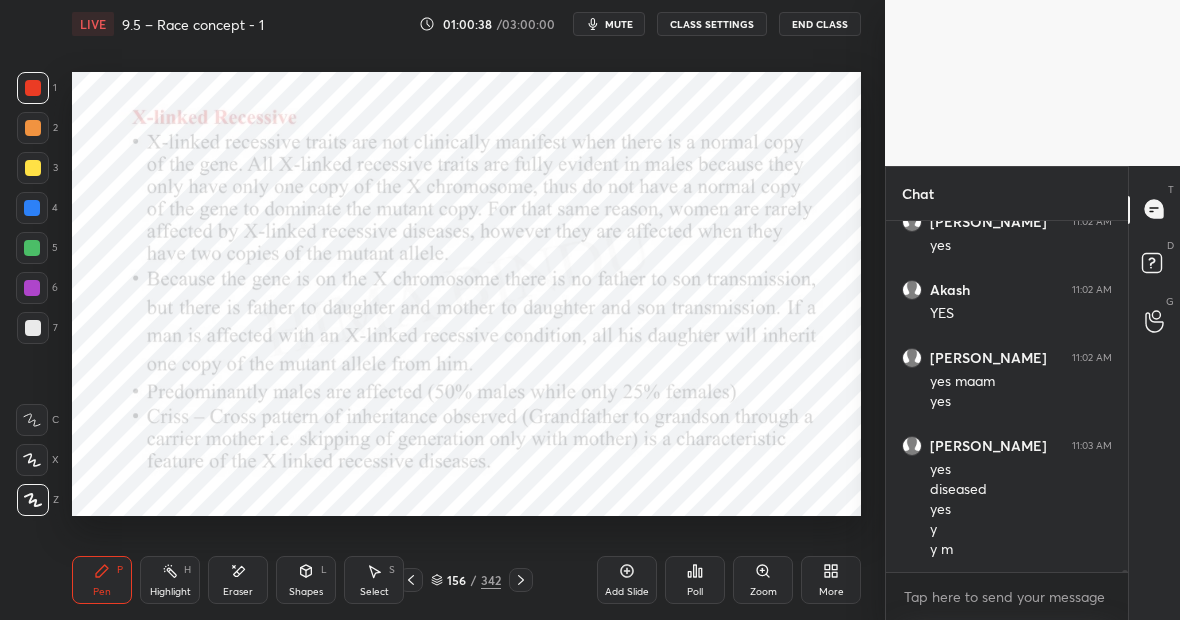 click on "Highlight H" at bounding box center (170, 580) 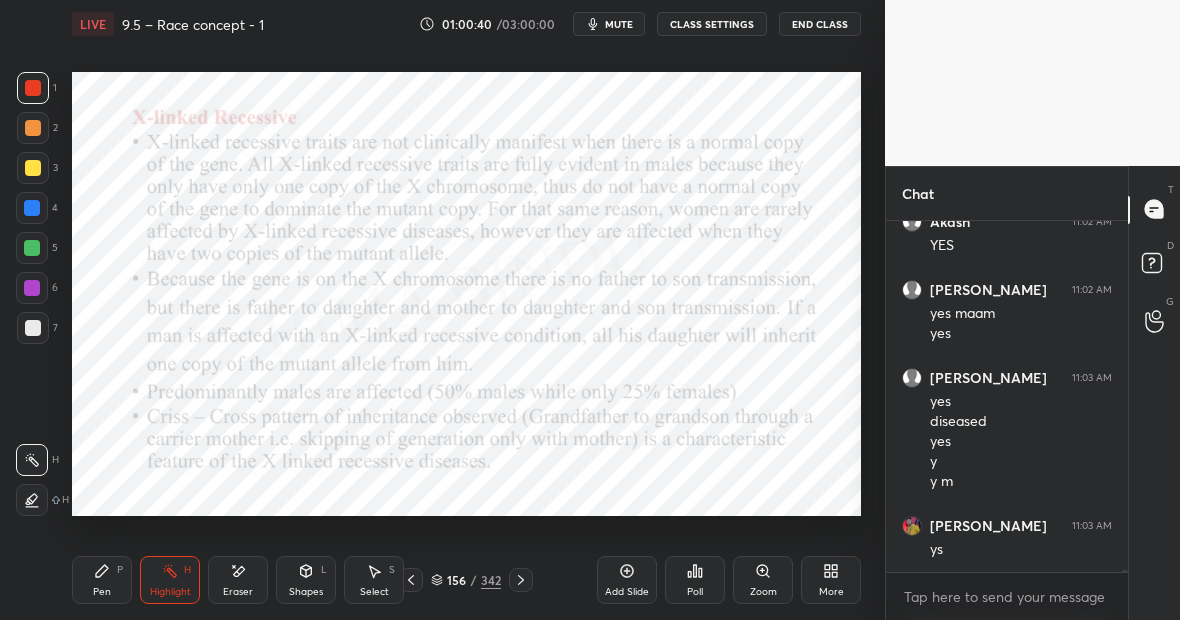 scroll, scrollTop: 56750, scrollLeft: 0, axis: vertical 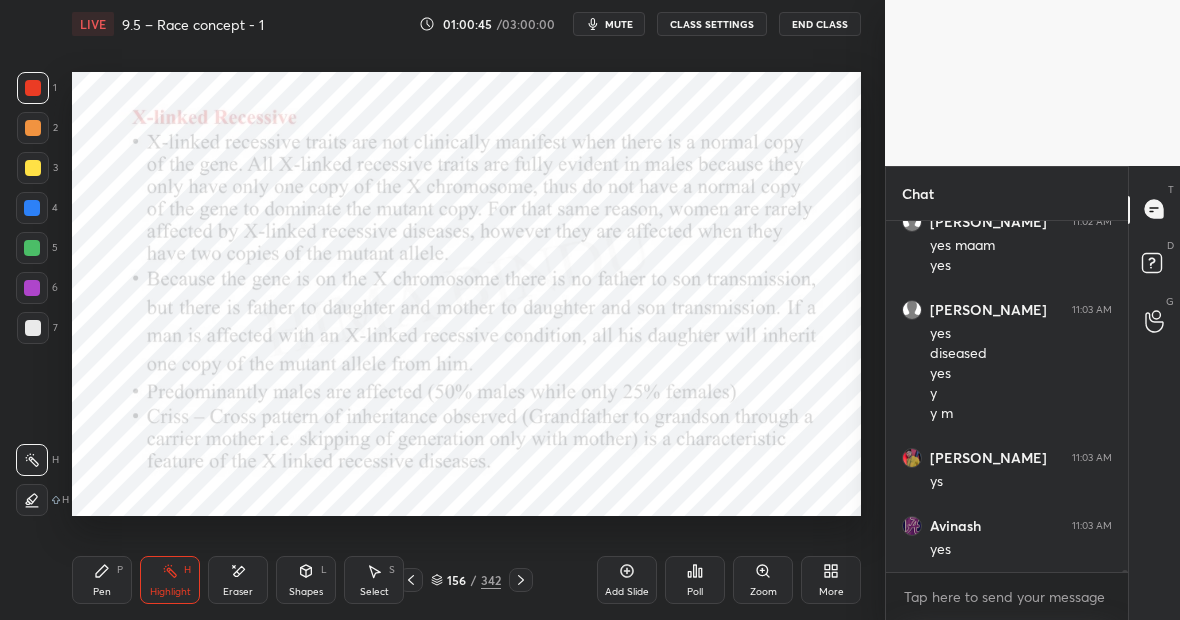 click on "Pen" at bounding box center [102, 592] 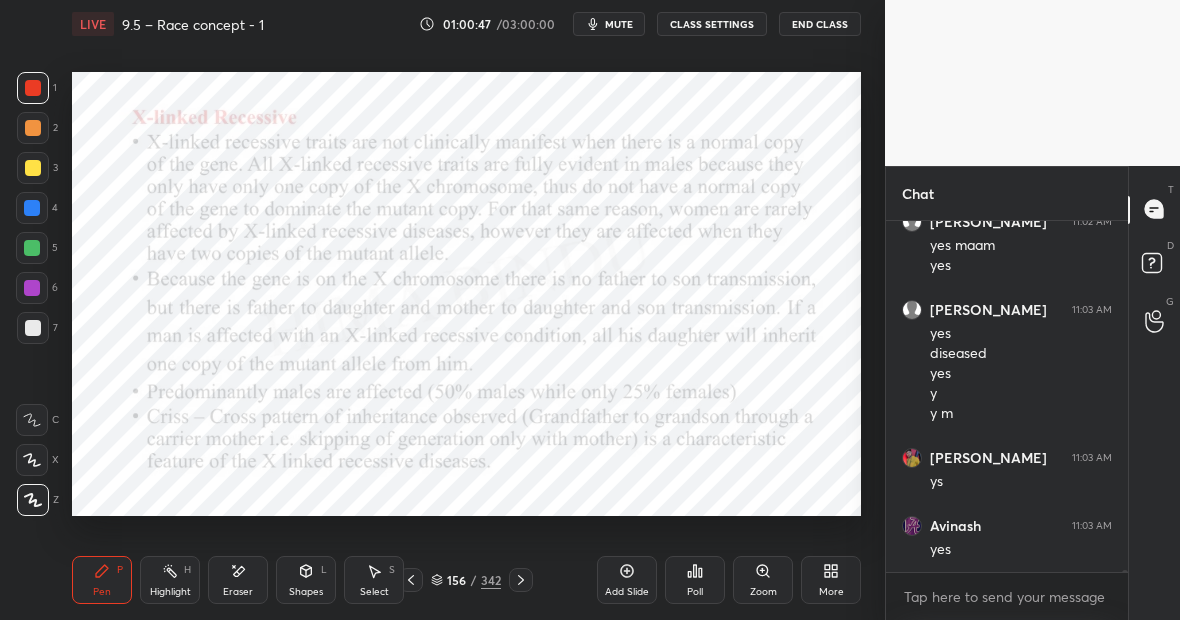 scroll, scrollTop: 56818, scrollLeft: 0, axis: vertical 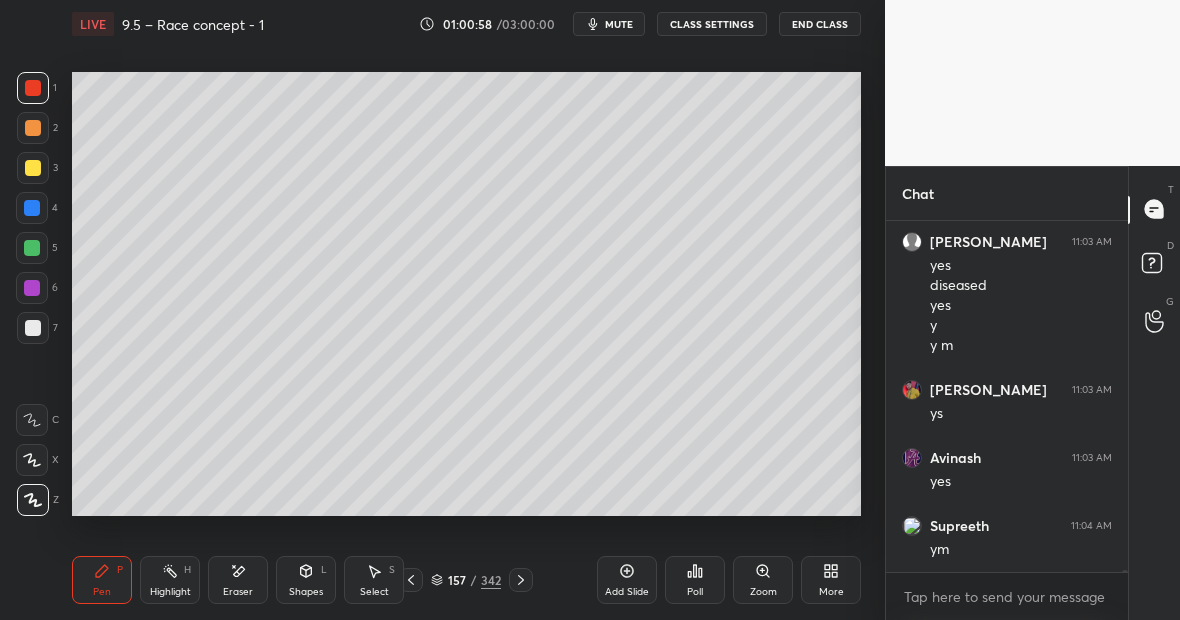 click at bounding box center [32, 248] 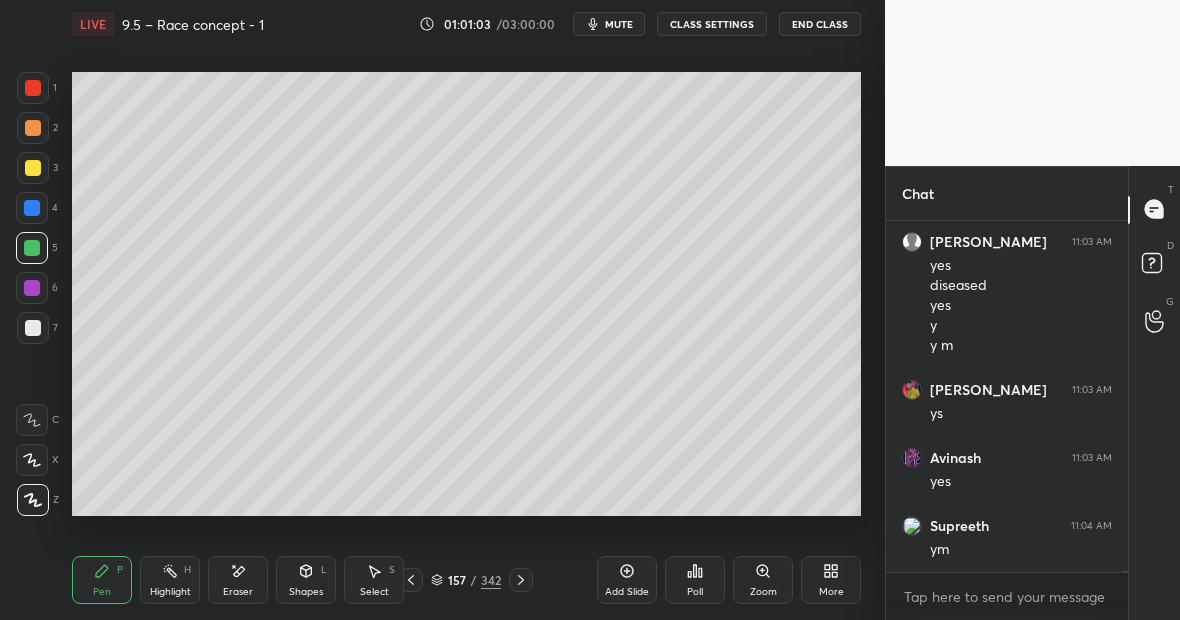 click on "Eraser" at bounding box center [238, 580] 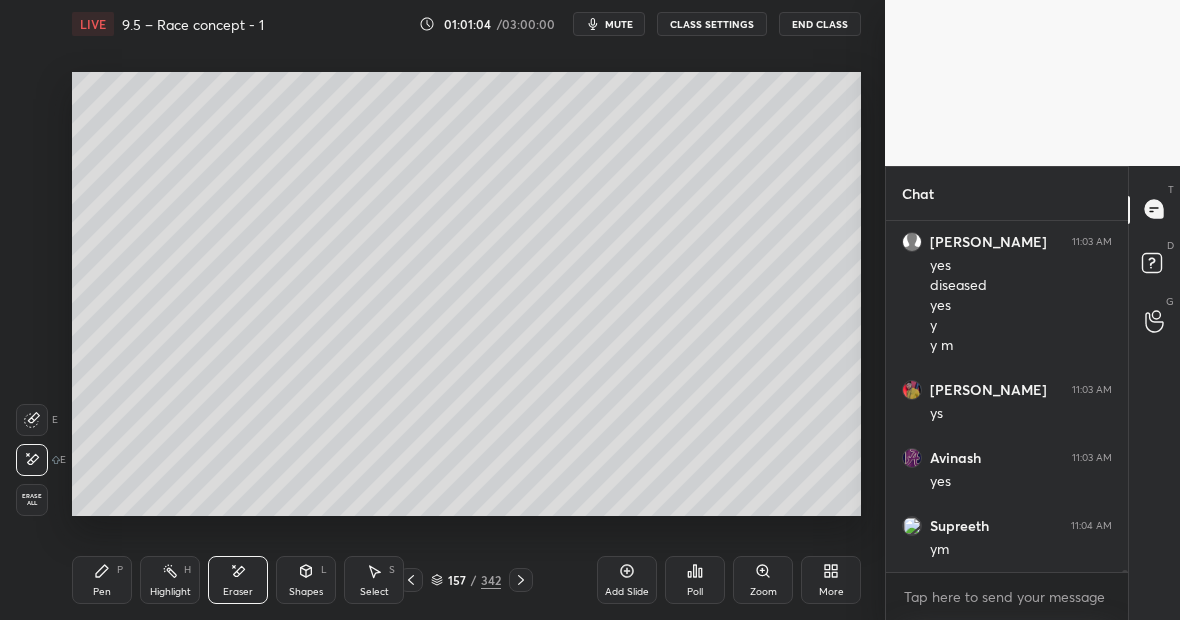 click on "Pen P" at bounding box center [102, 580] 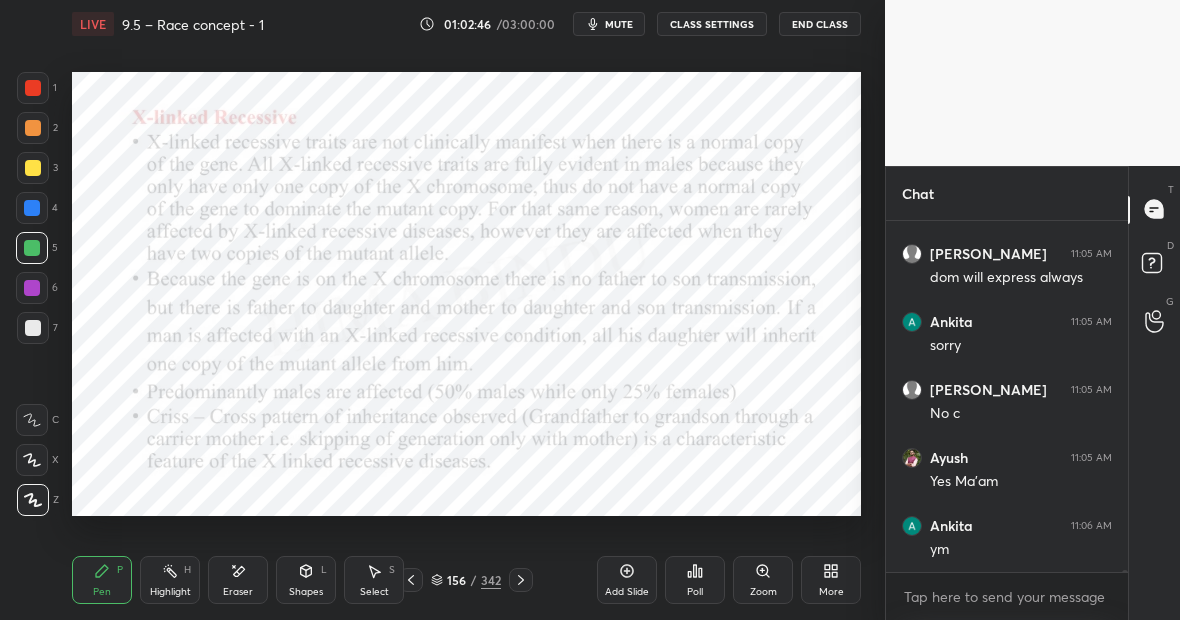 scroll, scrollTop: 57994, scrollLeft: 0, axis: vertical 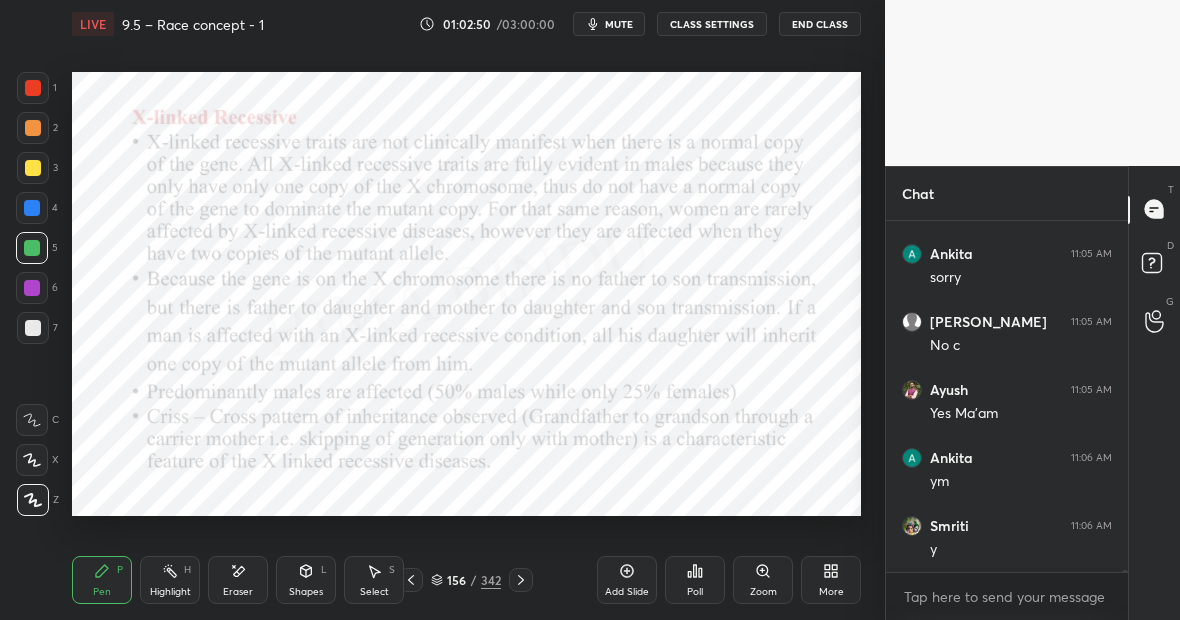 click at bounding box center [33, 88] 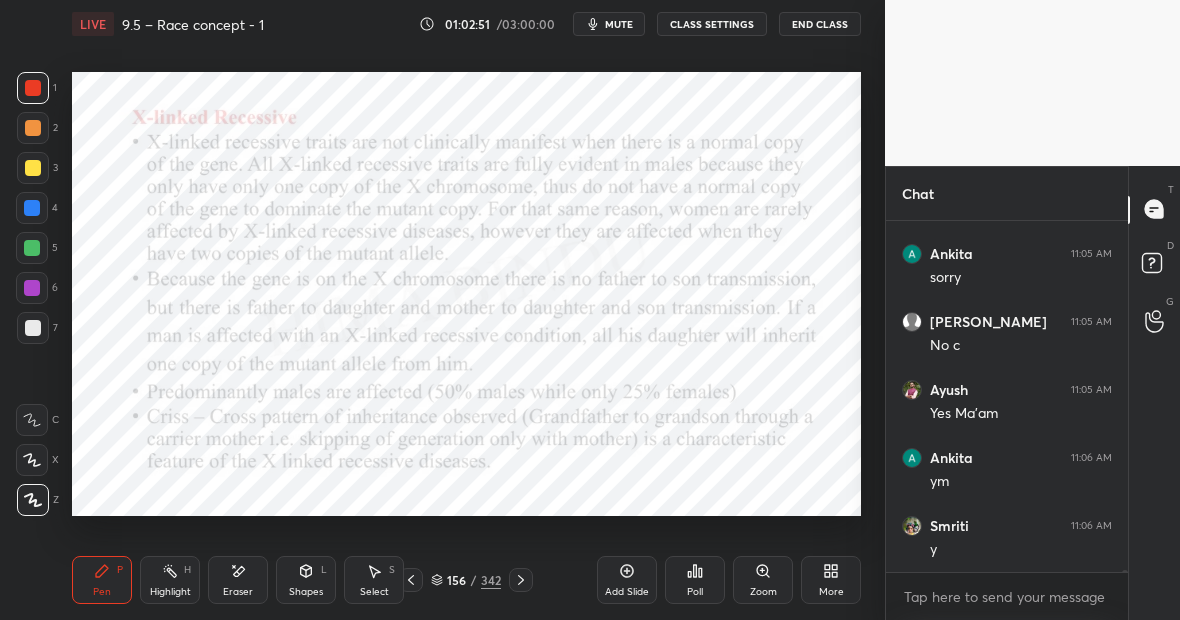click at bounding box center [32, 288] 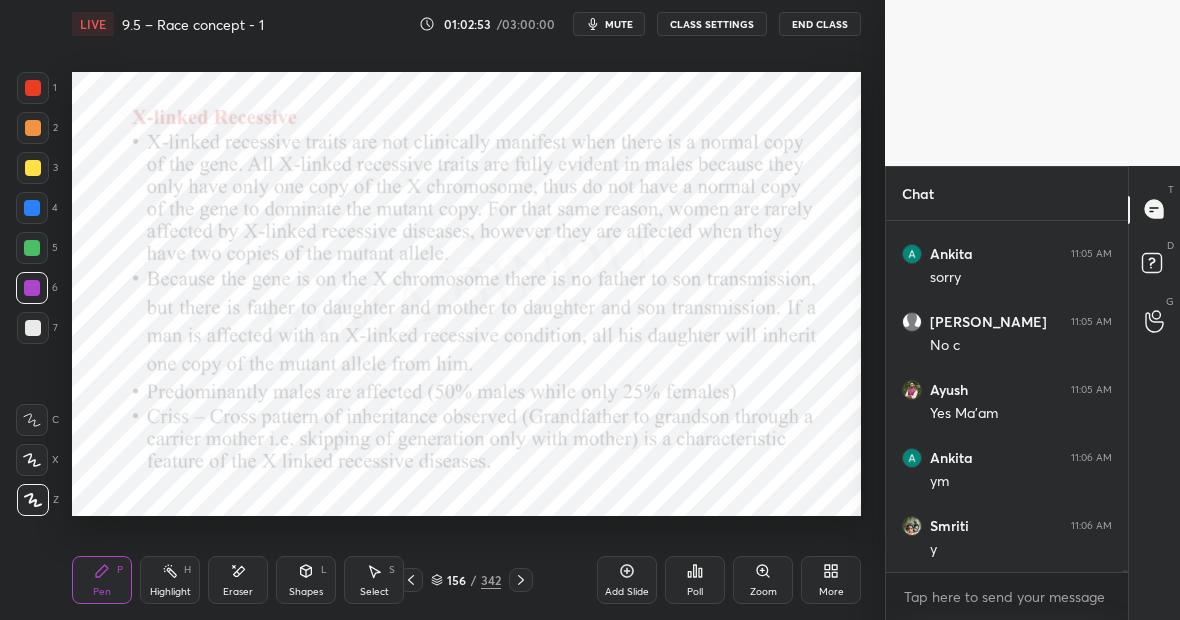 click 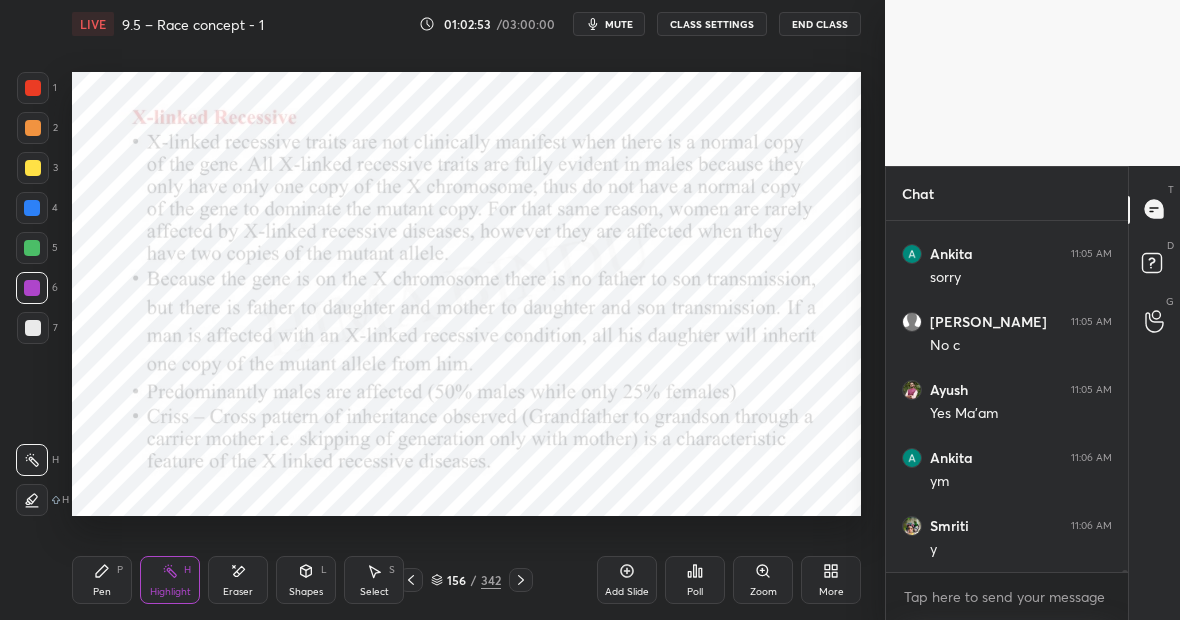 click on "Pen P" at bounding box center (102, 580) 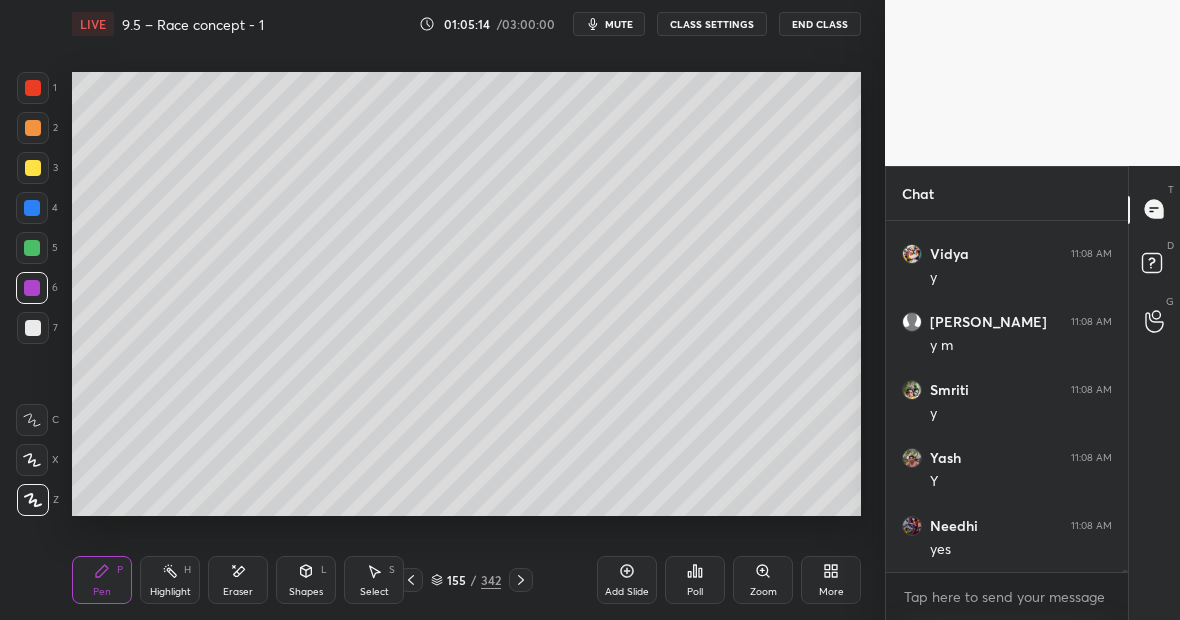 scroll, scrollTop: 59354, scrollLeft: 0, axis: vertical 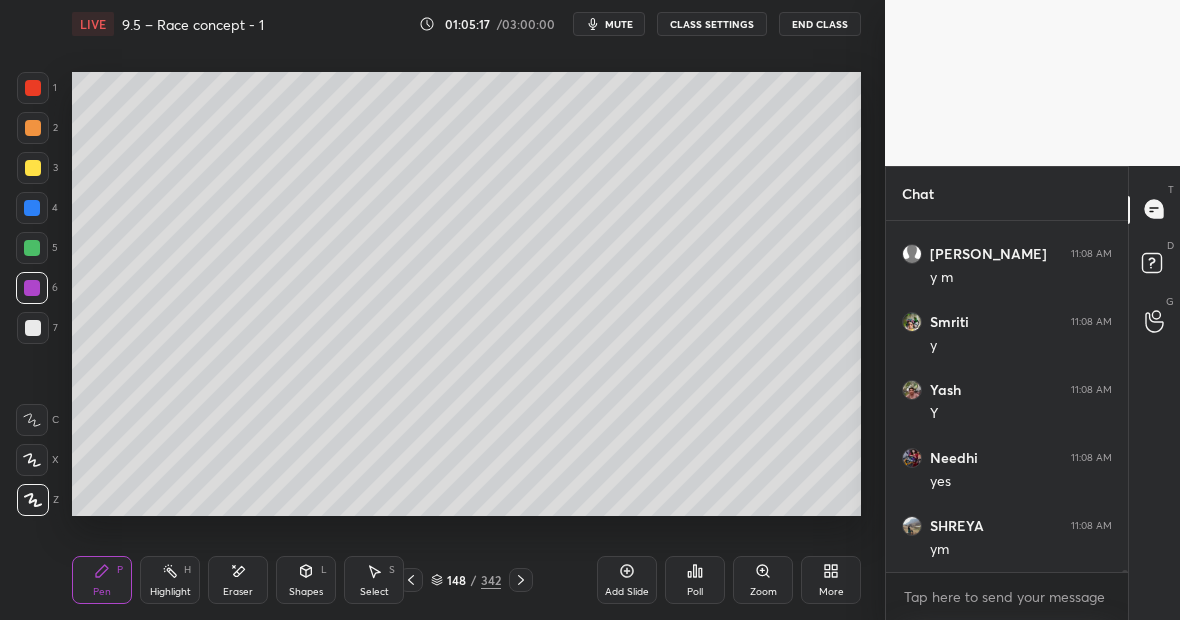 click on "Highlight H" at bounding box center (170, 580) 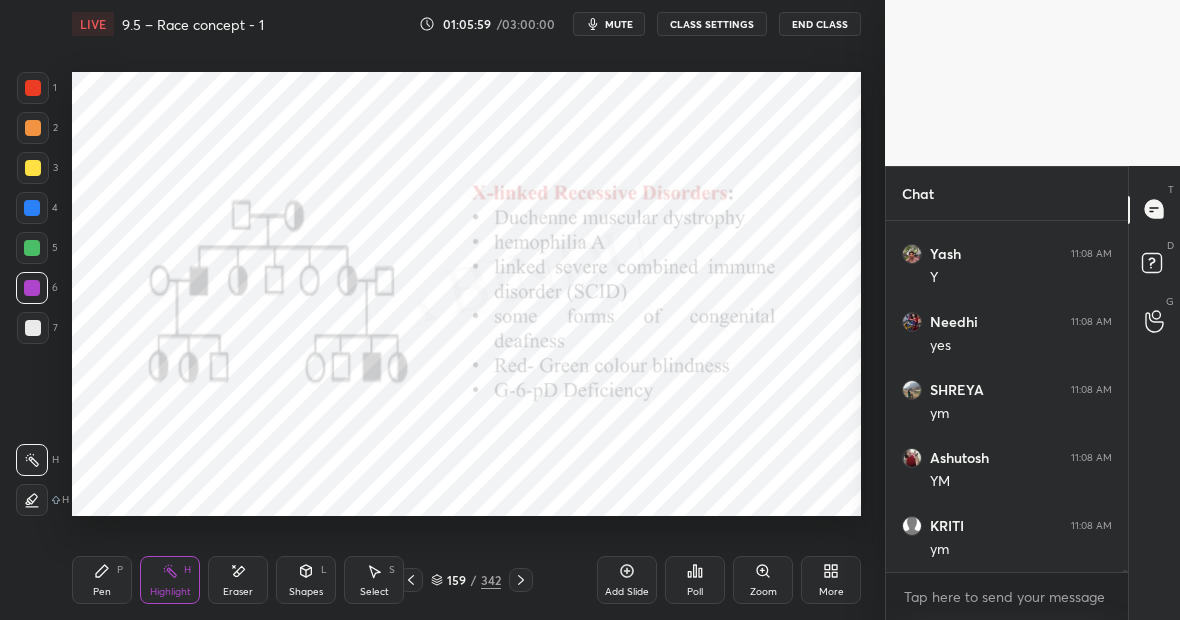 scroll, scrollTop: 59558, scrollLeft: 0, axis: vertical 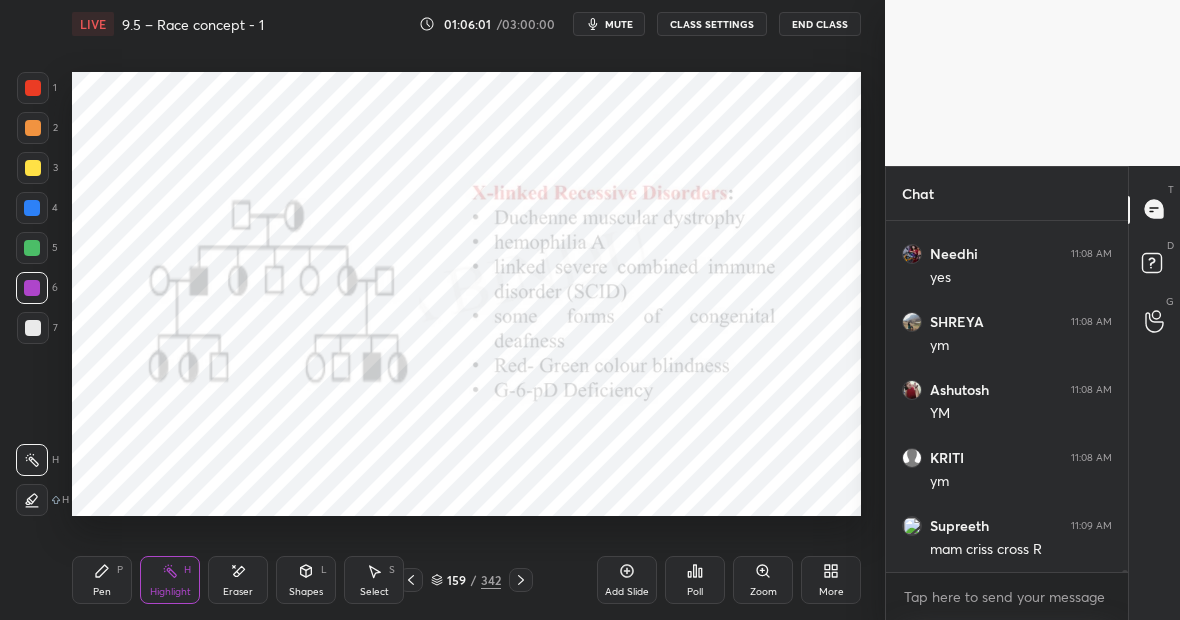 click on "Pen P" at bounding box center (102, 580) 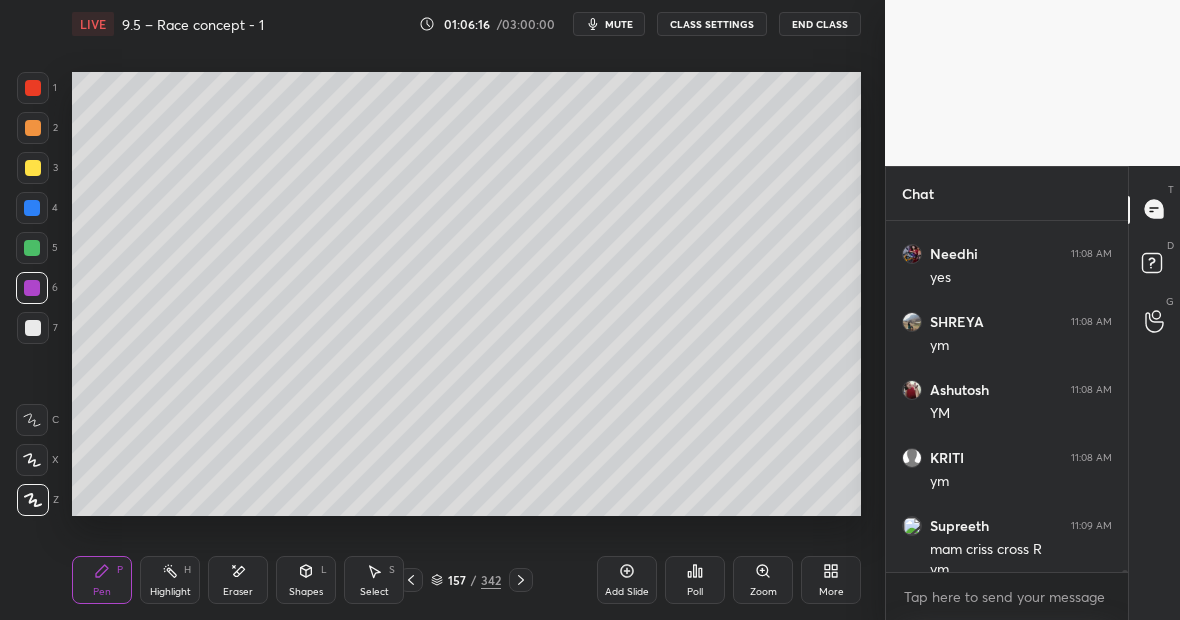 scroll, scrollTop: 59578, scrollLeft: 0, axis: vertical 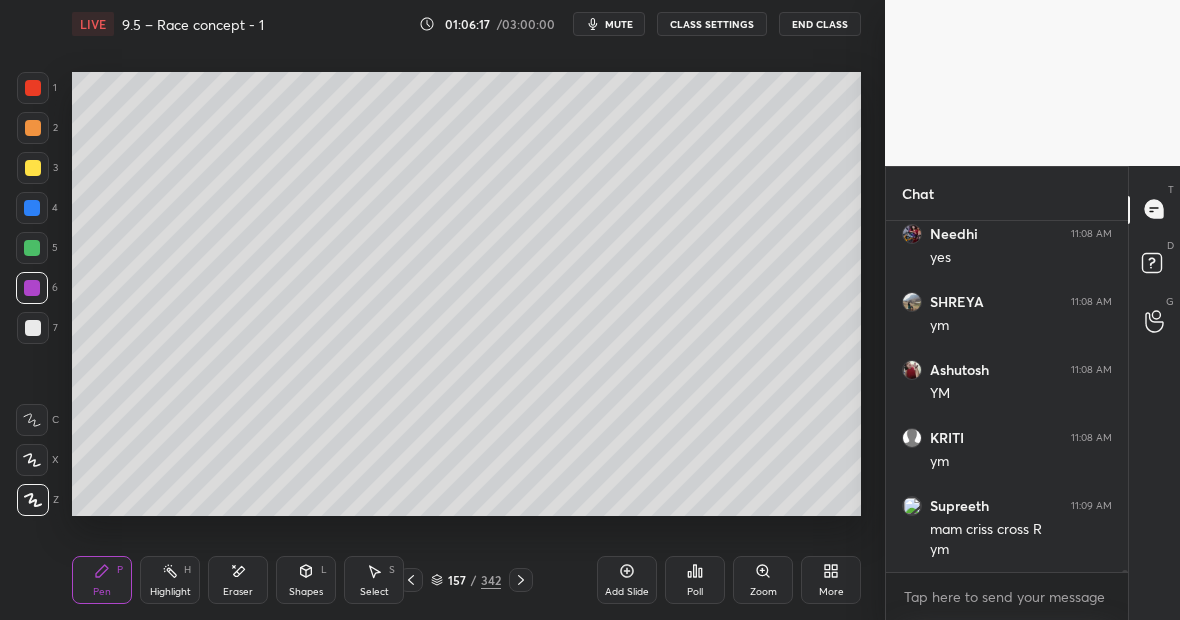 click on "Highlight" at bounding box center (170, 592) 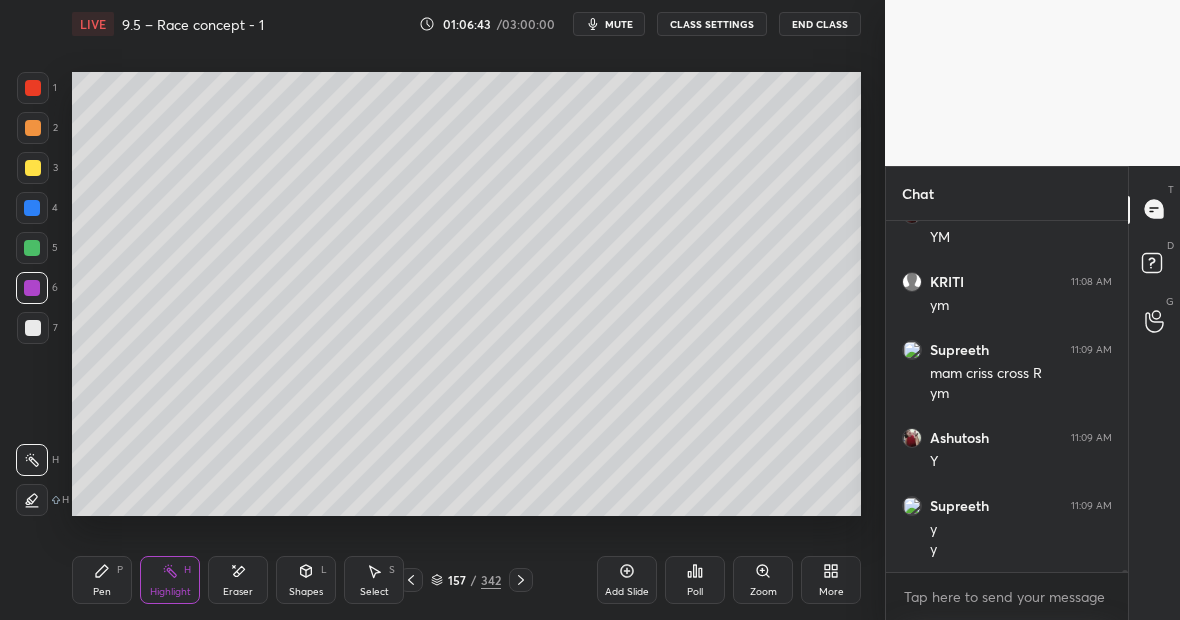 scroll, scrollTop: 59802, scrollLeft: 0, axis: vertical 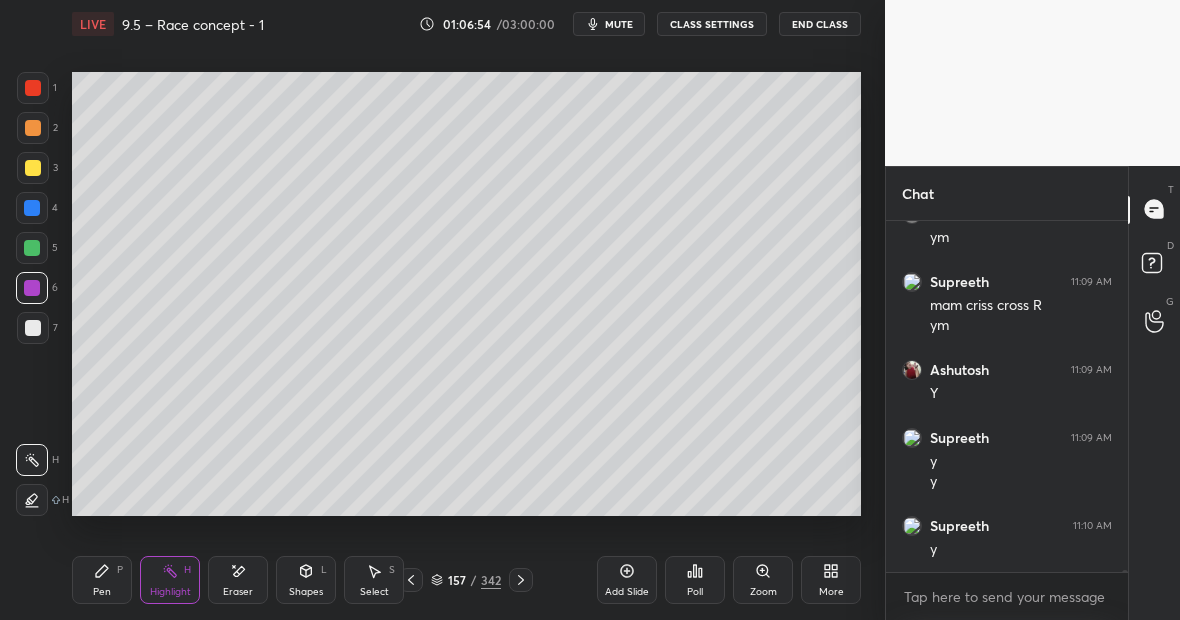 click on "Pen P" at bounding box center [102, 580] 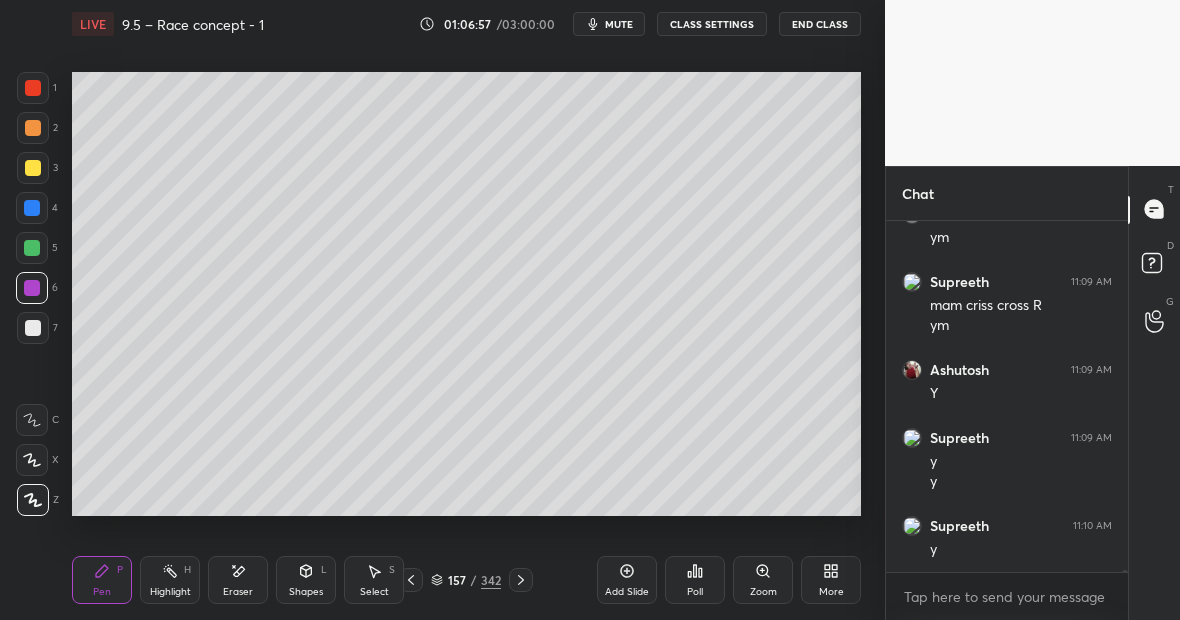 click on "Pen P Highlight H Eraser Shapes L Select S" at bounding box center [203, 580] 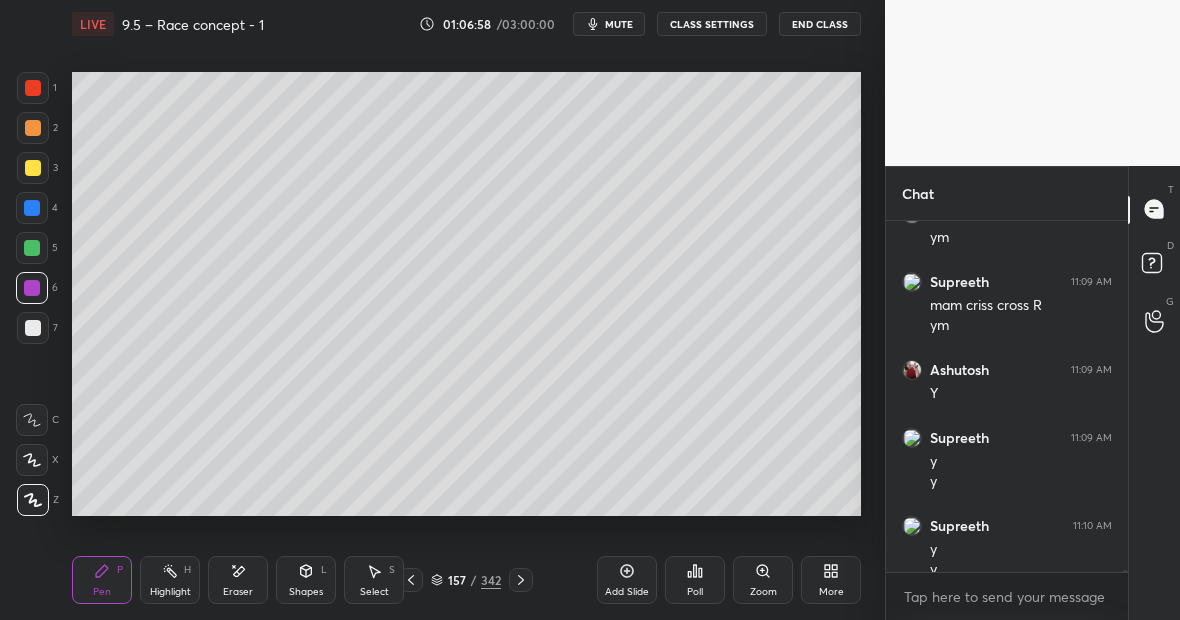scroll, scrollTop: 59822, scrollLeft: 0, axis: vertical 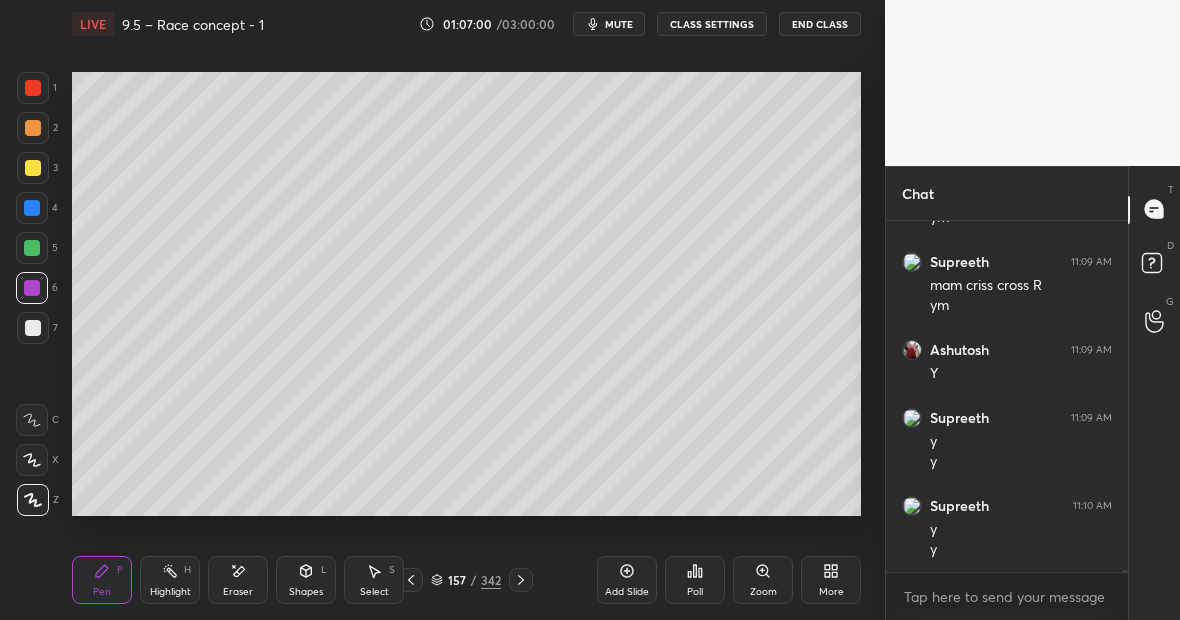 click on "Highlight H" at bounding box center [170, 580] 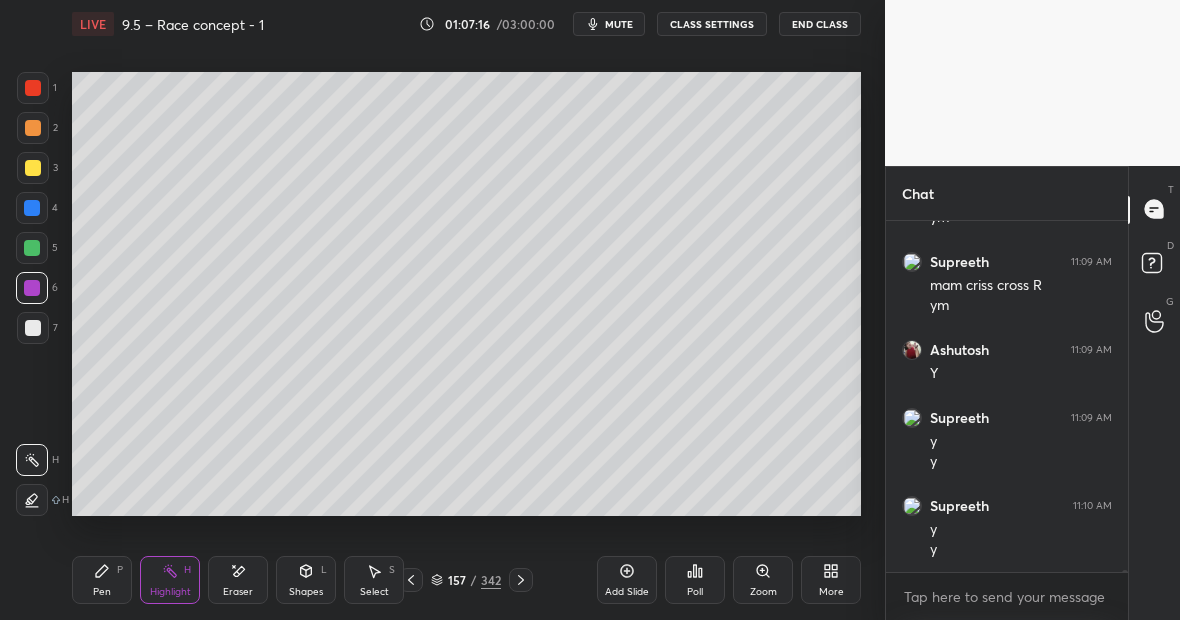 click on "Pen P" at bounding box center [102, 580] 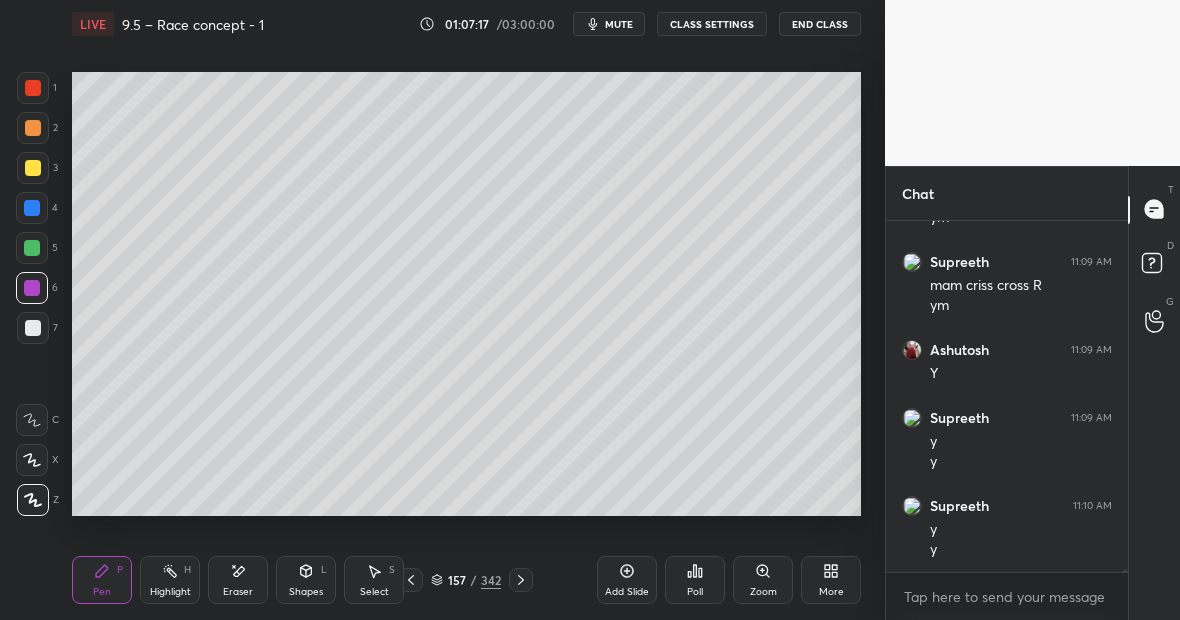 click at bounding box center [33, 328] 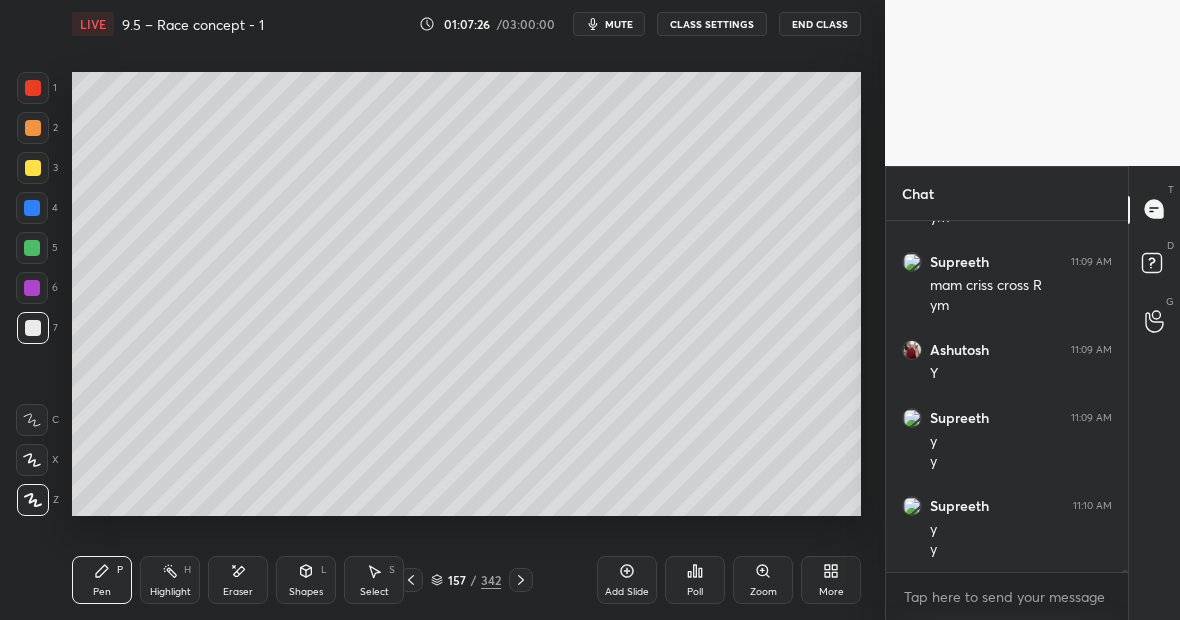click on "Setting up your live class Poll for   secs No correct answer Start poll" at bounding box center [466, 294] 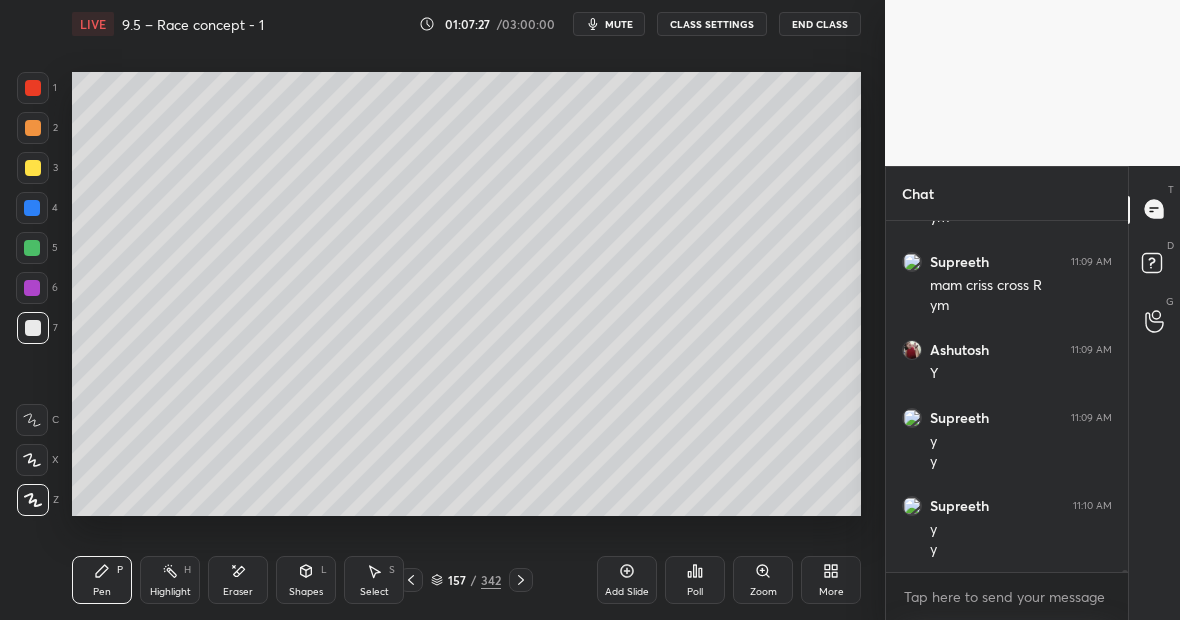 click on "Eraser" at bounding box center [238, 580] 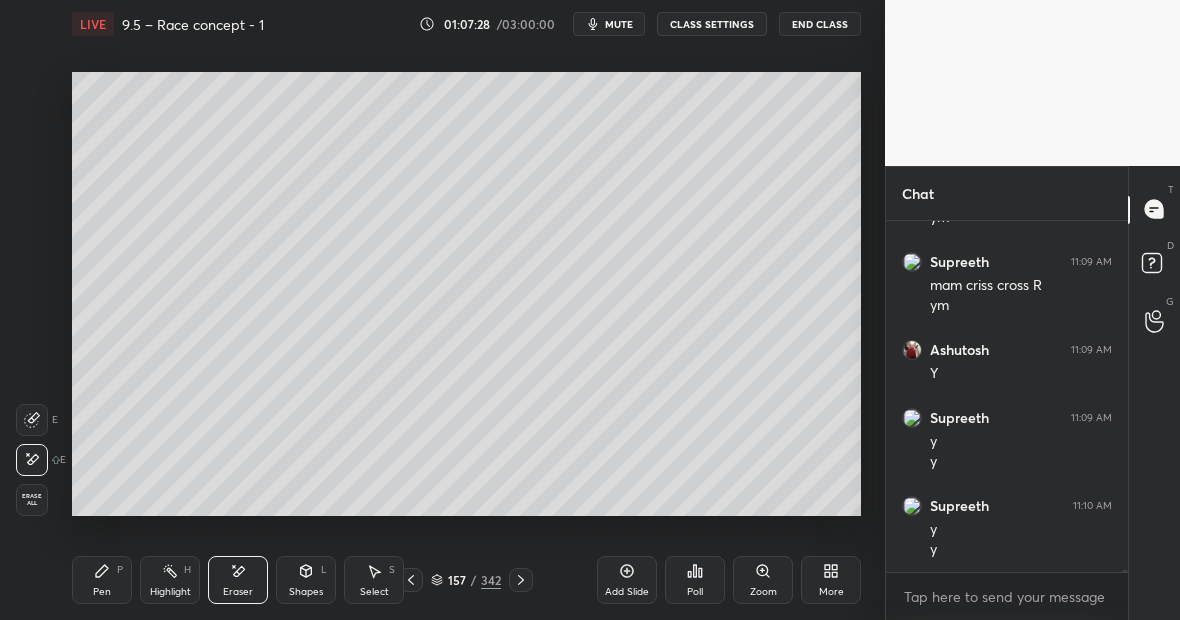 click on "Pen P Highlight H Eraser Shapes L Select S" at bounding box center [203, 580] 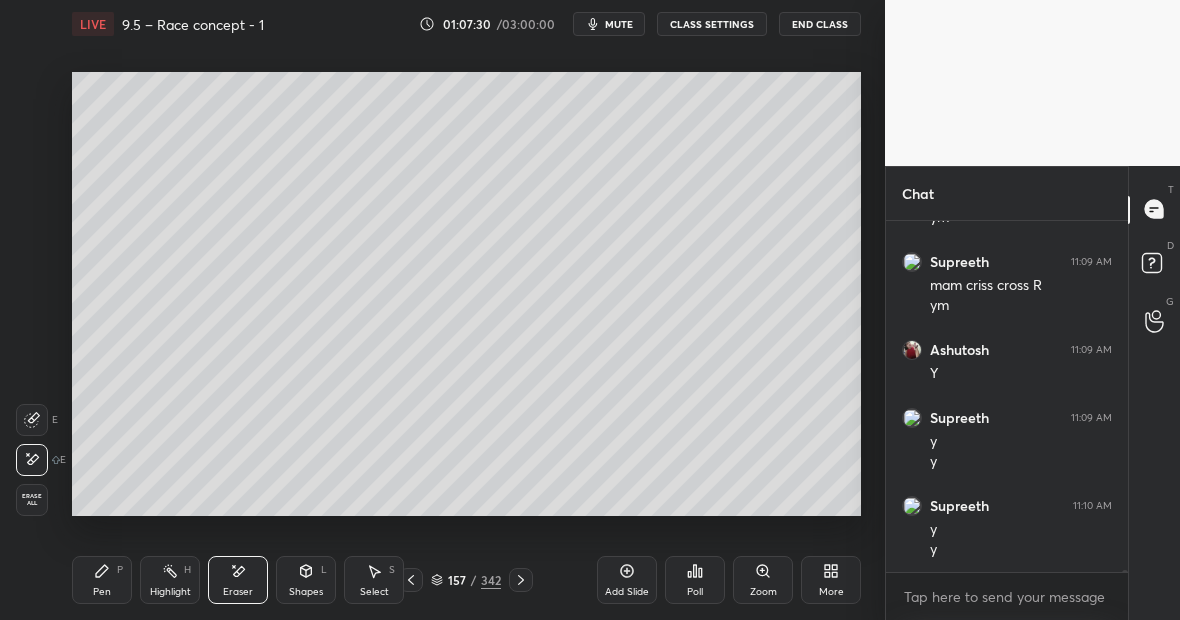 click on "Pen P" at bounding box center [102, 580] 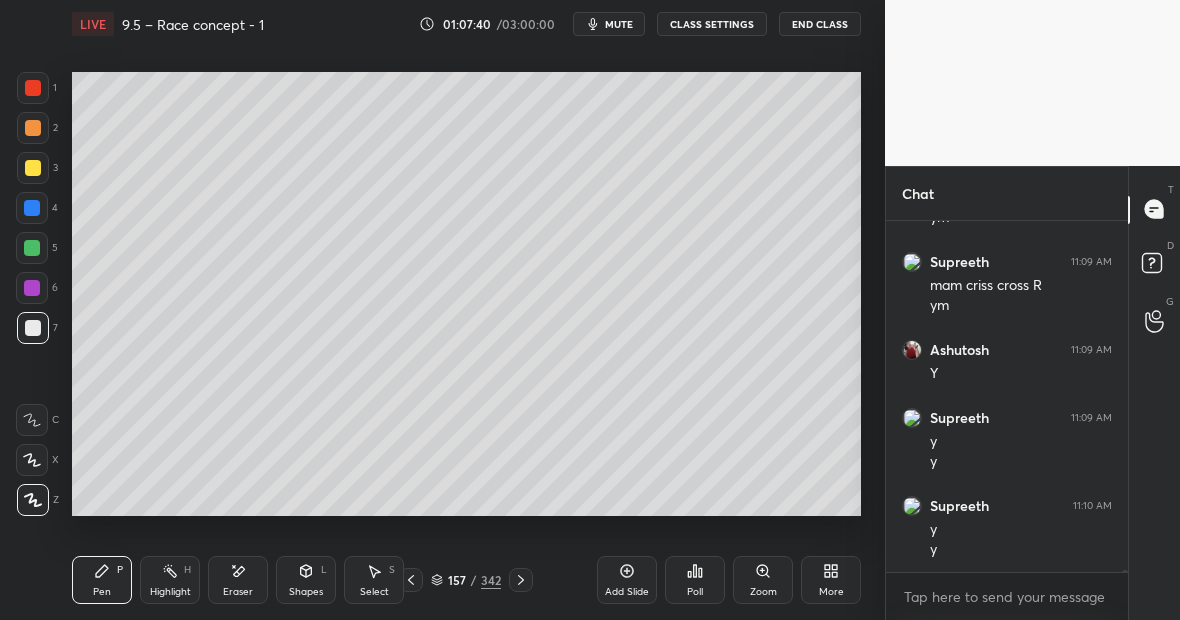 click on "Highlight" at bounding box center [170, 592] 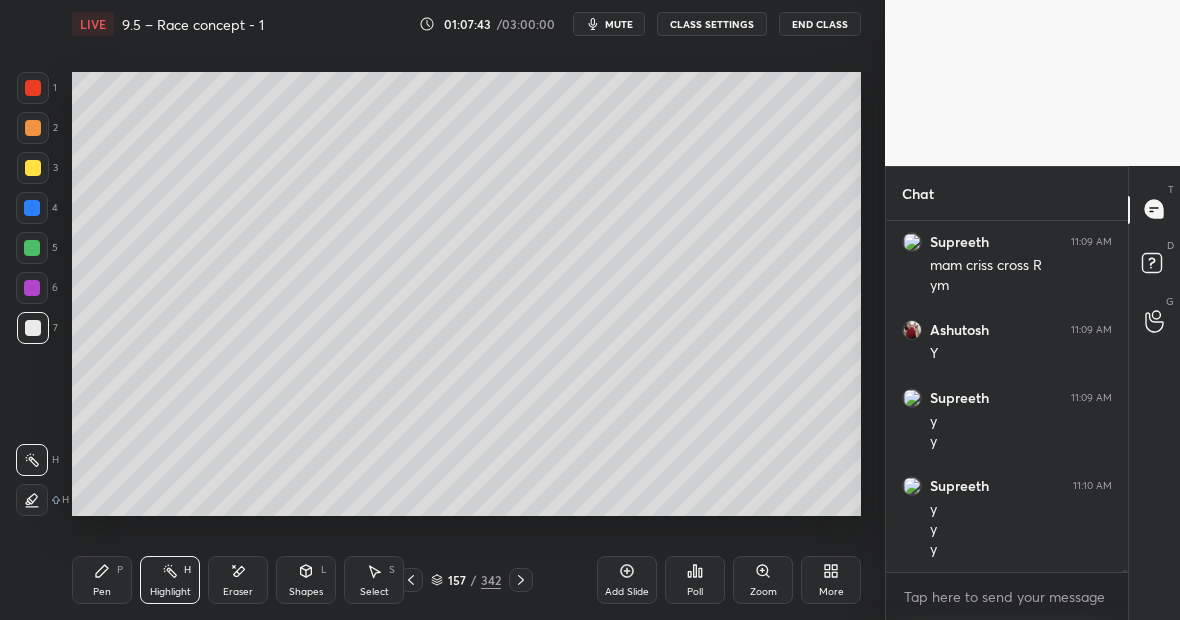 scroll, scrollTop: 59910, scrollLeft: 0, axis: vertical 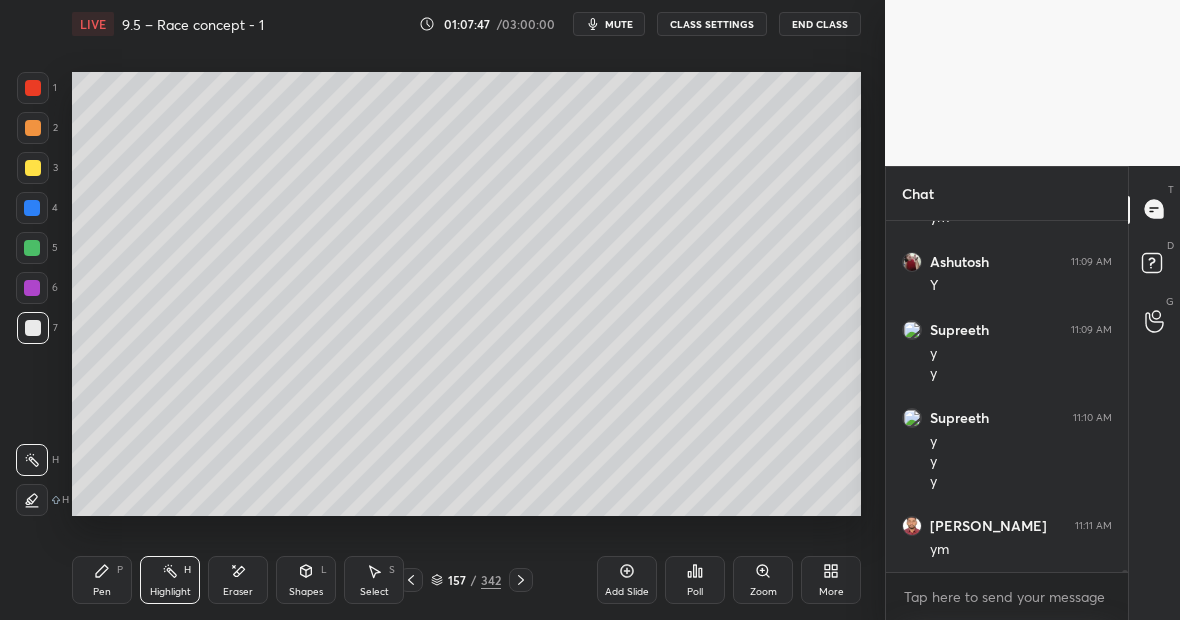 click on "Pen" at bounding box center (102, 592) 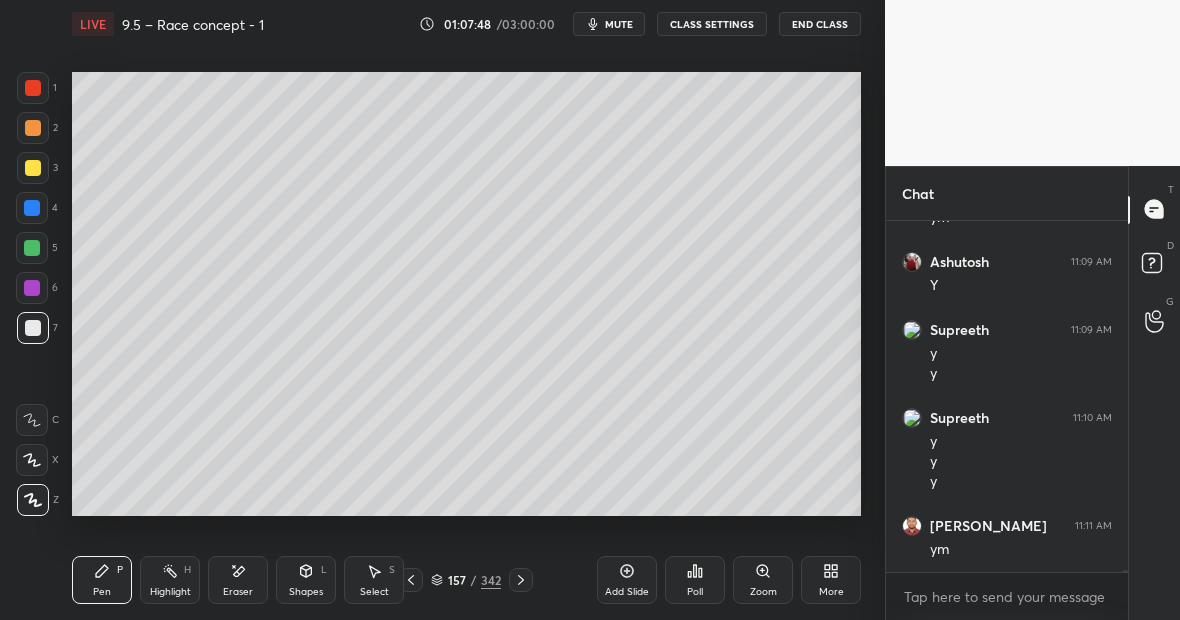 click on "Highlight H" at bounding box center (170, 580) 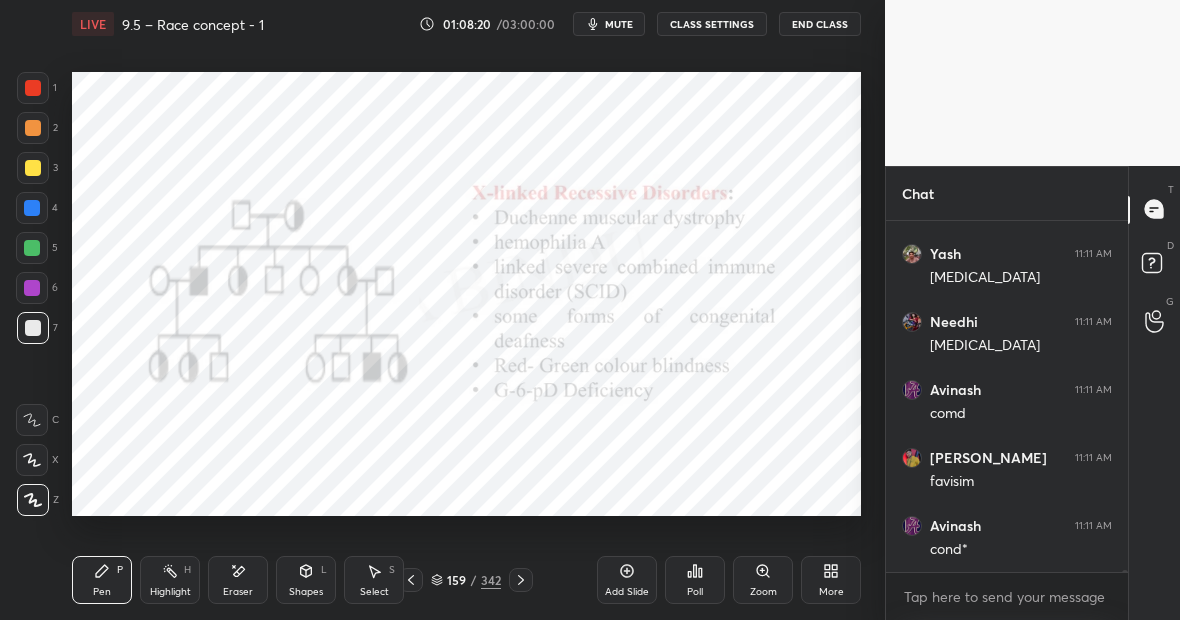 scroll, scrollTop: 60726, scrollLeft: 0, axis: vertical 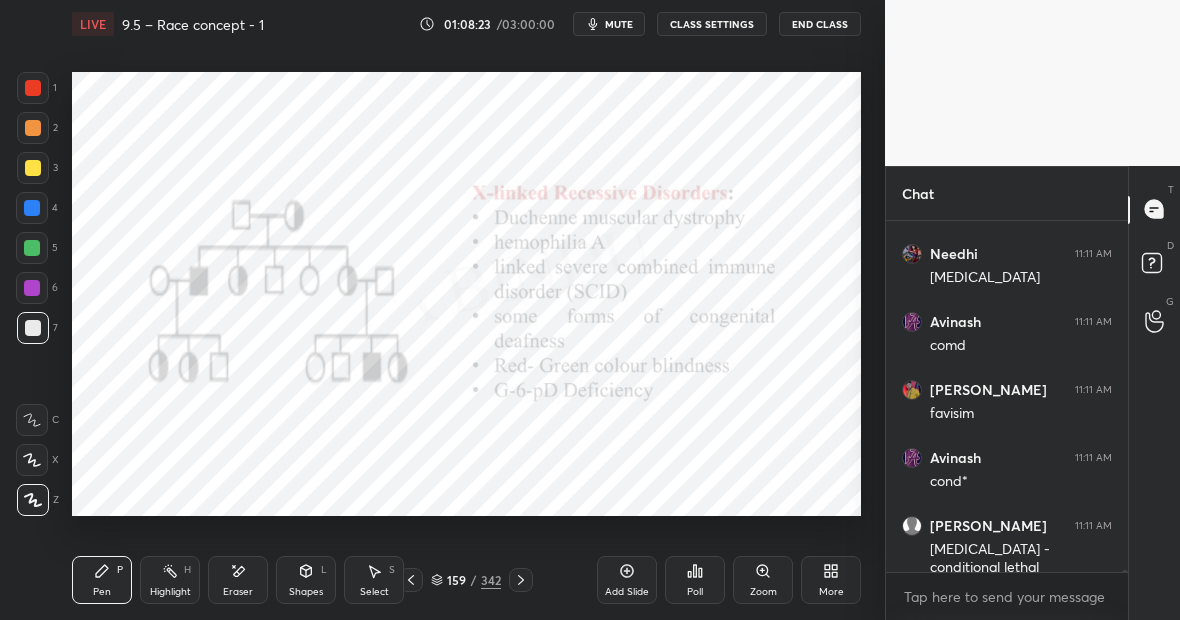 click on "Highlight H" at bounding box center [170, 580] 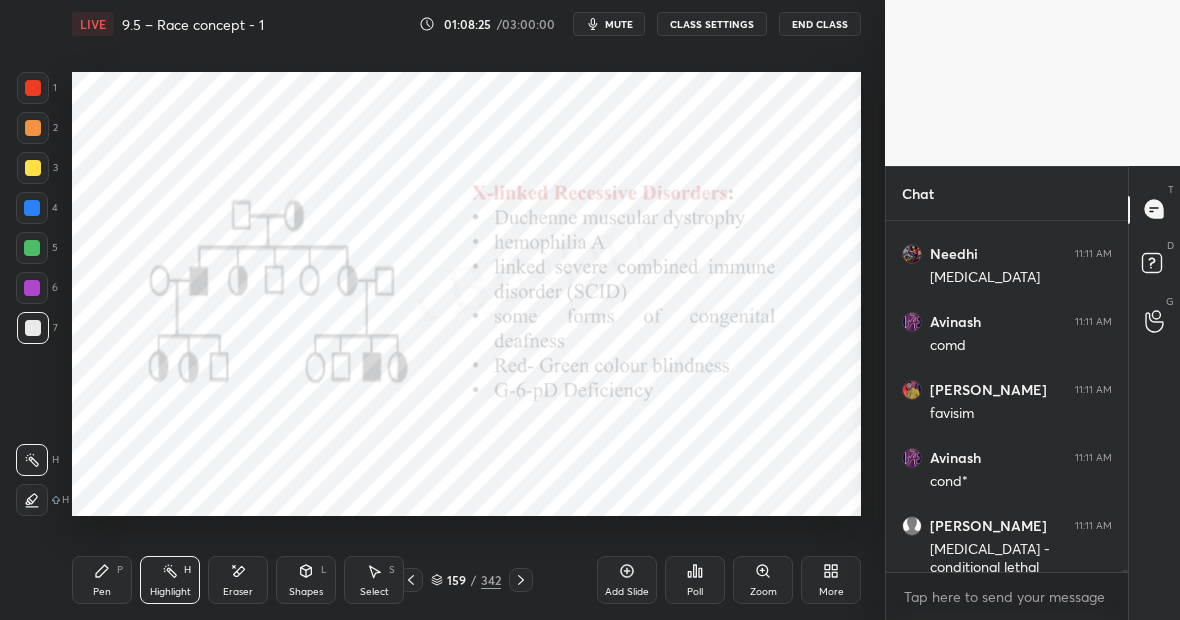 scroll, scrollTop: 60794, scrollLeft: 0, axis: vertical 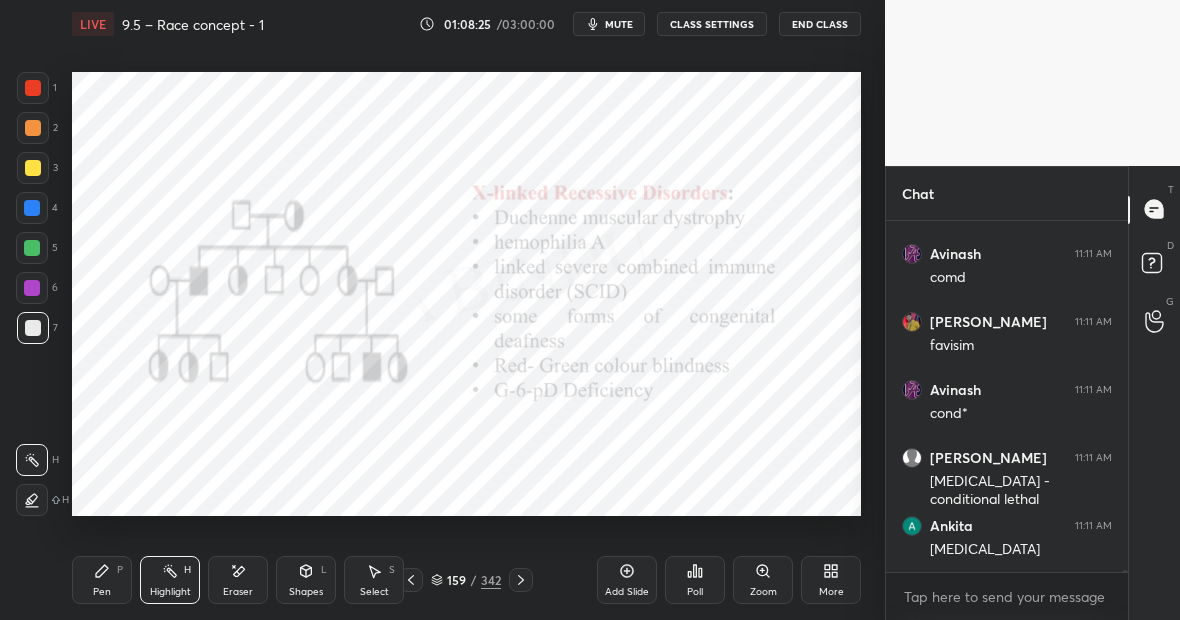 click on "Pen P" at bounding box center [102, 580] 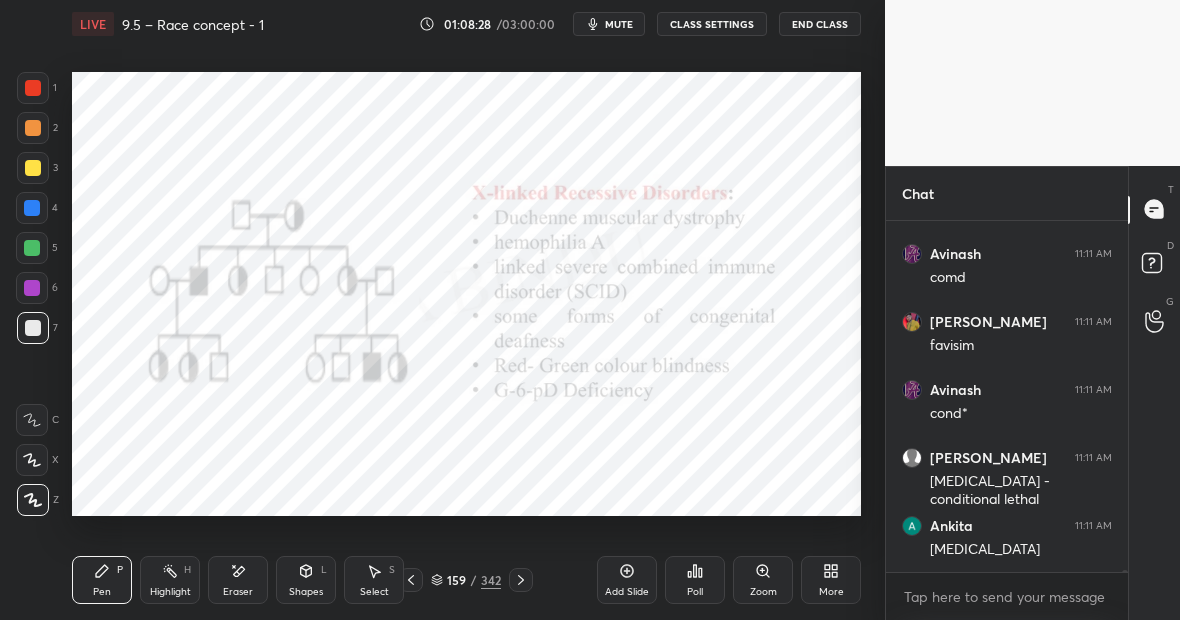 click on "Pen P" at bounding box center (102, 580) 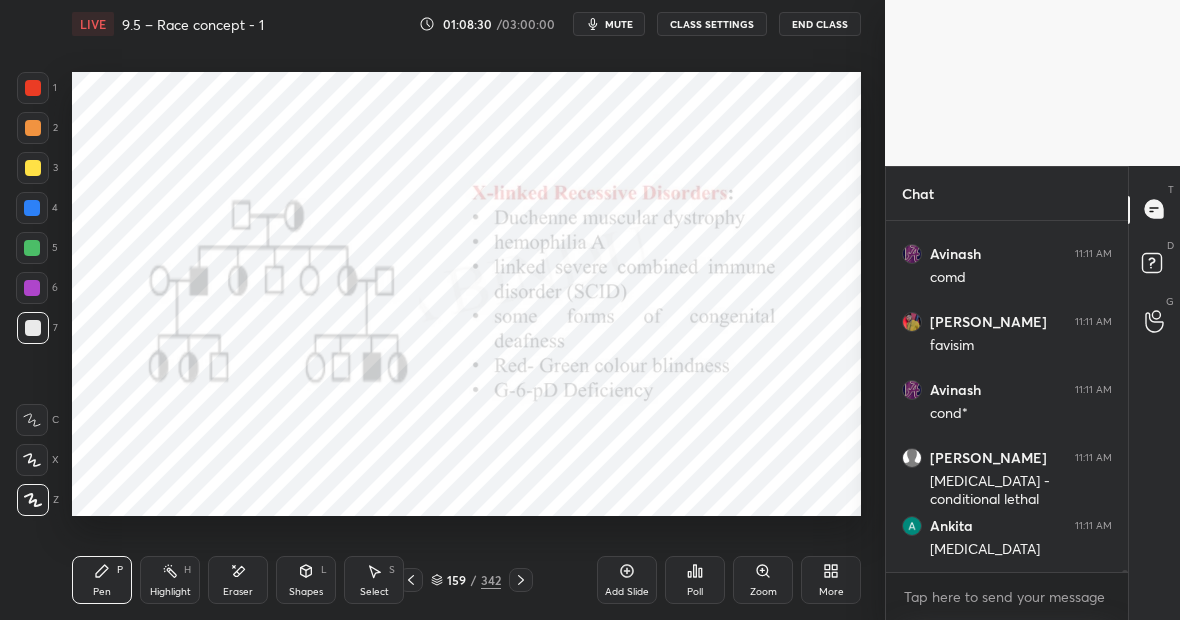 click at bounding box center [32, 288] 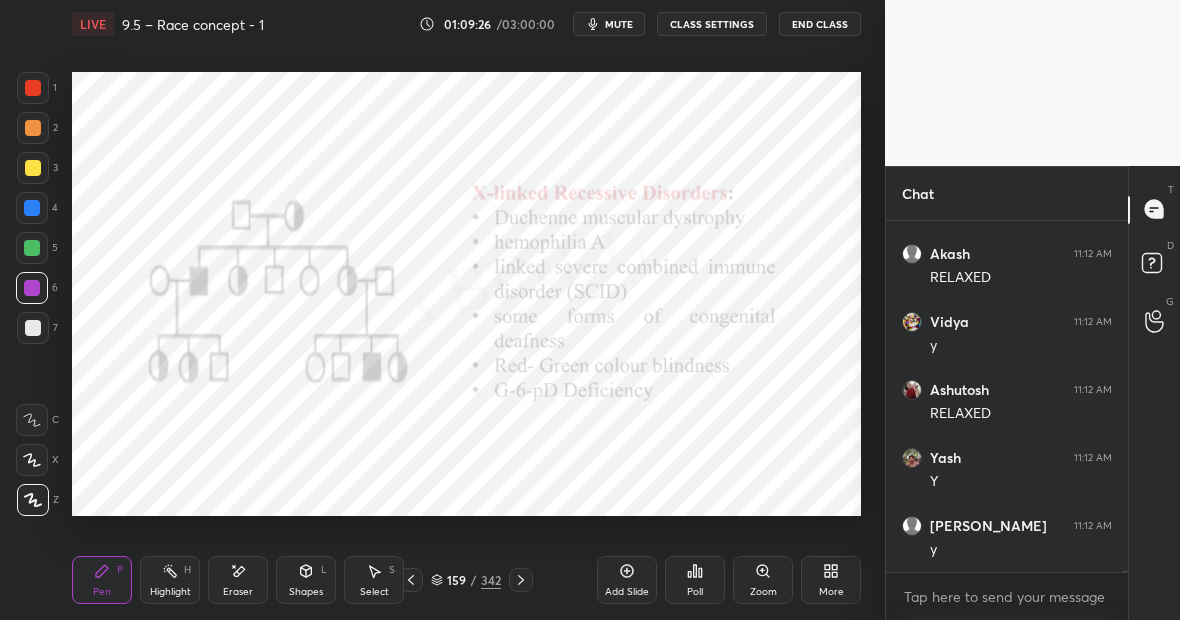 scroll, scrollTop: 61950, scrollLeft: 0, axis: vertical 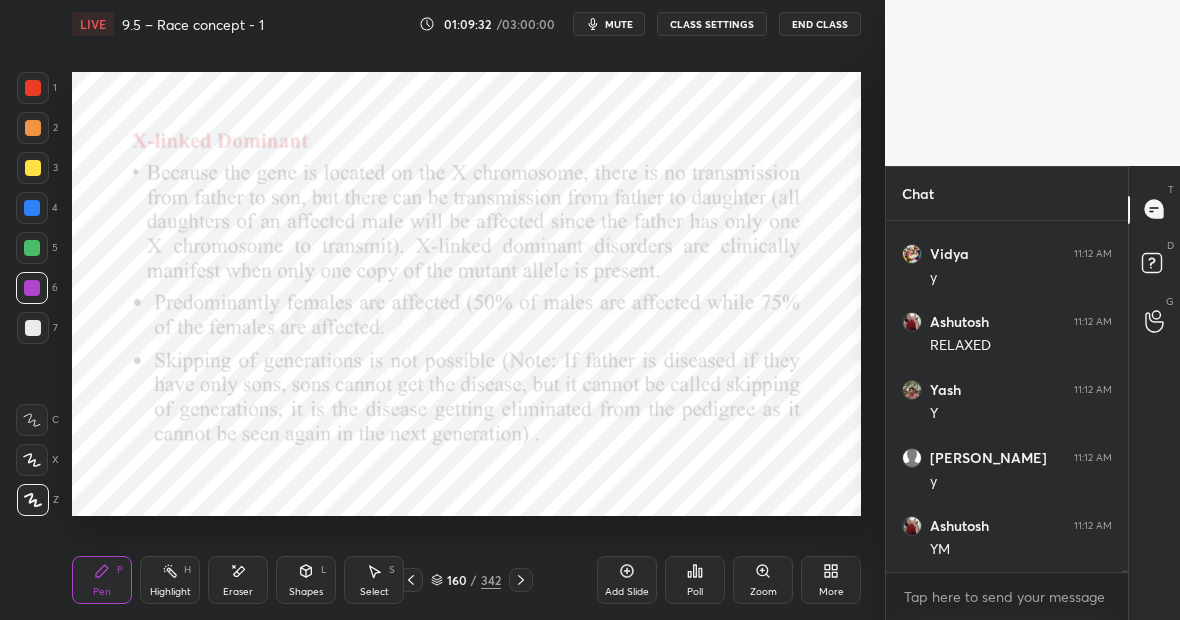 click at bounding box center (32, 208) 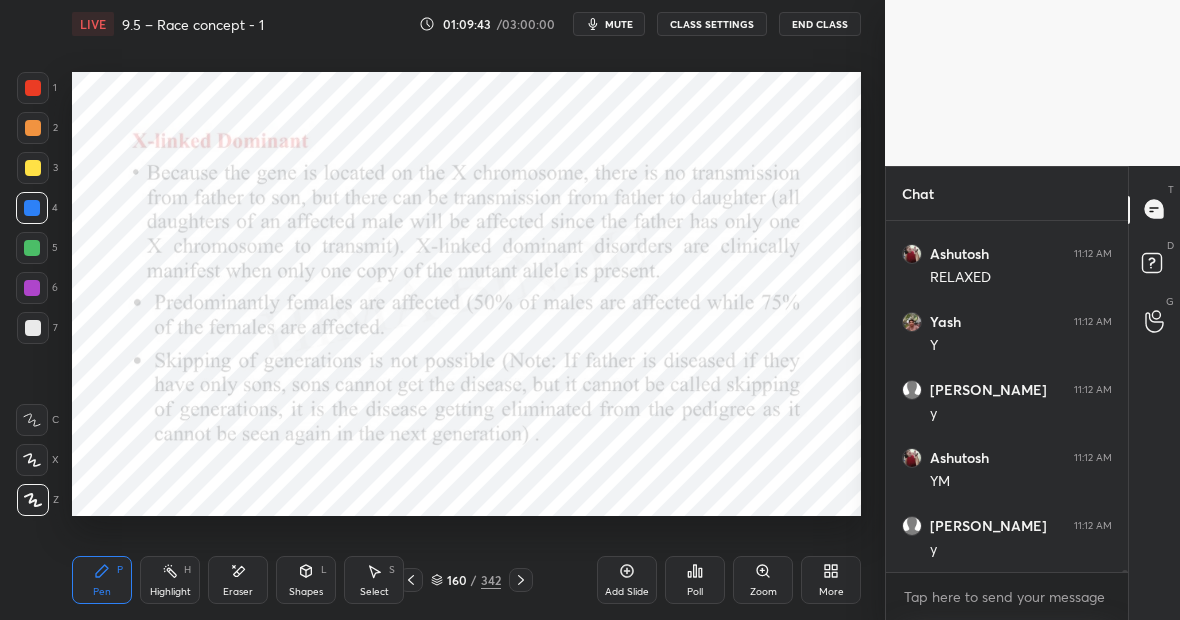 scroll, scrollTop: 62086, scrollLeft: 0, axis: vertical 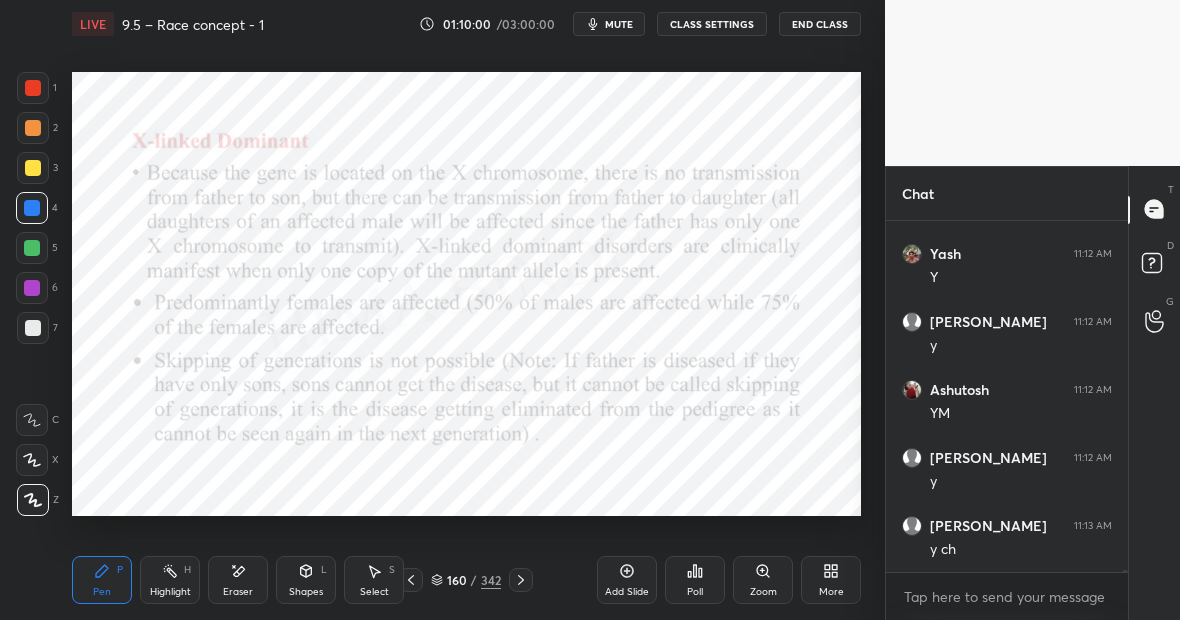 click on "Add Slide" at bounding box center (627, 592) 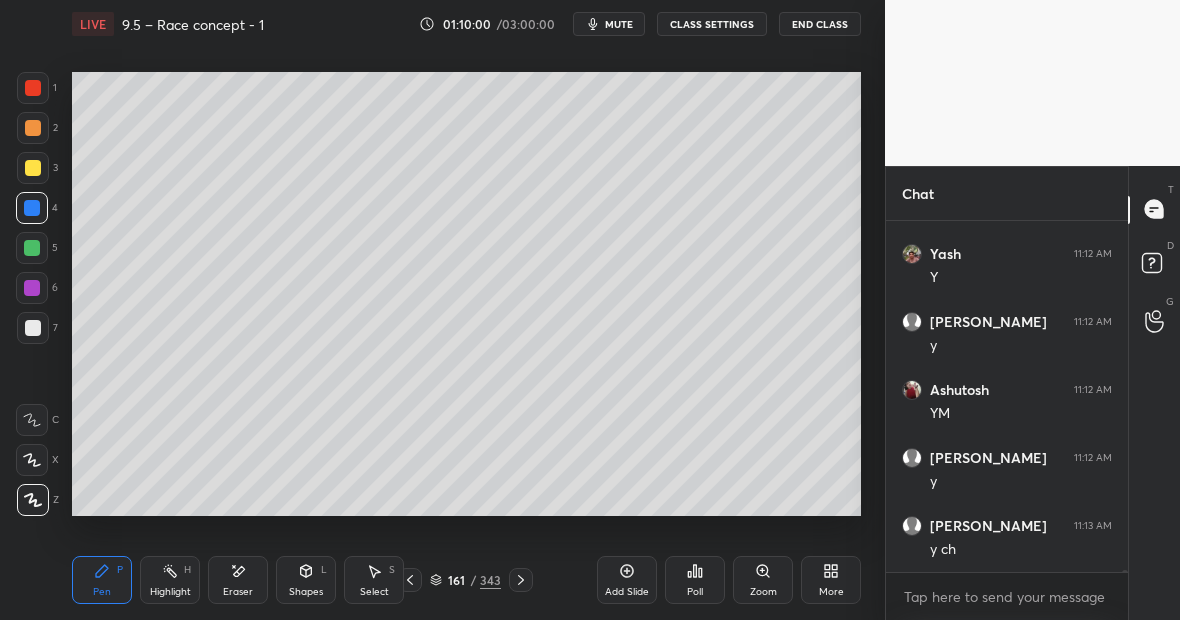 scroll, scrollTop: 62106, scrollLeft: 0, axis: vertical 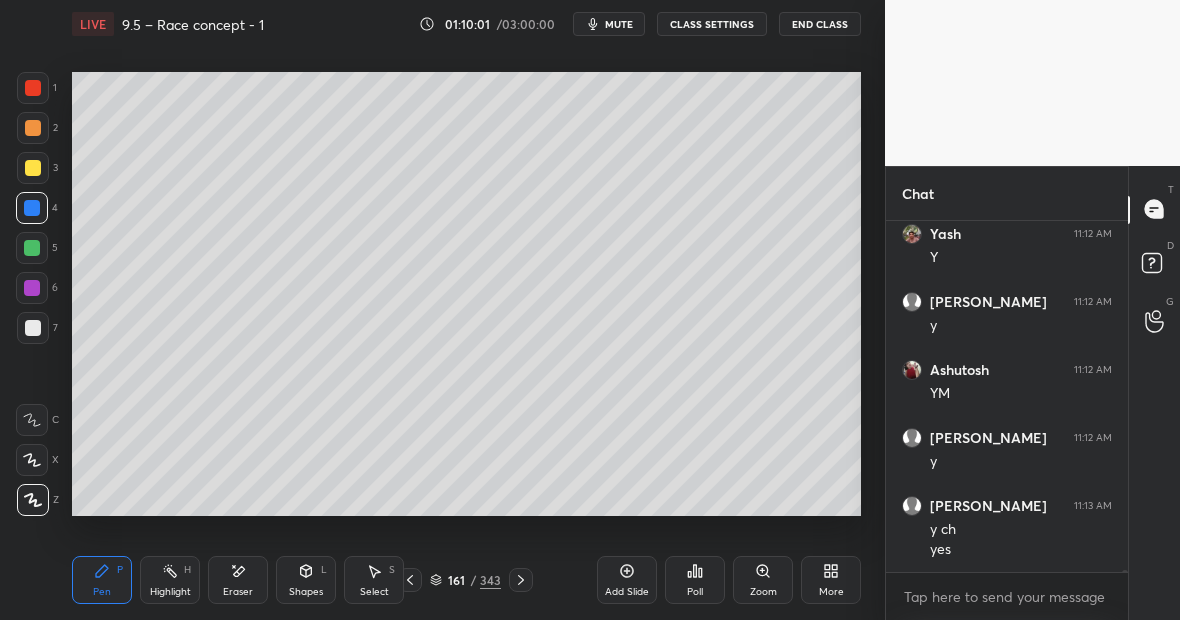 click at bounding box center (33, 168) 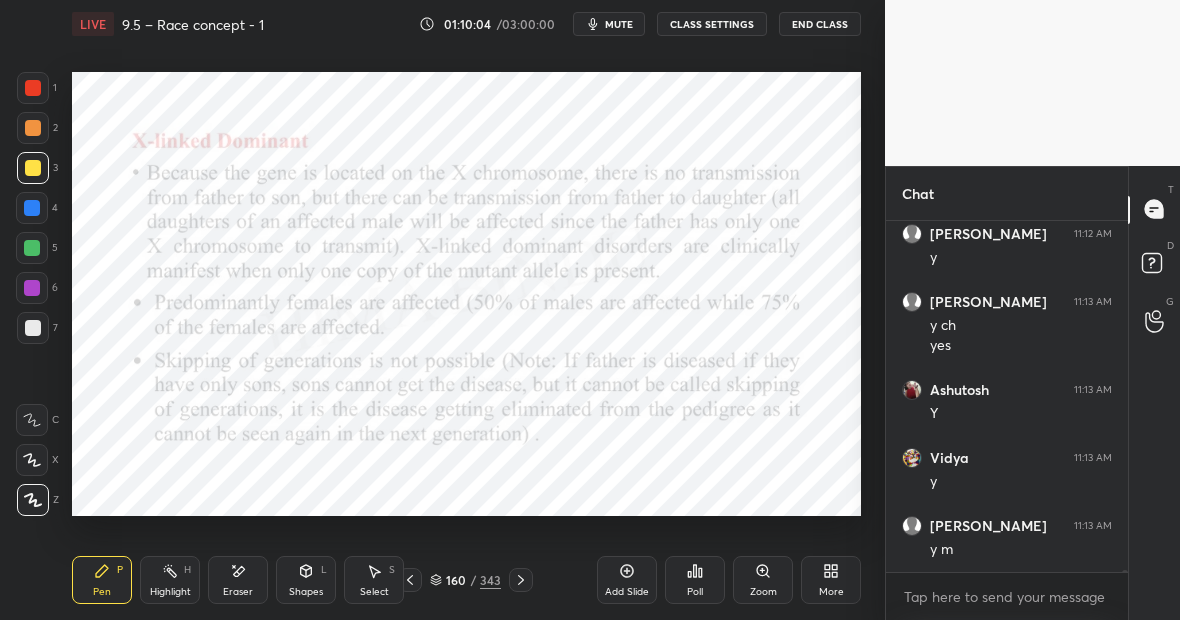 scroll, scrollTop: 62378, scrollLeft: 0, axis: vertical 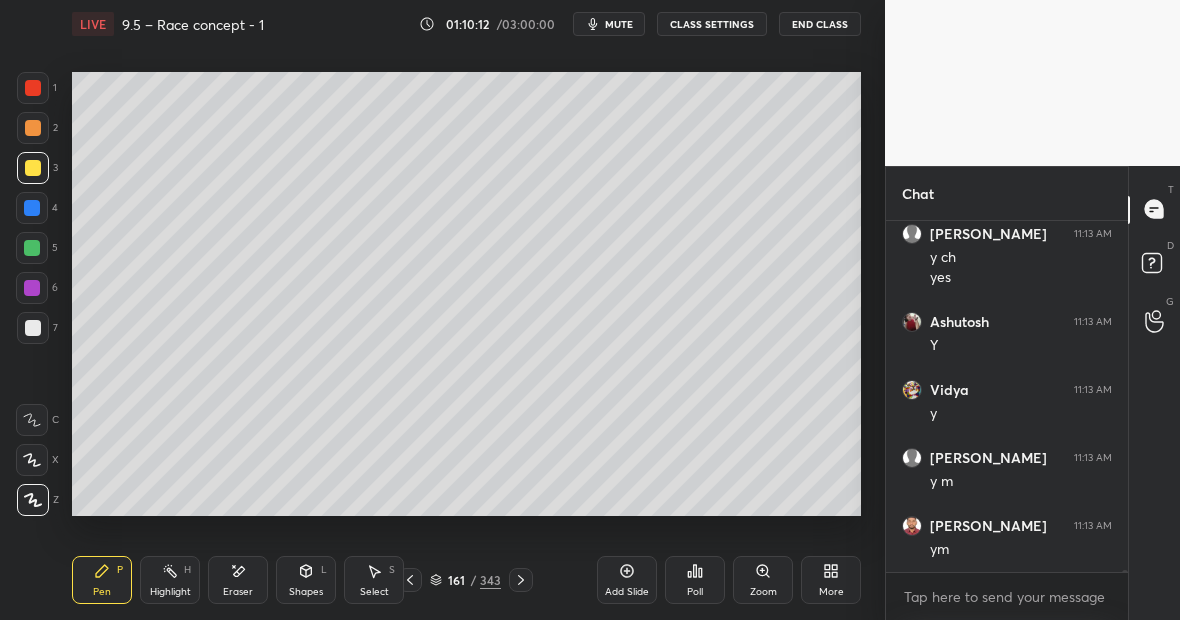 click at bounding box center [33, 88] 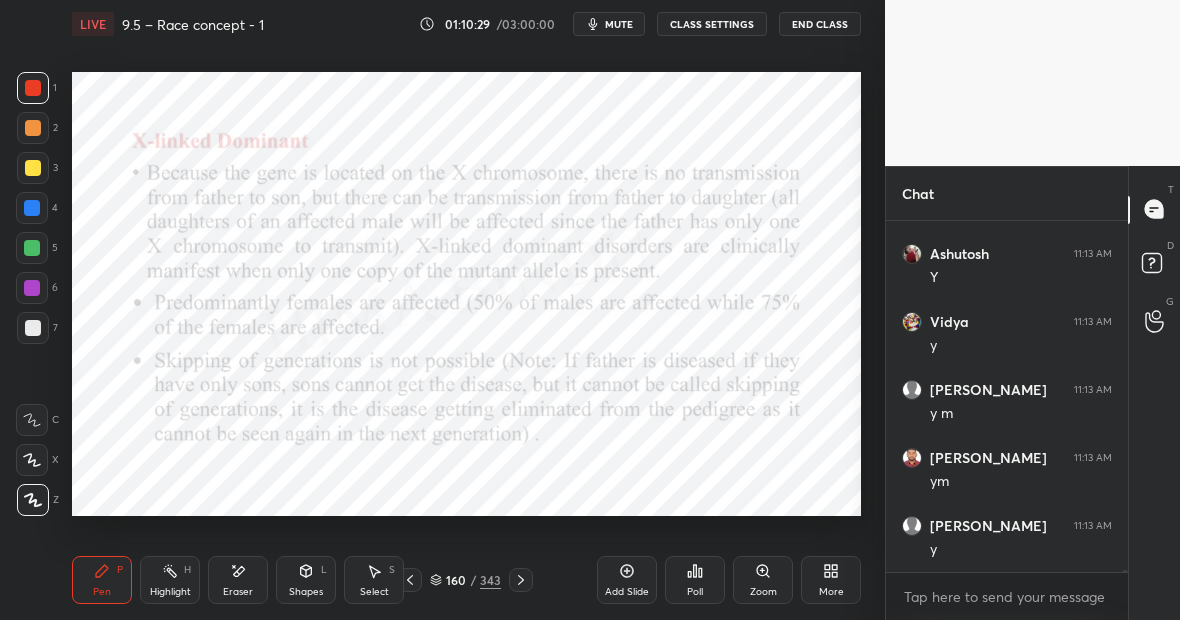 click on "Pen P" at bounding box center [102, 580] 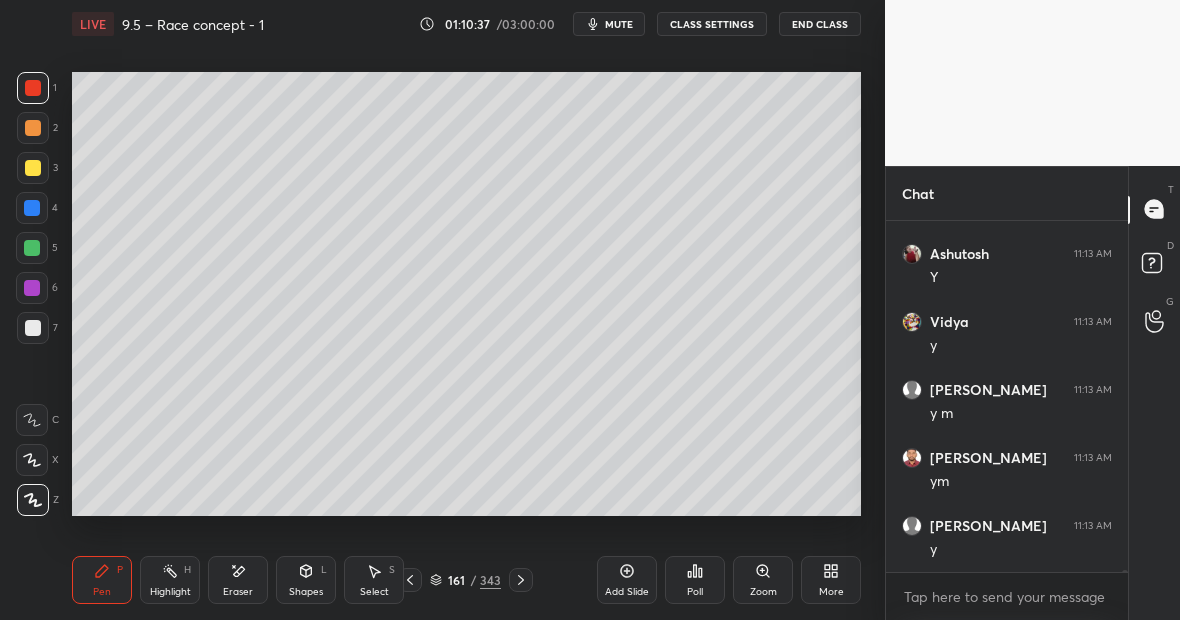 click at bounding box center (33, 168) 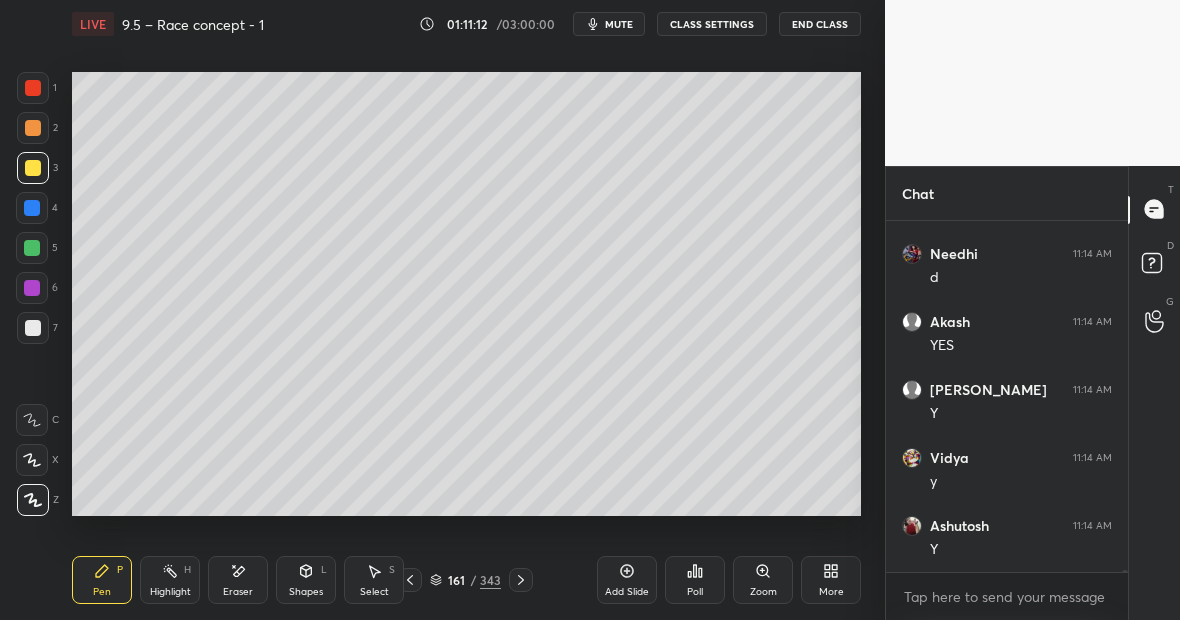 scroll, scrollTop: 62922, scrollLeft: 0, axis: vertical 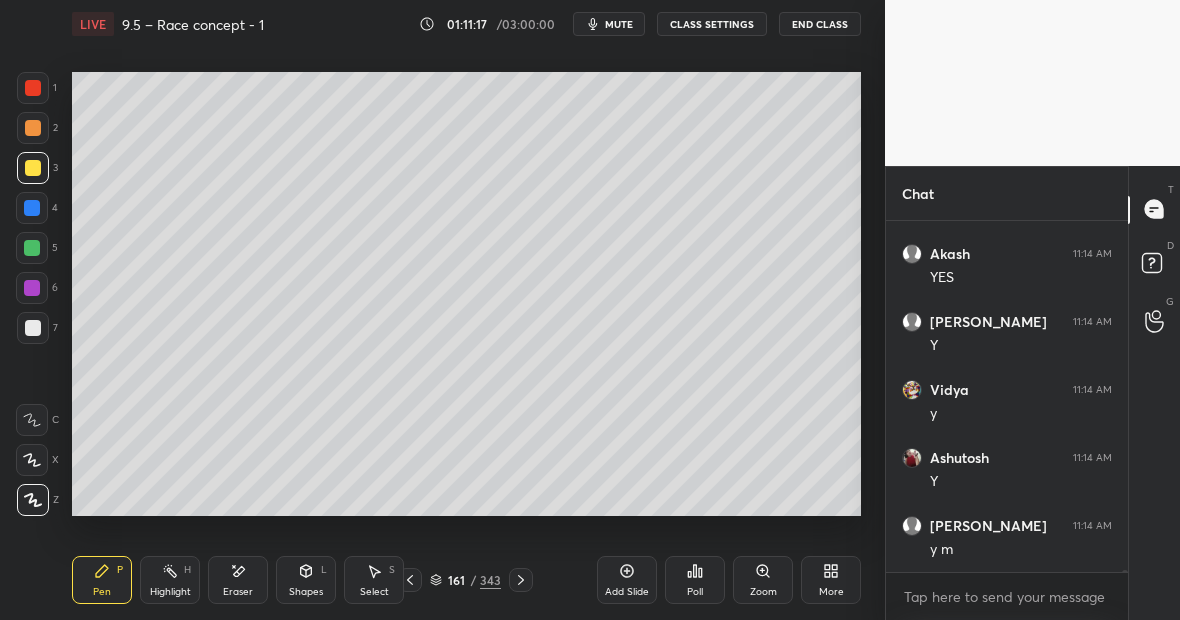 click on "Highlight H" at bounding box center [170, 580] 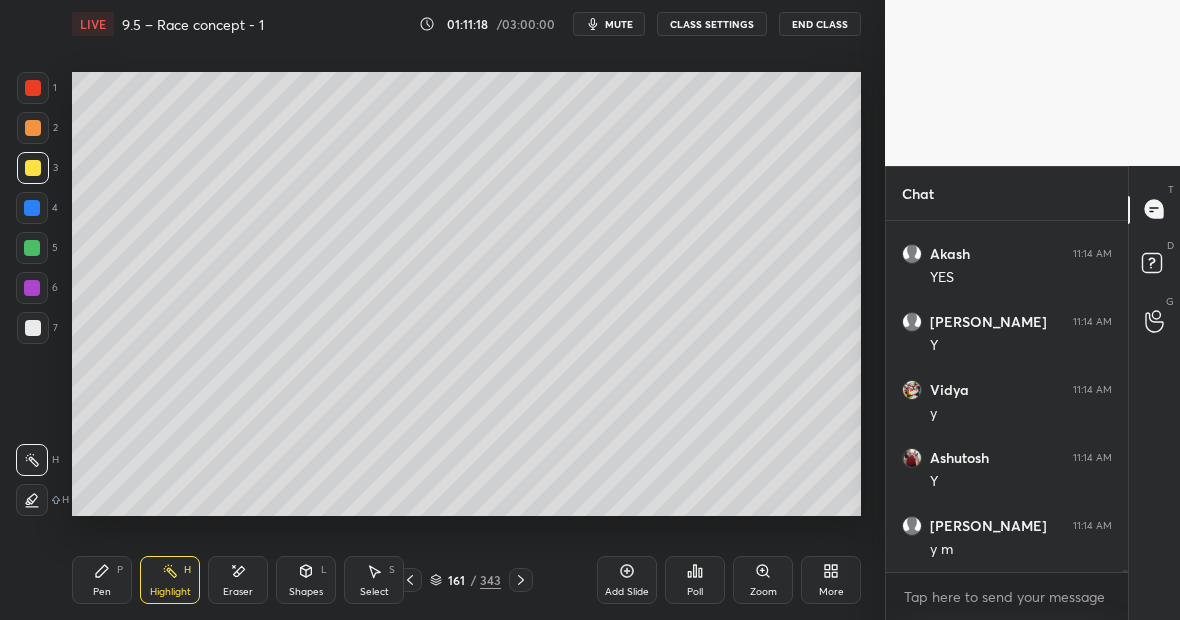 click on "Eraser" at bounding box center (238, 580) 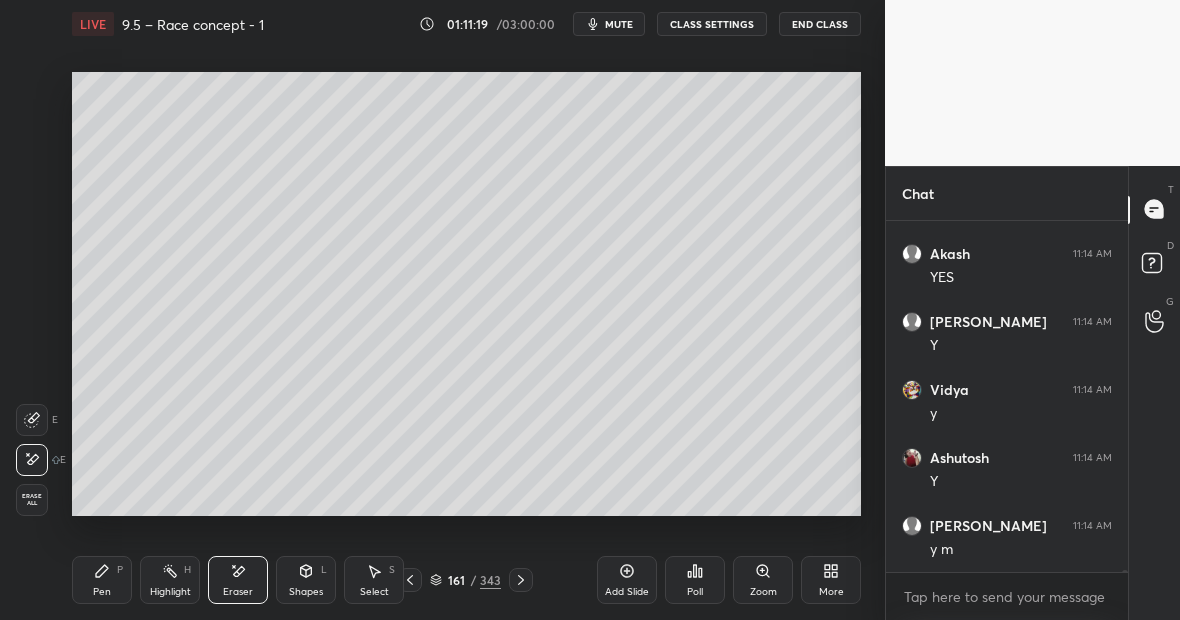 click on "Pen P" at bounding box center [102, 580] 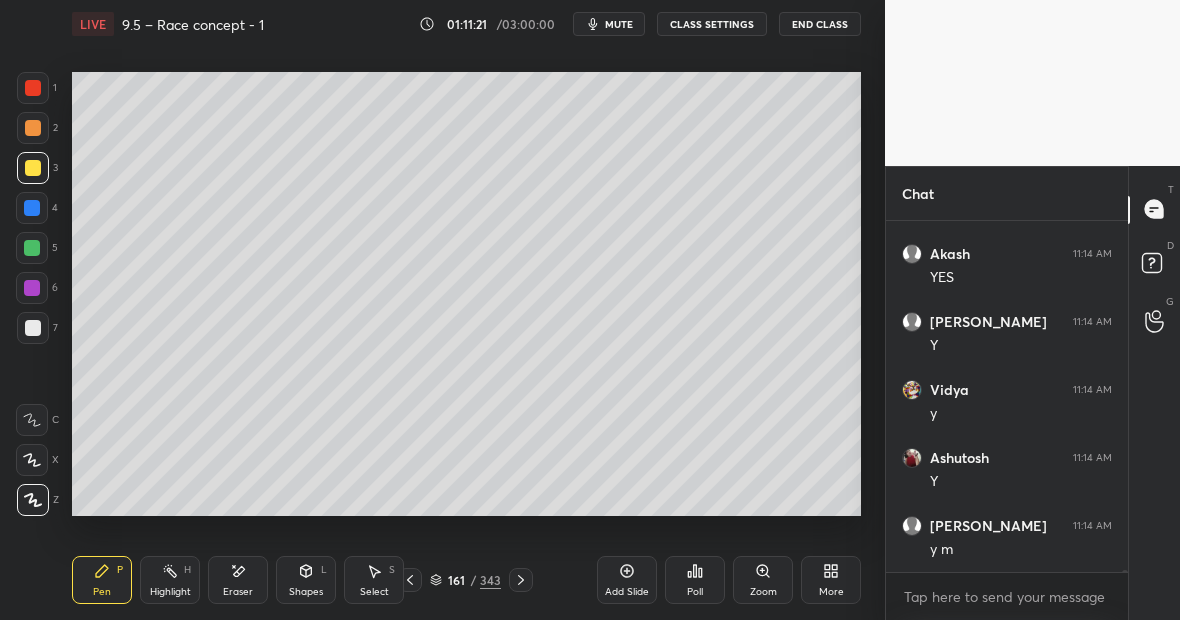 click on "Eraser" at bounding box center (238, 580) 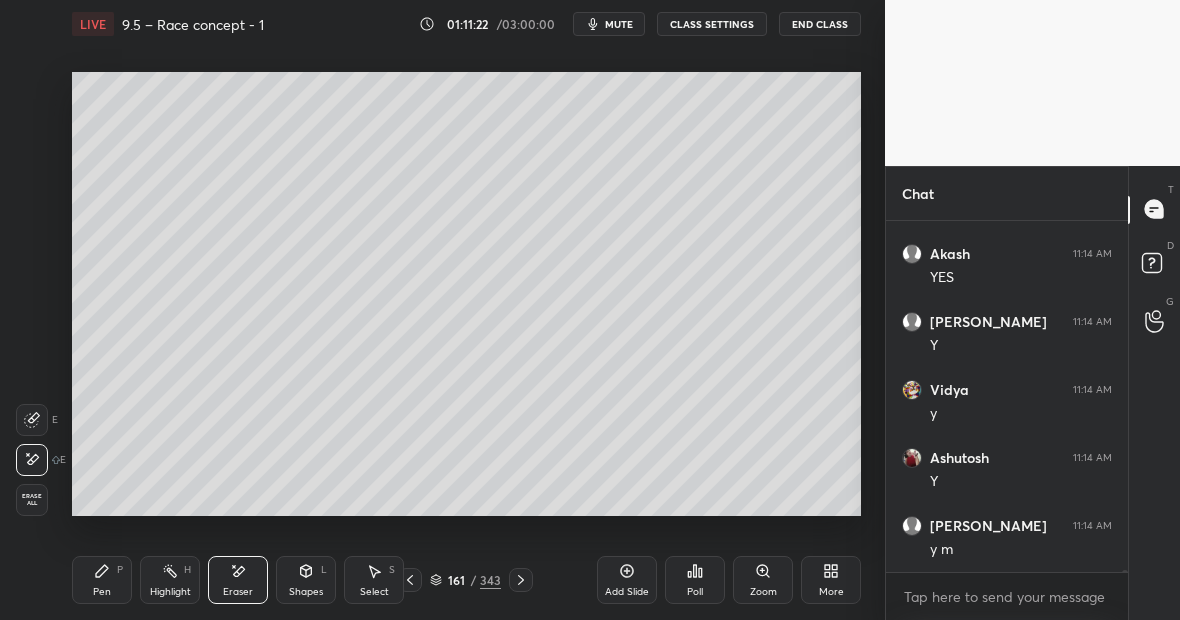 click on "Eraser" at bounding box center (238, 580) 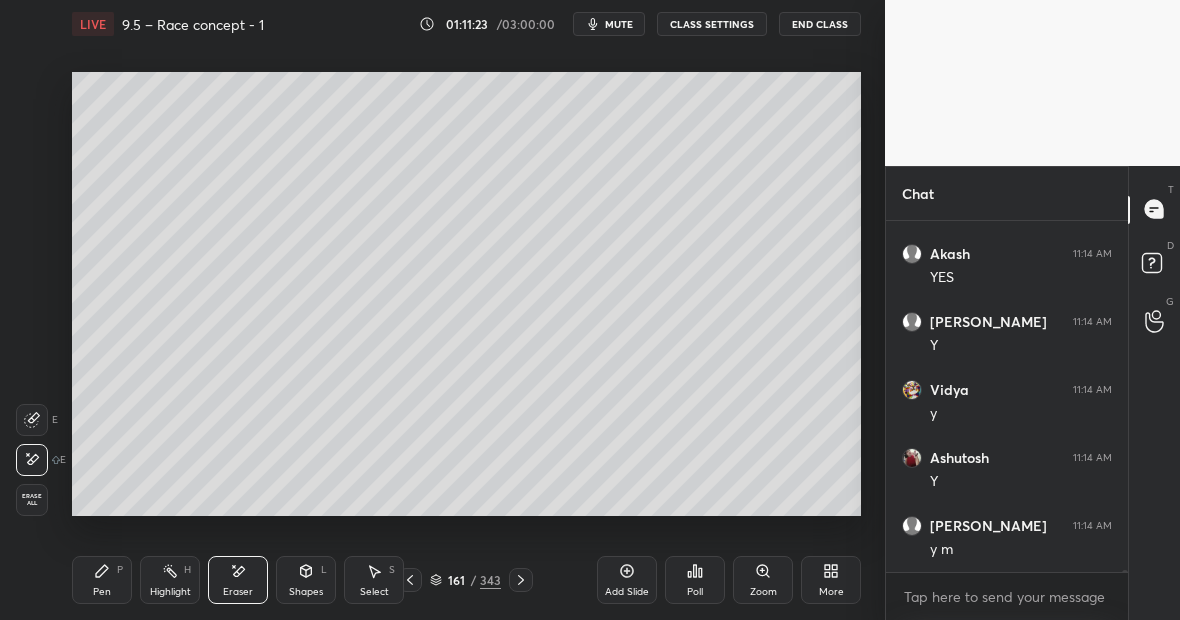 click 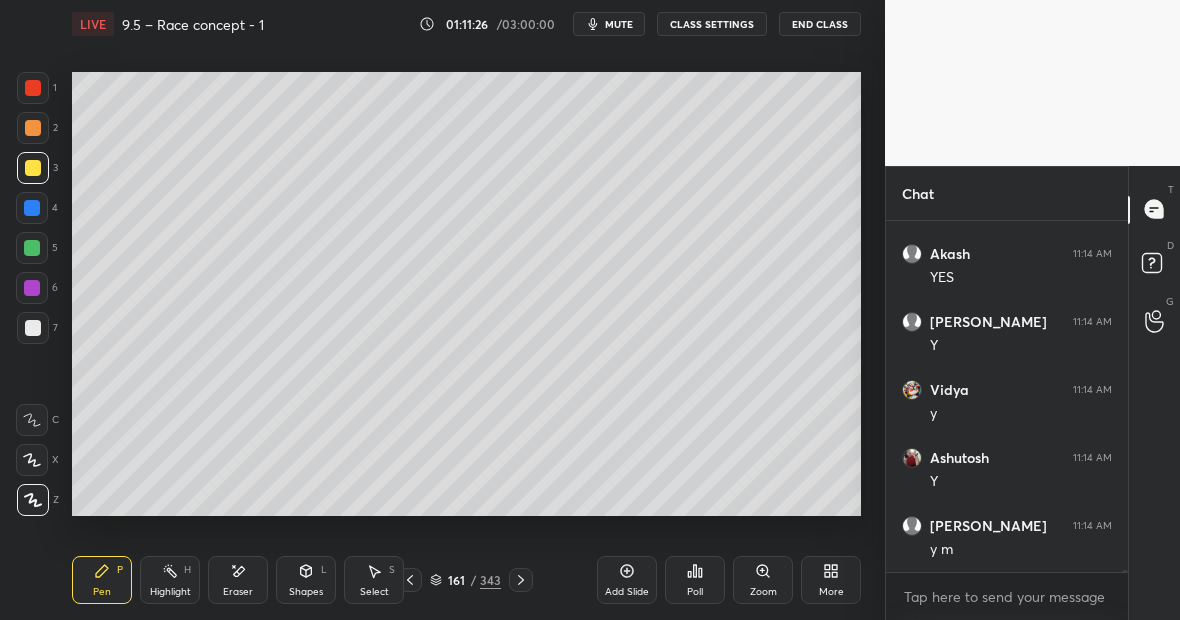 click on "Eraser" at bounding box center (238, 580) 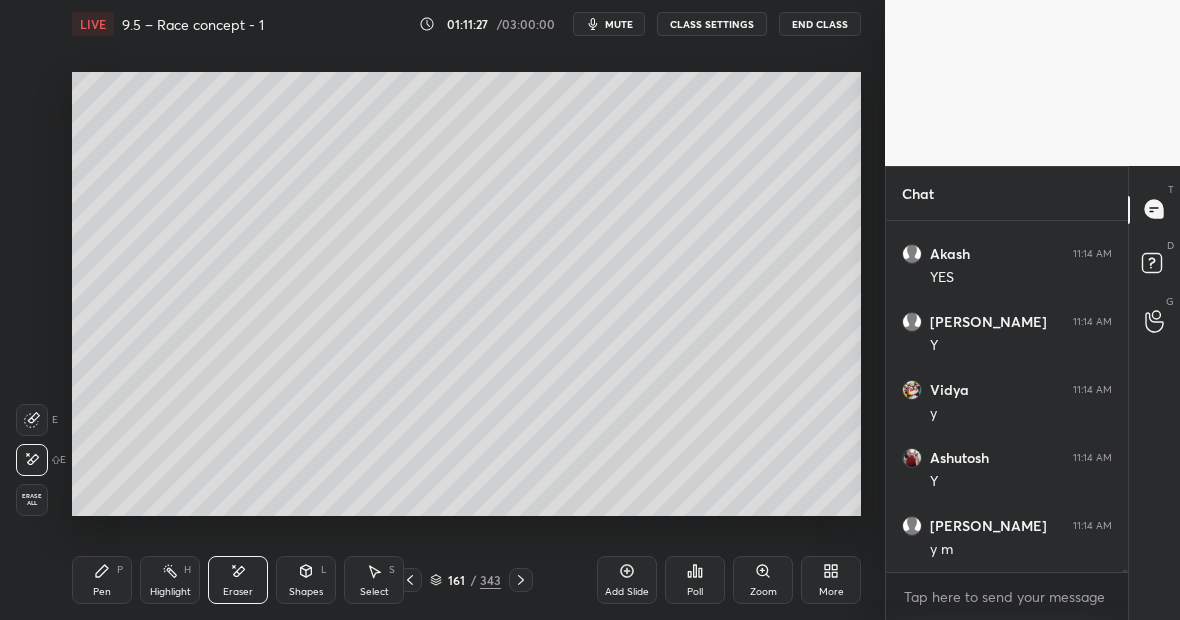 click on "Pen P" at bounding box center [102, 580] 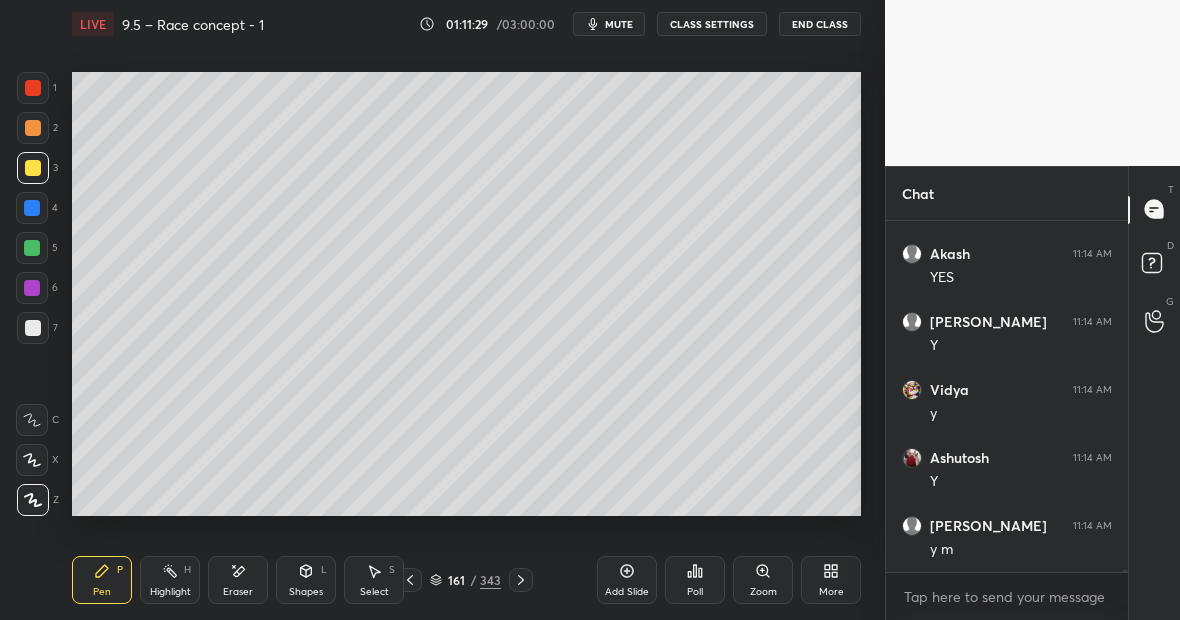 click on "Eraser" at bounding box center (238, 580) 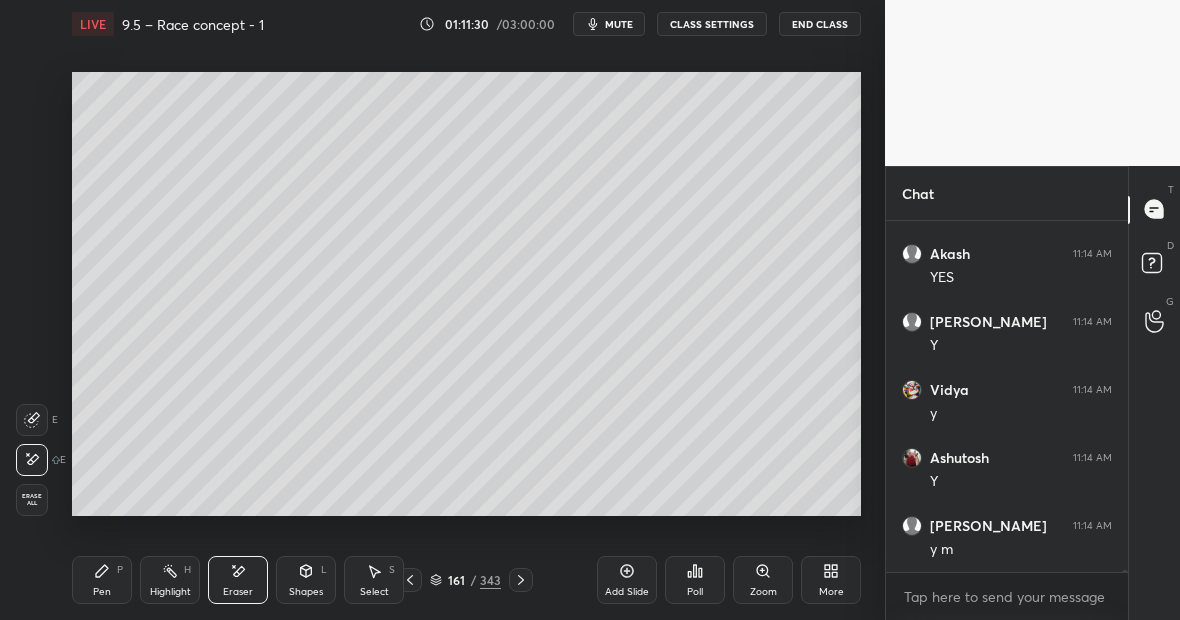 click 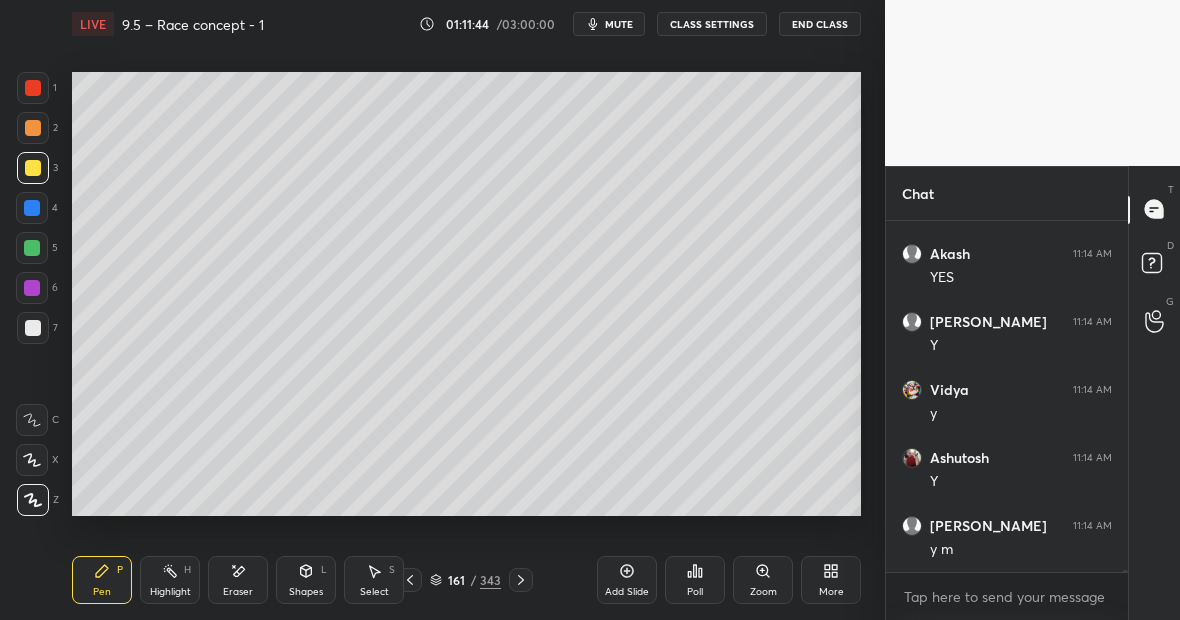 click at bounding box center (33, 328) 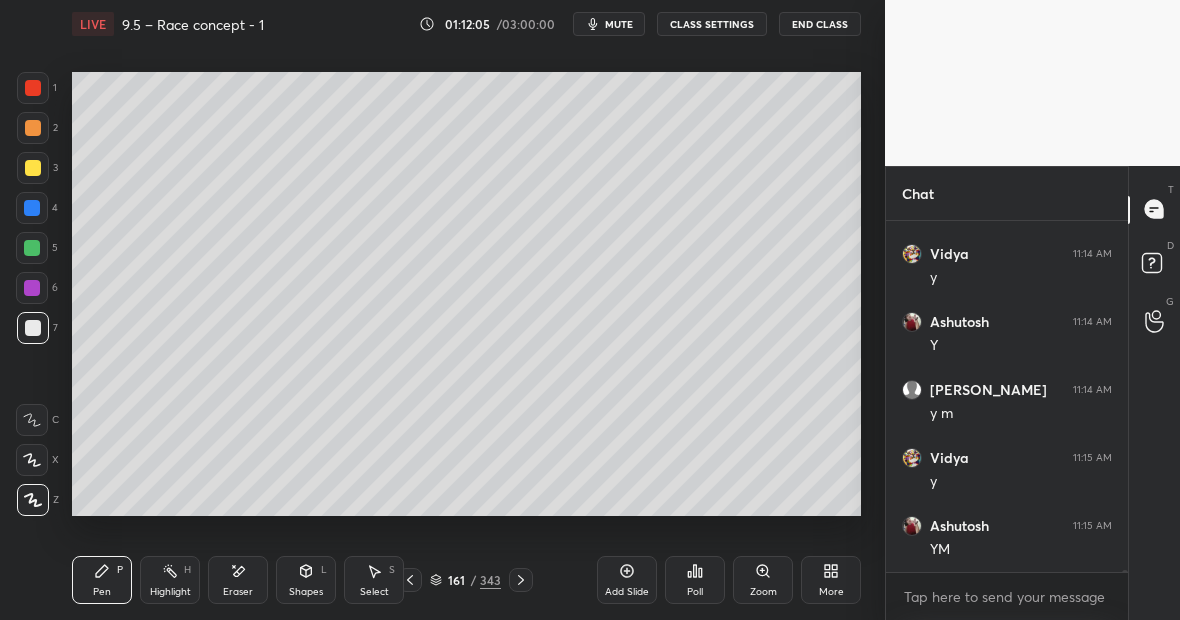scroll, scrollTop: 63126, scrollLeft: 0, axis: vertical 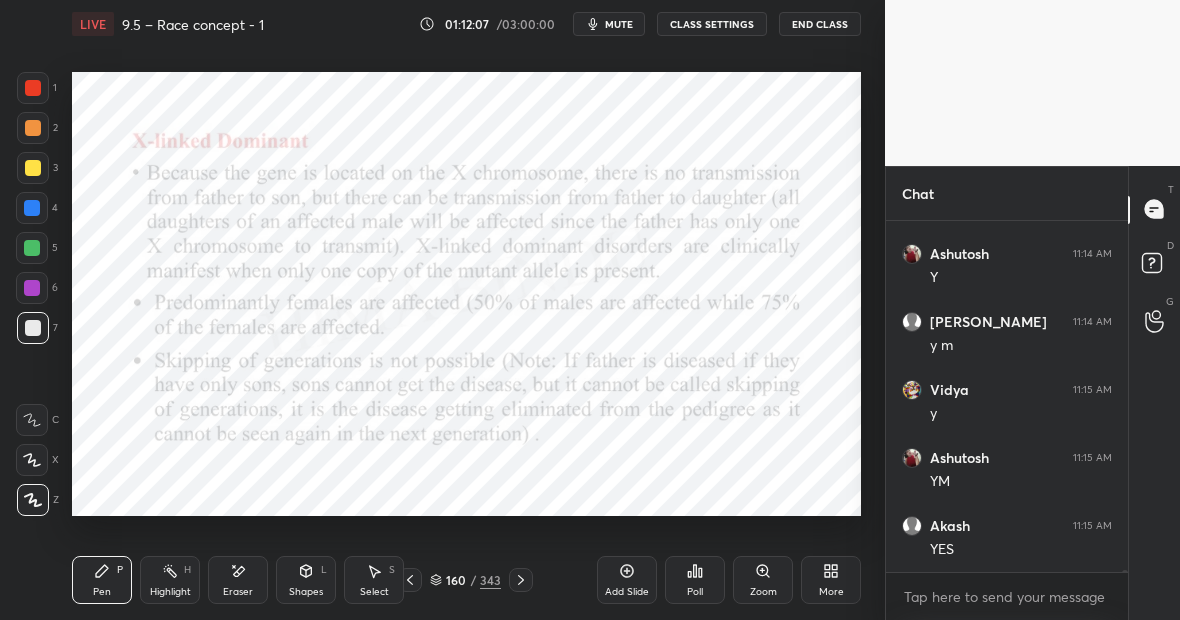 click on "P" at bounding box center [120, 570] 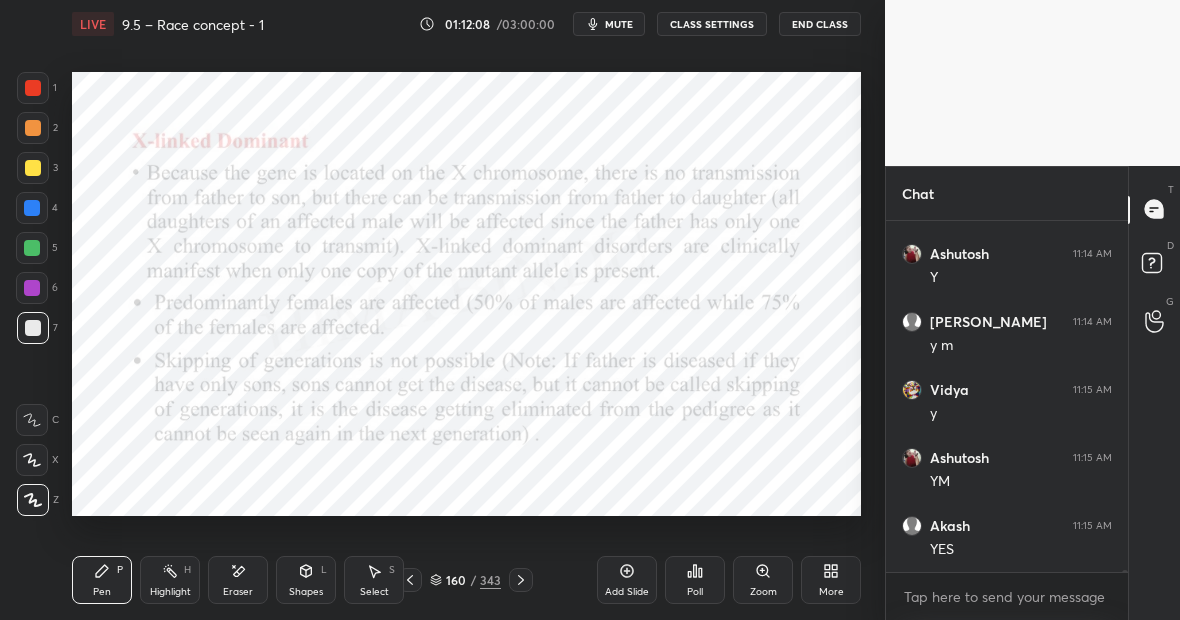 scroll, scrollTop: 63194, scrollLeft: 0, axis: vertical 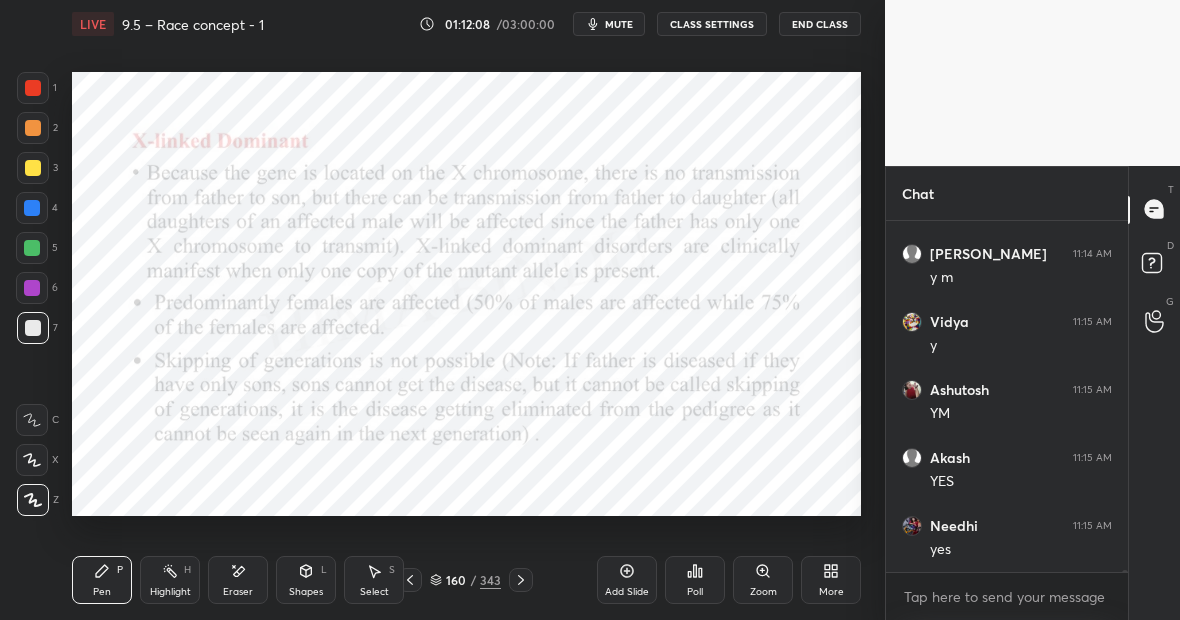 click at bounding box center [32, 248] 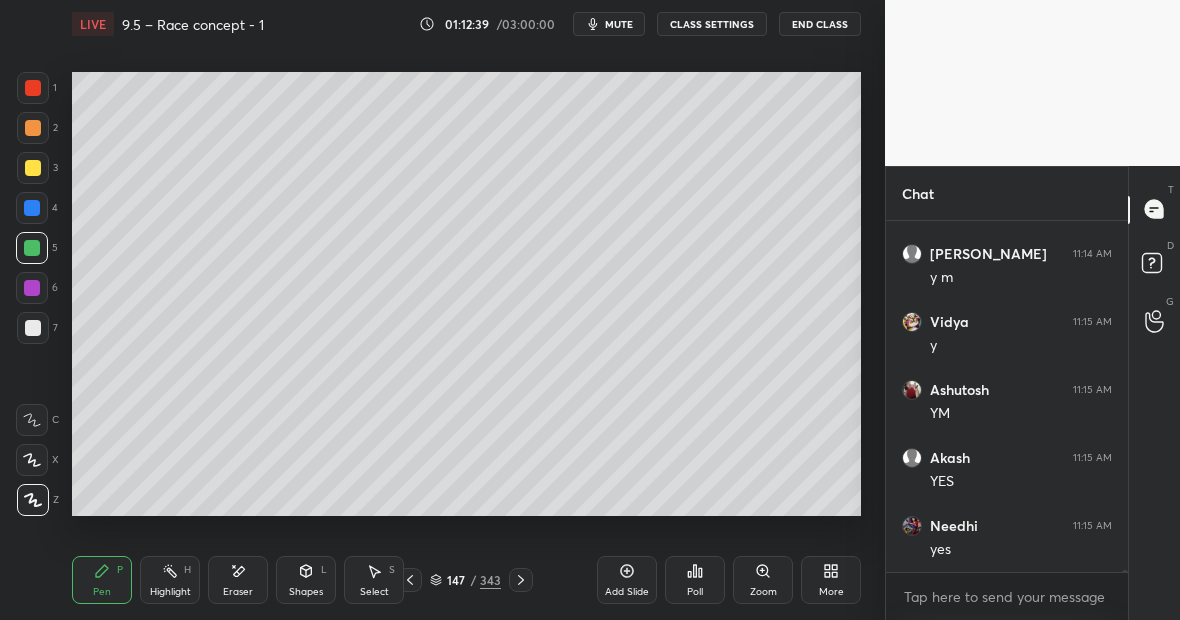 click on "Highlight H" at bounding box center [170, 580] 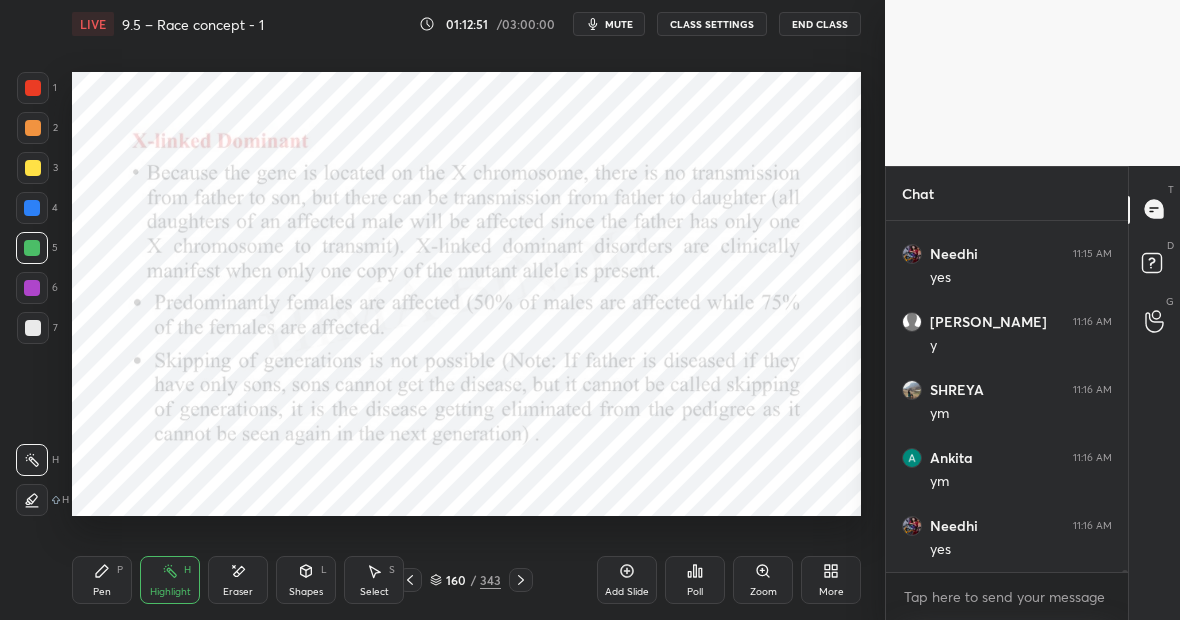 scroll, scrollTop: 63534, scrollLeft: 0, axis: vertical 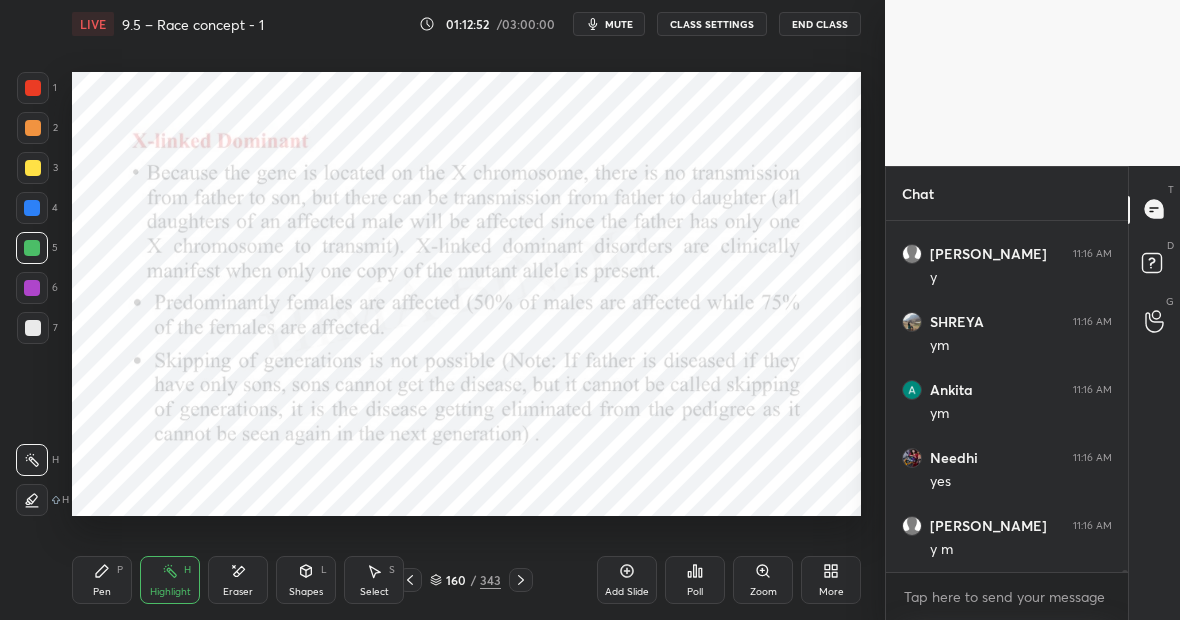 click on "Pen P" at bounding box center [102, 580] 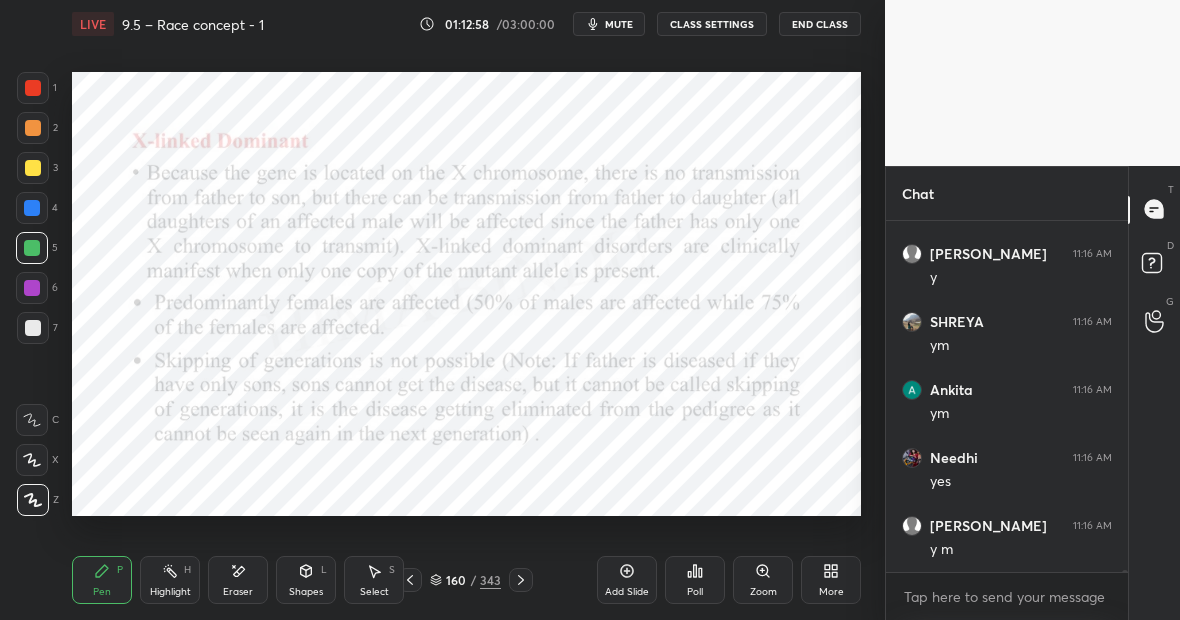 click 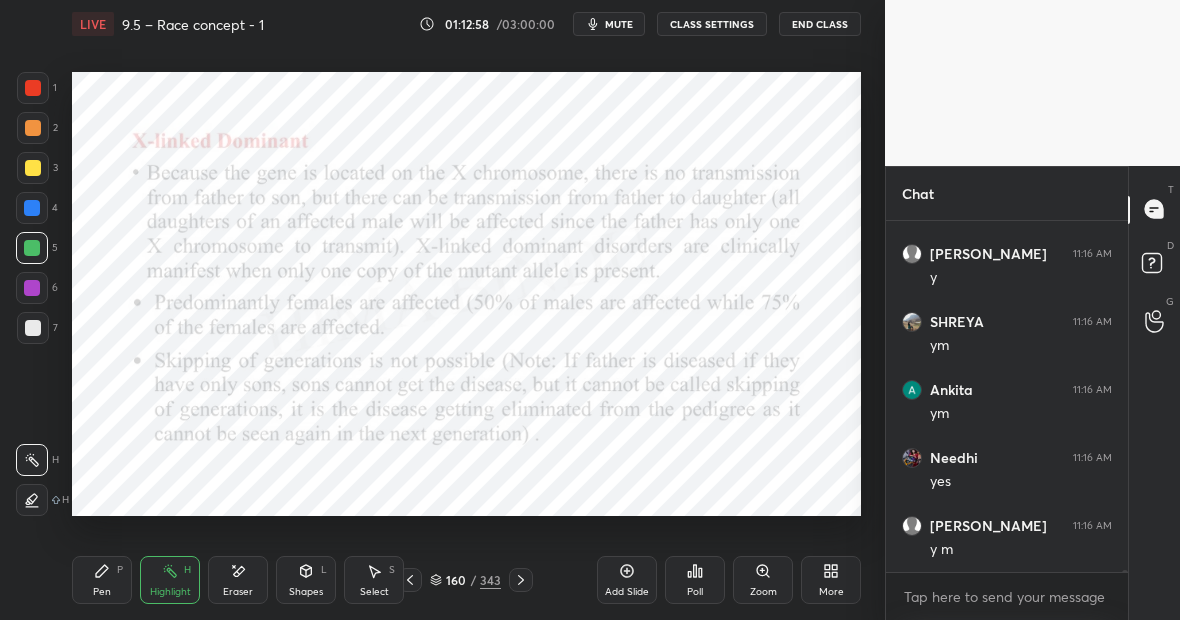 click on "Pen P" at bounding box center [102, 580] 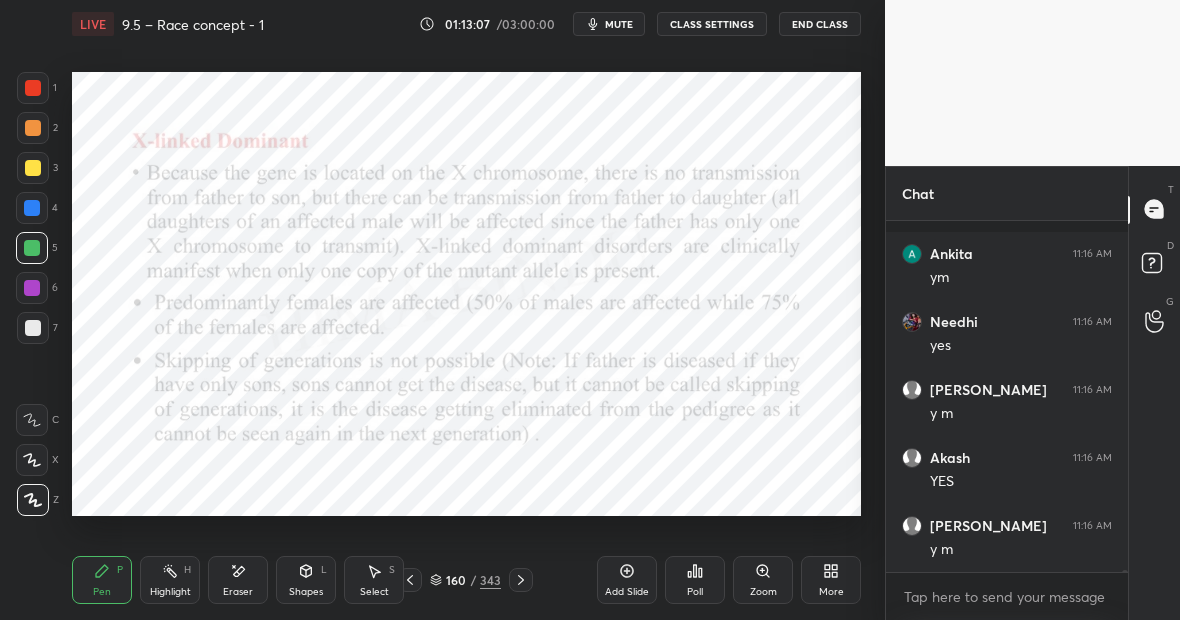 scroll, scrollTop: 63806, scrollLeft: 0, axis: vertical 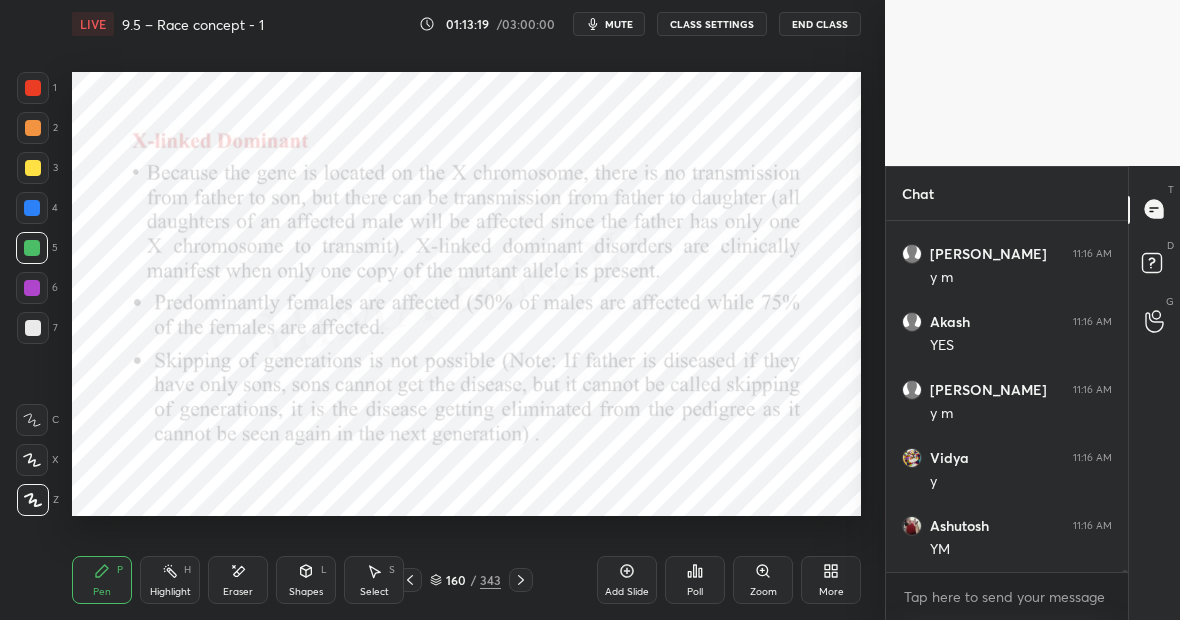 click 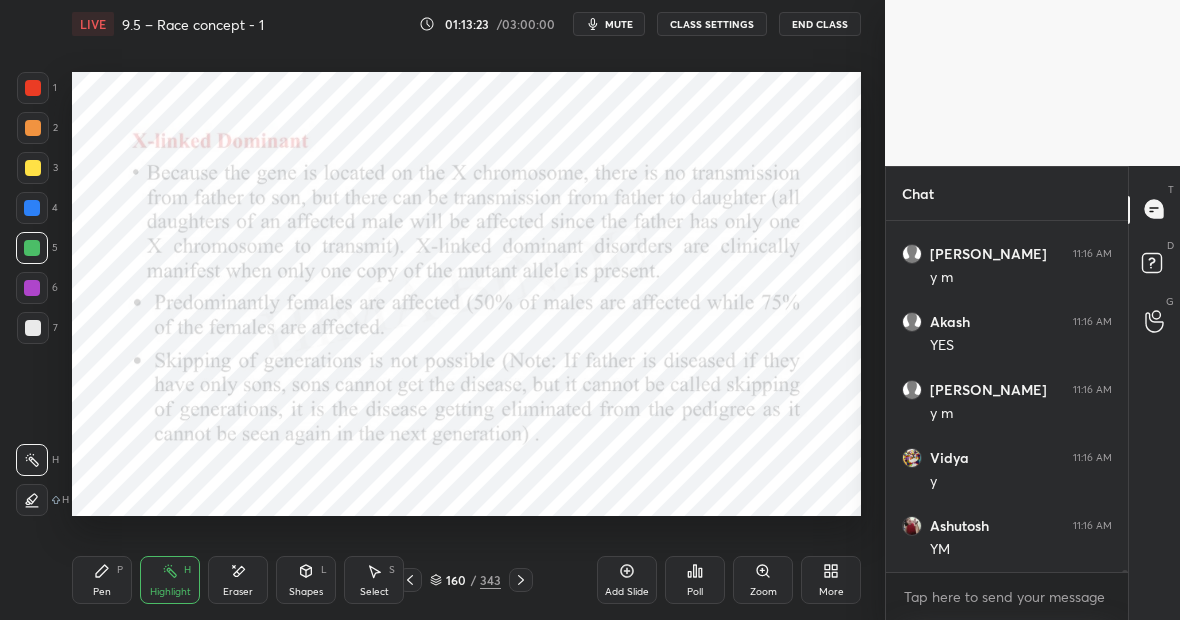 click on "Pen P" at bounding box center [102, 580] 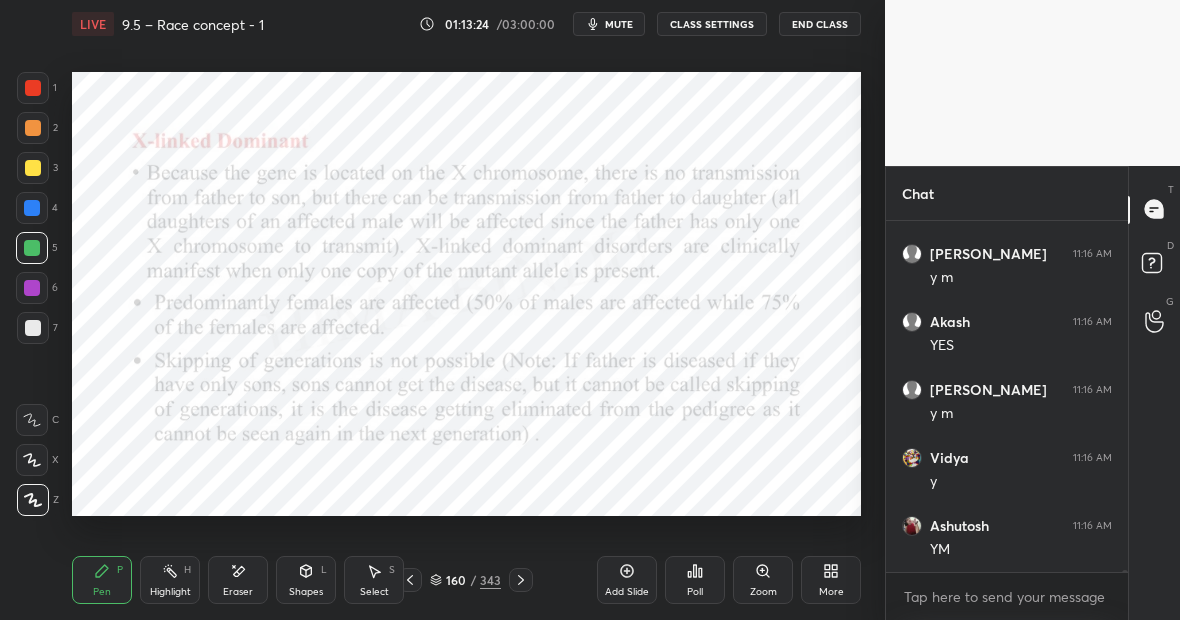 click at bounding box center (33, 88) 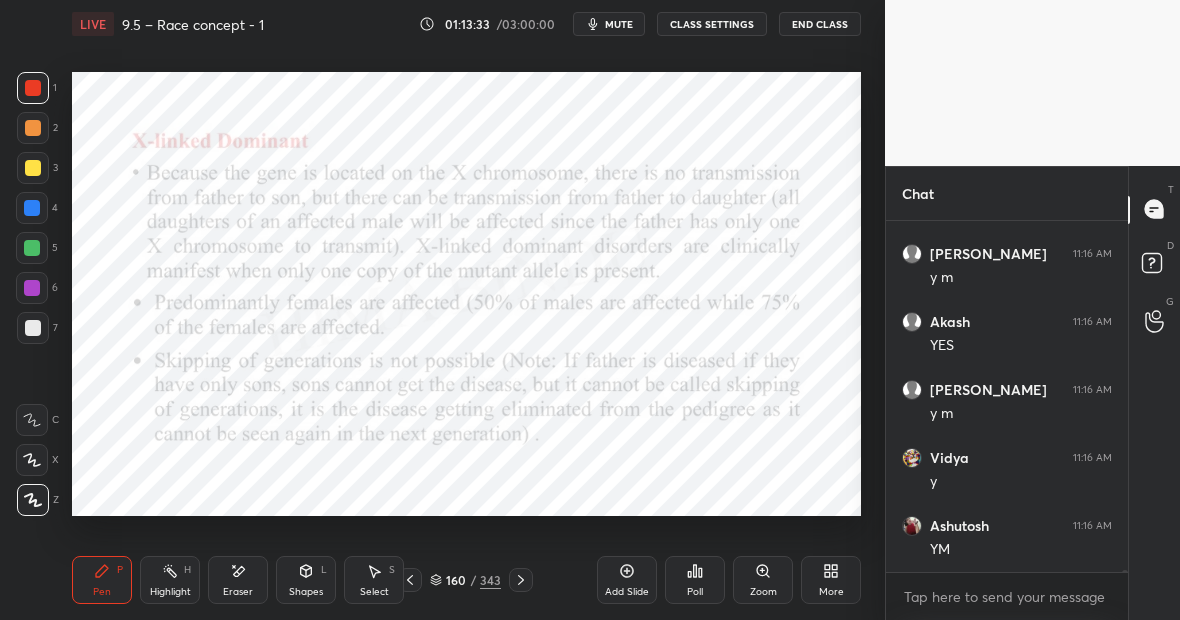 click on "Pen P" at bounding box center [102, 580] 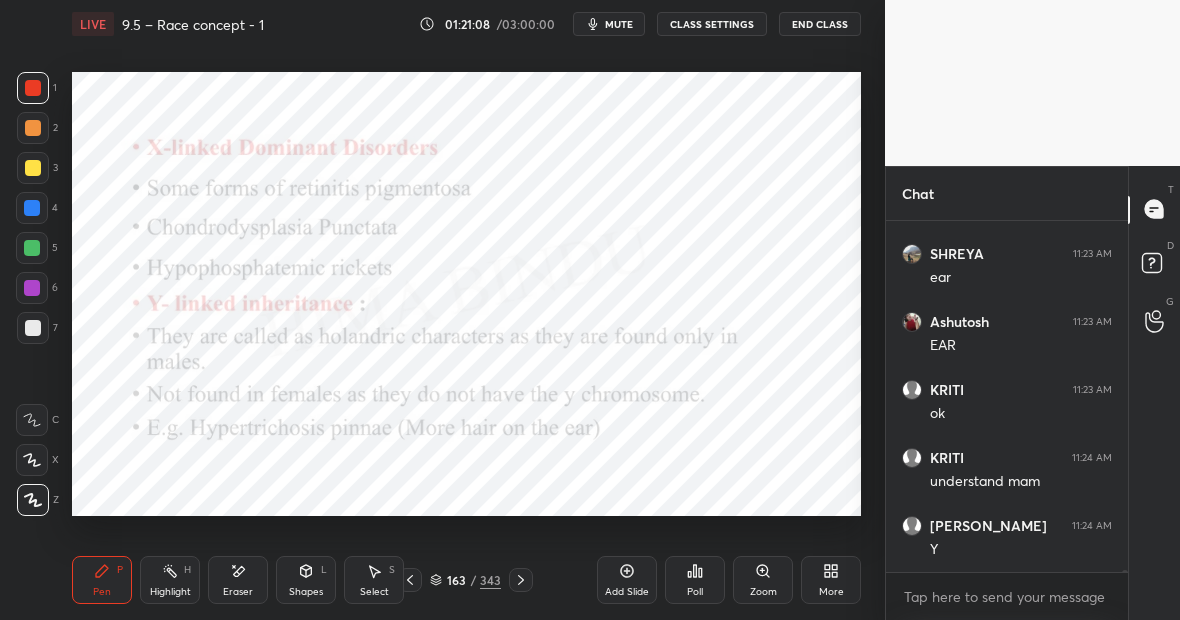 scroll, scrollTop: 69506, scrollLeft: 0, axis: vertical 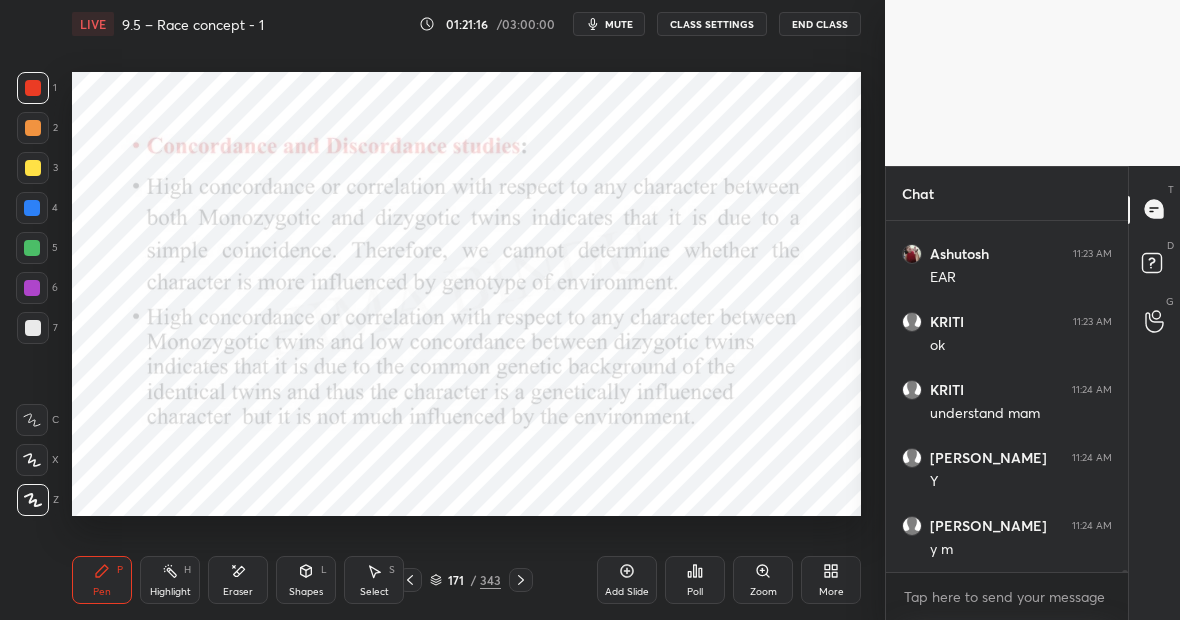 click on "171 / 343" at bounding box center (465, 580) 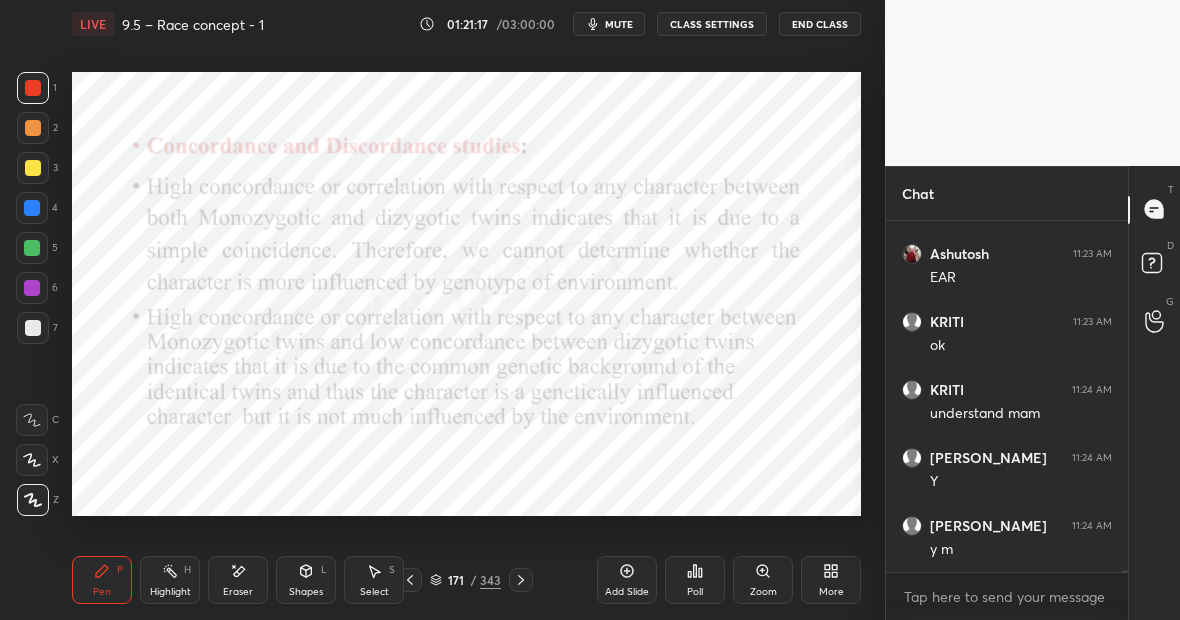 click on "343" at bounding box center (490, 580) 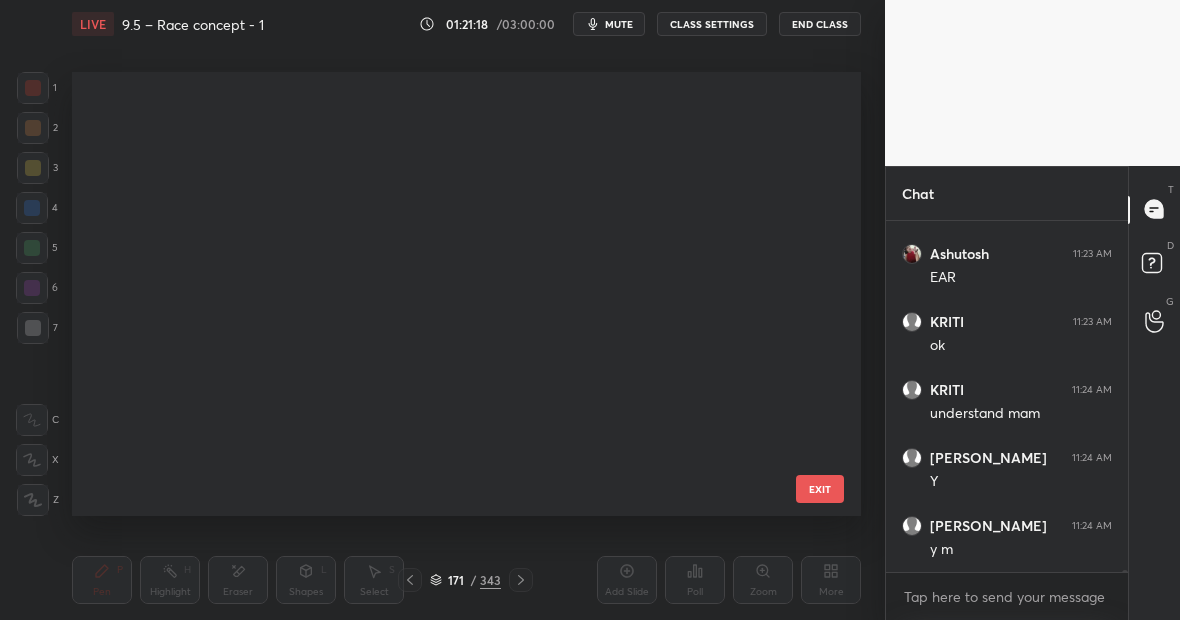 scroll, scrollTop: 7133, scrollLeft: 0, axis: vertical 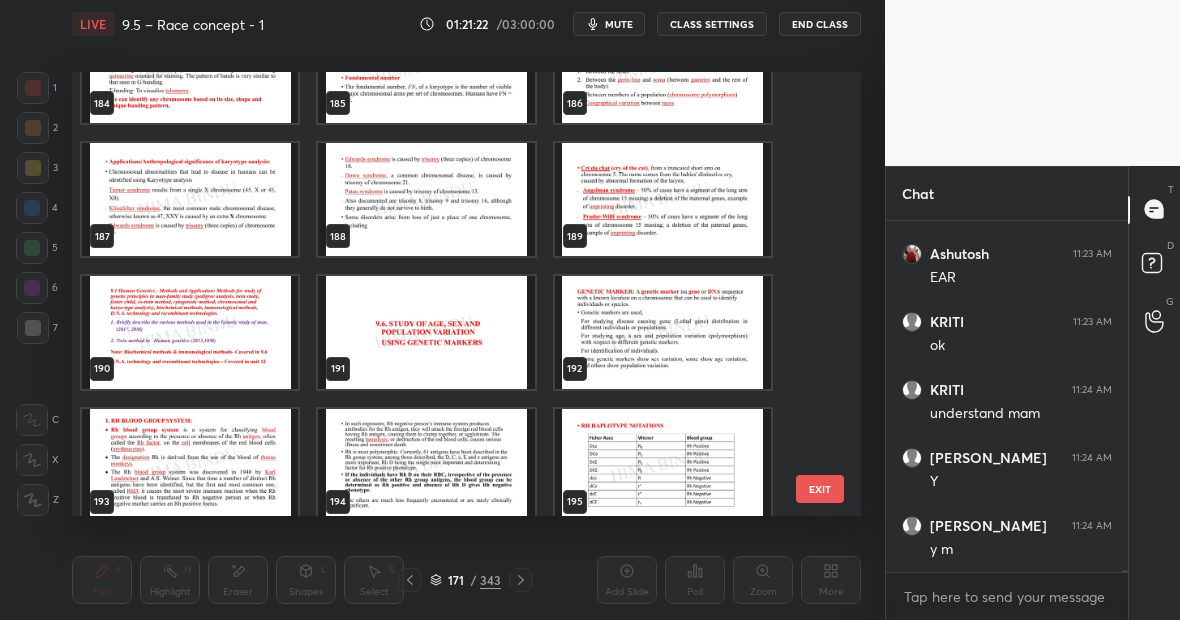 click at bounding box center [190, 332] 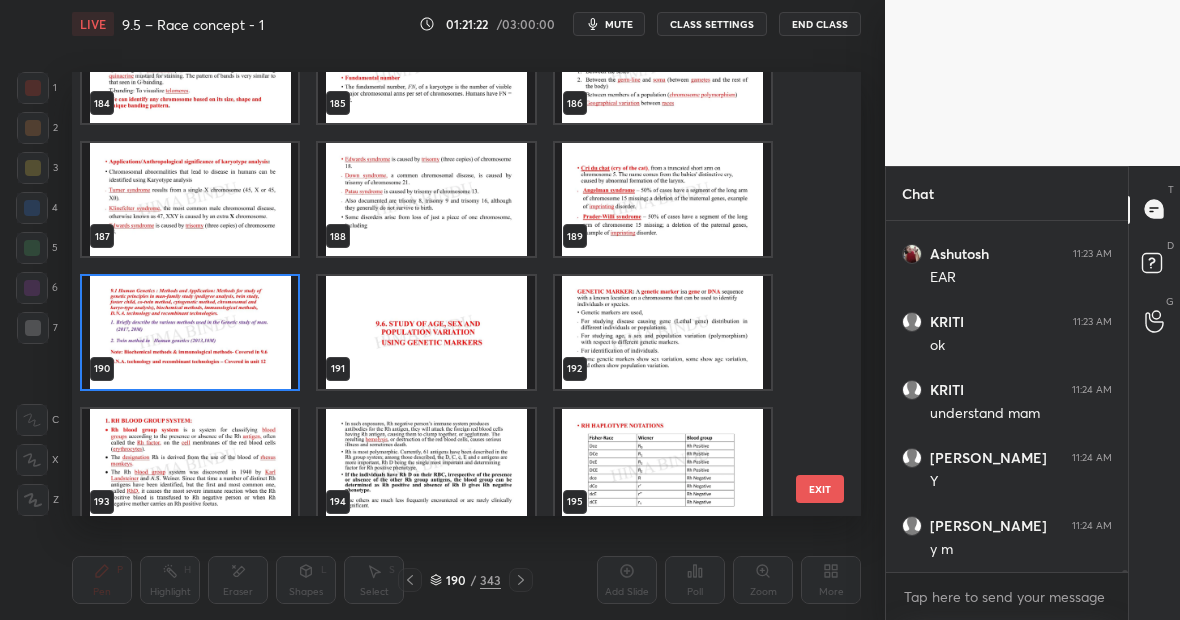 click at bounding box center [190, 332] 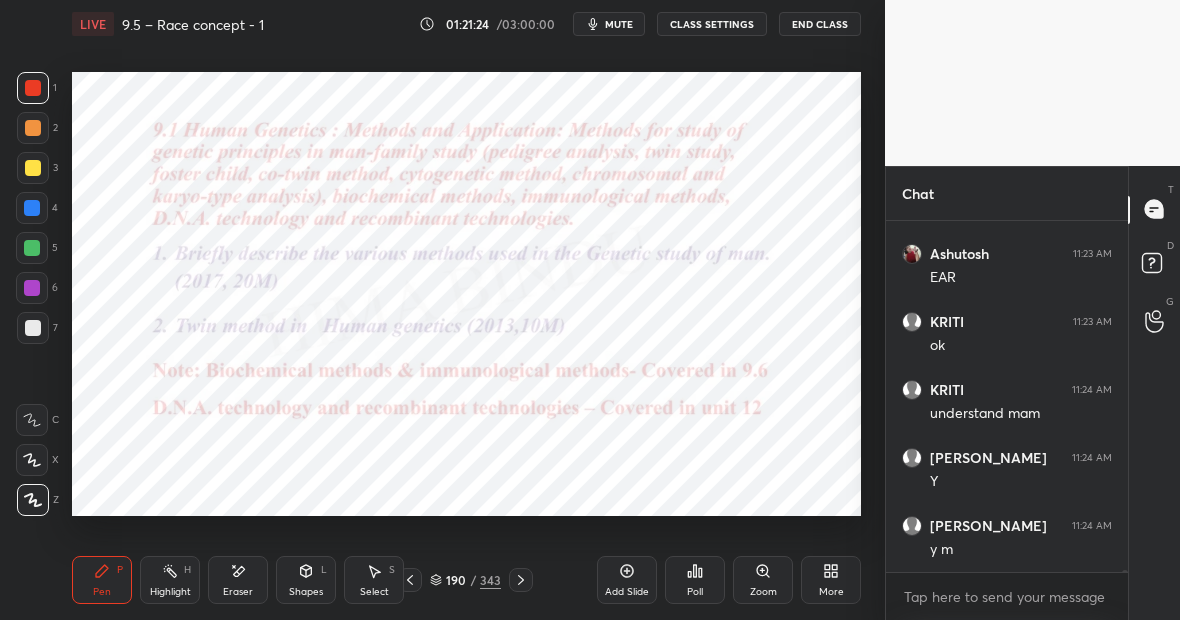 click at bounding box center (32, 208) 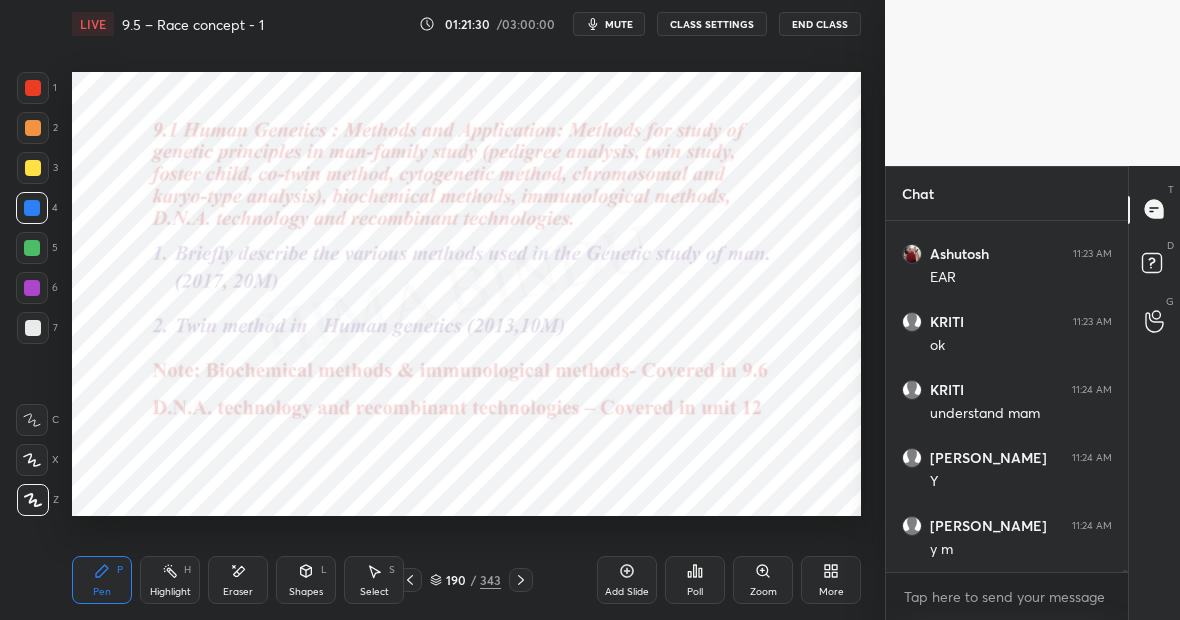 click on "Highlight H" at bounding box center [170, 580] 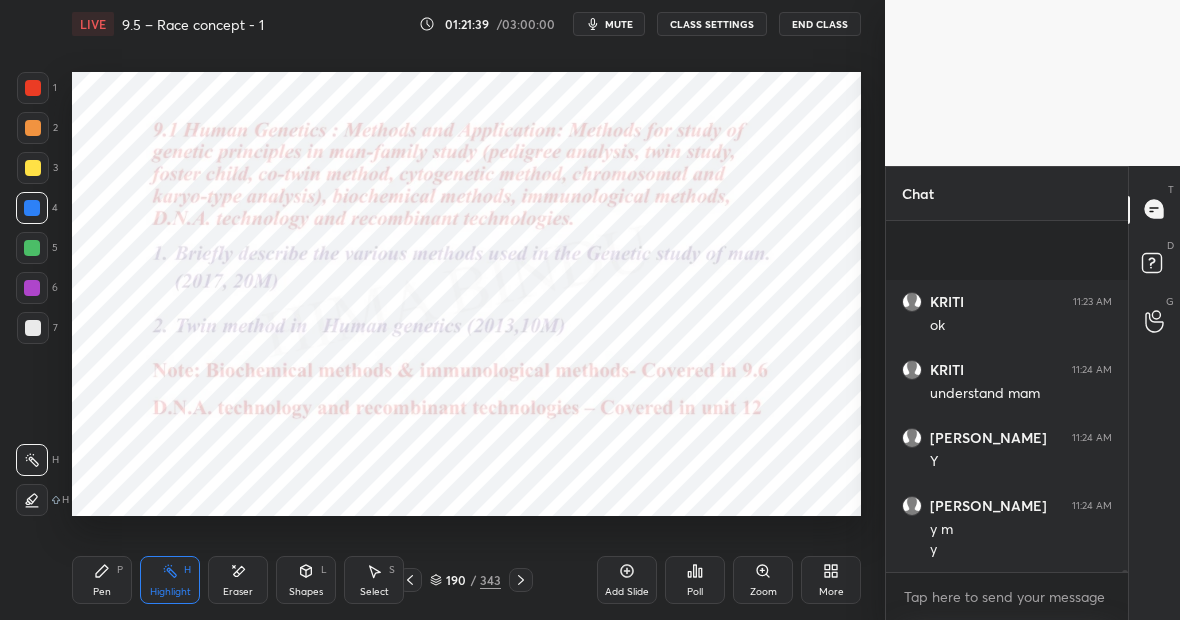 scroll, scrollTop: 69662, scrollLeft: 0, axis: vertical 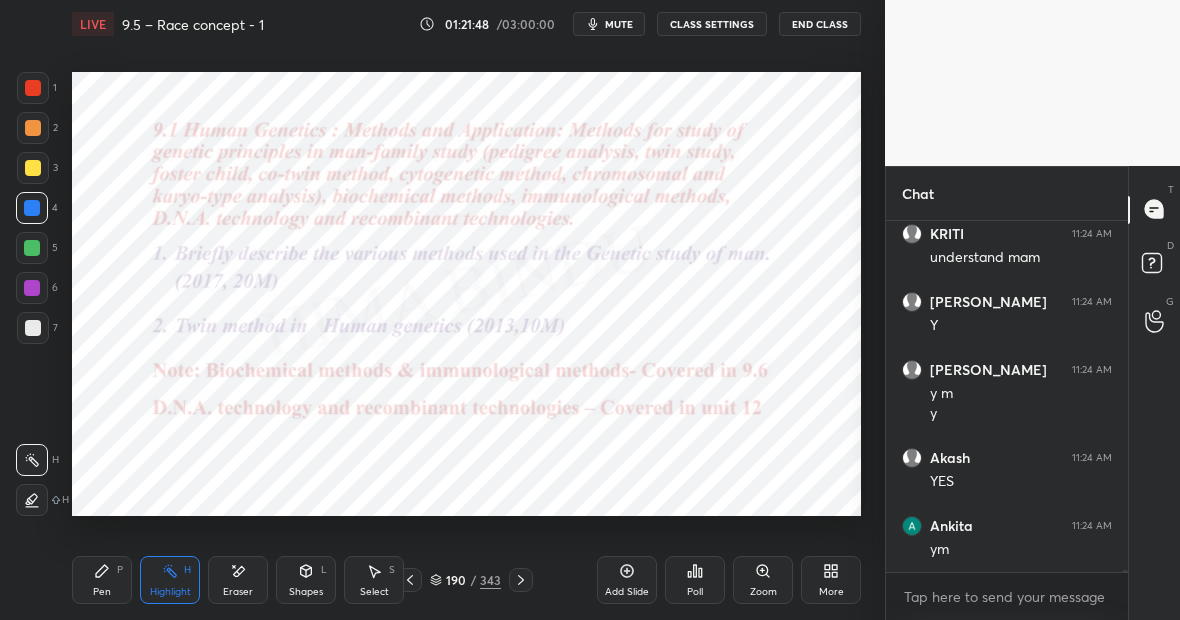 click 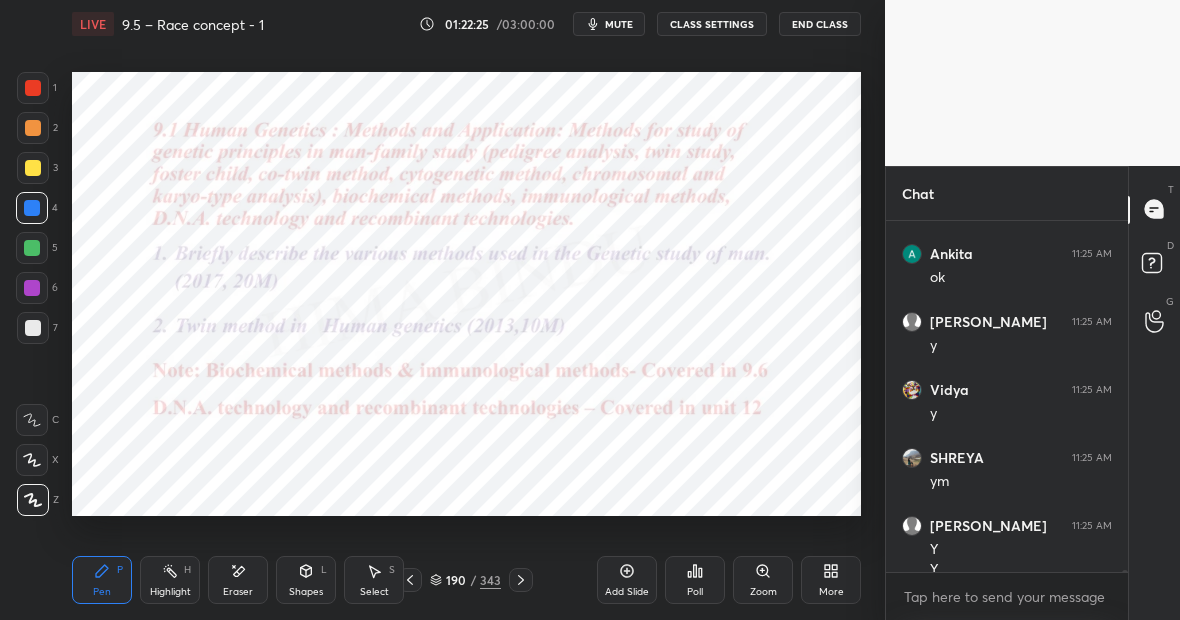 scroll, scrollTop: 70430, scrollLeft: 0, axis: vertical 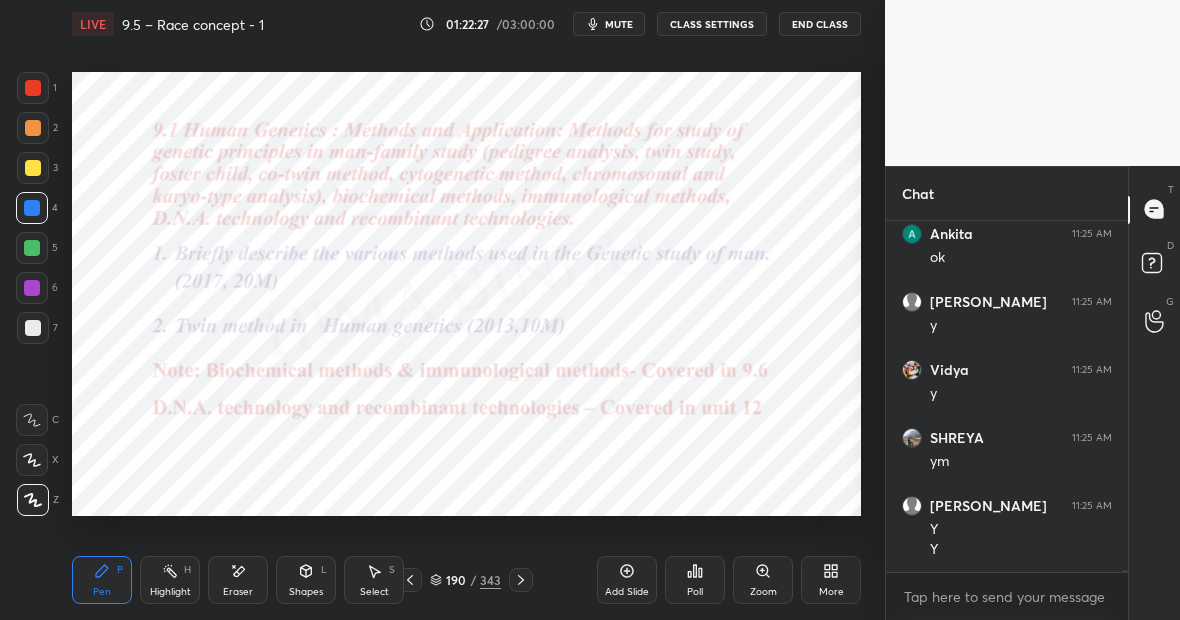 click on "Eraser" at bounding box center [238, 580] 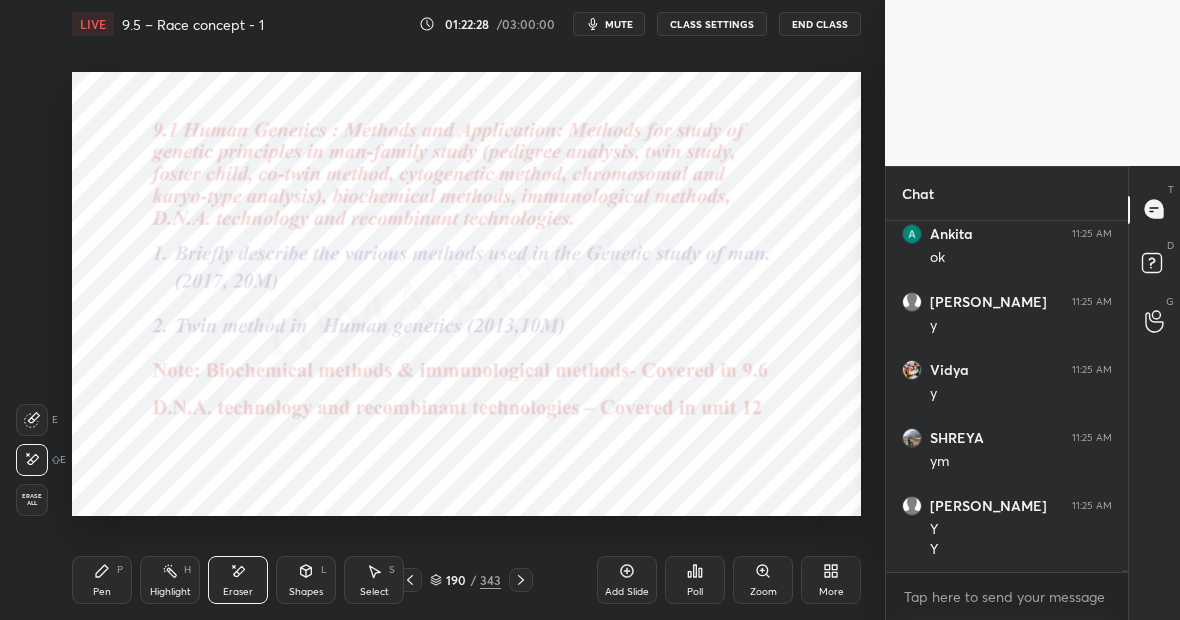 click on "Pen P" at bounding box center [102, 580] 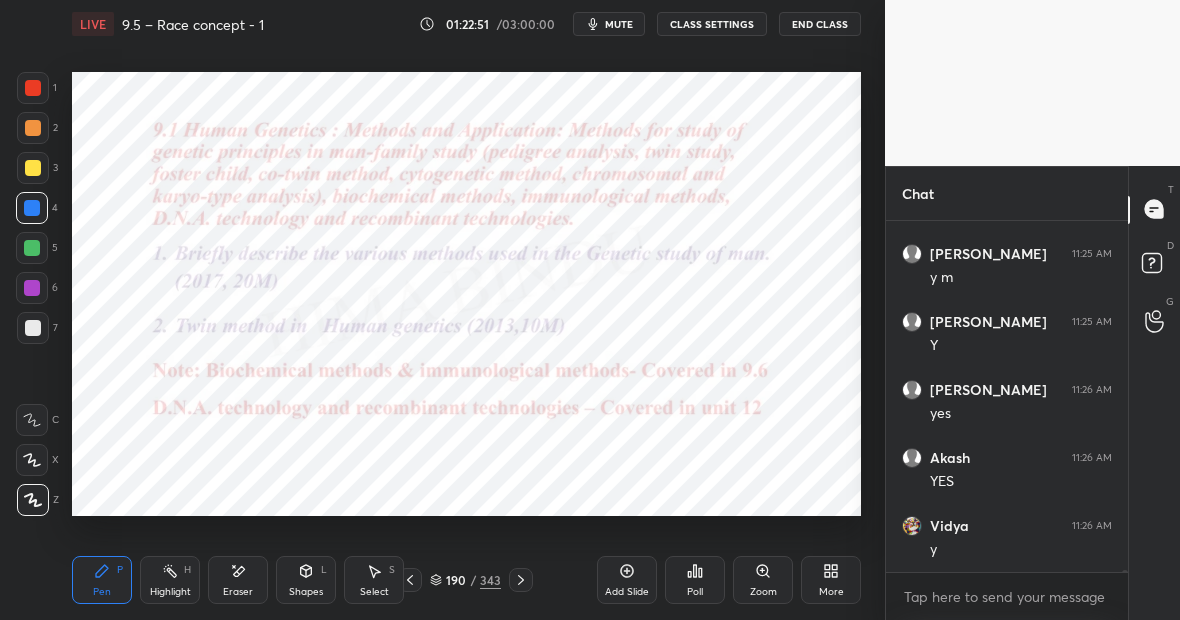 scroll, scrollTop: 70974, scrollLeft: 0, axis: vertical 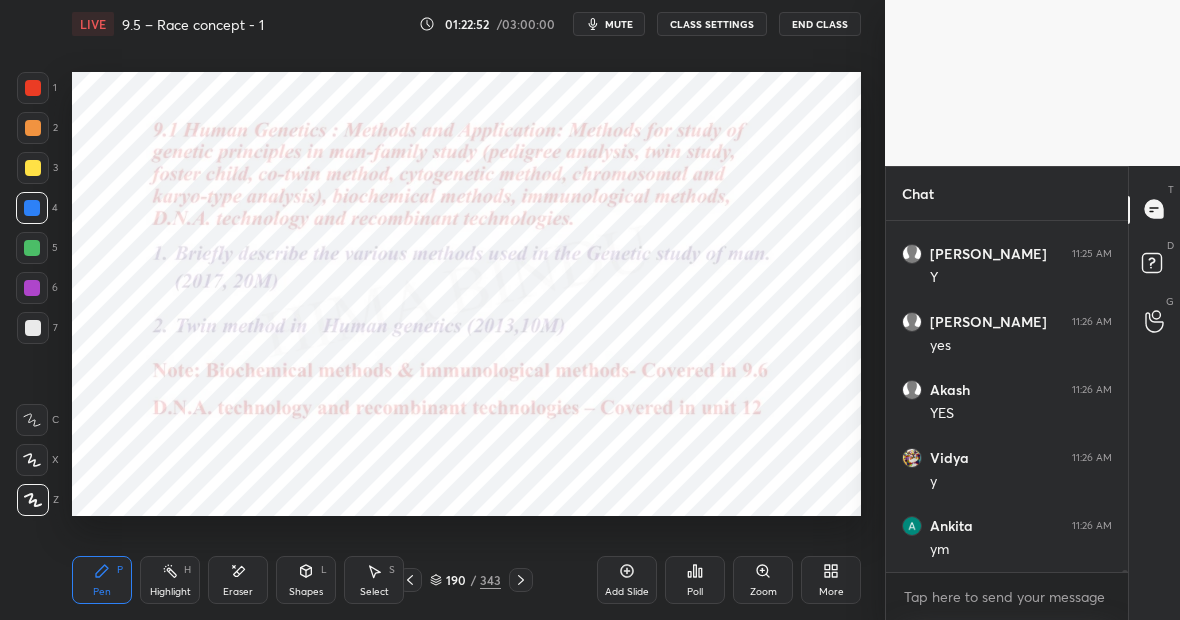 click at bounding box center (32, 248) 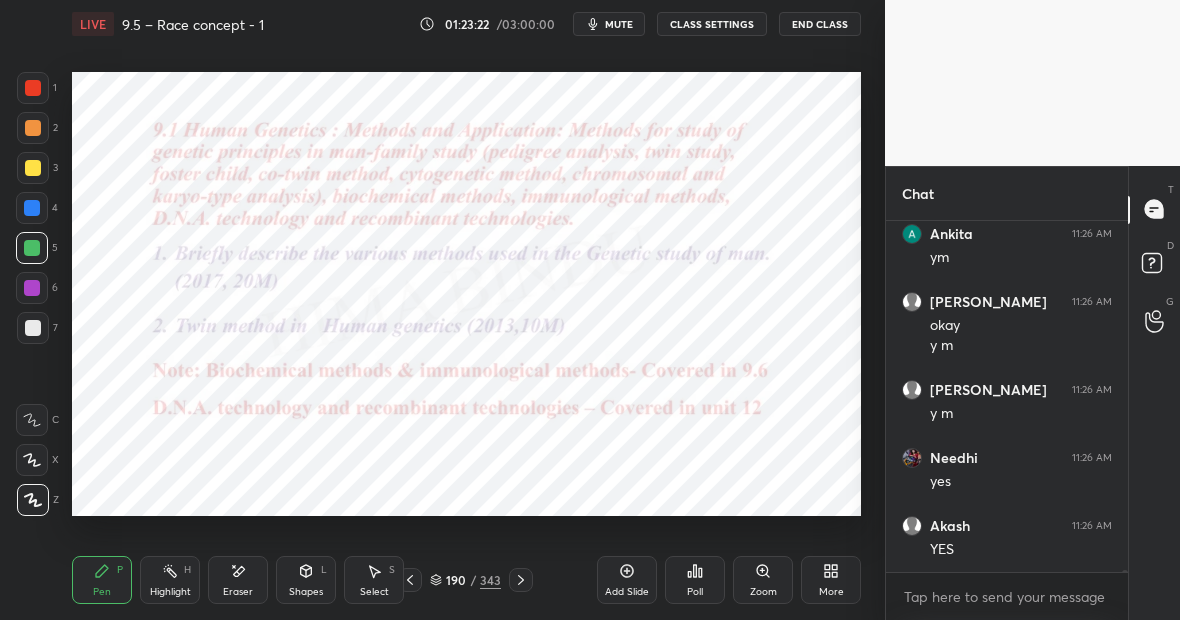 scroll, scrollTop: 71334, scrollLeft: 0, axis: vertical 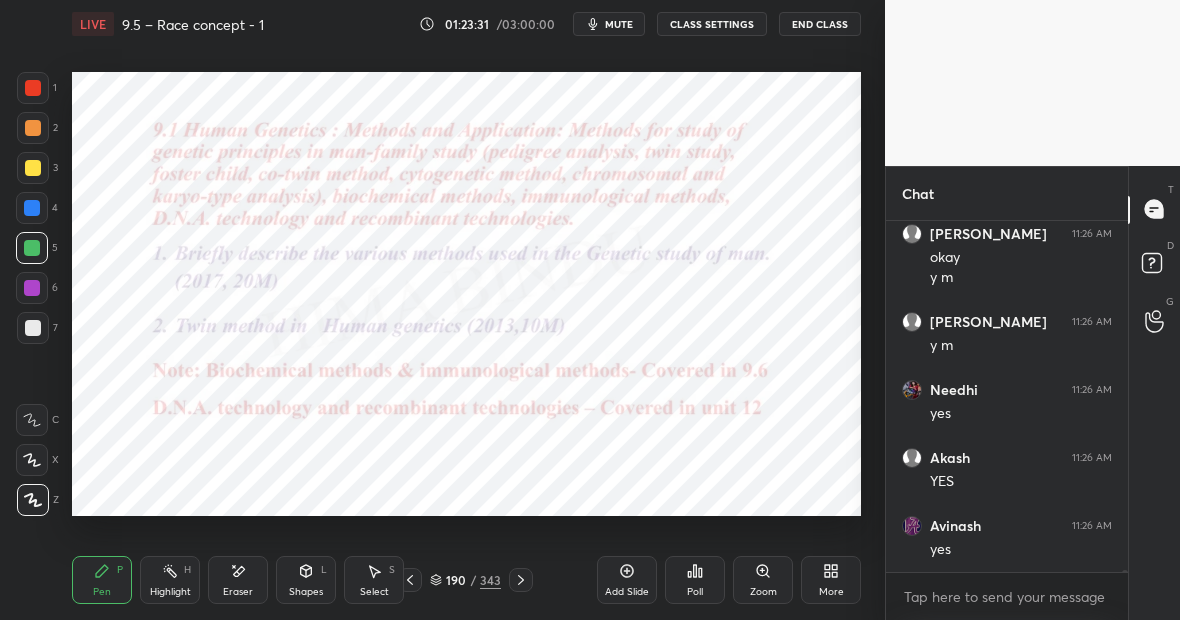 click at bounding box center [33, 328] 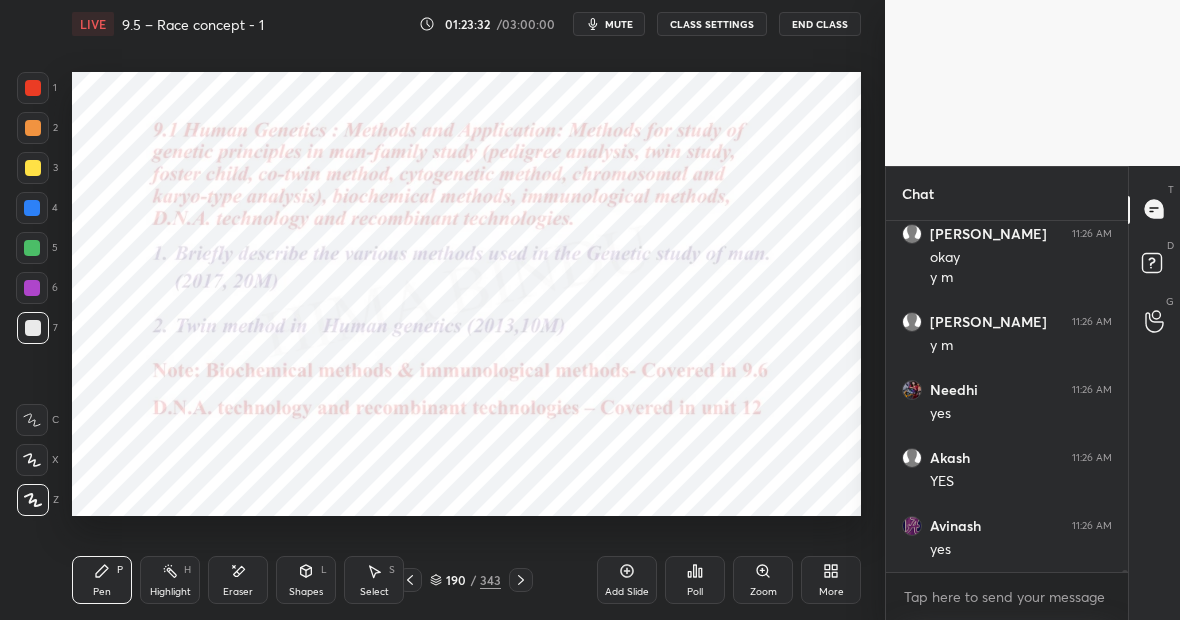 click at bounding box center [32, 288] 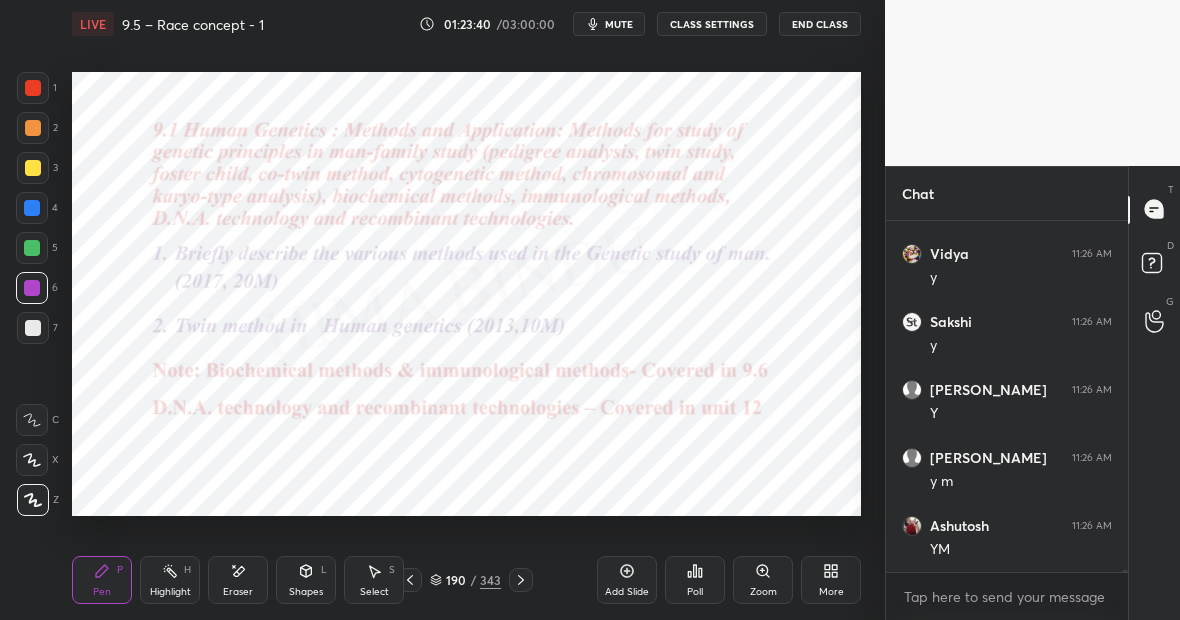 scroll, scrollTop: 71810, scrollLeft: 0, axis: vertical 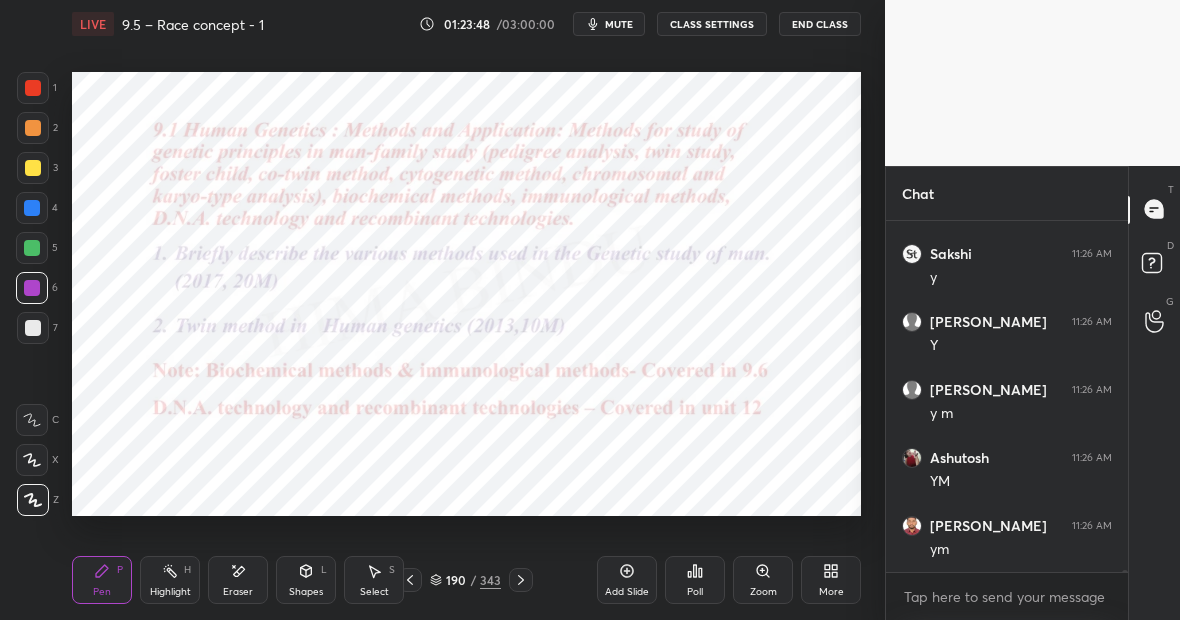 click on "Highlight H" at bounding box center (170, 580) 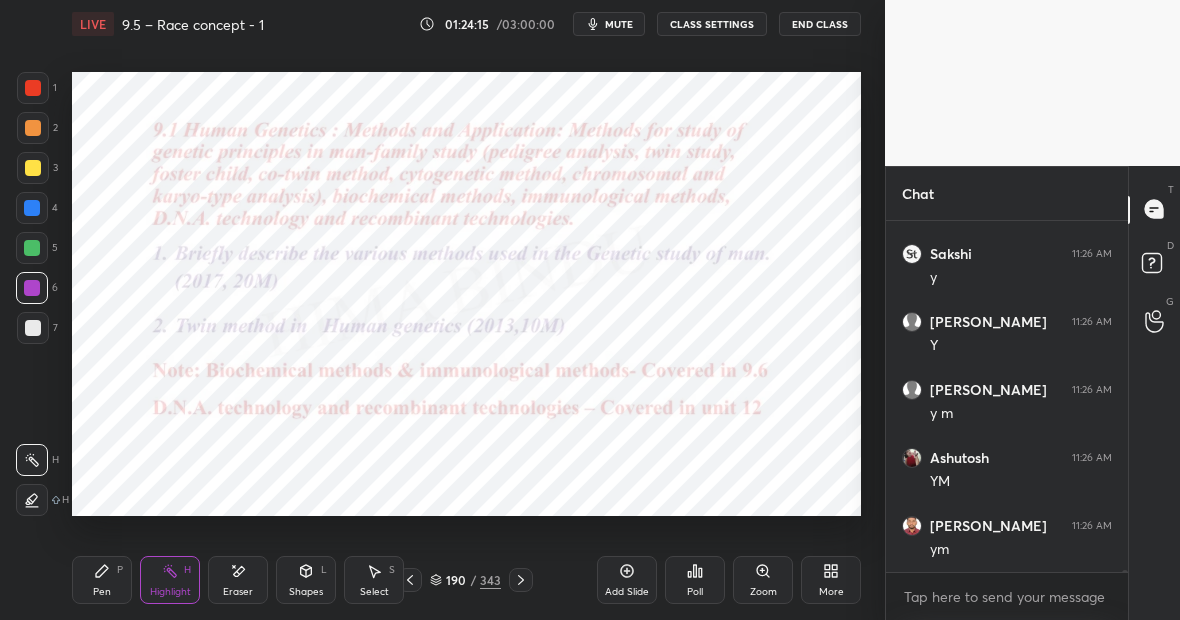 scroll, scrollTop: 71878, scrollLeft: 0, axis: vertical 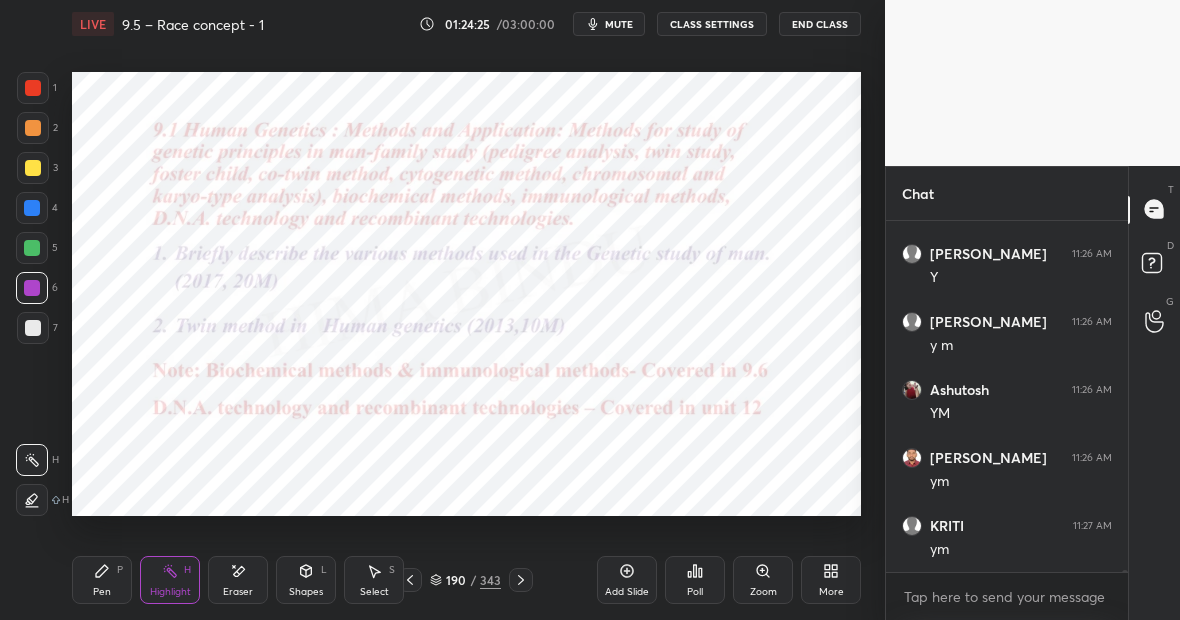 click on "Highlight H" at bounding box center [170, 580] 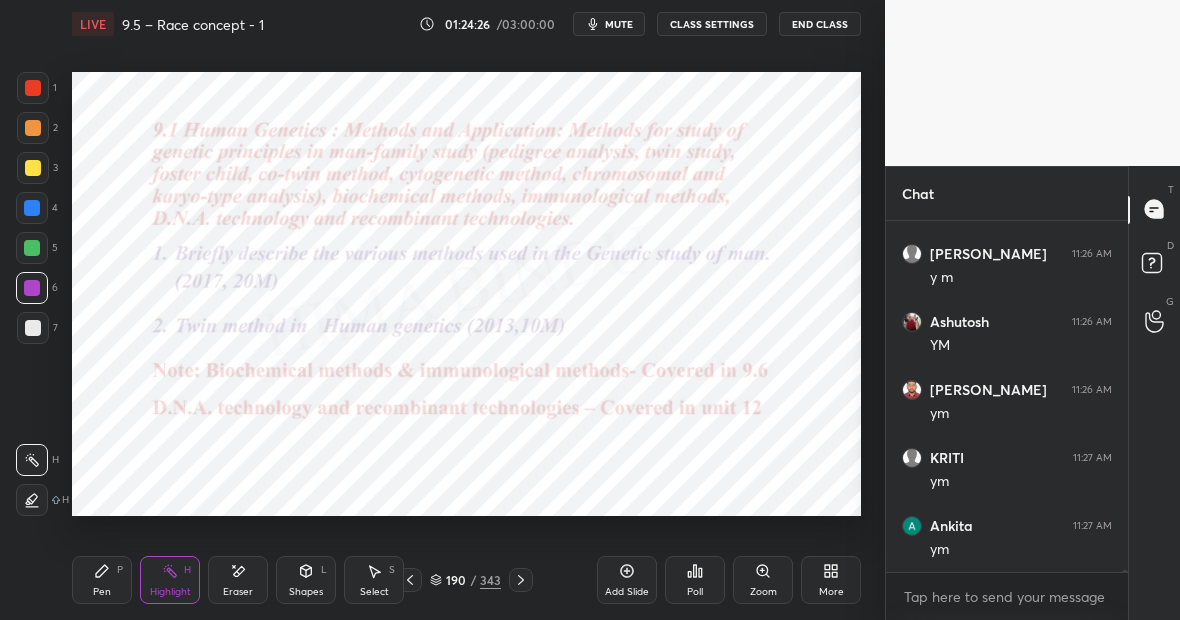 scroll, scrollTop: 72014, scrollLeft: 0, axis: vertical 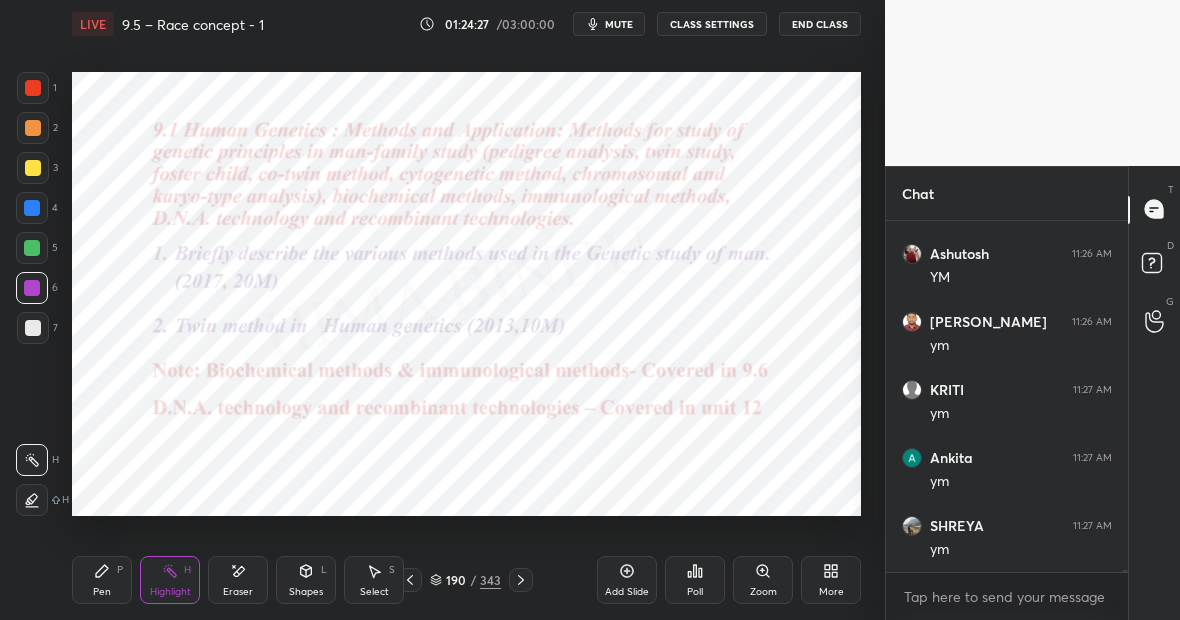 click on "Pen P" at bounding box center [102, 580] 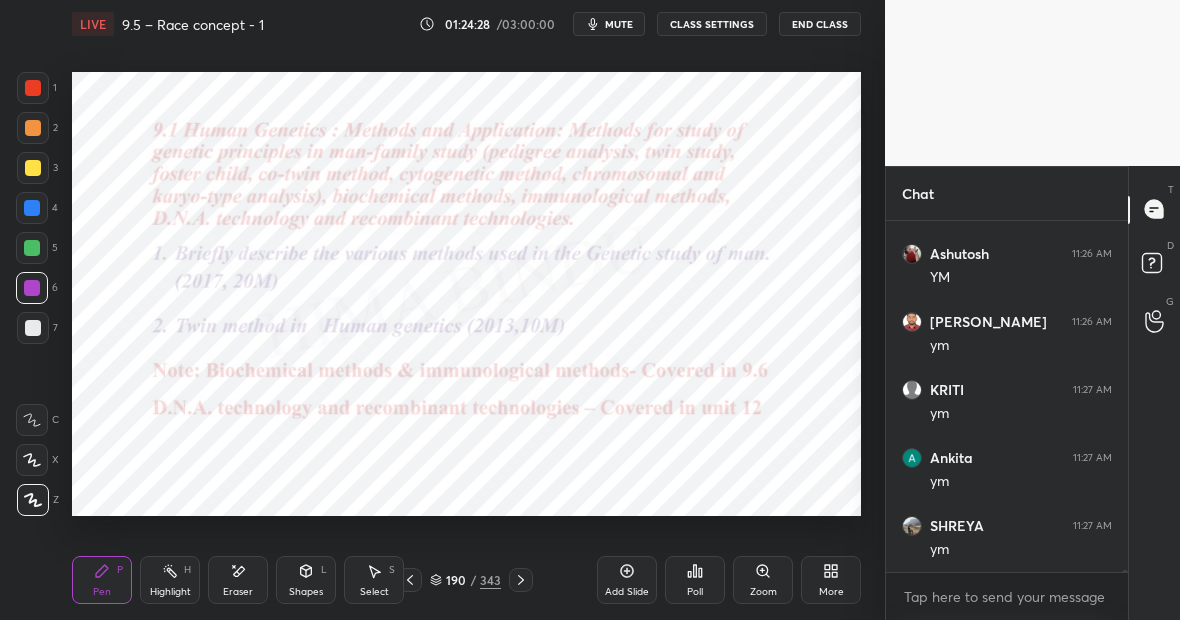 click at bounding box center (32, 248) 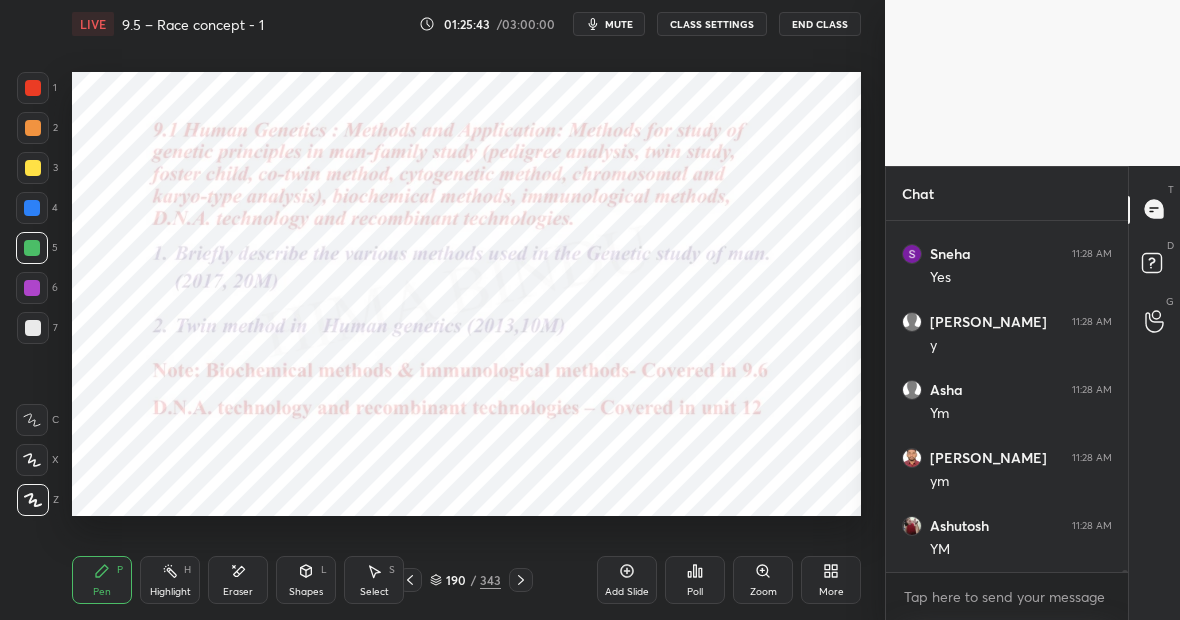 scroll, scrollTop: 72966, scrollLeft: 0, axis: vertical 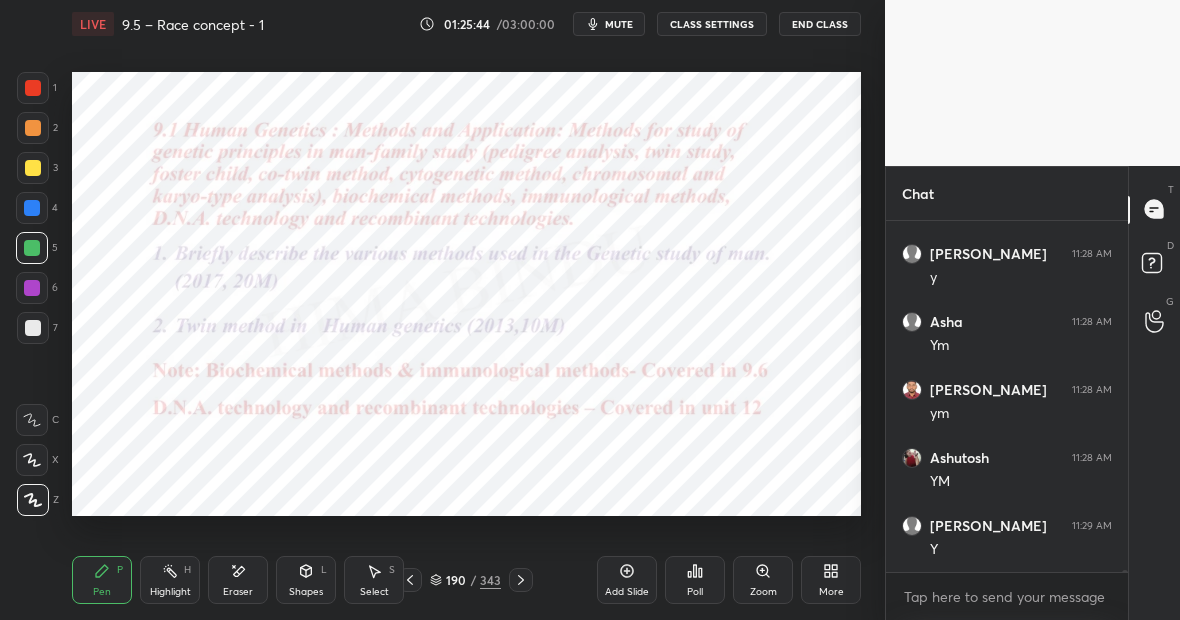 click at bounding box center [32, 208] 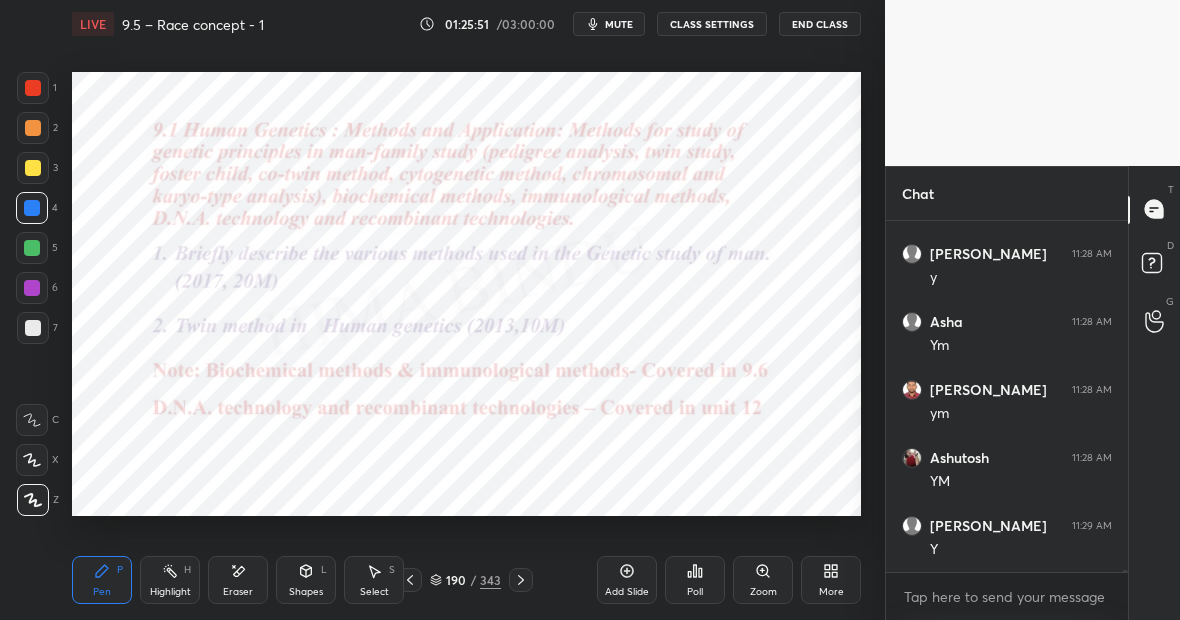 scroll, scrollTop: 73034, scrollLeft: 0, axis: vertical 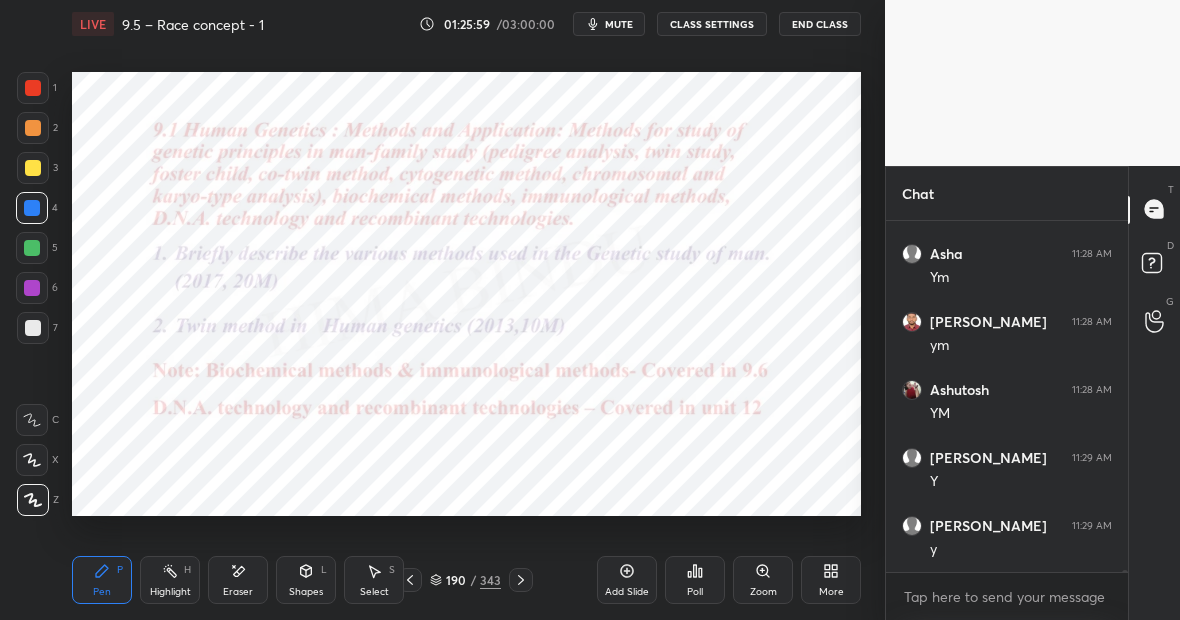 click at bounding box center [33, 88] 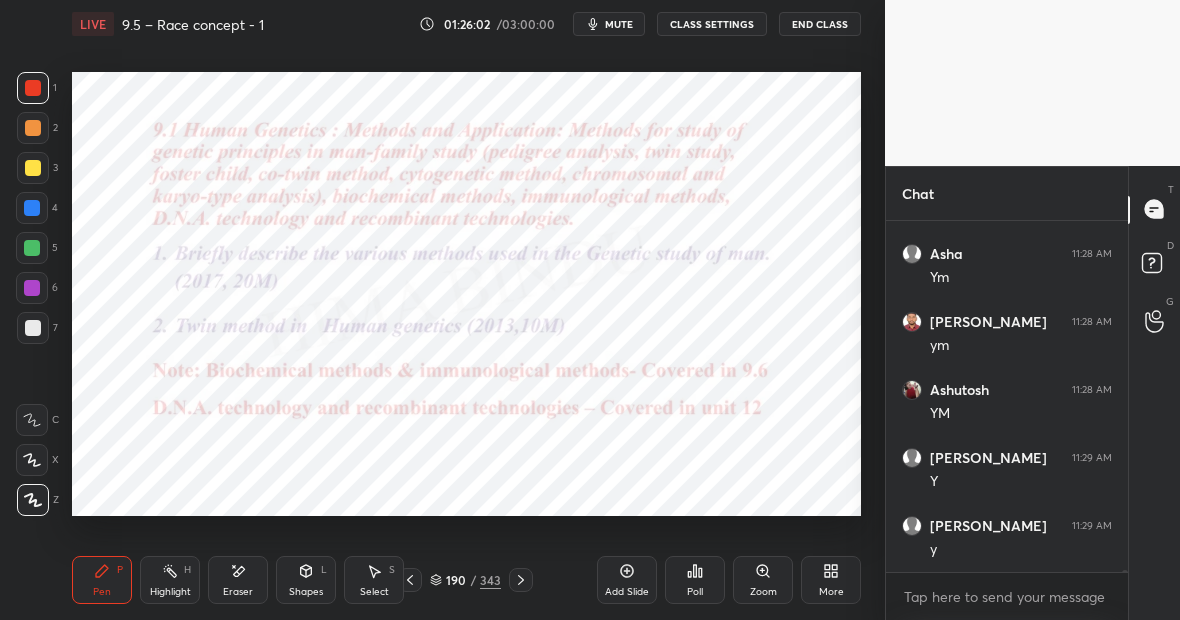 click at bounding box center [32, 208] 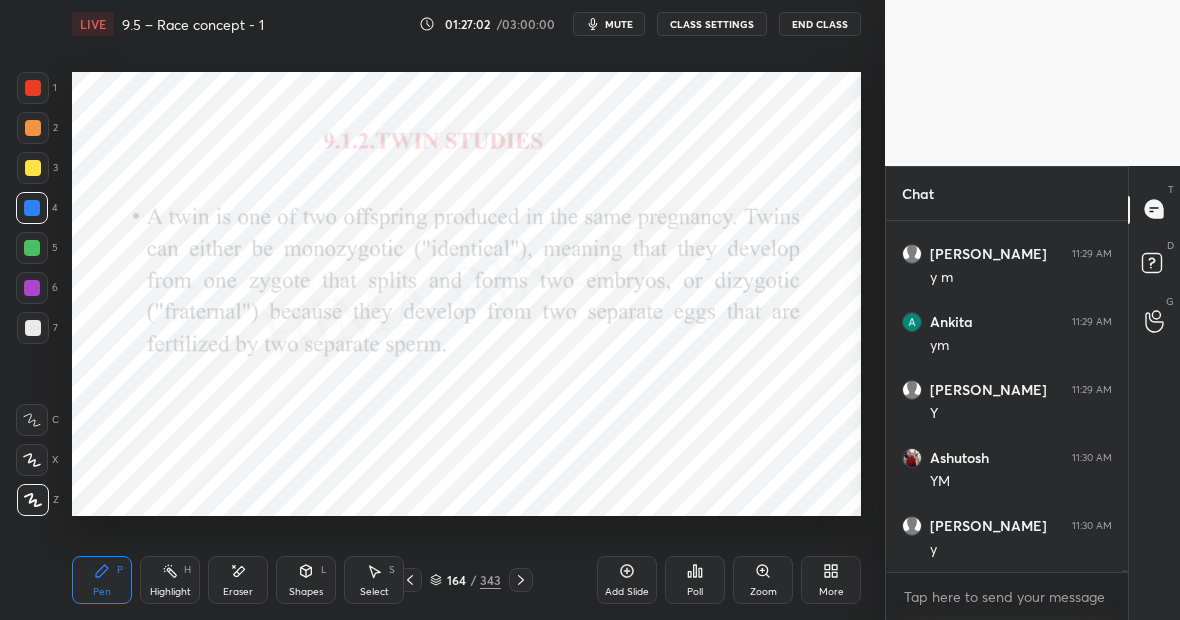 scroll, scrollTop: 73598, scrollLeft: 0, axis: vertical 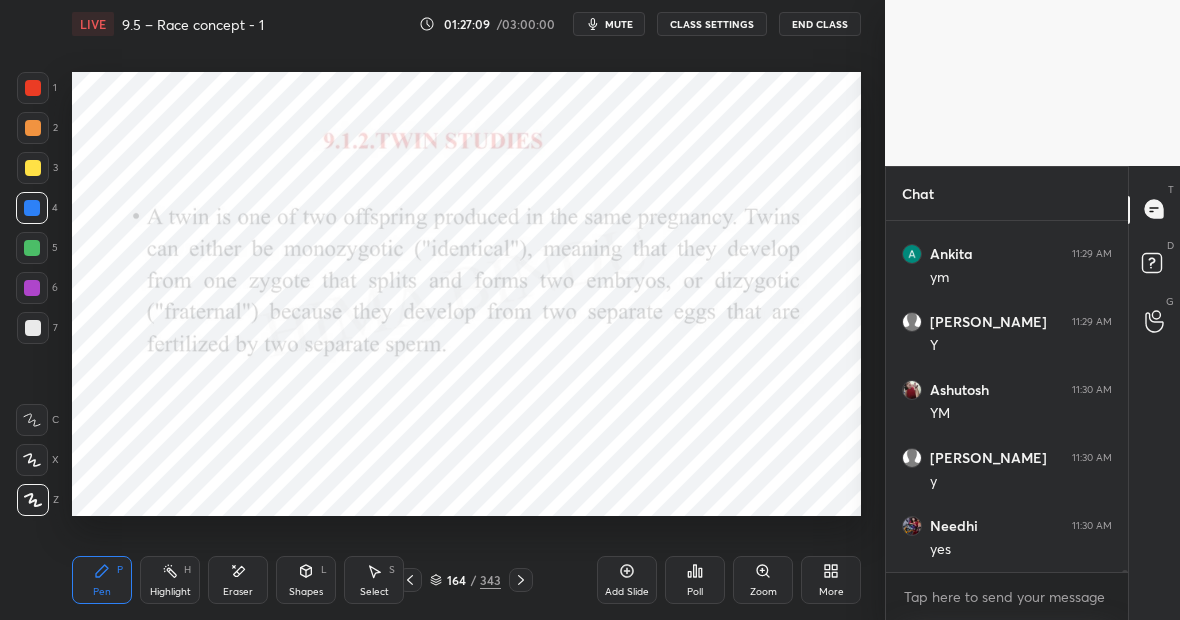 click 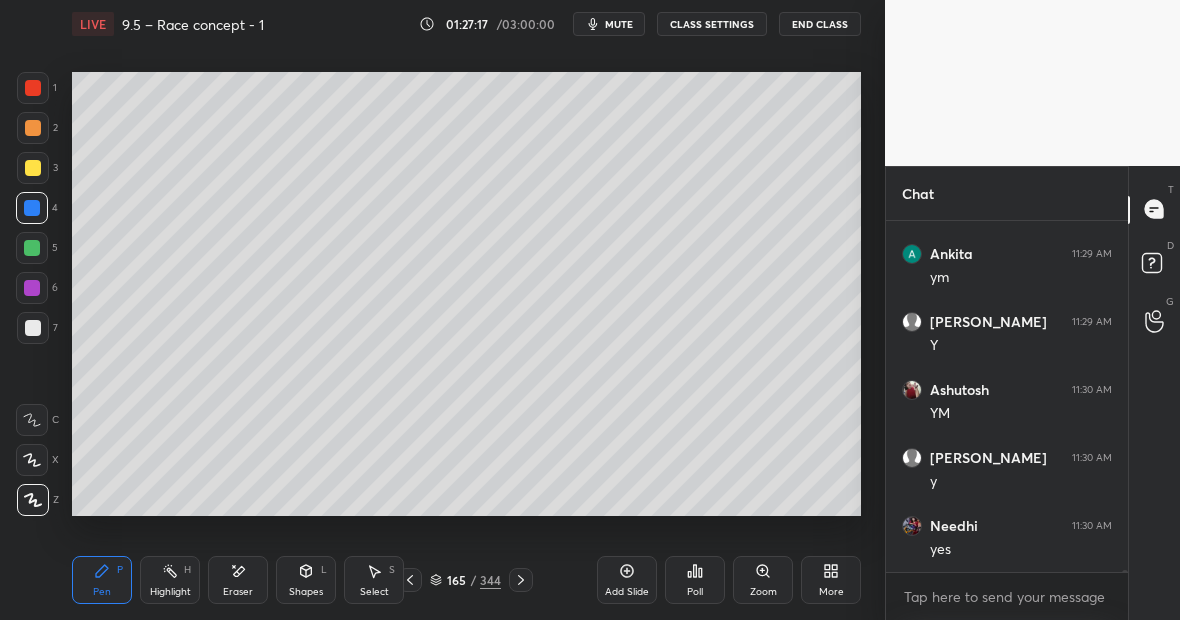 click at bounding box center [33, 168] 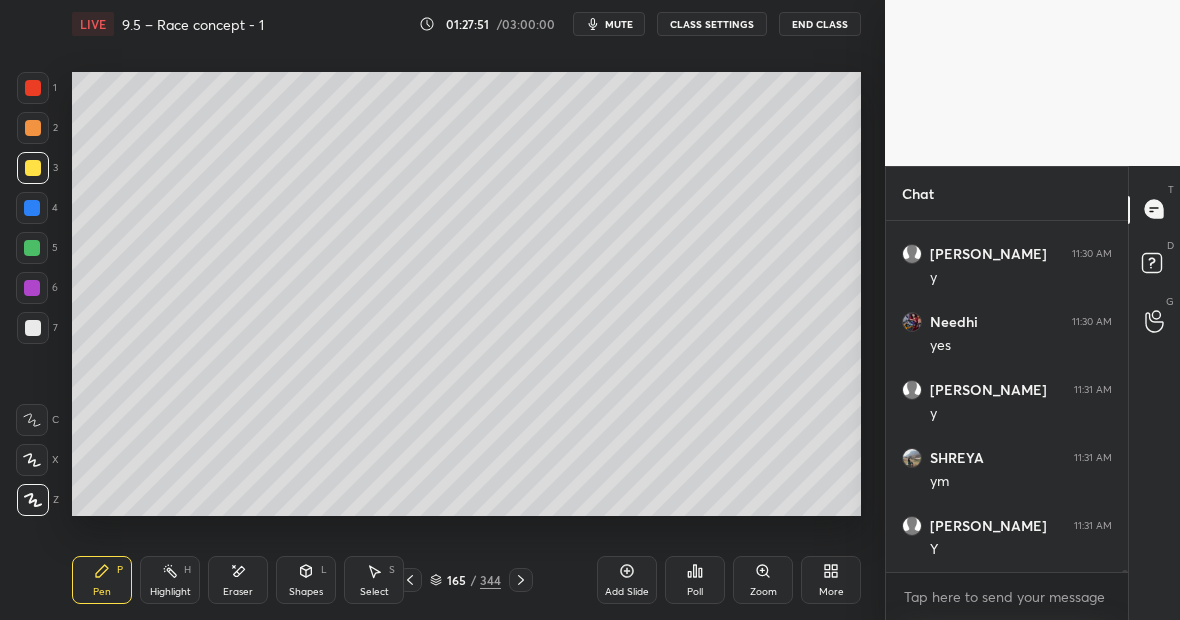 scroll, scrollTop: 73870, scrollLeft: 0, axis: vertical 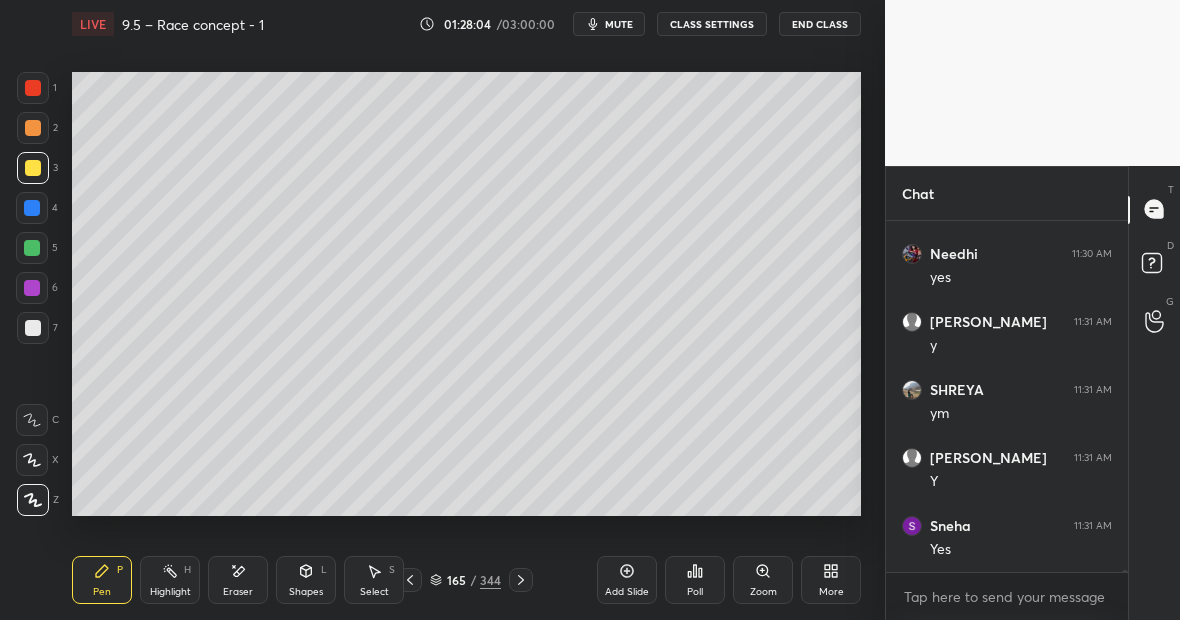 click on "Highlight H" at bounding box center (170, 580) 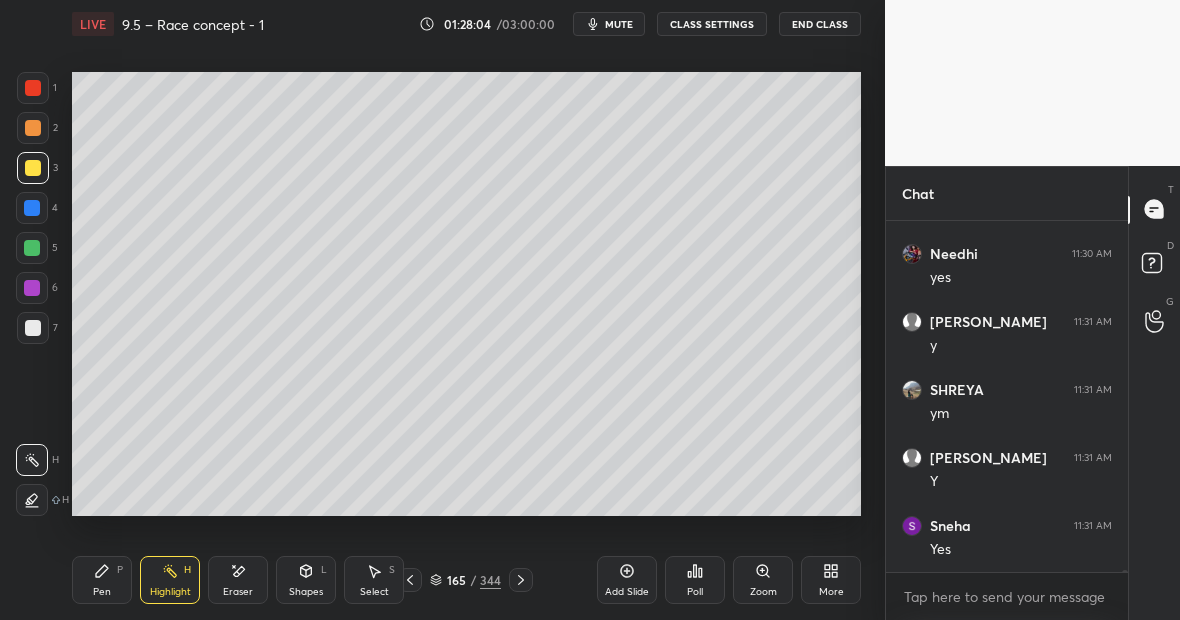 scroll, scrollTop: 73938, scrollLeft: 0, axis: vertical 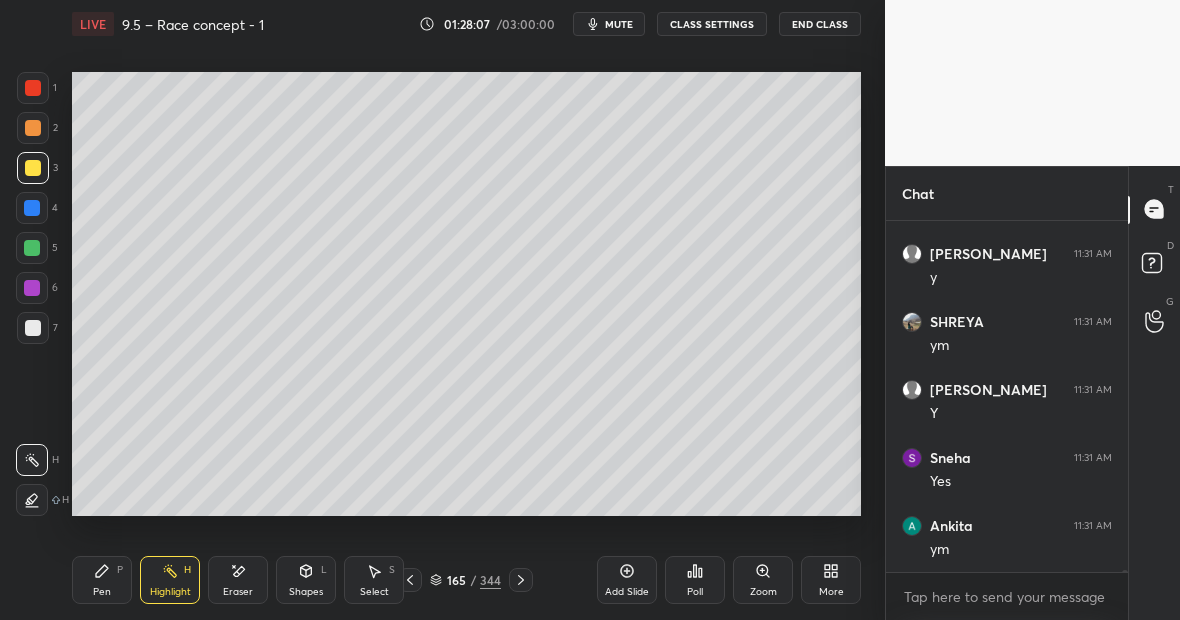 click at bounding box center [33, 88] 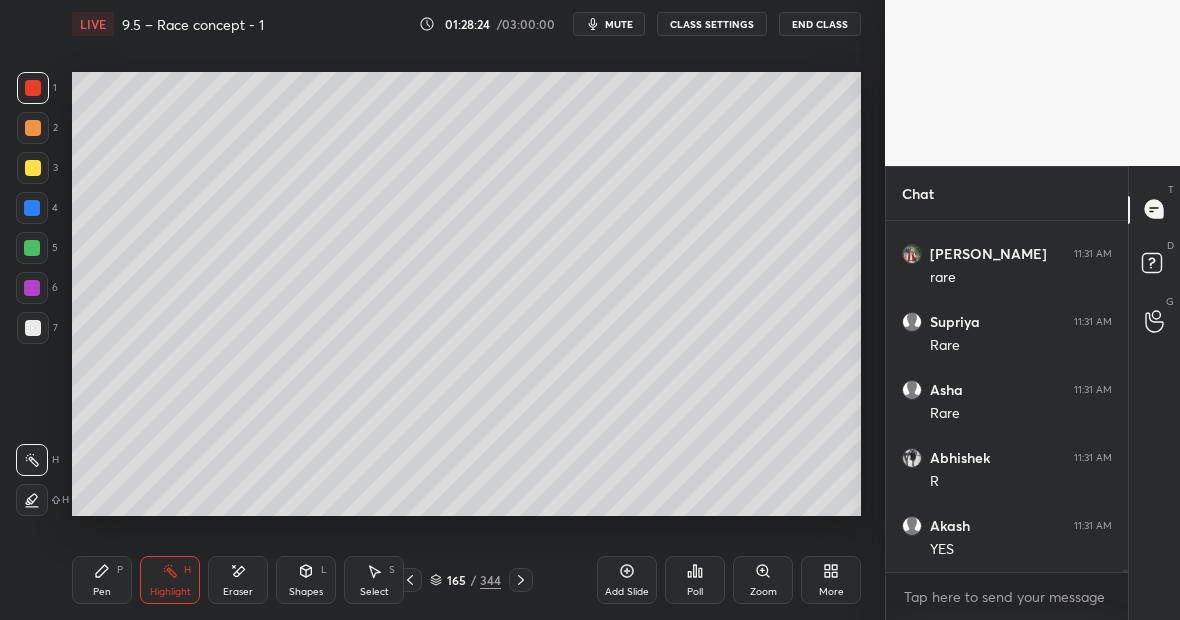 scroll, scrollTop: 75094, scrollLeft: 0, axis: vertical 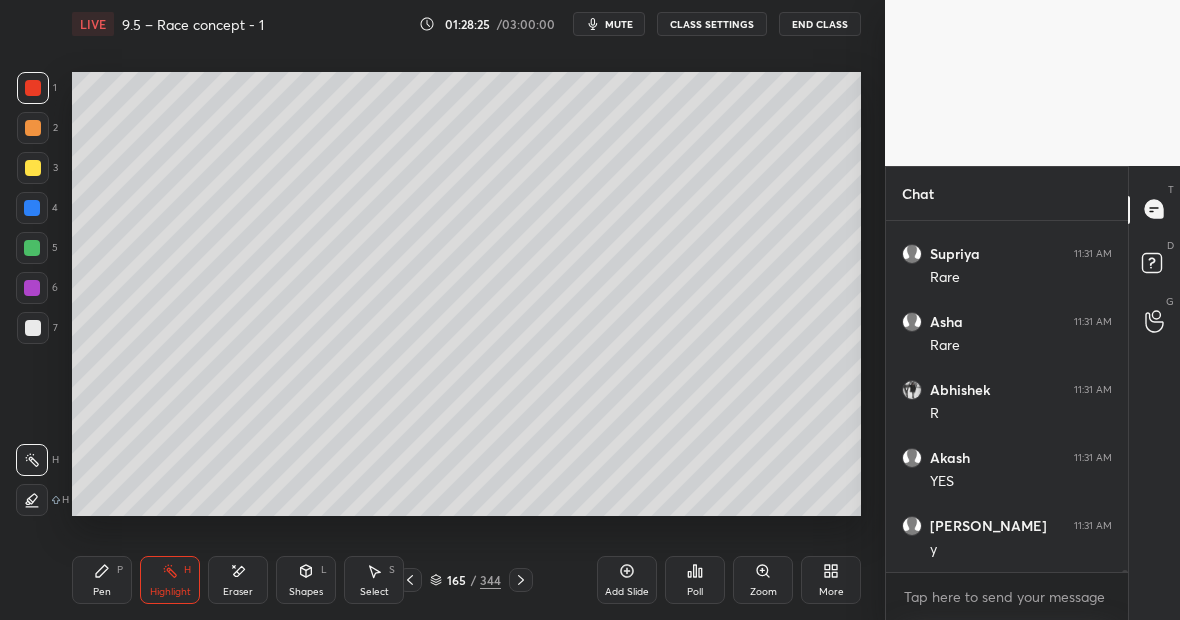click on "Highlight" at bounding box center [170, 592] 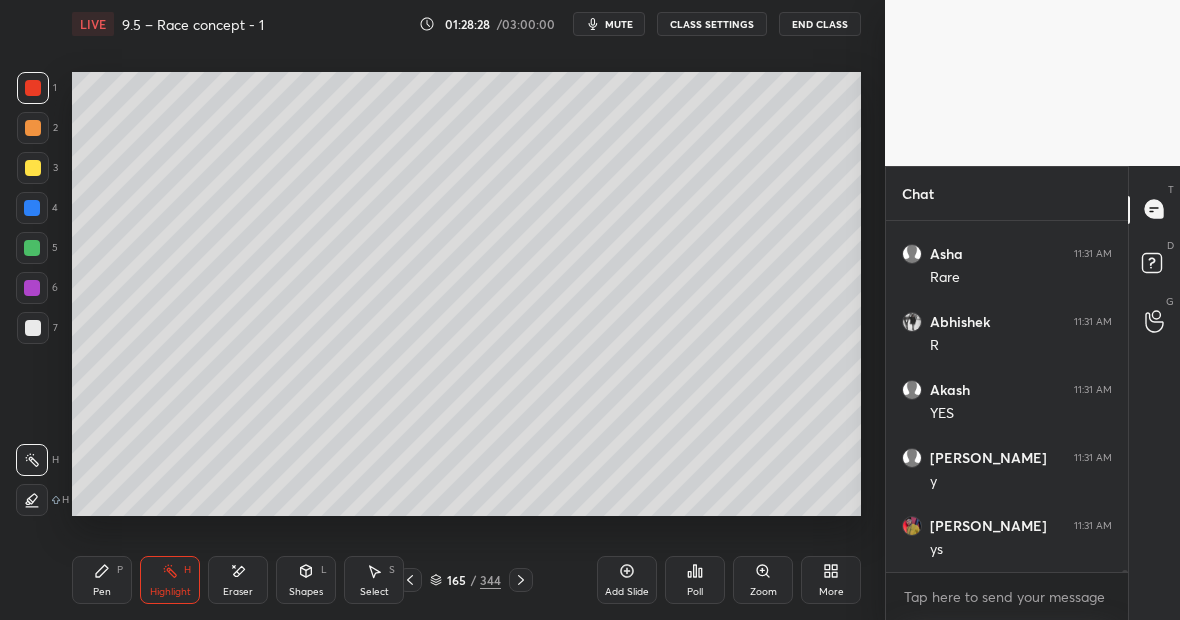 scroll, scrollTop: 75230, scrollLeft: 0, axis: vertical 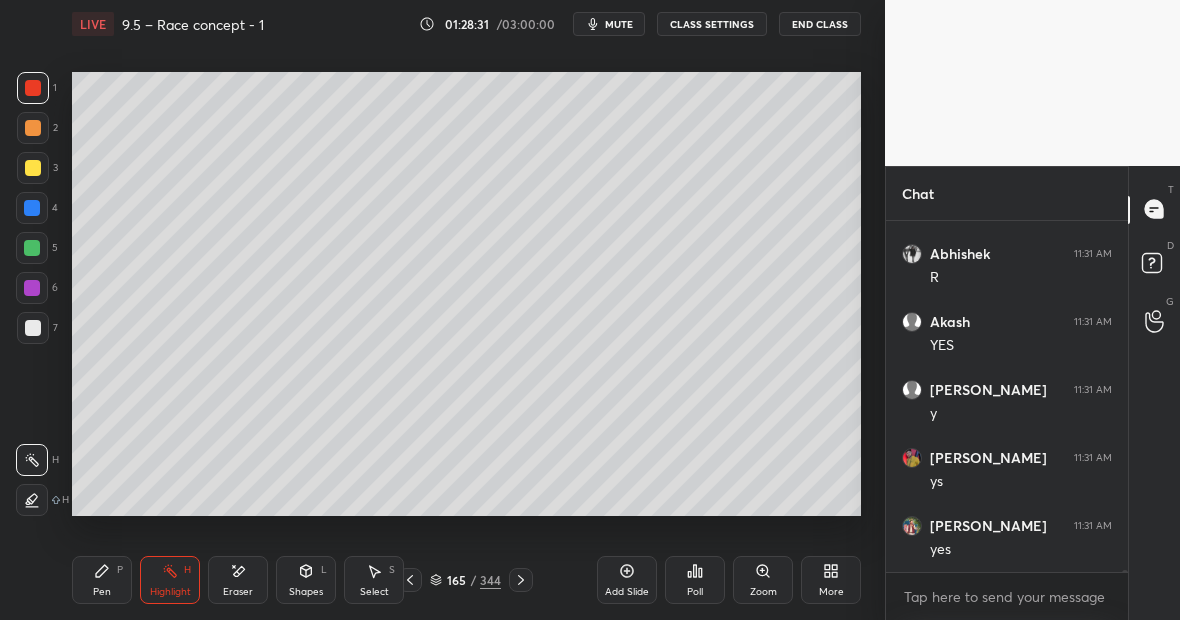 click on "Pen" at bounding box center (102, 592) 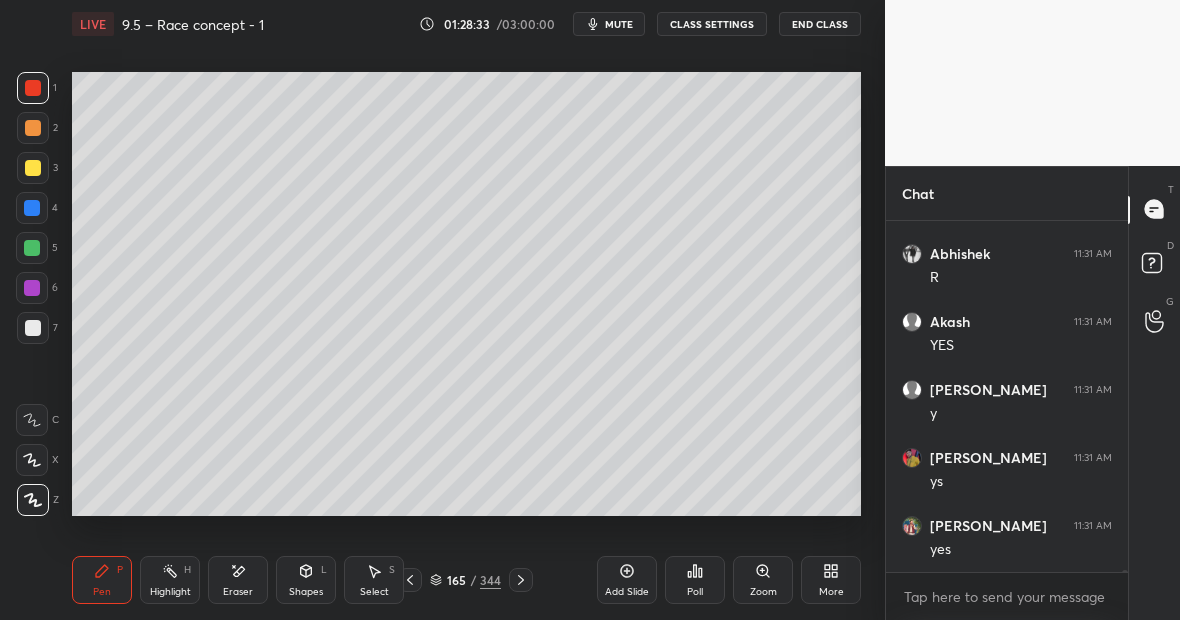 scroll, scrollTop: 75298, scrollLeft: 0, axis: vertical 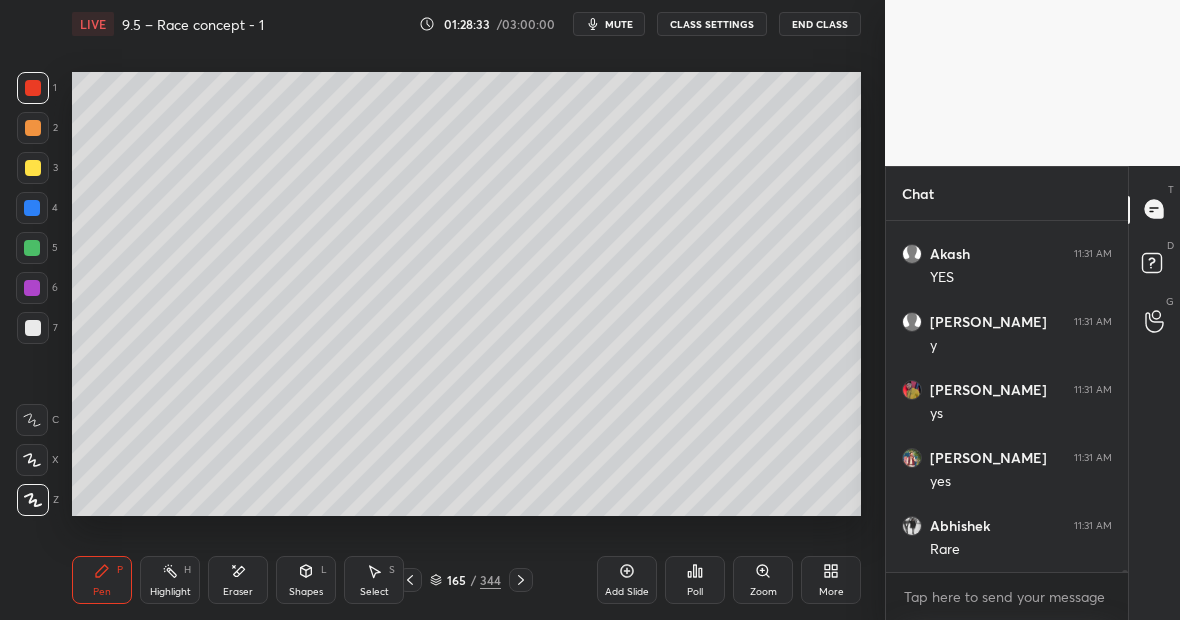 click 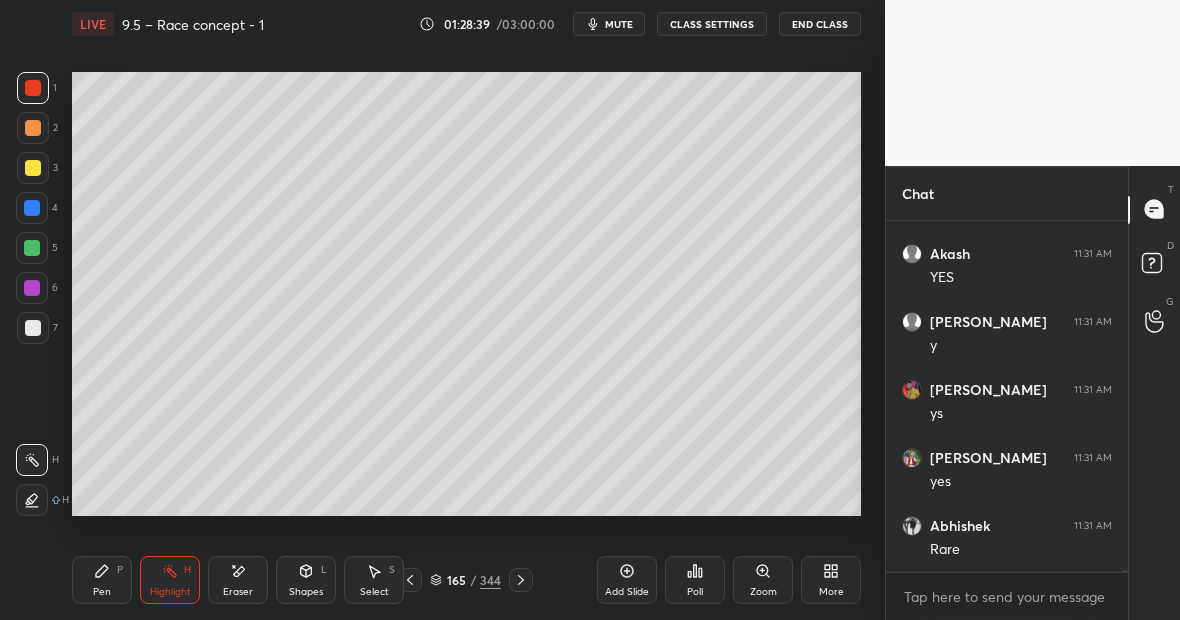 click on "Pen P" at bounding box center (102, 580) 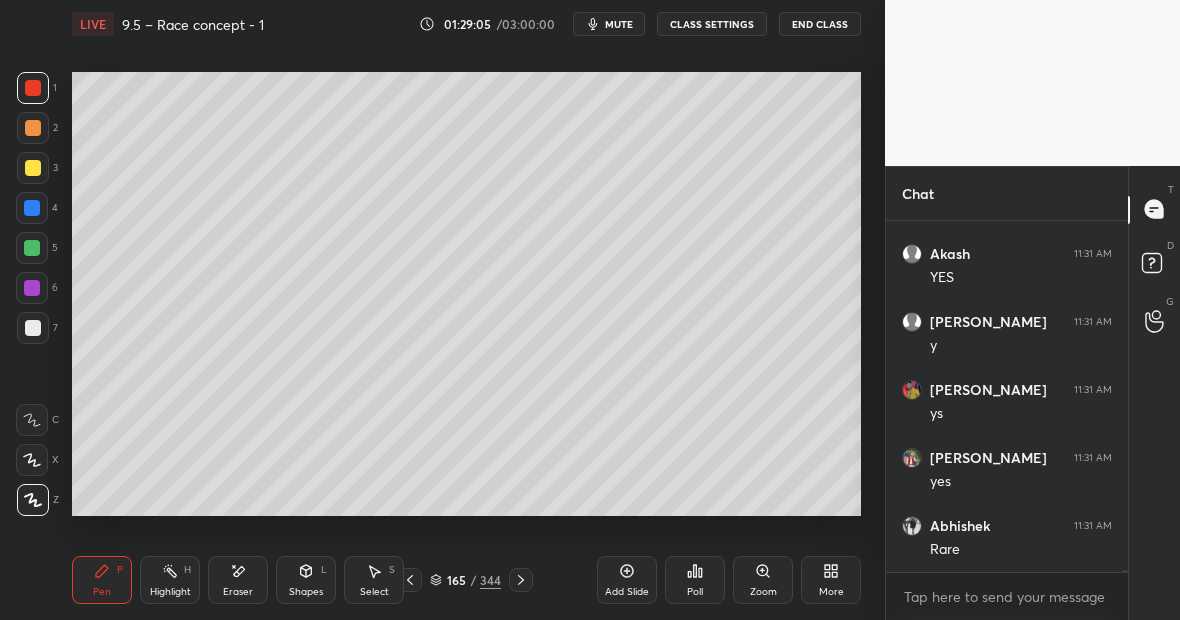 click on "Highlight H" at bounding box center (170, 580) 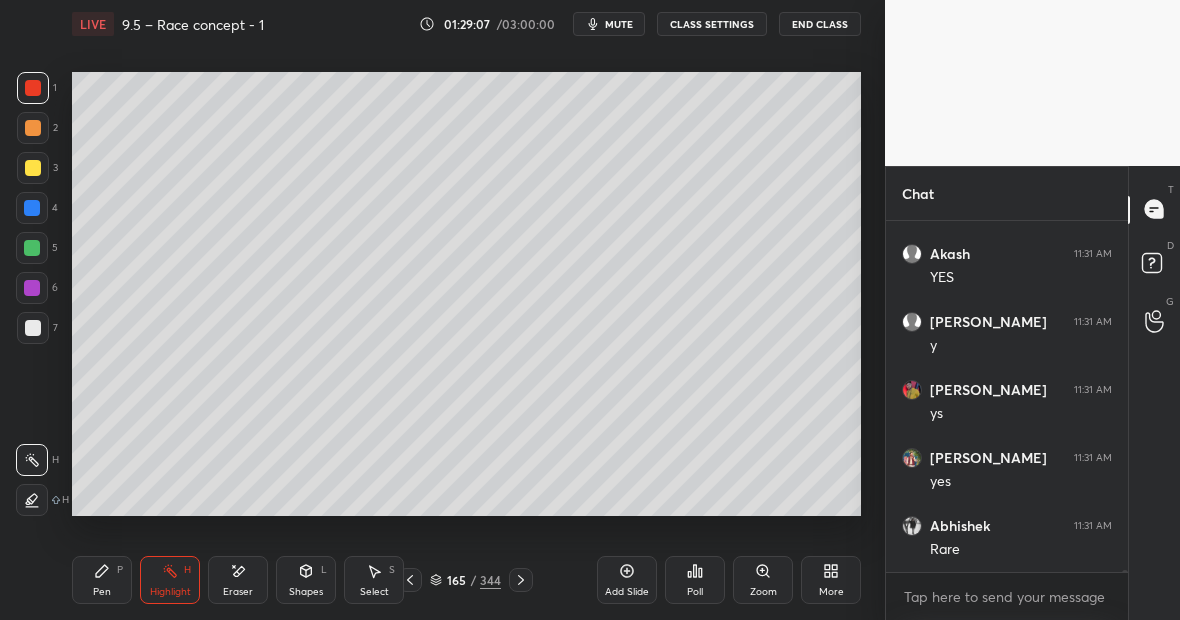 click 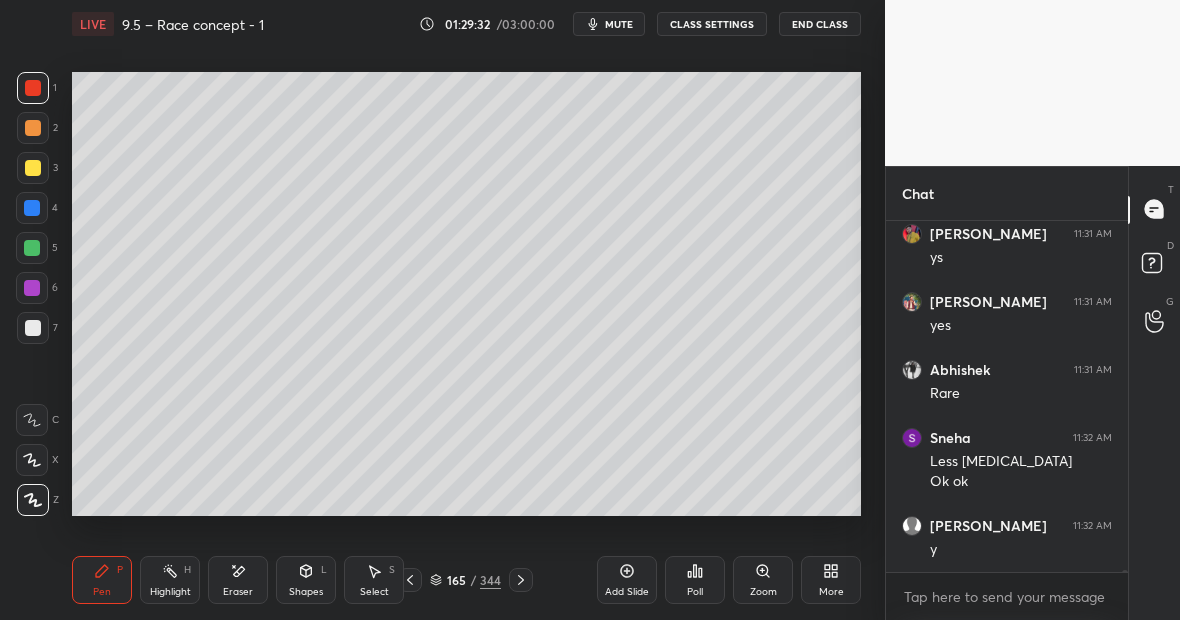 scroll, scrollTop: 75522, scrollLeft: 0, axis: vertical 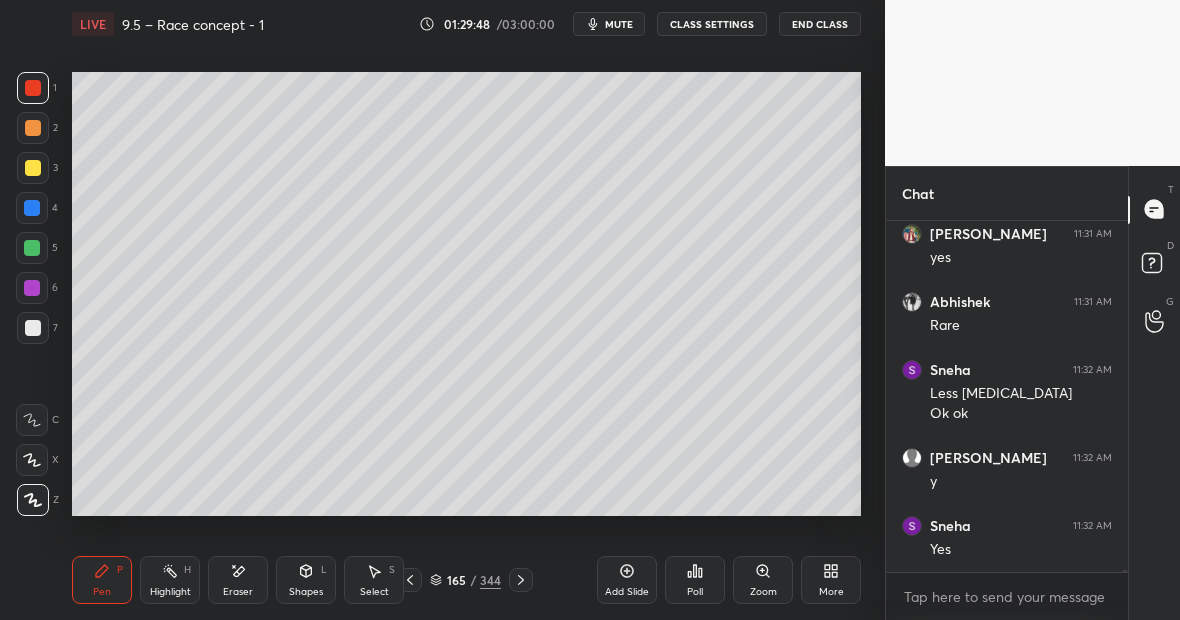 click 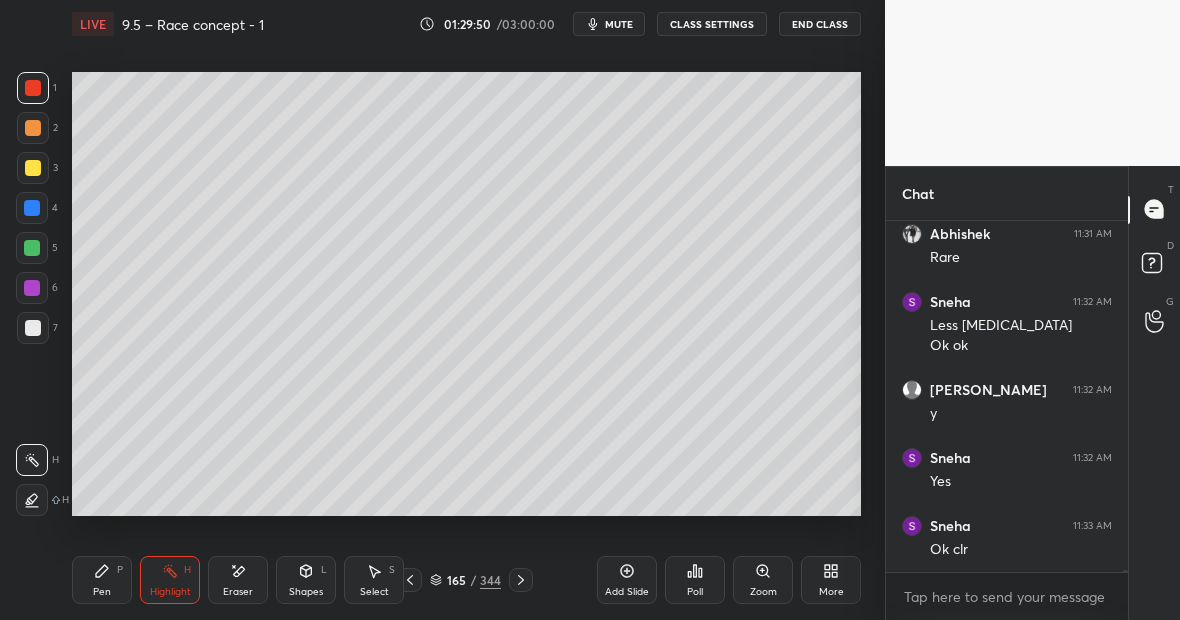 scroll, scrollTop: 75658, scrollLeft: 0, axis: vertical 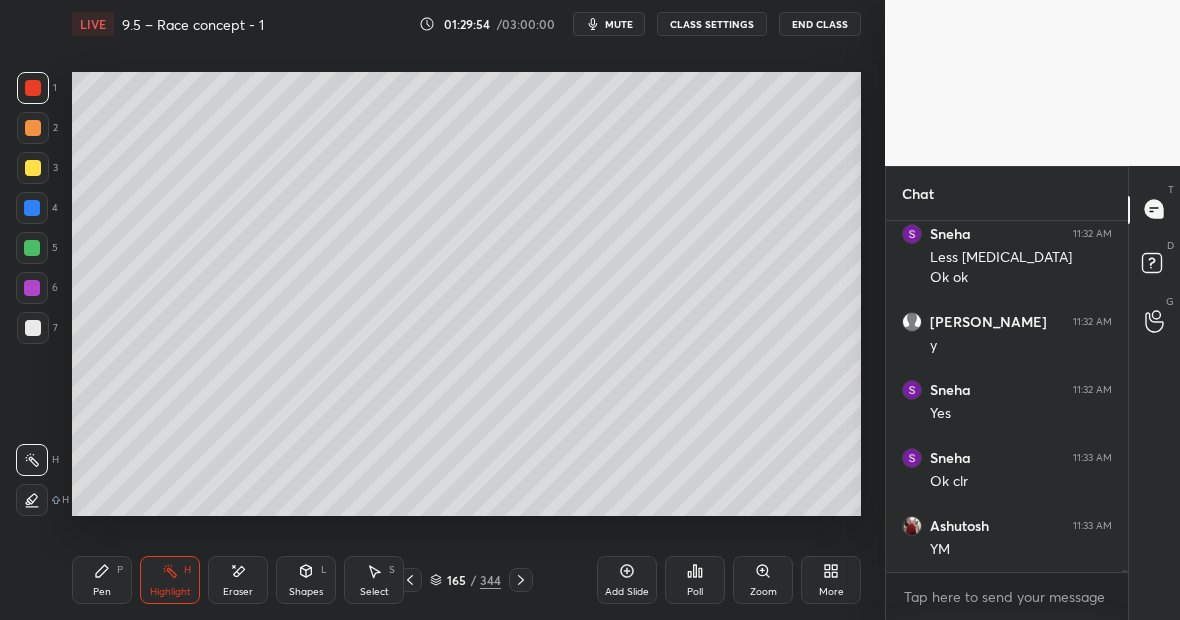 click 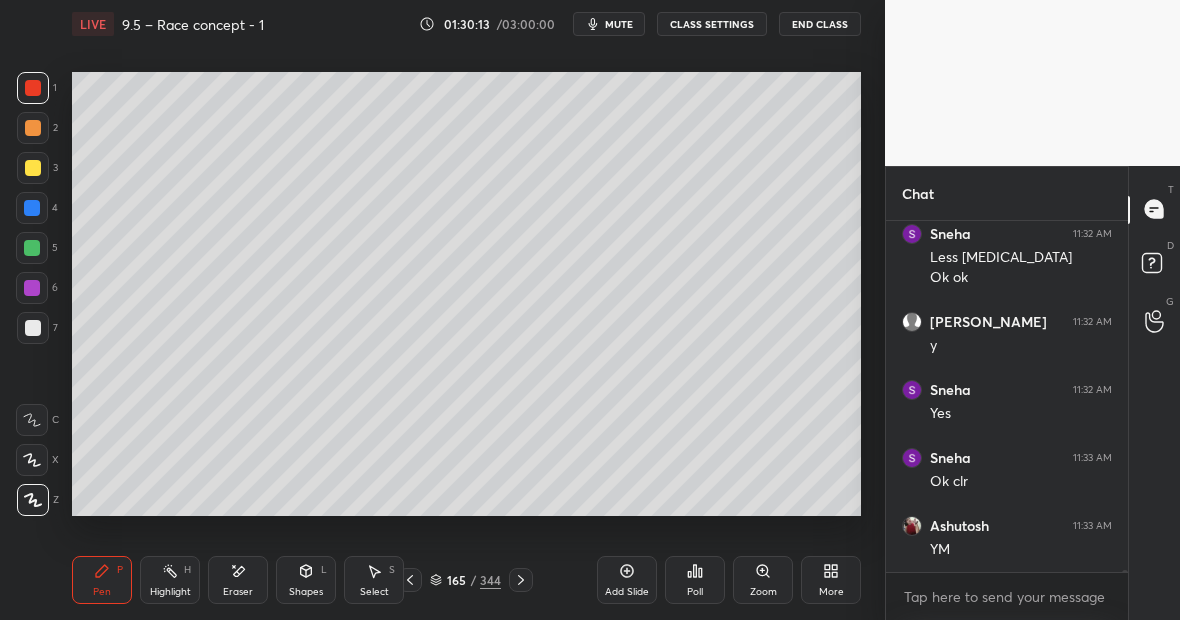 scroll, scrollTop: 75726, scrollLeft: 0, axis: vertical 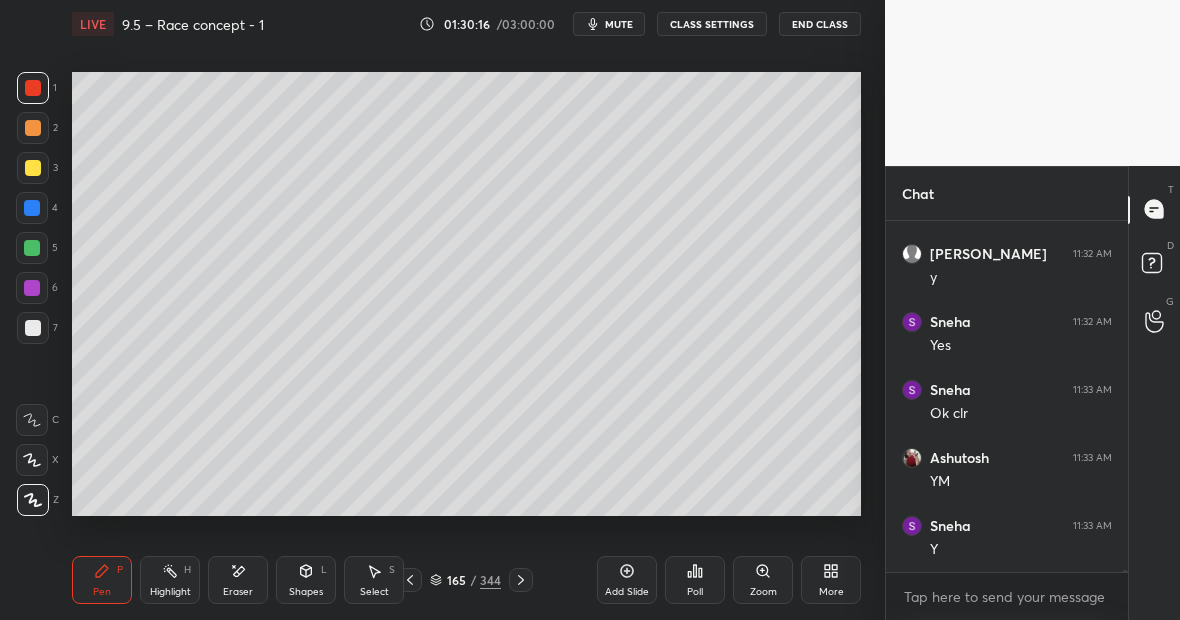 click on "Highlight H" at bounding box center [170, 580] 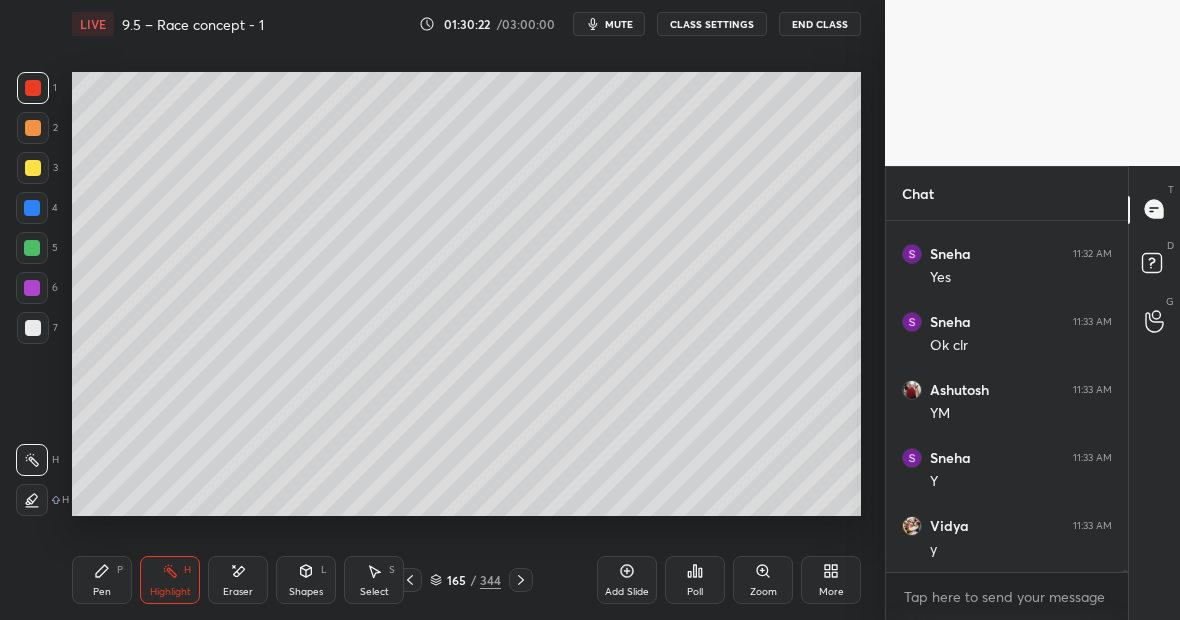 scroll, scrollTop: 75862, scrollLeft: 0, axis: vertical 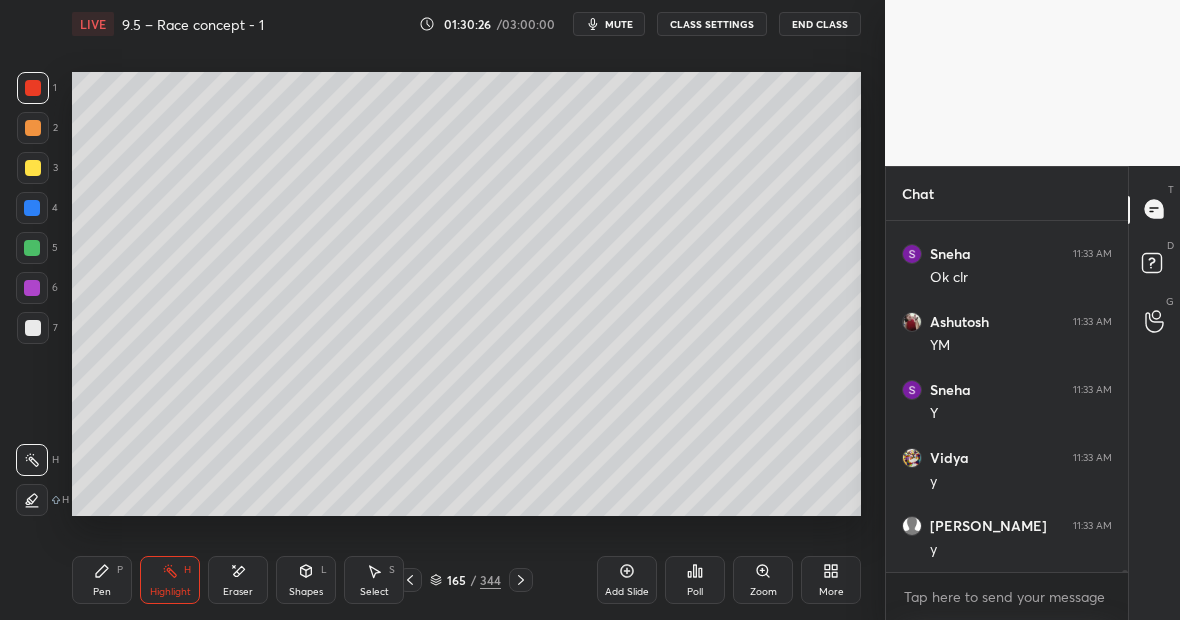 click on "Highlight H" at bounding box center [170, 580] 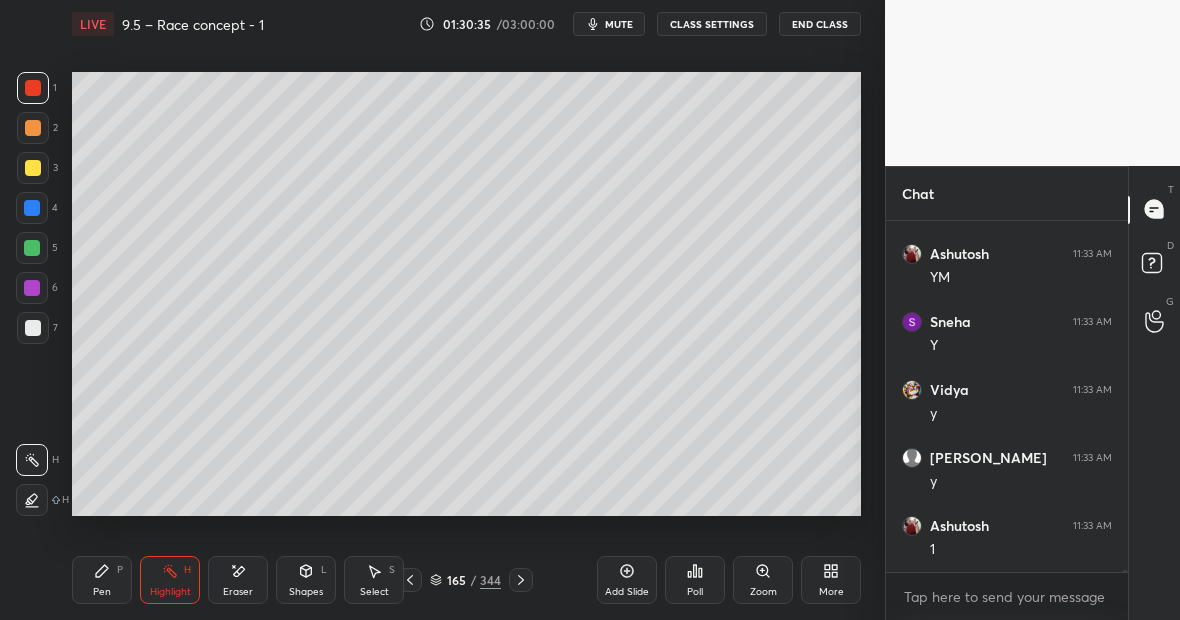 scroll, scrollTop: 76202, scrollLeft: 0, axis: vertical 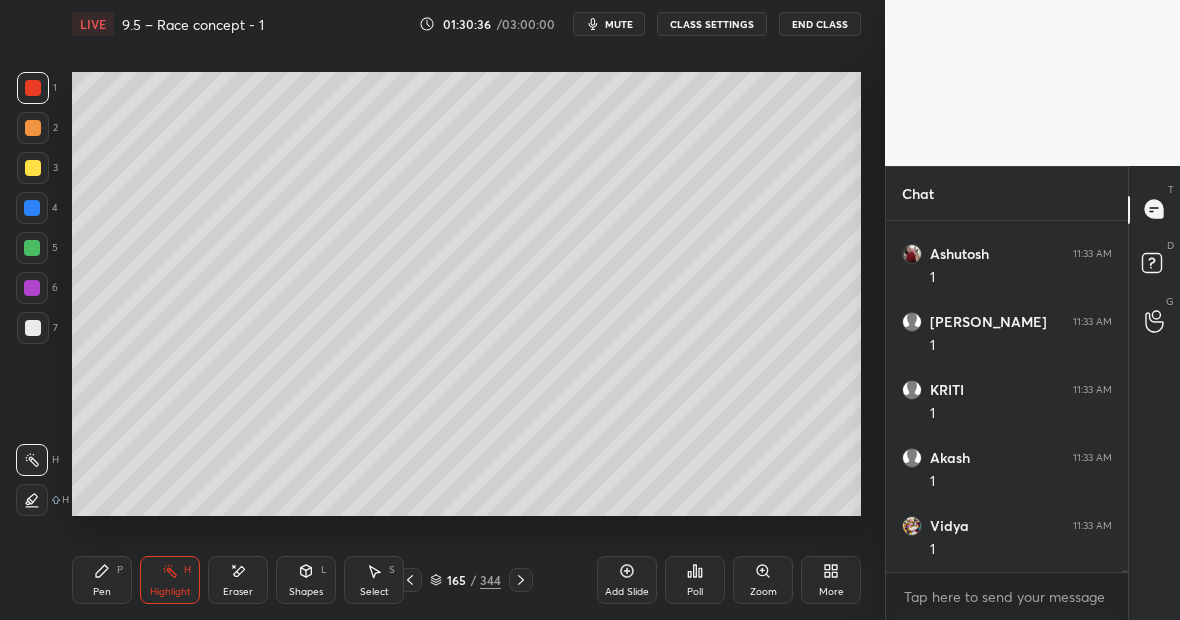 click on "Pen P" at bounding box center [102, 580] 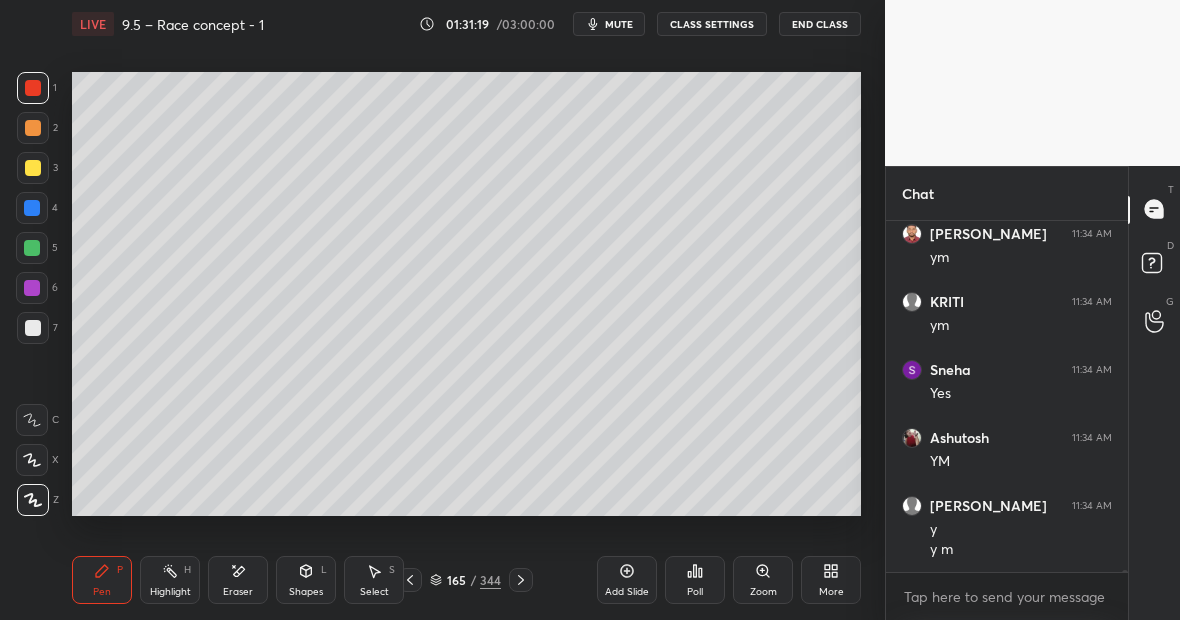 scroll, scrollTop: 77174, scrollLeft: 0, axis: vertical 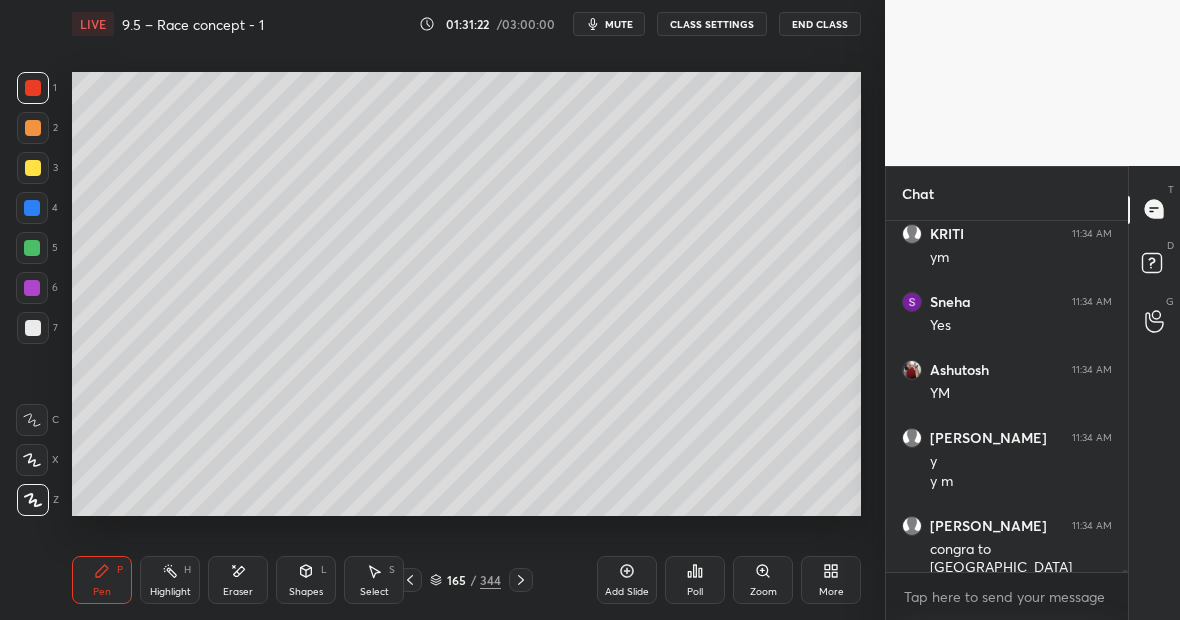 click on "Highlight H" at bounding box center [170, 580] 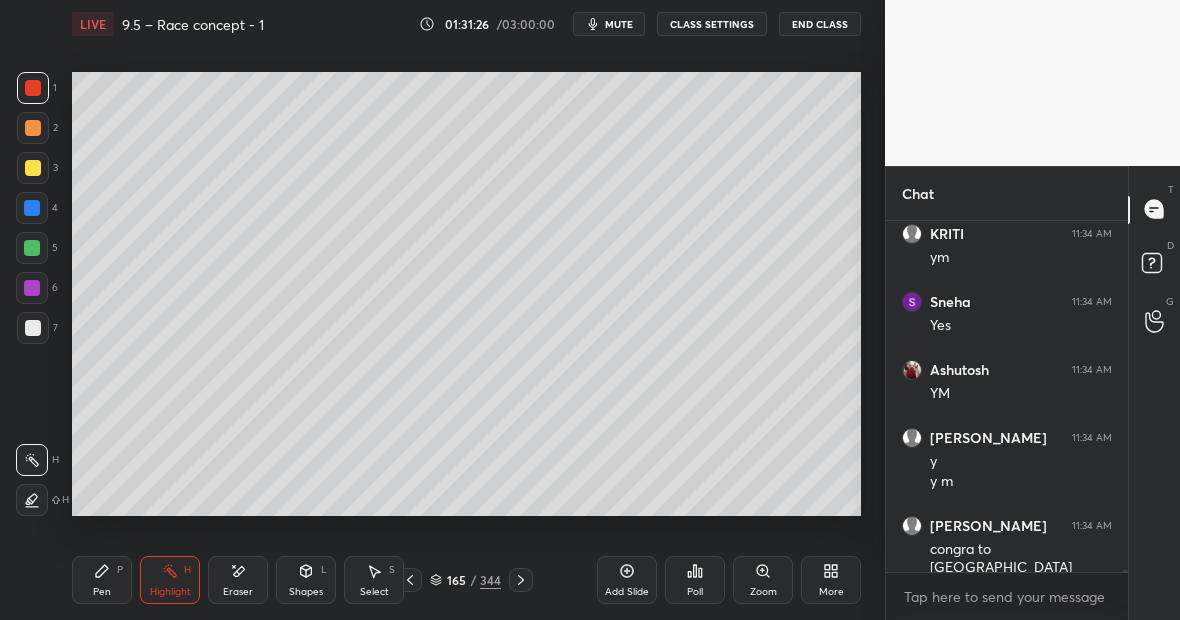 scroll, scrollTop: 77242, scrollLeft: 0, axis: vertical 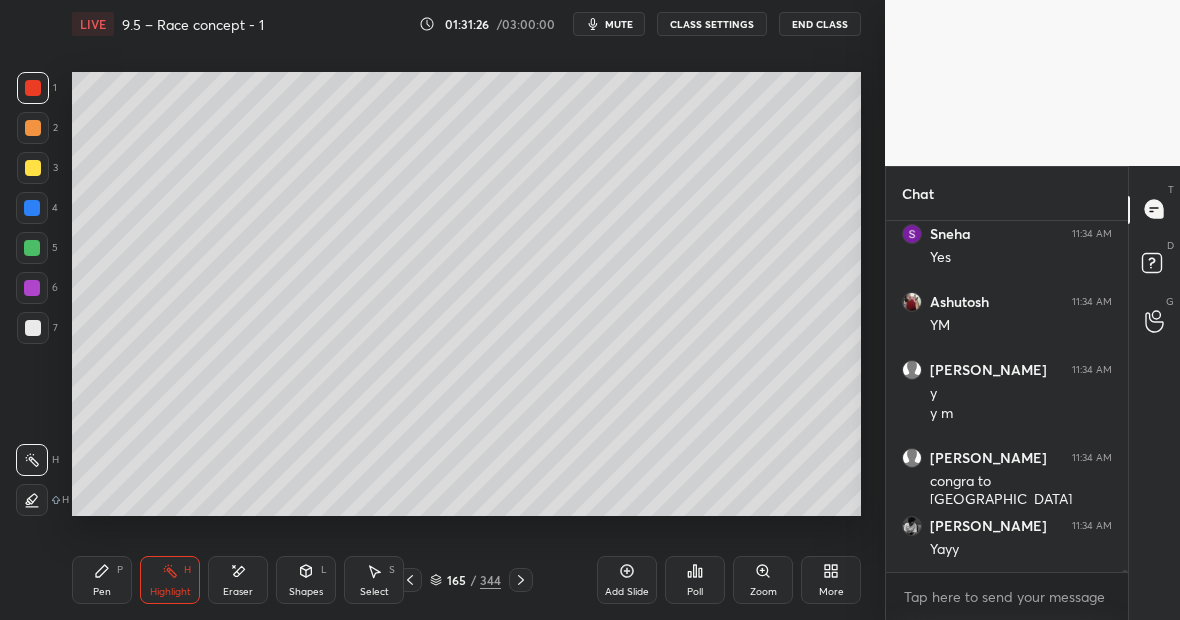 click at bounding box center [32, 248] 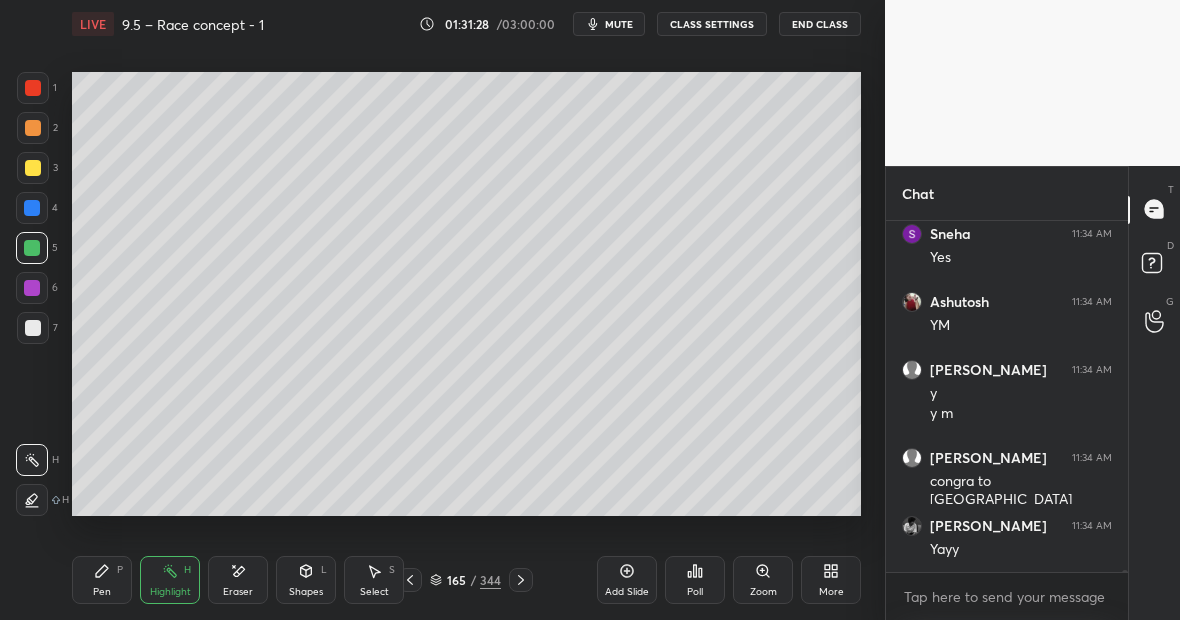 click on "Pen P" at bounding box center (102, 580) 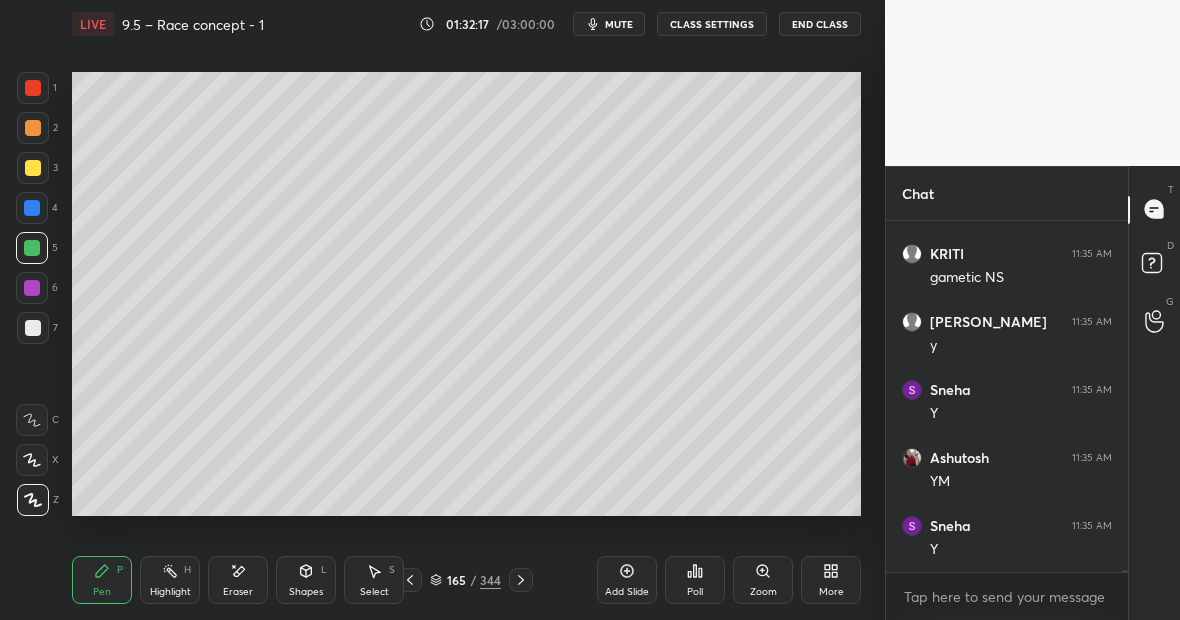 scroll, scrollTop: 78398, scrollLeft: 0, axis: vertical 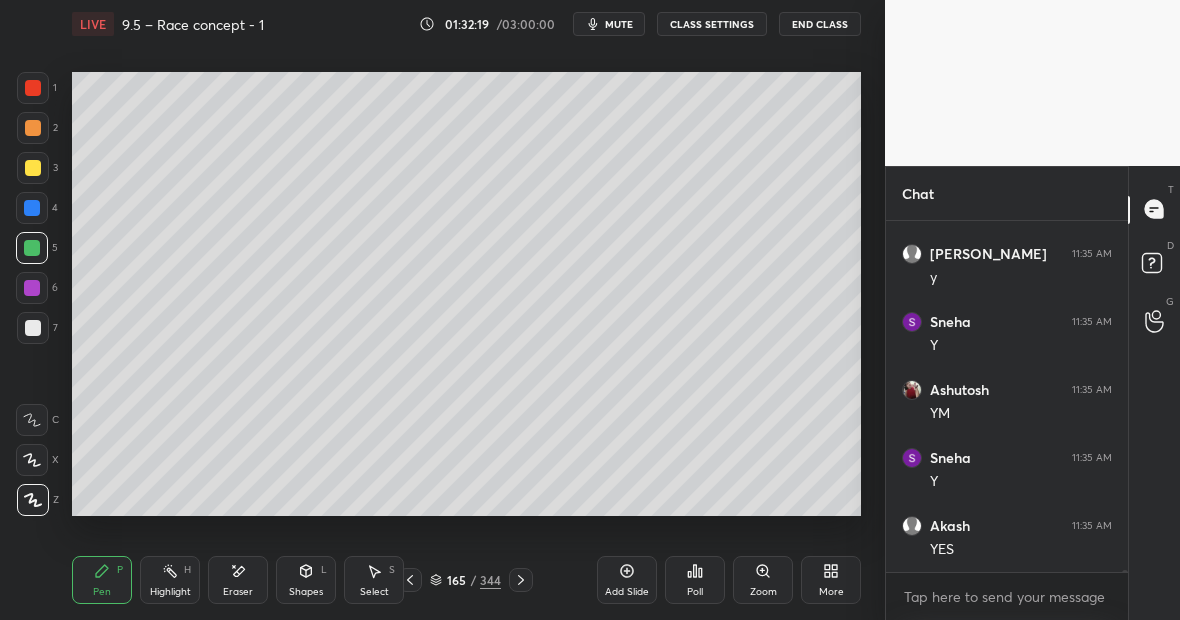 click on "Highlight H" at bounding box center [170, 580] 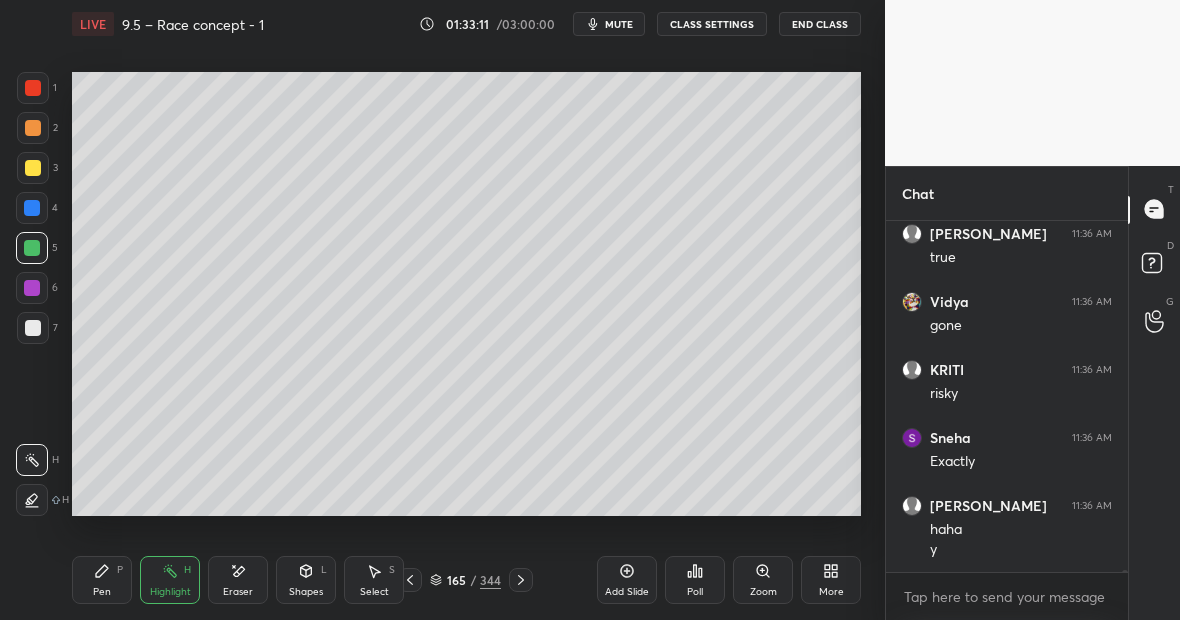scroll, scrollTop: 79370, scrollLeft: 0, axis: vertical 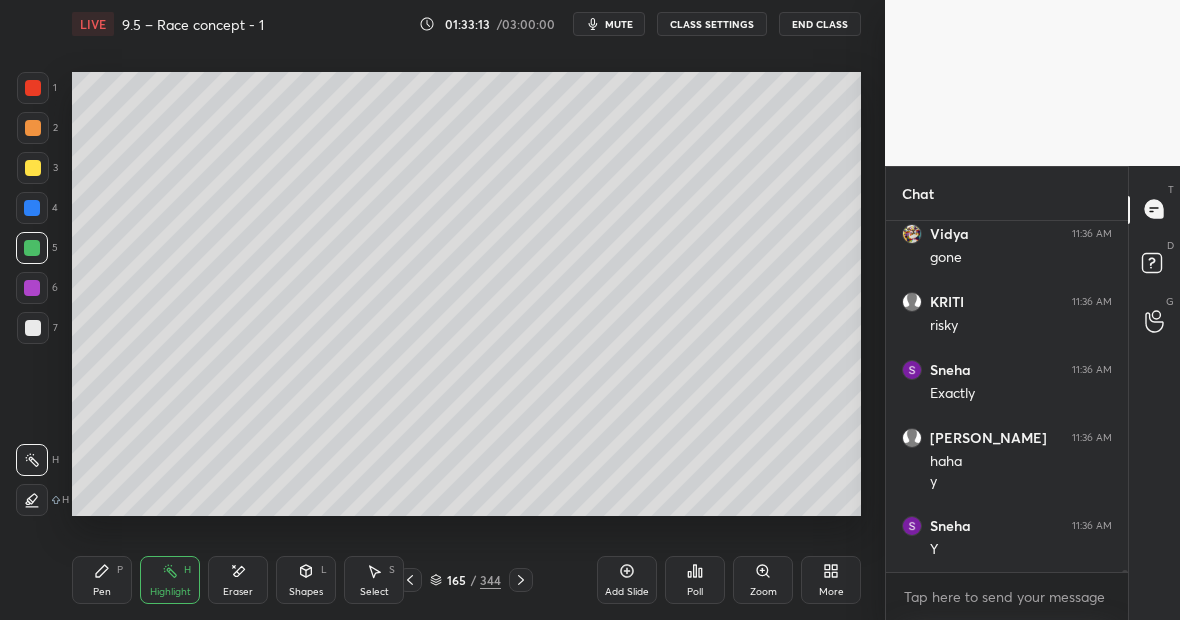 click on "Highlight H" at bounding box center (170, 580) 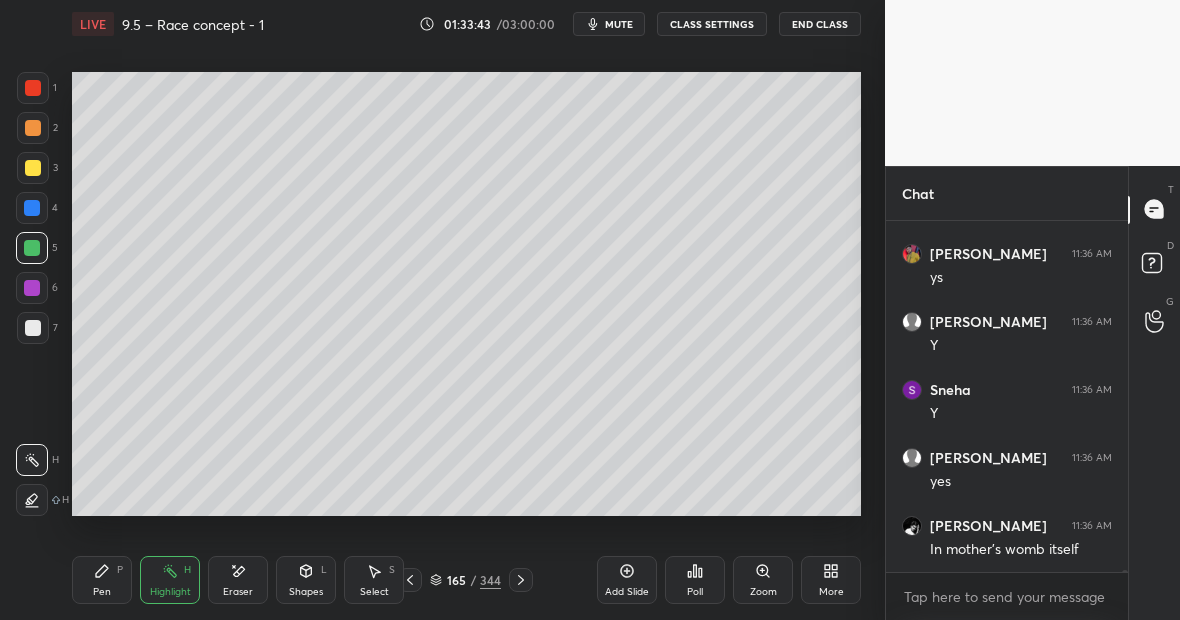 scroll, scrollTop: 80050, scrollLeft: 0, axis: vertical 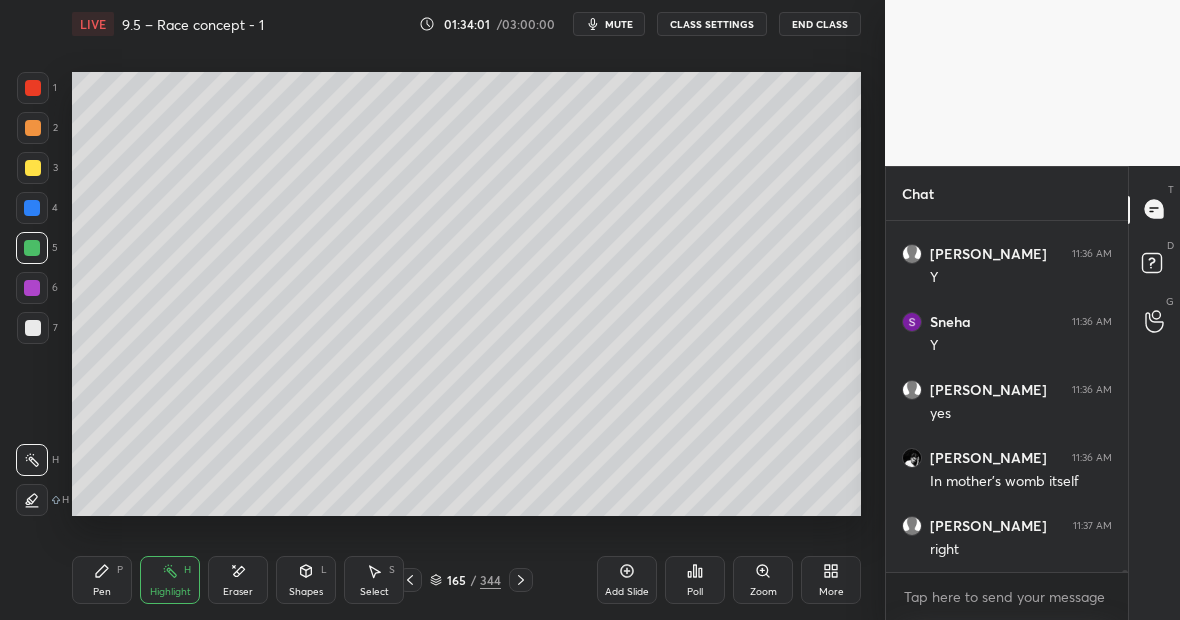 click 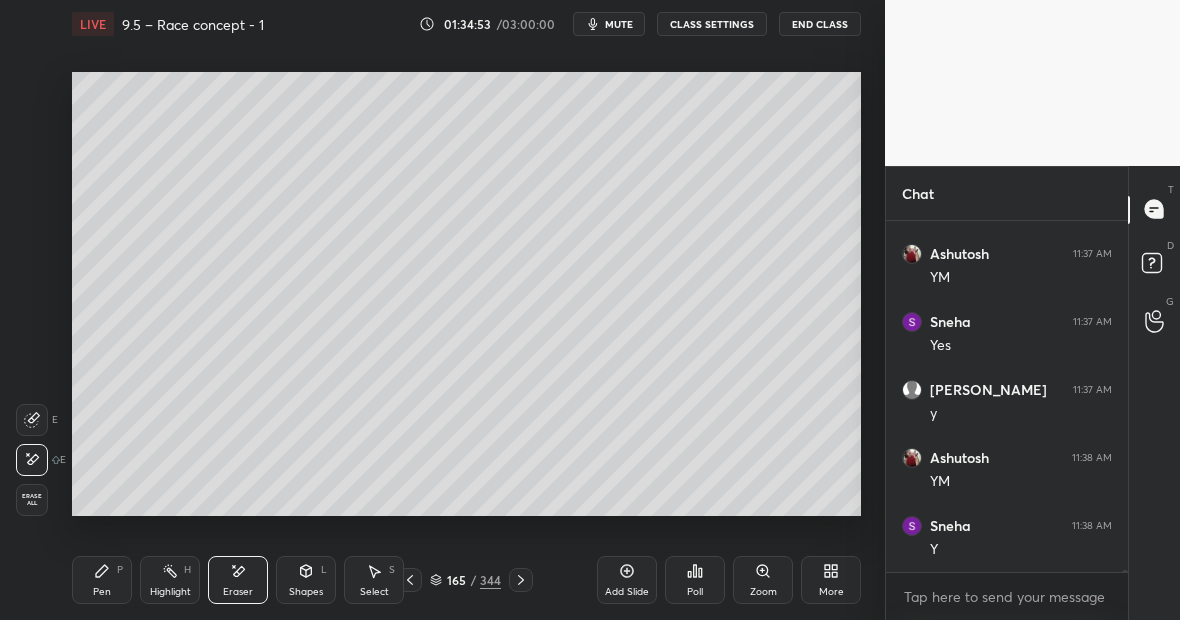 scroll, scrollTop: 80526, scrollLeft: 0, axis: vertical 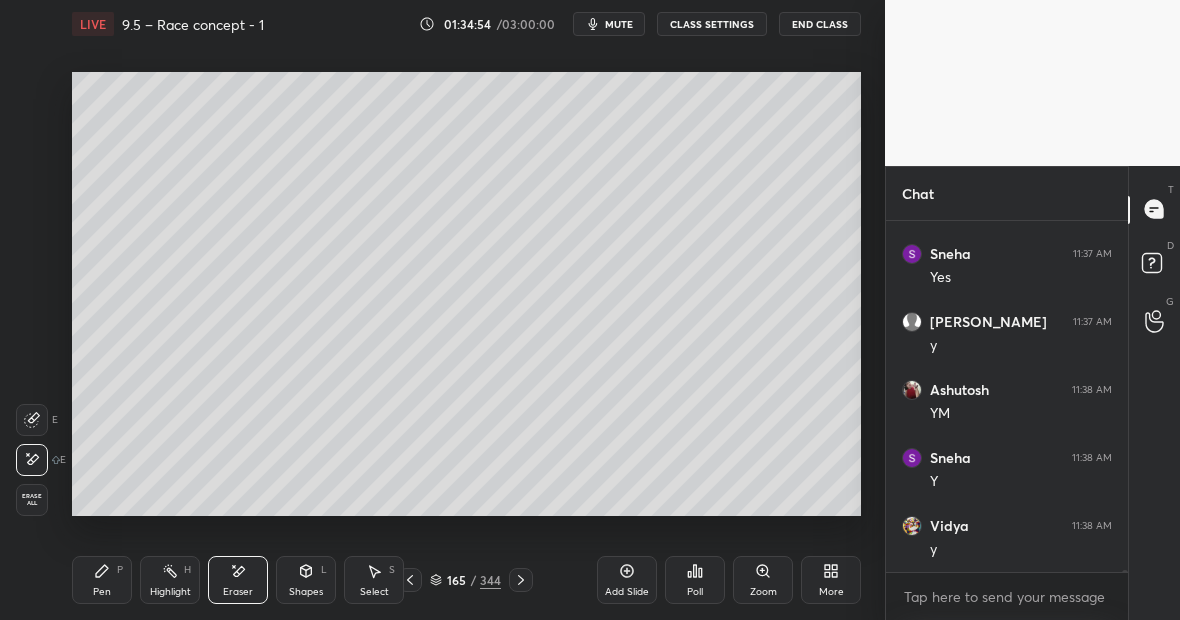 click 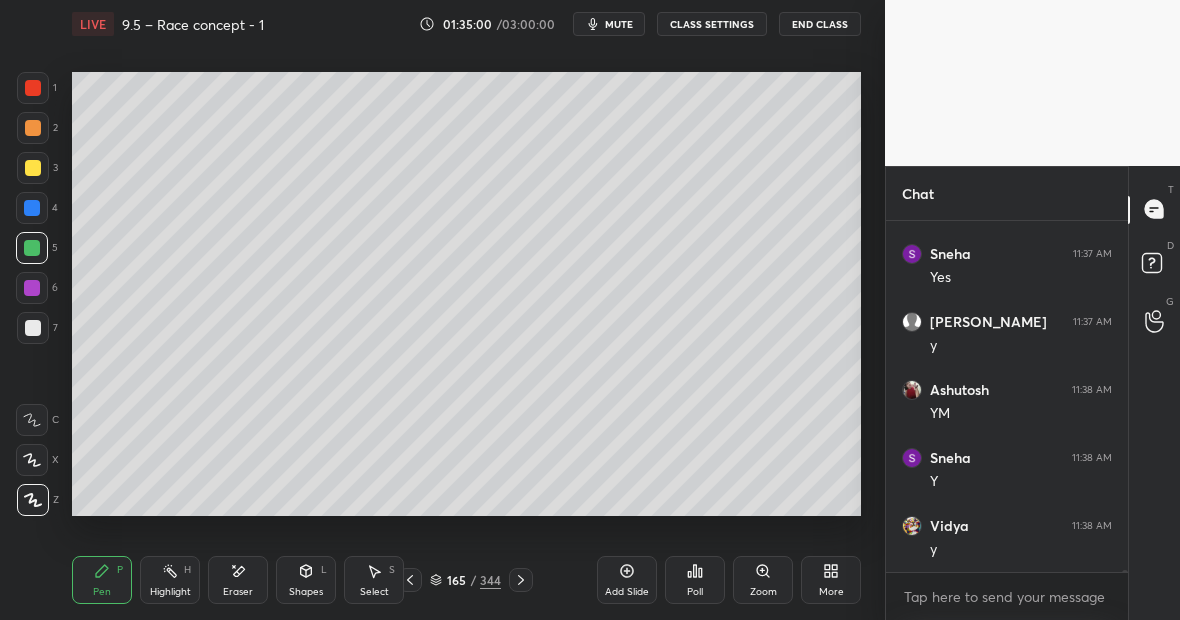 click at bounding box center [33, 88] 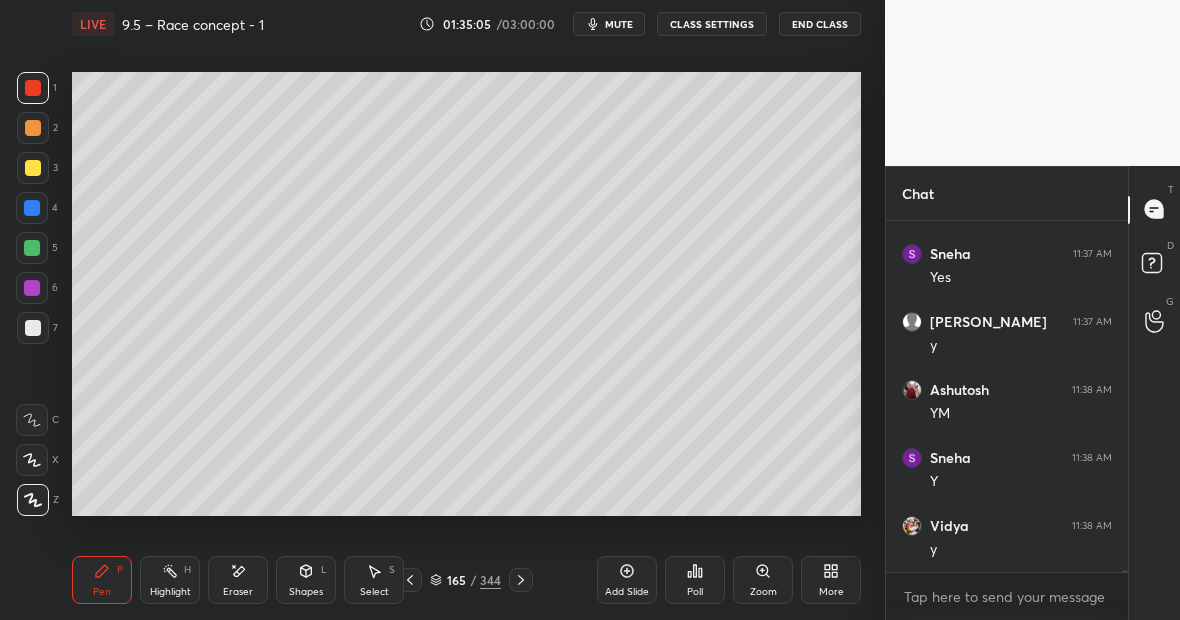 click 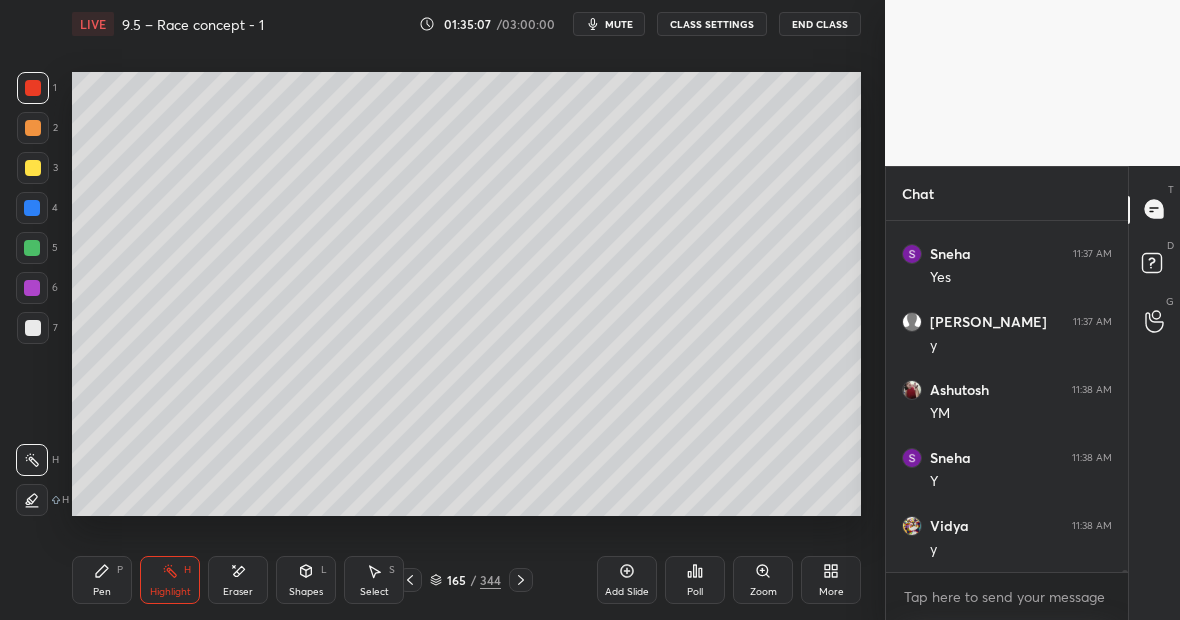 click on "Pen P" at bounding box center [102, 580] 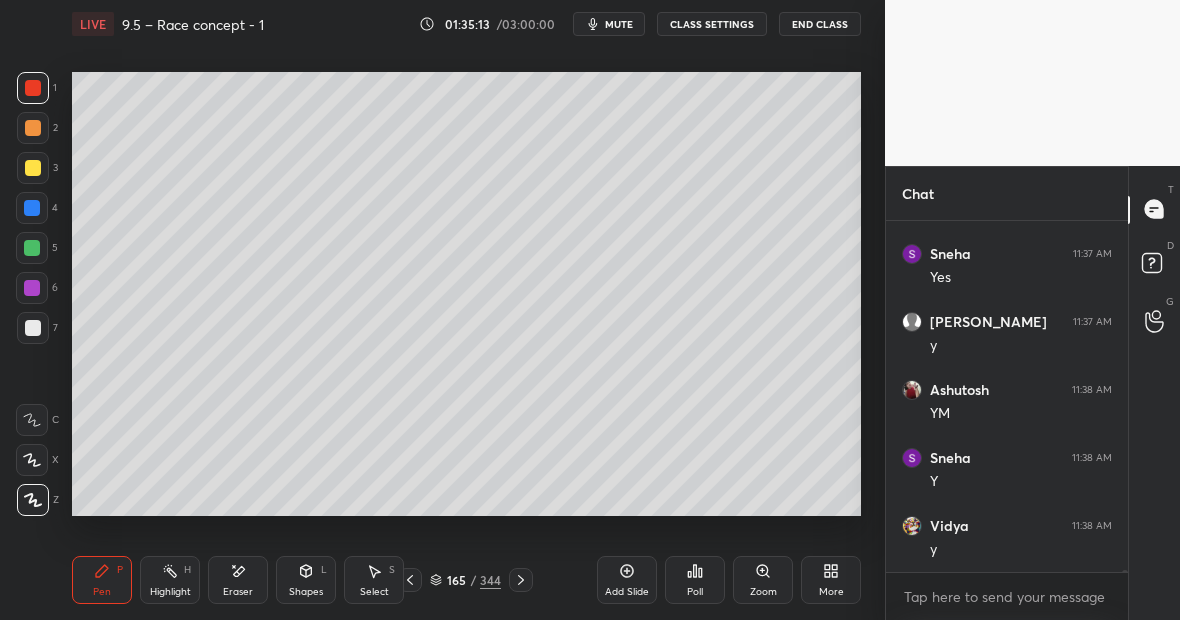 click on "Eraser" at bounding box center [238, 580] 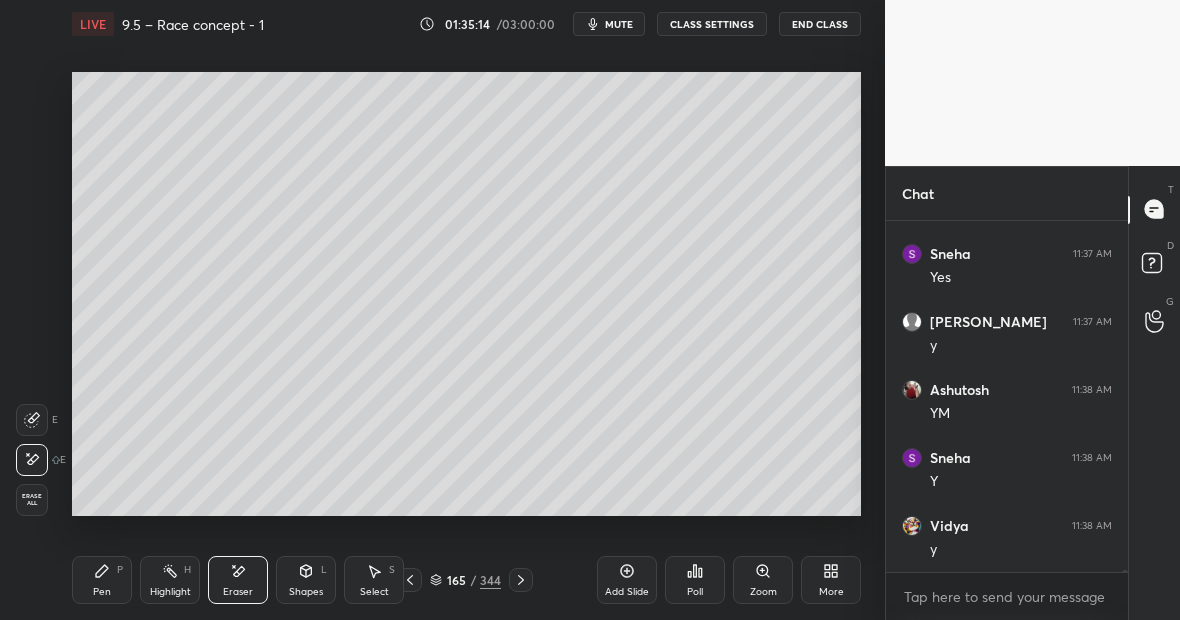 click on "Pen P" at bounding box center [102, 580] 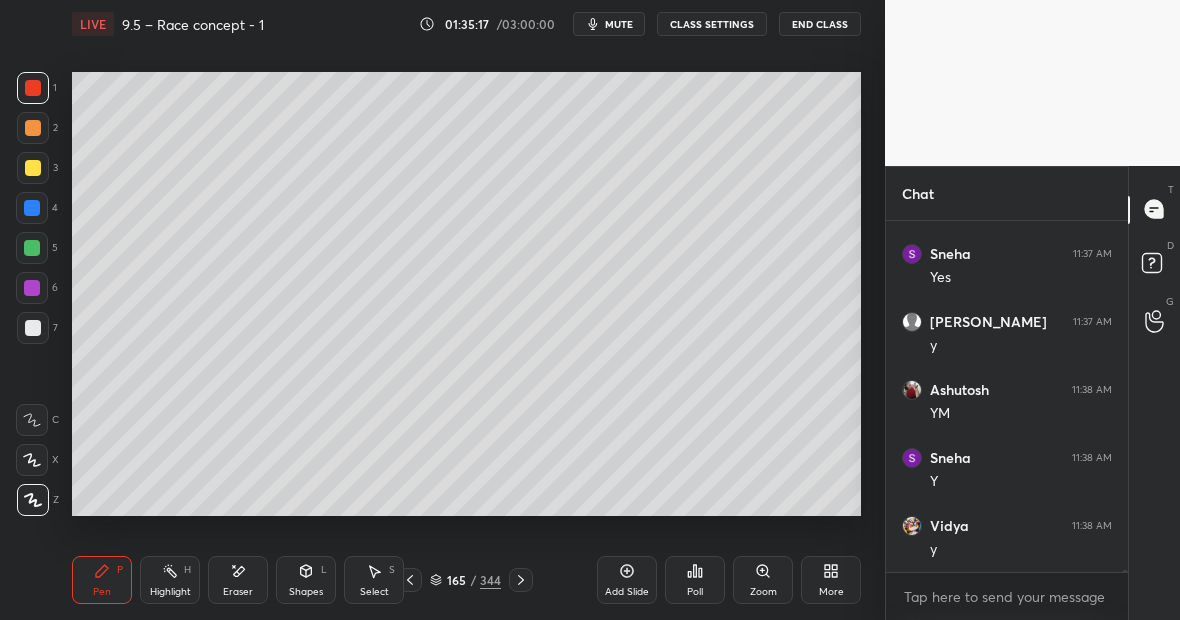 scroll, scrollTop: 80594, scrollLeft: 0, axis: vertical 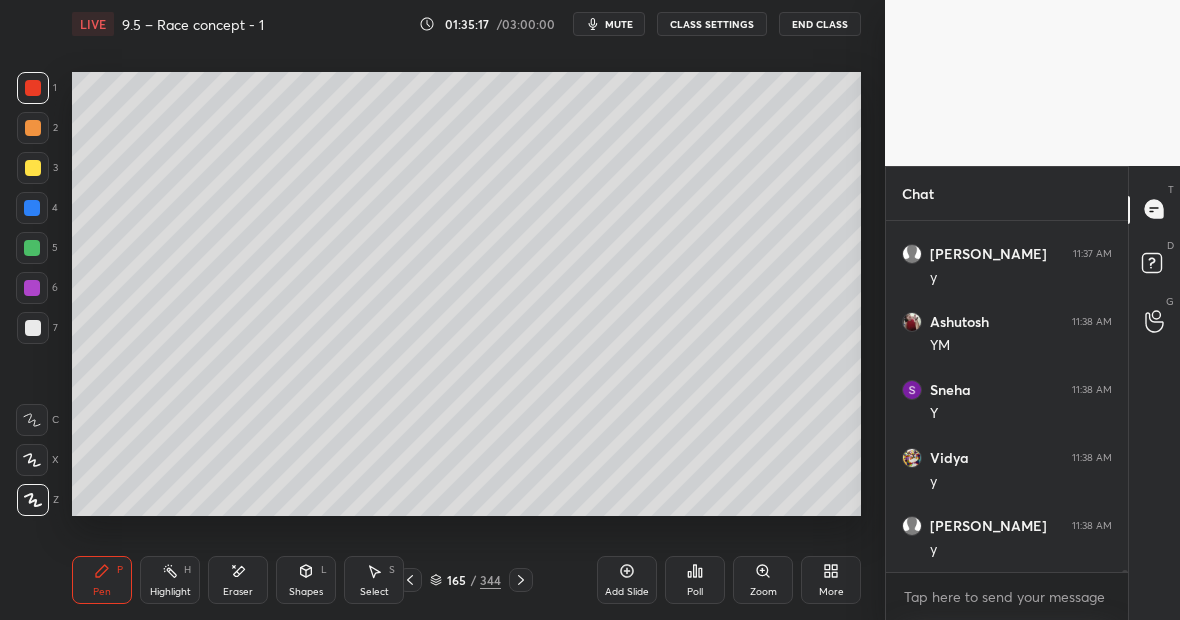 click on "Pen P" at bounding box center (102, 580) 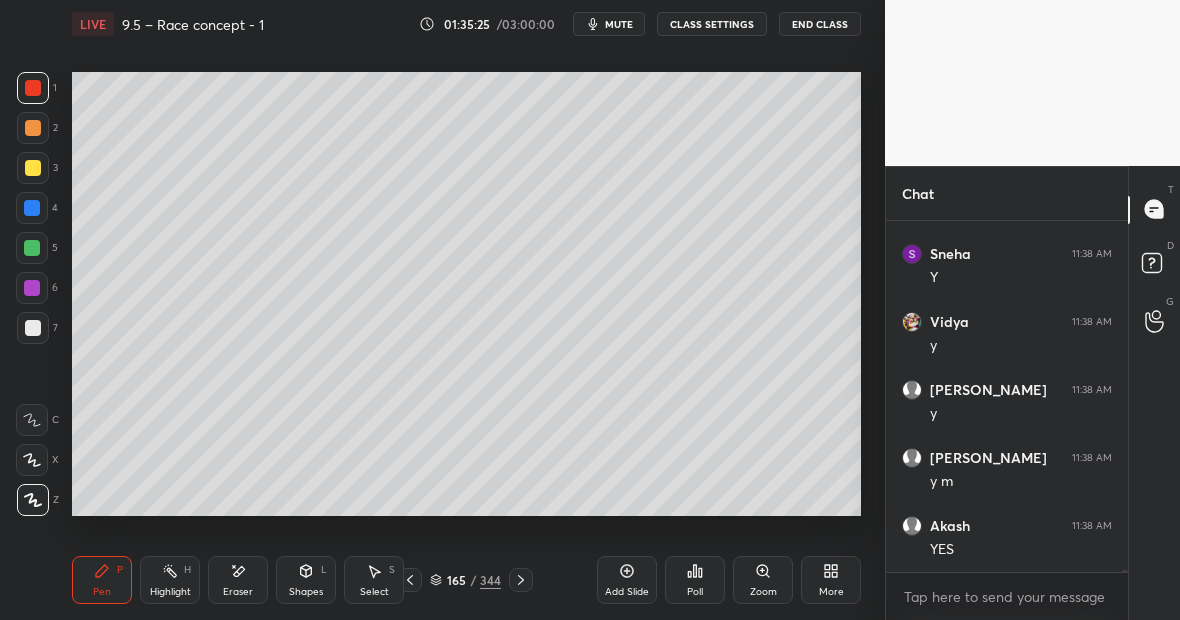 scroll, scrollTop: 80798, scrollLeft: 0, axis: vertical 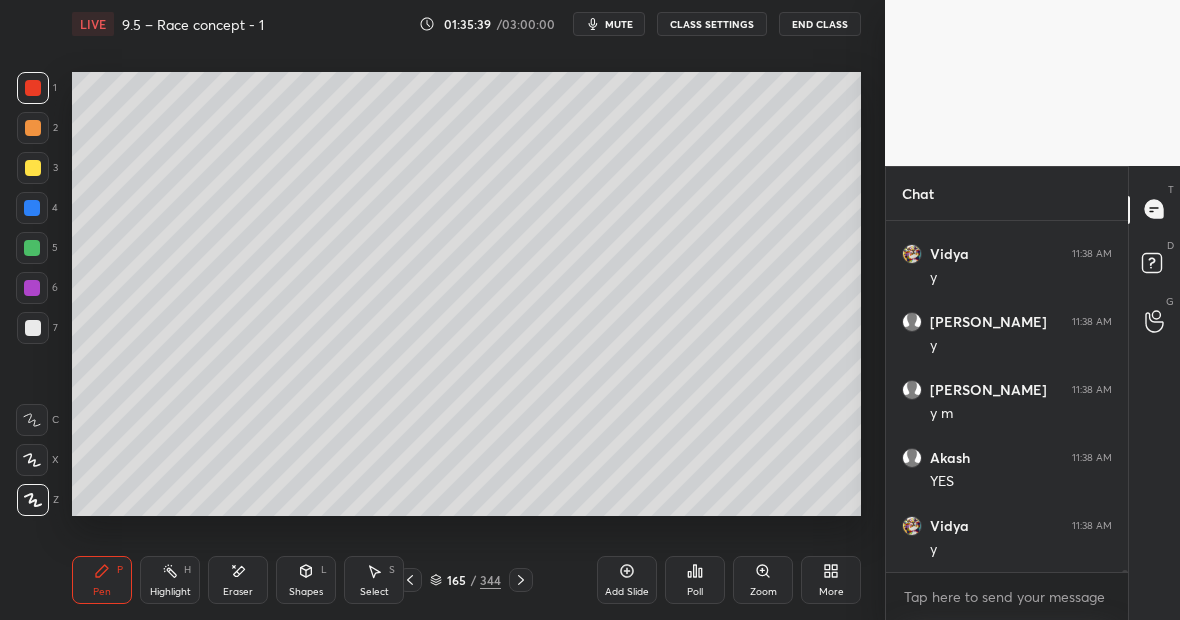 click at bounding box center [33, 168] 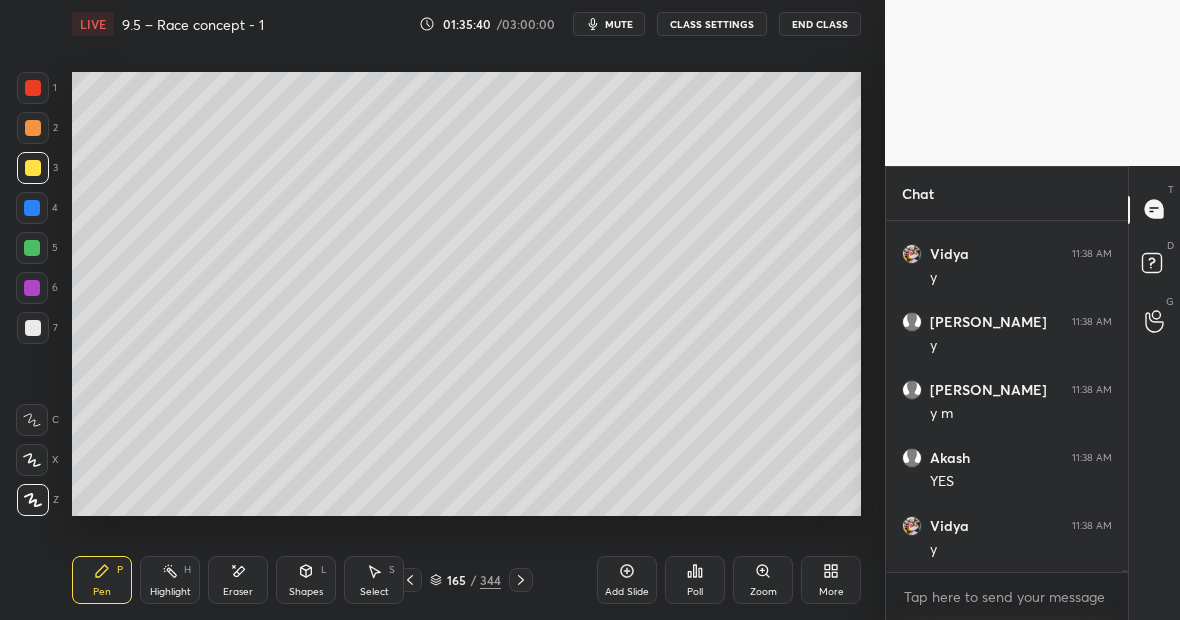 scroll, scrollTop: 80866, scrollLeft: 0, axis: vertical 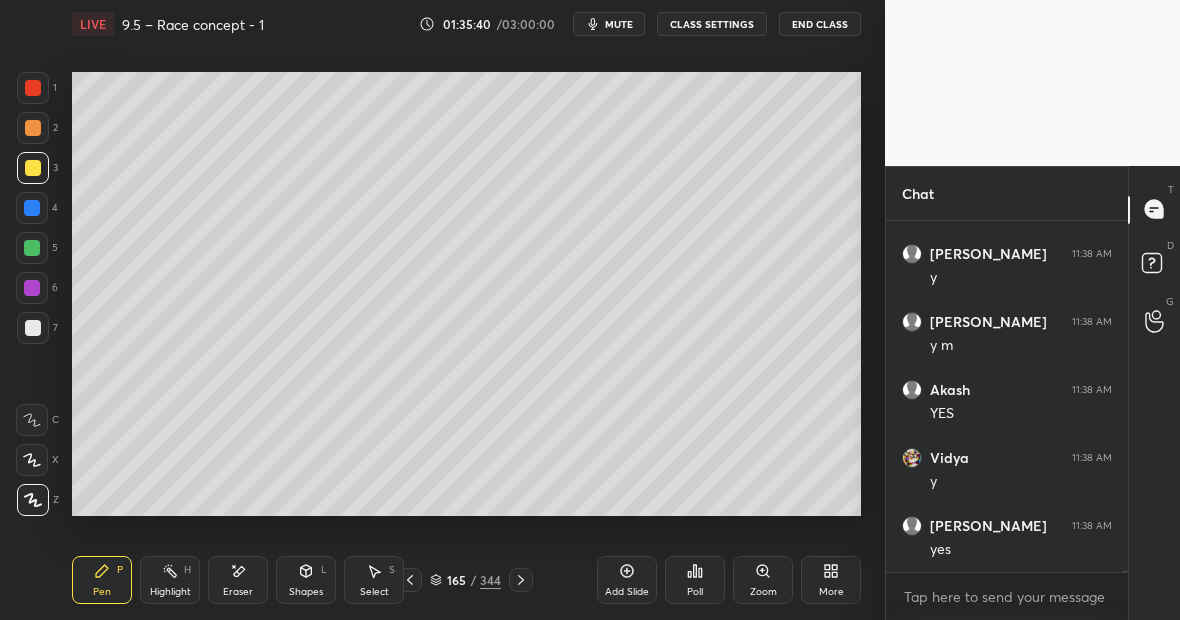 click at bounding box center (32, 208) 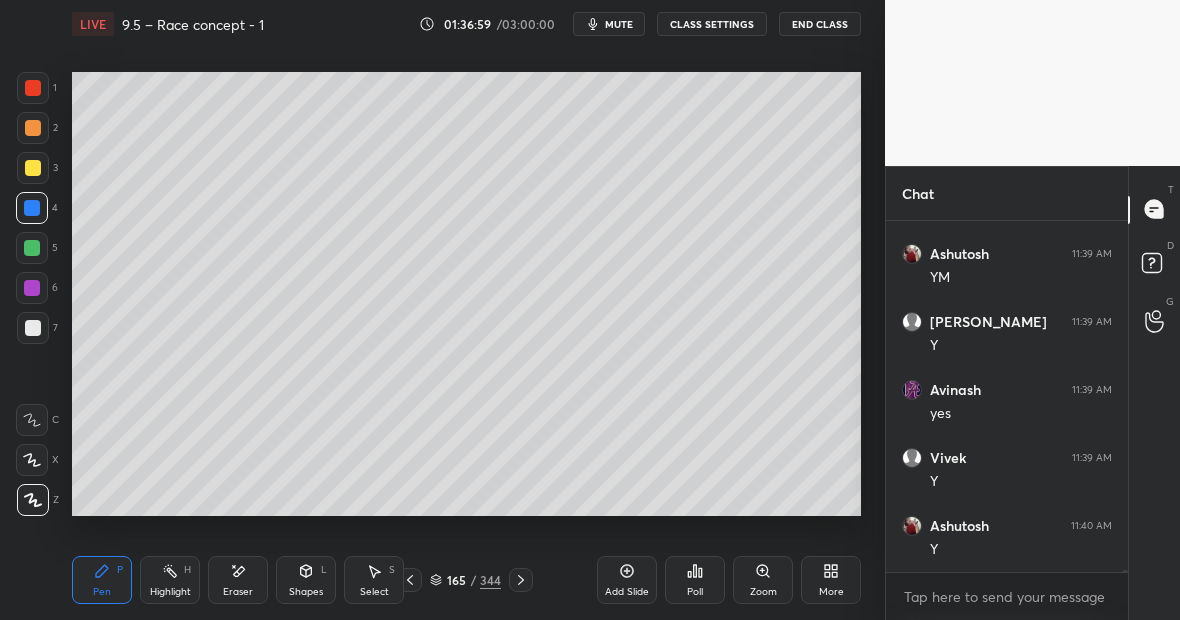 scroll, scrollTop: 81750, scrollLeft: 0, axis: vertical 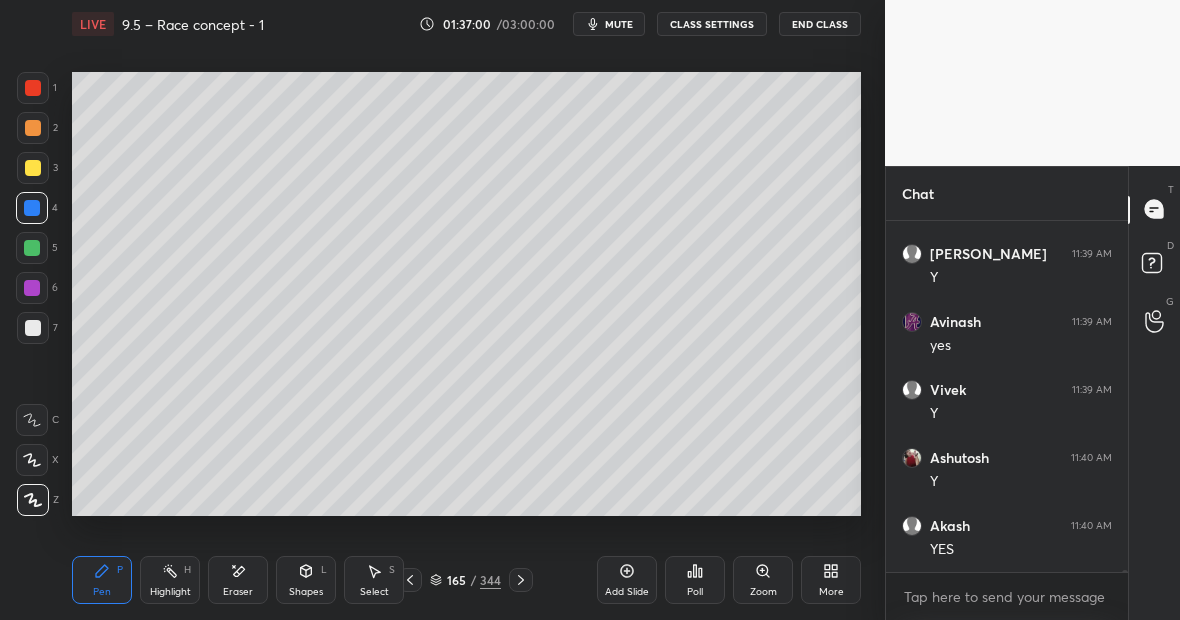 click on "Highlight H" at bounding box center [170, 580] 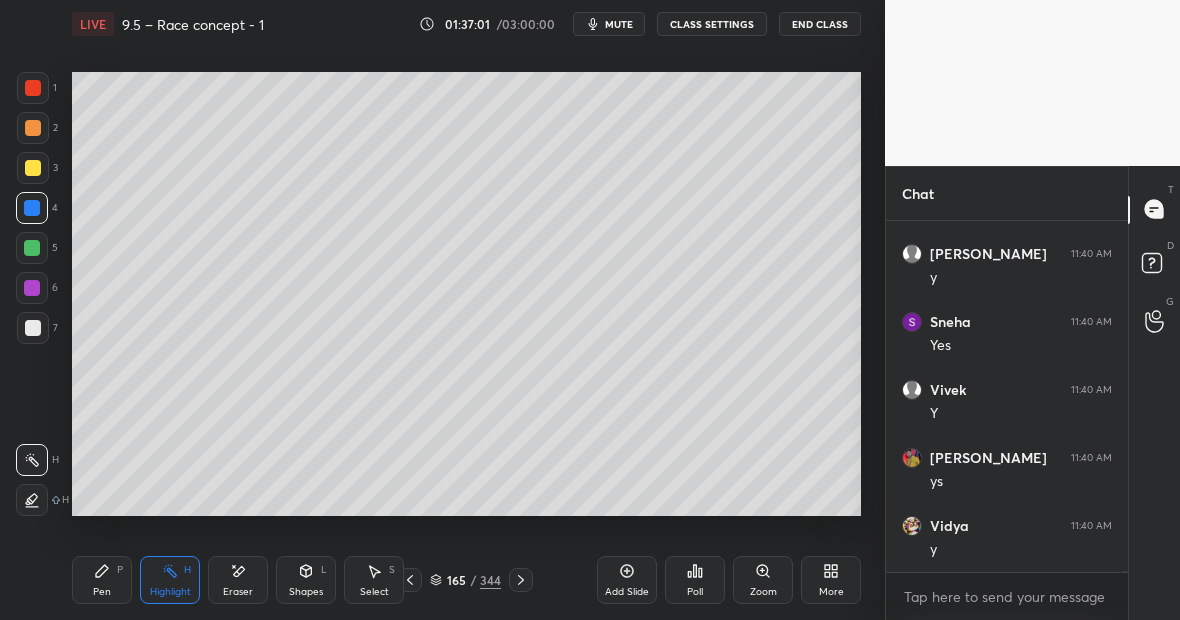 click on "Pen P" at bounding box center [102, 580] 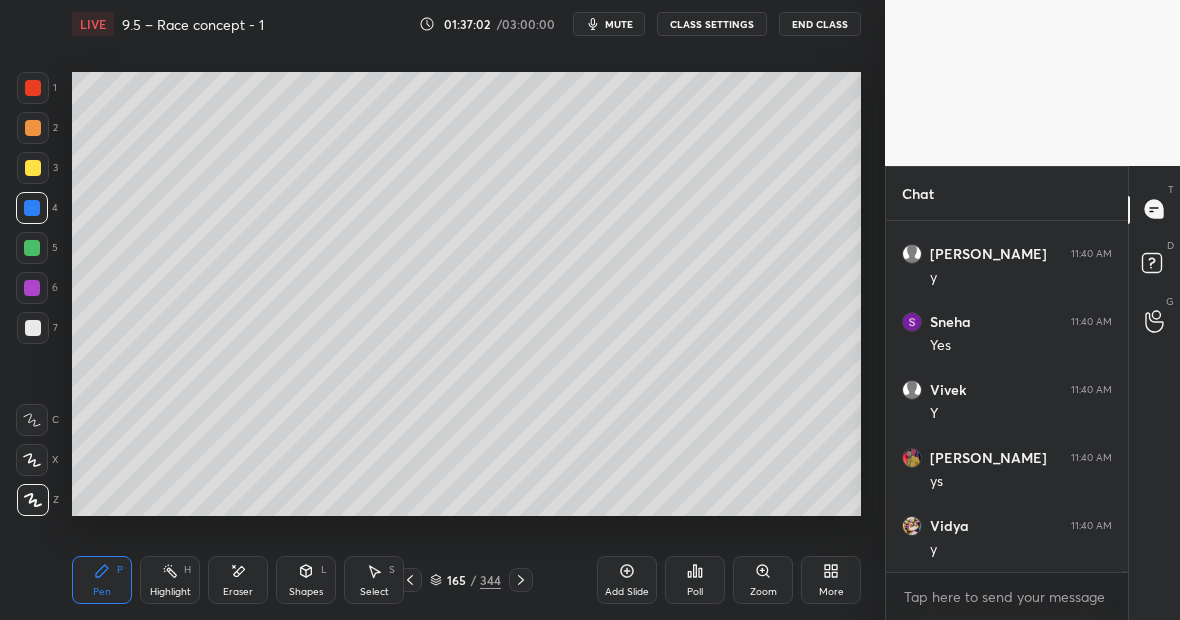 scroll, scrollTop: 82158, scrollLeft: 0, axis: vertical 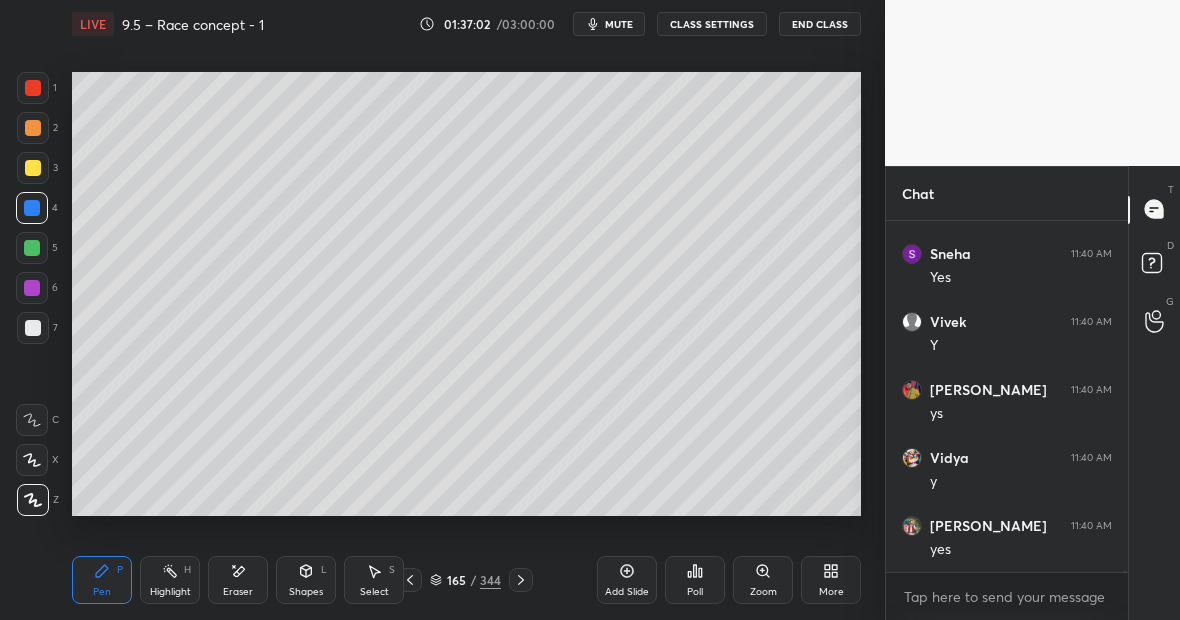 click at bounding box center [33, 168] 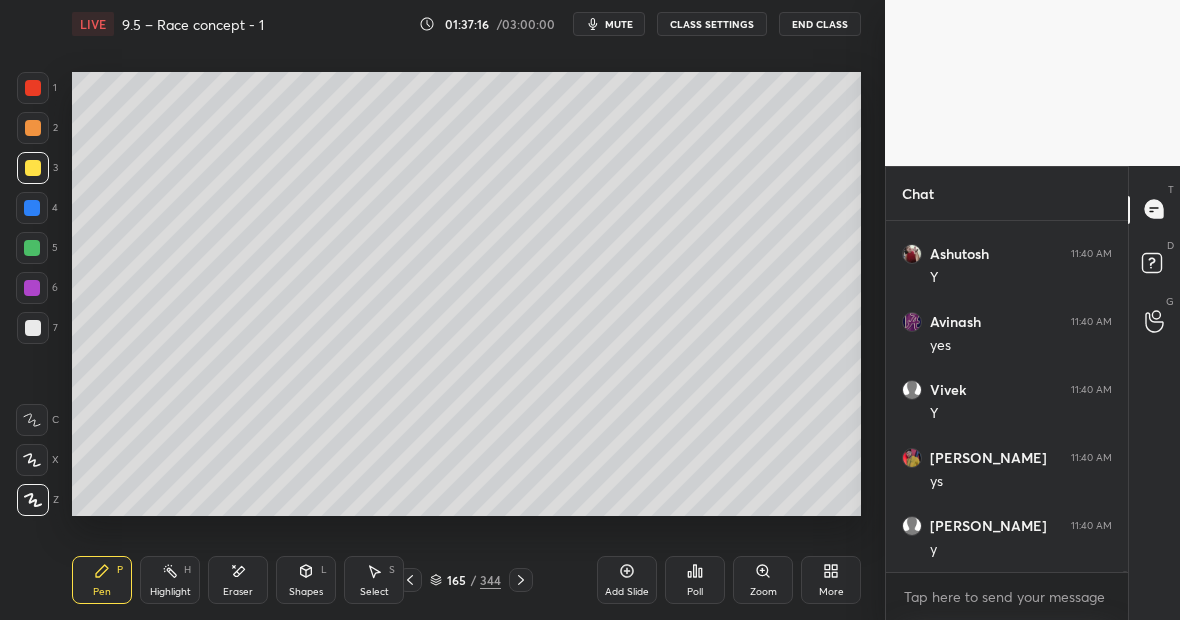 scroll, scrollTop: 82702, scrollLeft: 0, axis: vertical 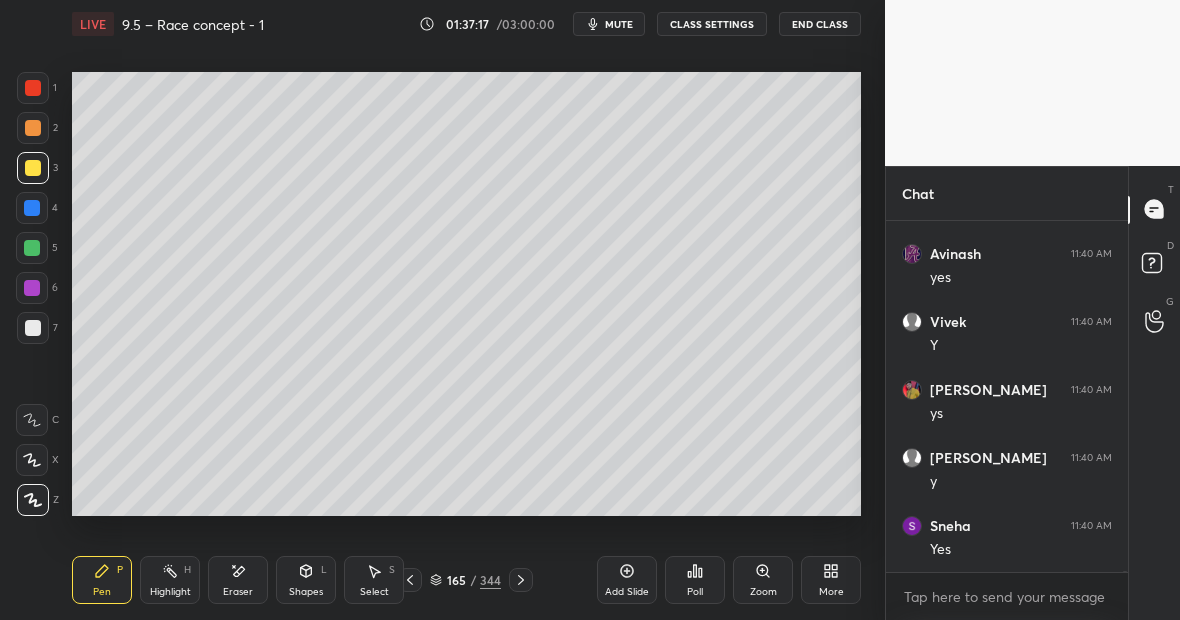 click on "Highlight H" at bounding box center [170, 580] 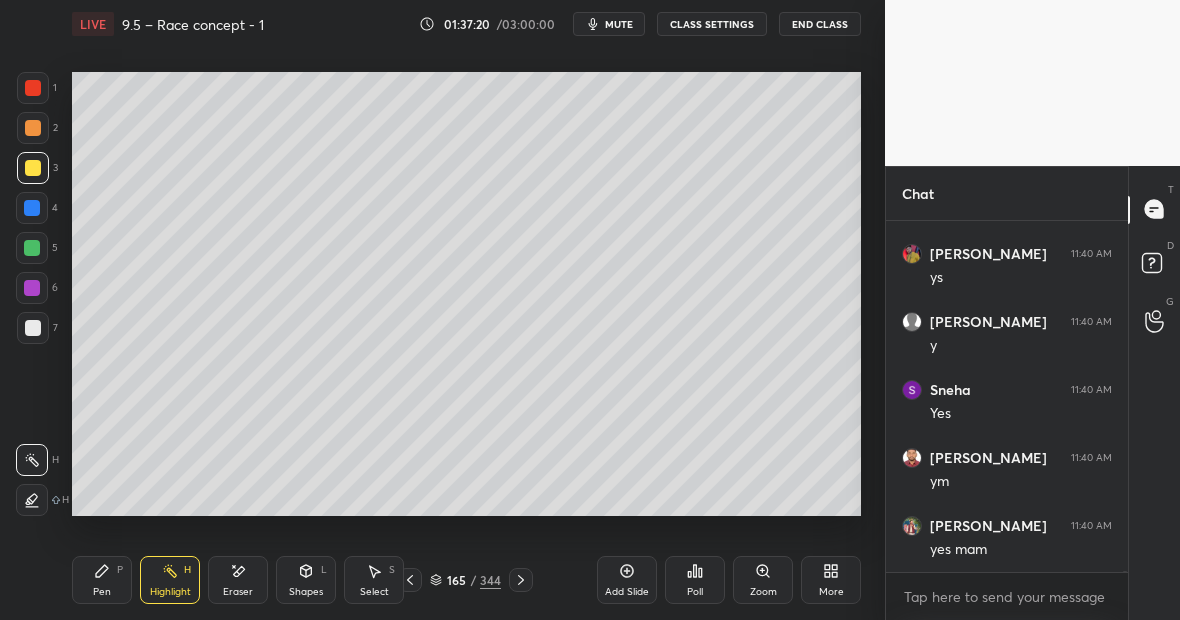 scroll, scrollTop: 82906, scrollLeft: 0, axis: vertical 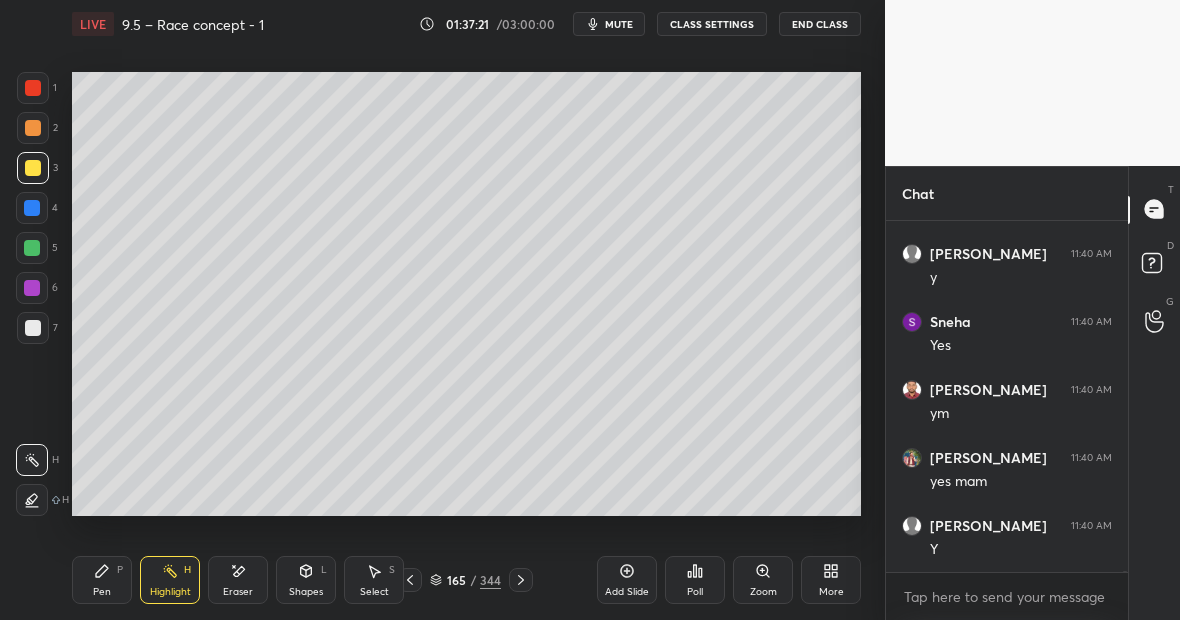 click on "Pen P" at bounding box center [102, 580] 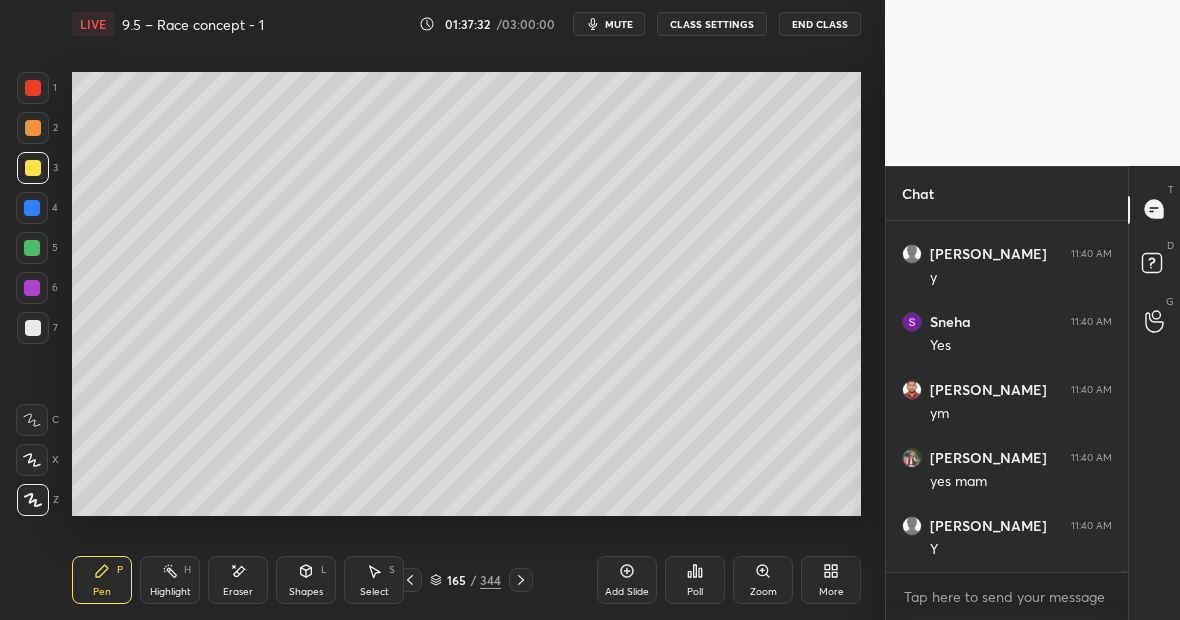 scroll, scrollTop: 82974, scrollLeft: 0, axis: vertical 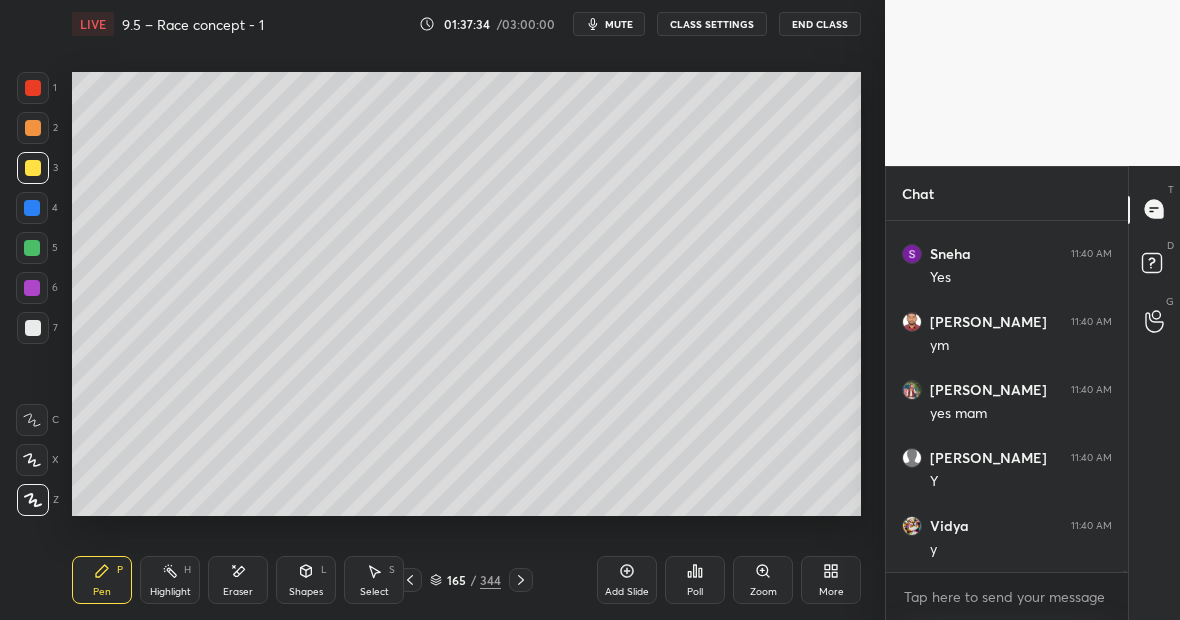 click at bounding box center [33, 328] 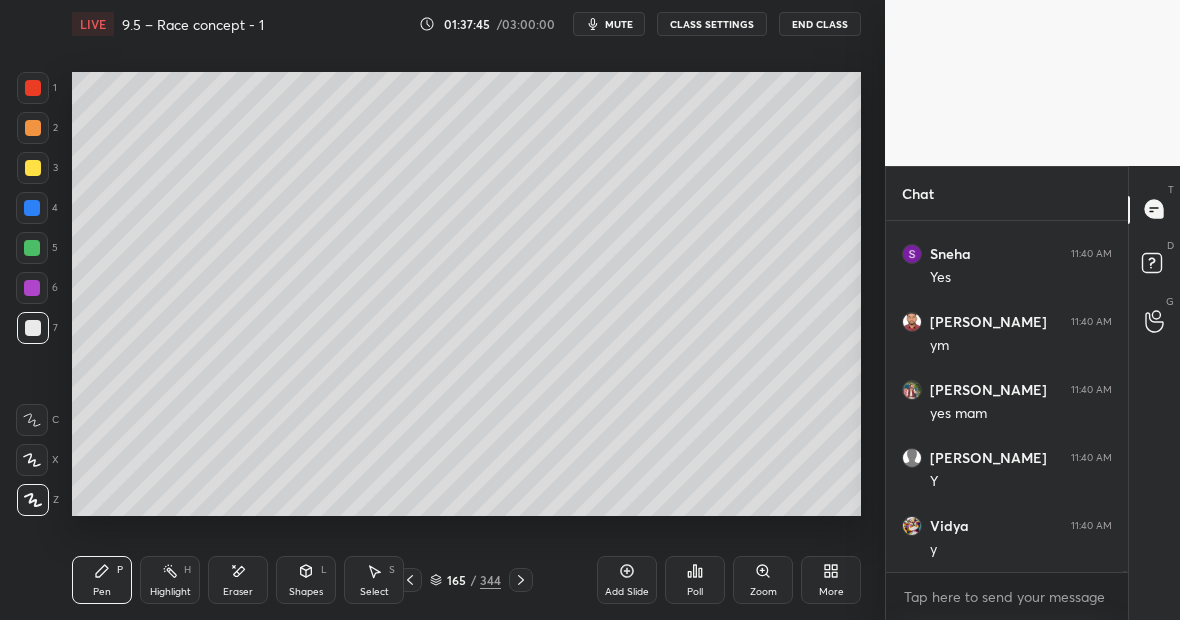 click on "Highlight H" at bounding box center (170, 580) 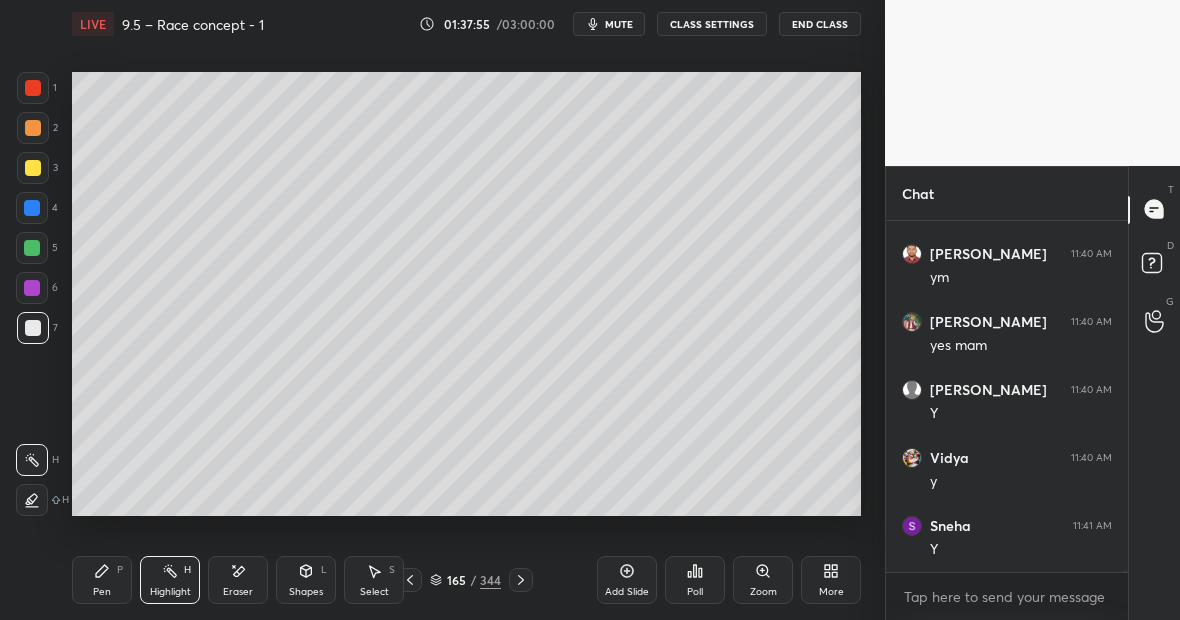 scroll, scrollTop: 83110, scrollLeft: 0, axis: vertical 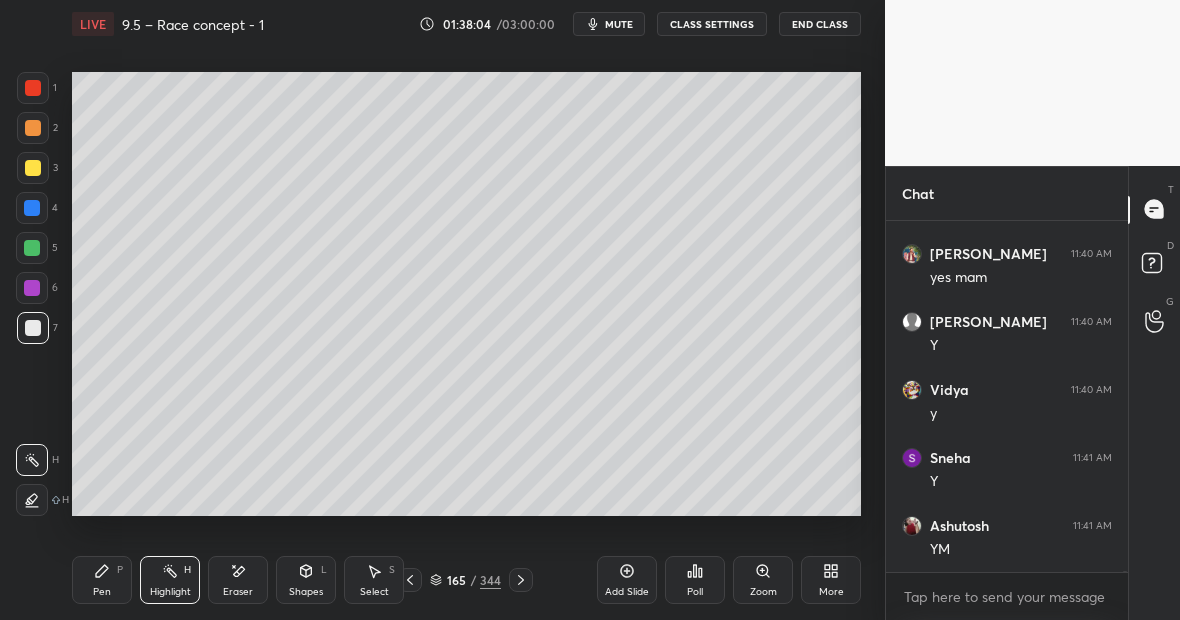 click on "Pen P" at bounding box center (102, 580) 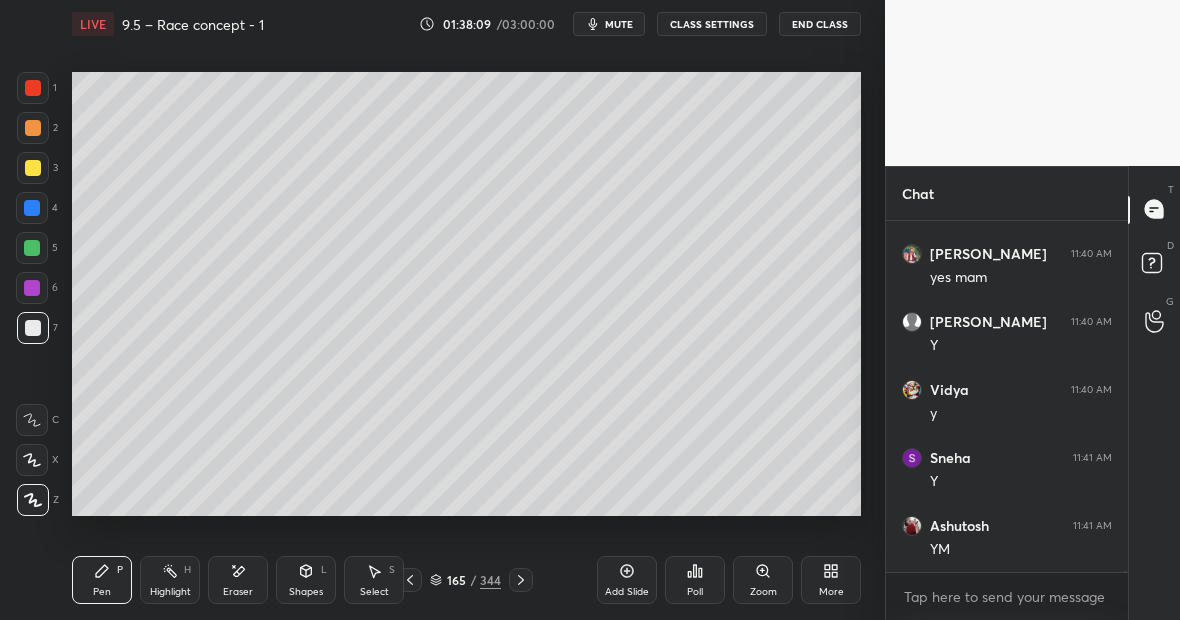 scroll, scrollTop: 83130, scrollLeft: 0, axis: vertical 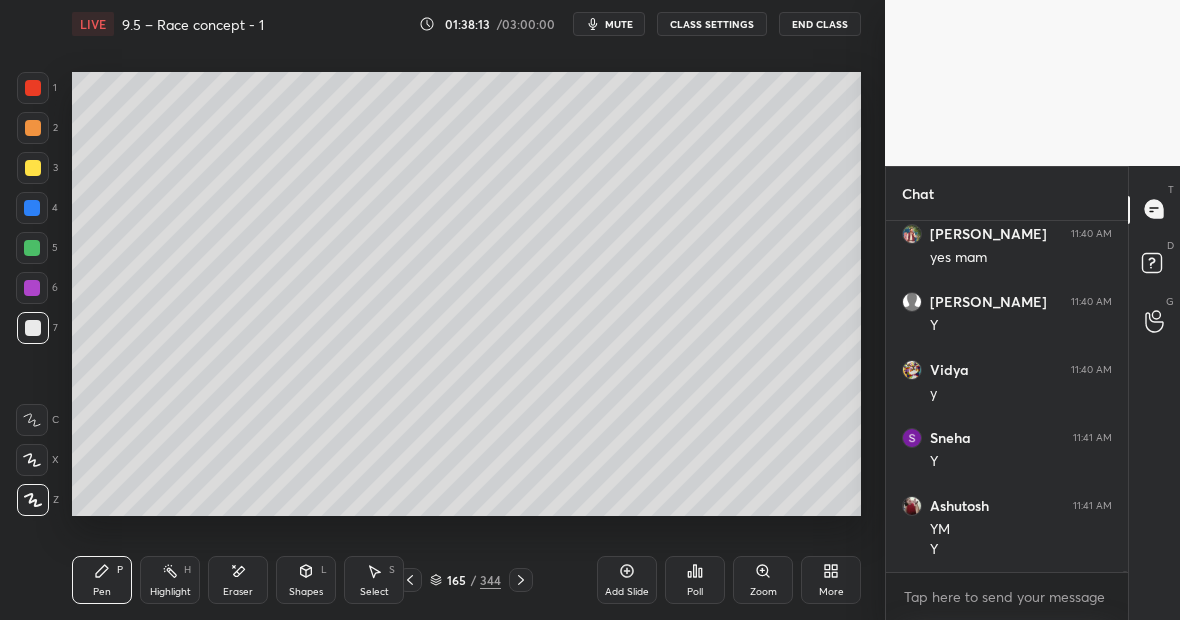 click on "Highlight H" at bounding box center (170, 580) 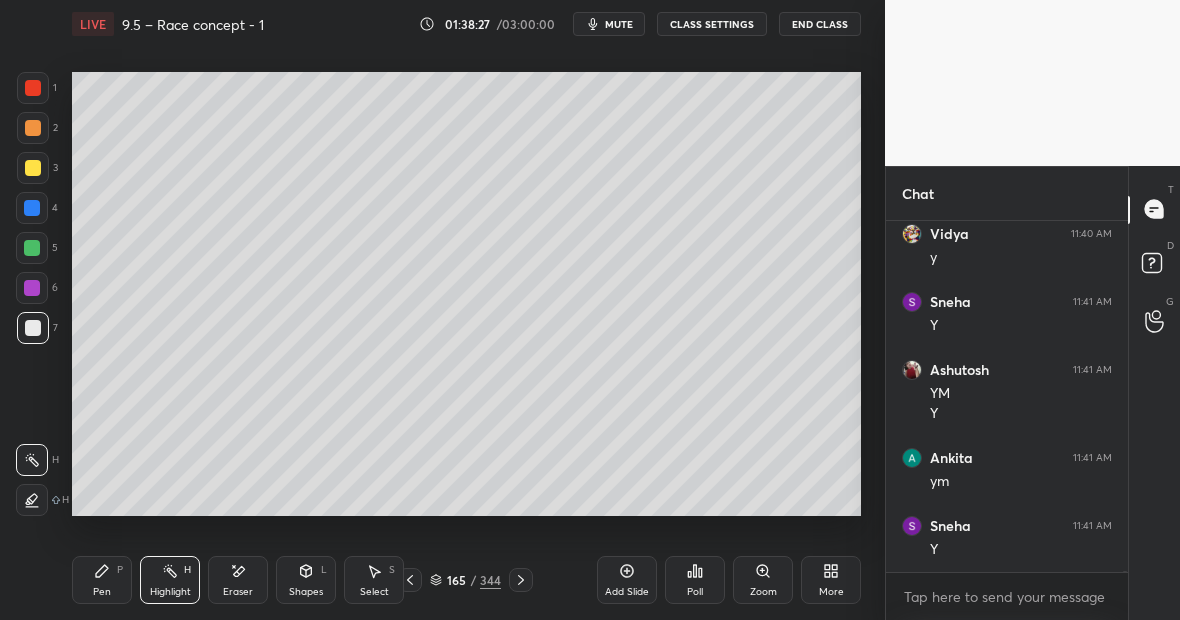 scroll, scrollTop: 83334, scrollLeft: 0, axis: vertical 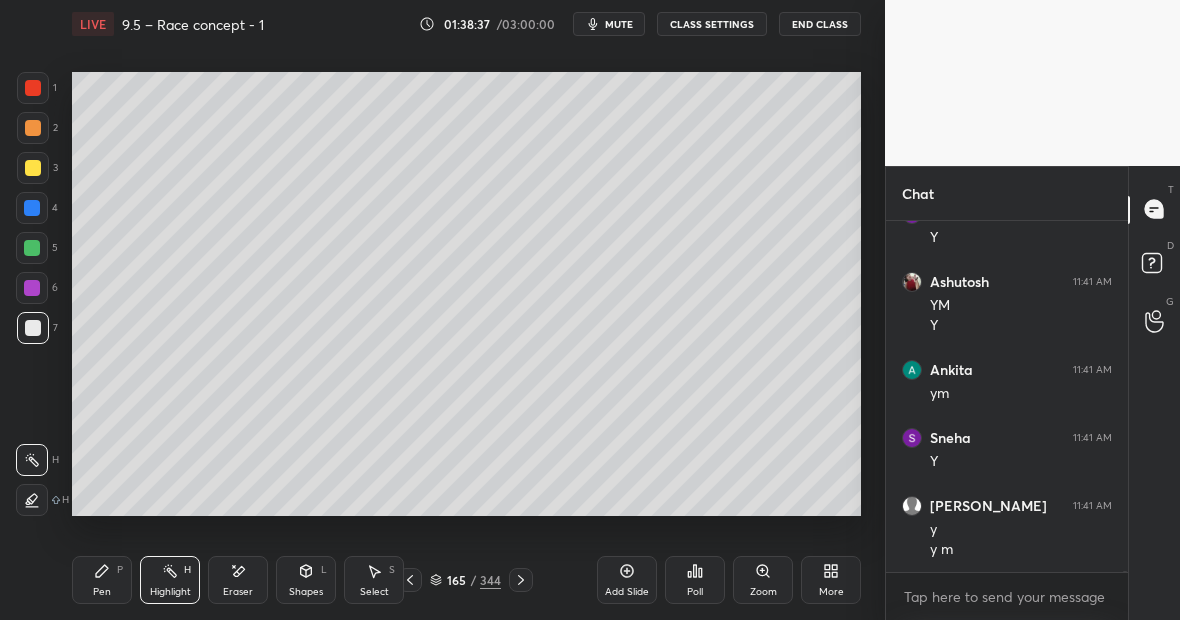 click on "Eraser" at bounding box center (238, 580) 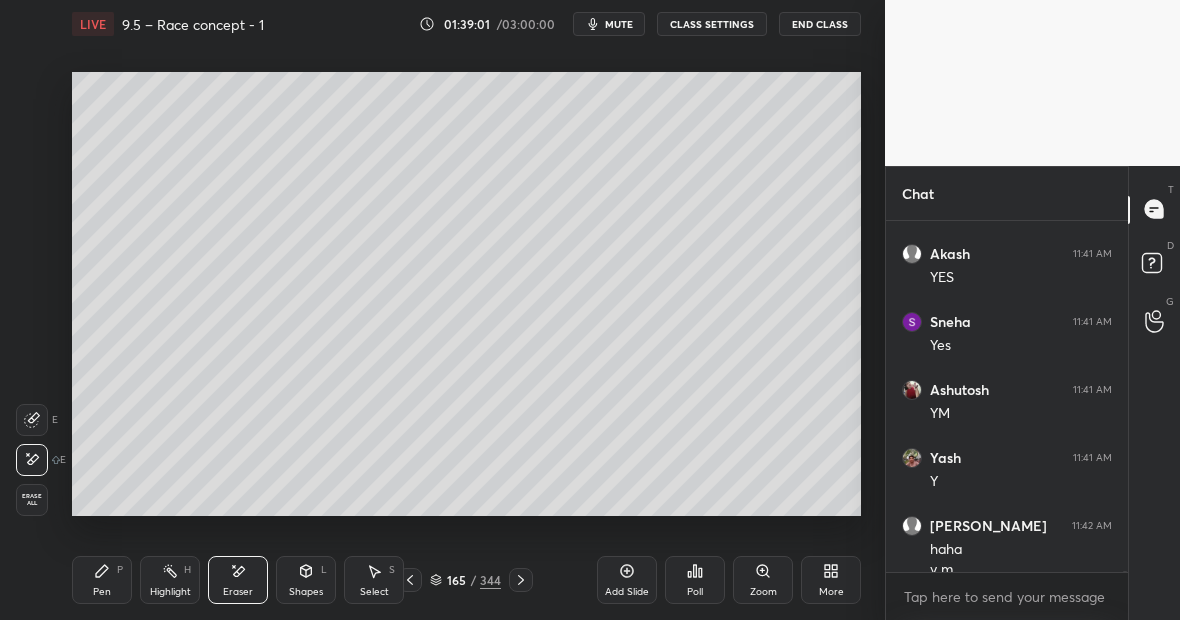 scroll, scrollTop: 83714, scrollLeft: 0, axis: vertical 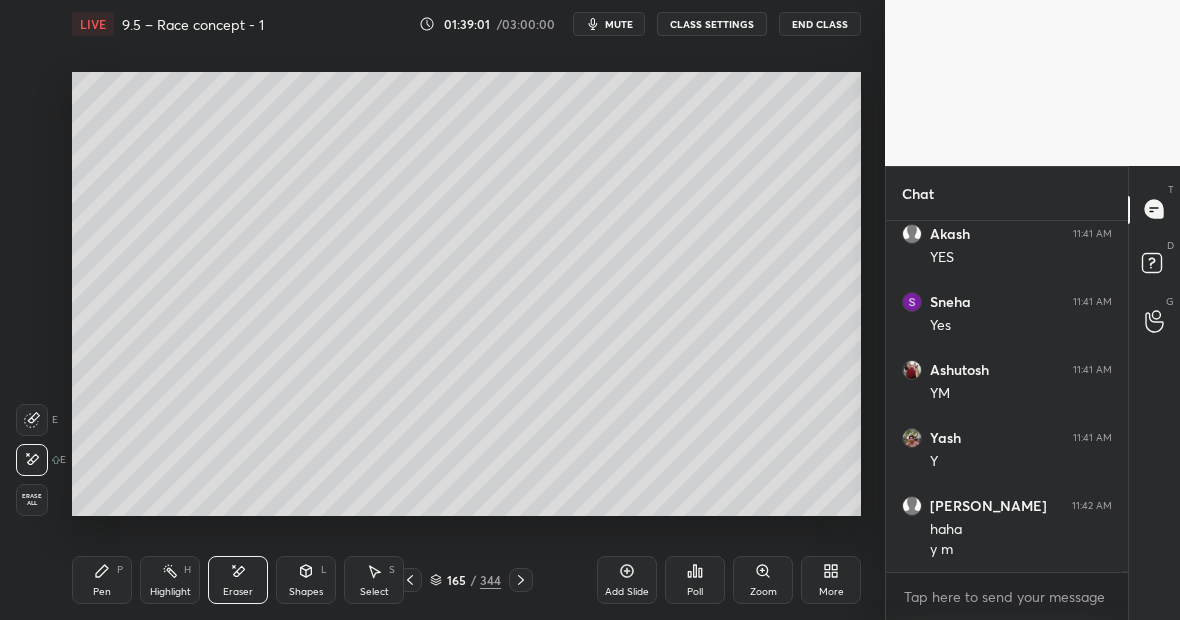 click on "Pen P" at bounding box center (102, 580) 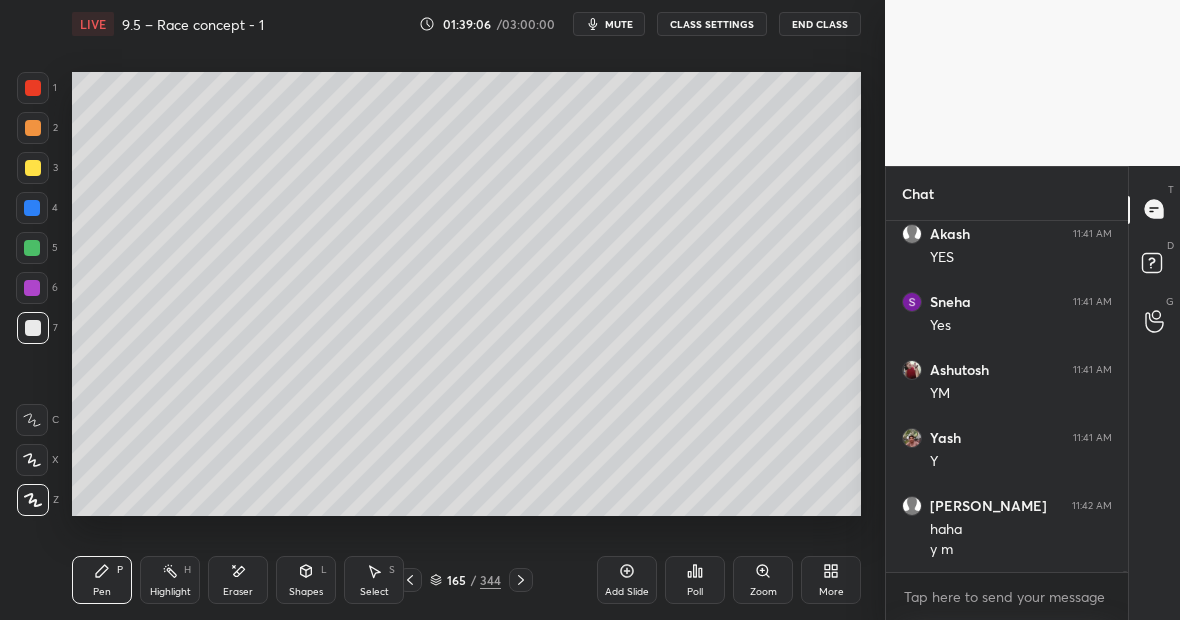 scroll, scrollTop: 83734, scrollLeft: 0, axis: vertical 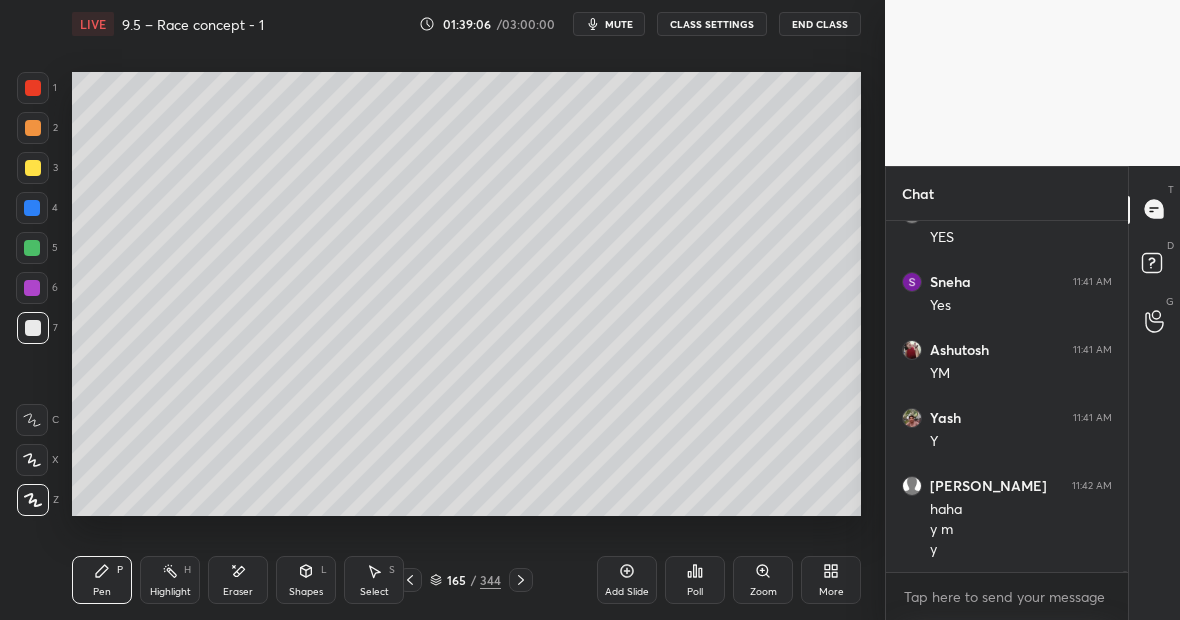 click at bounding box center [33, 88] 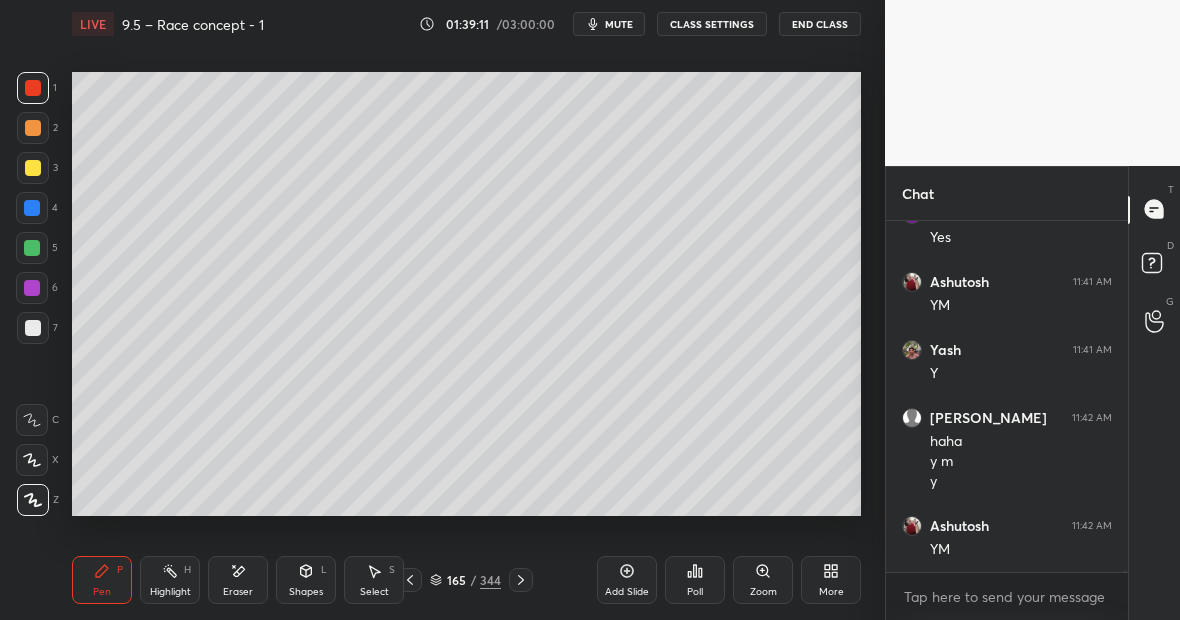 scroll, scrollTop: 83870, scrollLeft: 0, axis: vertical 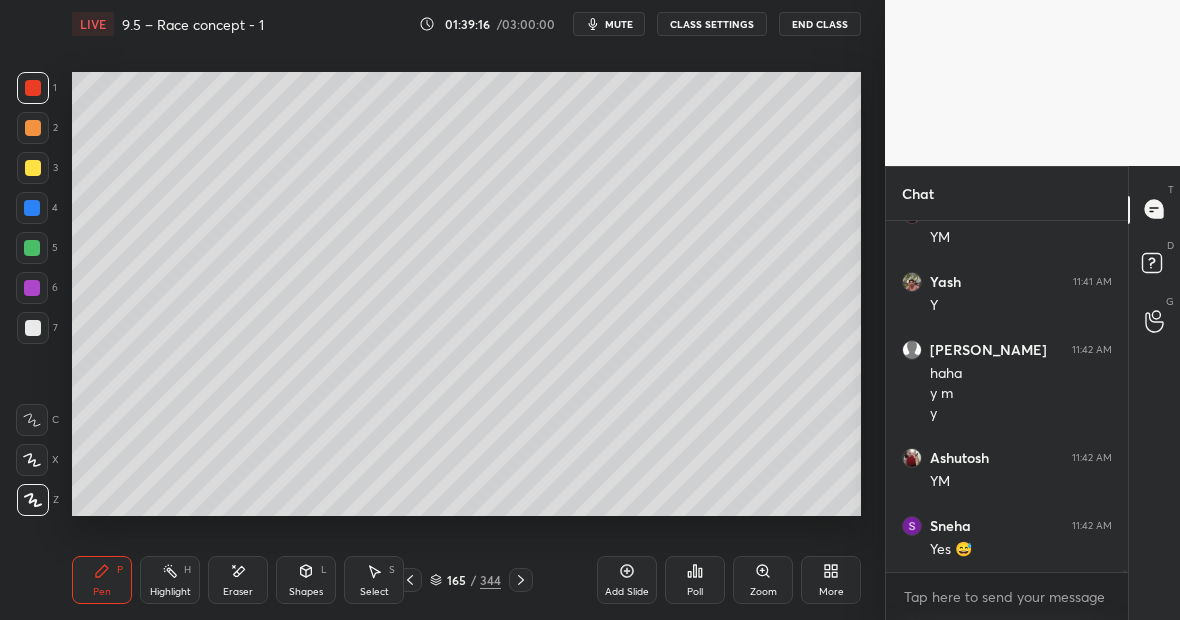 click at bounding box center [32, 208] 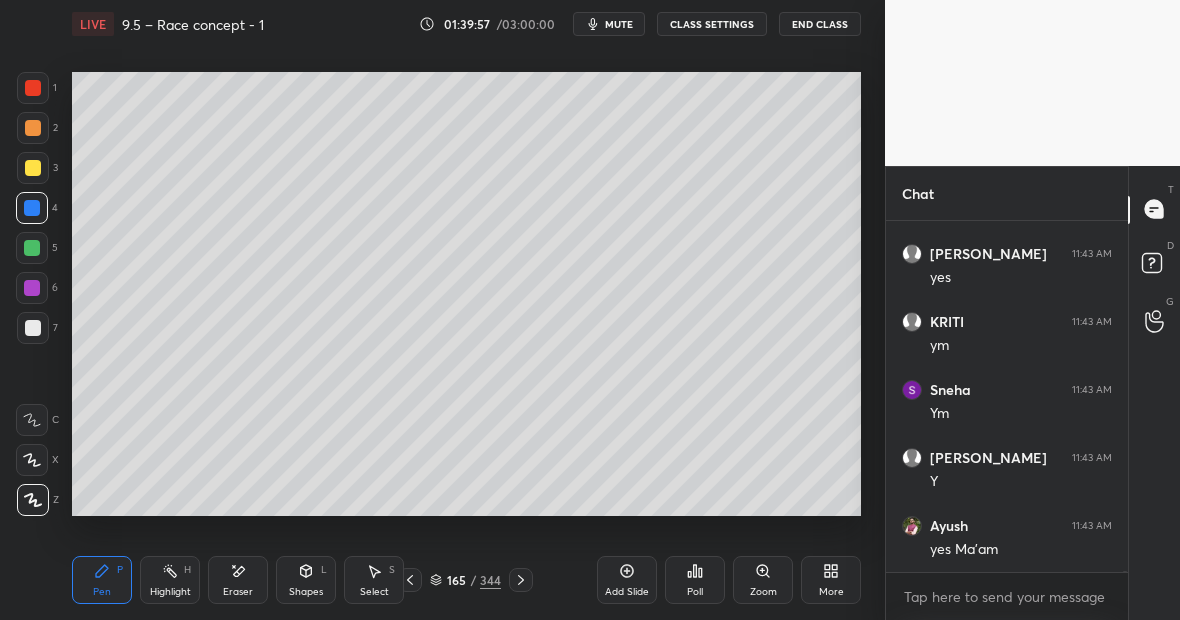 scroll, scrollTop: 85270, scrollLeft: 0, axis: vertical 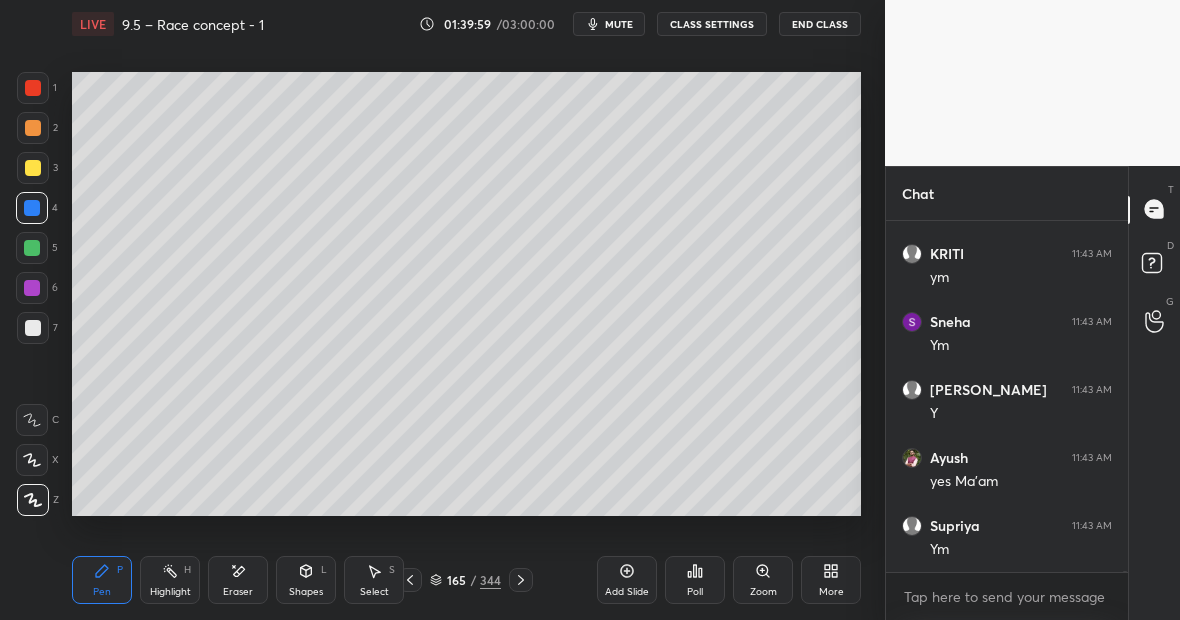 click 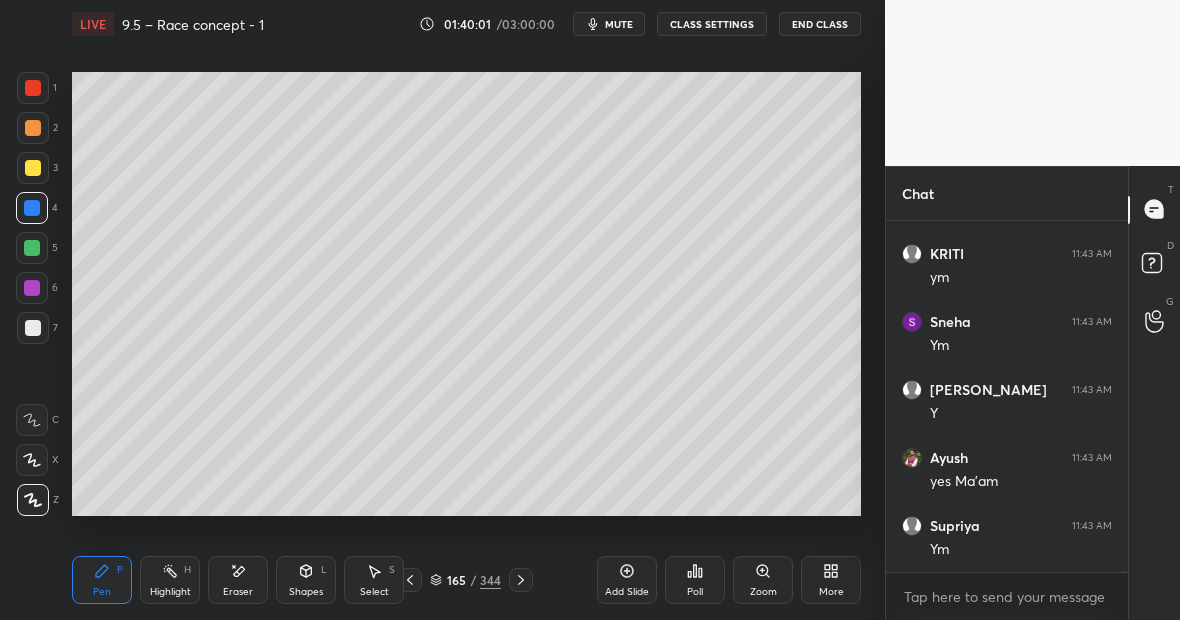 click at bounding box center [32, 248] 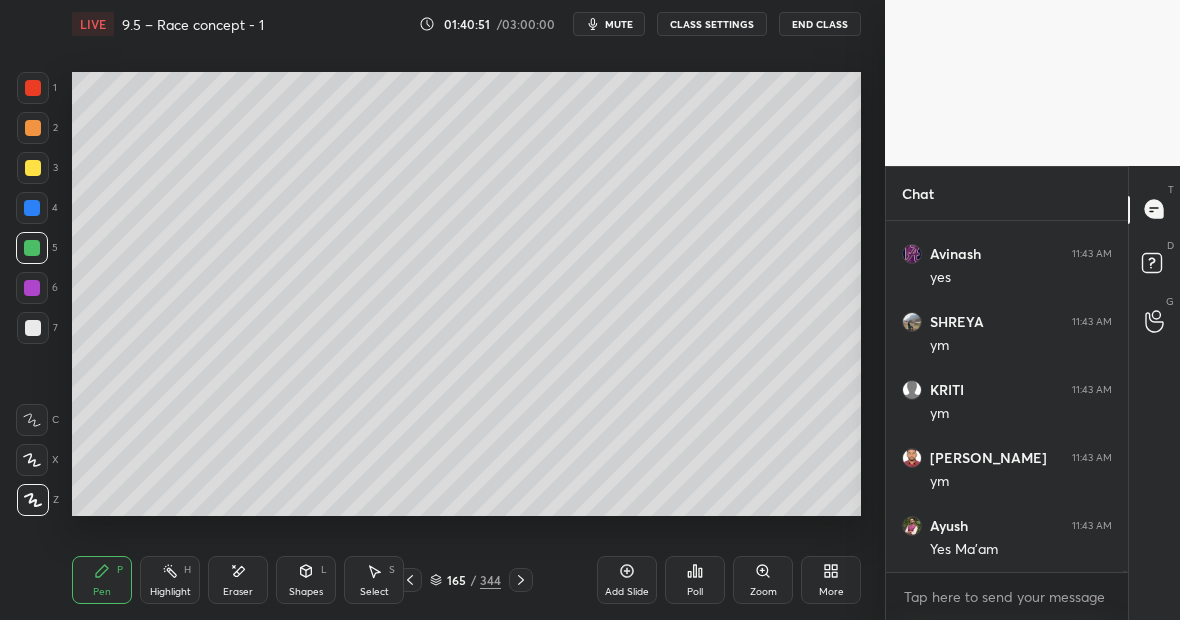 scroll, scrollTop: 86018, scrollLeft: 0, axis: vertical 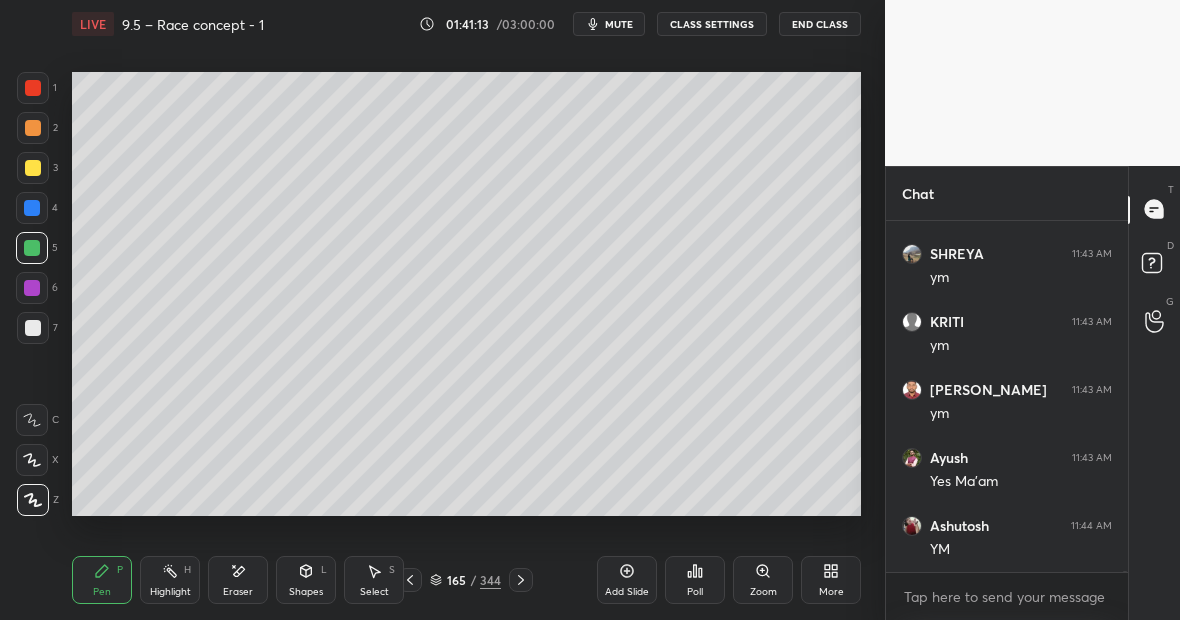 click on "Eraser" at bounding box center (238, 580) 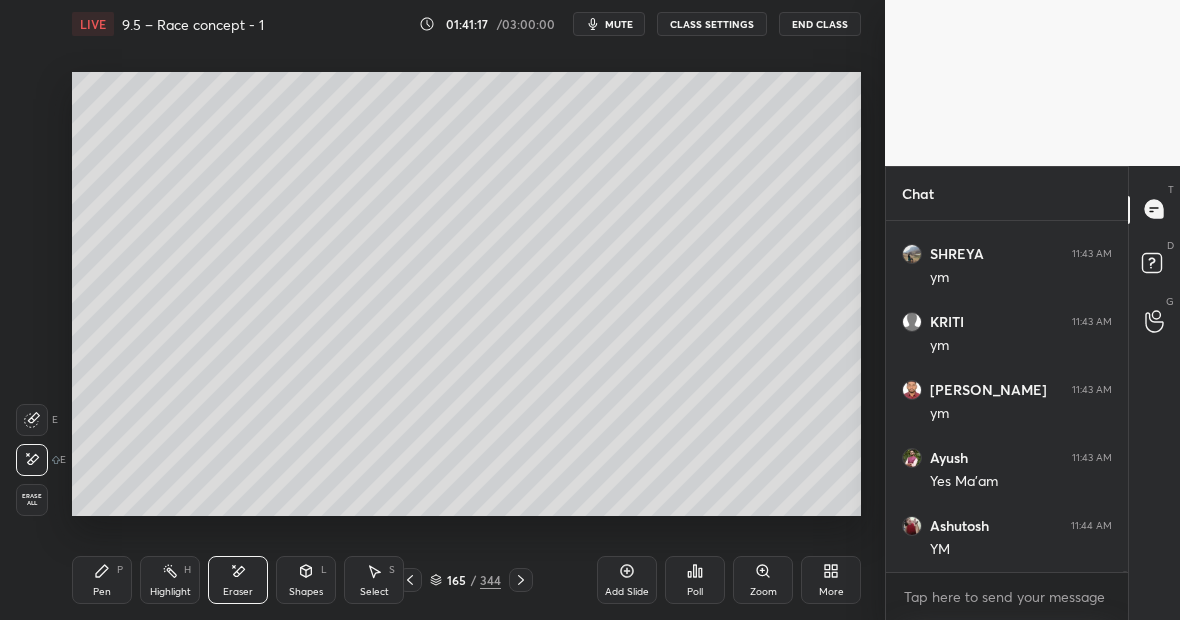 click on "344" at bounding box center (490, 580) 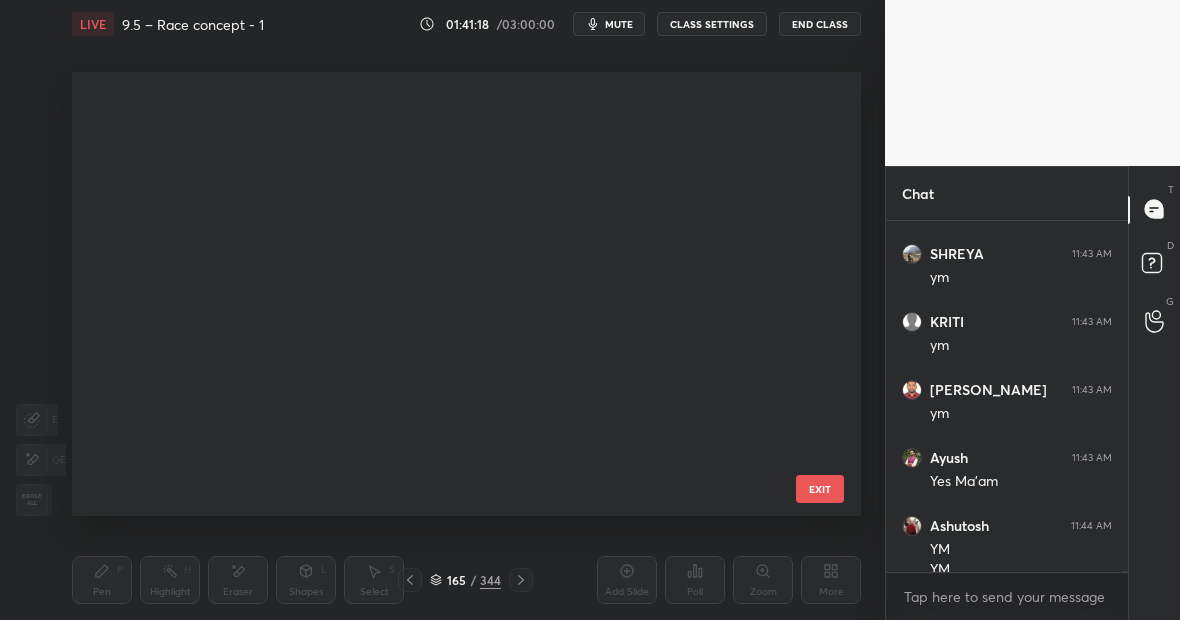 scroll, scrollTop: 86038, scrollLeft: 0, axis: vertical 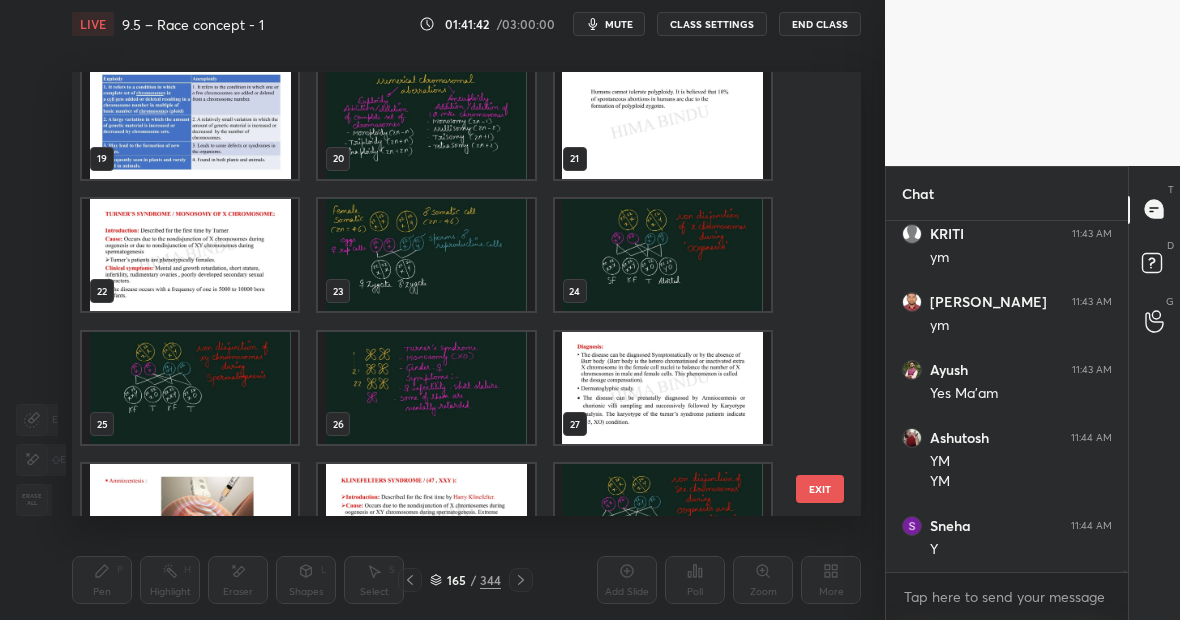 click at bounding box center (426, 255) 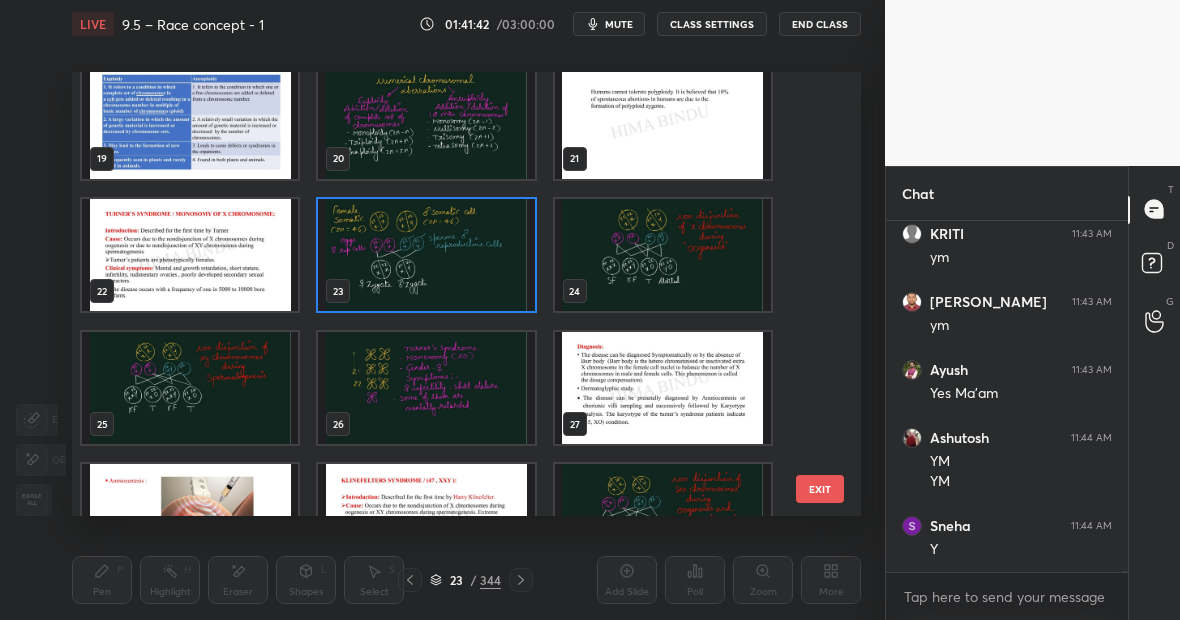 click at bounding box center [426, 255] 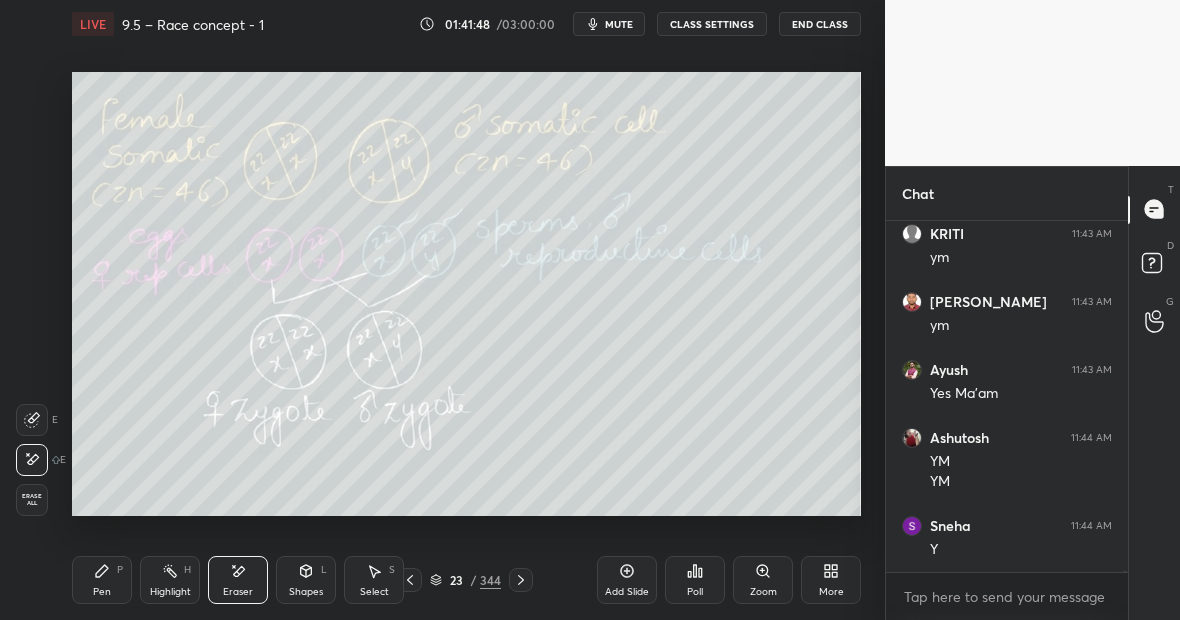 scroll, scrollTop: 86174, scrollLeft: 0, axis: vertical 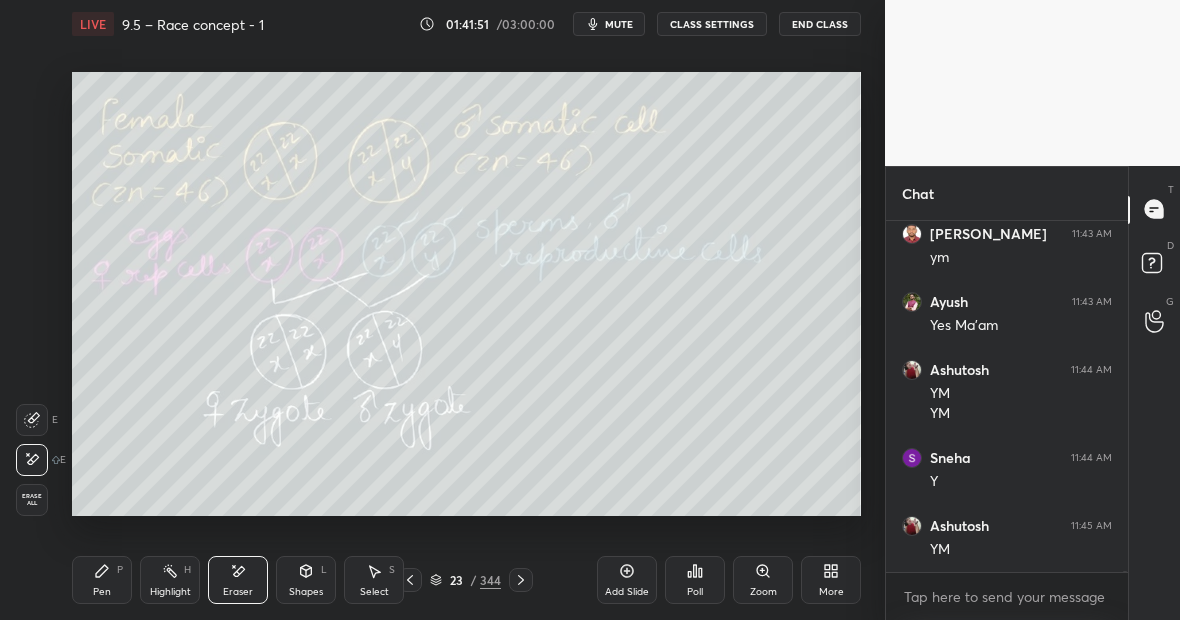click 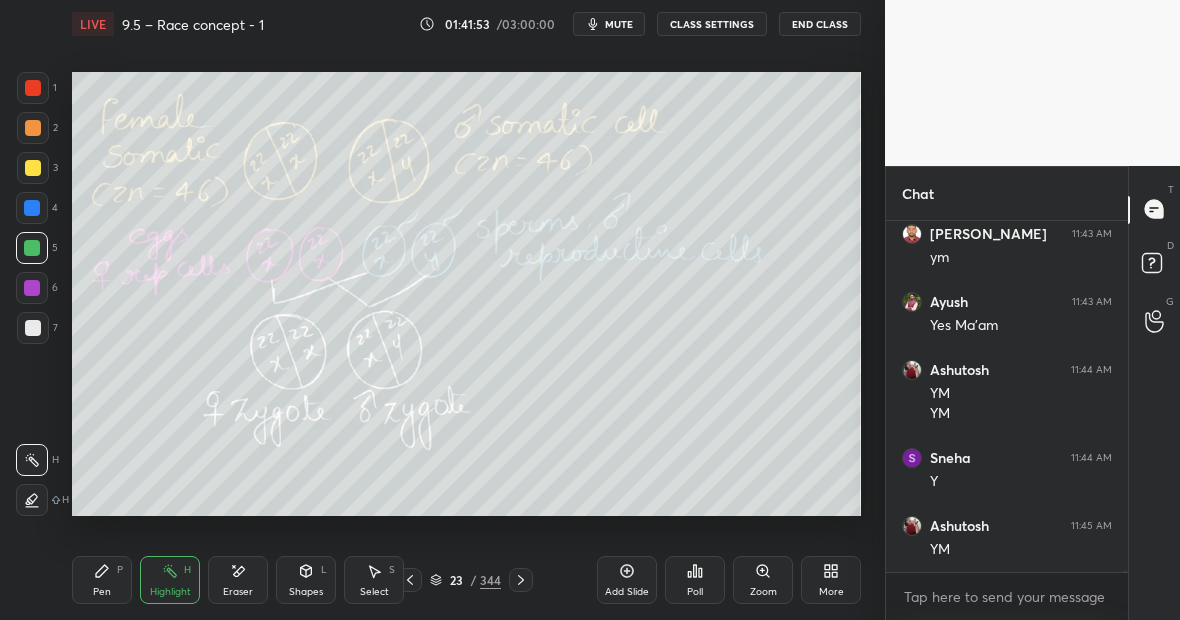 scroll, scrollTop: 86242, scrollLeft: 0, axis: vertical 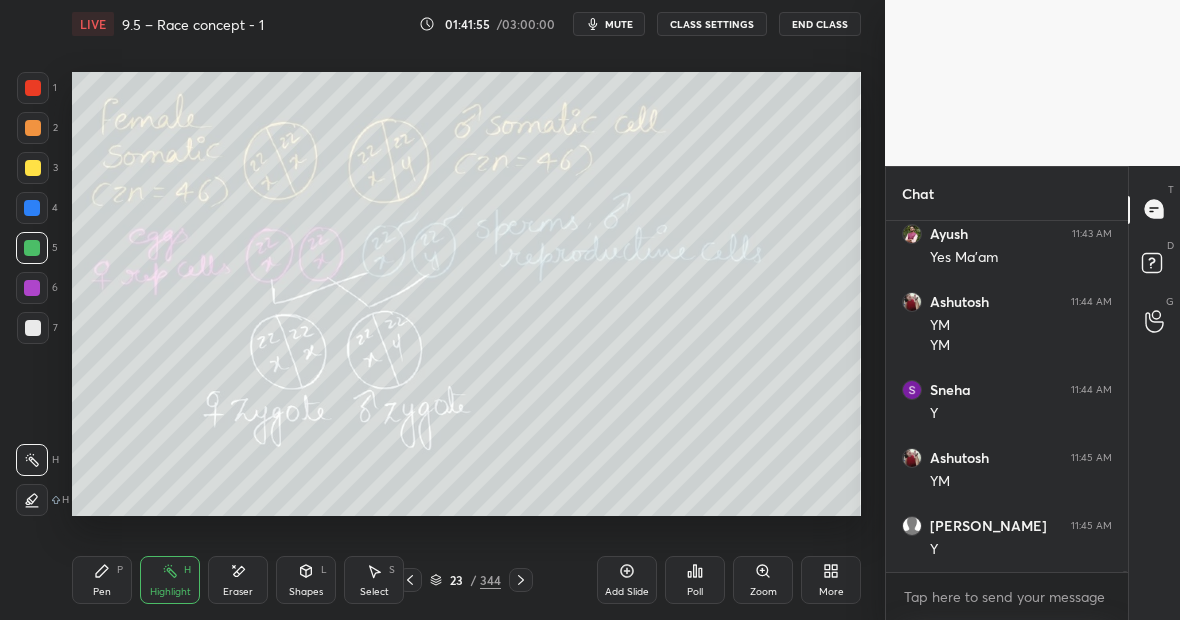 click 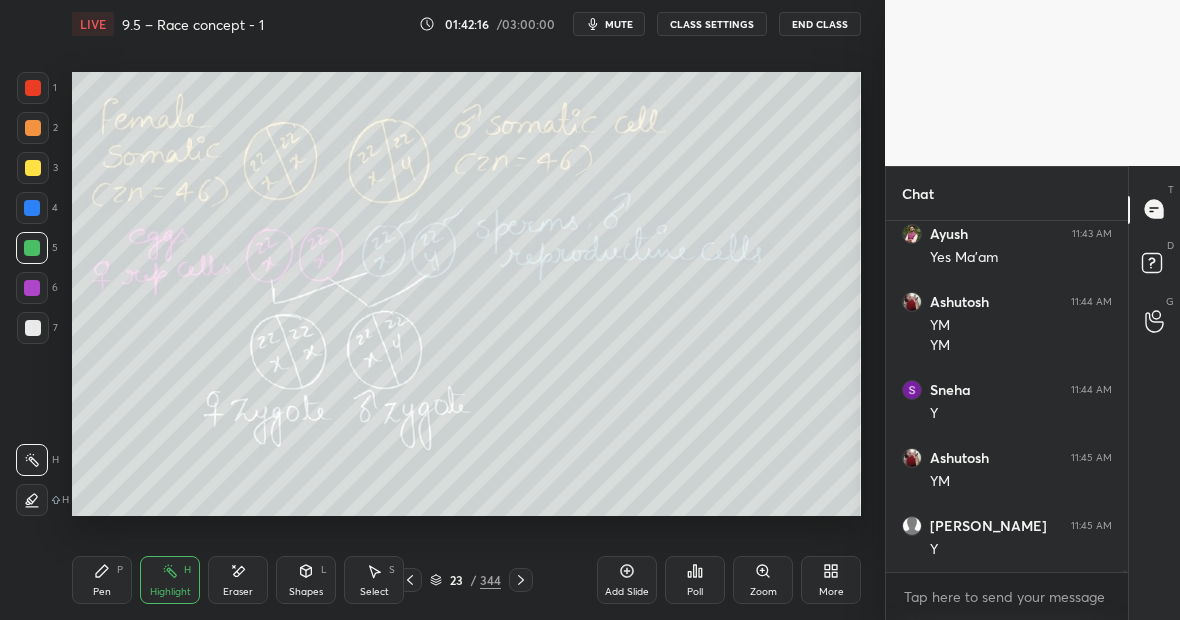 click on "Highlight H" at bounding box center (170, 580) 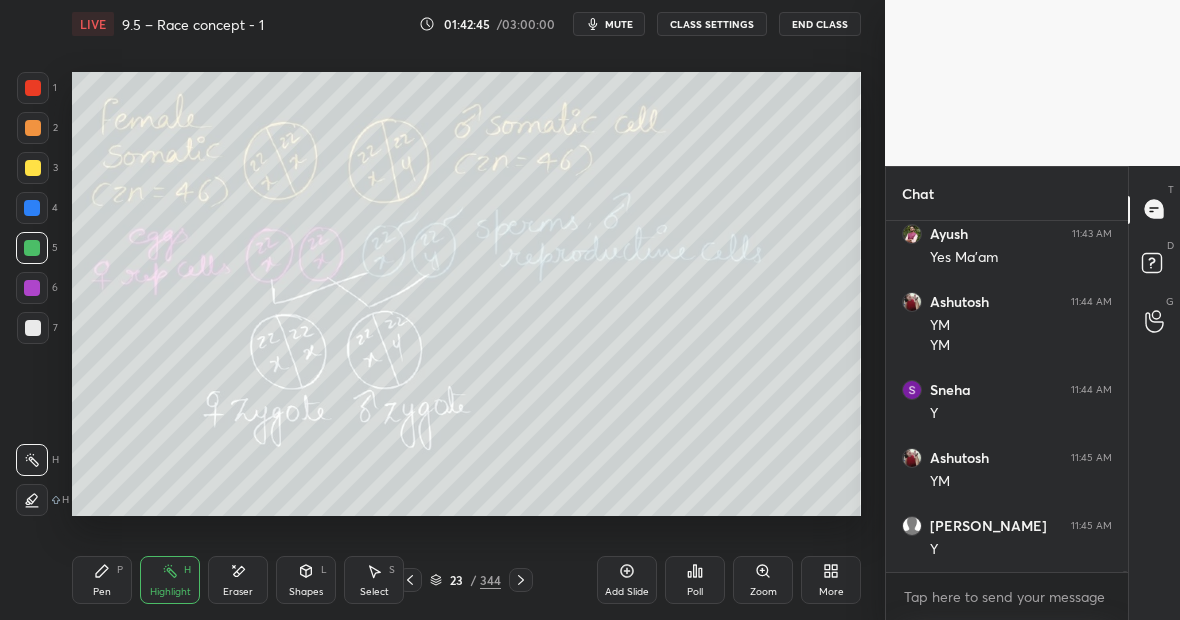 scroll, scrollTop: 86310, scrollLeft: 0, axis: vertical 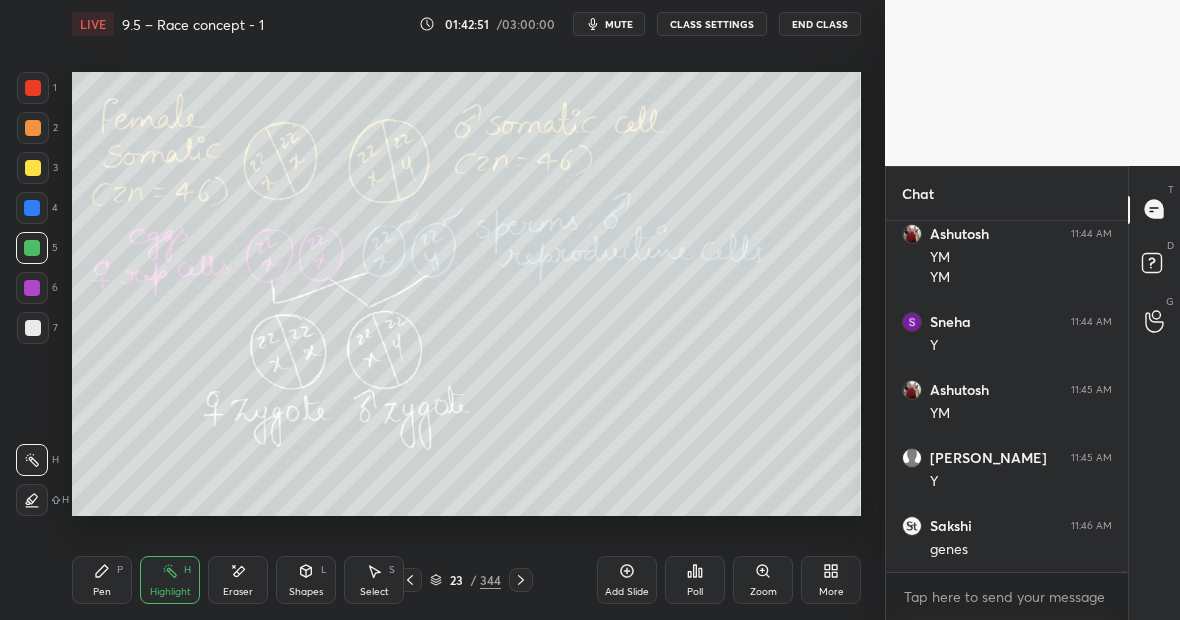 click on "Pen P" at bounding box center [102, 580] 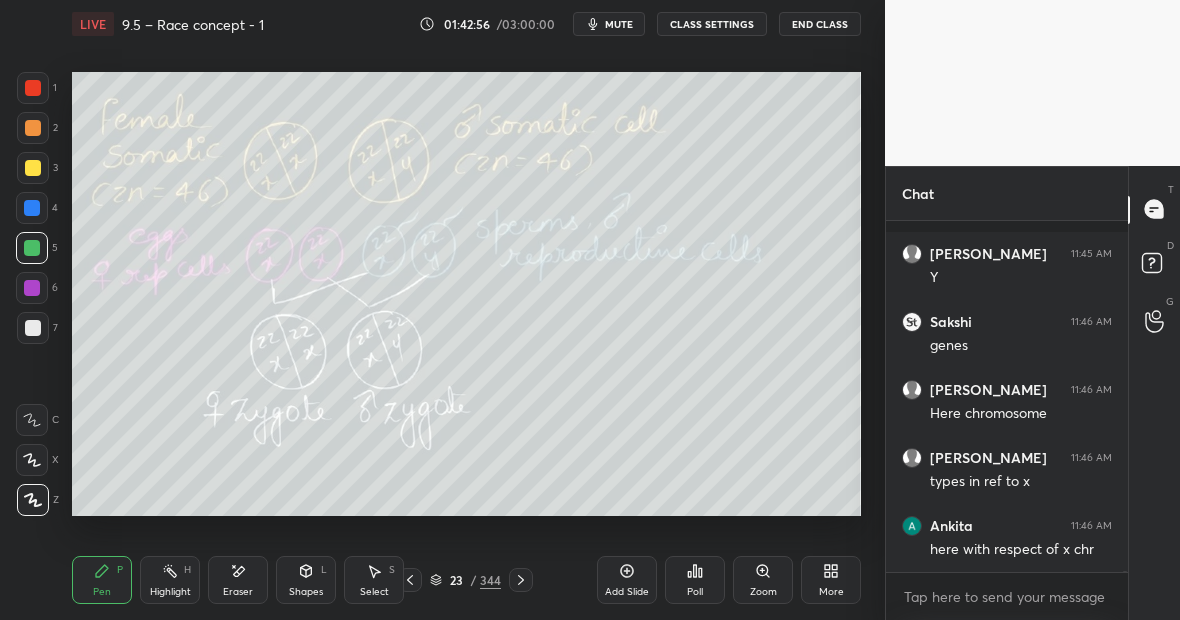scroll, scrollTop: 86600, scrollLeft: 0, axis: vertical 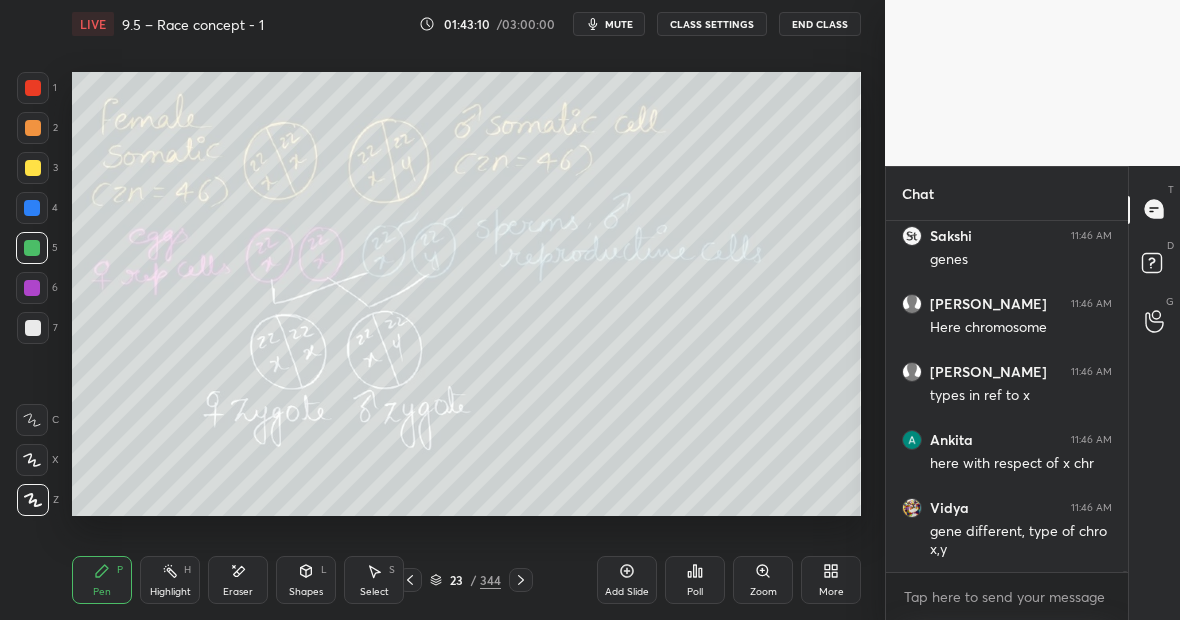 click at bounding box center [33, 328] 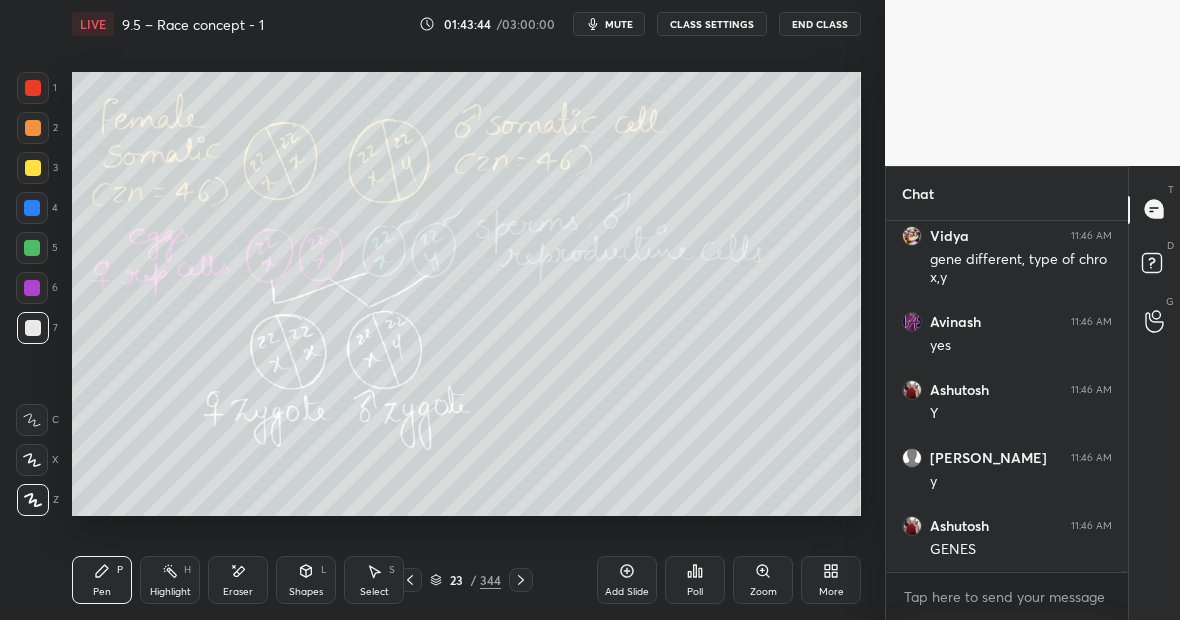 scroll, scrollTop: 86940, scrollLeft: 0, axis: vertical 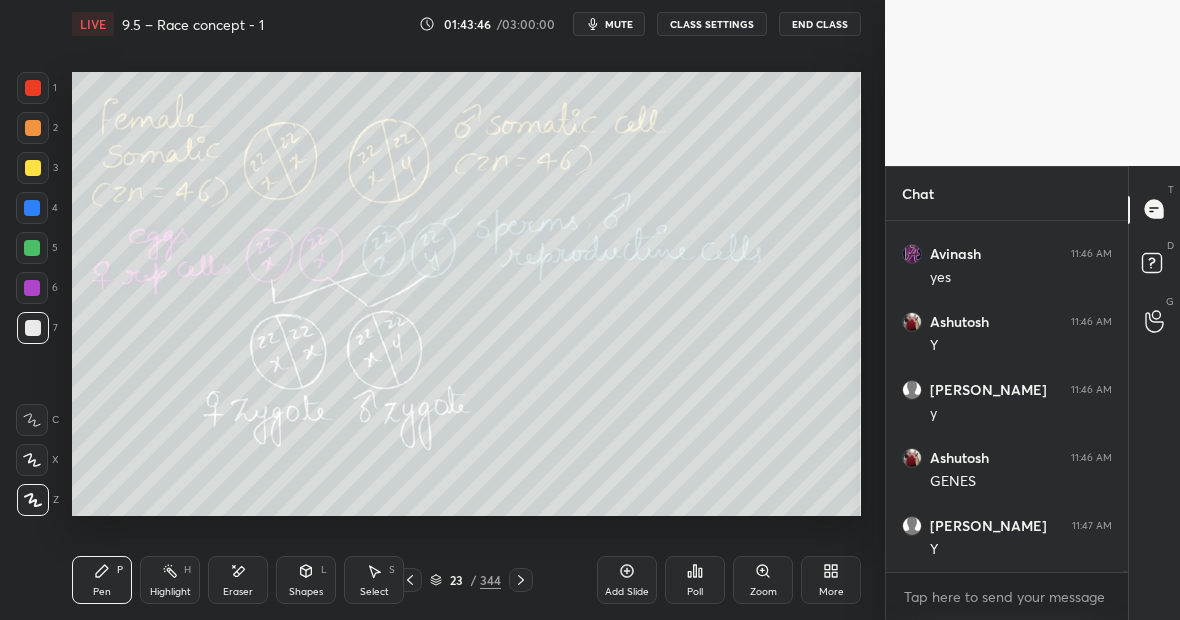 click on "Eraser" at bounding box center (238, 580) 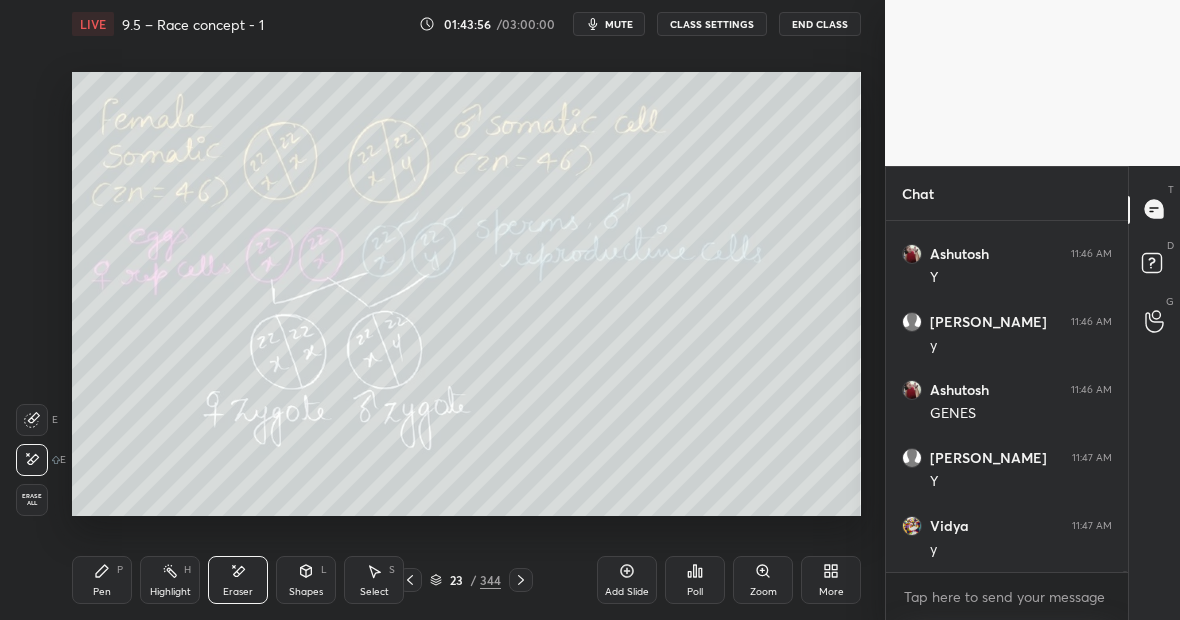scroll, scrollTop: 87076, scrollLeft: 0, axis: vertical 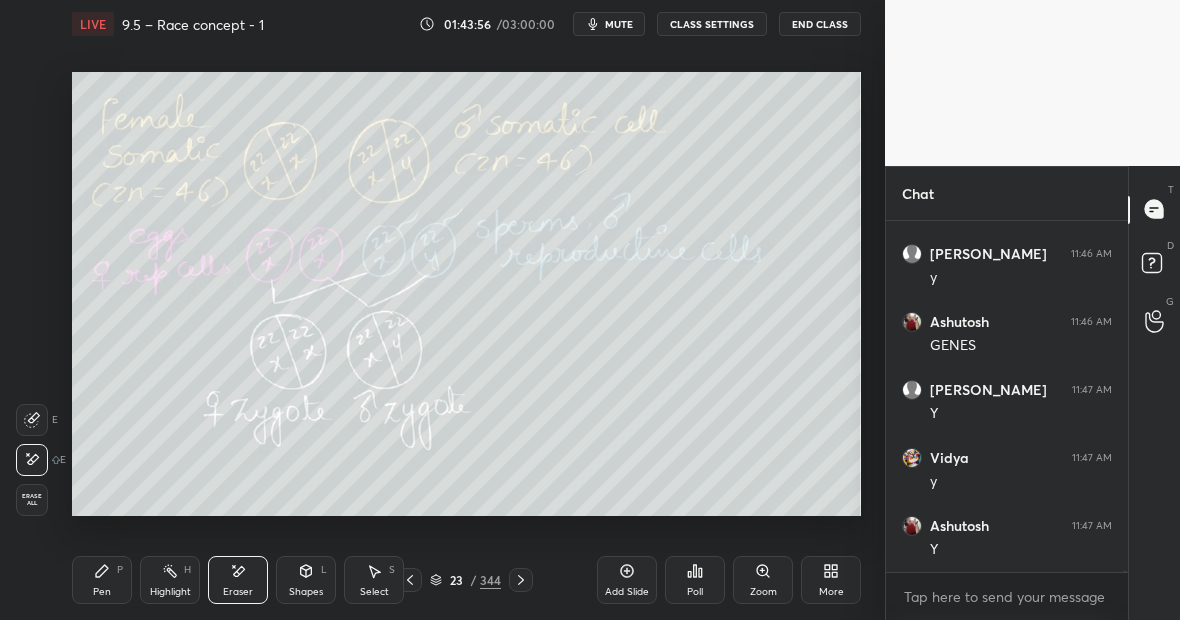 click on "P" at bounding box center (120, 570) 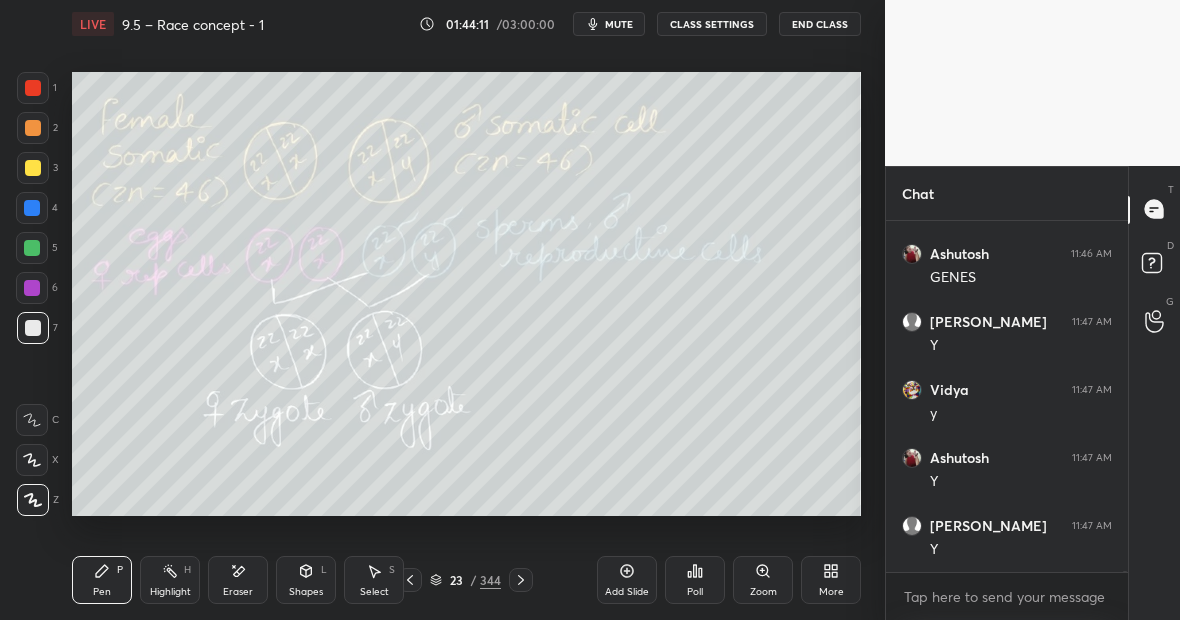scroll, scrollTop: 87212, scrollLeft: 0, axis: vertical 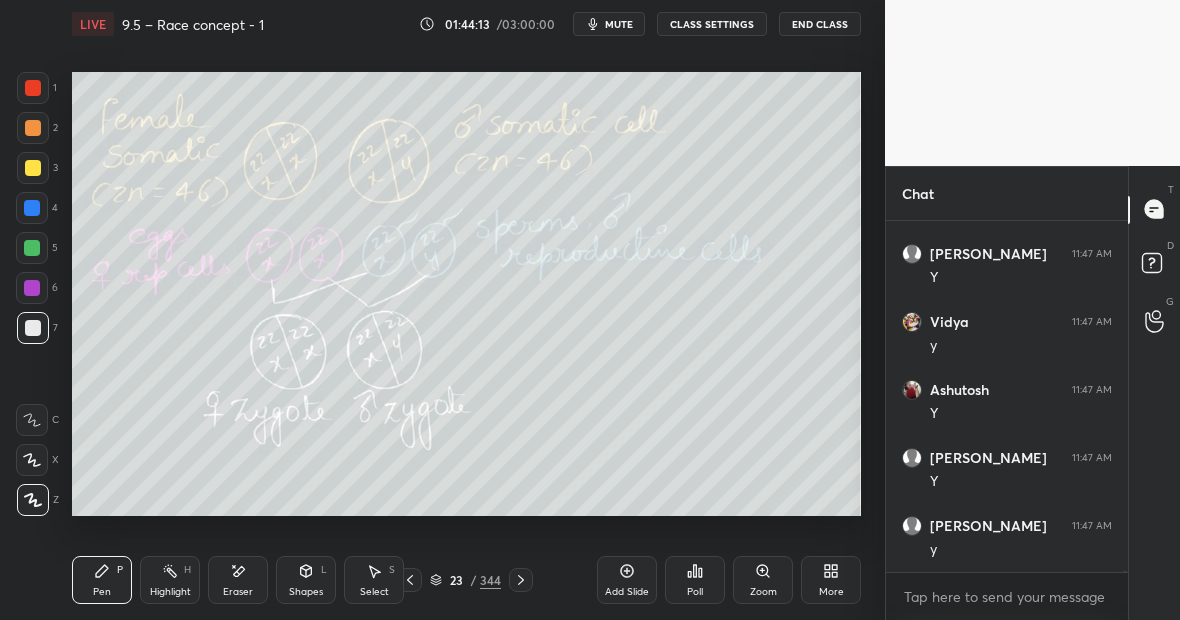 click on "Pen P Highlight H Eraser Shapes L Select S" at bounding box center (203, 580) 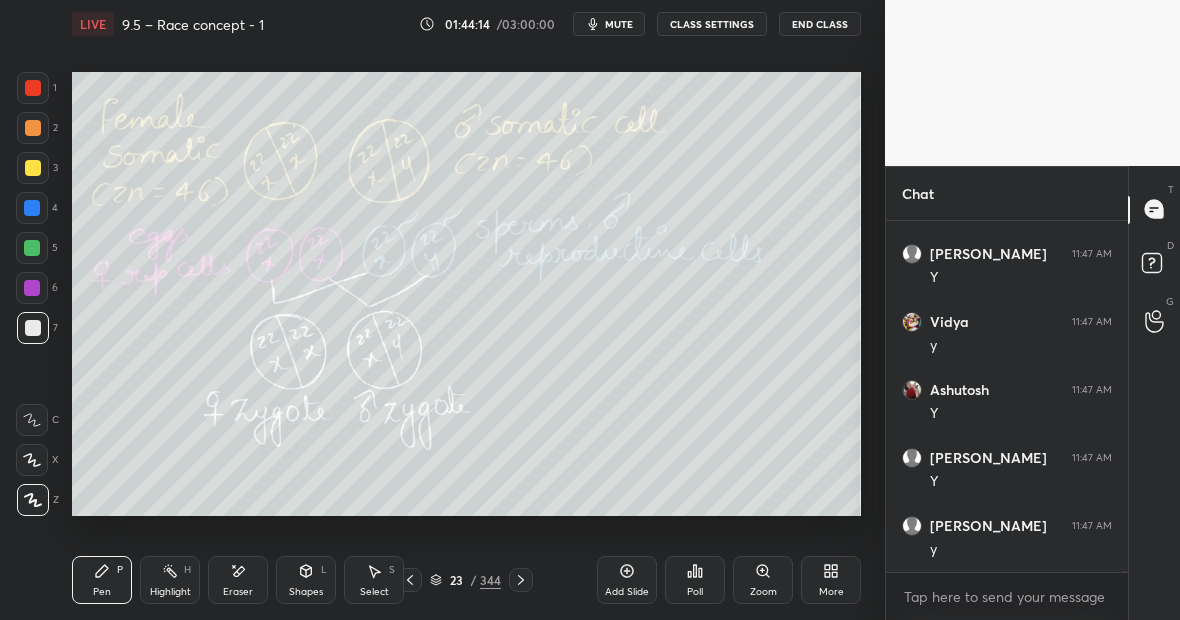 click on "Eraser" at bounding box center [238, 580] 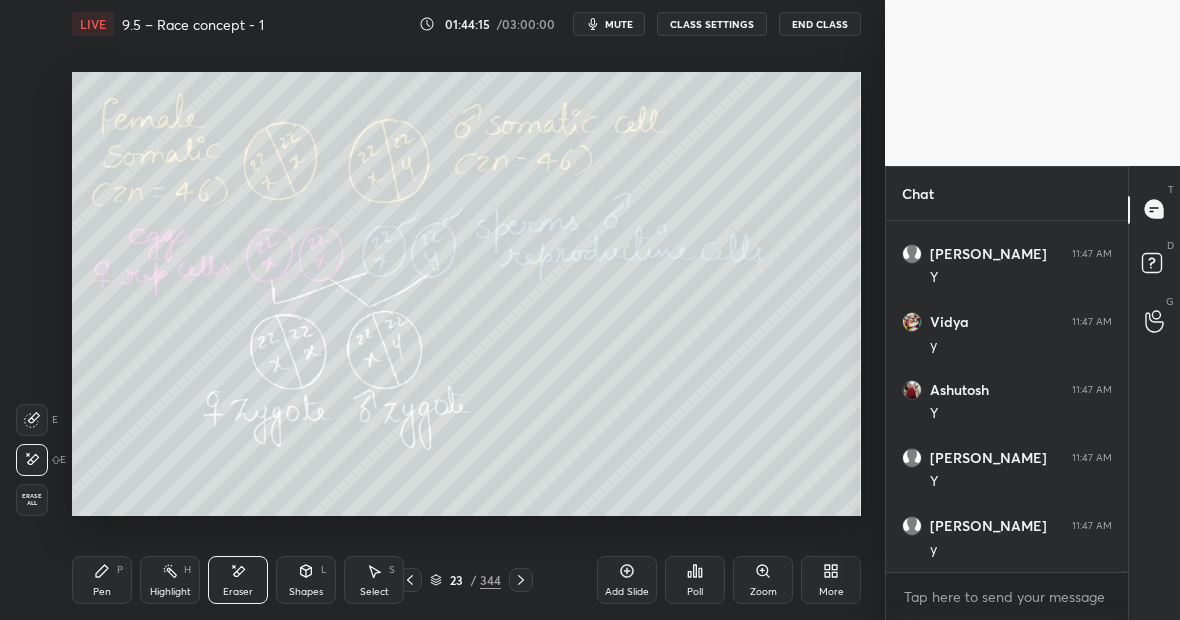 click on "Pen P" at bounding box center [102, 580] 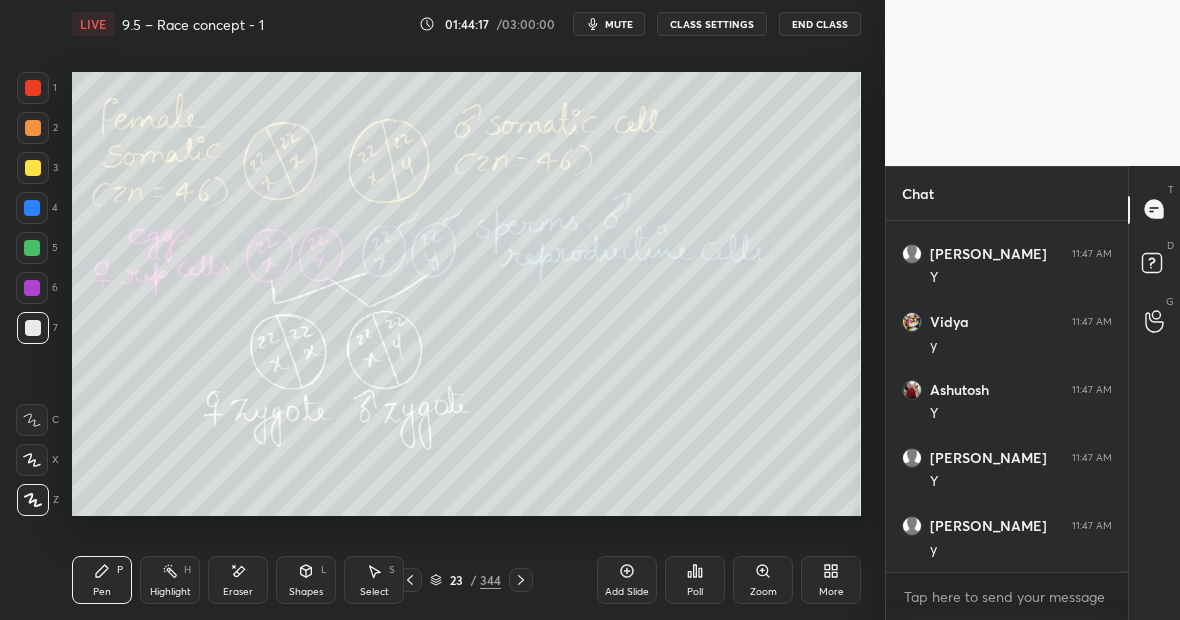 click at bounding box center (33, 88) 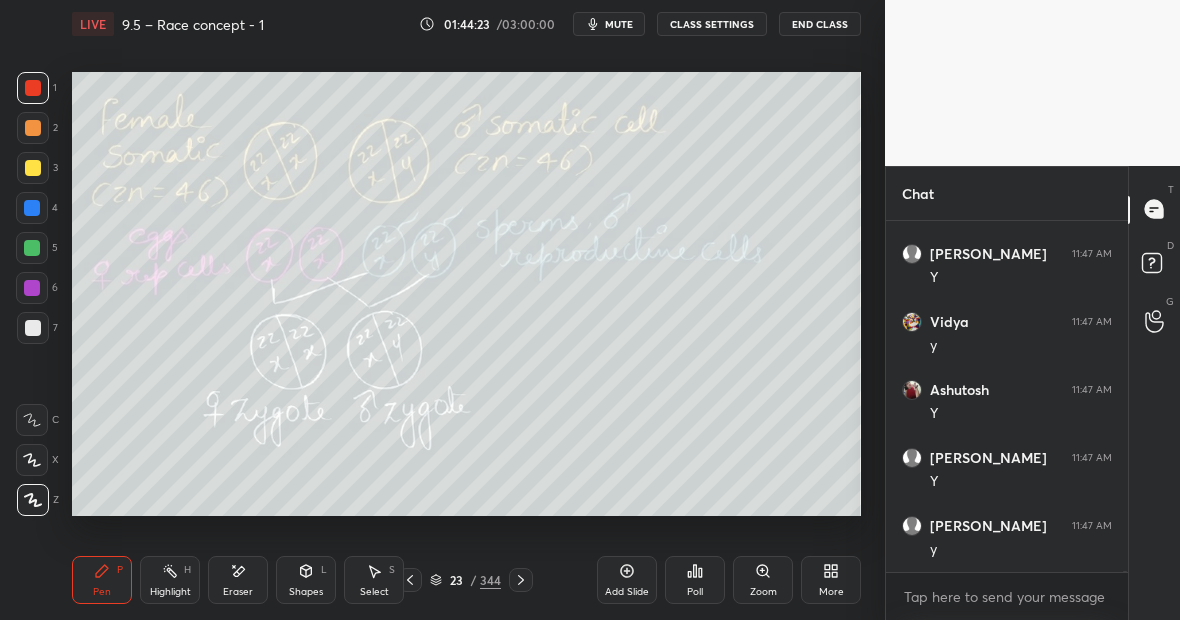 click on "Eraser" at bounding box center (238, 580) 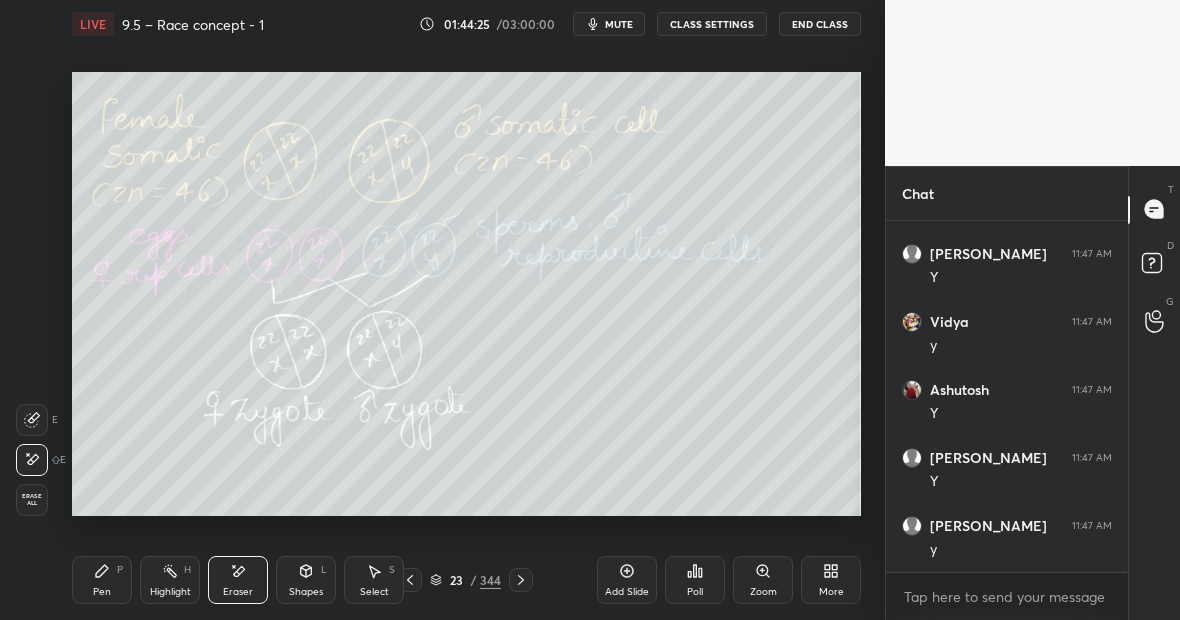 click on "P" at bounding box center (120, 570) 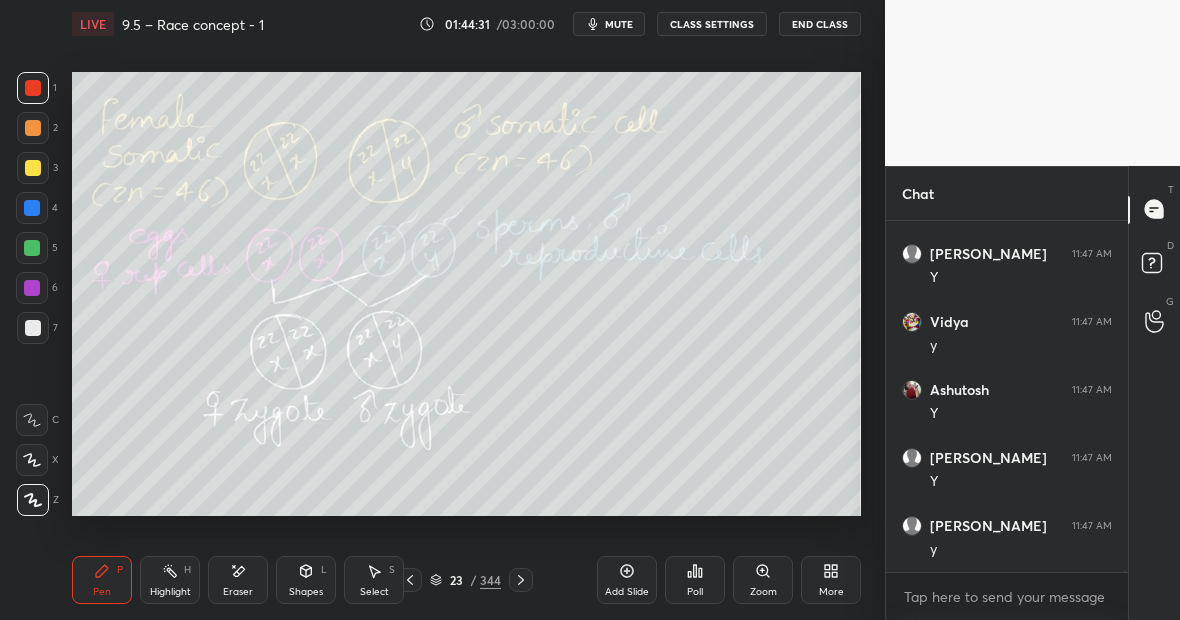 scroll, scrollTop: 87232, scrollLeft: 0, axis: vertical 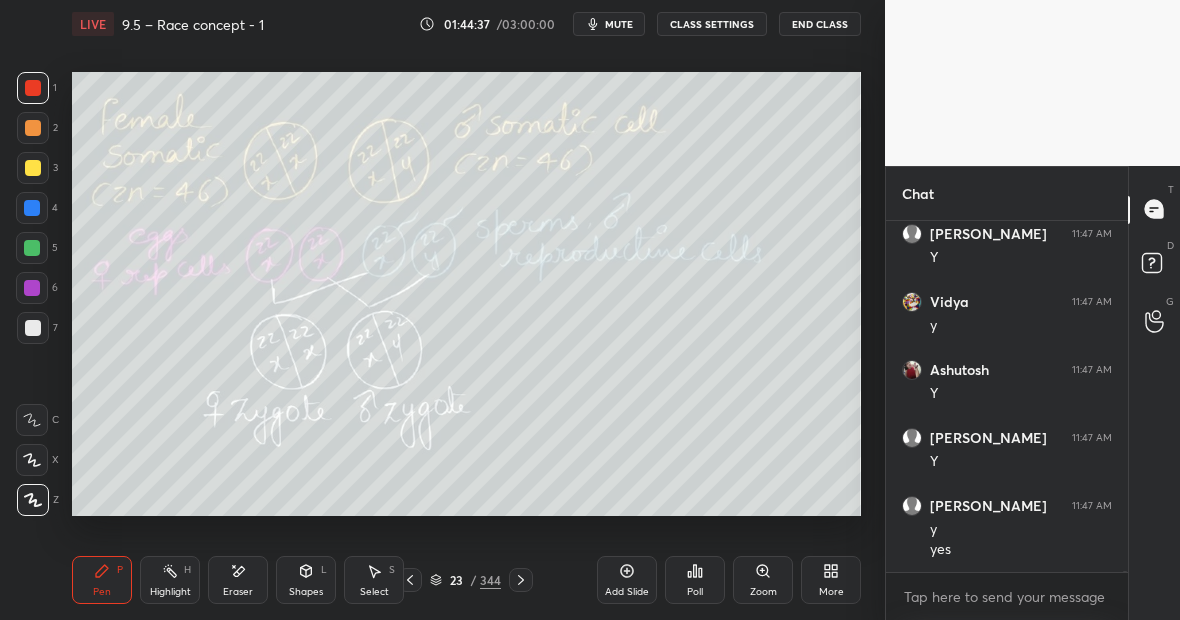 click at bounding box center [32, 248] 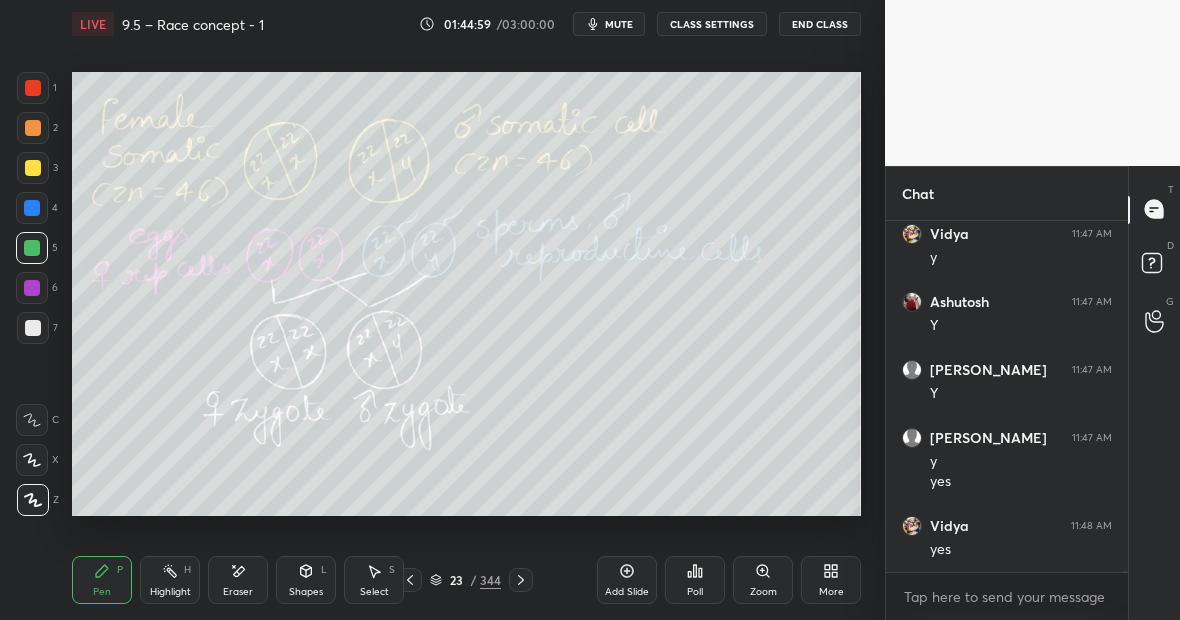 click on "Highlight H" at bounding box center (170, 580) 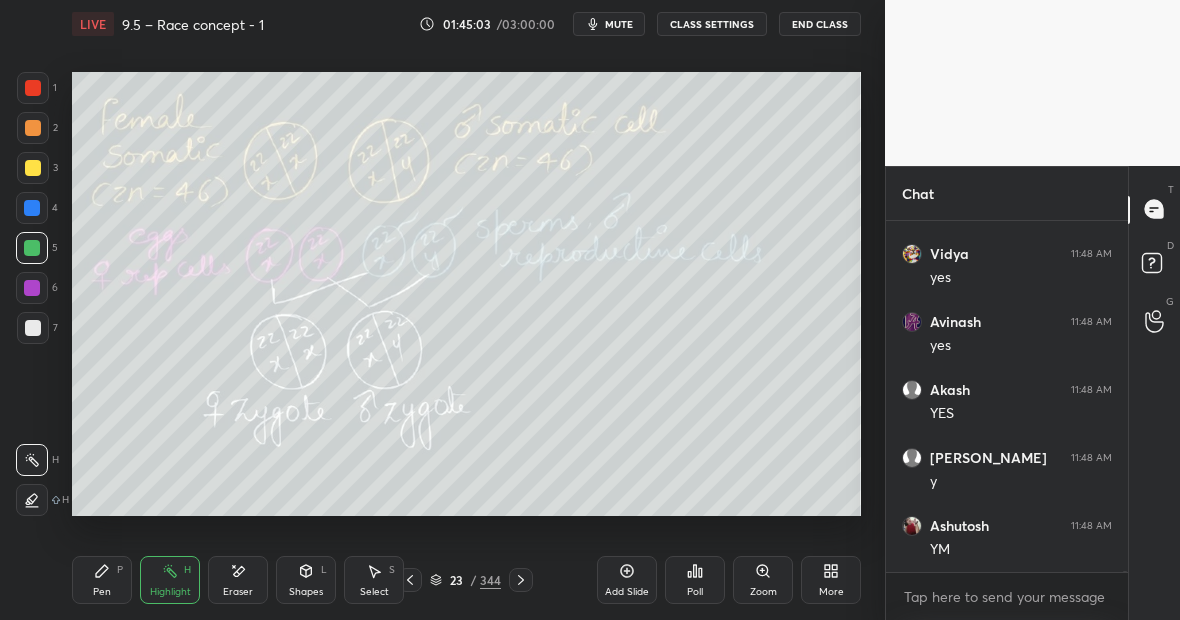 scroll, scrollTop: 87640, scrollLeft: 0, axis: vertical 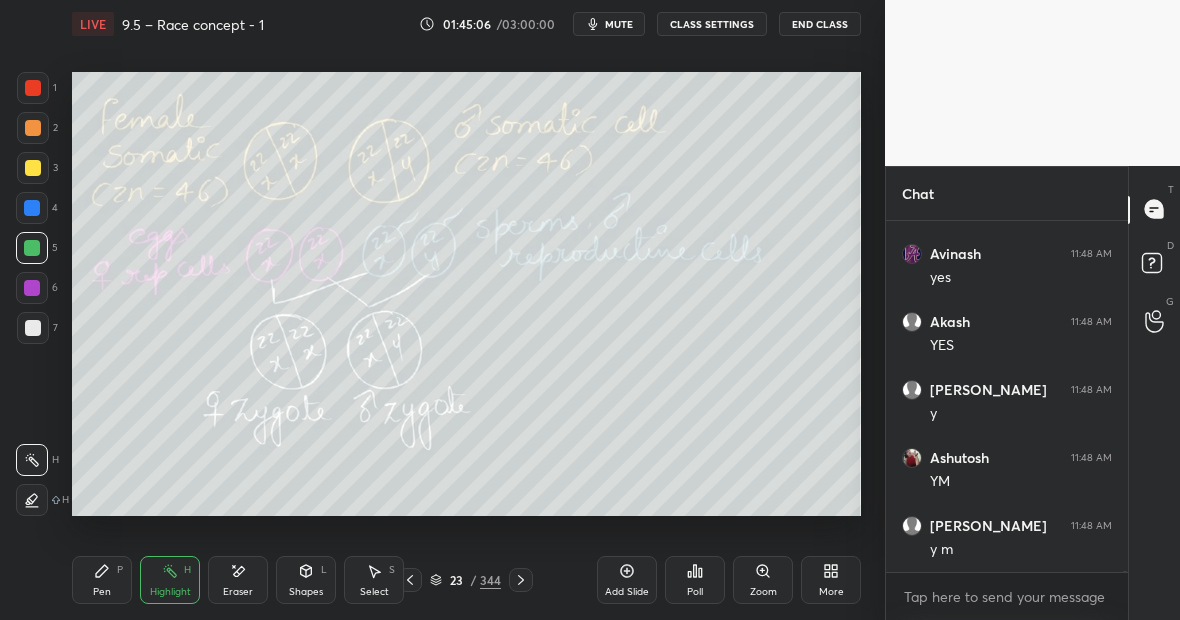 click on "Pen P" at bounding box center [102, 580] 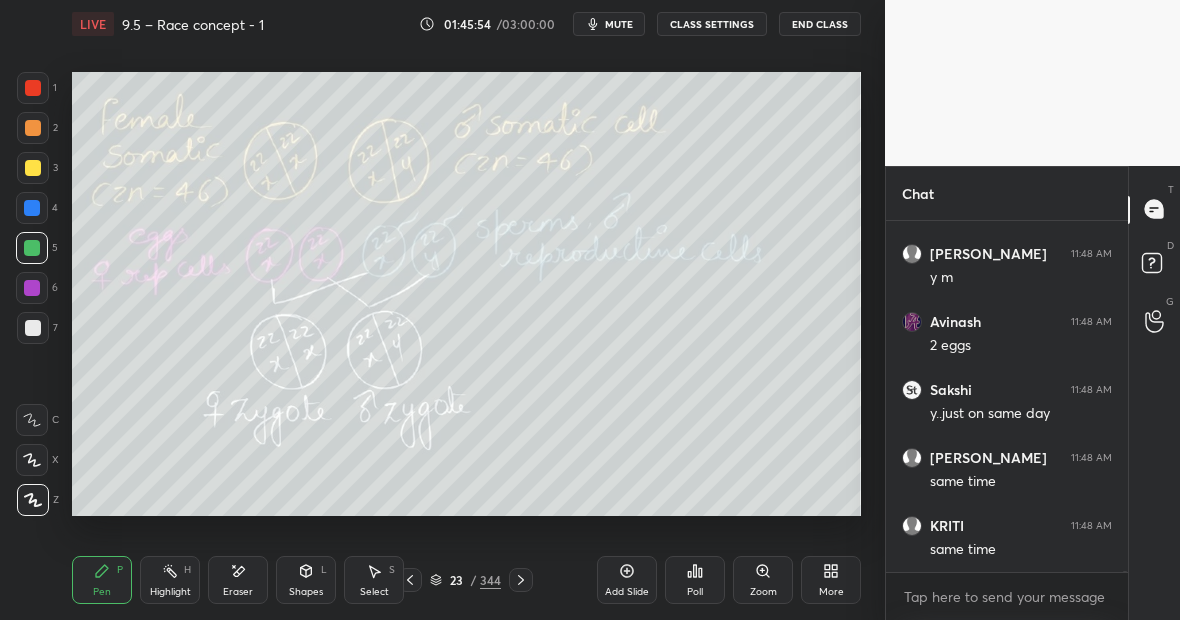 scroll, scrollTop: 87980, scrollLeft: 0, axis: vertical 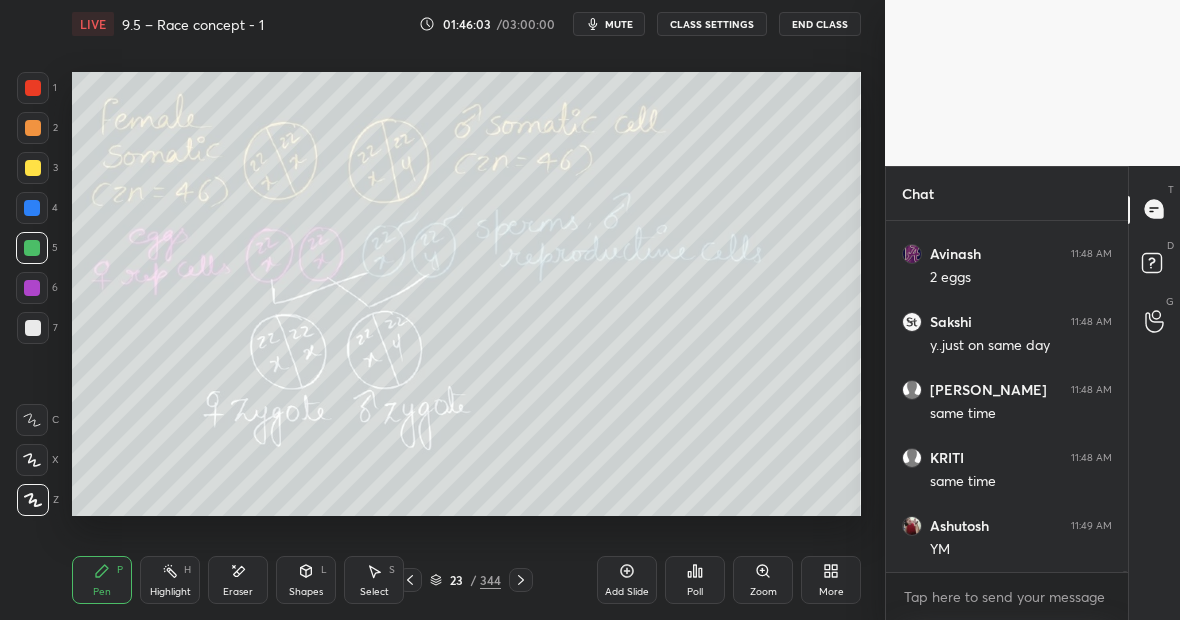click on "344" at bounding box center (490, 580) 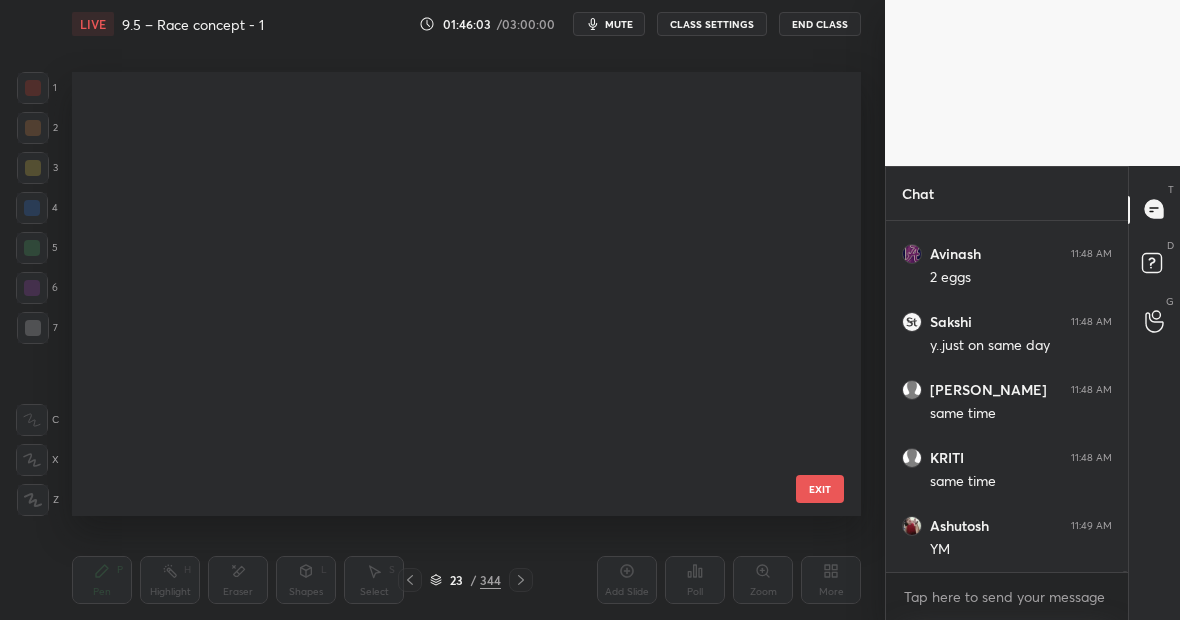 scroll, scrollTop: 619, scrollLeft: 0, axis: vertical 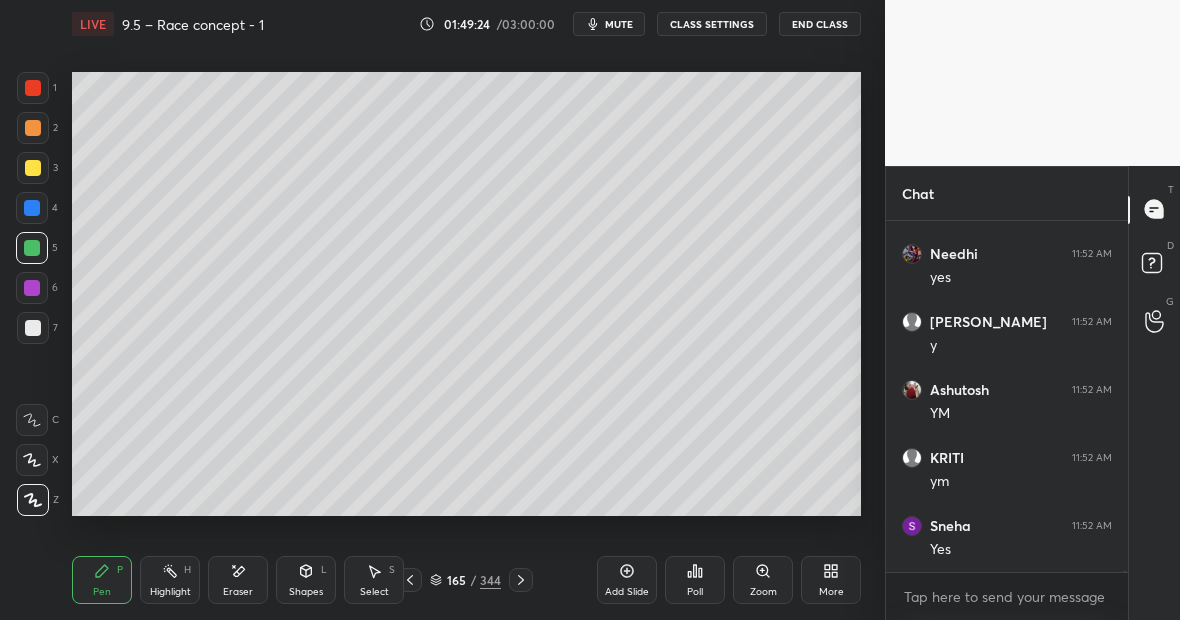 click on "H" at bounding box center [187, 570] 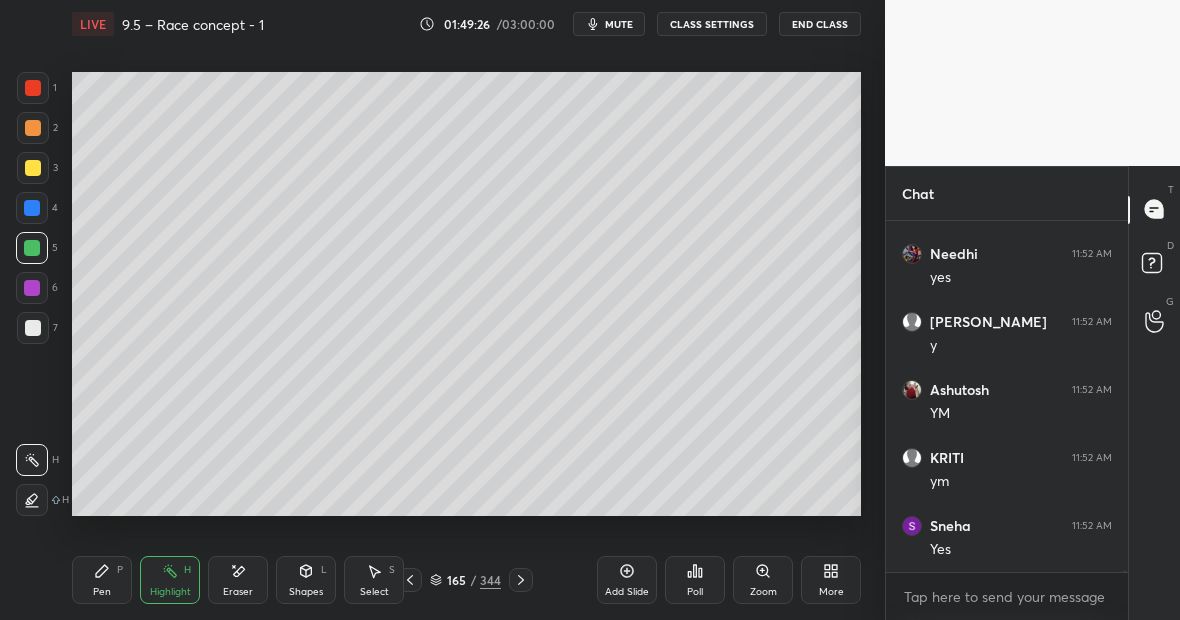 click at bounding box center [33, 168] 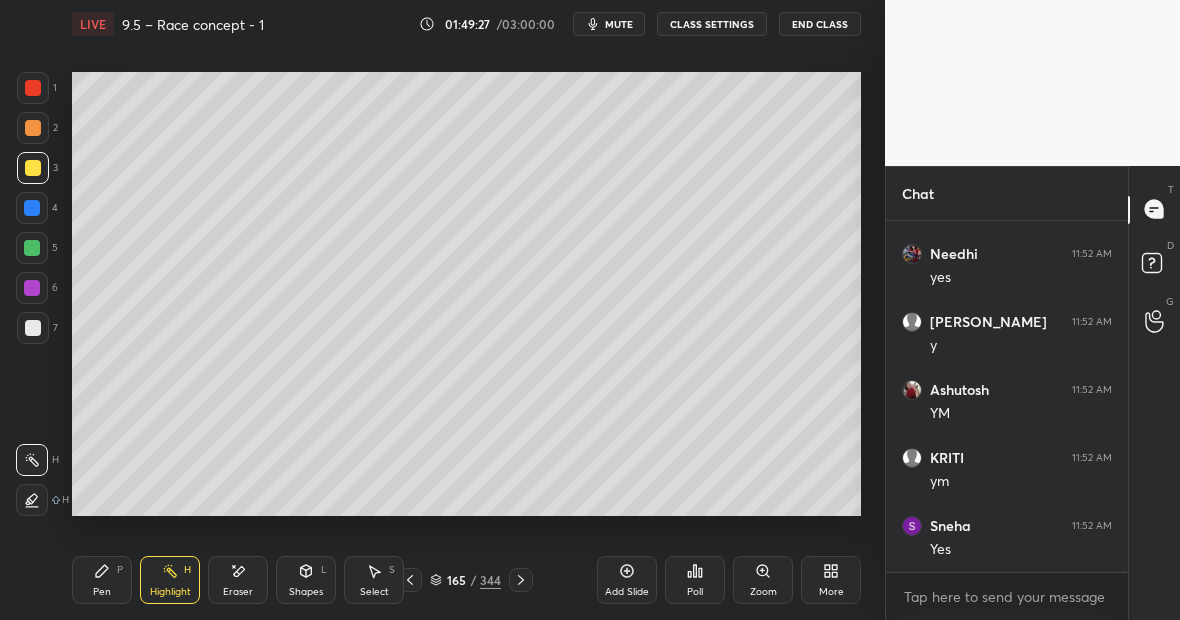 click on "Pen P" at bounding box center [102, 580] 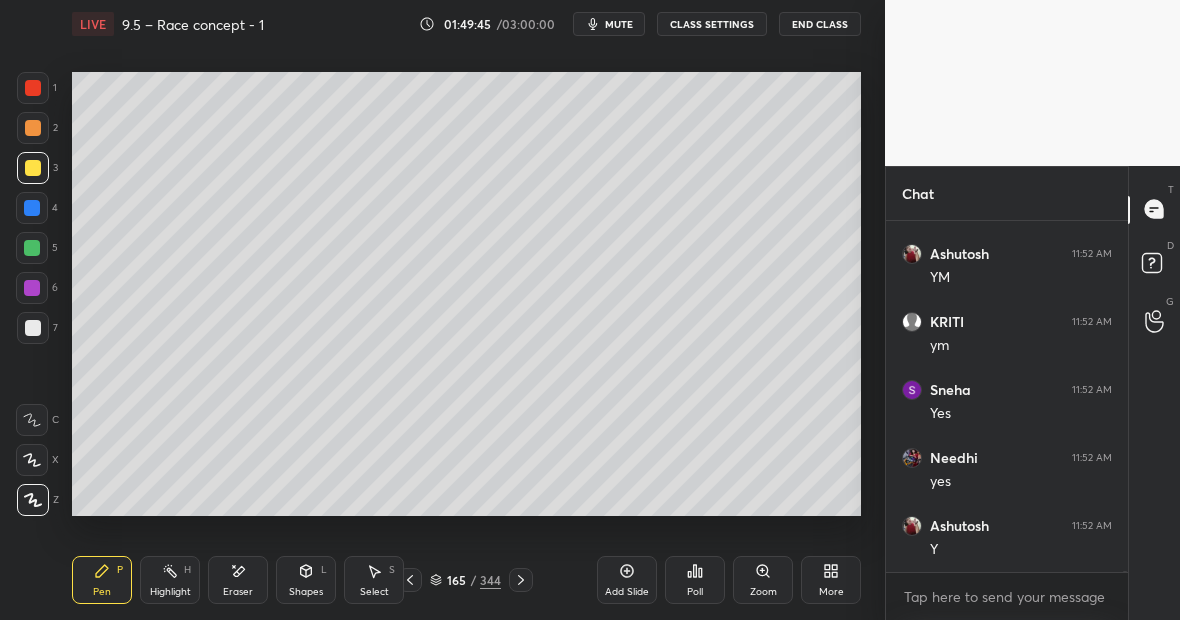 scroll, scrollTop: 90020, scrollLeft: 0, axis: vertical 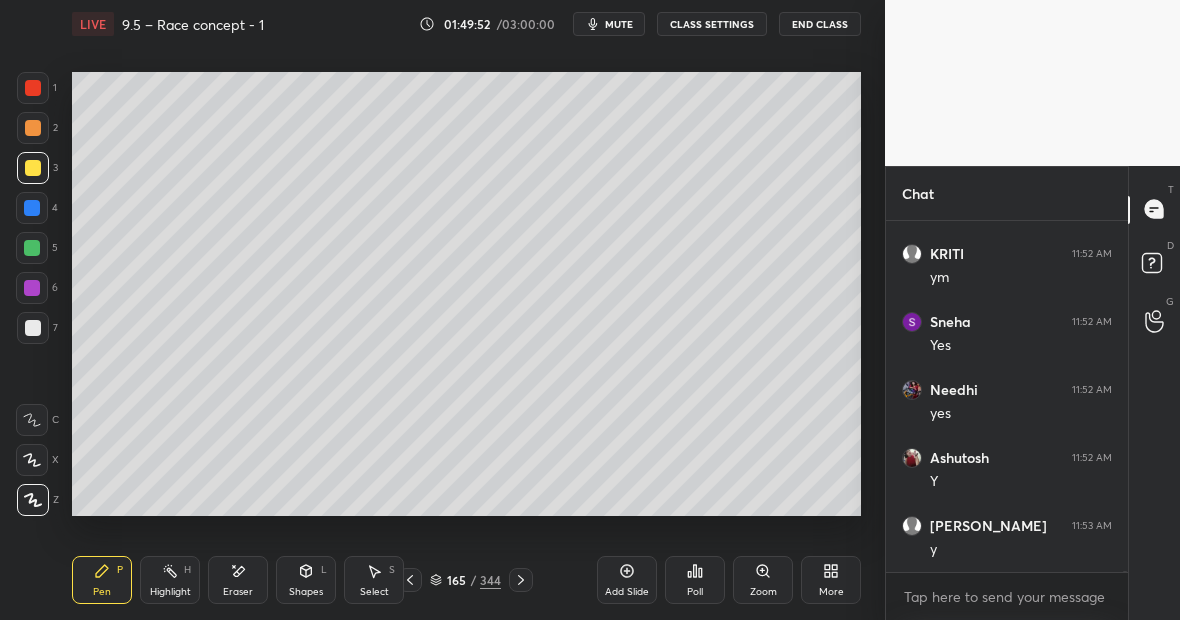 click at bounding box center (33, 328) 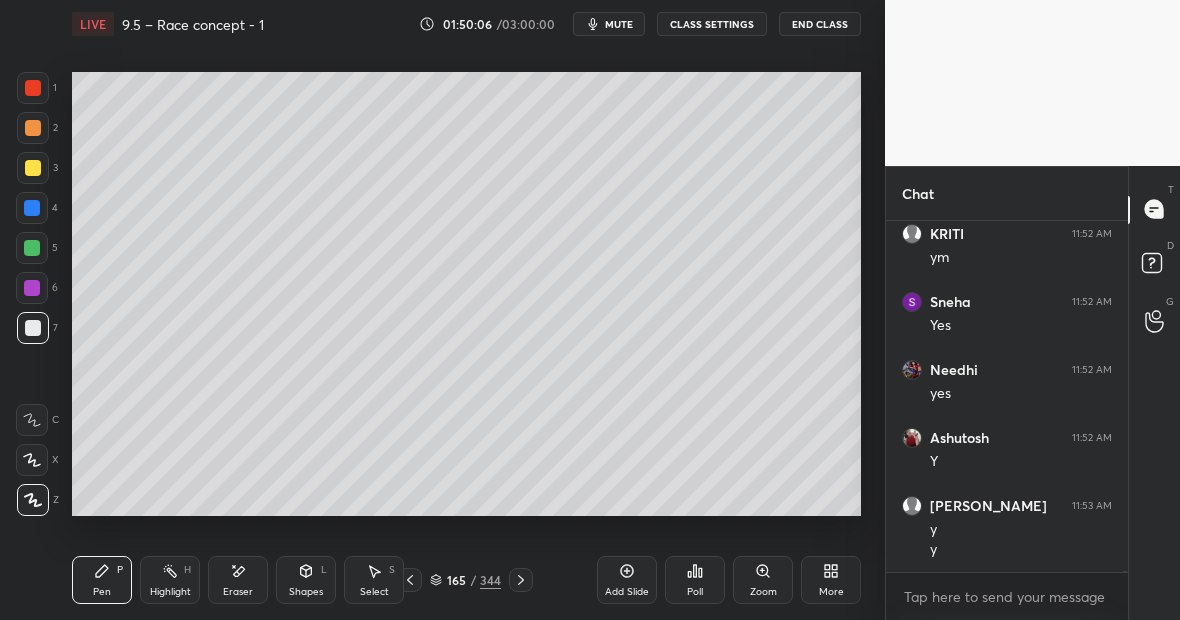 scroll, scrollTop: 90108, scrollLeft: 0, axis: vertical 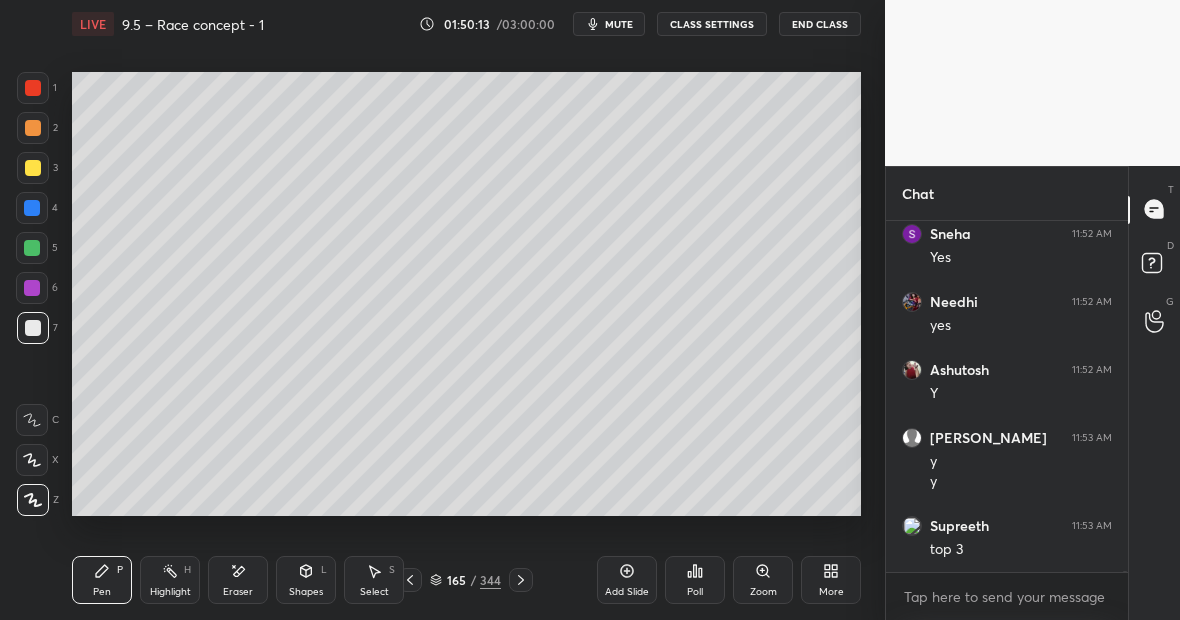click on "Highlight H" at bounding box center [170, 580] 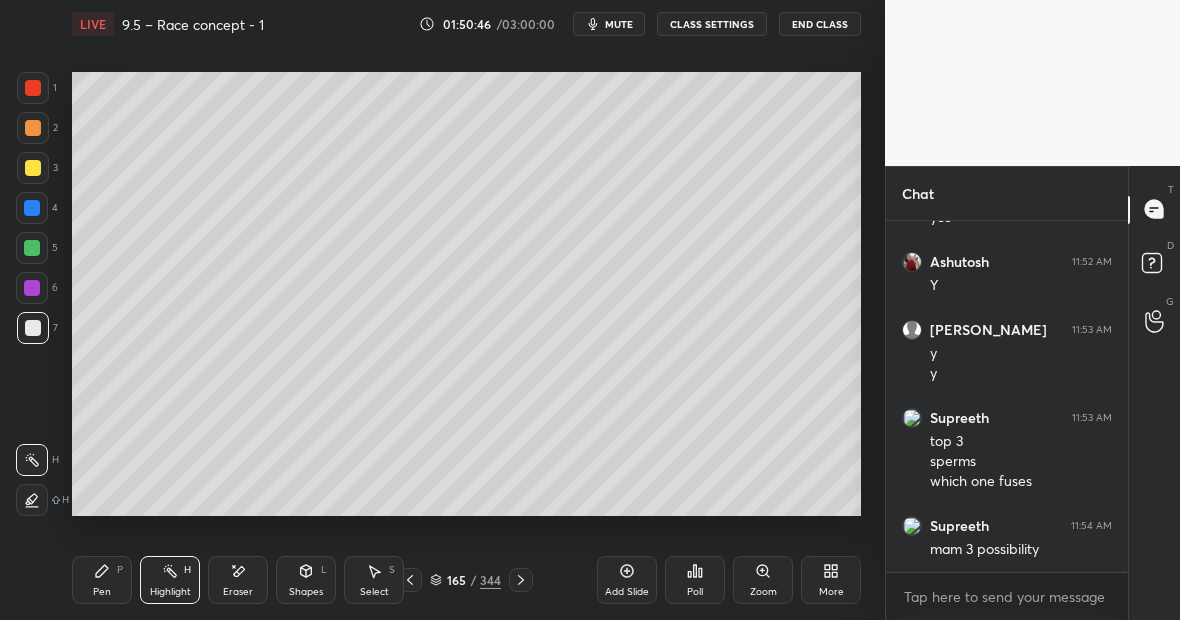 scroll, scrollTop: 90284, scrollLeft: 0, axis: vertical 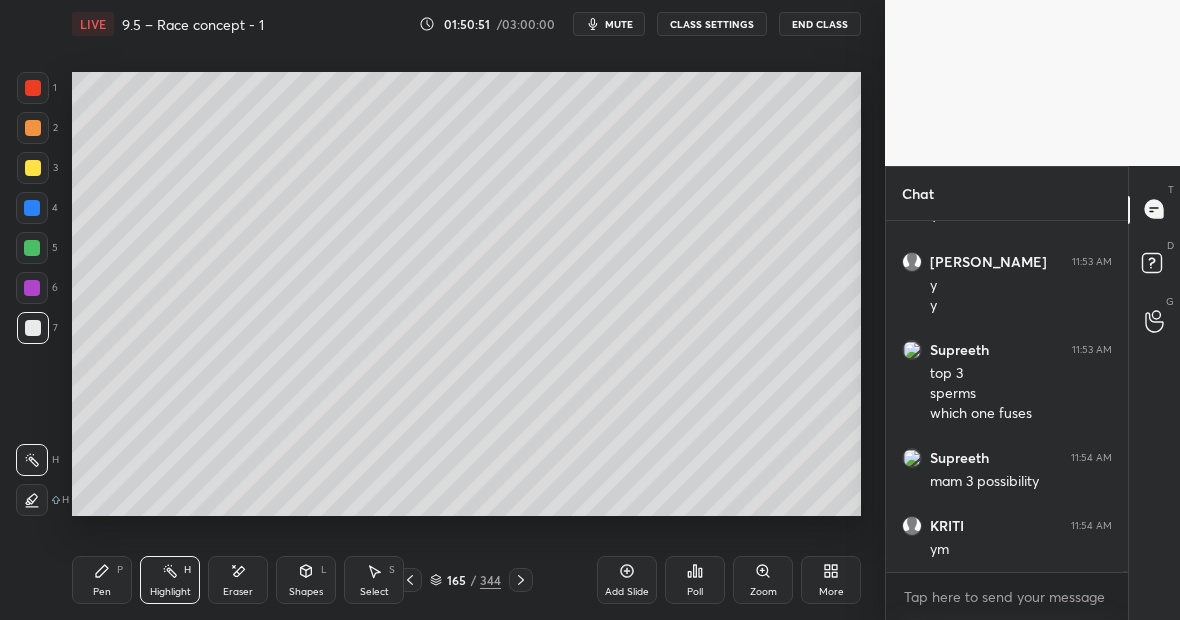 click on "Pen P" at bounding box center (102, 580) 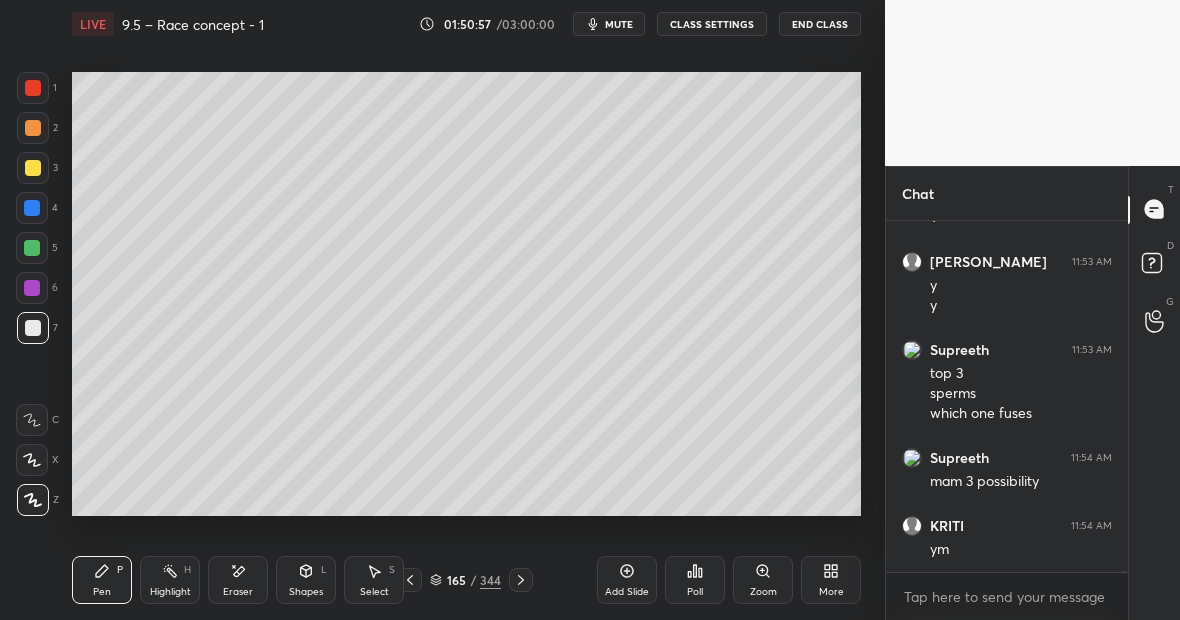 click on "Eraser" at bounding box center [238, 580] 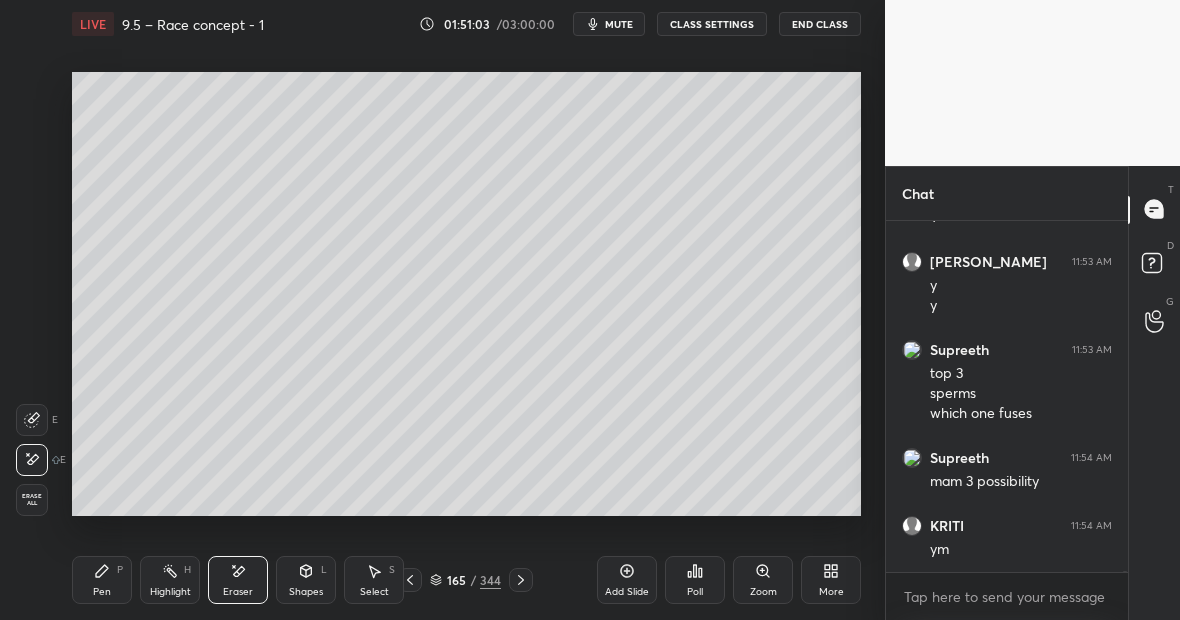 click on "Pen P" at bounding box center (102, 580) 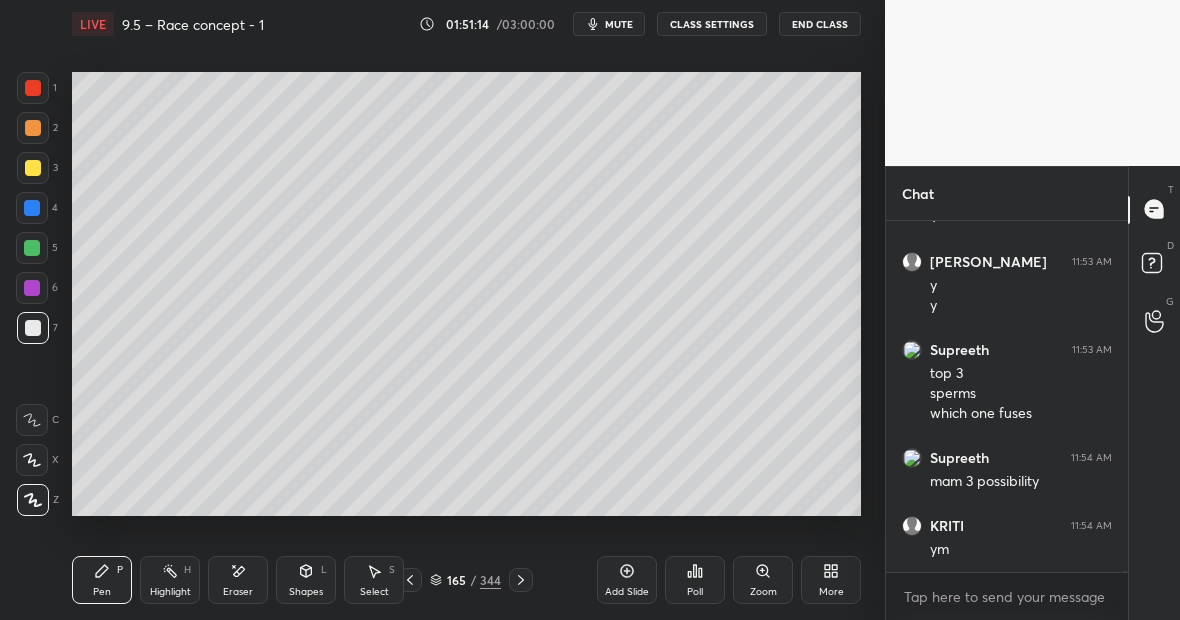 scroll, scrollTop: 90352, scrollLeft: 0, axis: vertical 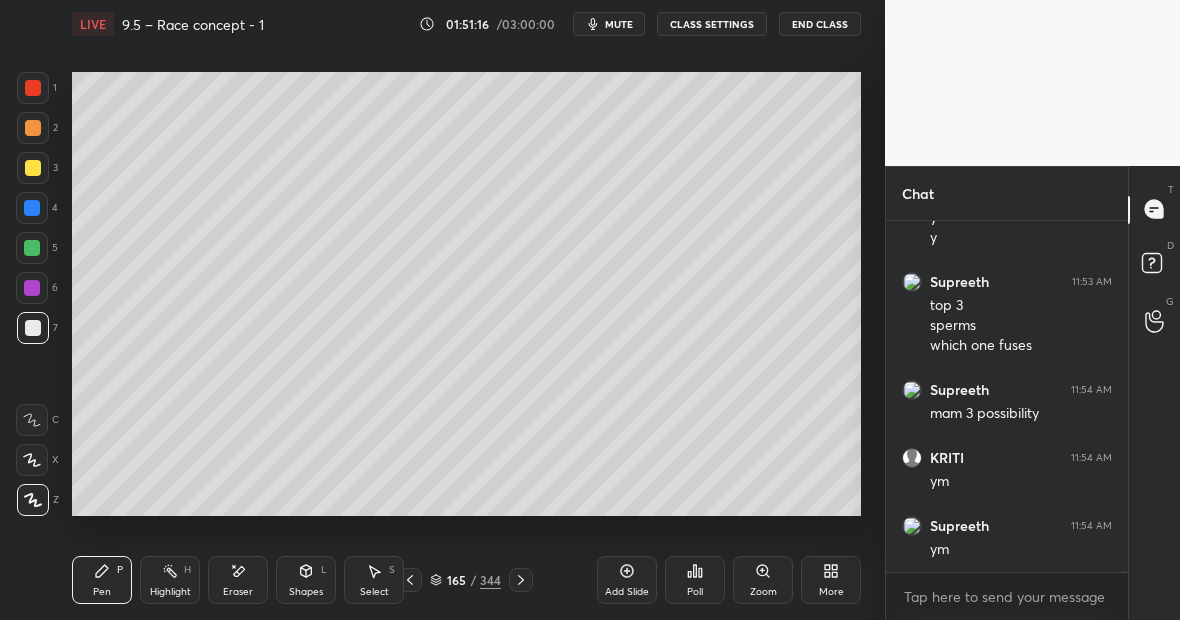 click on "Eraser" at bounding box center [238, 580] 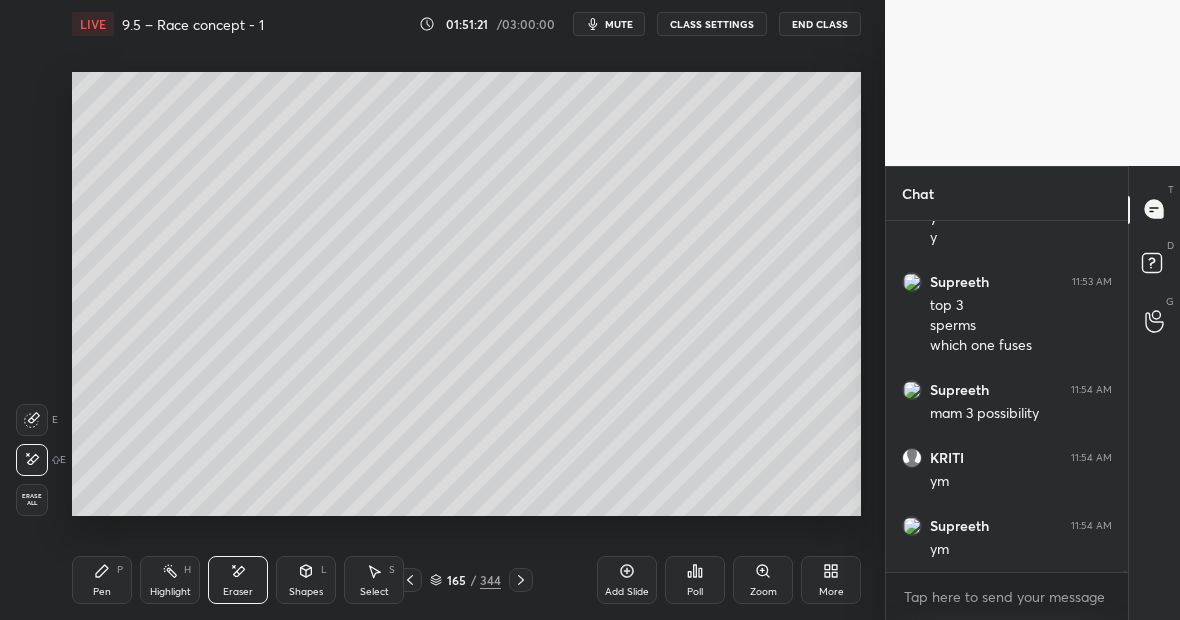 click on "Highlight H" at bounding box center [170, 580] 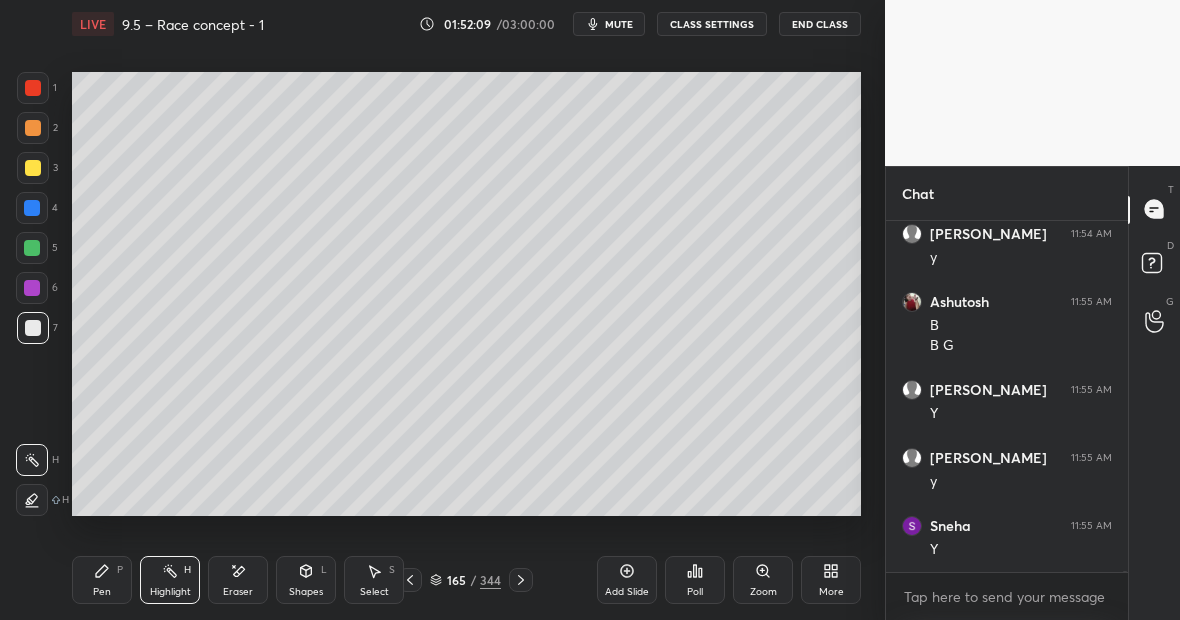 scroll, scrollTop: 90780, scrollLeft: 0, axis: vertical 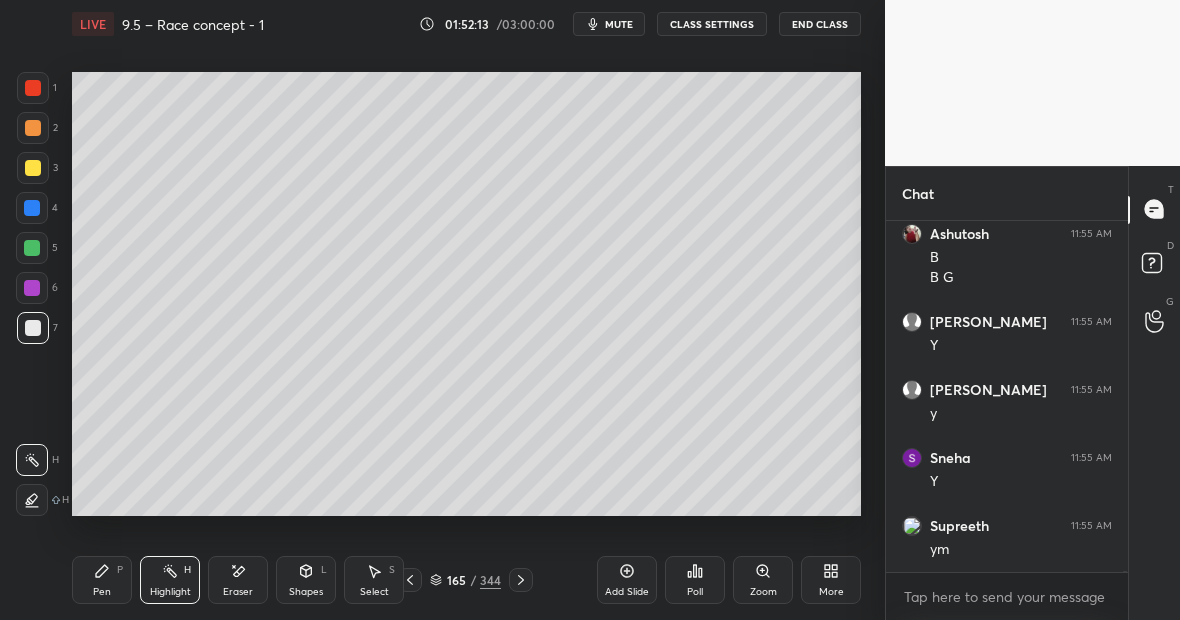 click 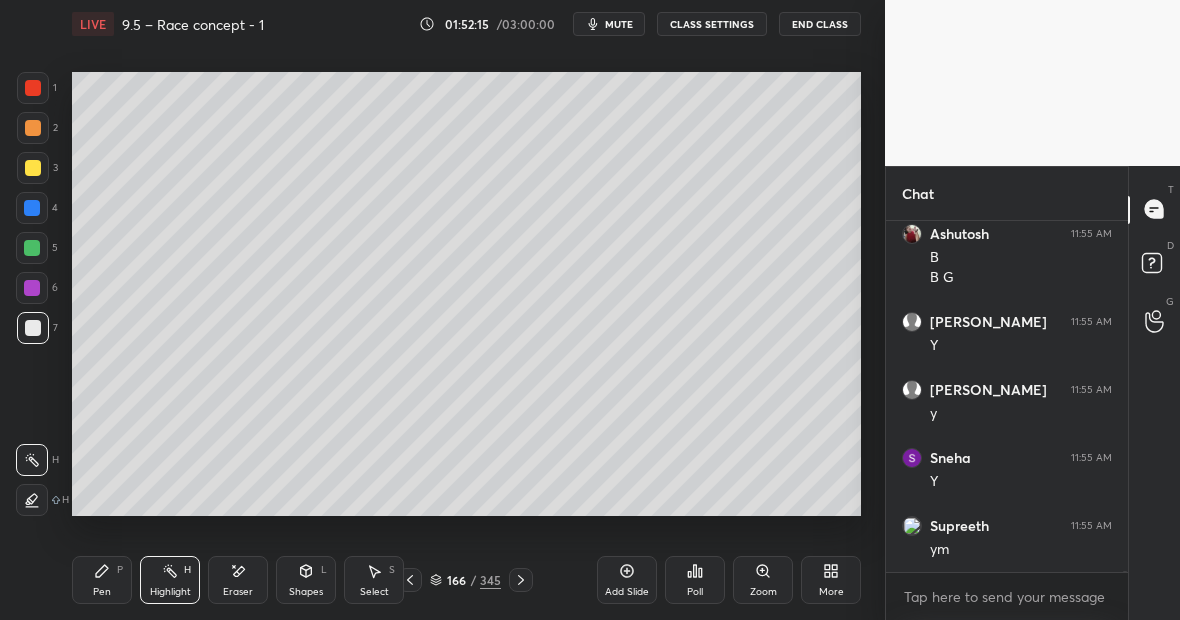 click at bounding box center [33, 168] 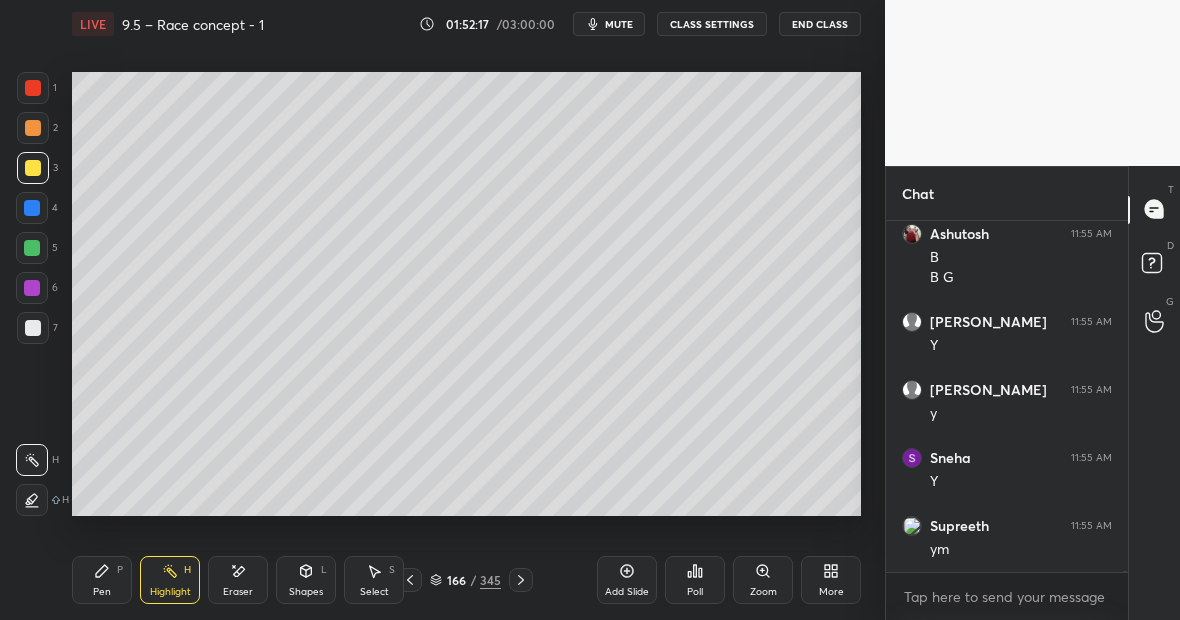 click 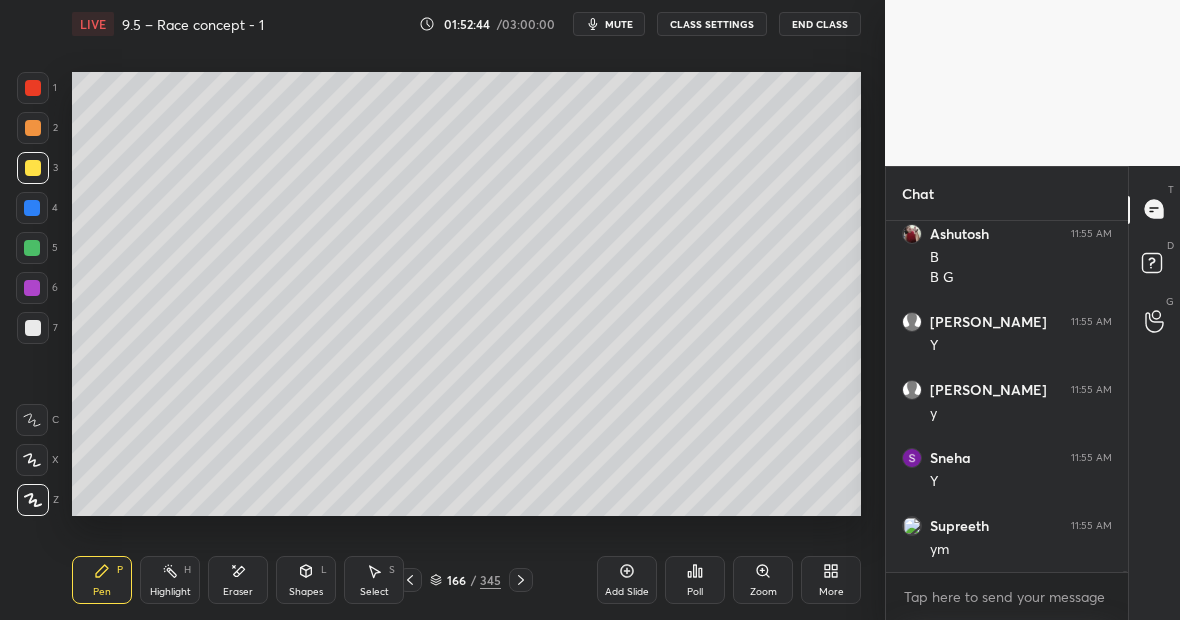 scroll, scrollTop: 90848, scrollLeft: 0, axis: vertical 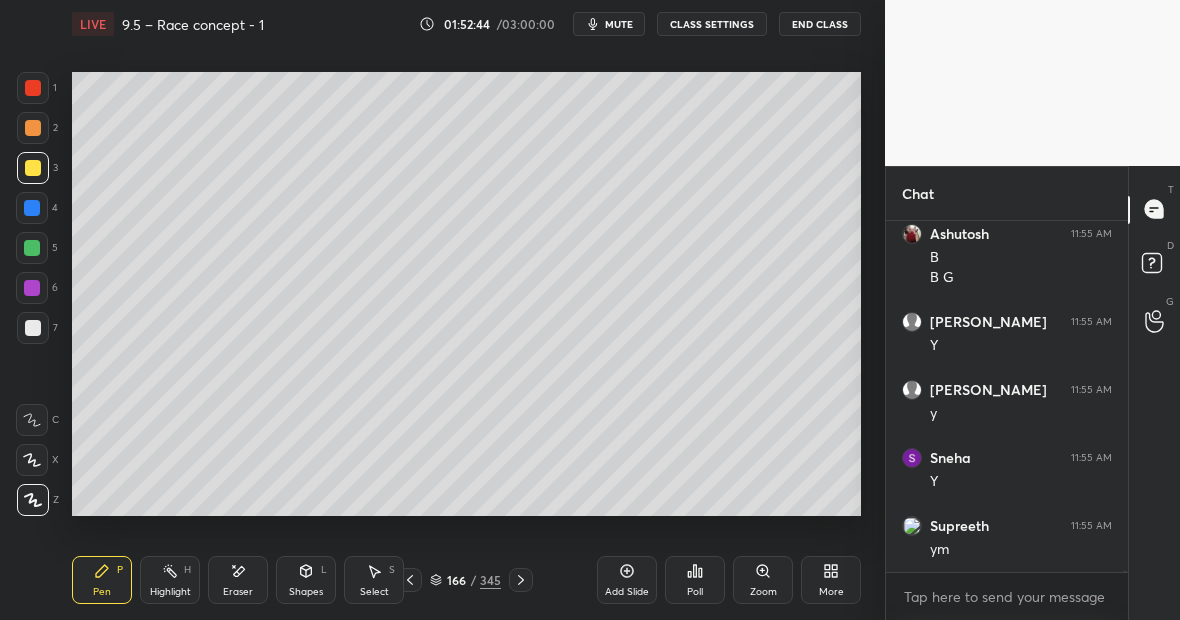 click on "Highlight H" at bounding box center (170, 580) 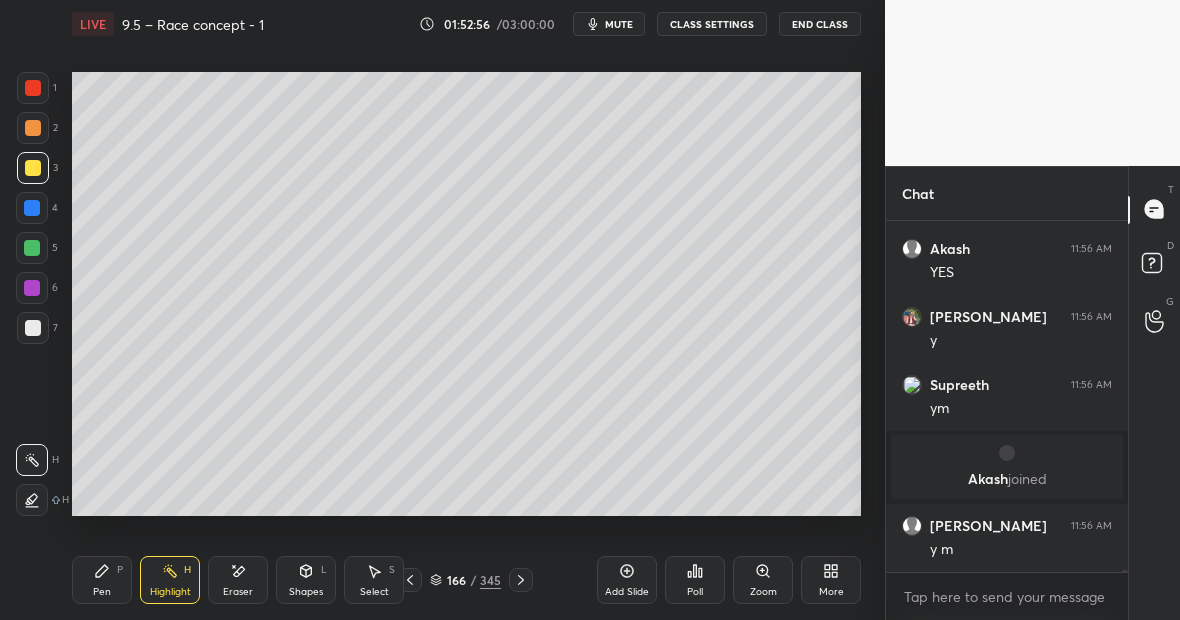 scroll, scrollTop: 78776, scrollLeft: 0, axis: vertical 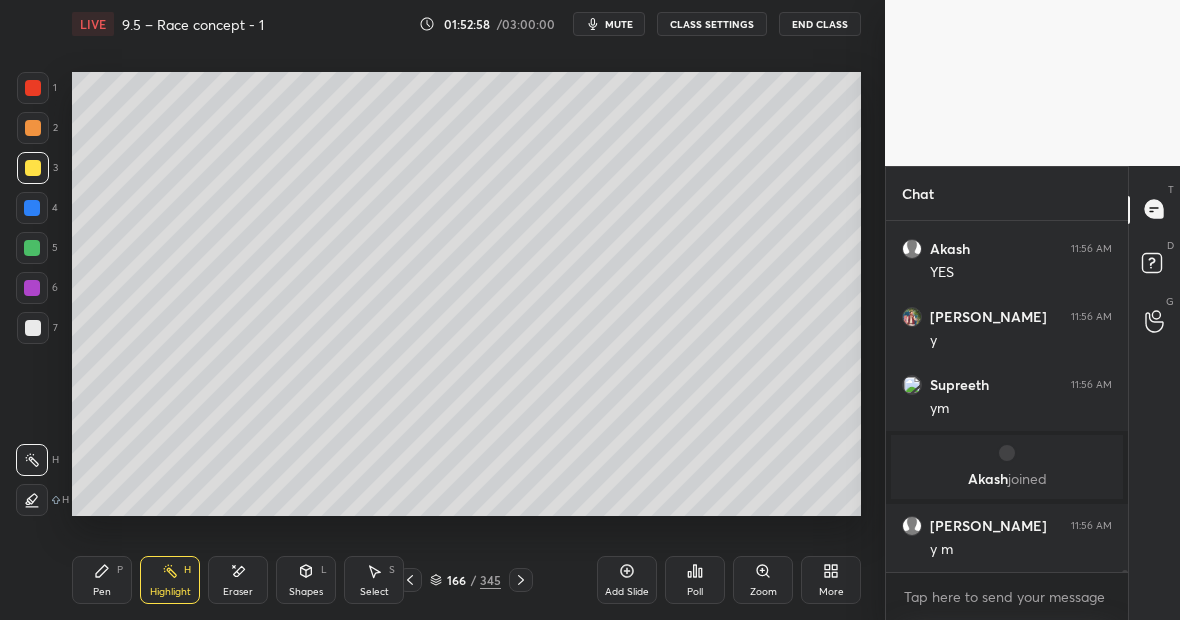 click on "P" at bounding box center (120, 570) 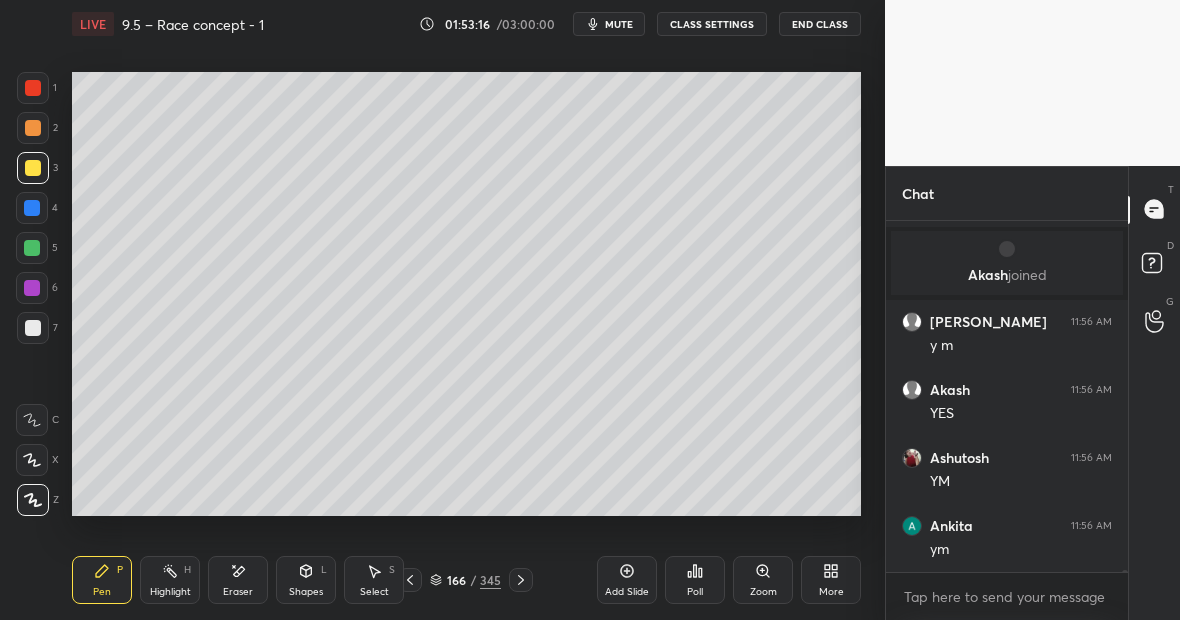 scroll, scrollTop: 79048, scrollLeft: 0, axis: vertical 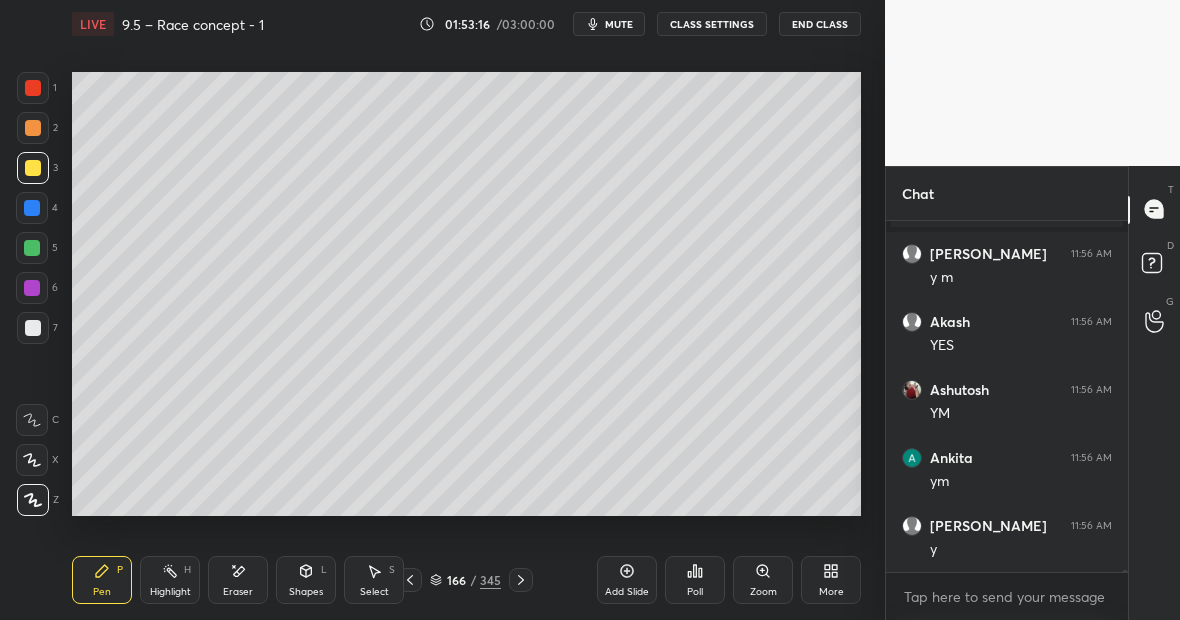 click on "Eraser" at bounding box center (238, 580) 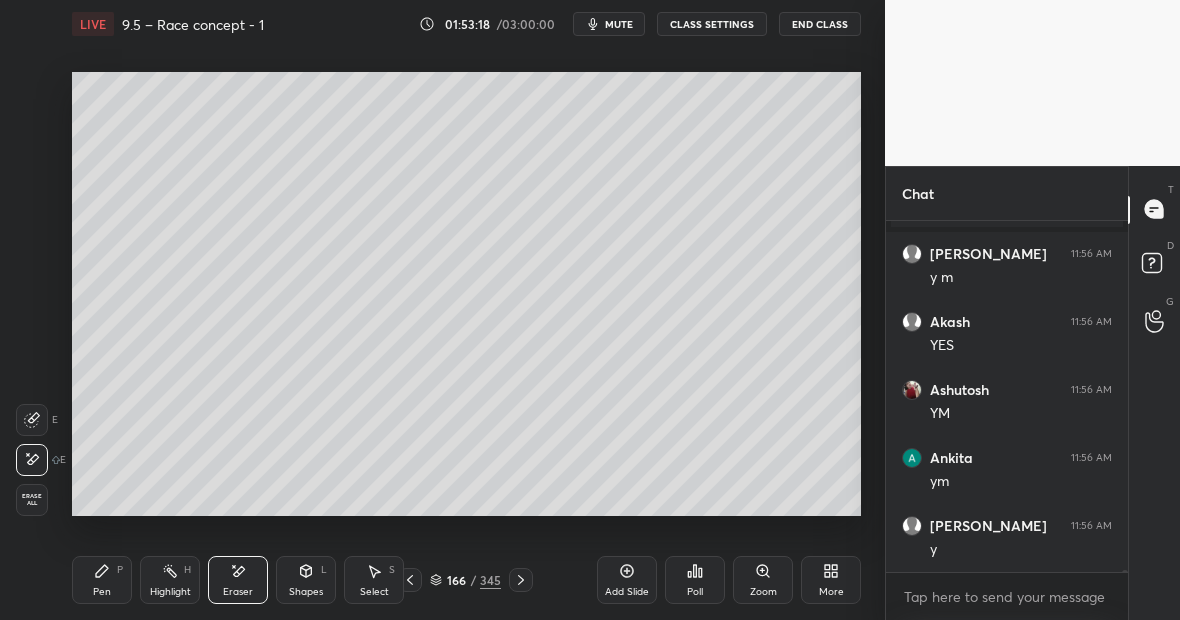 click on "Pen P" at bounding box center (102, 580) 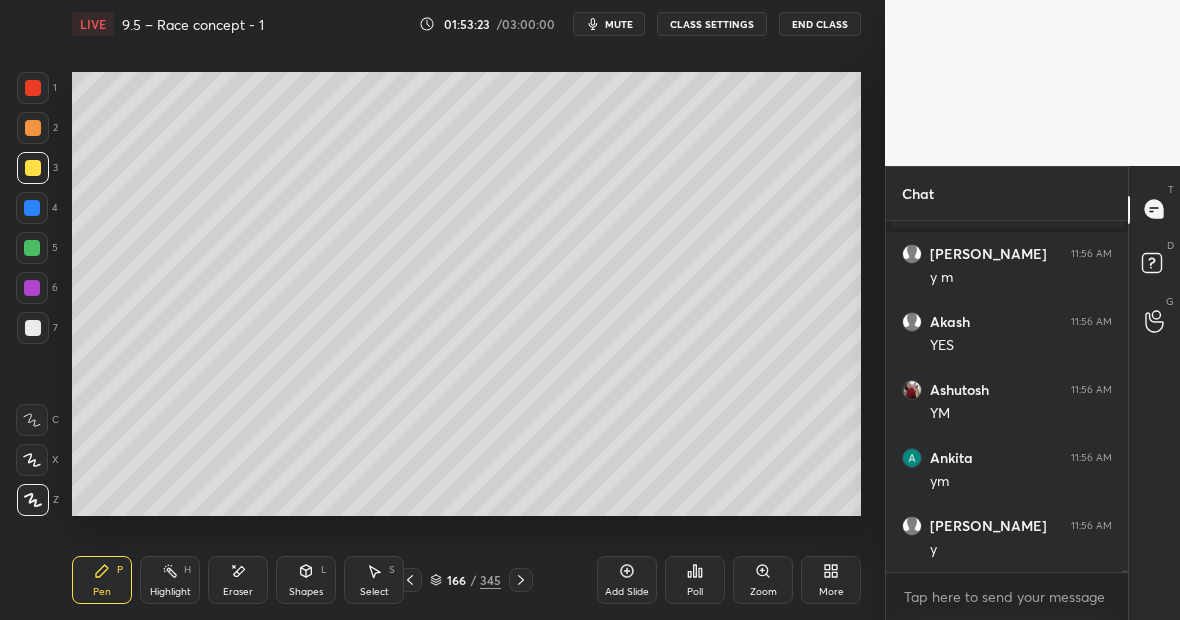 scroll, scrollTop: 79068, scrollLeft: 0, axis: vertical 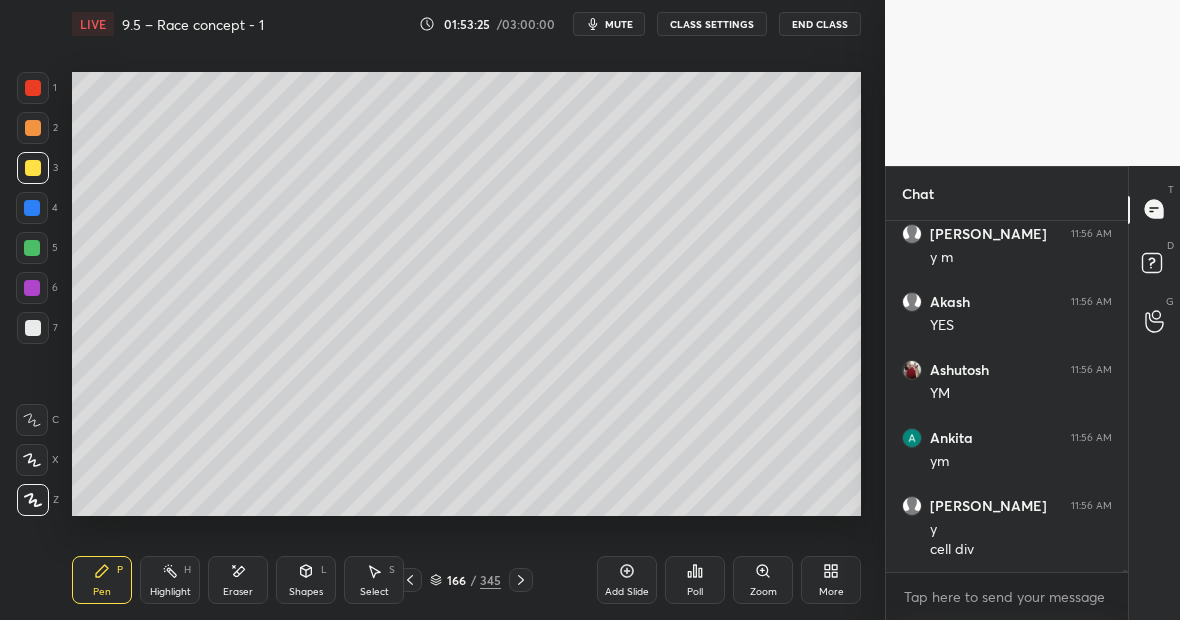 click on "Pen P" at bounding box center [102, 580] 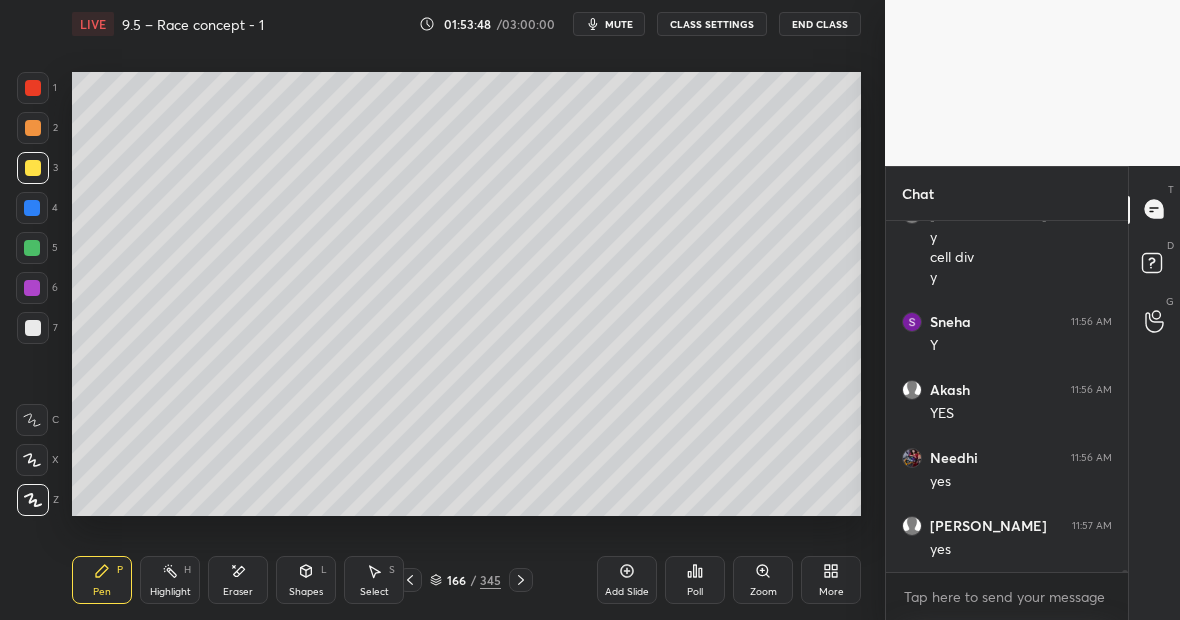 scroll, scrollTop: 79428, scrollLeft: 0, axis: vertical 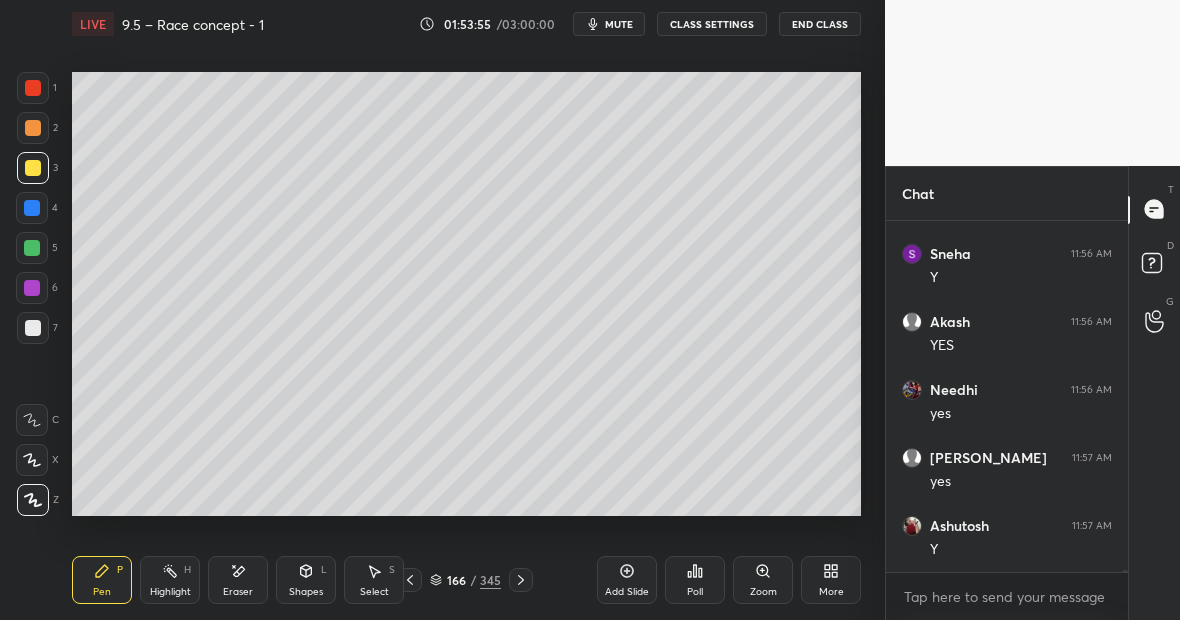 click at bounding box center [33, 328] 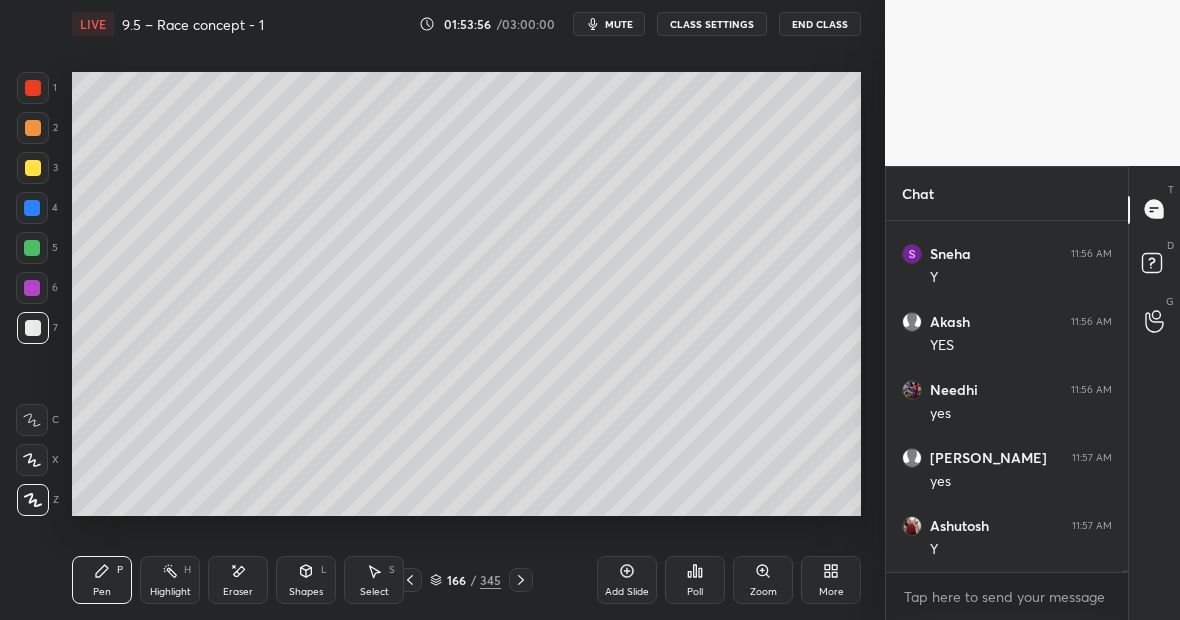 click at bounding box center [33, 88] 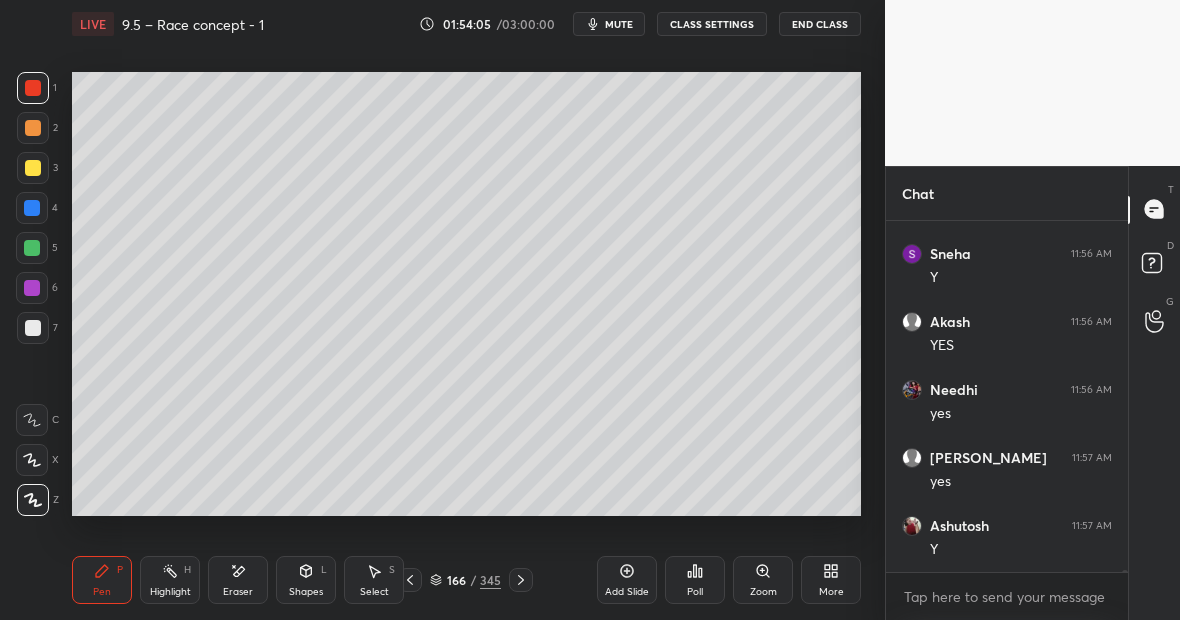 click on "Highlight H" at bounding box center (170, 580) 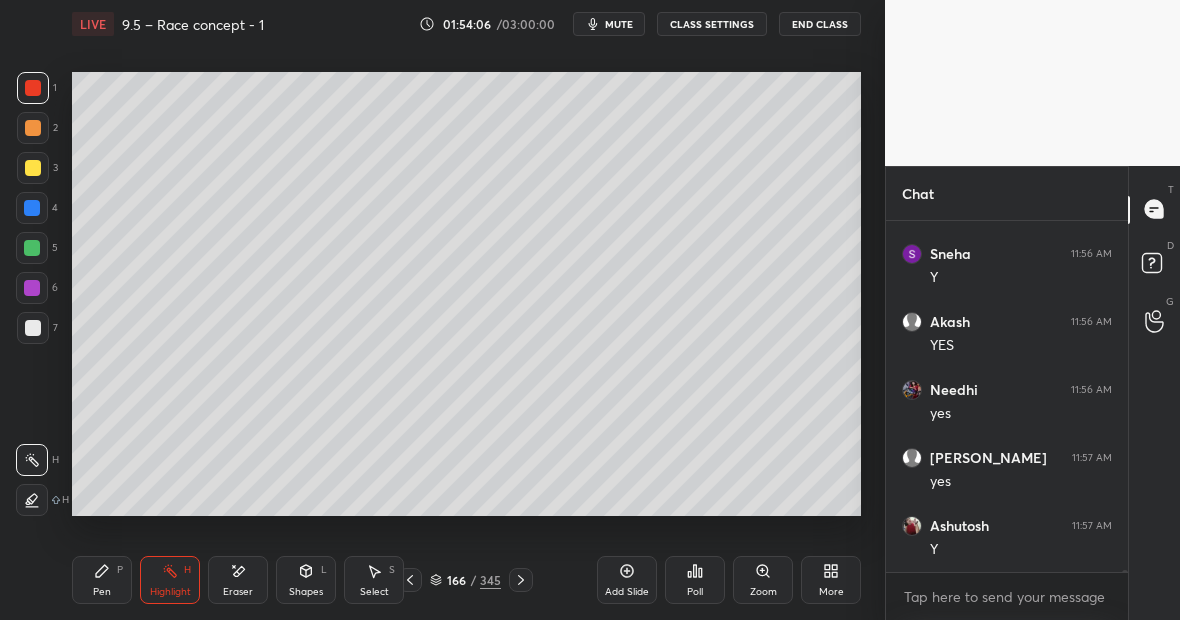 click on "Highlight H" at bounding box center (170, 580) 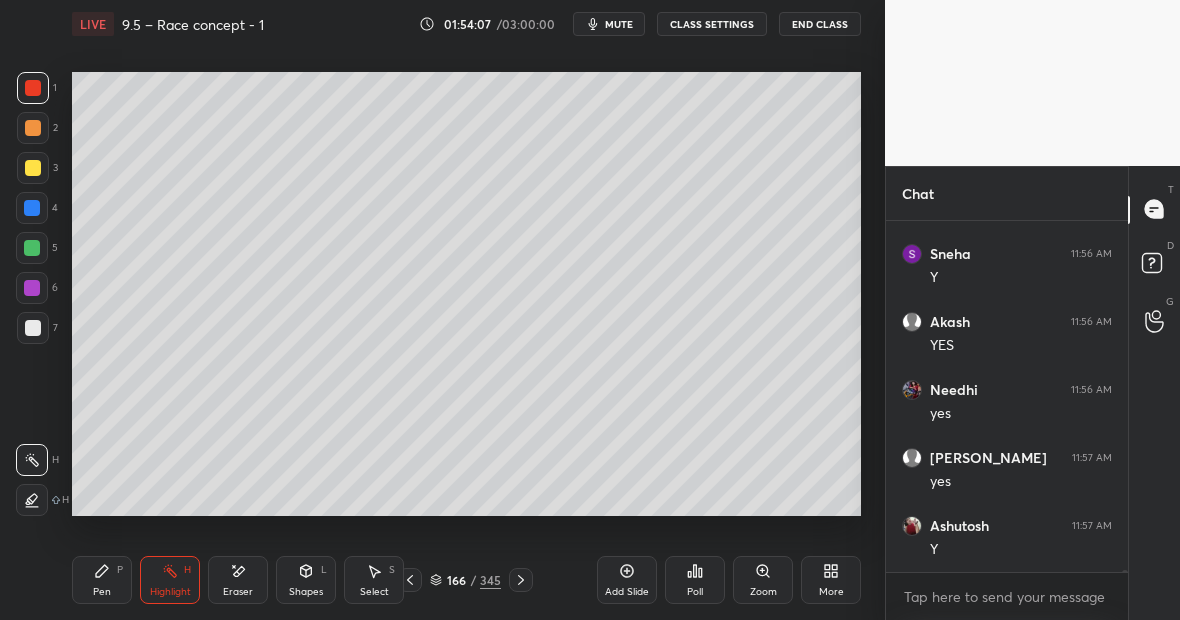 click on "Pen P" at bounding box center [102, 580] 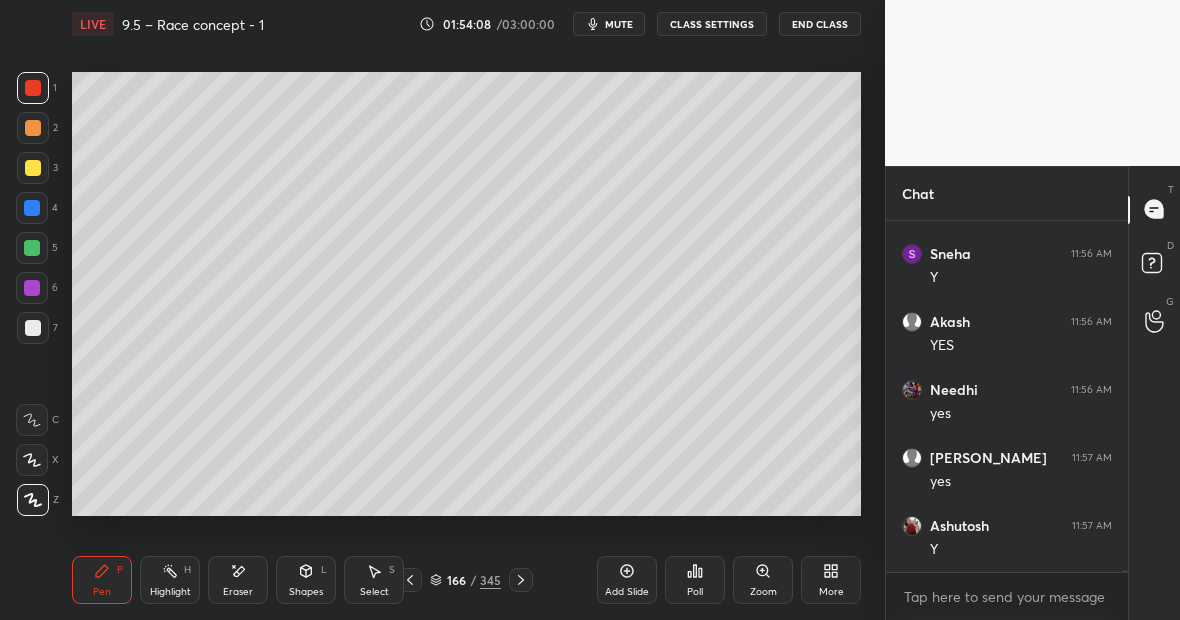 click at bounding box center [33, 168] 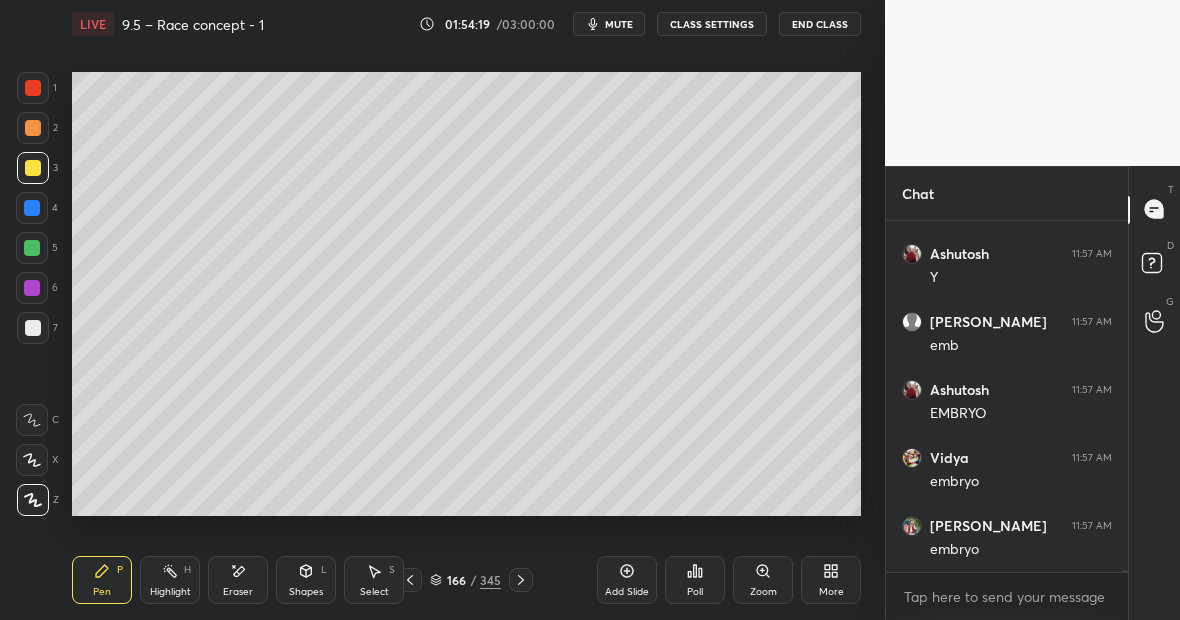 scroll, scrollTop: 79768, scrollLeft: 0, axis: vertical 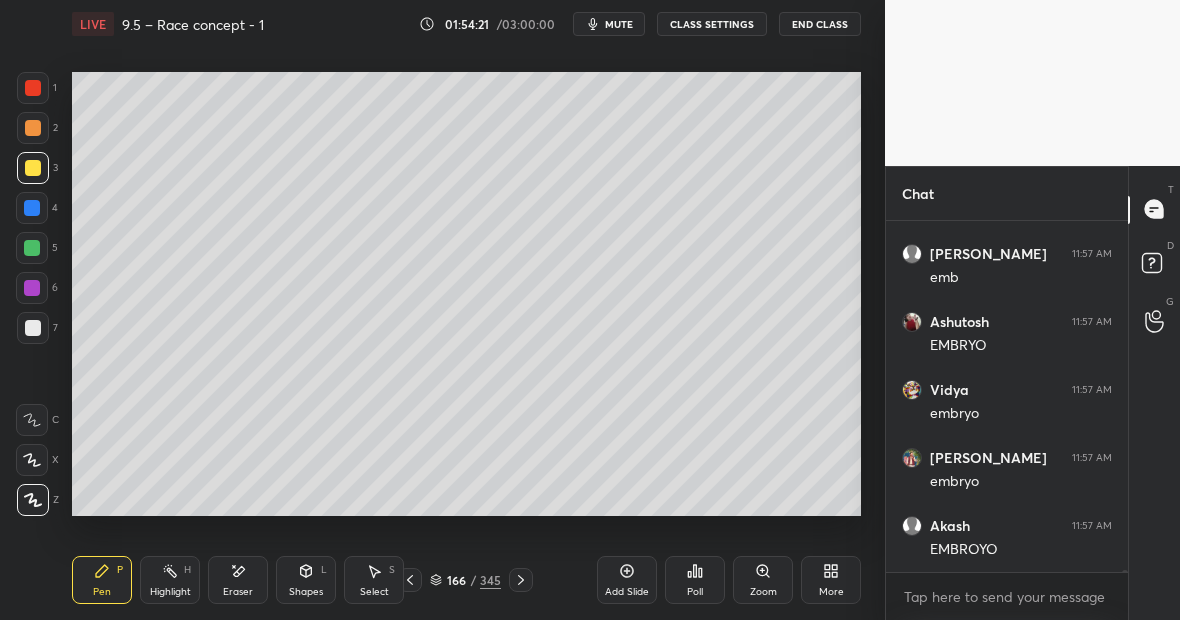 click on "Eraser" at bounding box center (238, 580) 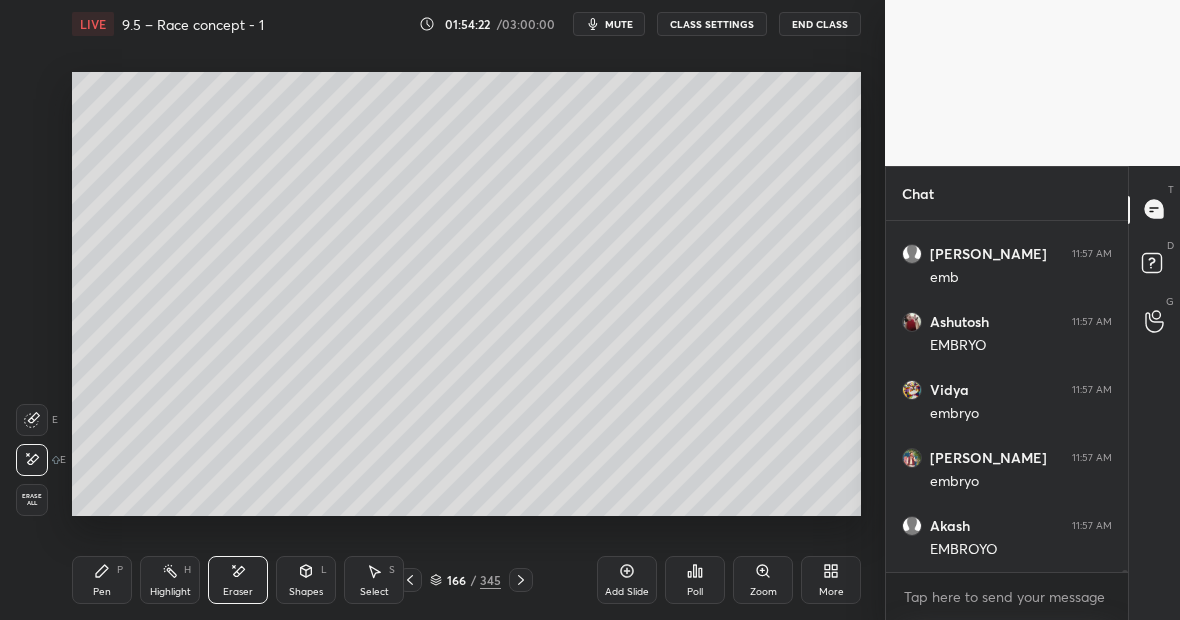 scroll, scrollTop: 79836, scrollLeft: 0, axis: vertical 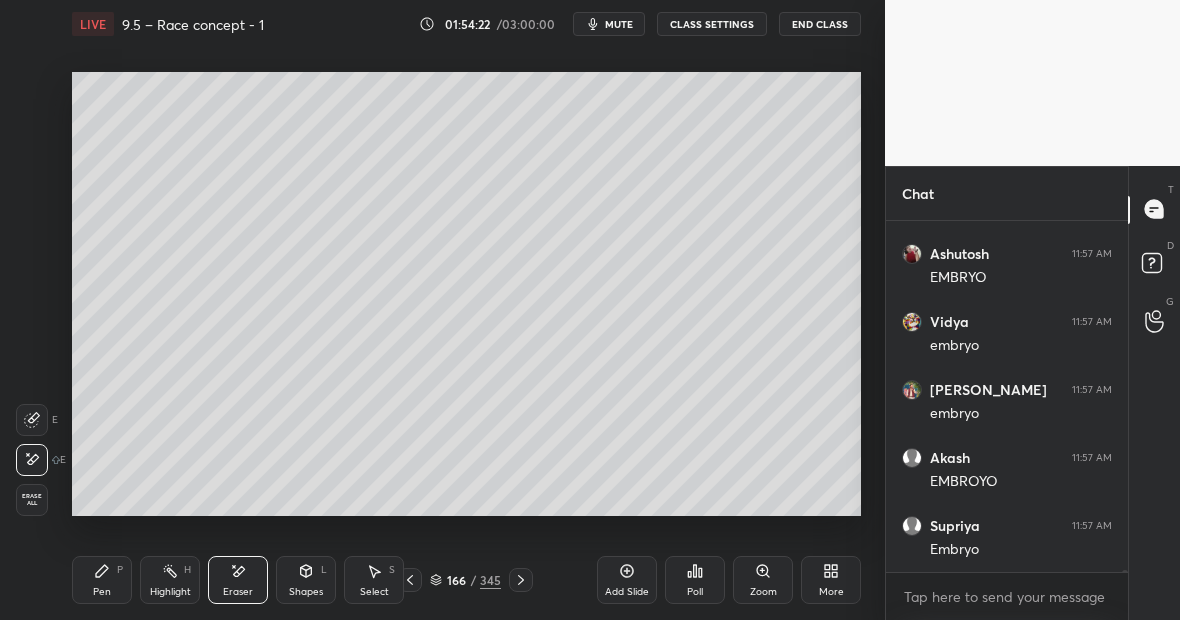 click on "Pen P" at bounding box center [102, 580] 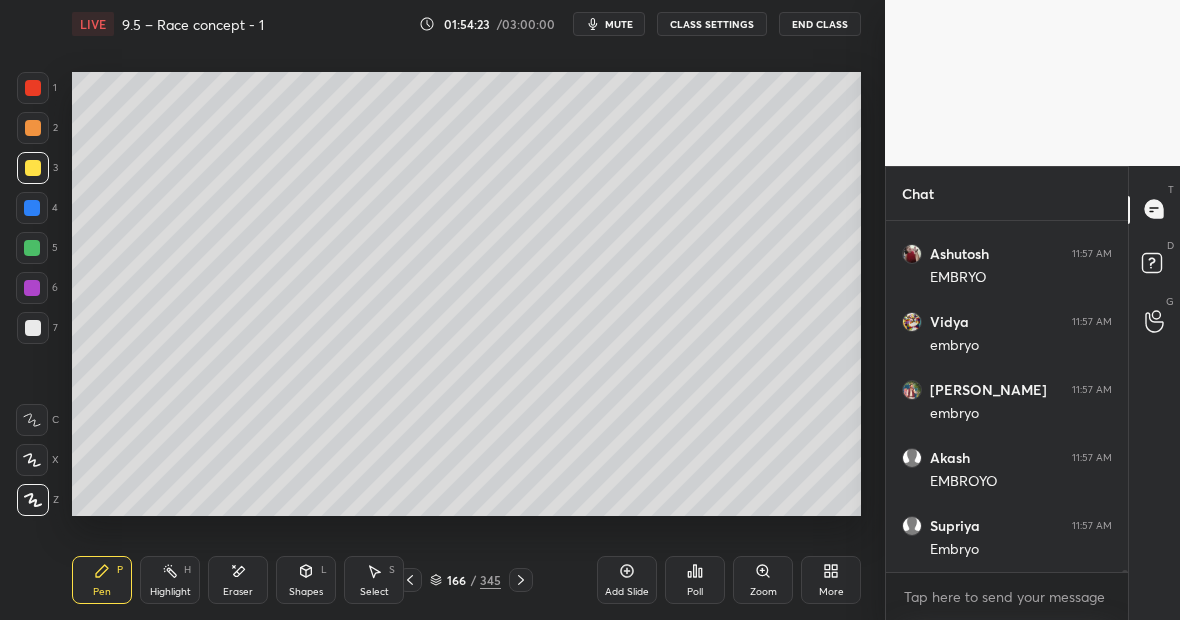 click at bounding box center (33, 88) 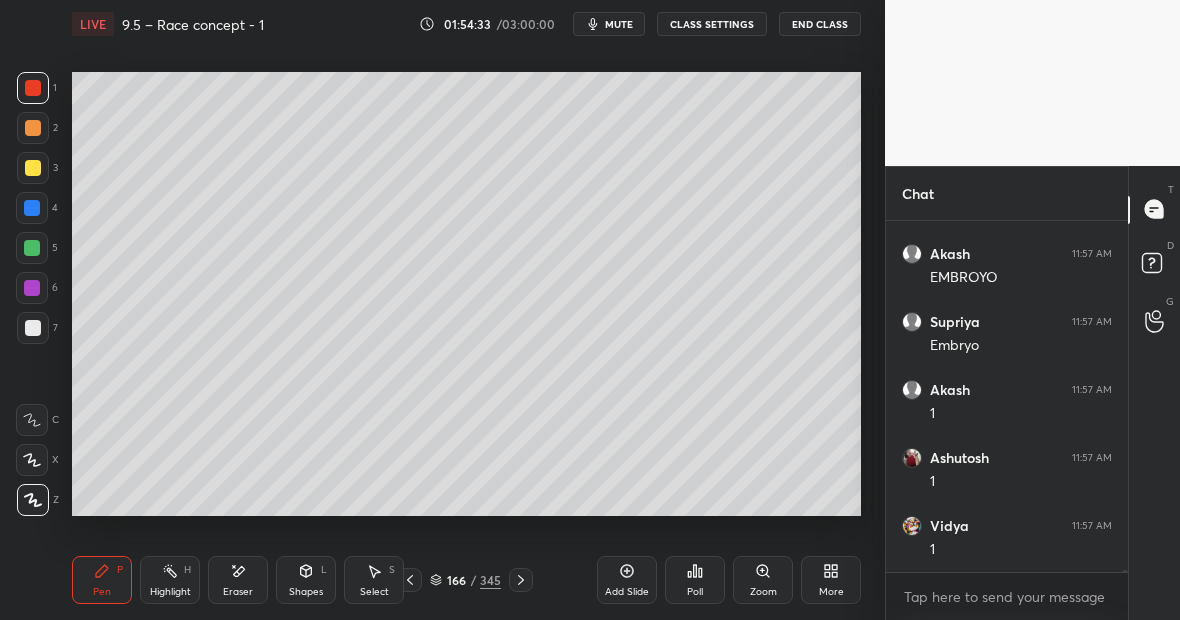 scroll, scrollTop: 80108, scrollLeft: 0, axis: vertical 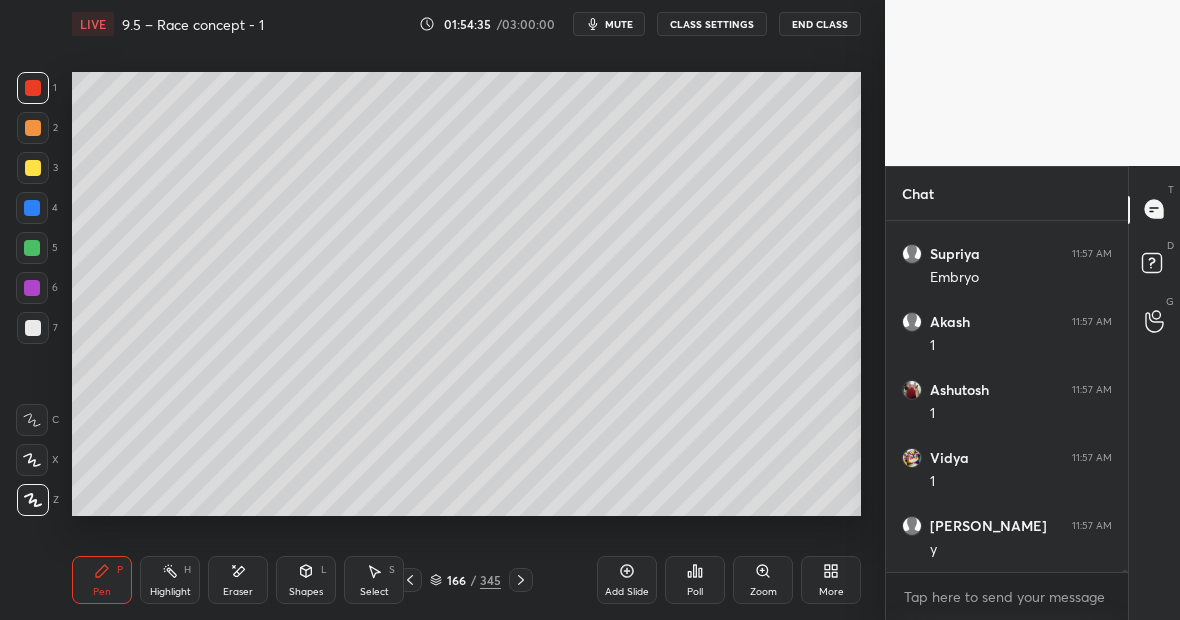 click 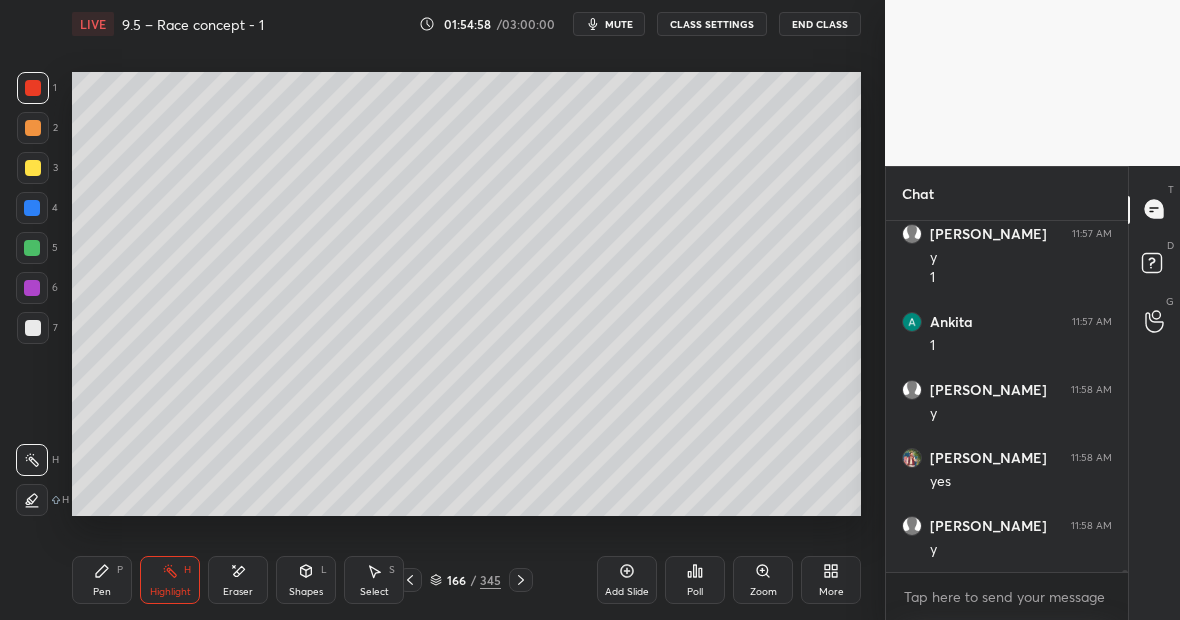 scroll, scrollTop: 80468, scrollLeft: 0, axis: vertical 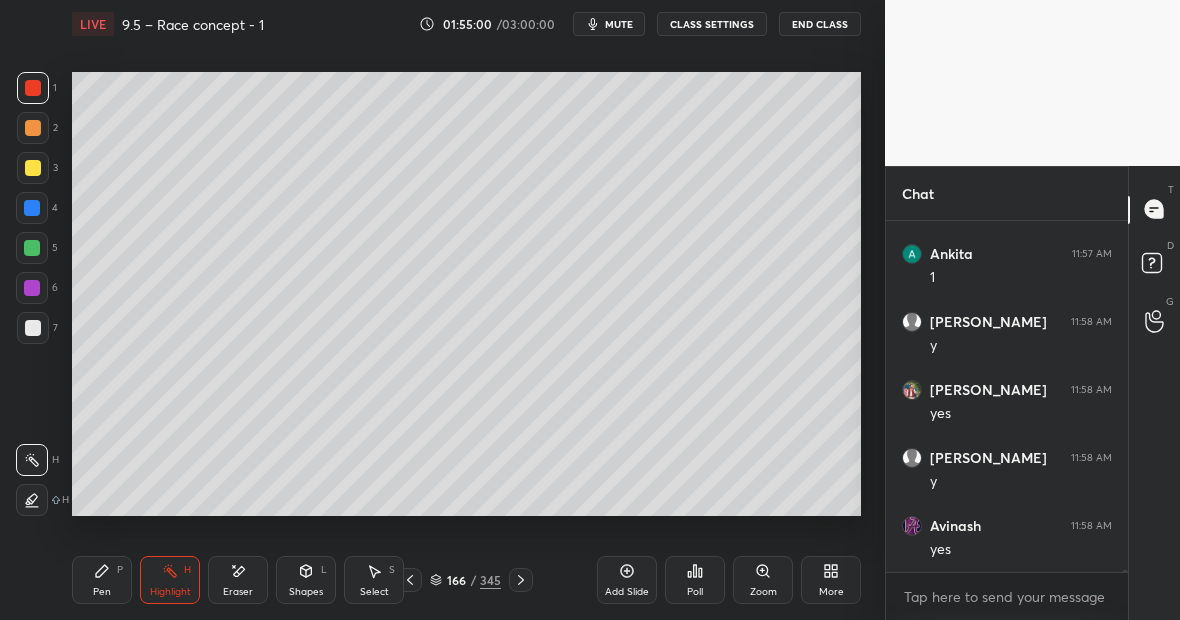 click on "Pen P" at bounding box center [102, 580] 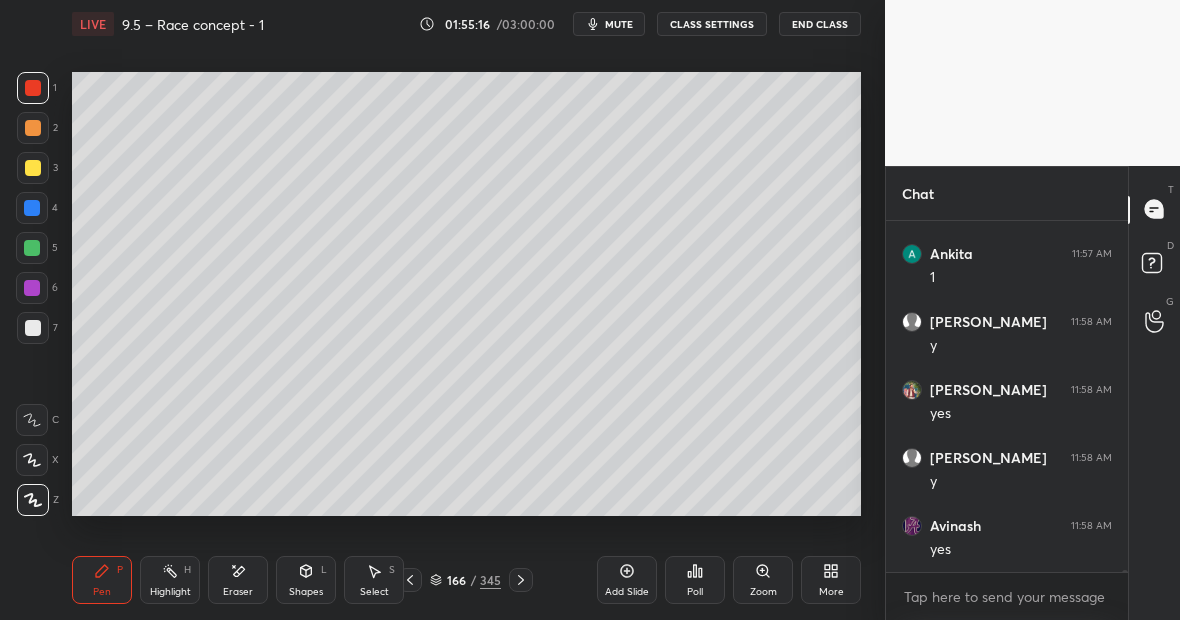 scroll, scrollTop: 80536, scrollLeft: 0, axis: vertical 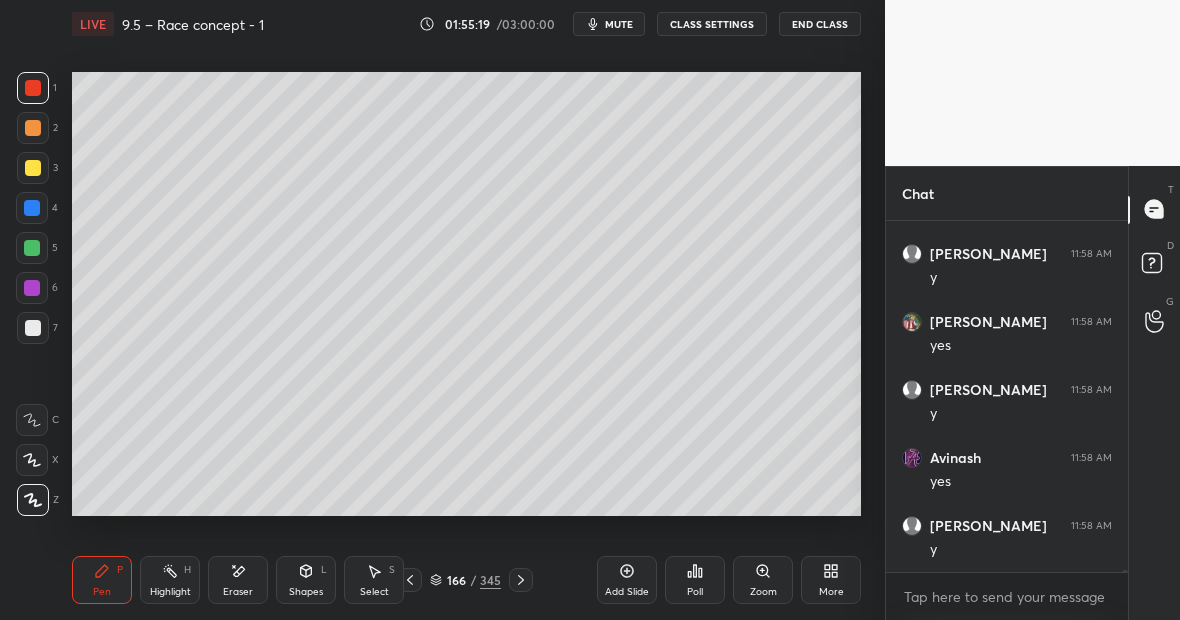 click at bounding box center [33, 168] 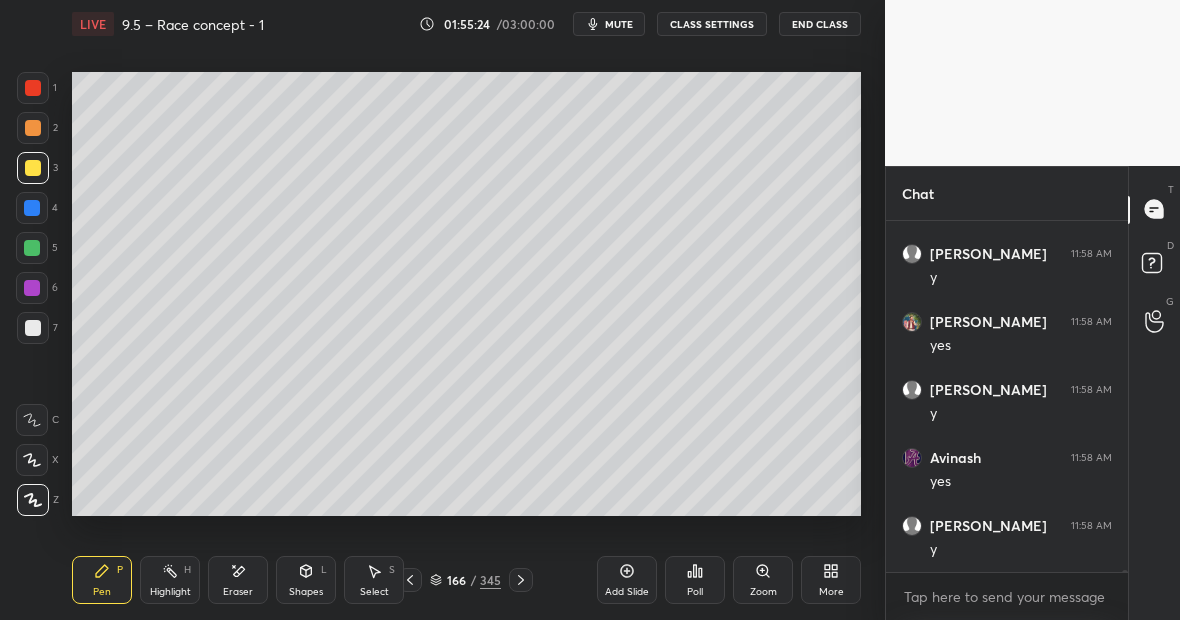 click on "Eraser" at bounding box center [238, 580] 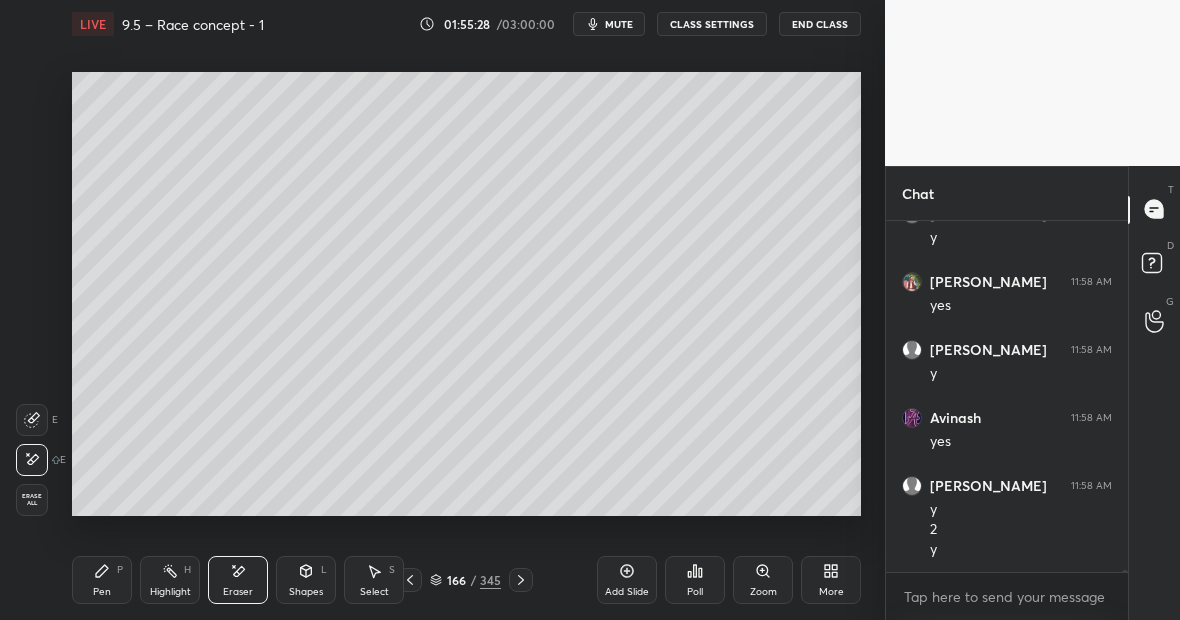 scroll, scrollTop: 80644, scrollLeft: 0, axis: vertical 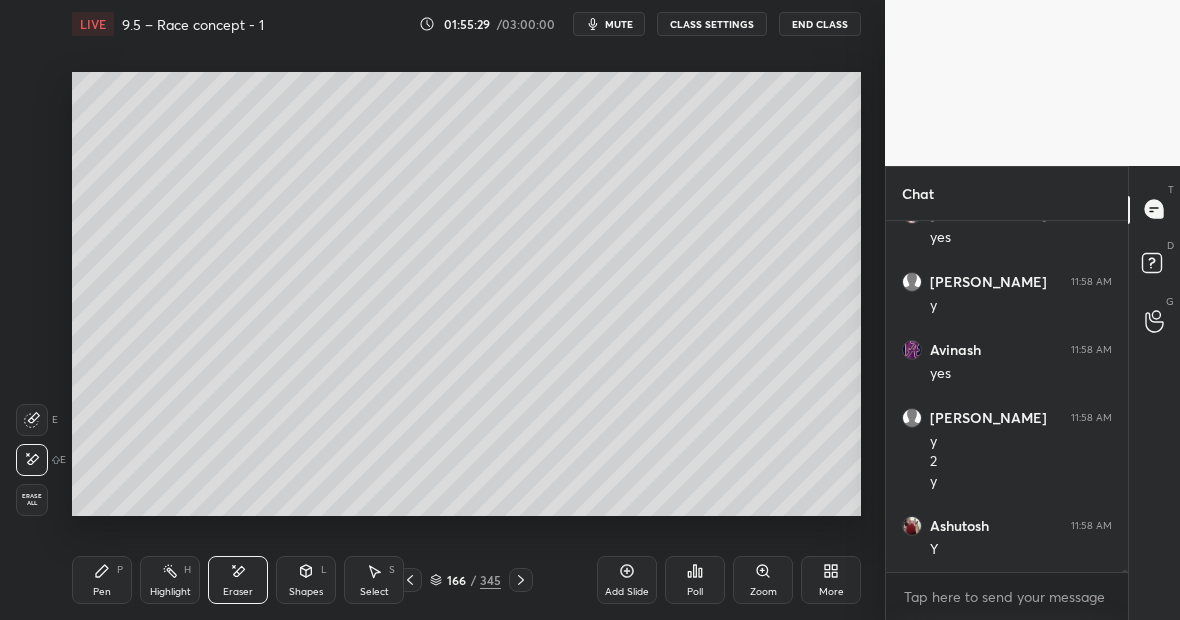 click 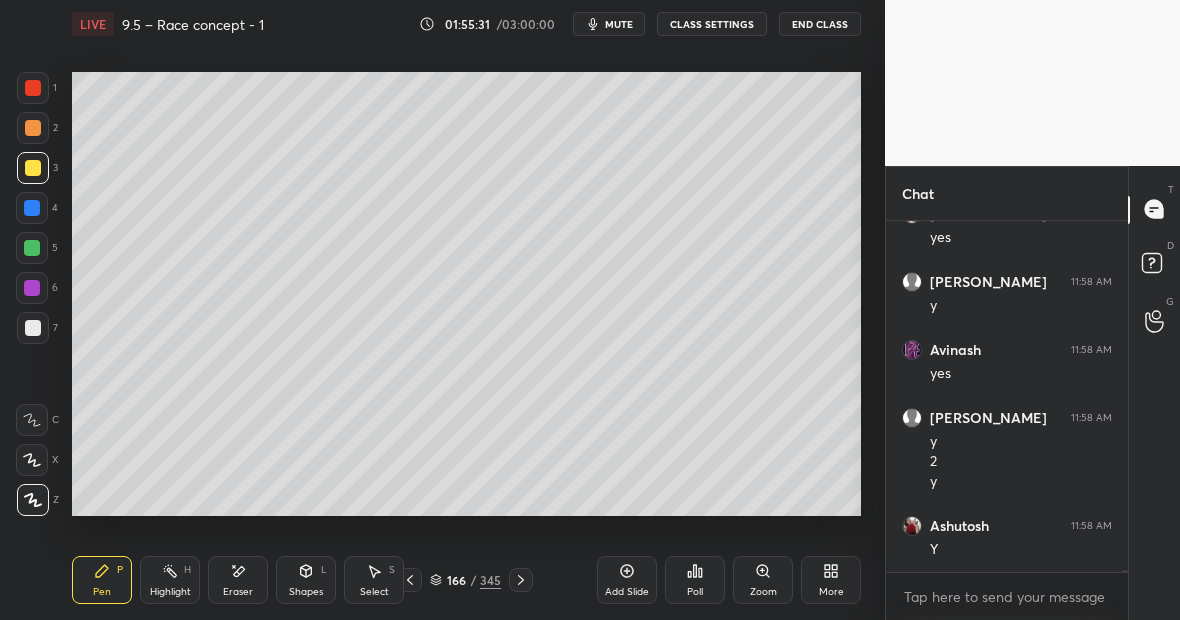click on "Eraser" at bounding box center (238, 580) 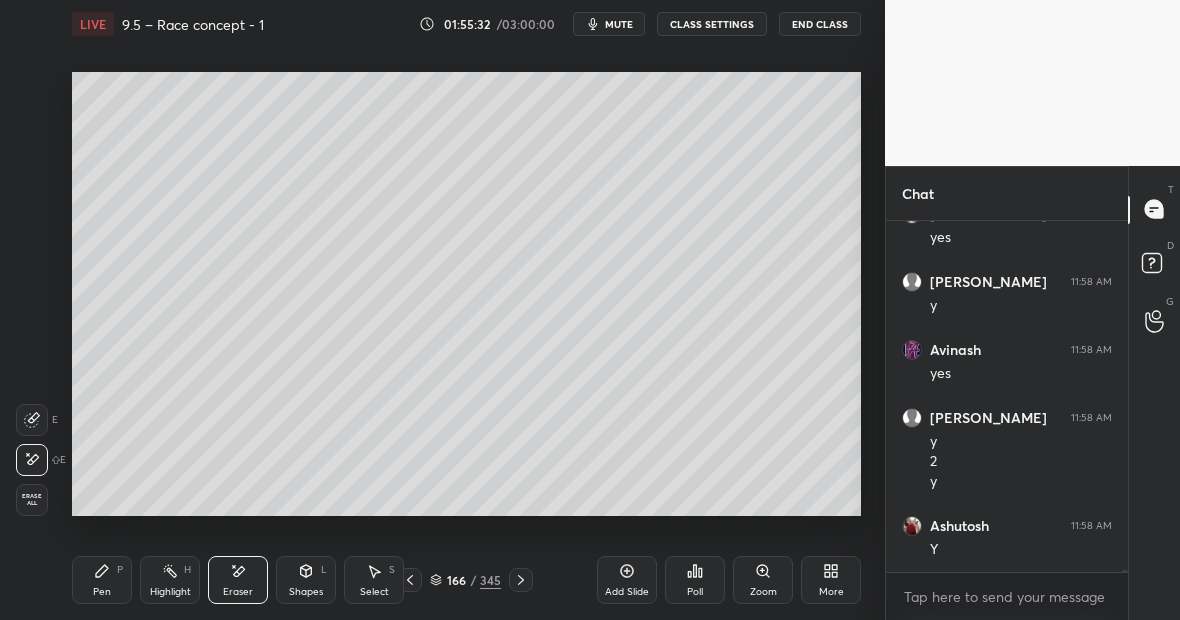click on "Pen P" at bounding box center (102, 580) 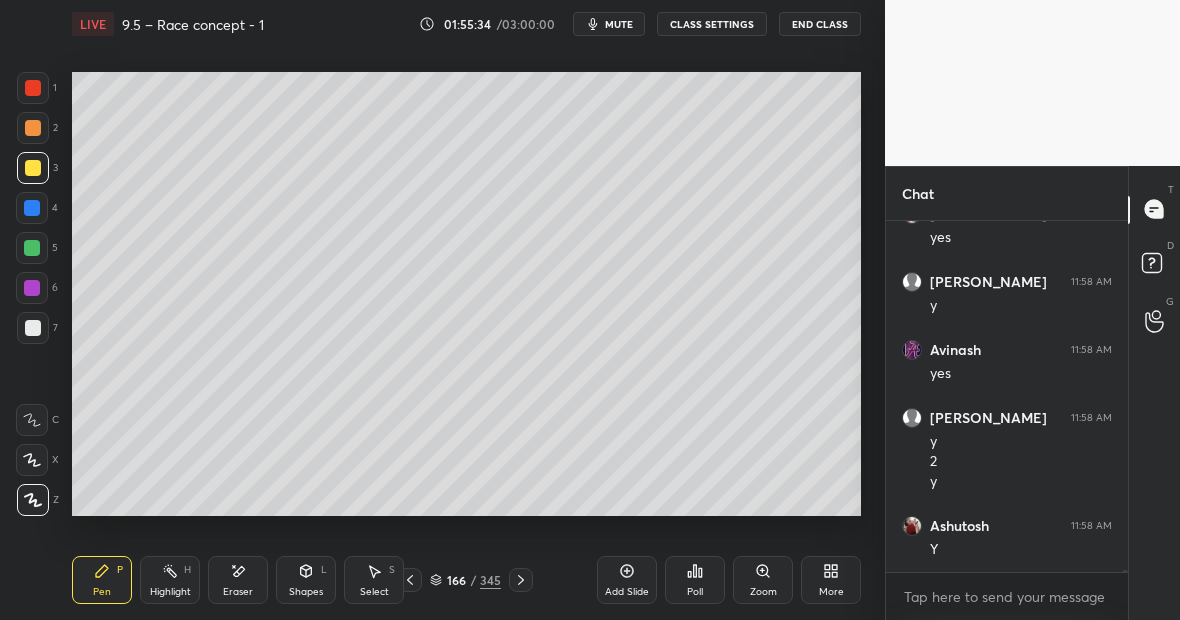 click at bounding box center [33, 88] 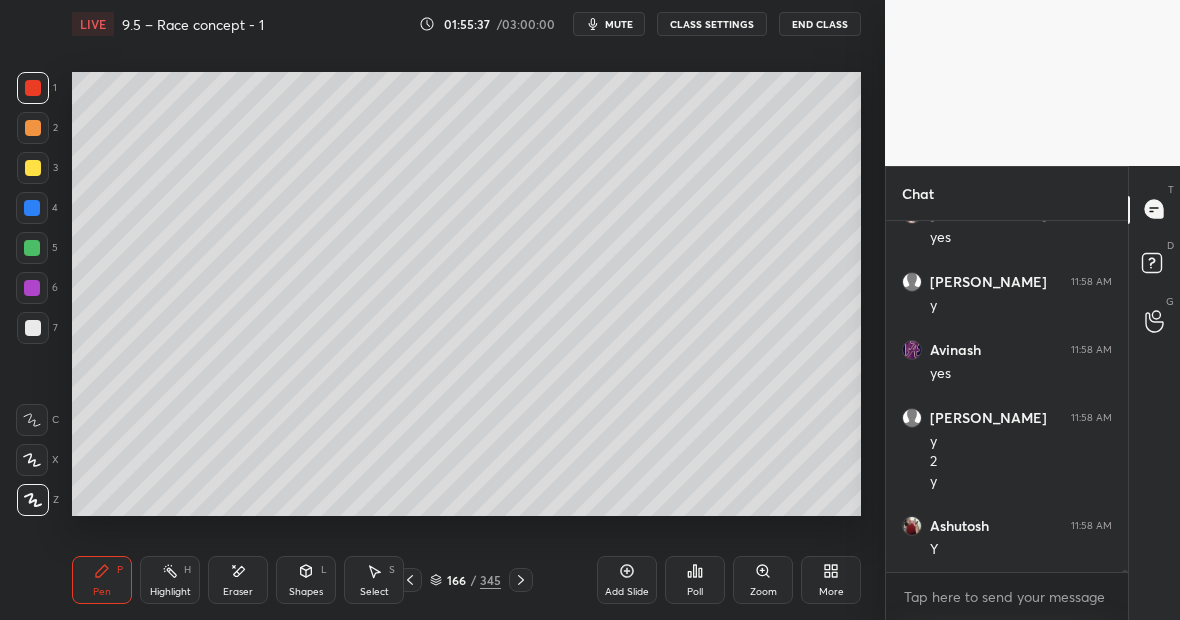 click on "Eraser" at bounding box center (238, 580) 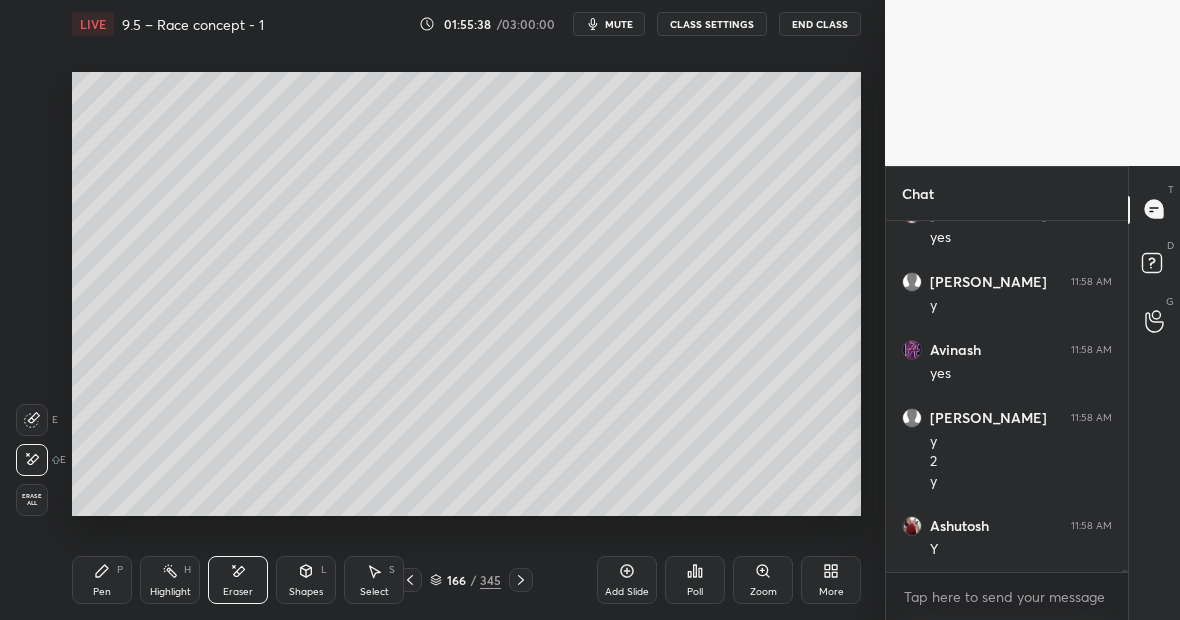 click on "Pen P" at bounding box center (102, 580) 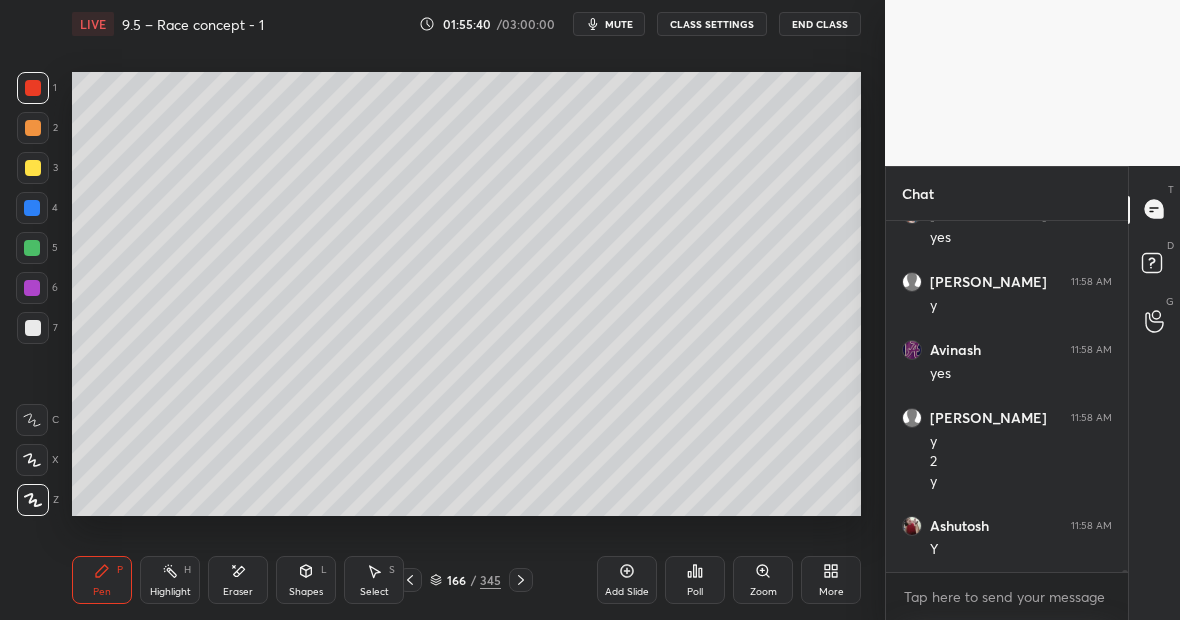 click at bounding box center [32, 208] 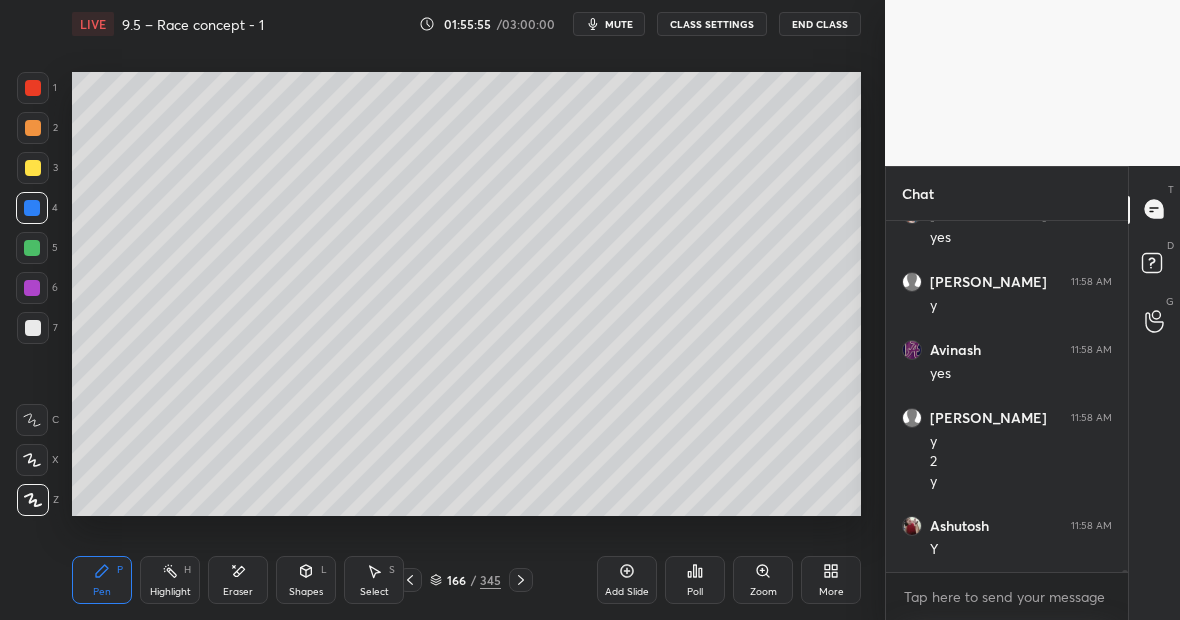 scroll, scrollTop: 80712, scrollLeft: 0, axis: vertical 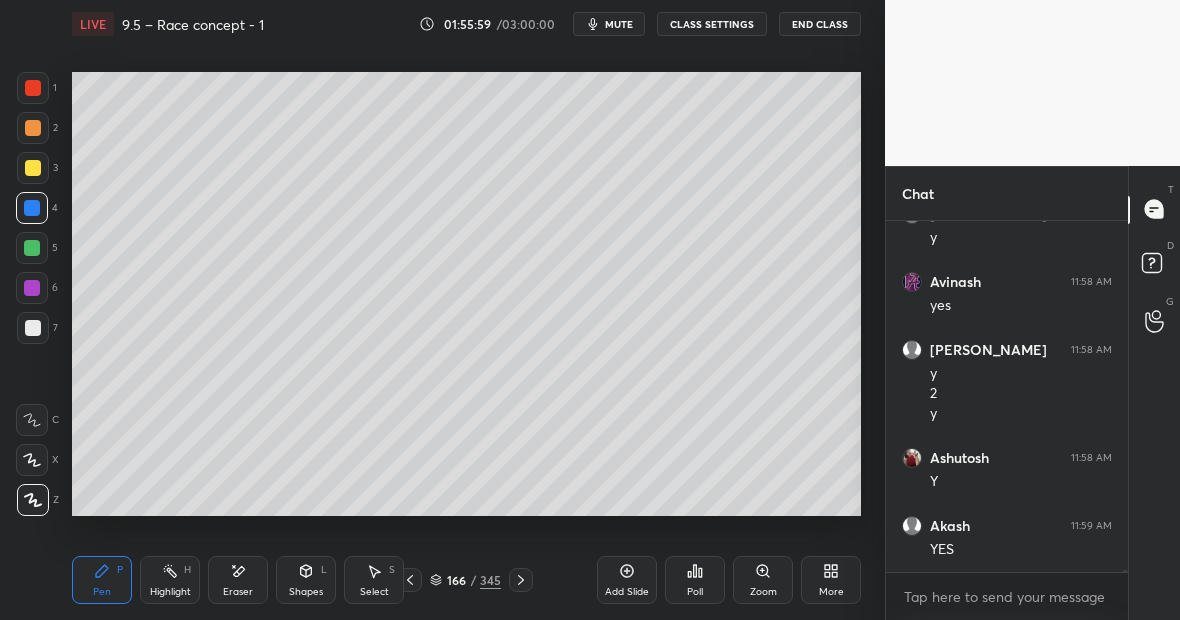 click on "Highlight H" at bounding box center (170, 580) 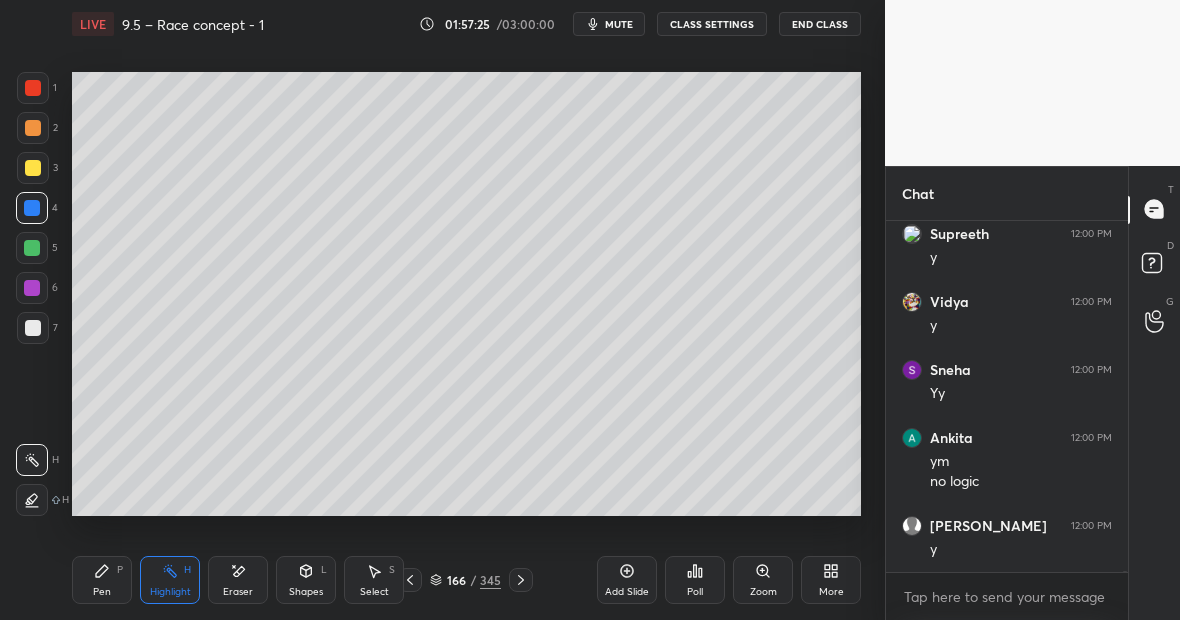 scroll, scrollTop: 82248, scrollLeft: 0, axis: vertical 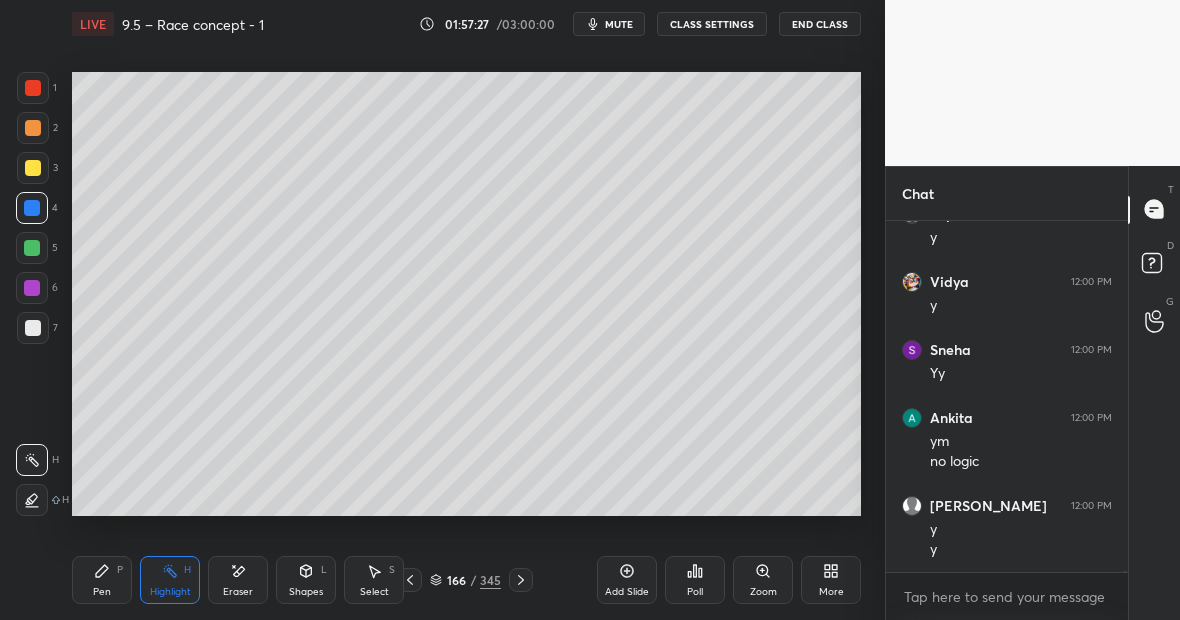 click on "Pen P" at bounding box center (102, 580) 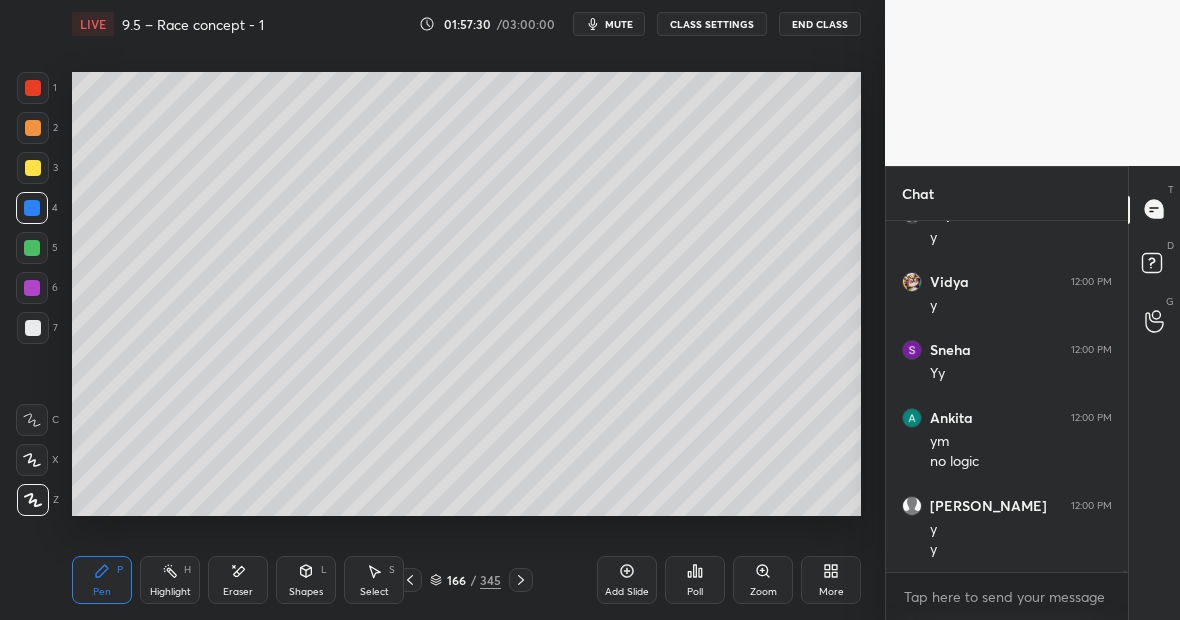 scroll, scrollTop: 82316, scrollLeft: 0, axis: vertical 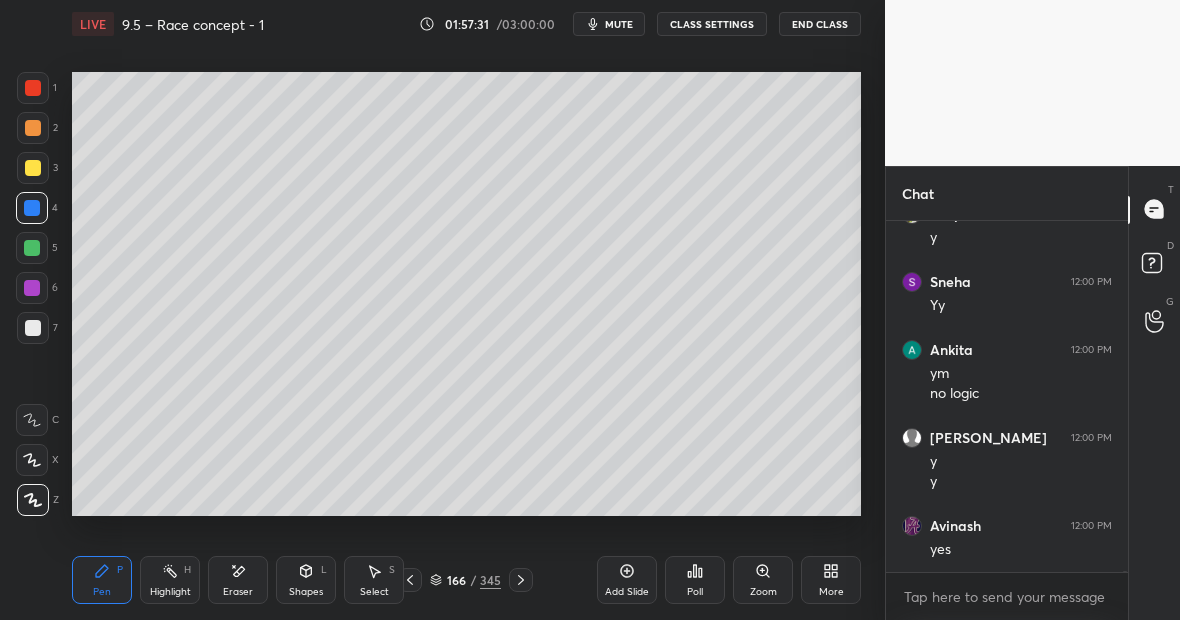 click at bounding box center [33, 88] 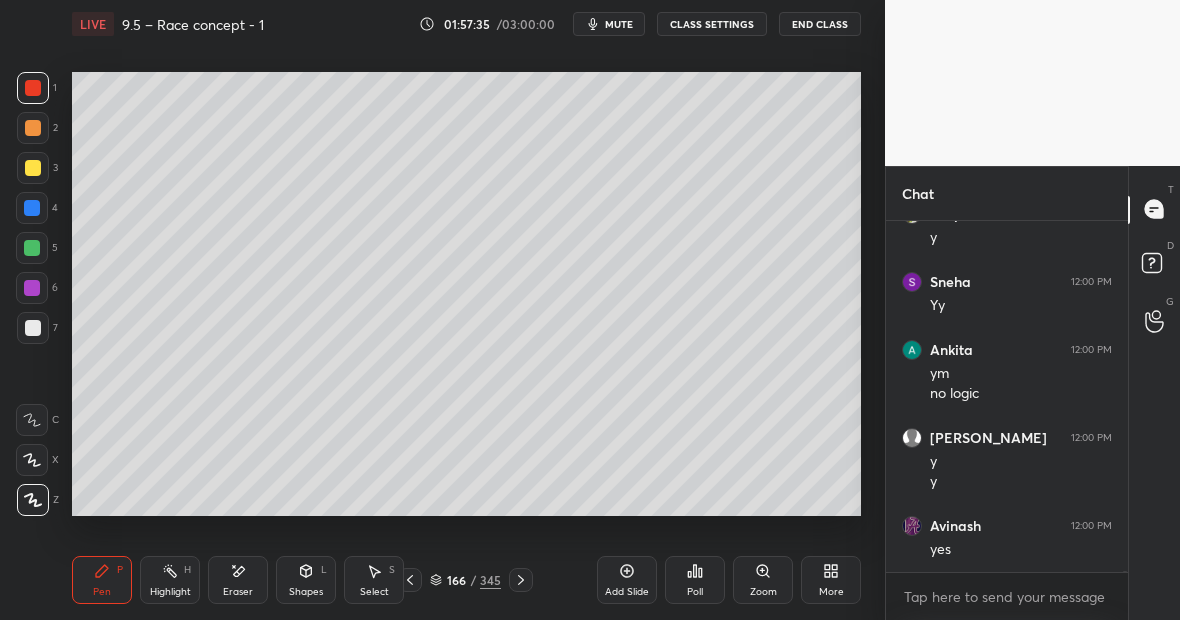 click on "Eraser" at bounding box center (238, 580) 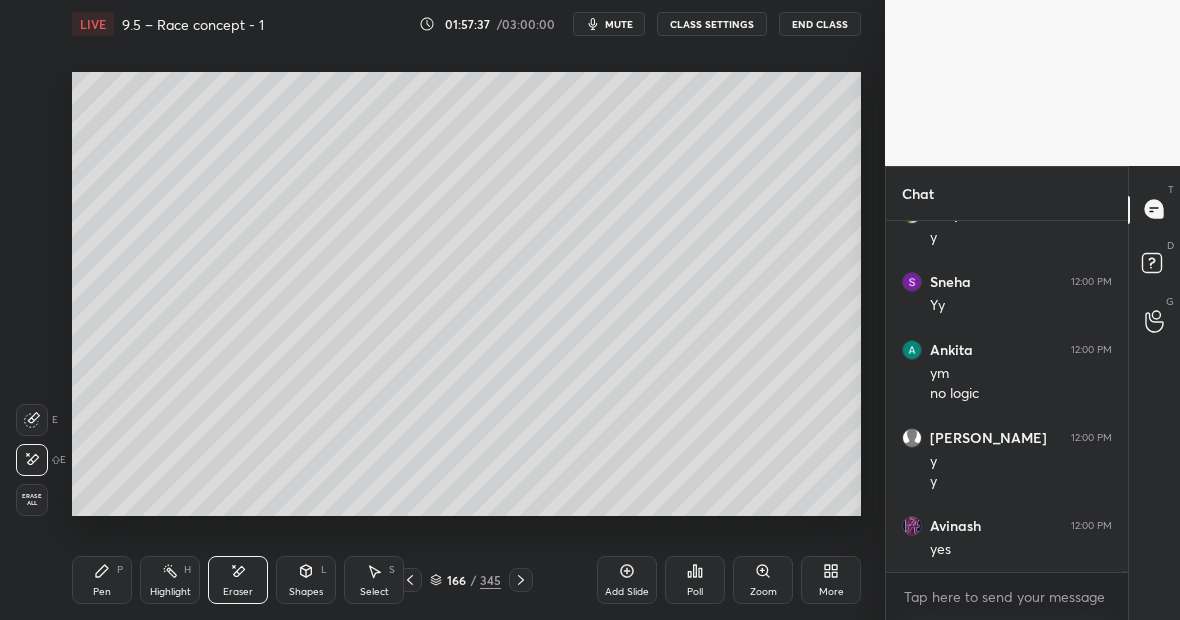click on "Pen P" at bounding box center [102, 580] 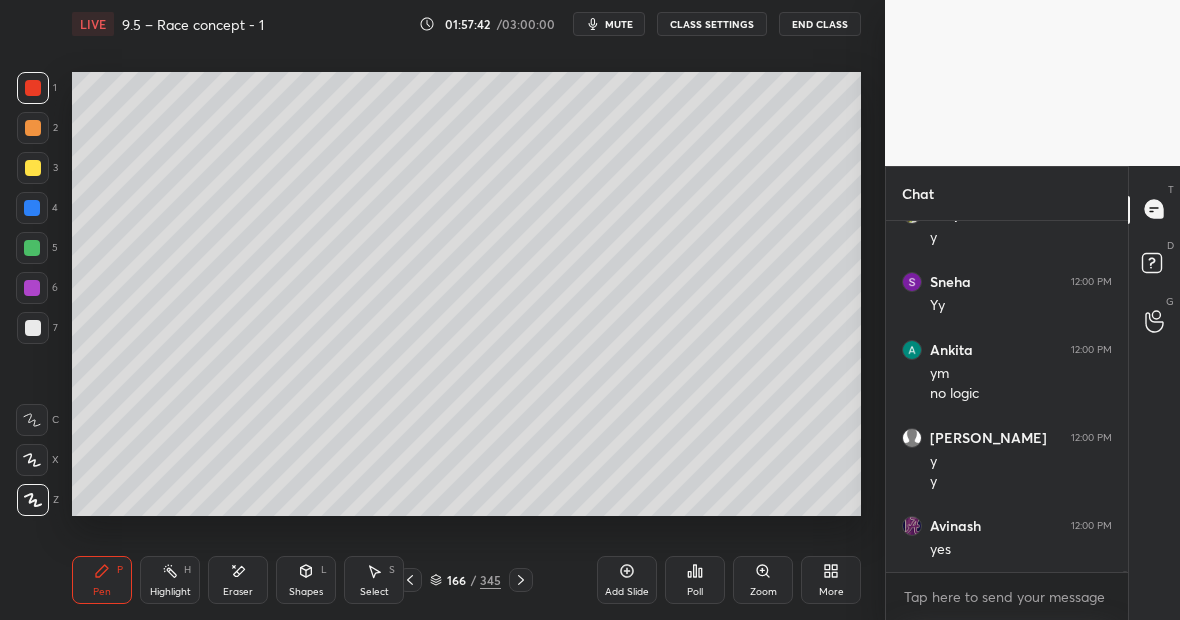 click at bounding box center [33, 168] 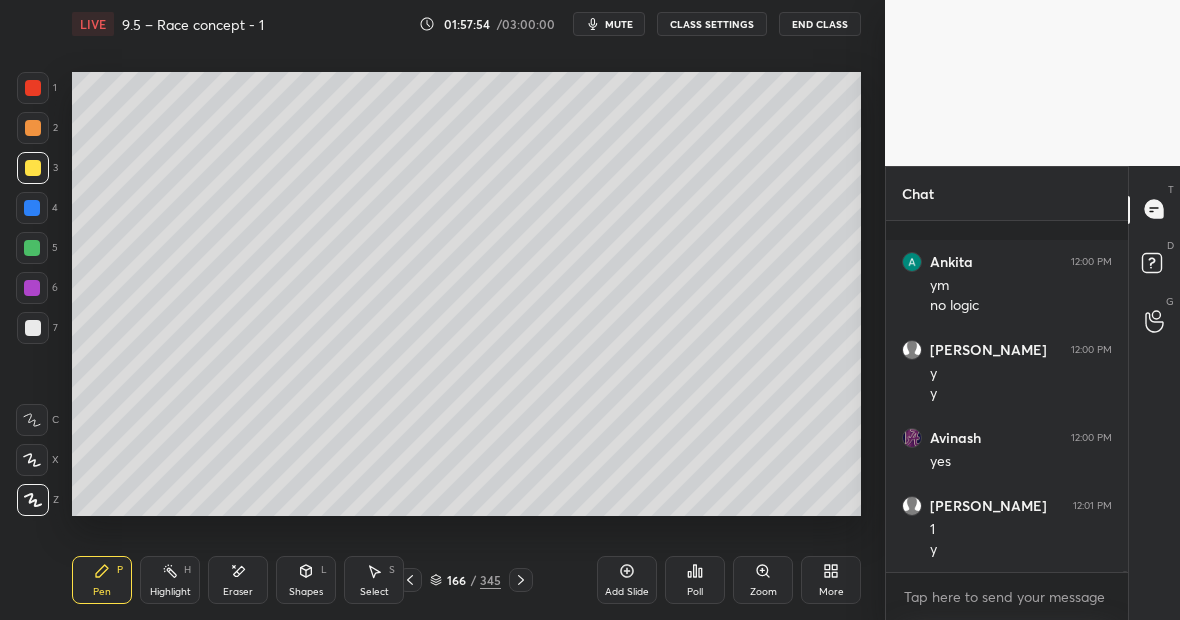 scroll, scrollTop: 82540, scrollLeft: 0, axis: vertical 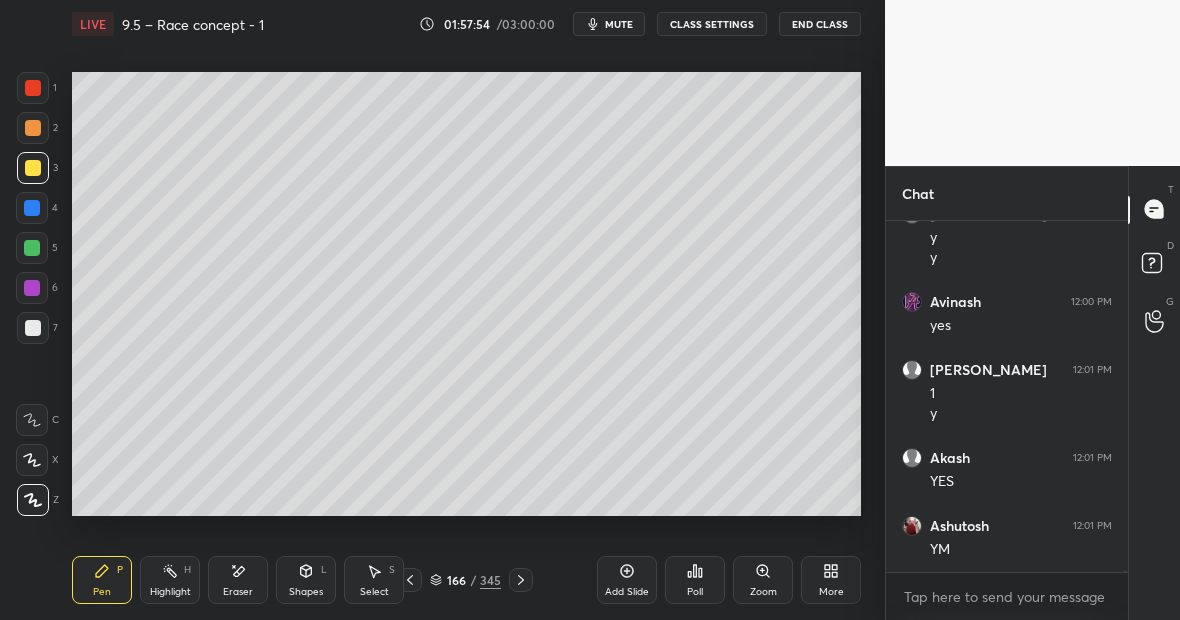 click at bounding box center (32, 248) 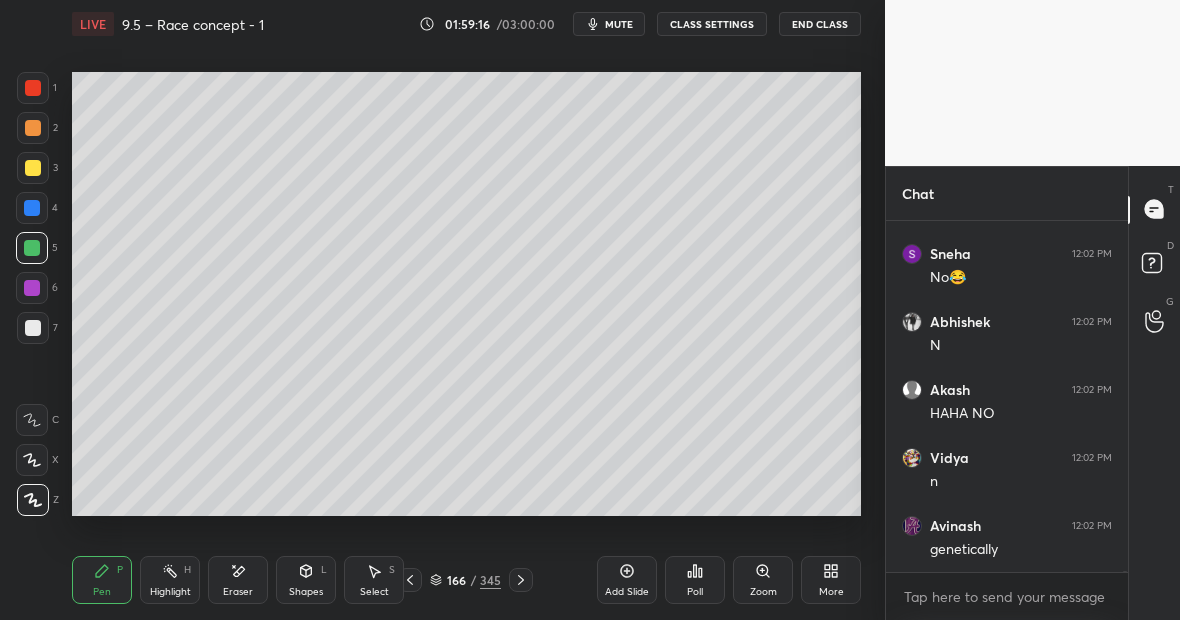 scroll, scrollTop: 85260, scrollLeft: 0, axis: vertical 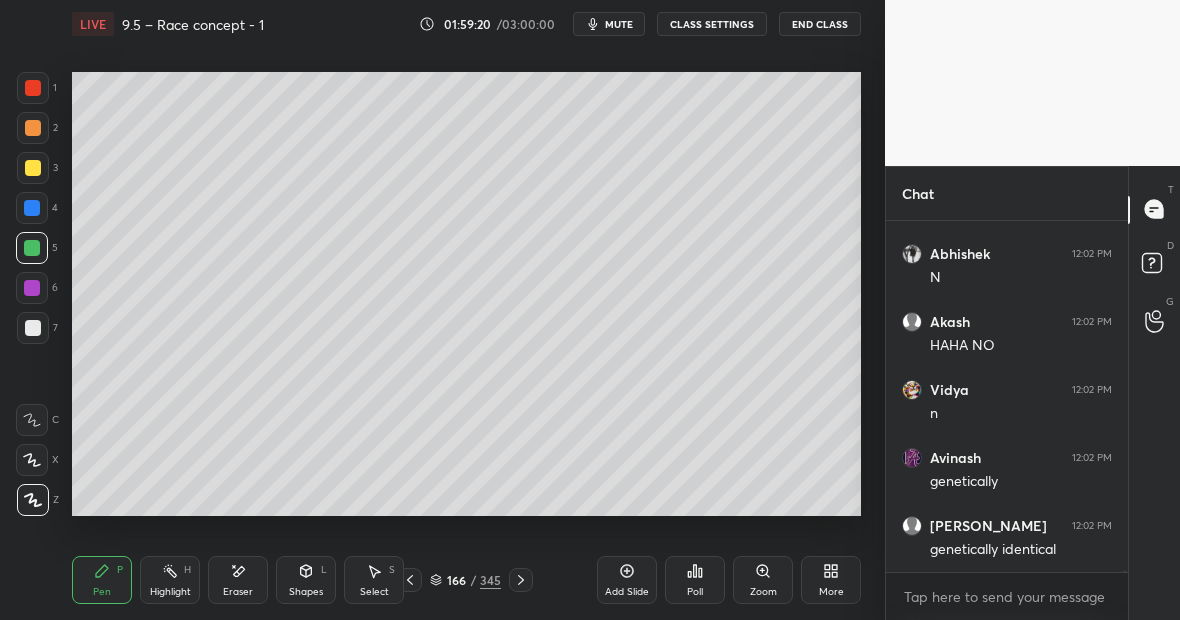 click at bounding box center [32, 208] 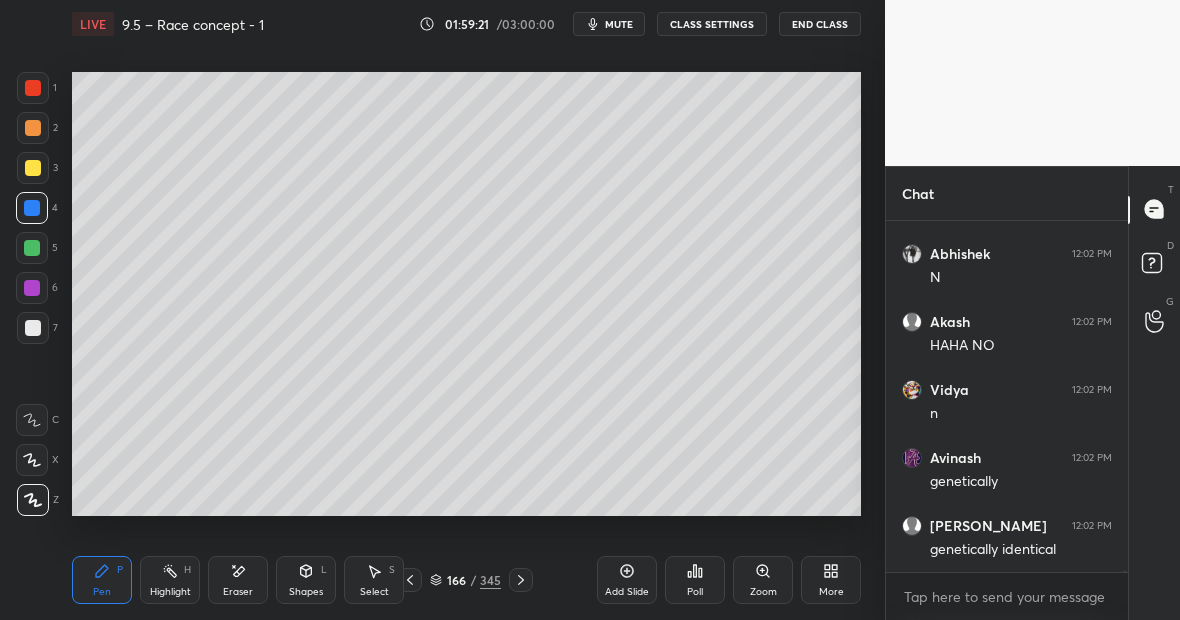 click at bounding box center (33, 168) 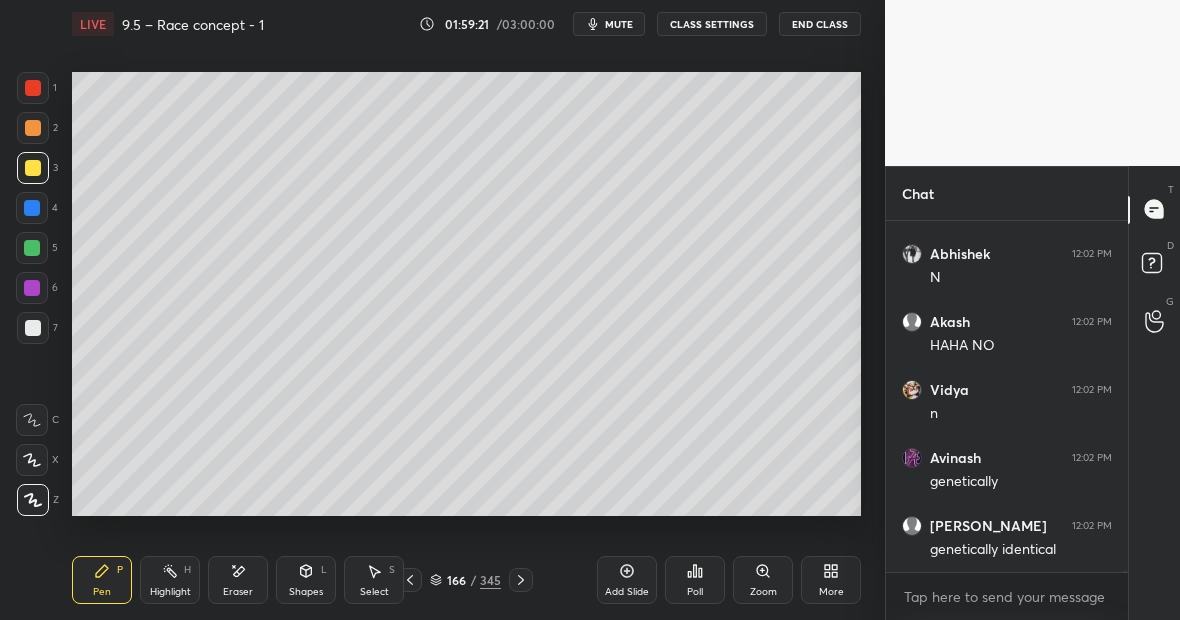 click at bounding box center [33, 328] 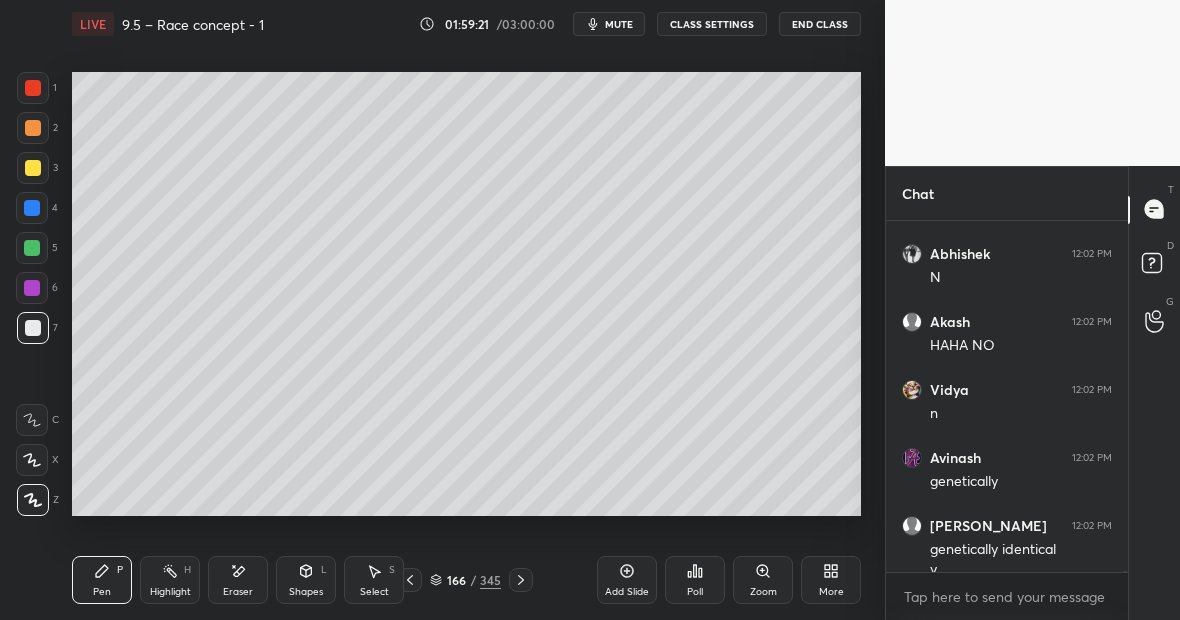 scroll, scrollTop: 85280, scrollLeft: 0, axis: vertical 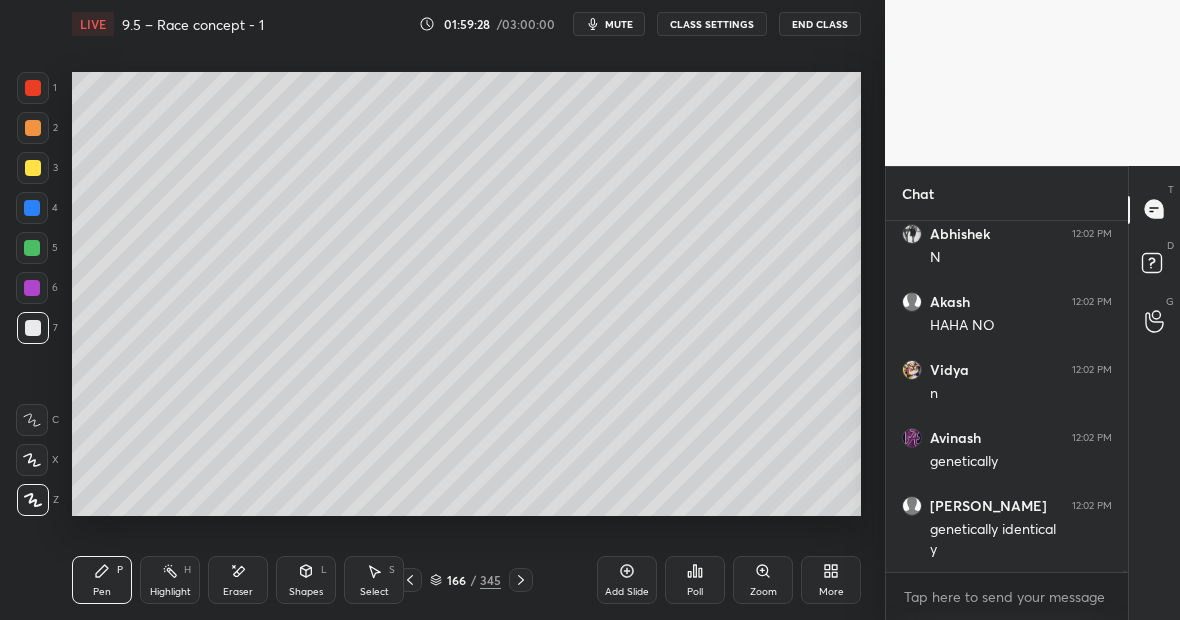 click on "Eraser" at bounding box center (238, 580) 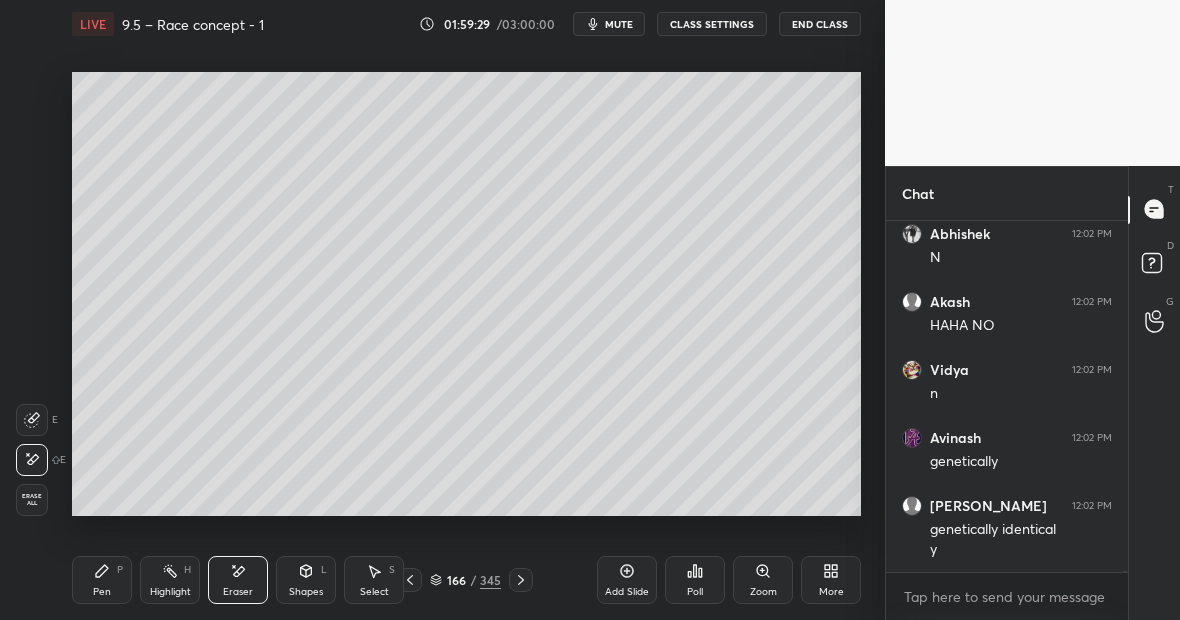 click on "Pen P" at bounding box center [102, 580] 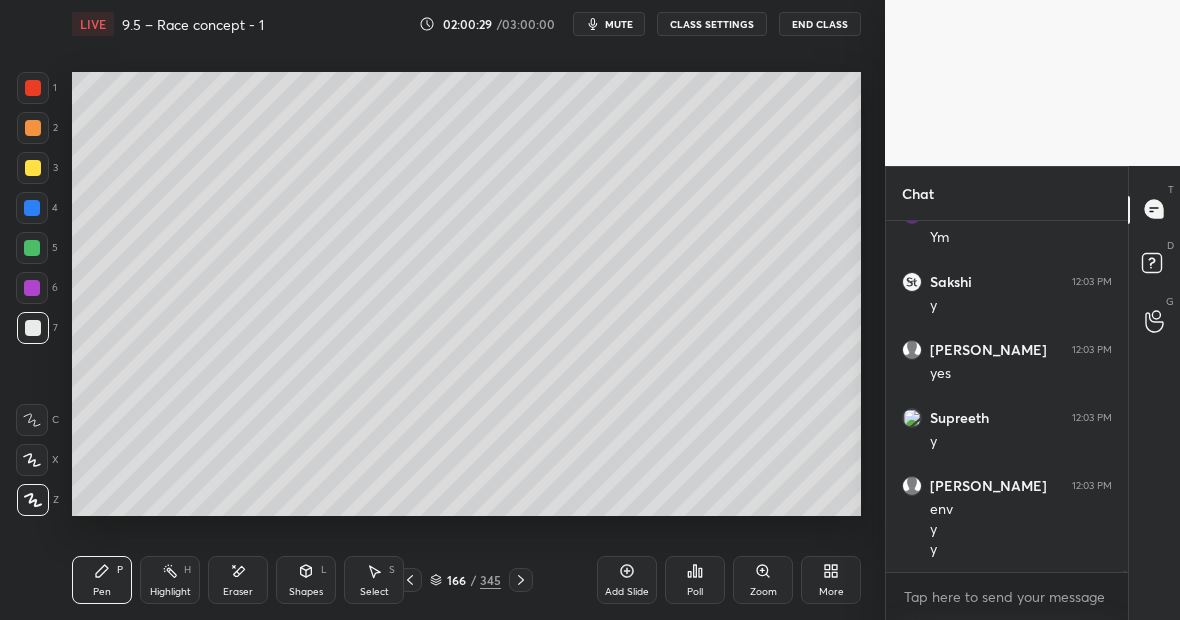 scroll, scrollTop: 86000, scrollLeft: 0, axis: vertical 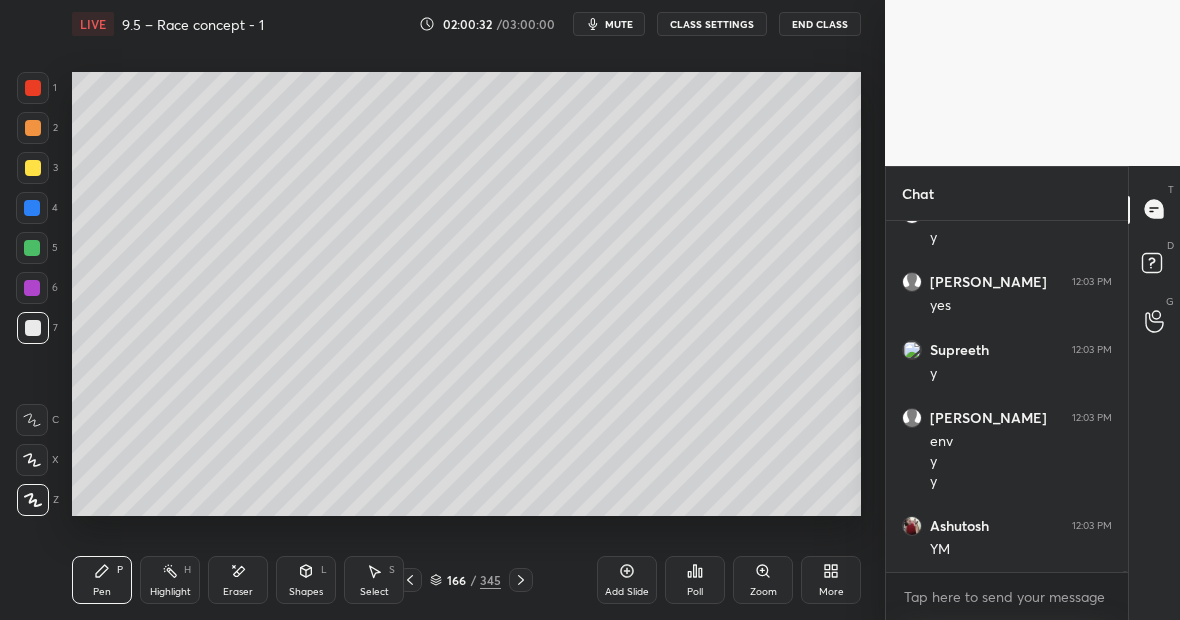 click at bounding box center [32, 208] 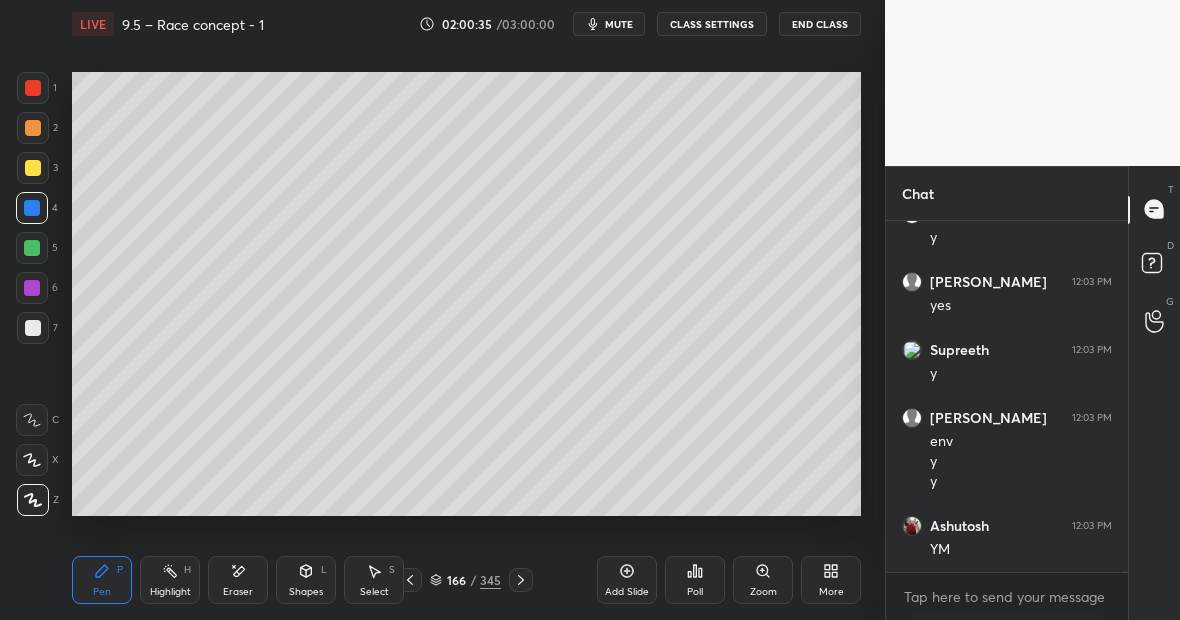 click at bounding box center (33, 328) 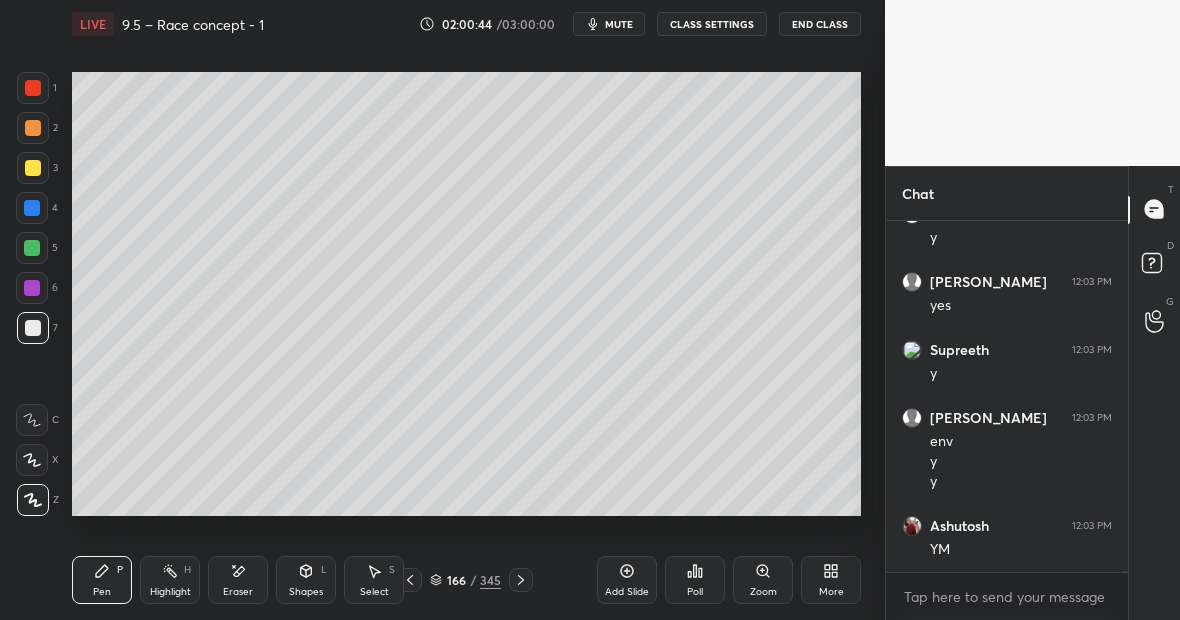 click on "Highlight H" at bounding box center [170, 580] 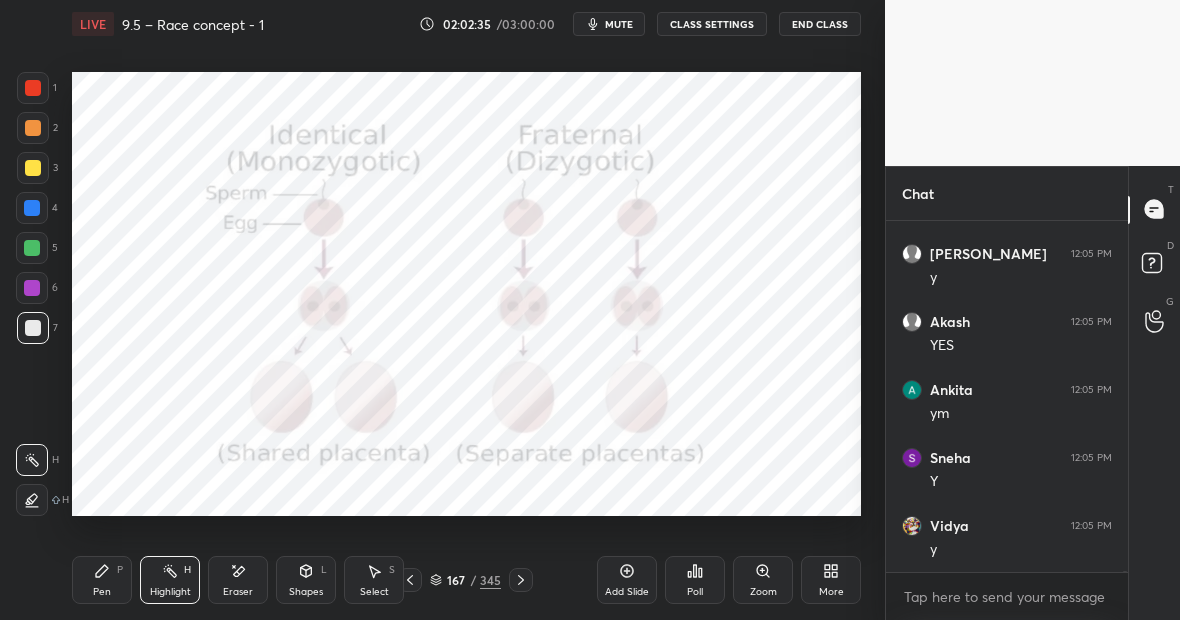scroll, scrollTop: 87740, scrollLeft: 0, axis: vertical 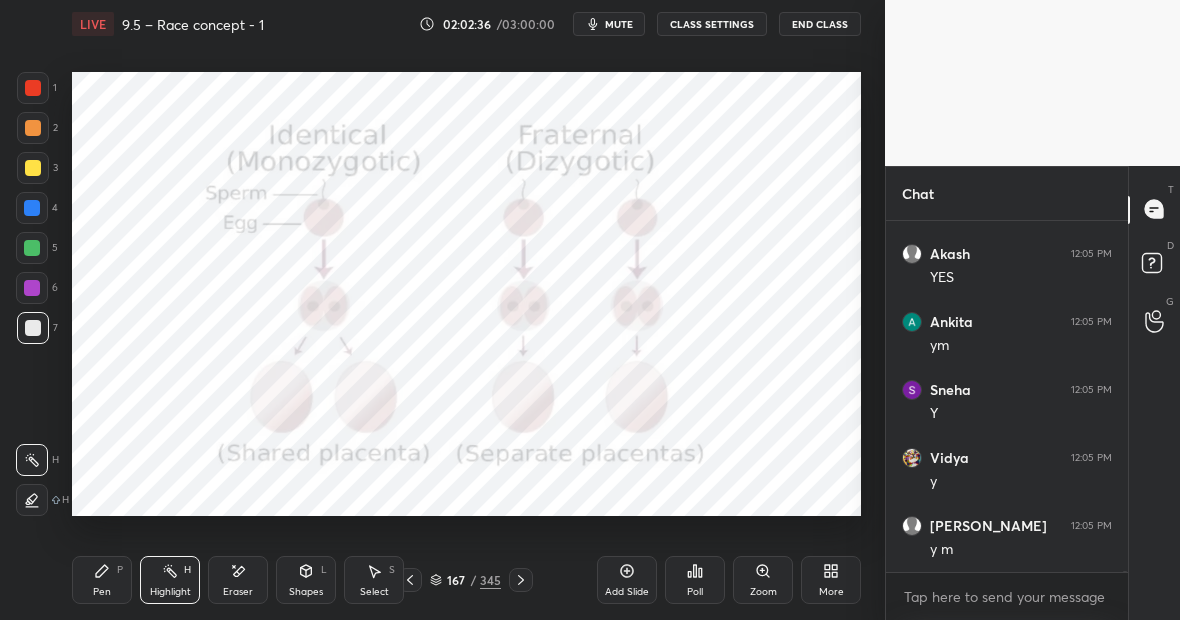 click on "Pen P" at bounding box center (102, 580) 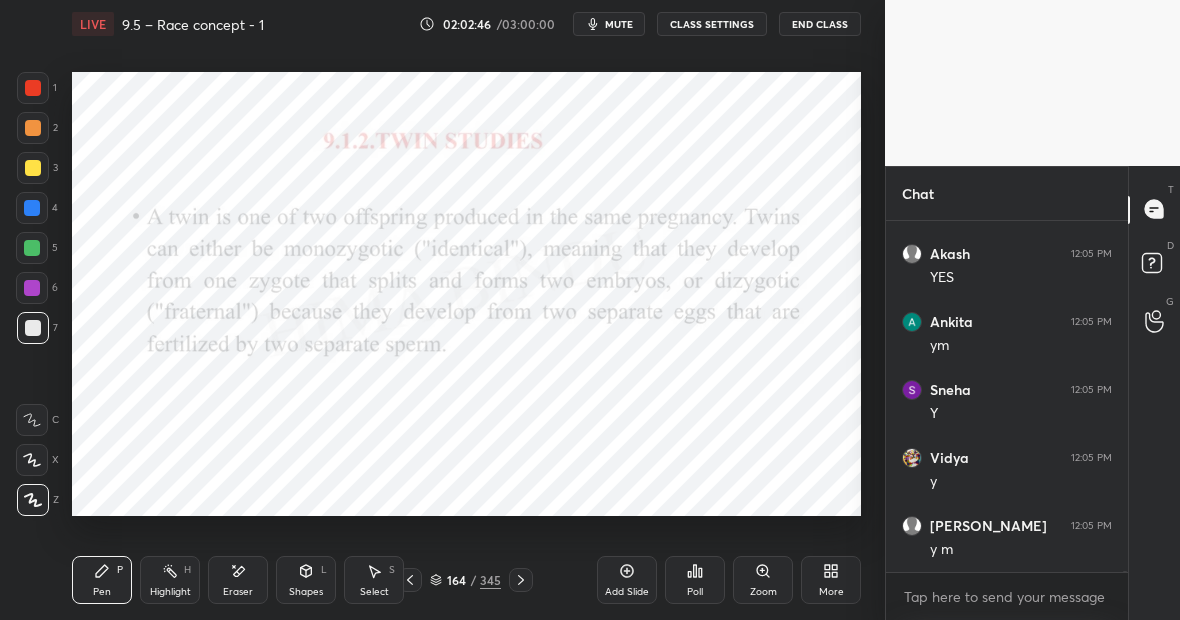 click on "Add Slide" at bounding box center [627, 580] 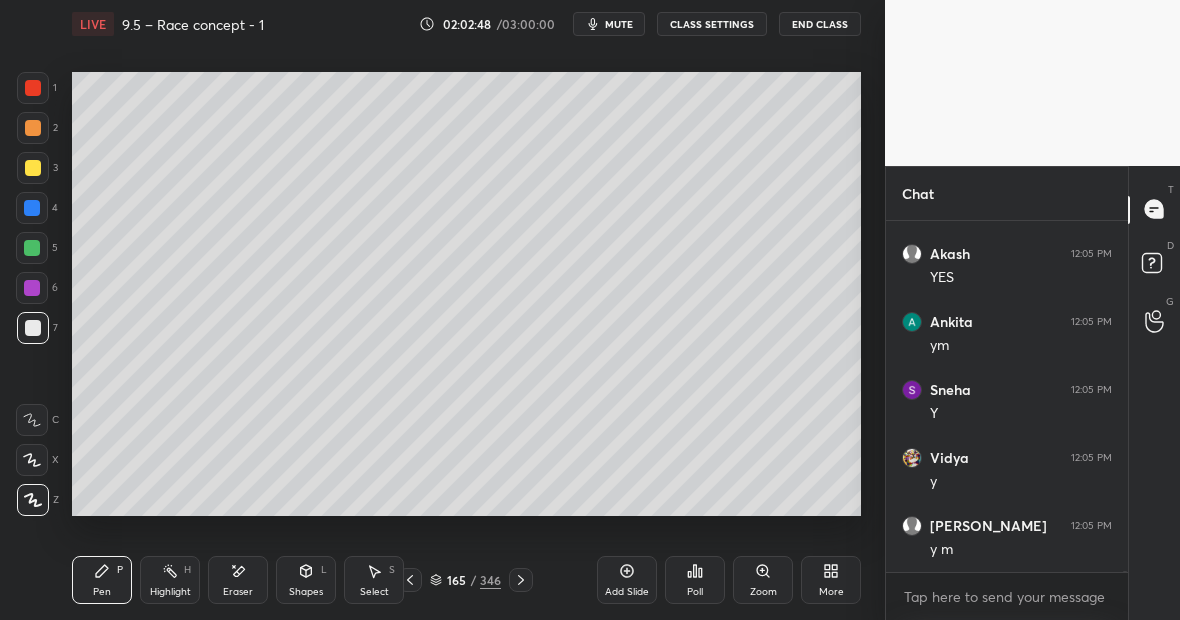 click at bounding box center (33, 168) 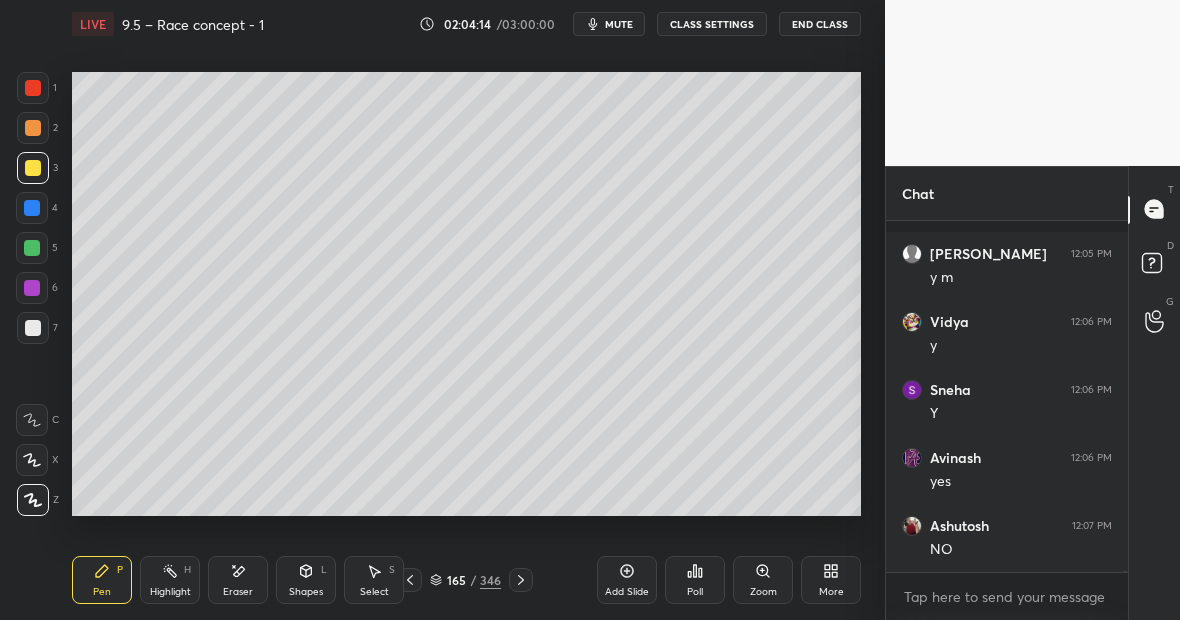 scroll, scrollTop: 88116, scrollLeft: 0, axis: vertical 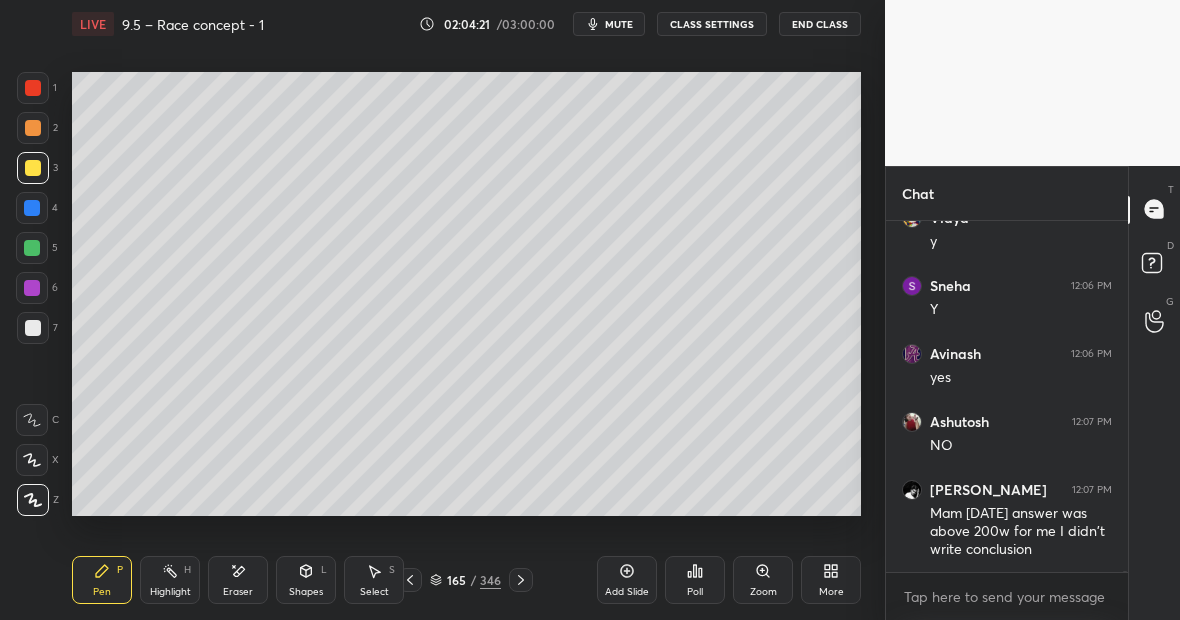 click on "Eraser" at bounding box center [238, 580] 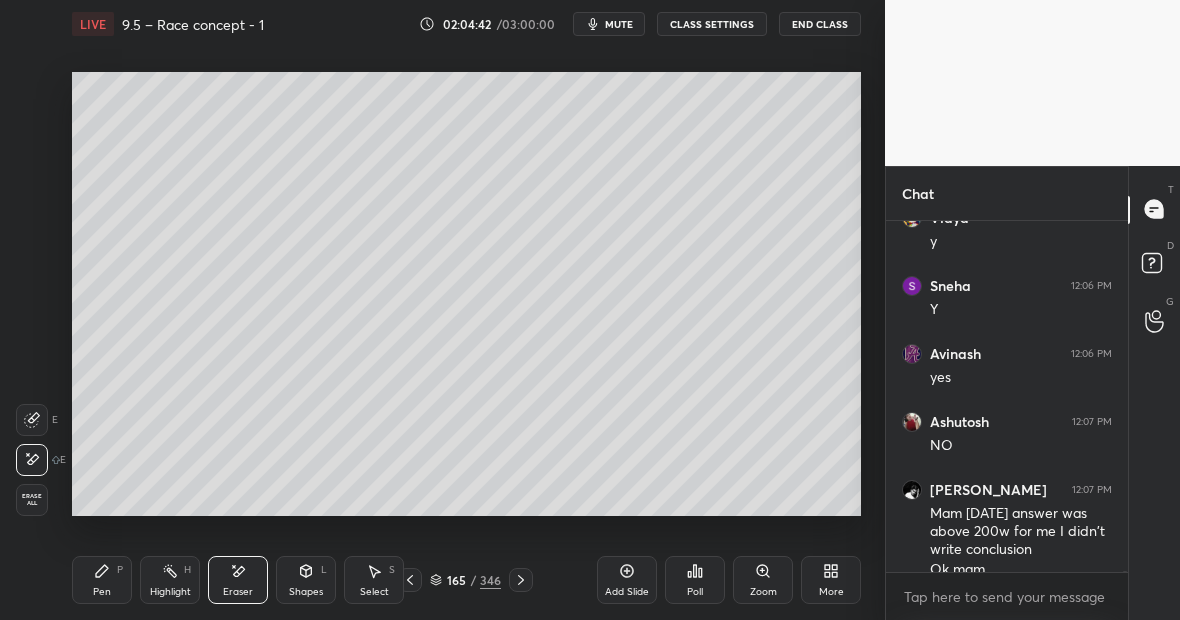 scroll, scrollTop: 88136, scrollLeft: 0, axis: vertical 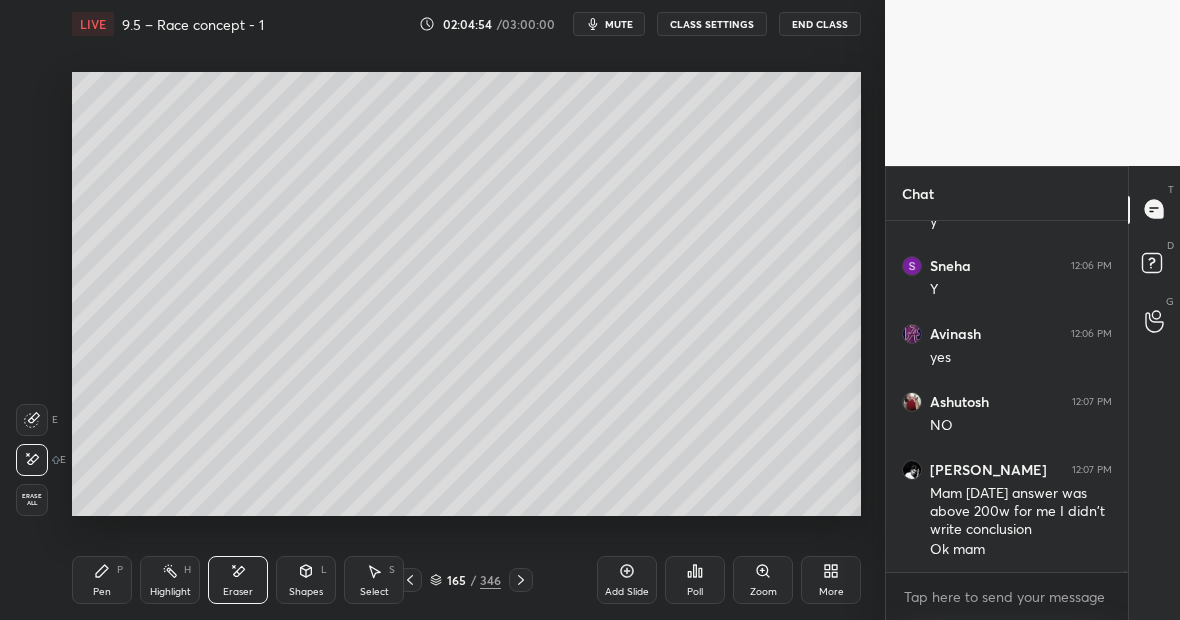 click on "Pen P" at bounding box center (102, 580) 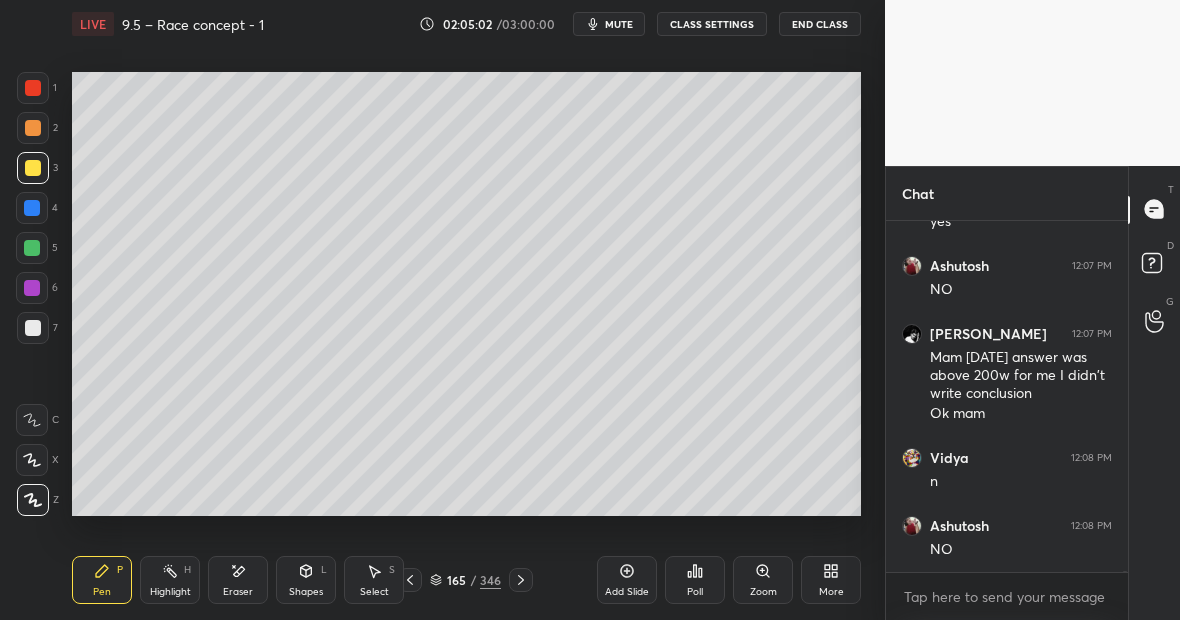scroll, scrollTop: 88340, scrollLeft: 0, axis: vertical 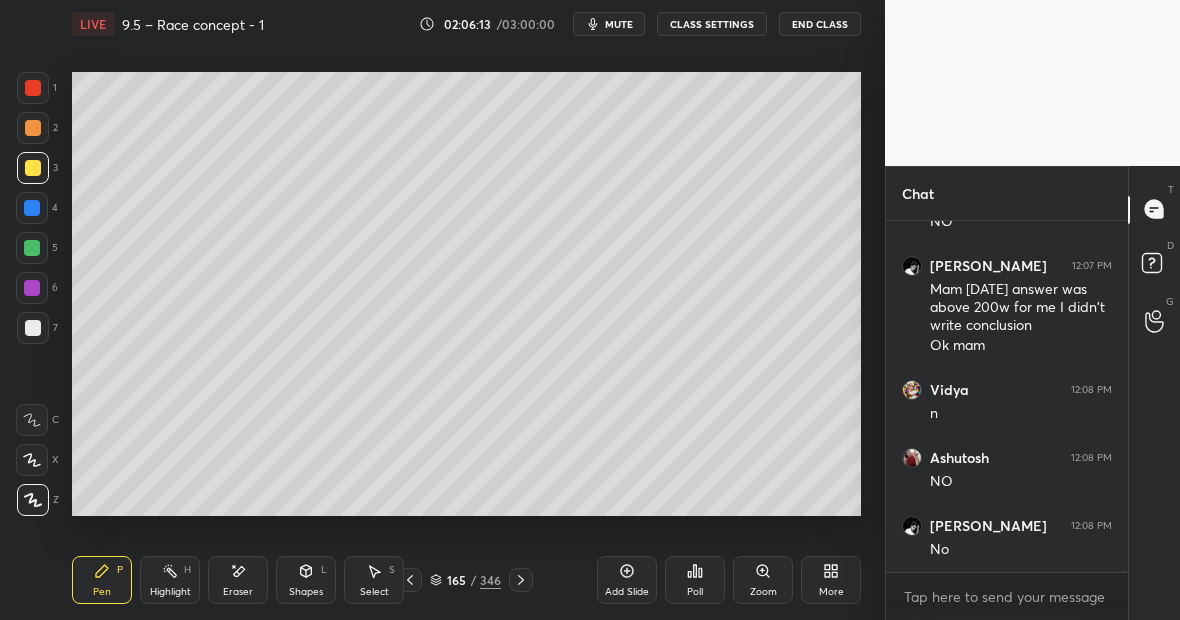 click on "Pen P" at bounding box center (102, 580) 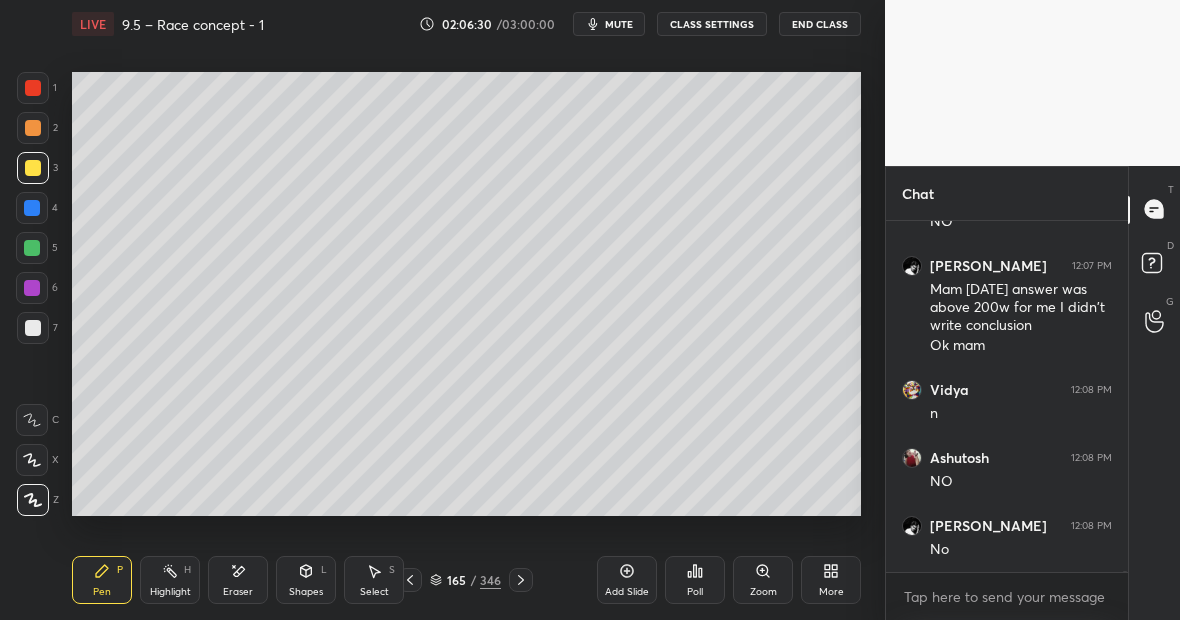 click at bounding box center (33, 88) 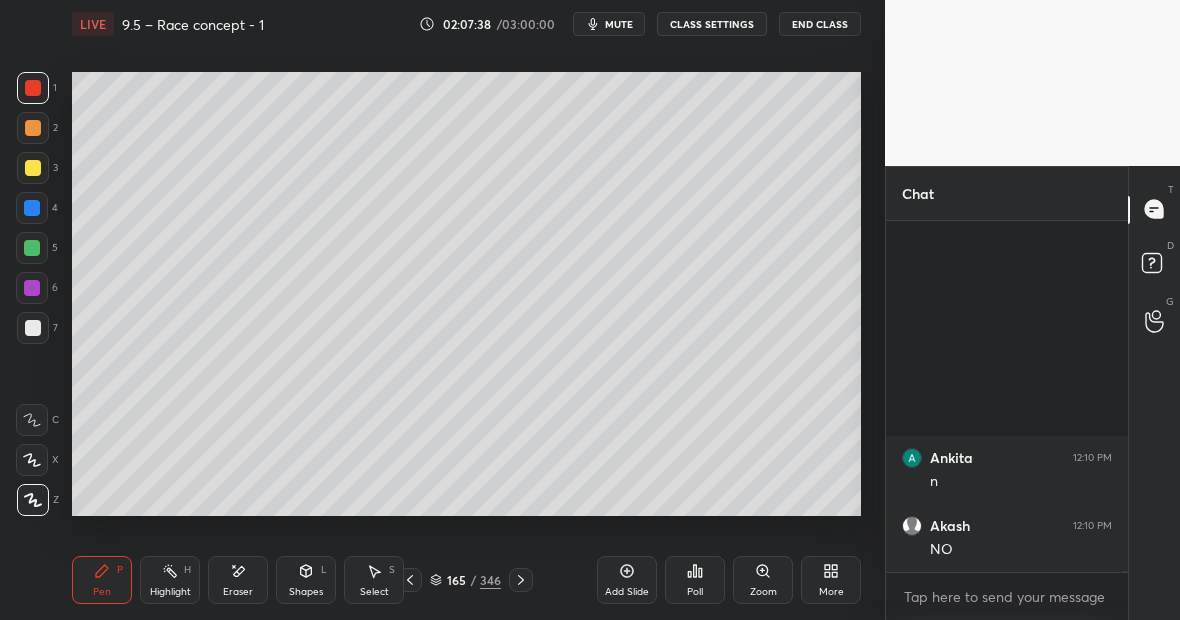 scroll, scrollTop: 90264, scrollLeft: 0, axis: vertical 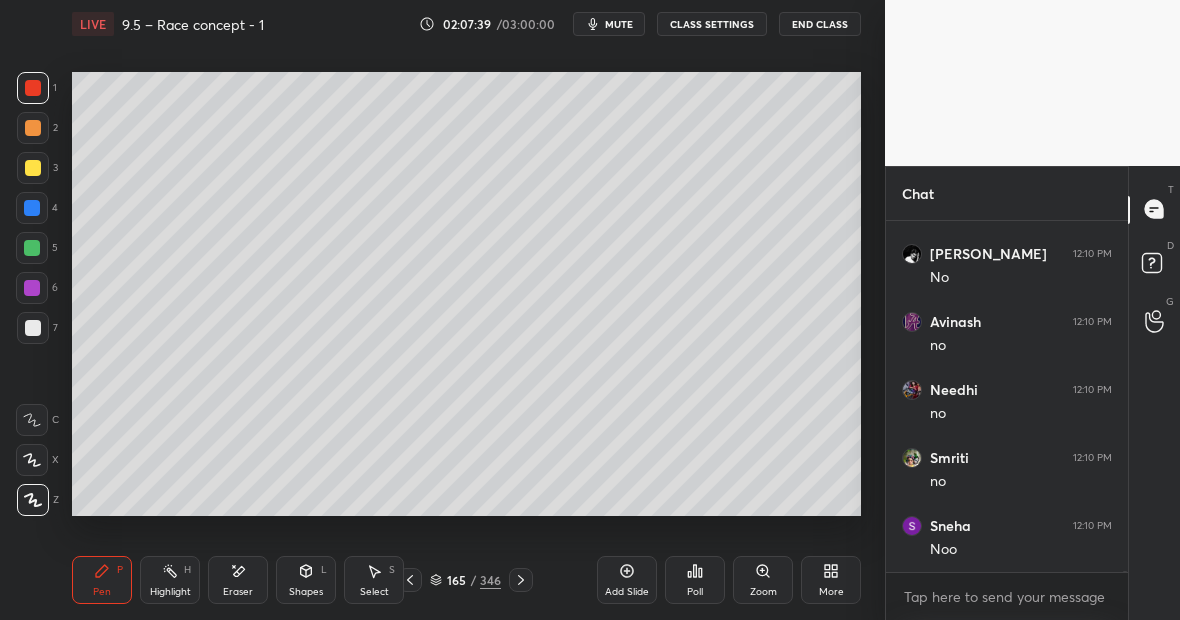 click on "1 2 3 4 5 6 7 C X Z E E Erase all   H H LIVE 9.5 – Race concept - 1 02:07:39 /  03:00:00 mute CLASS SETTINGS End Class Setting up your live class Poll for   secs No correct answer Start poll Back 9.5 – Race concept - 1 • L48 of Comprehensive Course on Anthropology [PERSON_NAME] Pen P Highlight H Eraser Shapes L Select S 165 / 346 Add Slide Poll Zoom More Chat [PERSON_NAME] 12:10 PM n Akash 12:10 PM NO [PERSON_NAME] 12:10 PM No Avinash 12:10 PM no Needhi 12:10 PM no [PERSON_NAME] 12:10 PM no Sneha 12:10 PM Noo JUMP TO LATEST Enable hand raising Enable raise hand to speak to learners. Once enabled, chat will be turned off temporarily. Enable x   Doubts asked by learners will show up here Raise hand disabled You have disabled Raise hand currently. Enable it to invite learners to speak Enable Can't raise hand Looks like educator just invited you to speak. Please wait before you can raise your hand again. Got it T Messages (T) D Doubts (D) G Raise Hand (G) Report an issue Reason for reporting Buffering Chat not working ​ Report" at bounding box center (590, 0) 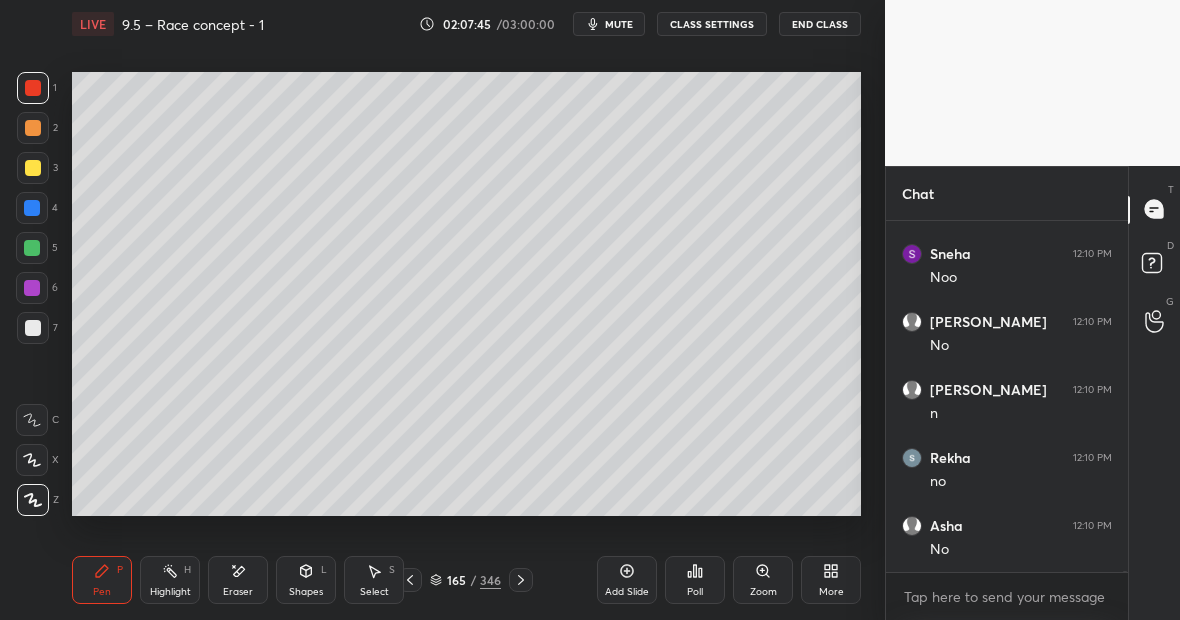 scroll, scrollTop: 90604, scrollLeft: 0, axis: vertical 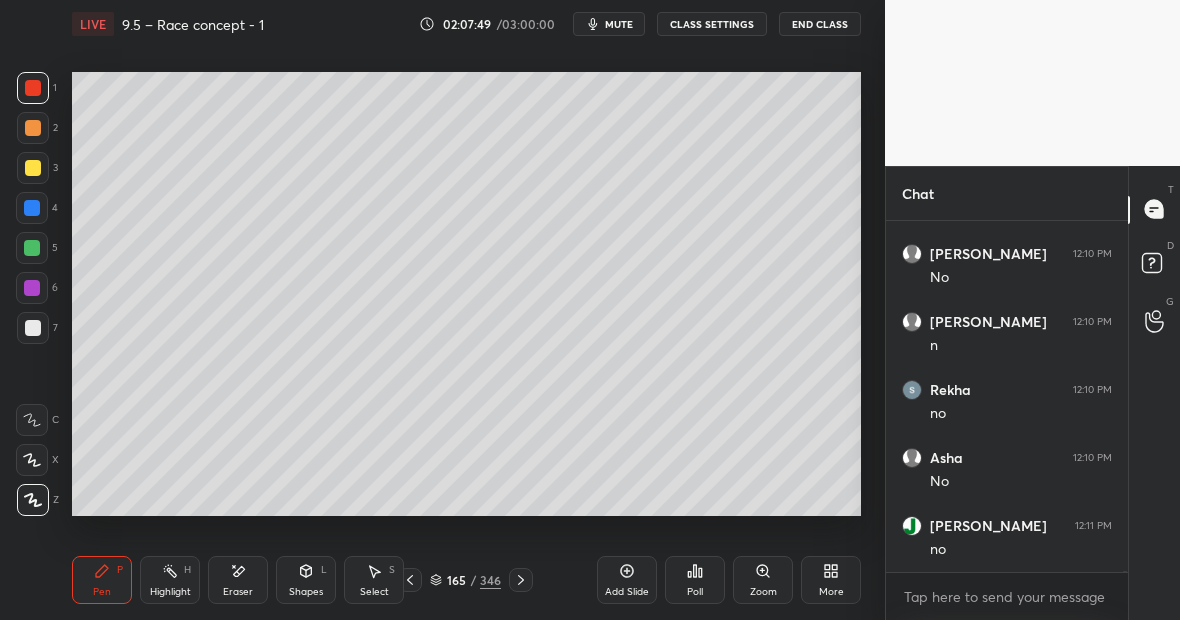 click at bounding box center [33, 168] 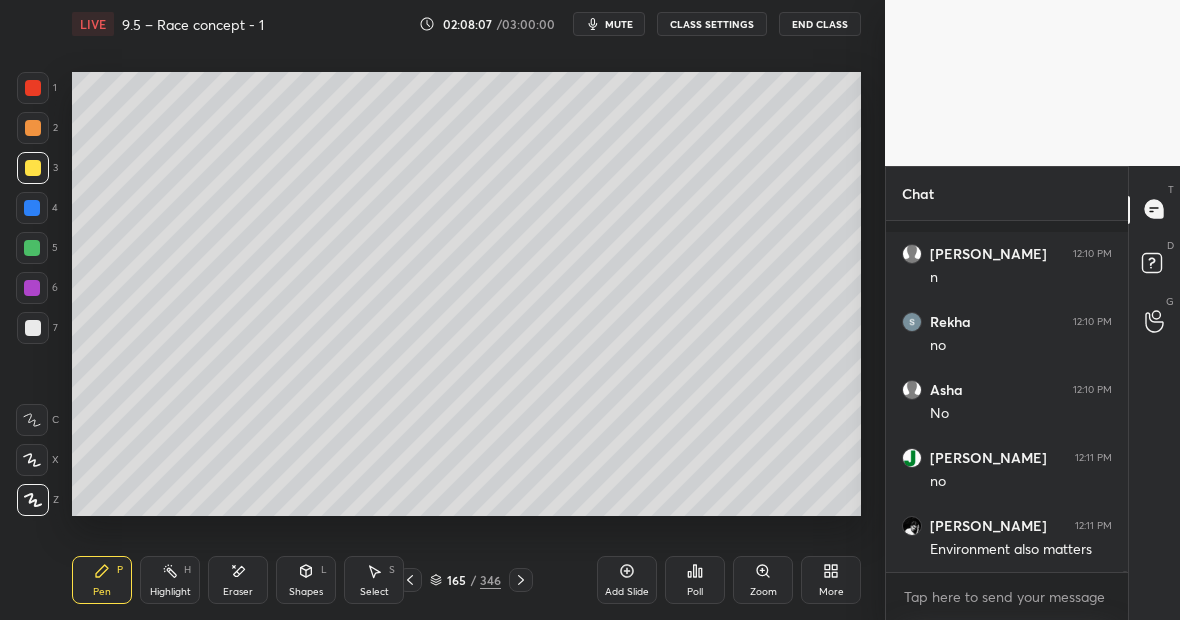 scroll, scrollTop: 90758, scrollLeft: 0, axis: vertical 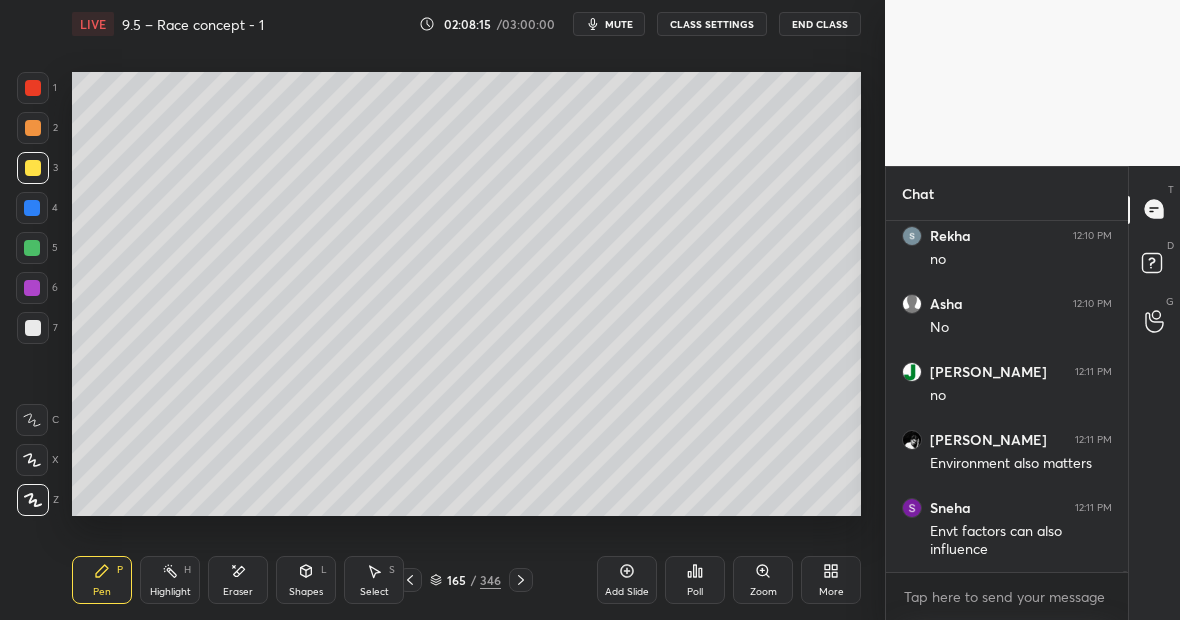 click at bounding box center (32, 248) 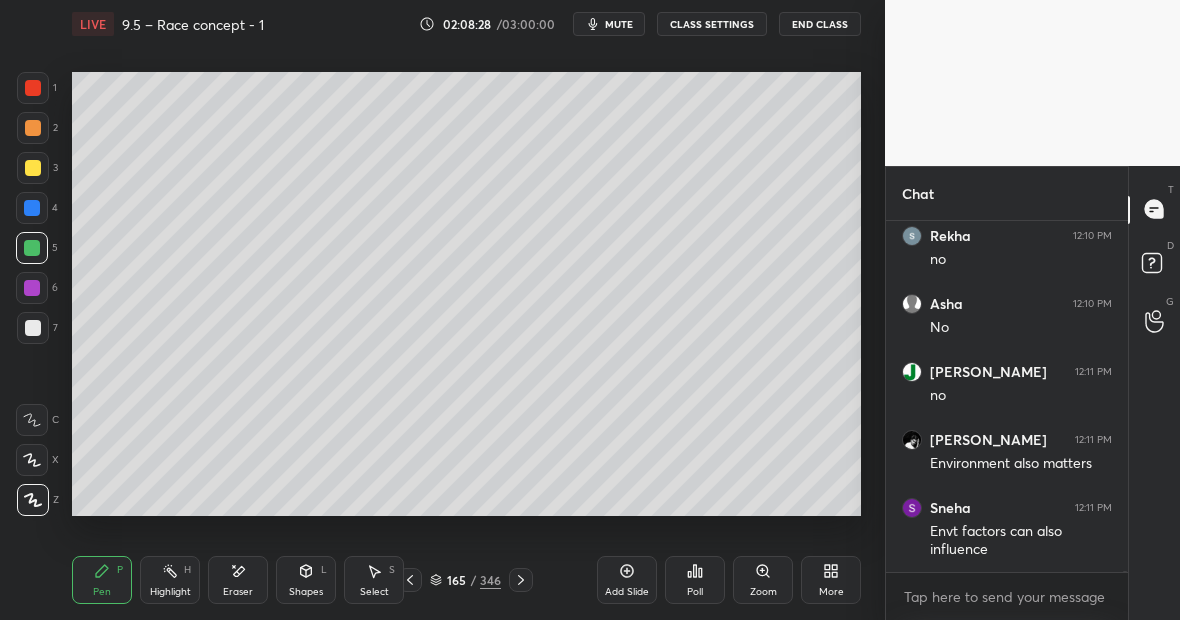 click at bounding box center [33, 168] 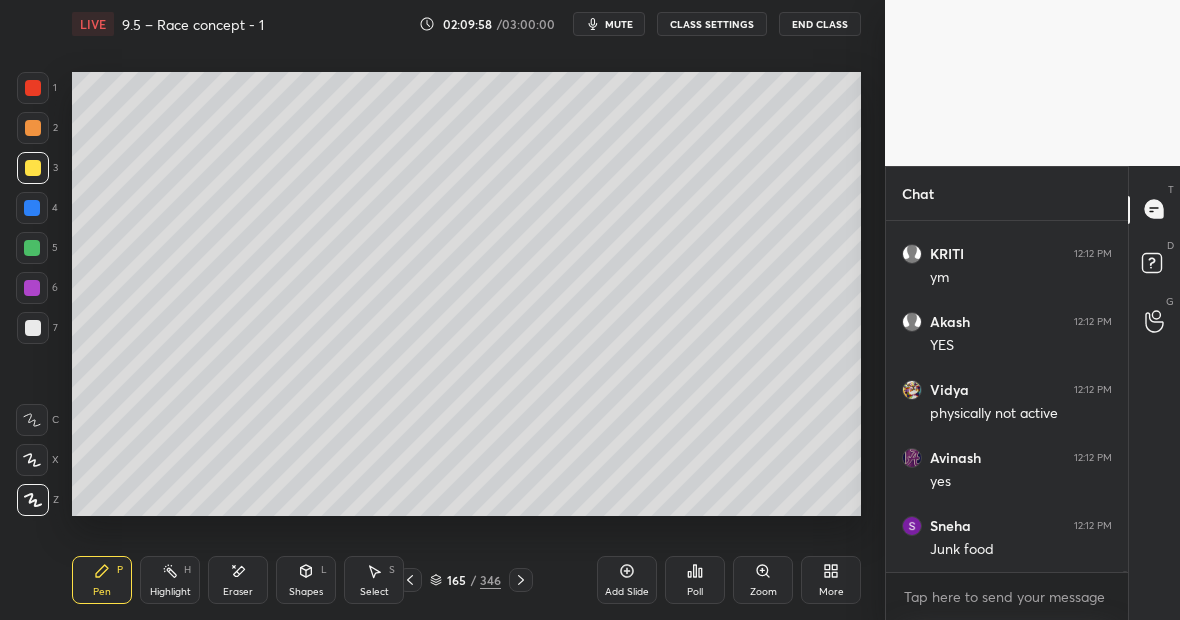scroll, scrollTop: 91642, scrollLeft: 0, axis: vertical 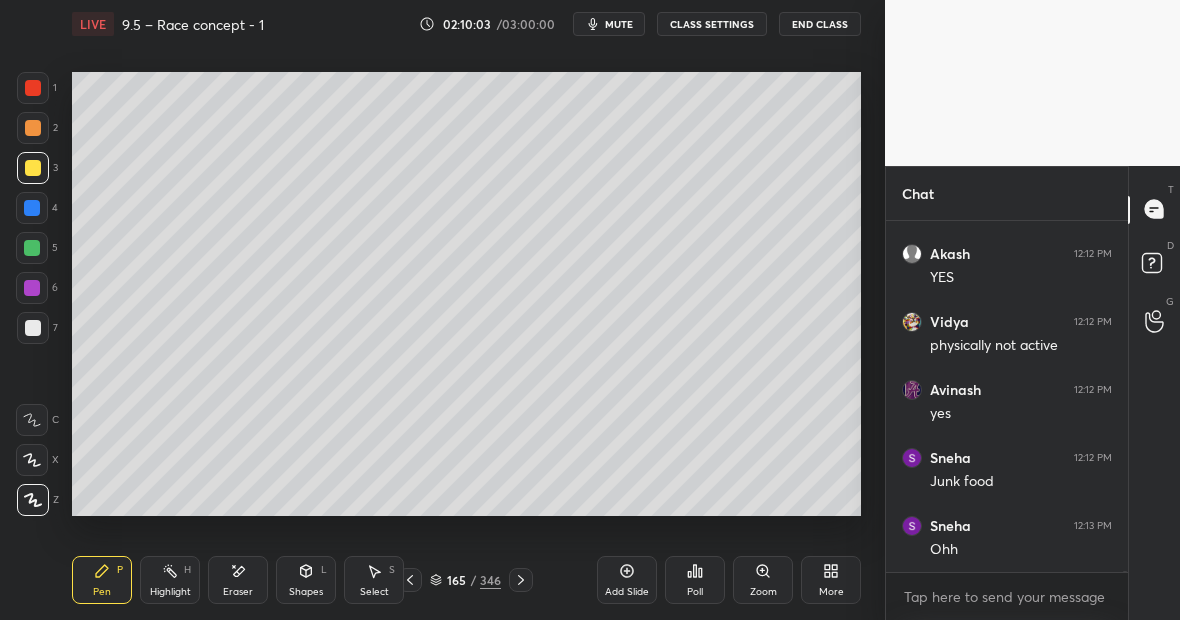 click at bounding box center [33, 328] 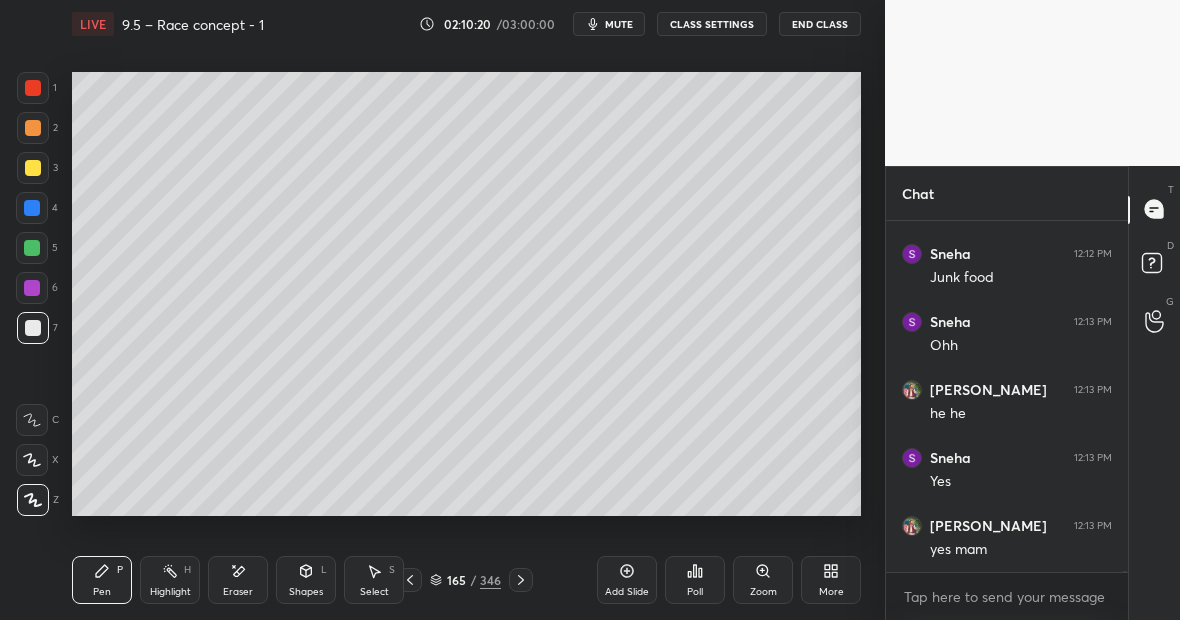 scroll, scrollTop: 91914, scrollLeft: 0, axis: vertical 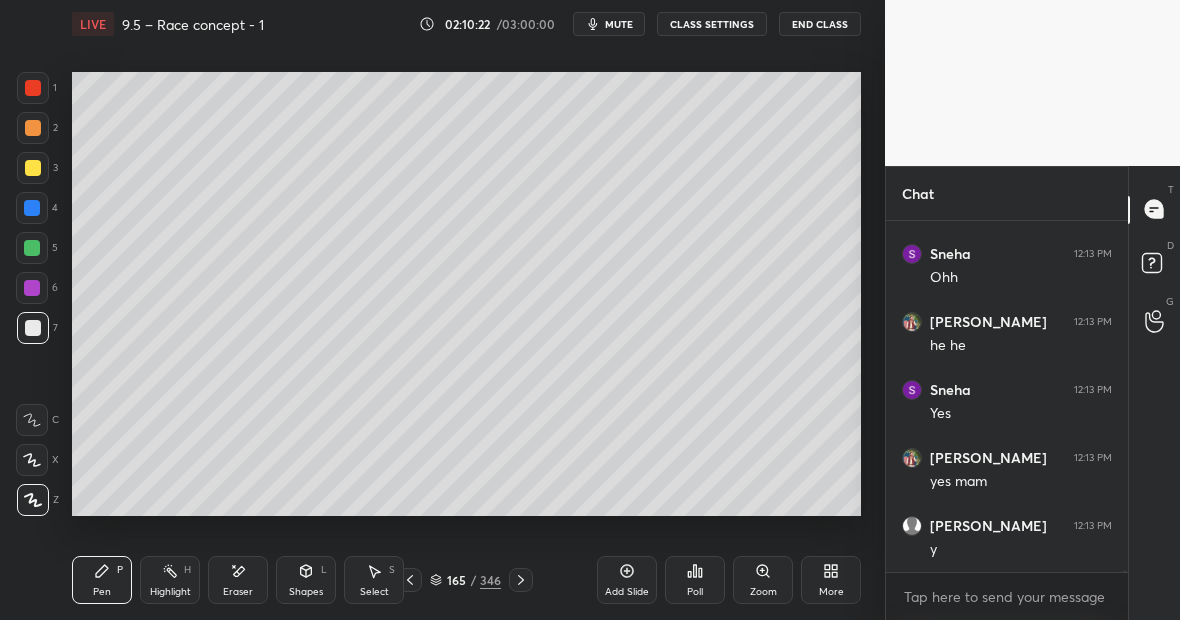 click at bounding box center [32, 208] 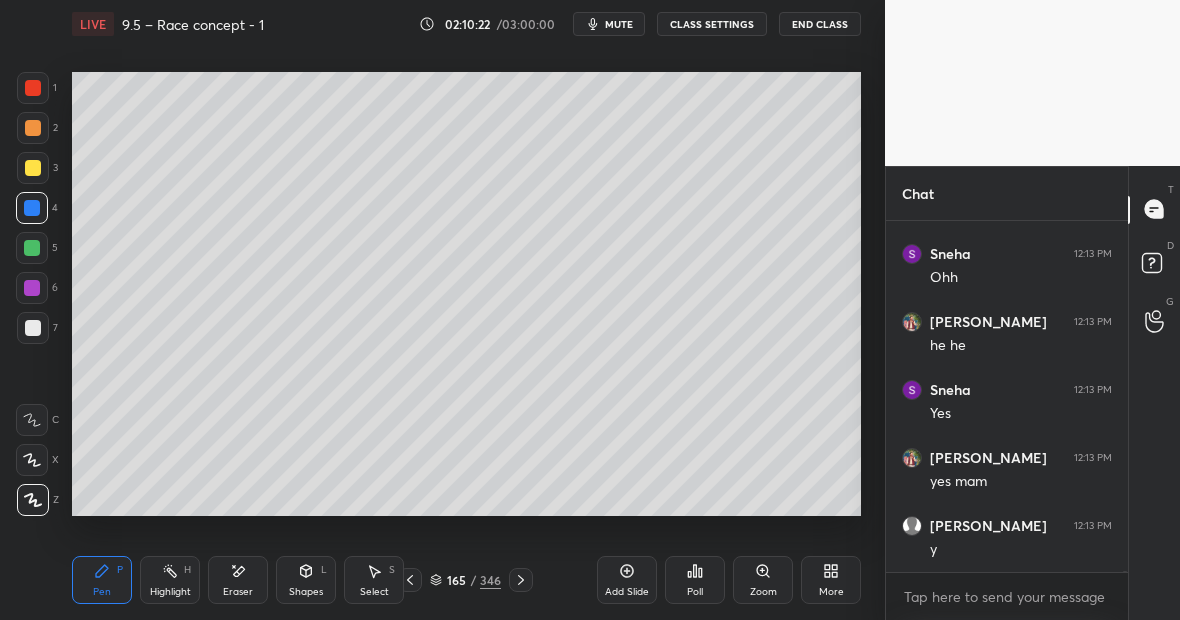 click at bounding box center (33, 168) 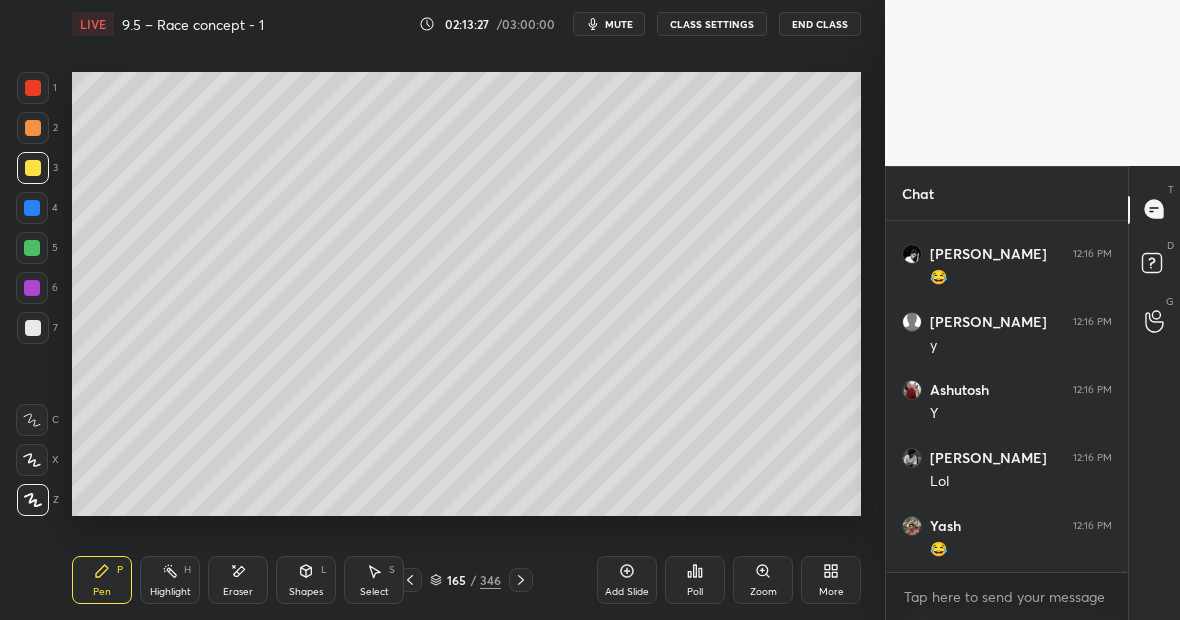 scroll, scrollTop: 94942, scrollLeft: 0, axis: vertical 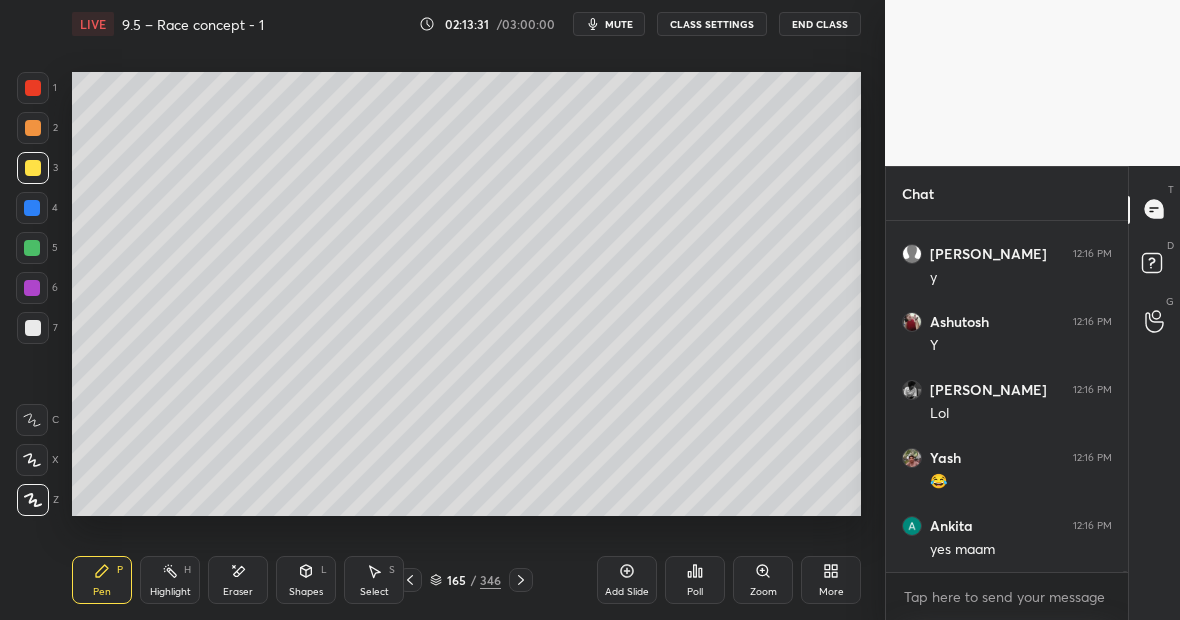 click on "Eraser" at bounding box center [238, 580] 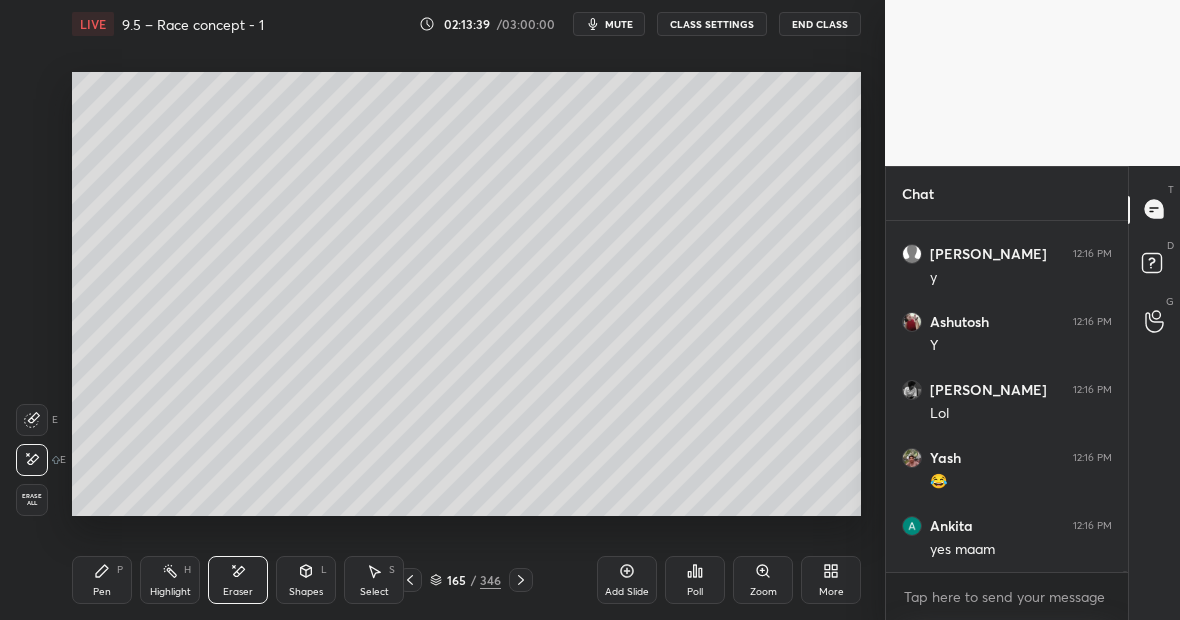 click on "Pen P" at bounding box center (102, 580) 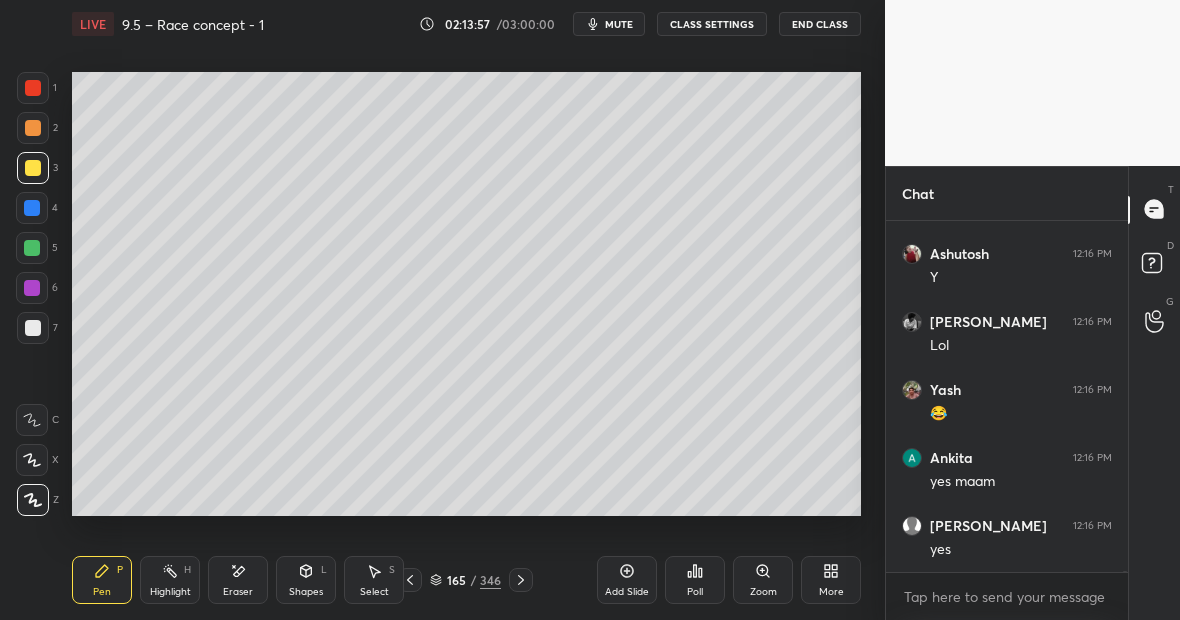 scroll, scrollTop: 95078, scrollLeft: 0, axis: vertical 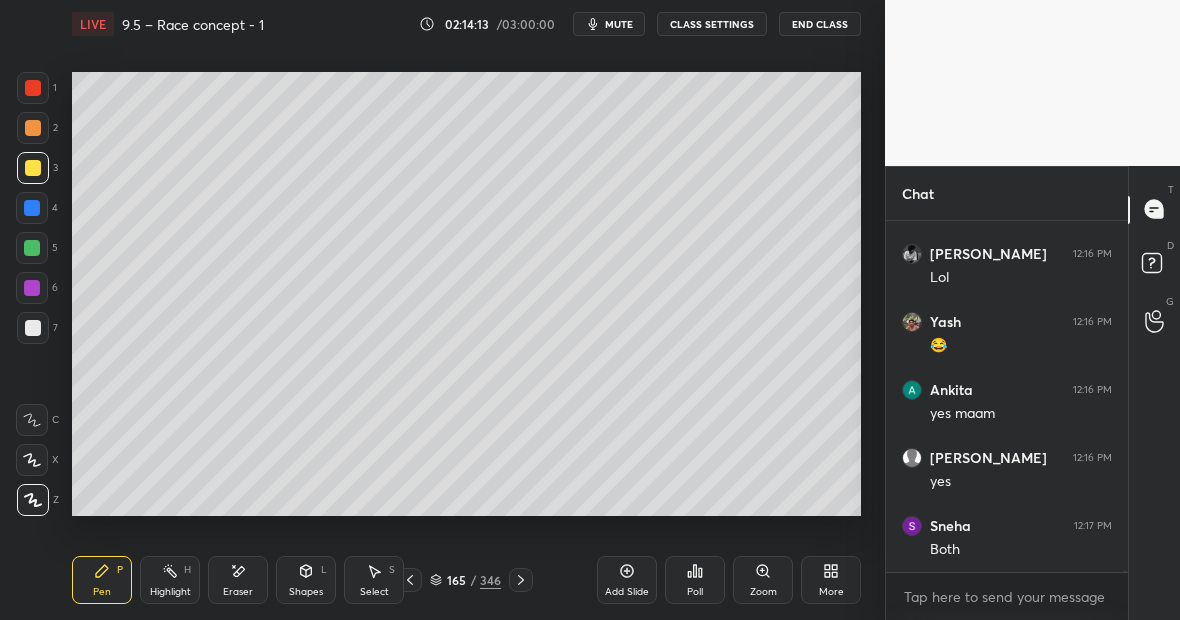 click at bounding box center [32, 248] 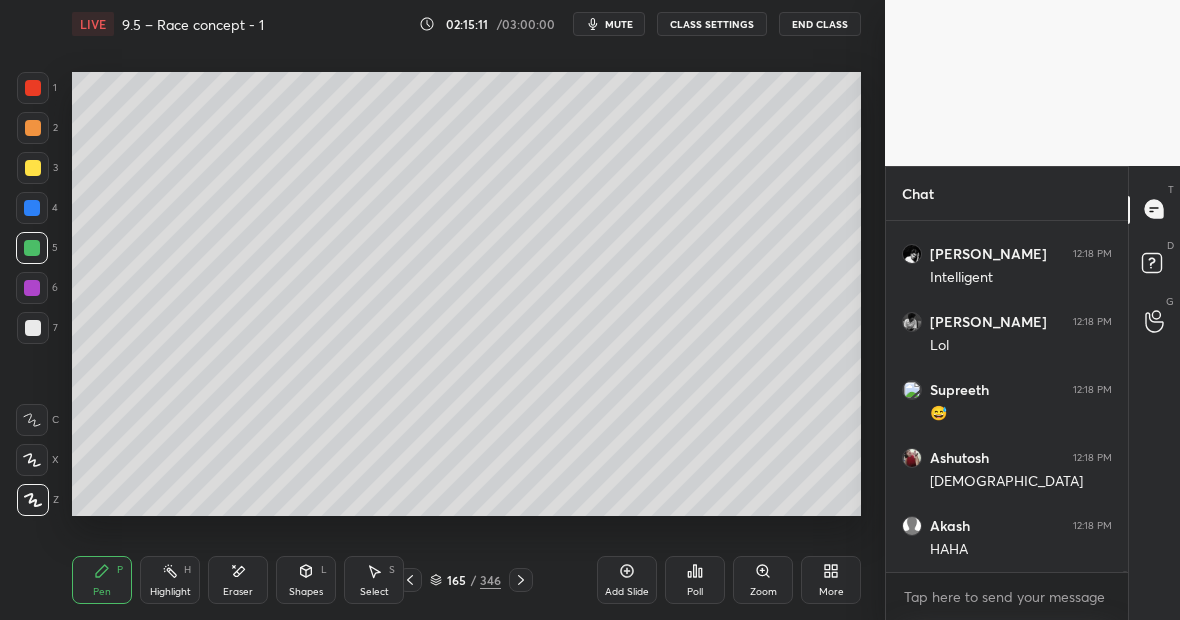 scroll, scrollTop: 95622, scrollLeft: 0, axis: vertical 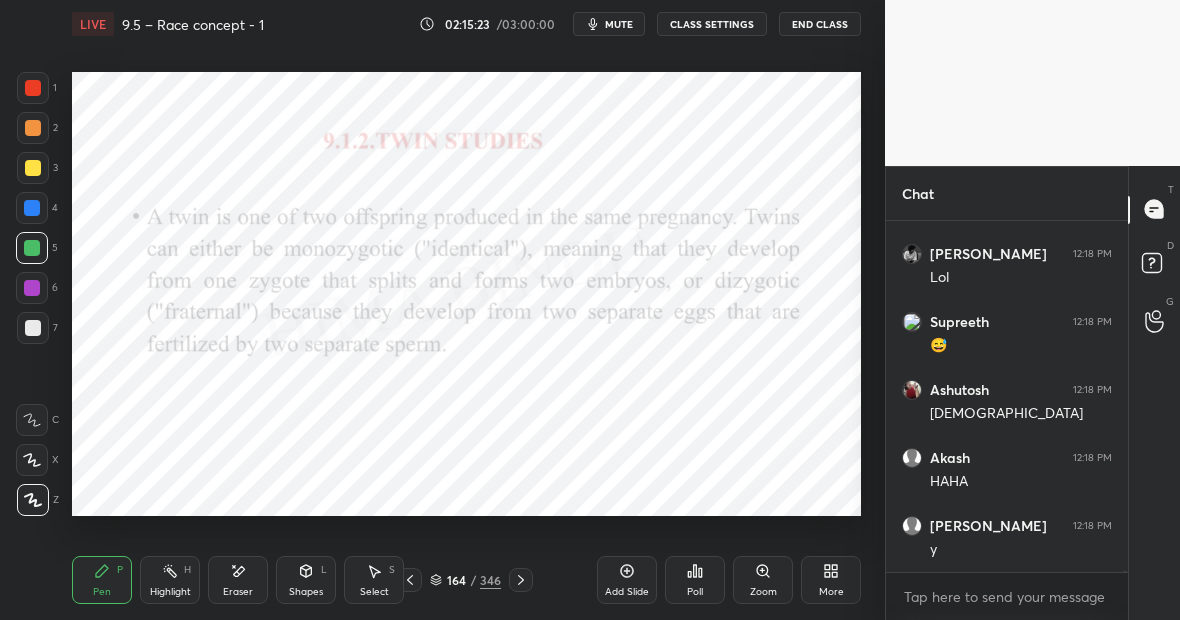 click at bounding box center (32, 208) 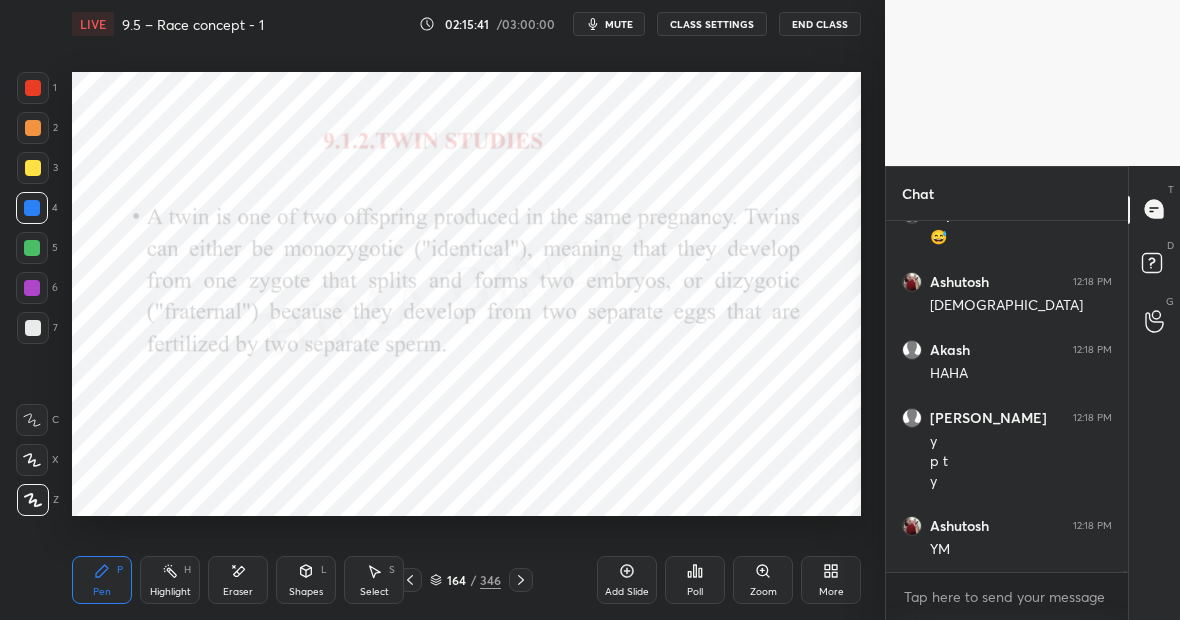 scroll, scrollTop: 95798, scrollLeft: 0, axis: vertical 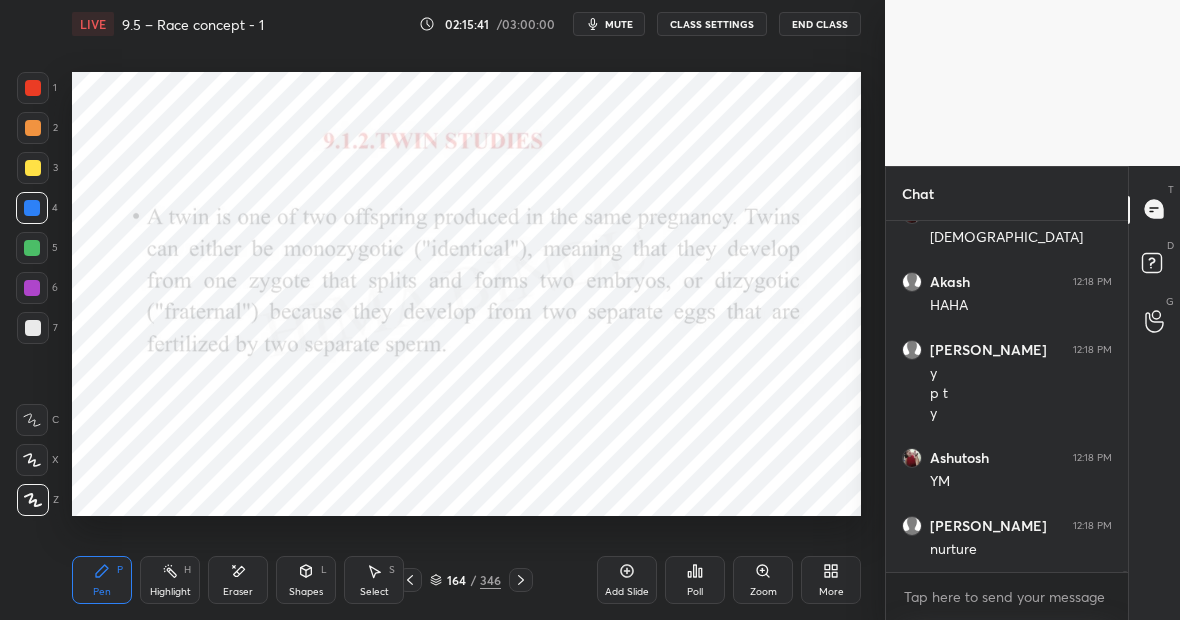 click 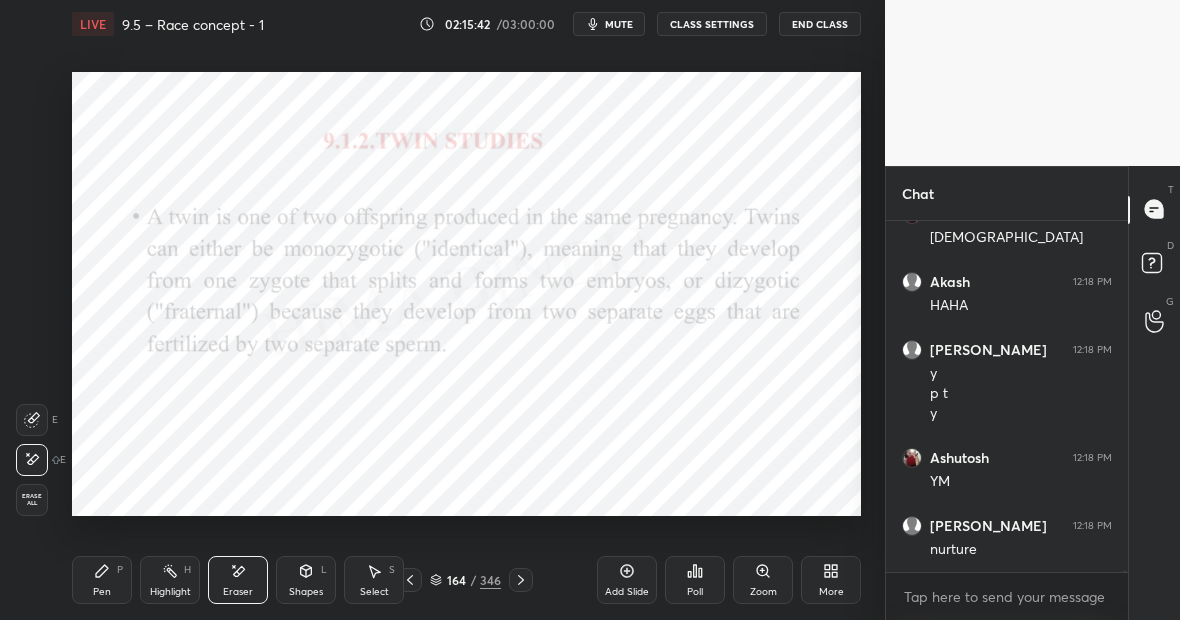 scroll, scrollTop: 95866, scrollLeft: 0, axis: vertical 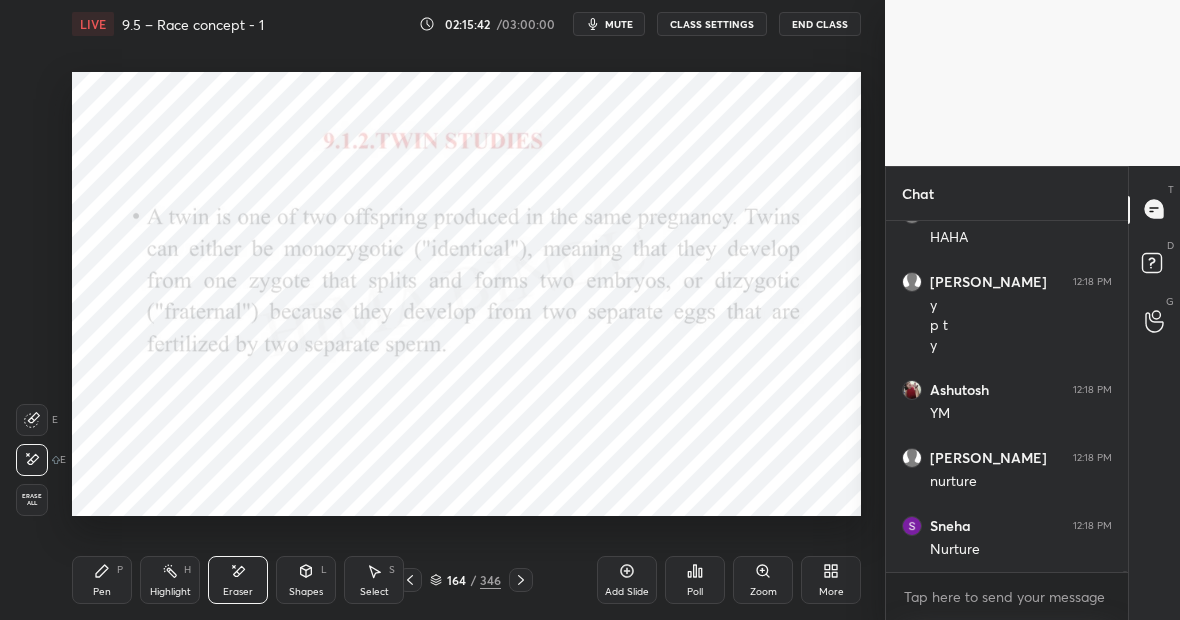 click on "Pen P" at bounding box center [102, 580] 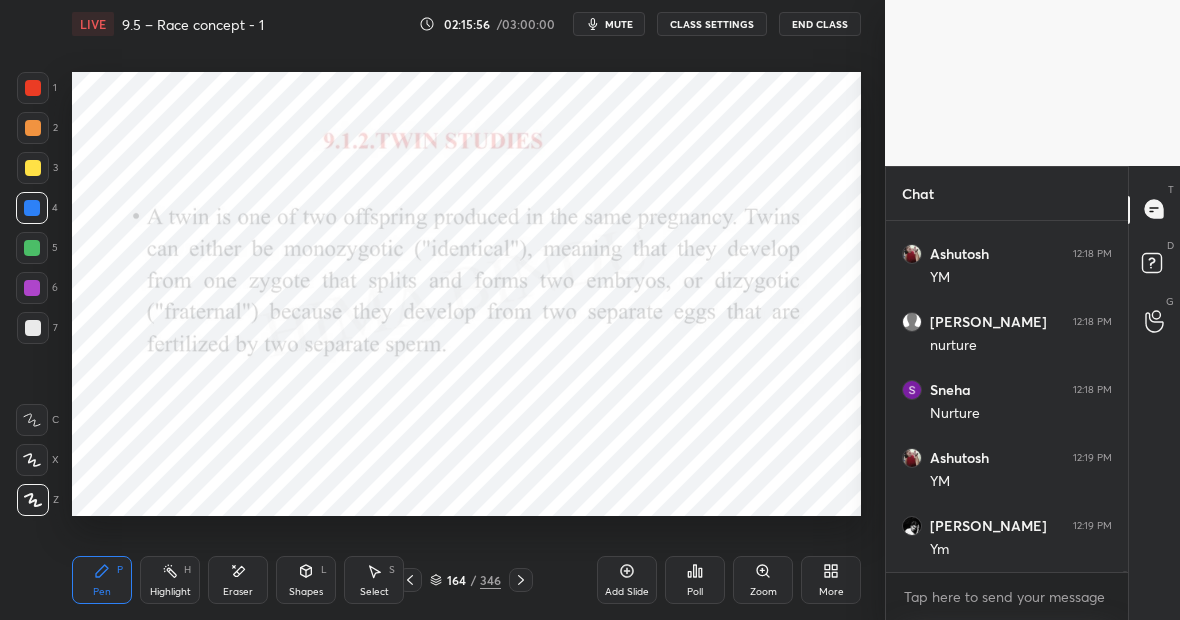 scroll, scrollTop: 96138, scrollLeft: 0, axis: vertical 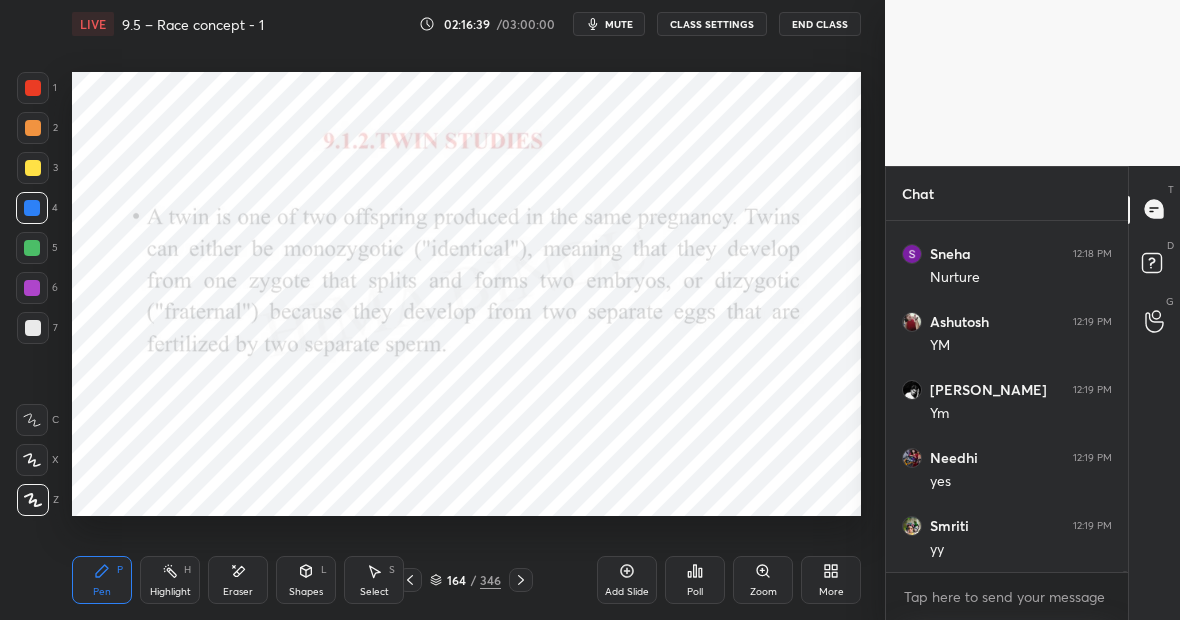 click on "Highlight" at bounding box center [170, 592] 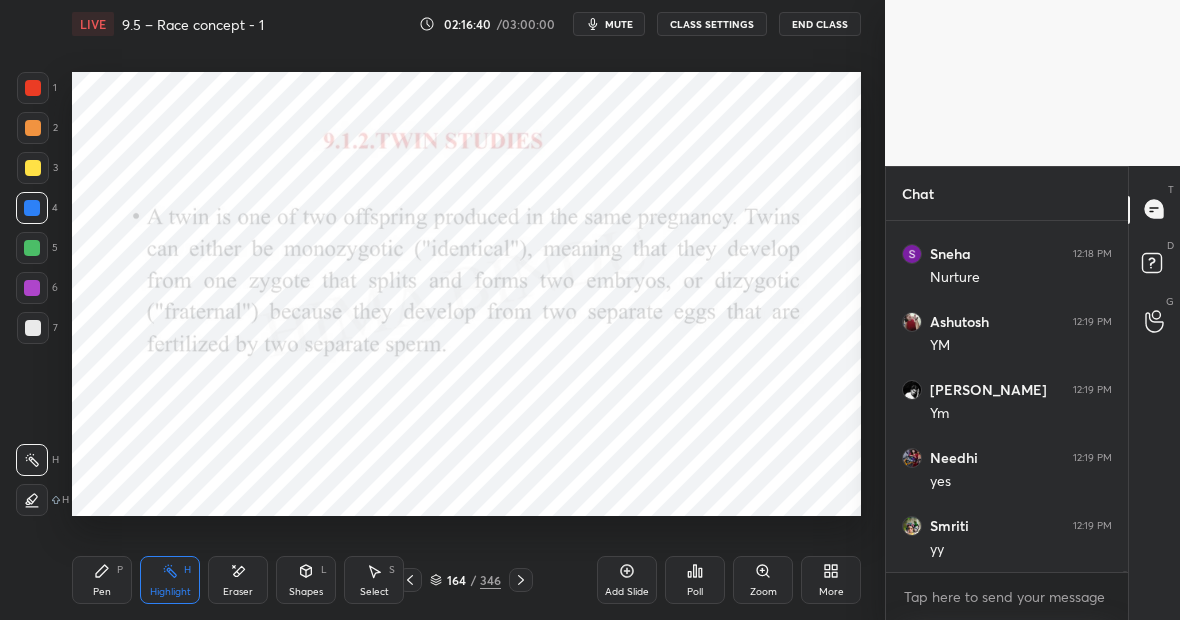 scroll, scrollTop: 96206, scrollLeft: 0, axis: vertical 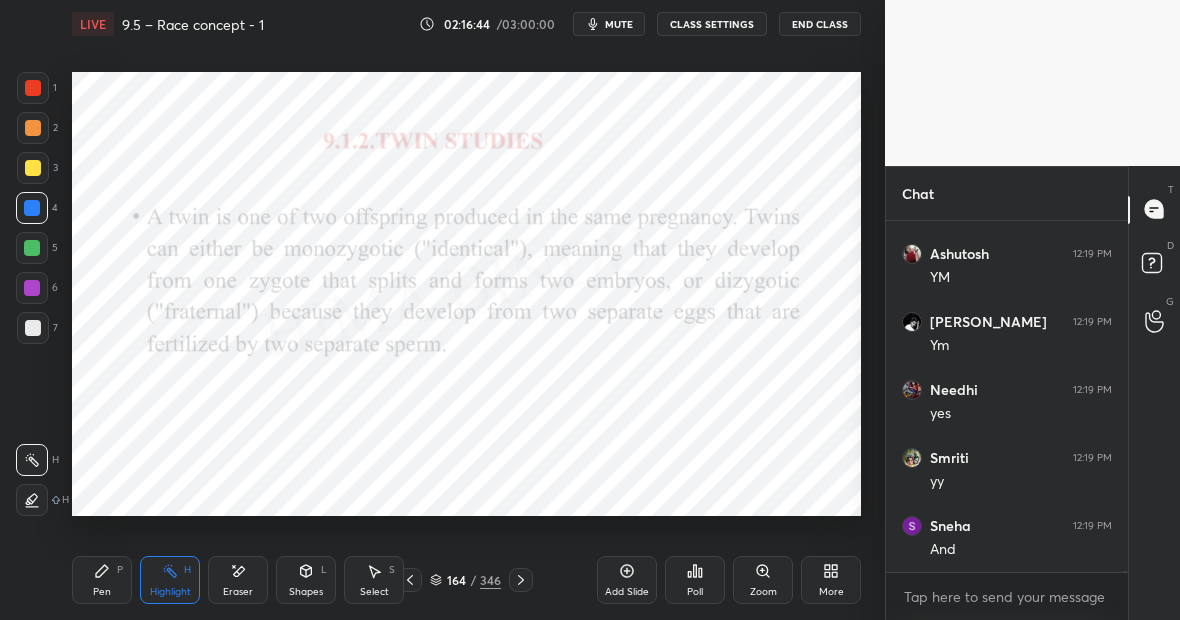 click on "Pen P" at bounding box center [102, 580] 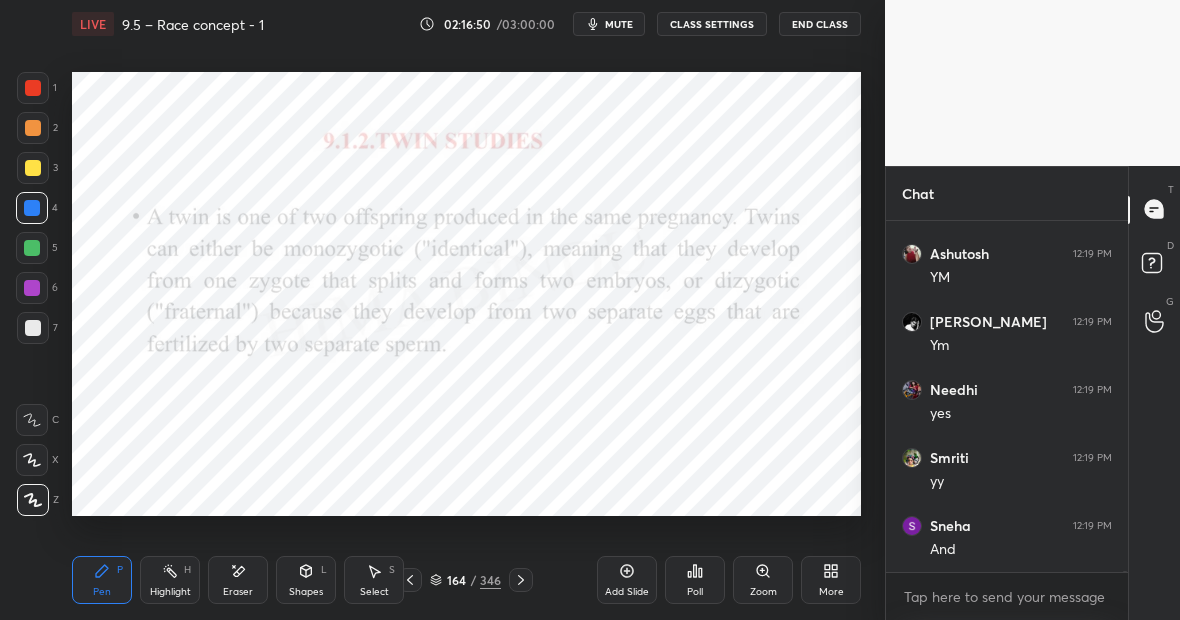 scroll, scrollTop: 96274, scrollLeft: 0, axis: vertical 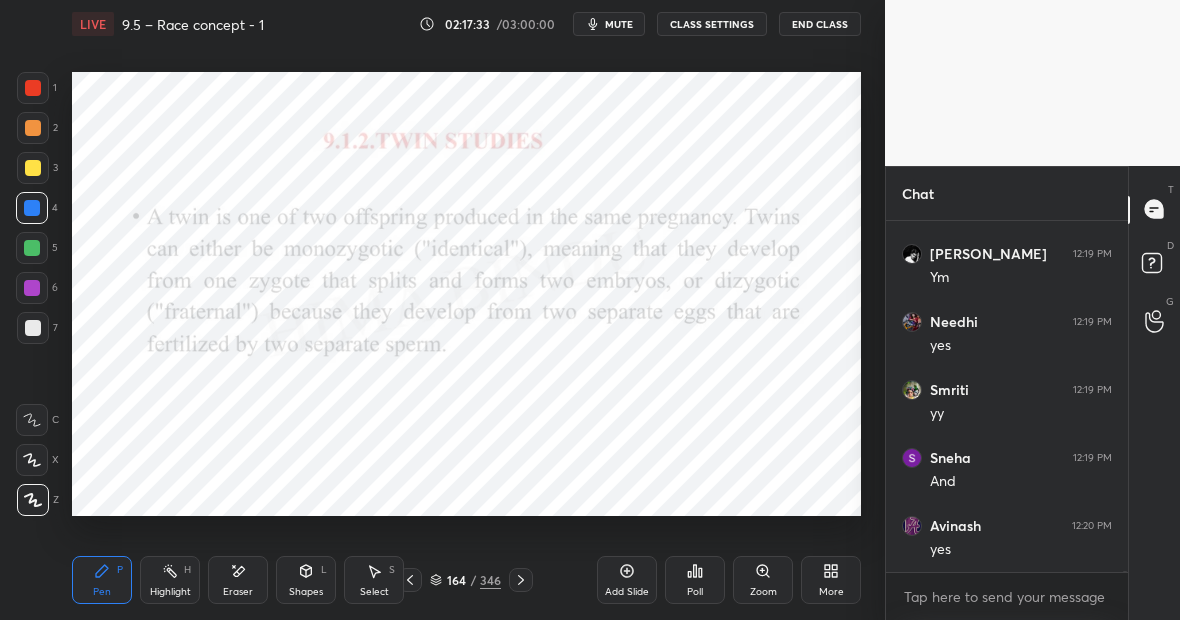 click at bounding box center [33, 88] 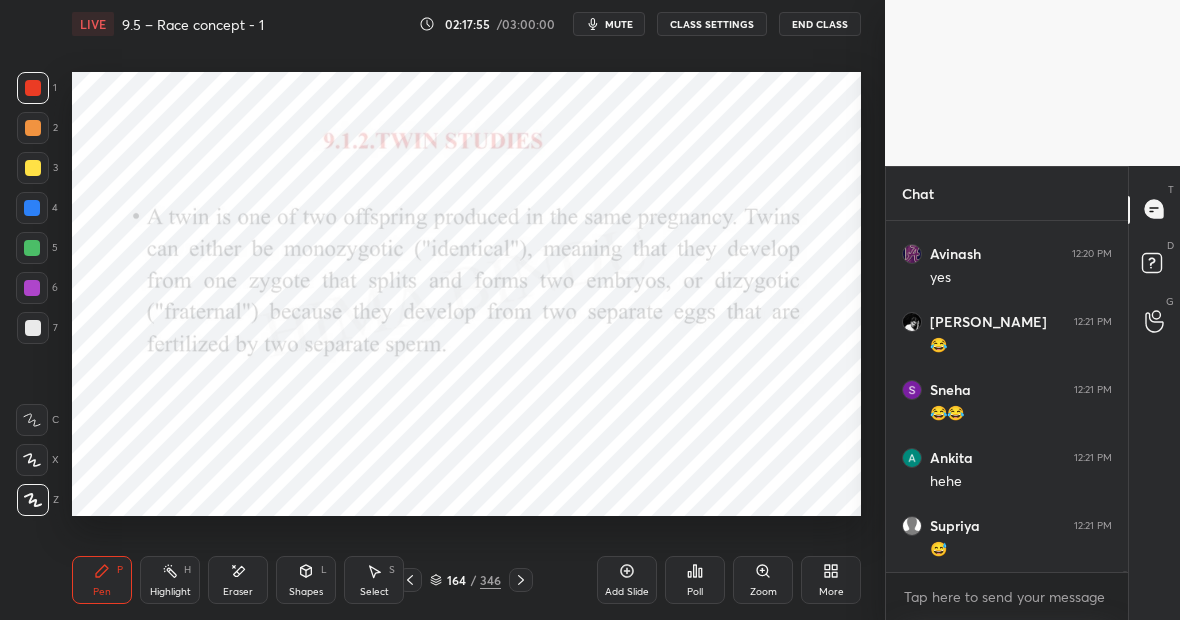 scroll, scrollTop: 96614, scrollLeft: 0, axis: vertical 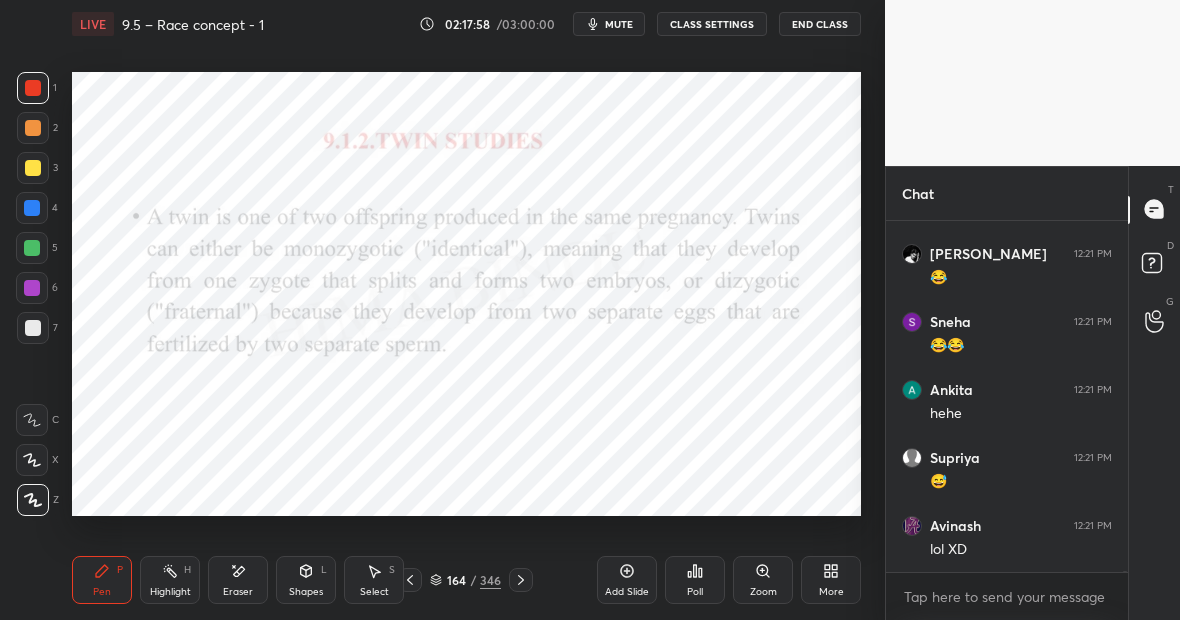 click 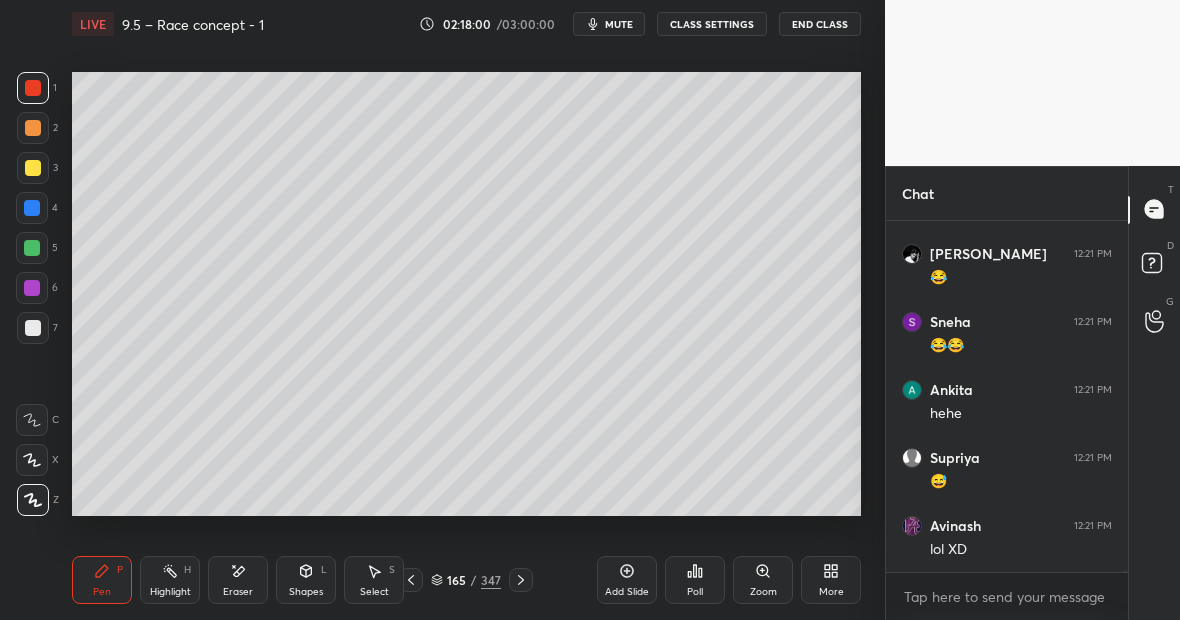 click at bounding box center [33, 168] 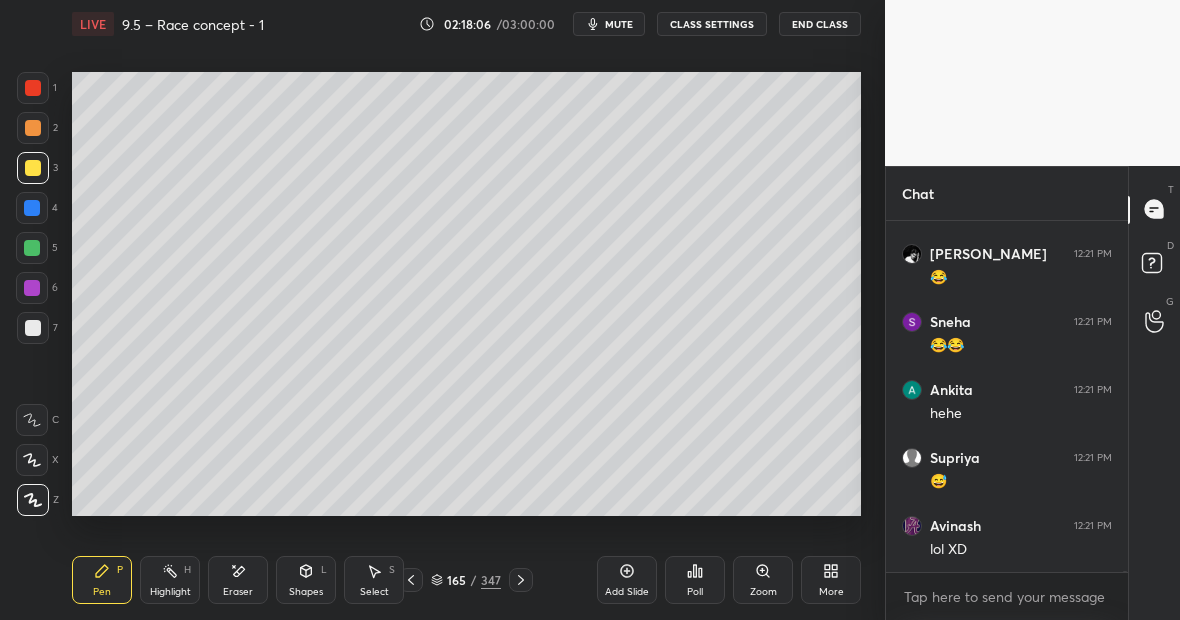 click at bounding box center [33, 88] 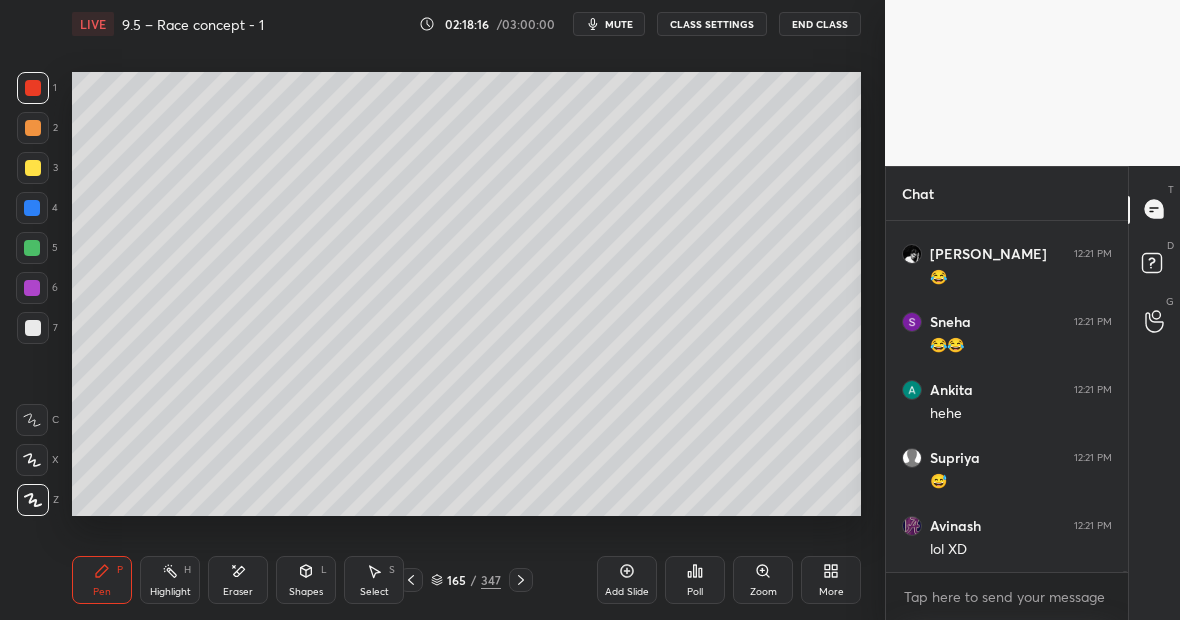 click at bounding box center [33, 168] 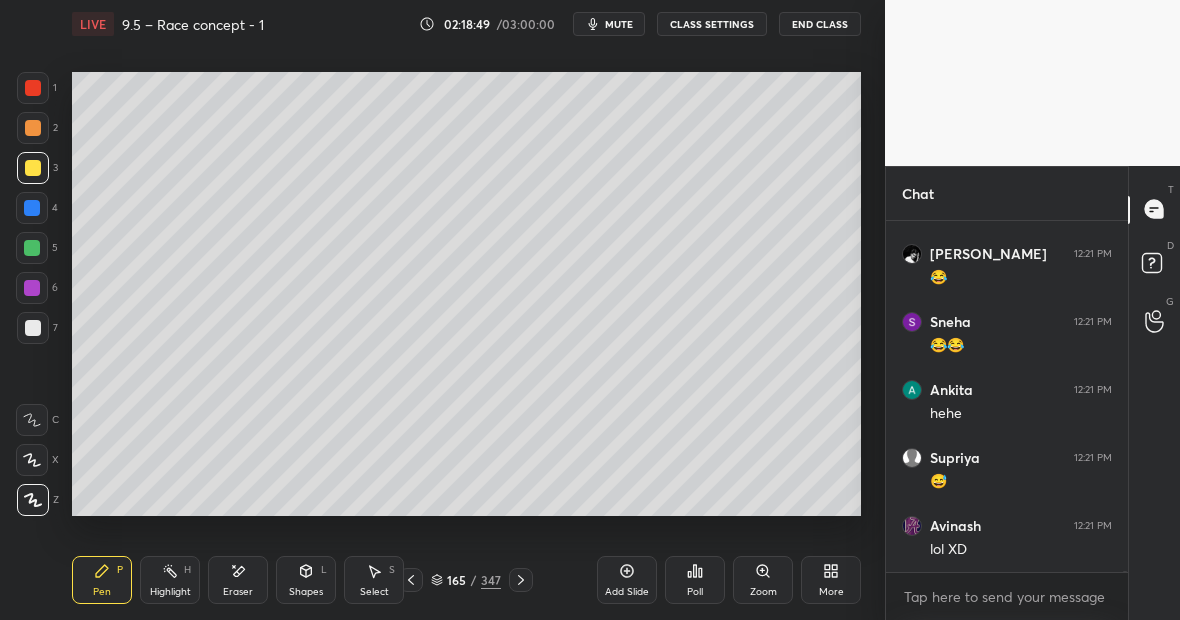 click at bounding box center [32, 248] 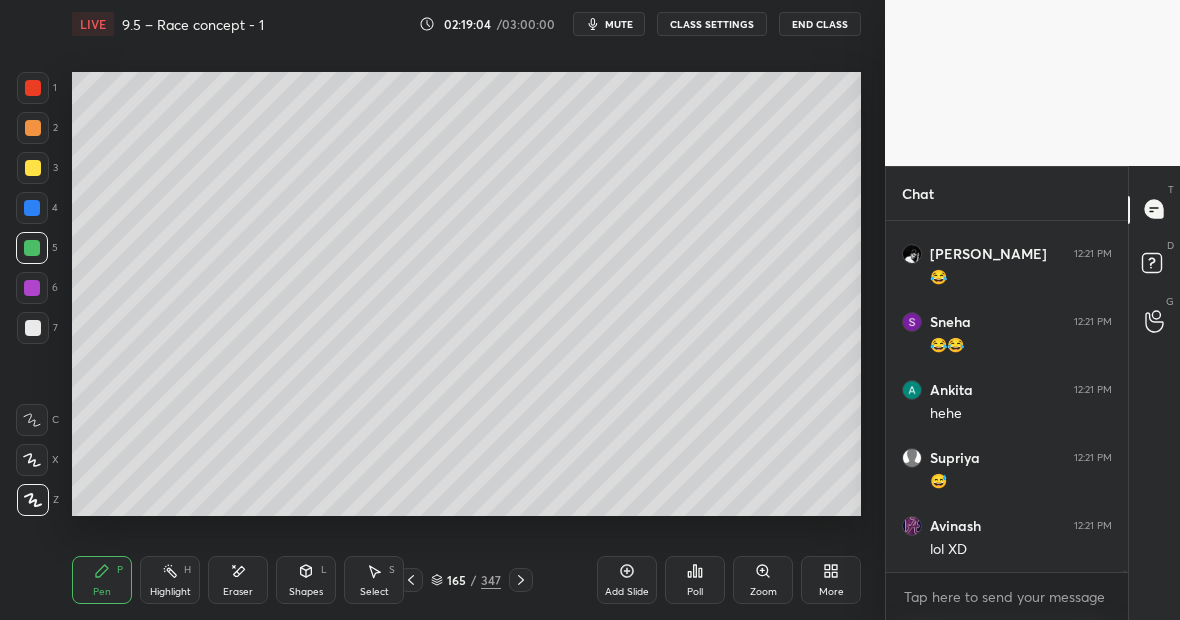scroll, scrollTop: 96682, scrollLeft: 0, axis: vertical 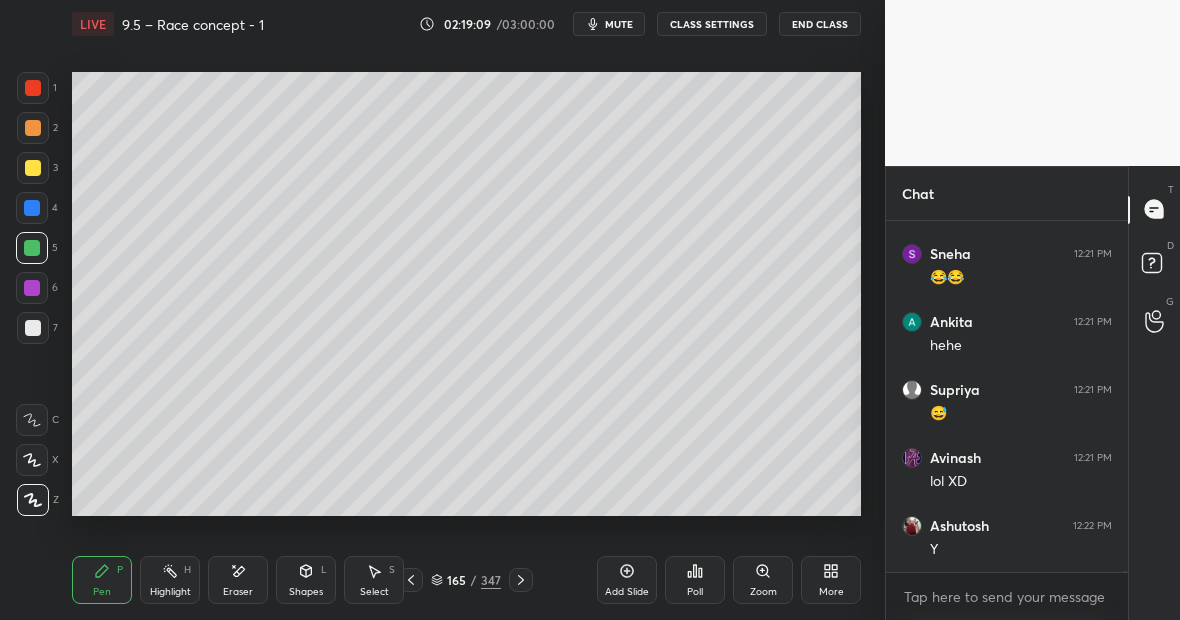 click on "Highlight H" at bounding box center [170, 580] 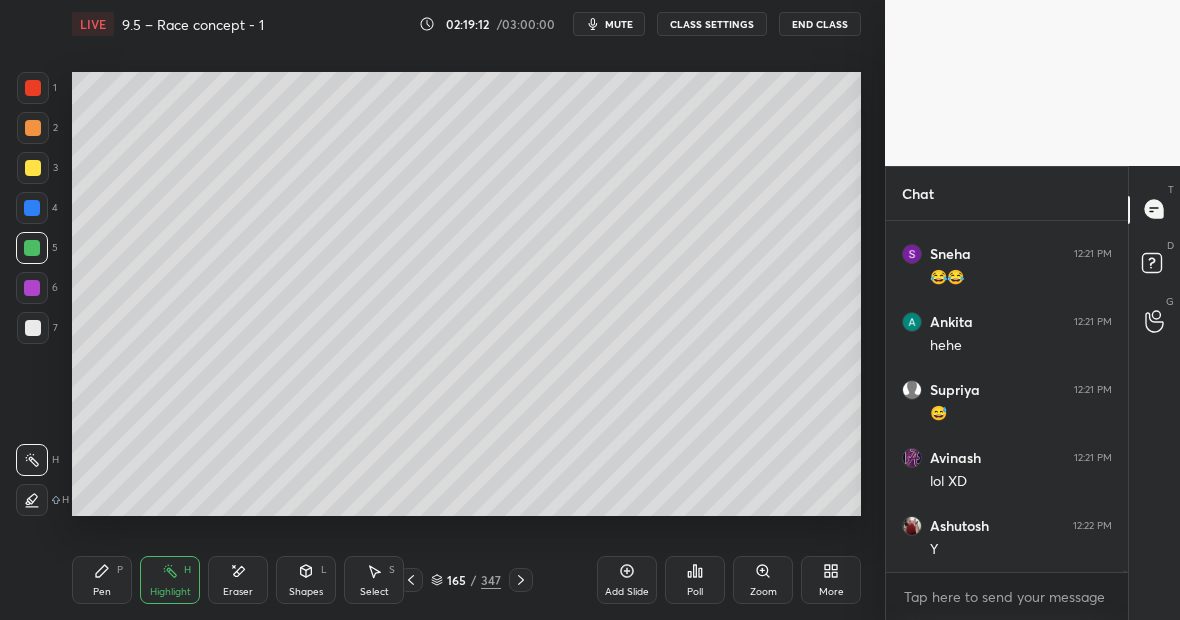 scroll, scrollTop: 96750, scrollLeft: 0, axis: vertical 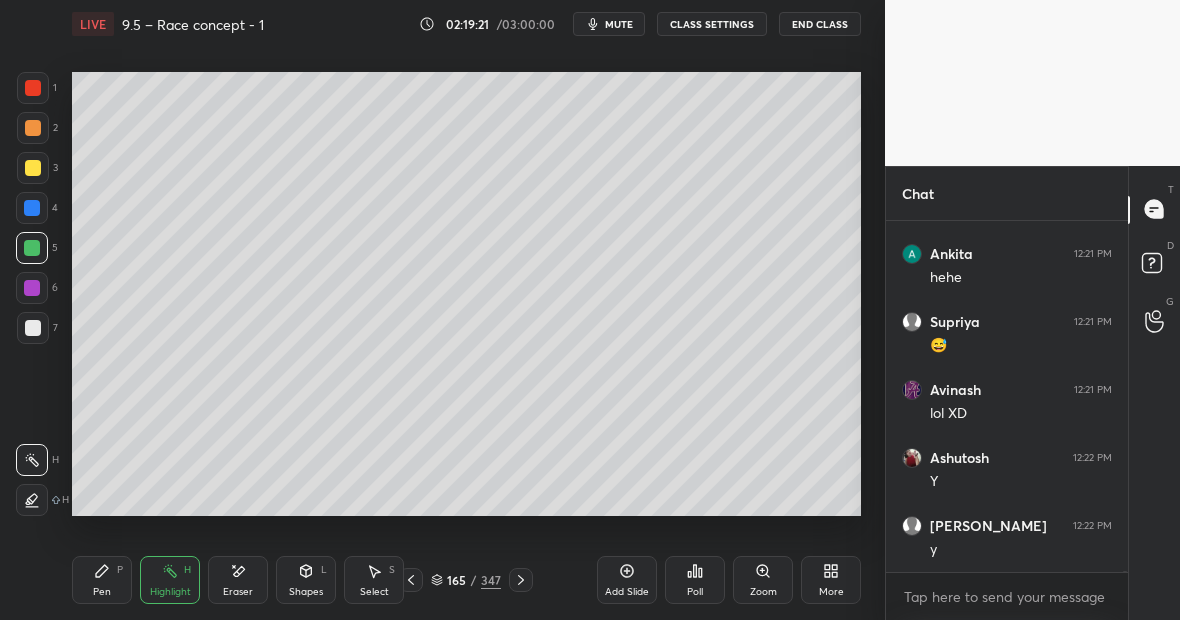 click on "Highlight H" at bounding box center (170, 580) 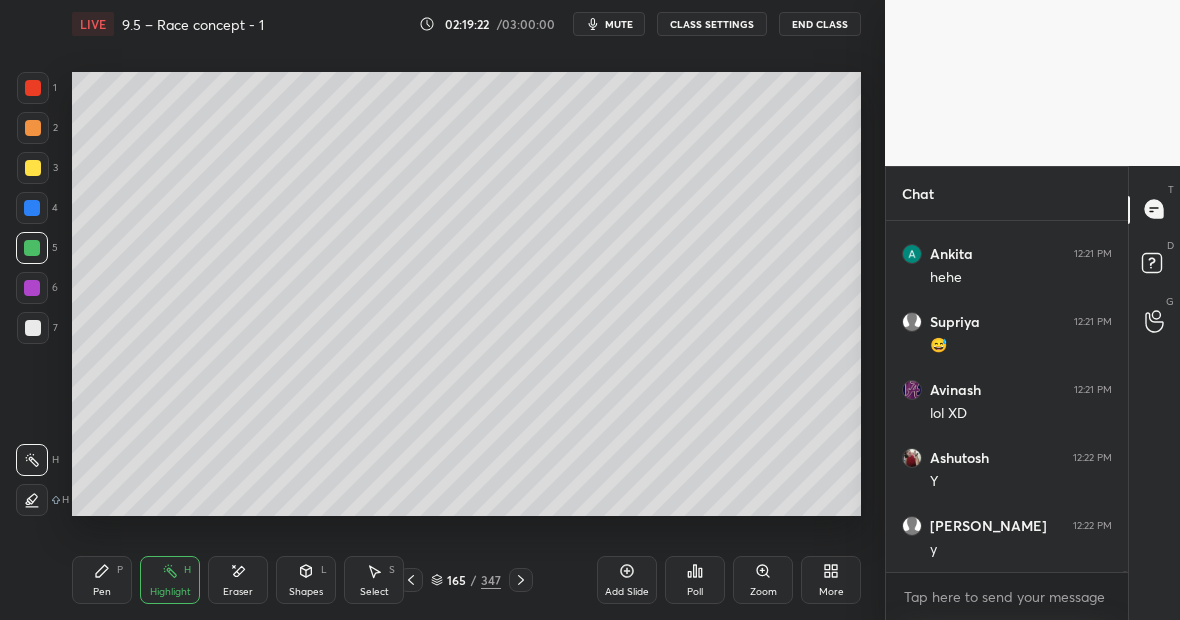 click on "Highlight H" at bounding box center (170, 580) 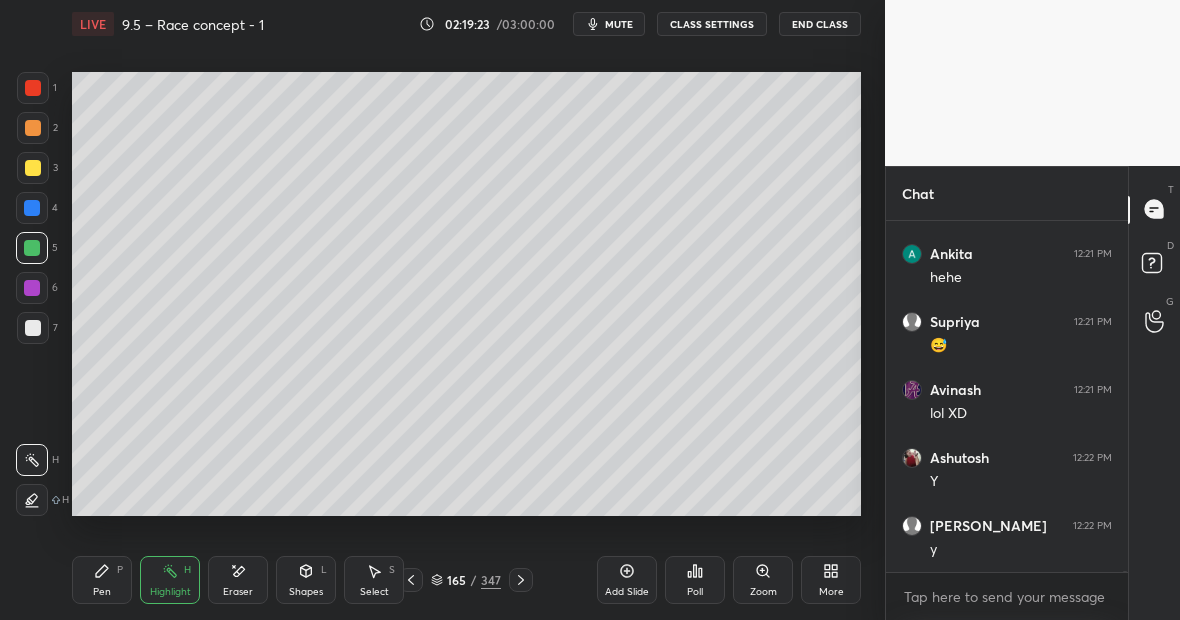 scroll, scrollTop: 96818, scrollLeft: 0, axis: vertical 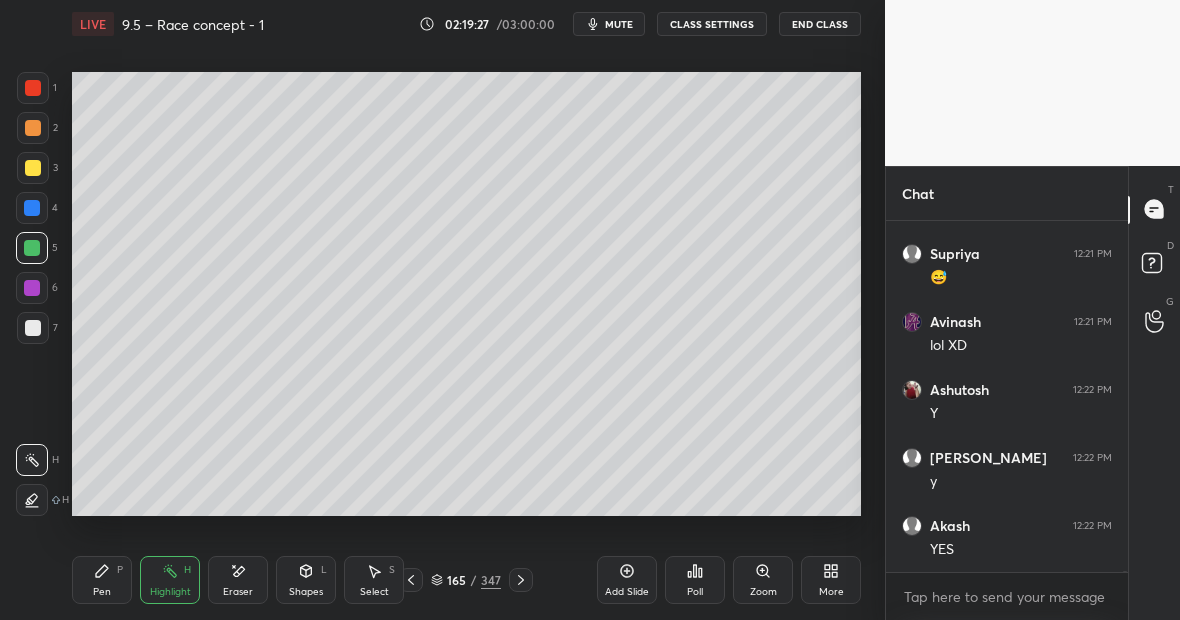 click on "Eraser" at bounding box center [238, 592] 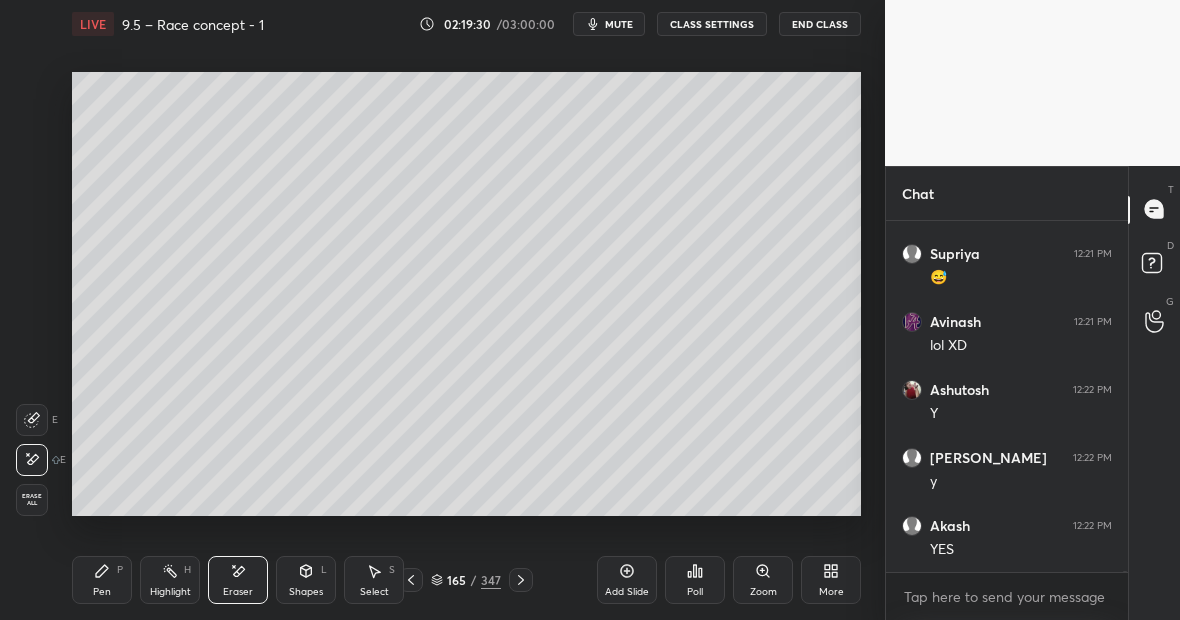 click 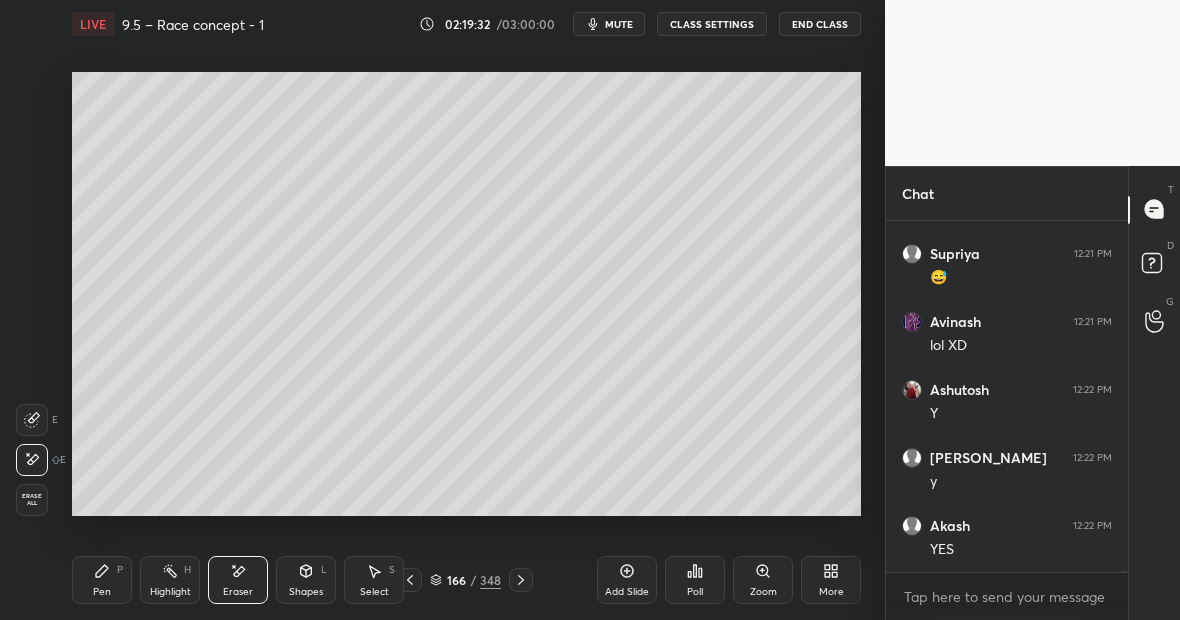click 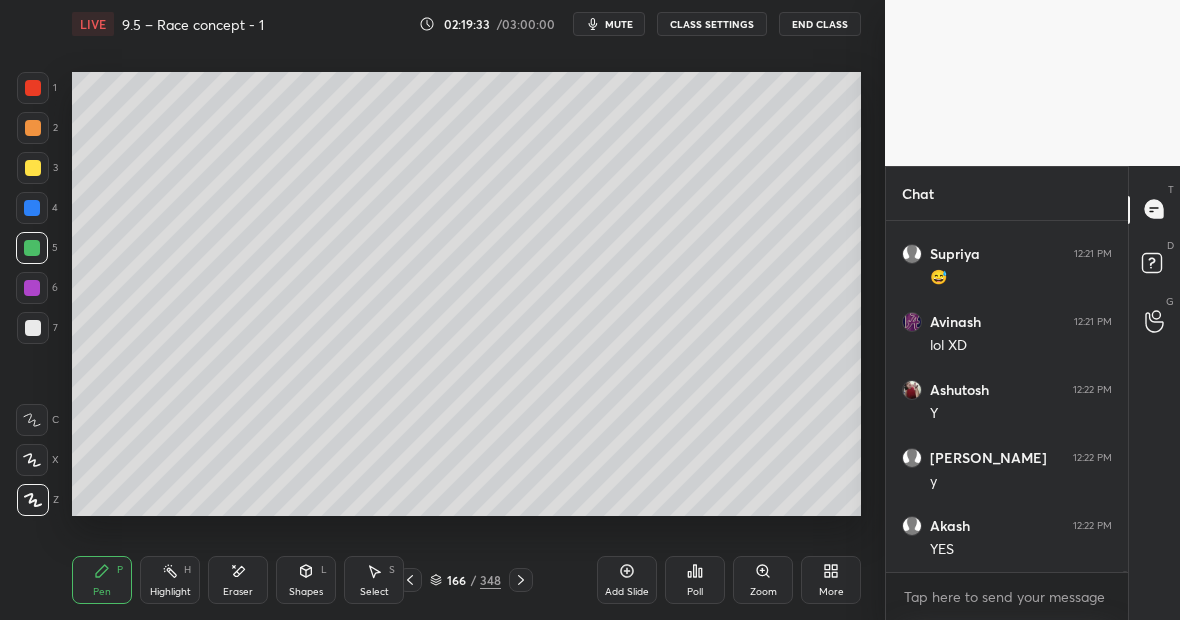click at bounding box center [33, 328] 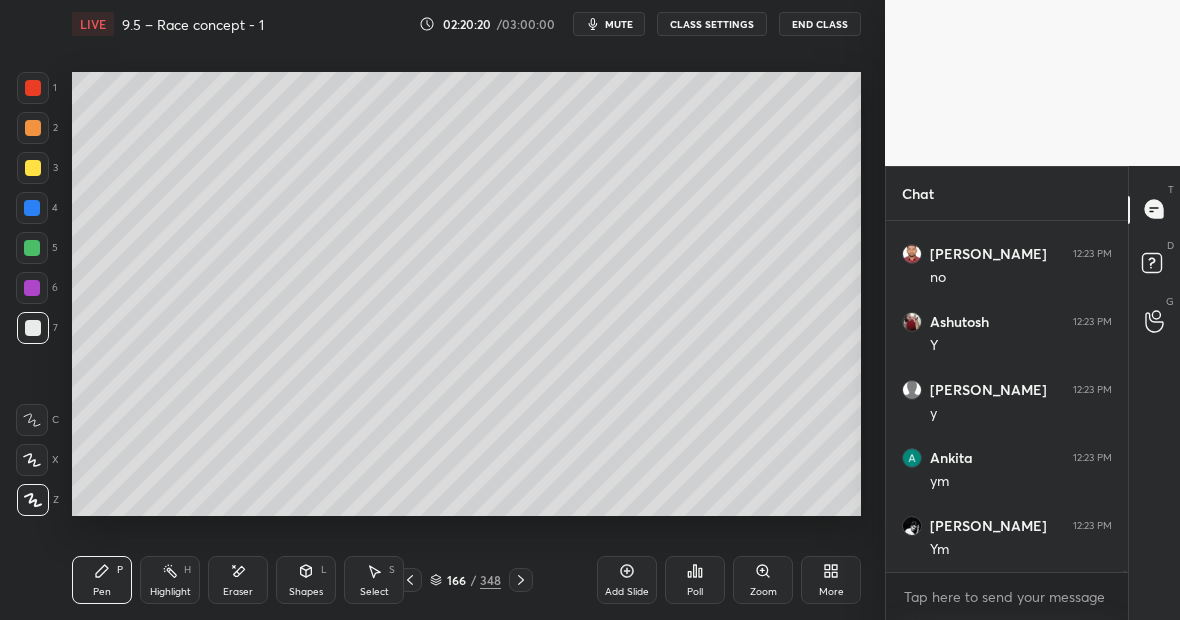 scroll, scrollTop: 98246, scrollLeft: 0, axis: vertical 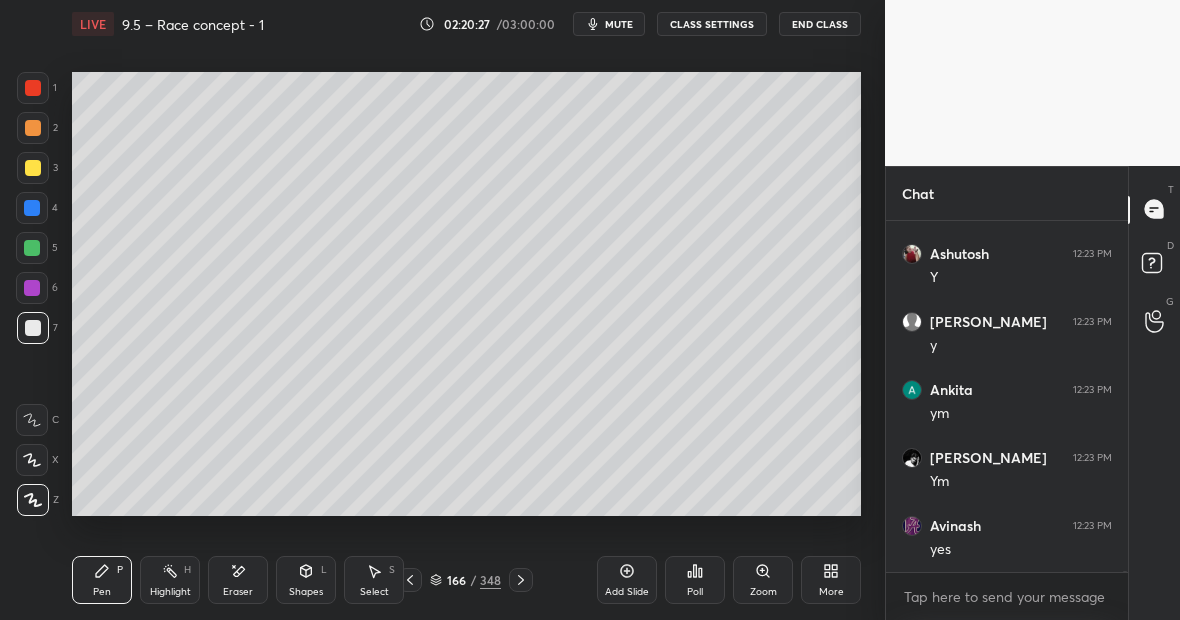 click at bounding box center (33, 88) 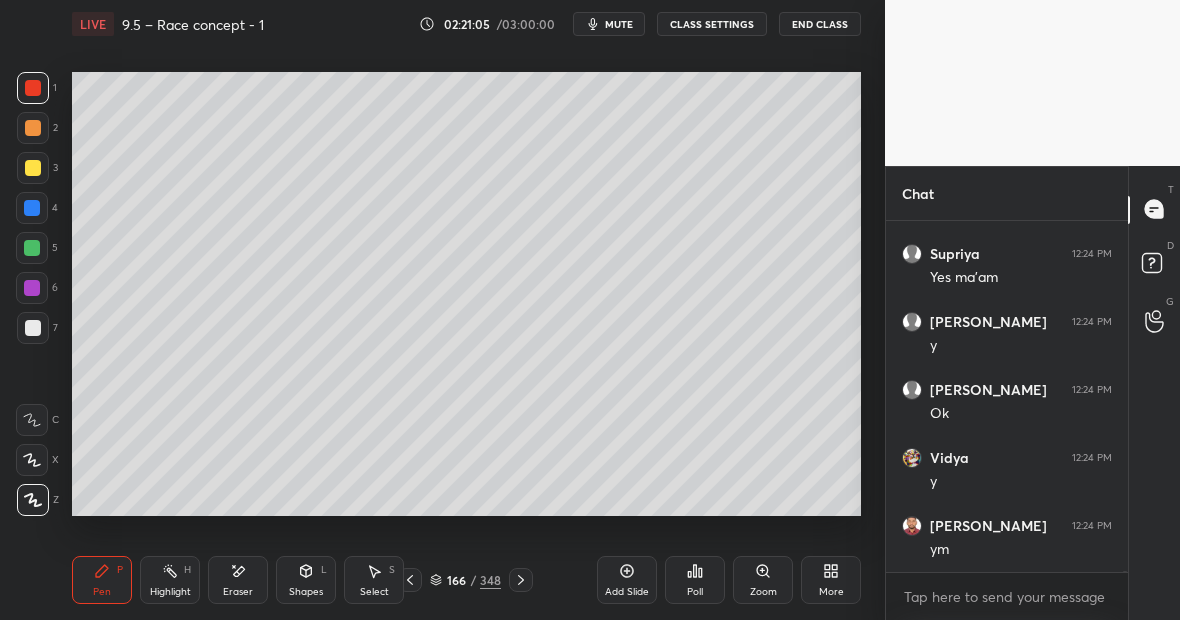 scroll, scrollTop: 99402, scrollLeft: 0, axis: vertical 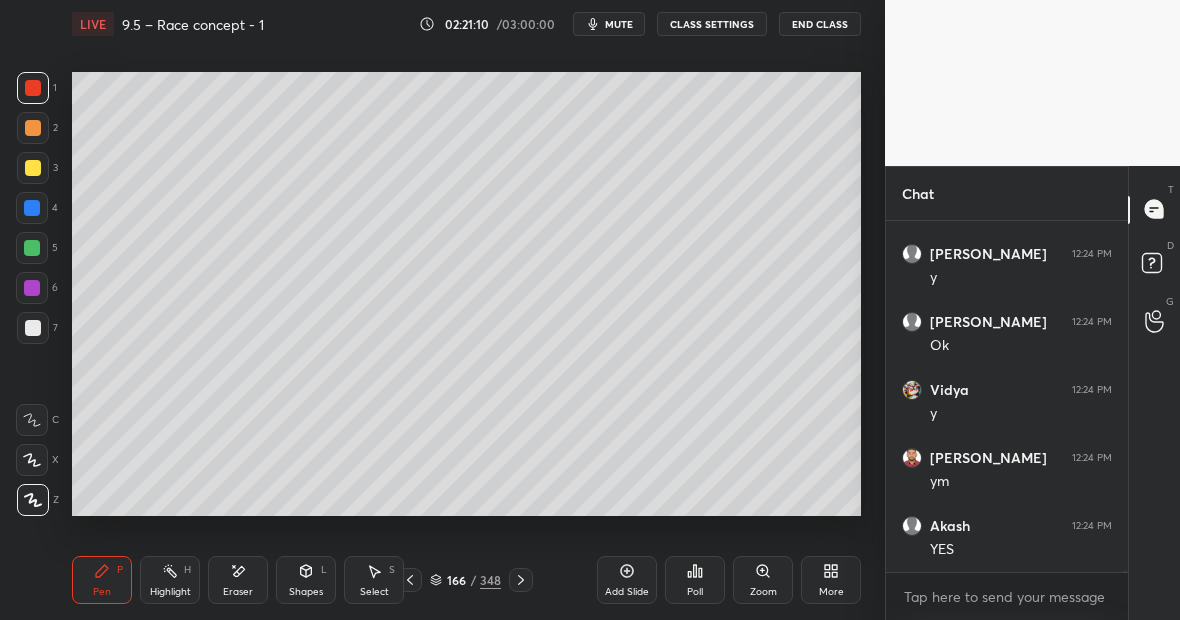click at bounding box center (32, 208) 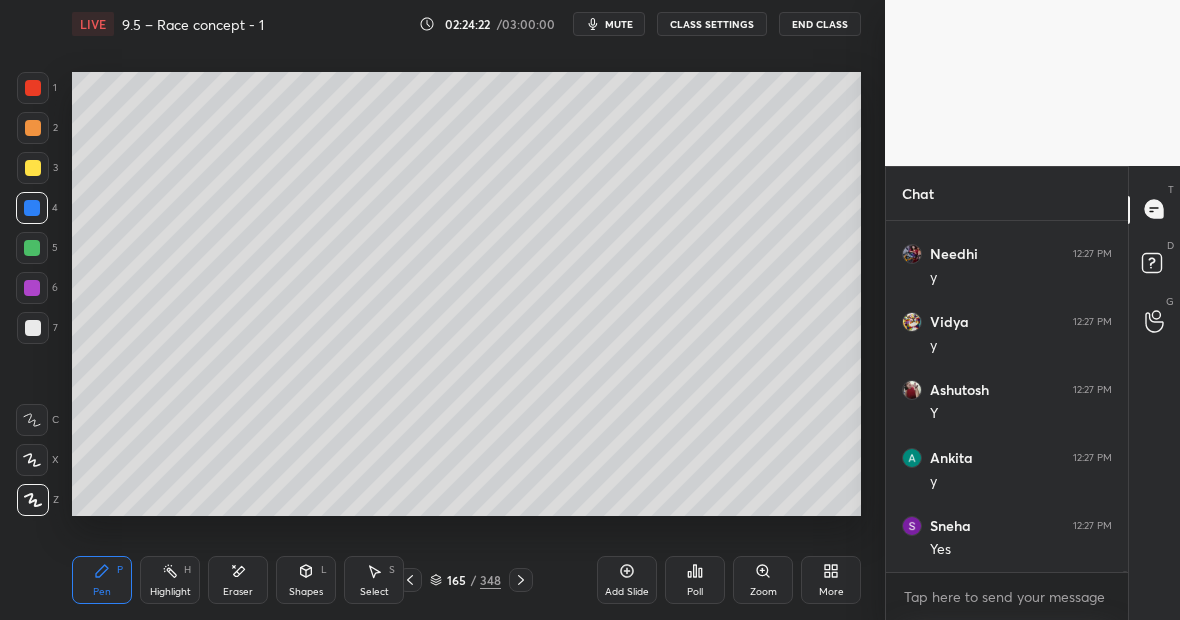 scroll, scrollTop: 101208, scrollLeft: 0, axis: vertical 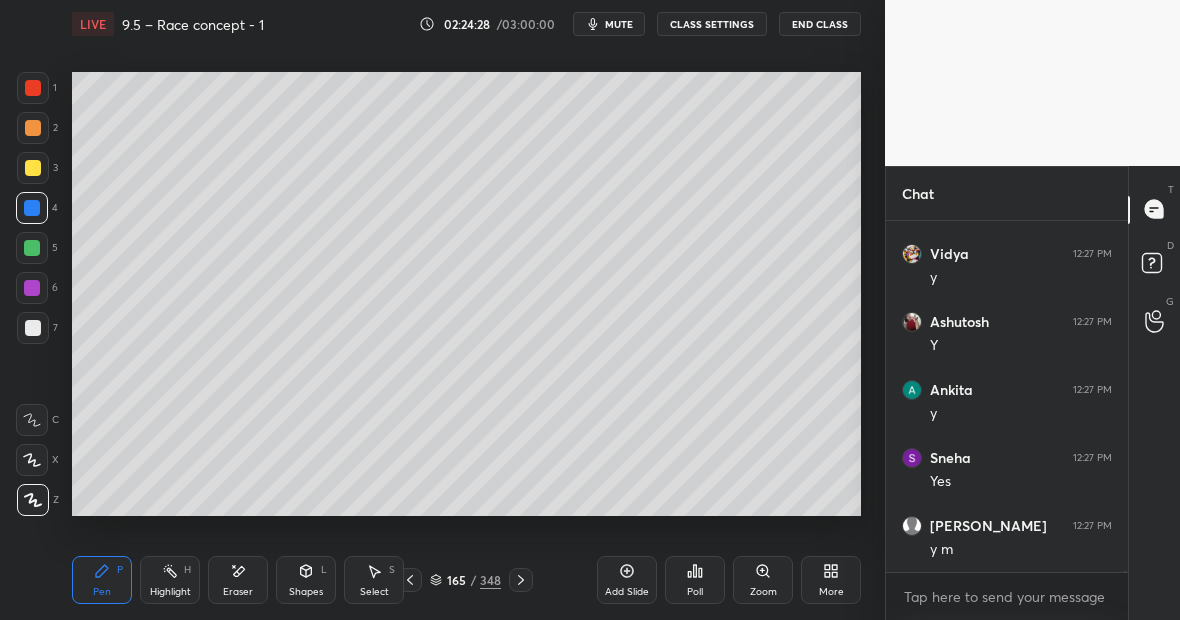click on "Highlight H" at bounding box center (170, 580) 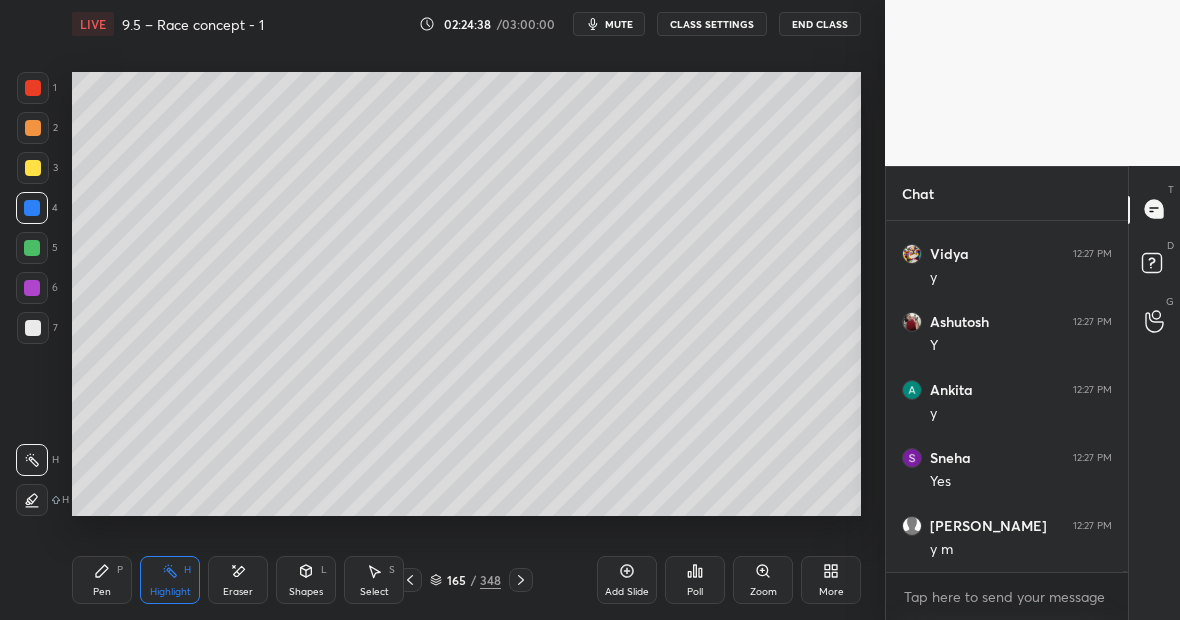 click on "Pen P" at bounding box center (102, 580) 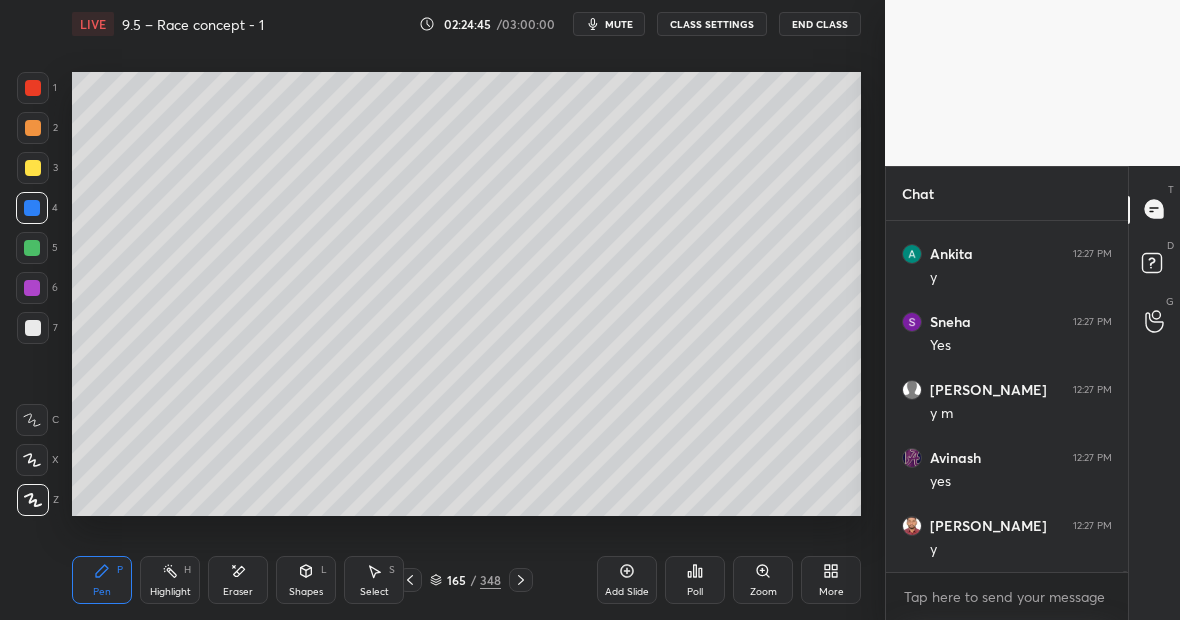 scroll, scrollTop: 101412, scrollLeft: 0, axis: vertical 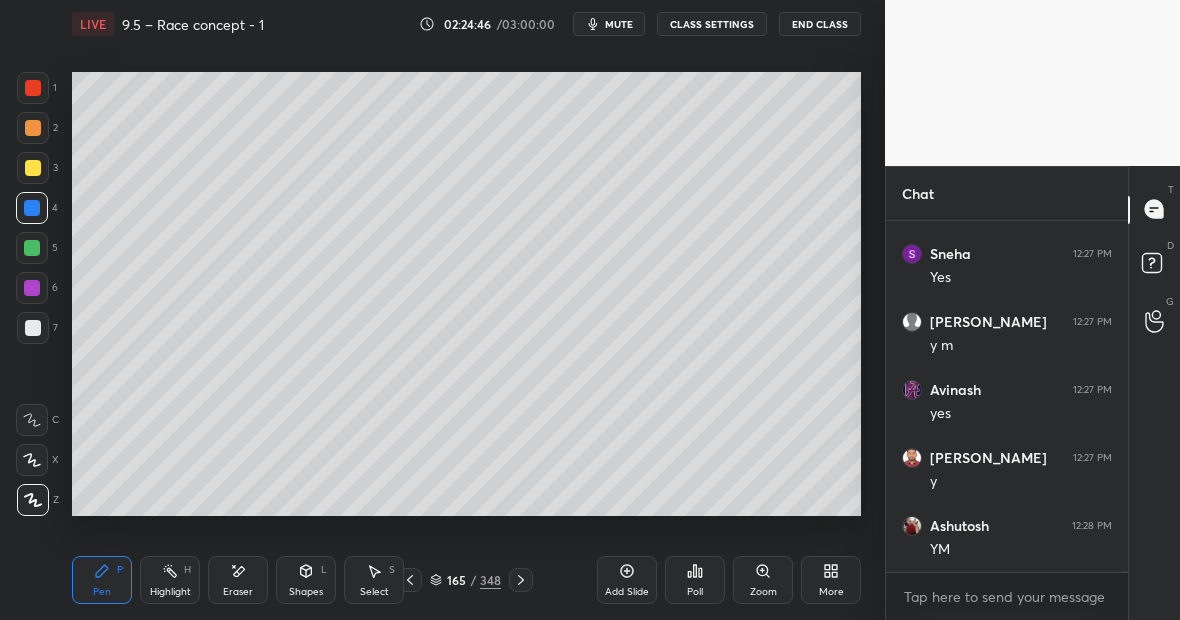 click 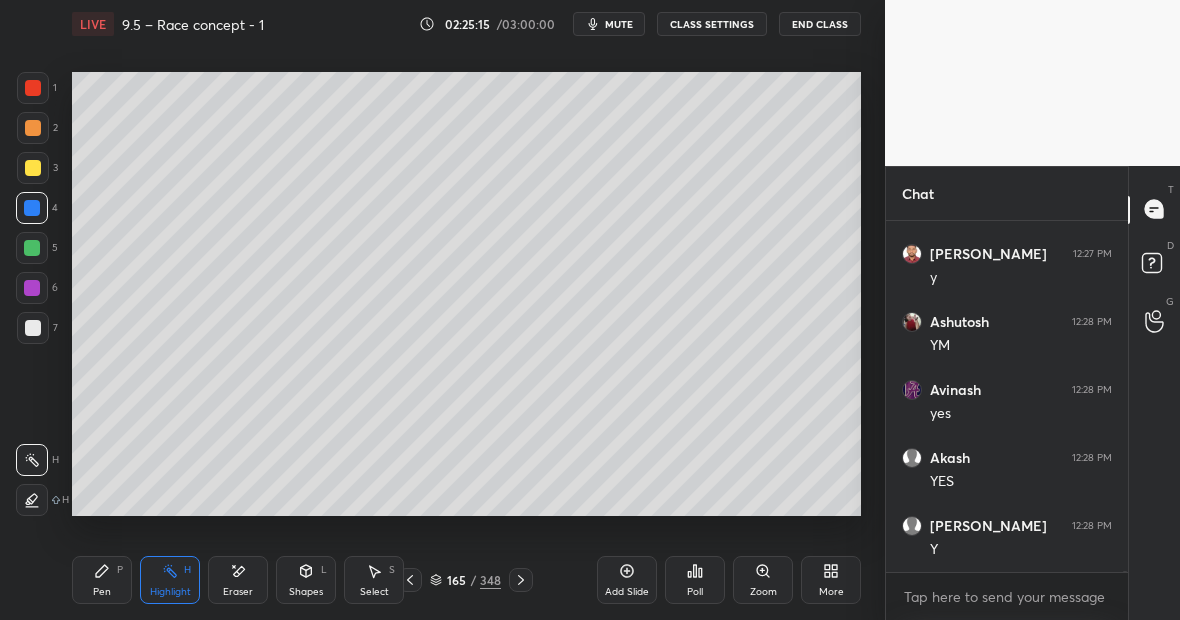 scroll, scrollTop: 101684, scrollLeft: 0, axis: vertical 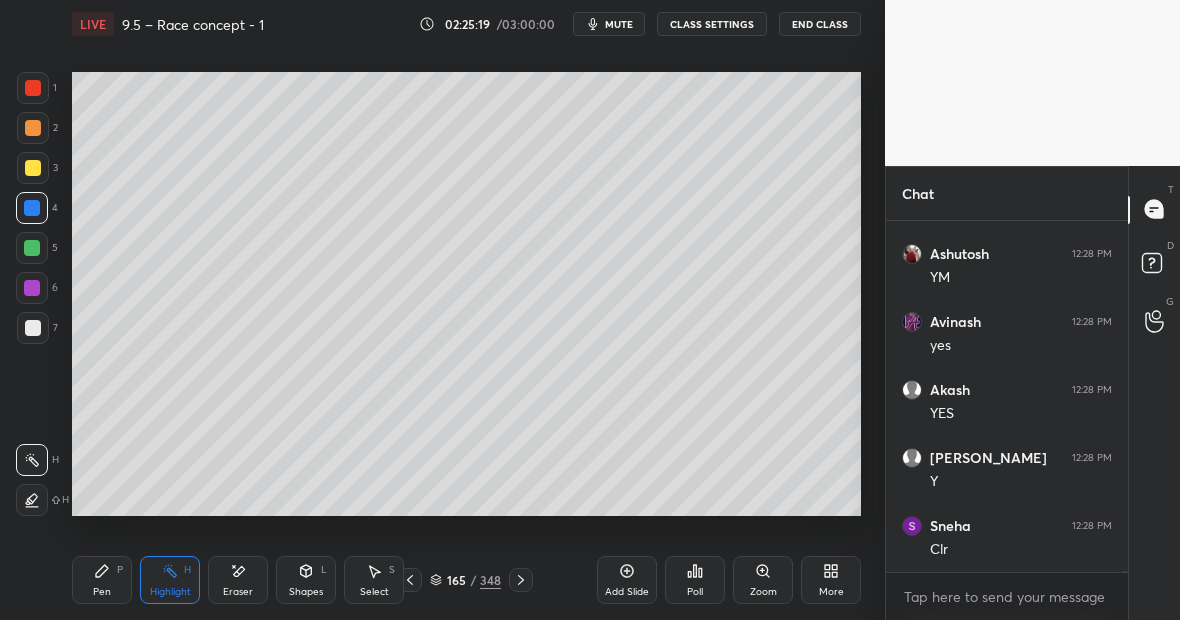 click on "Highlight" at bounding box center (170, 592) 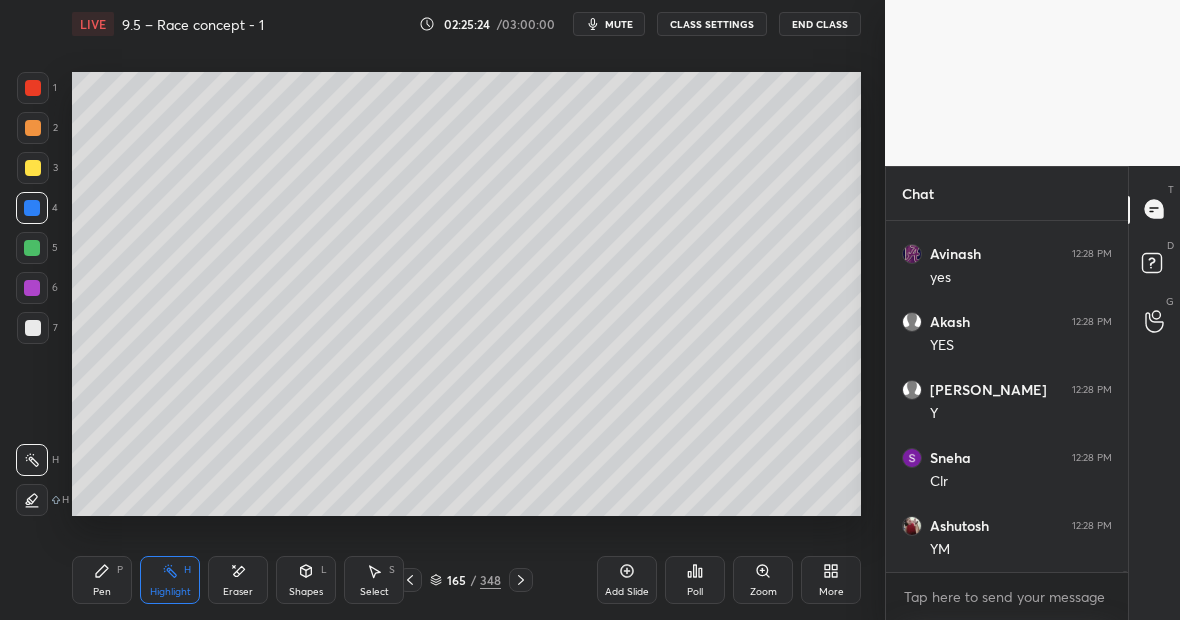 scroll, scrollTop: 101820, scrollLeft: 0, axis: vertical 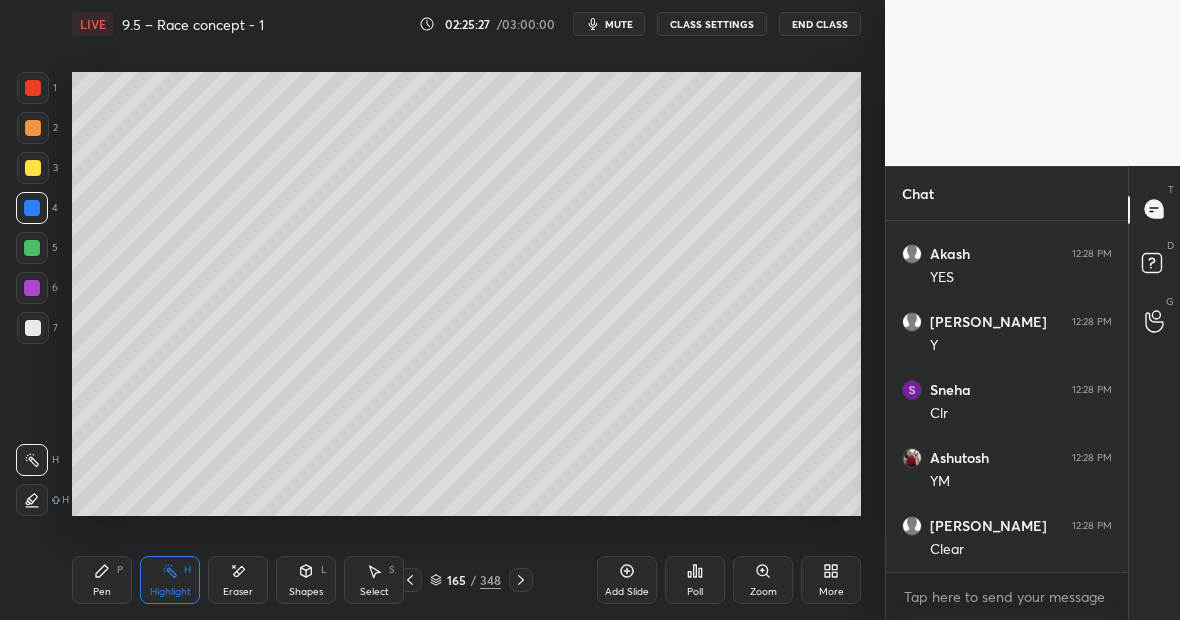 click 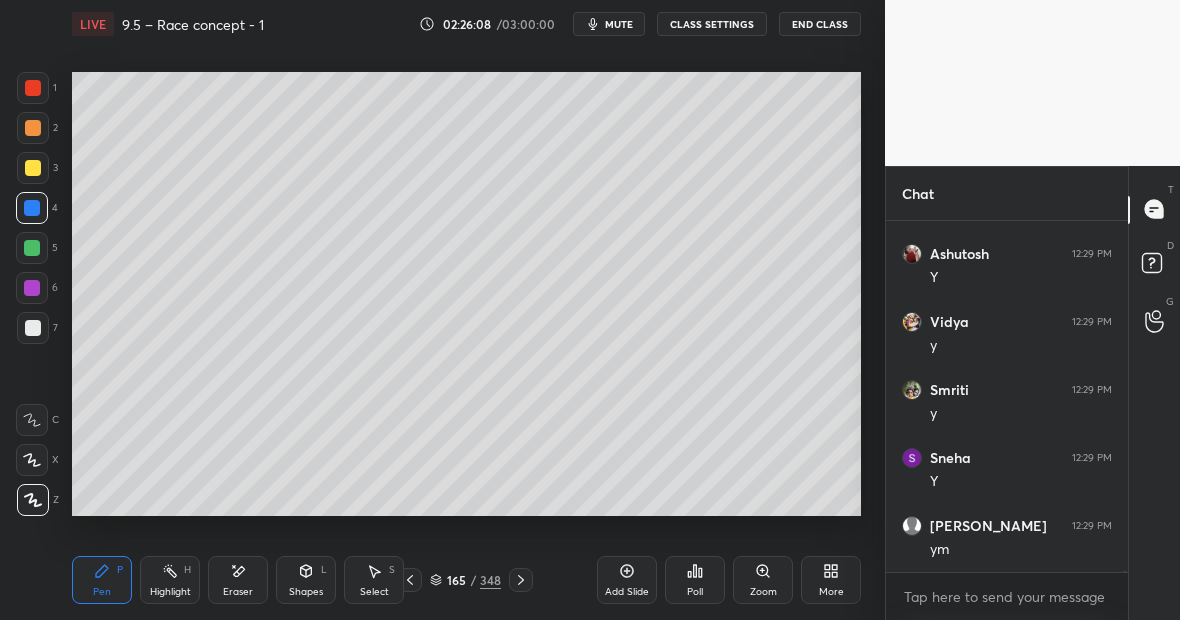scroll, scrollTop: 102296, scrollLeft: 0, axis: vertical 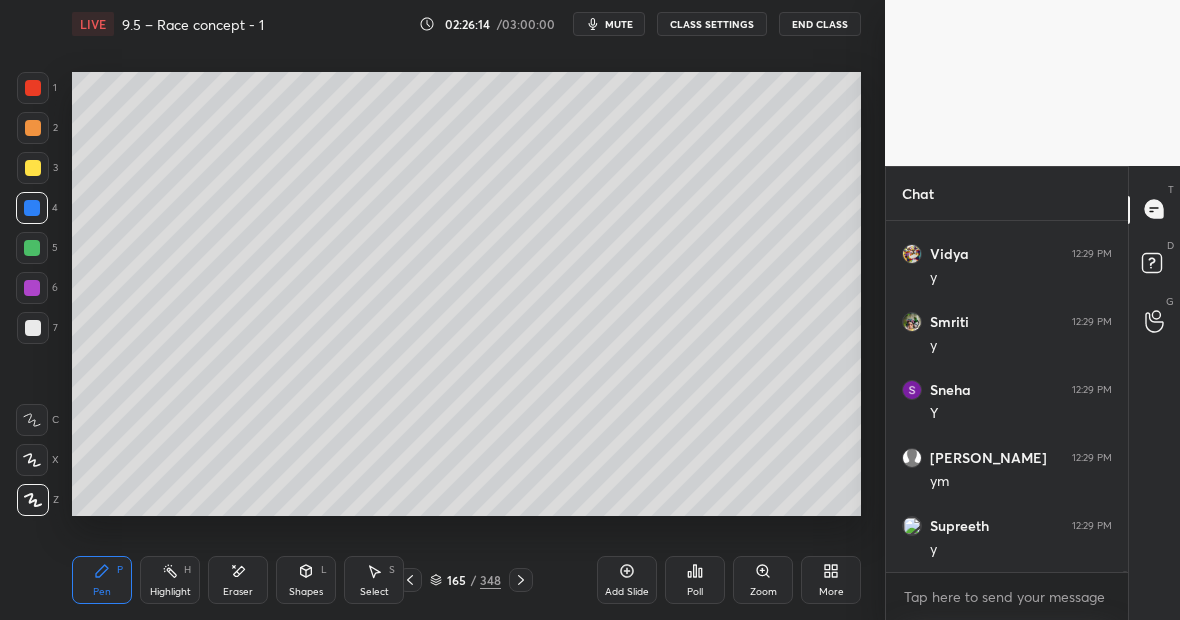 click 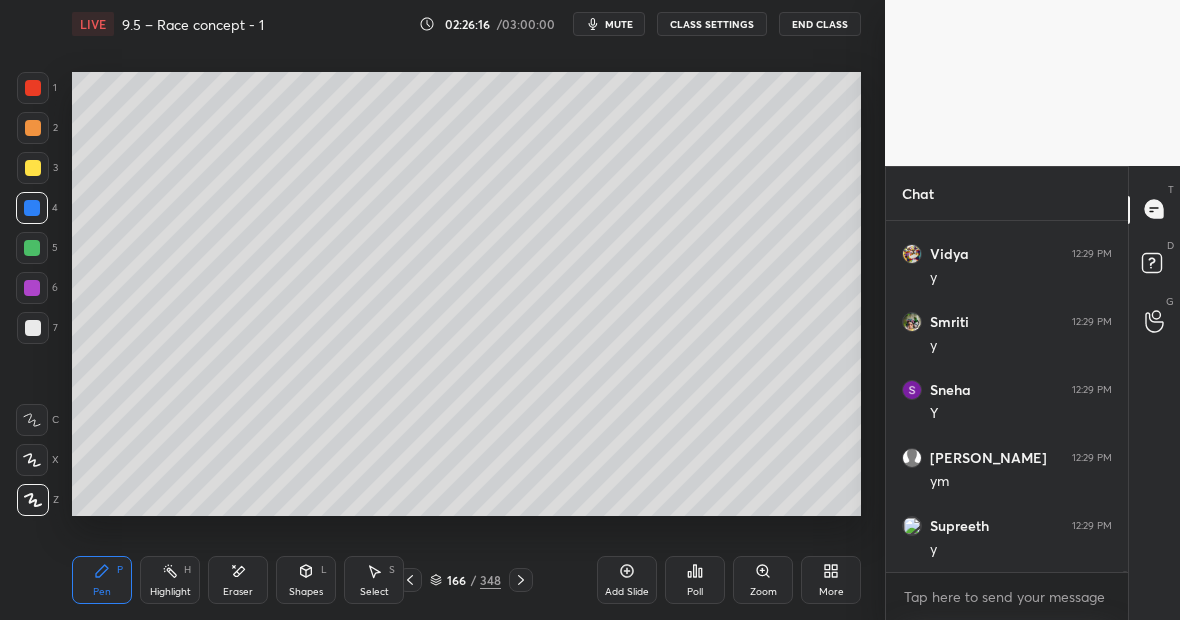 click at bounding box center (33, 168) 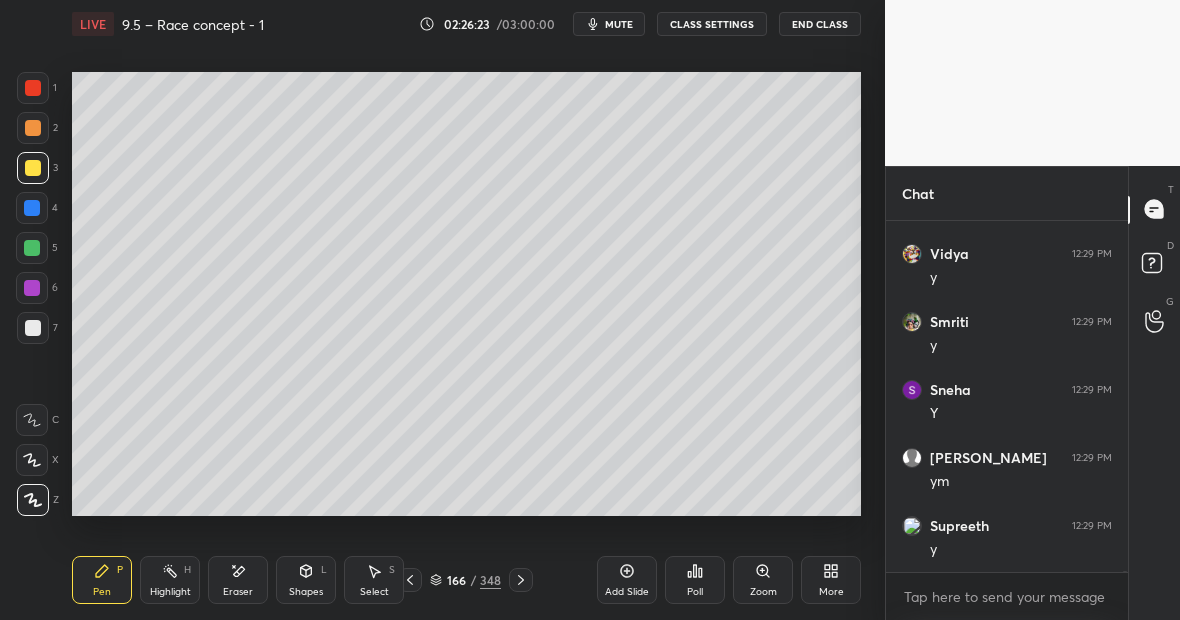 click on "Highlight H" at bounding box center [170, 580] 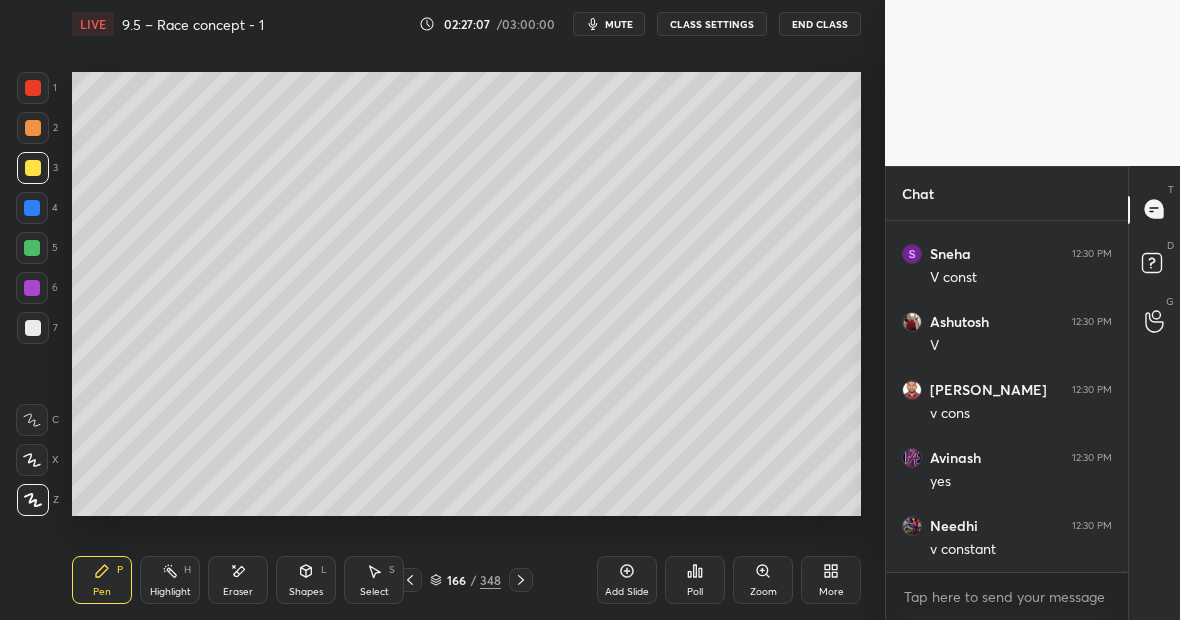 scroll, scrollTop: 103860, scrollLeft: 0, axis: vertical 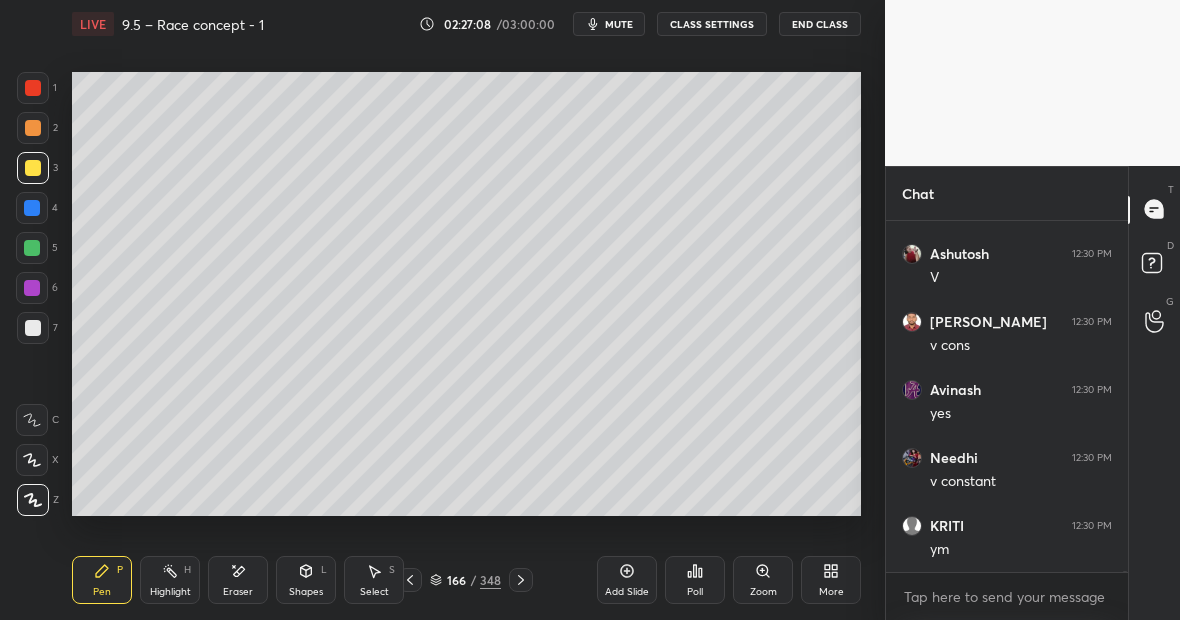 click at bounding box center [33, 88] 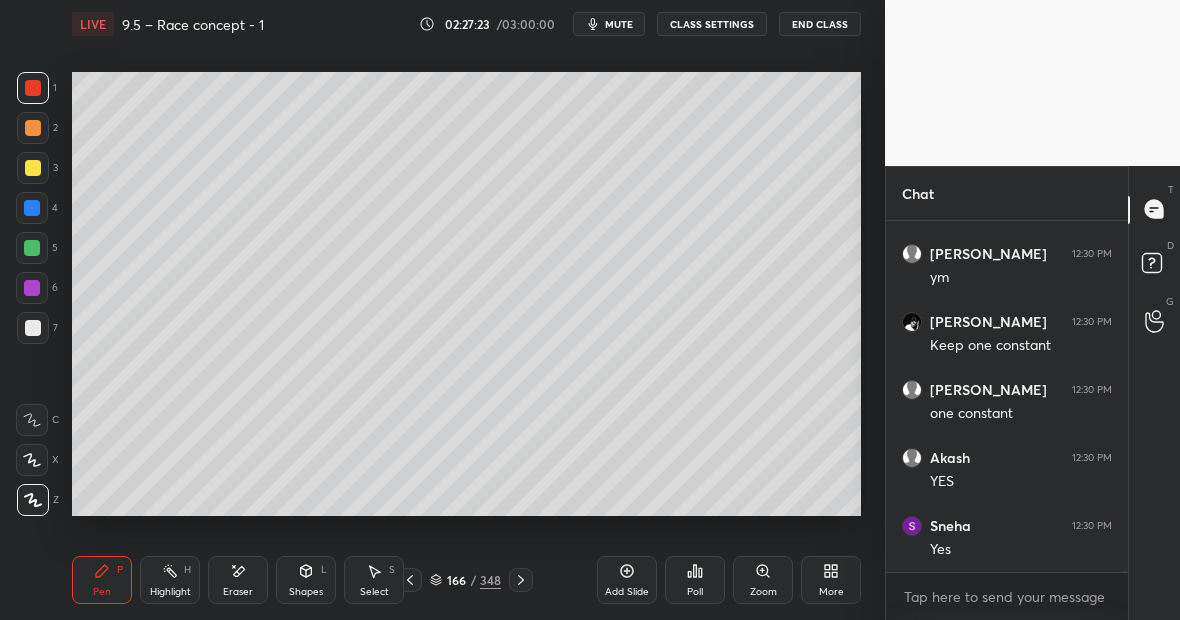 scroll, scrollTop: 104268, scrollLeft: 0, axis: vertical 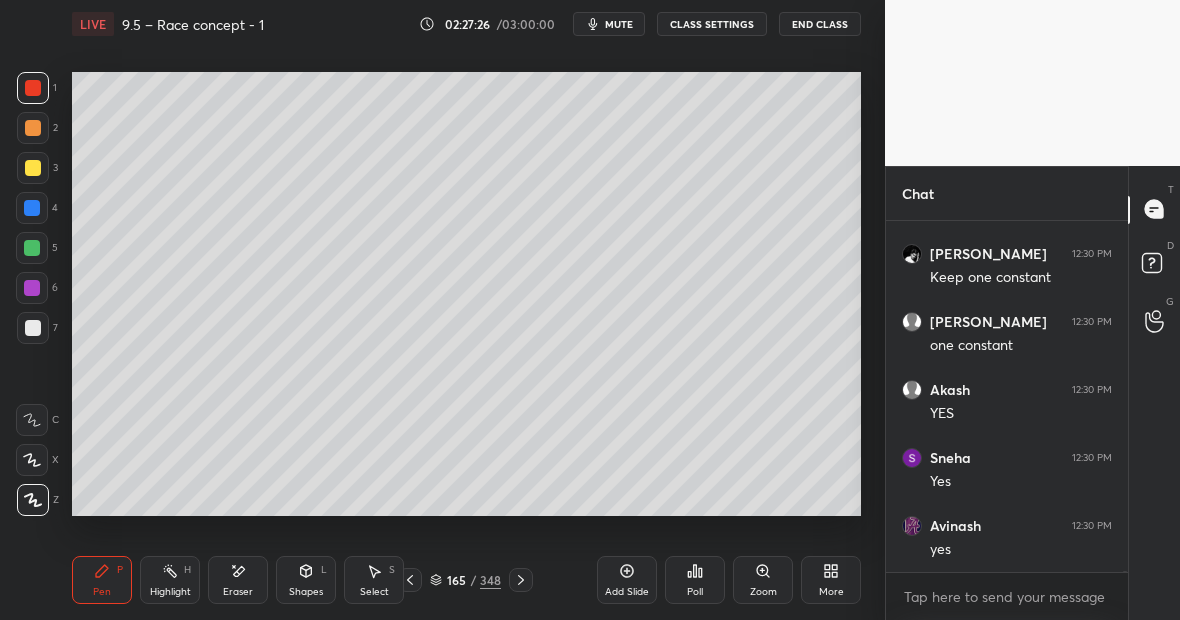 click on "Highlight H" at bounding box center [170, 580] 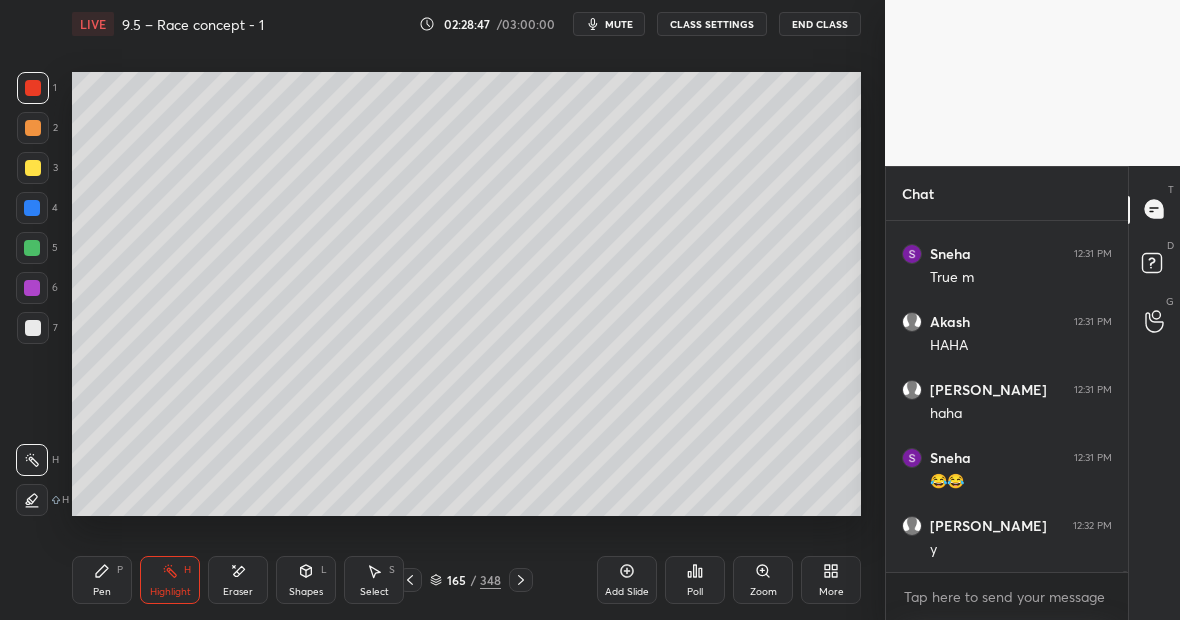 scroll, scrollTop: 105968, scrollLeft: 0, axis: vertical 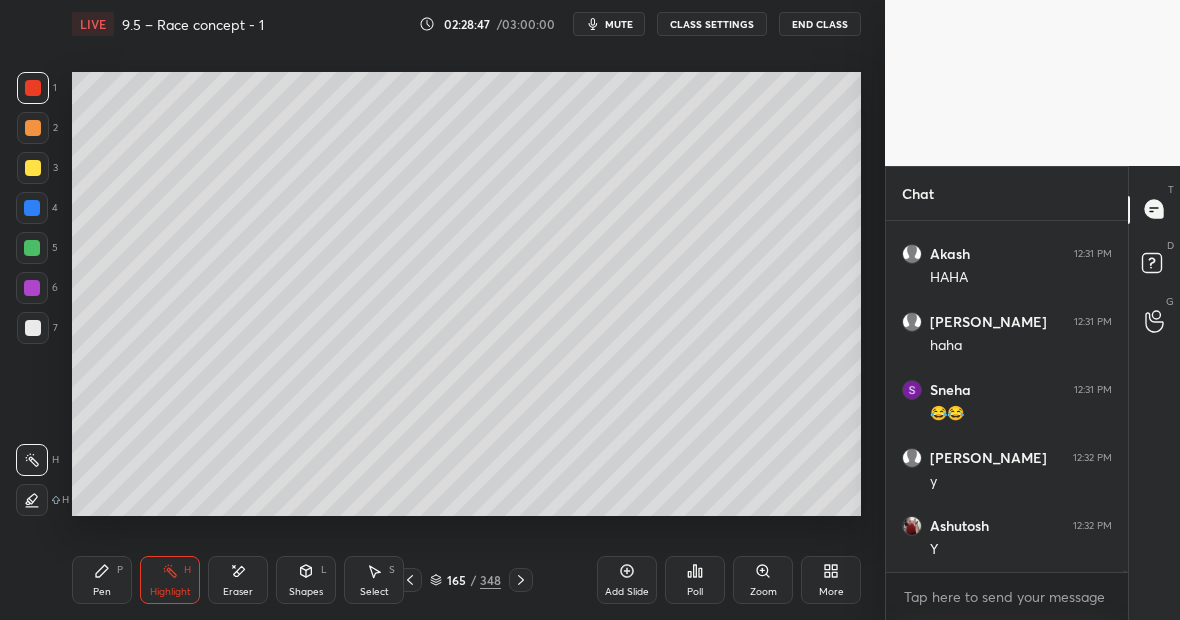 click on "Highlight H" at bounding box center (170, 580) 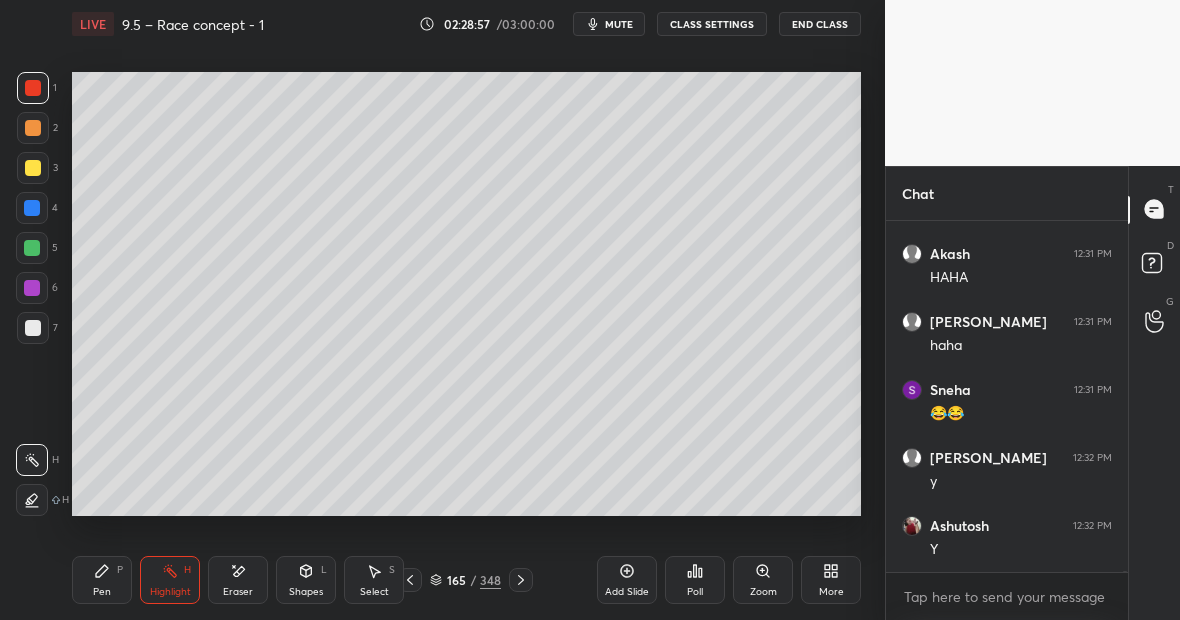 click 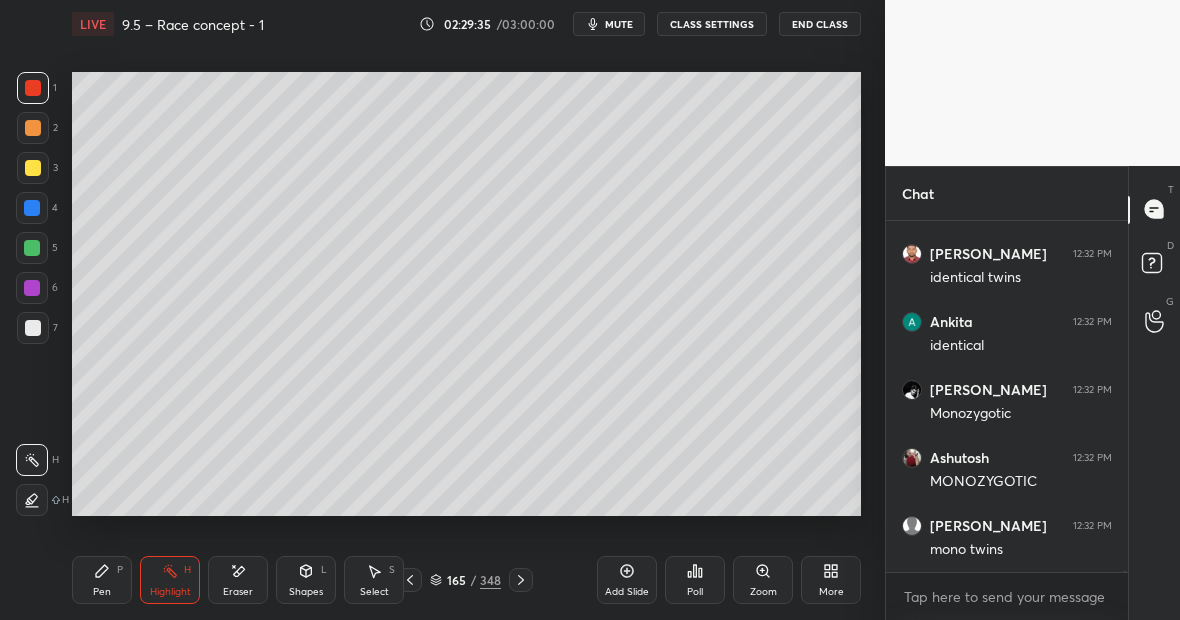 scroll, scrollTop: 107056, scrollLeft: 0, axis: vertical 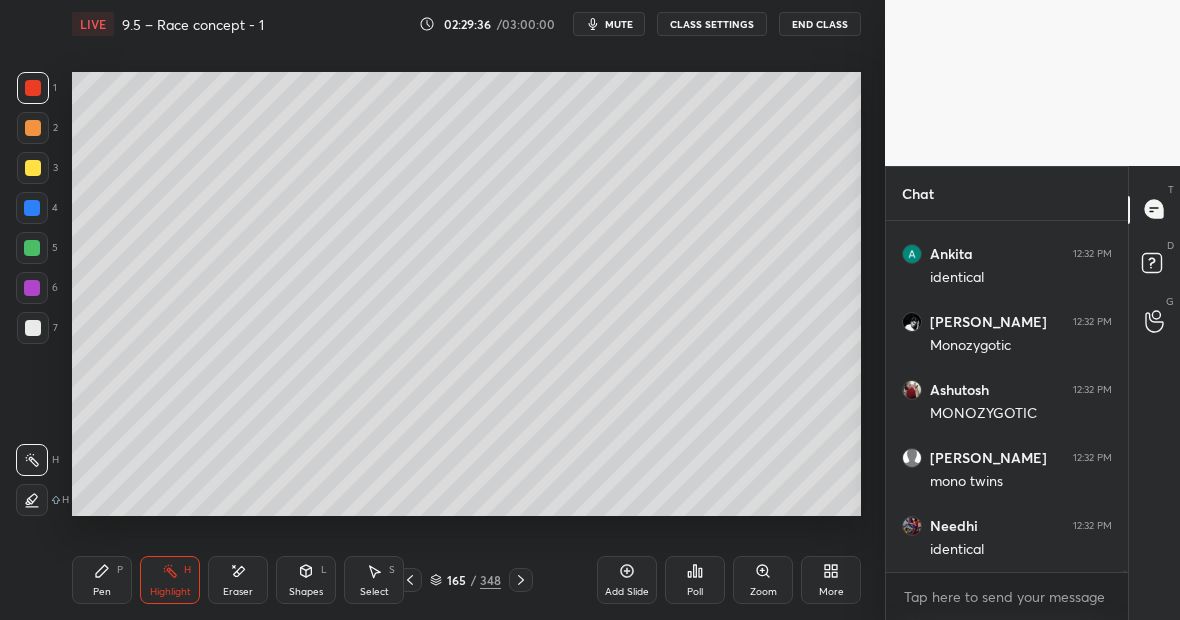 click 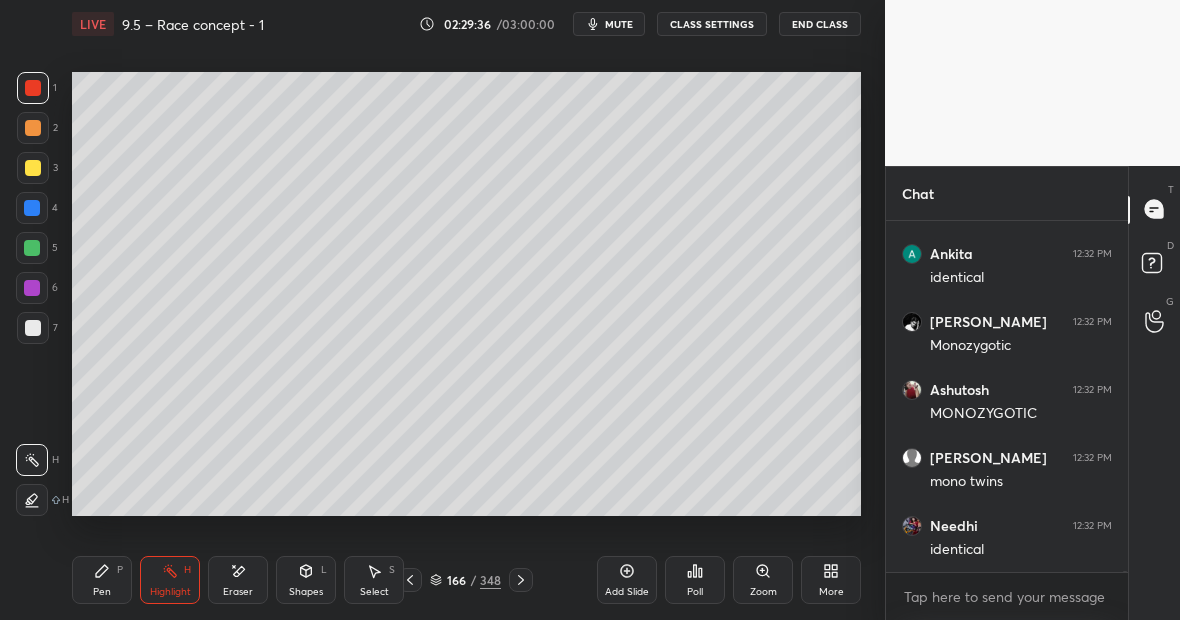 scroll, scrollTop: 107124, scrollLeft: 0, axis: vertical 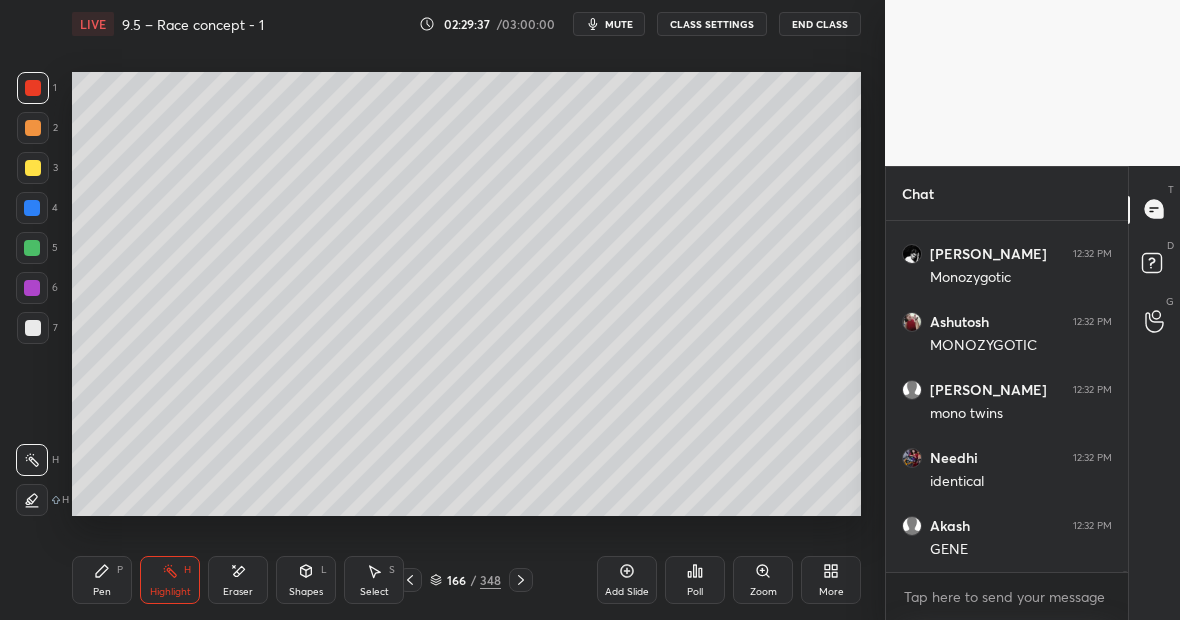 click at bounding box center (33, 168) 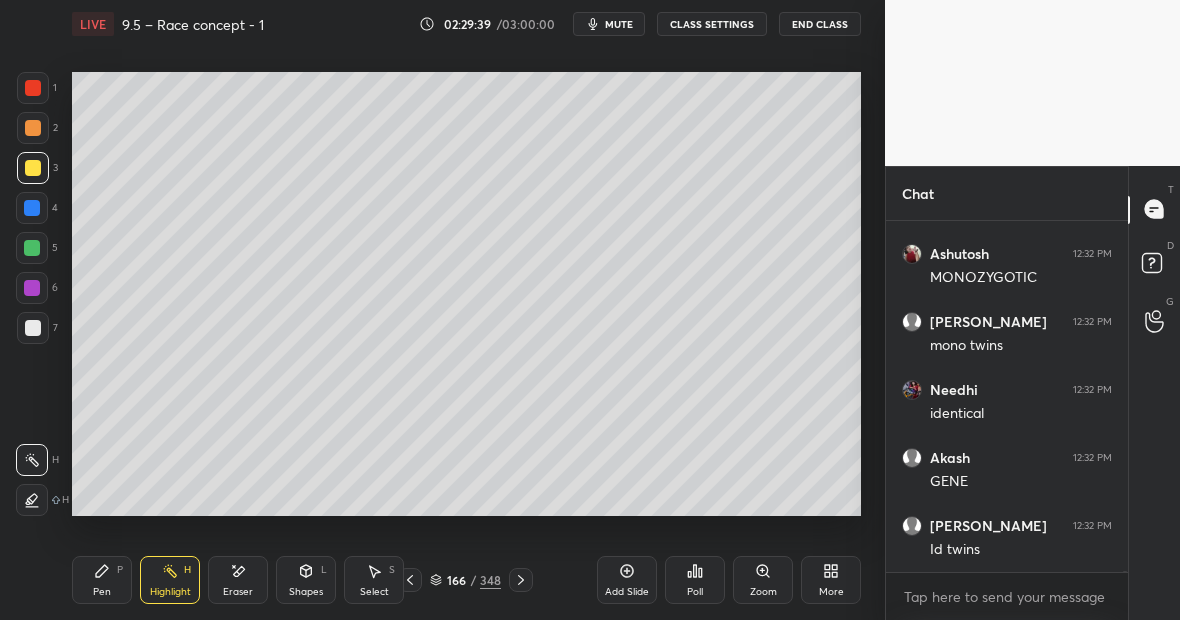click on "Pen P" at bounding box center [102, 580] 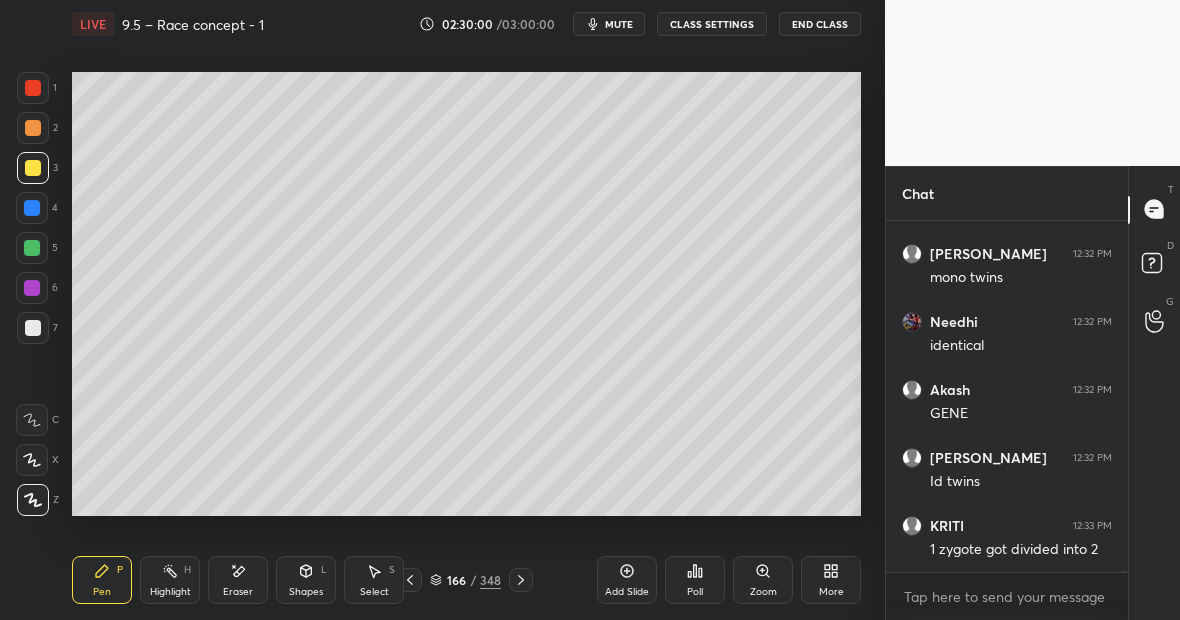 scroll, scrollTop: 107328, scrollLeft: 0, axis: vertical 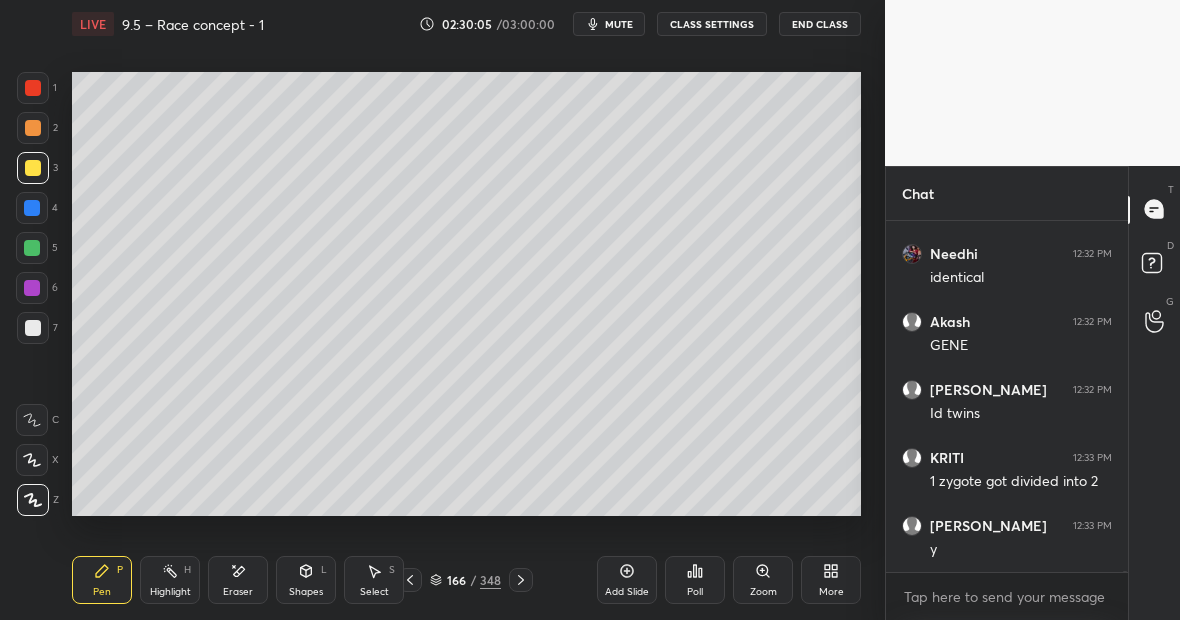 click at bounding box center [32, 248] 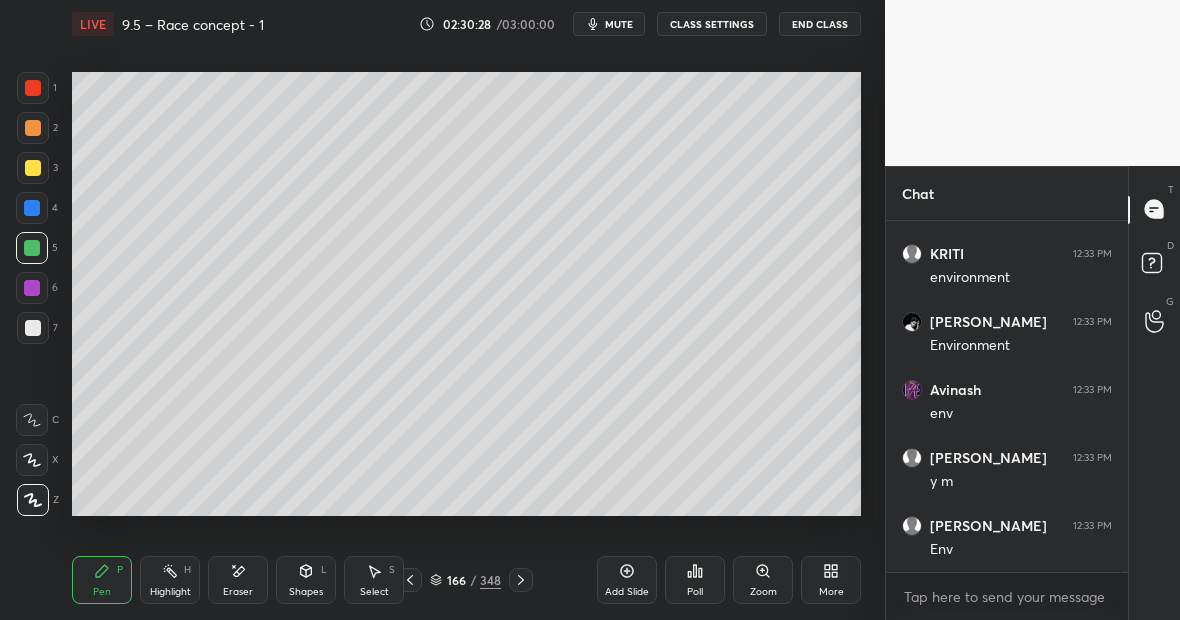 scroll, scrollTop: 108300, scrollLeft: 0, axis: vertical 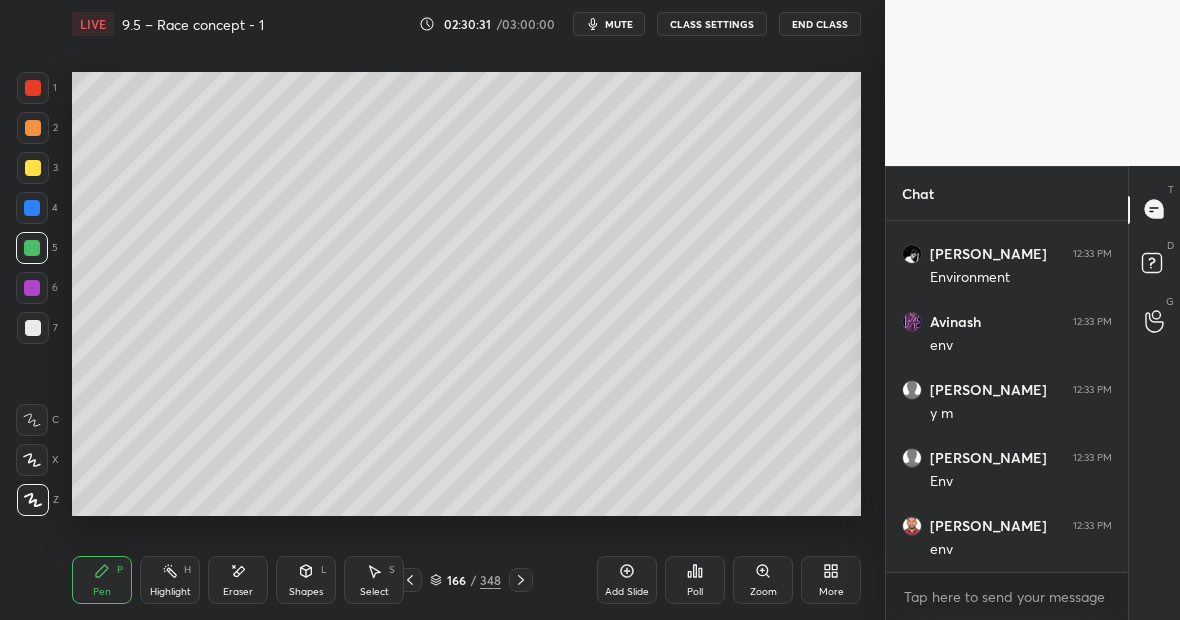 click at bounding box center (33, 88) 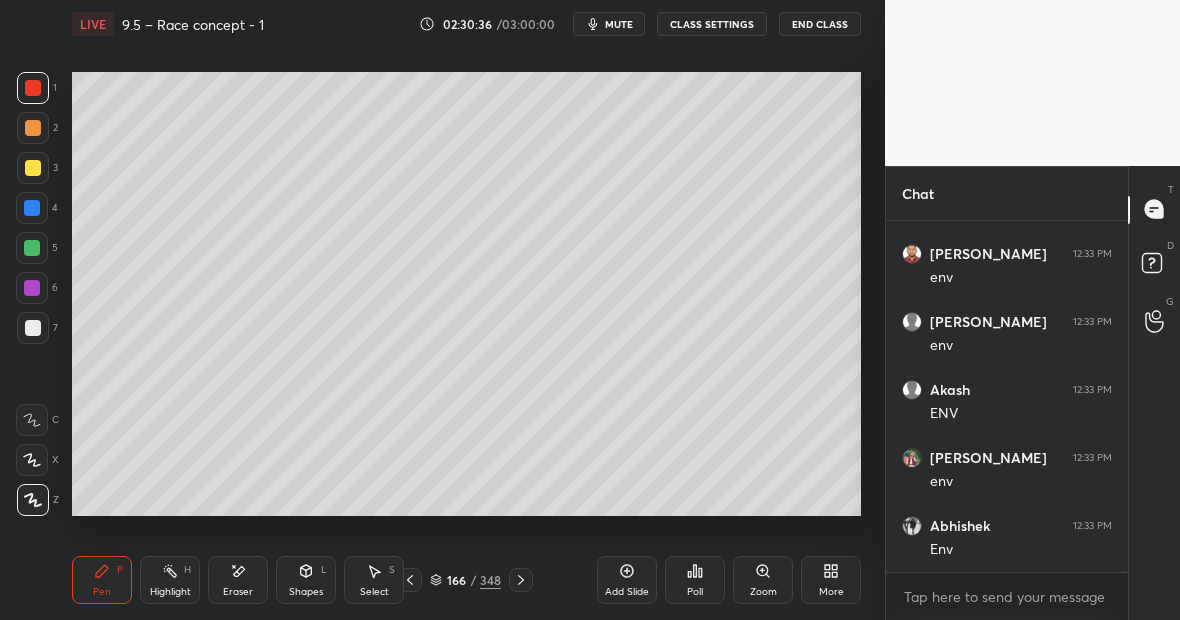 scroll, scrollTop: 108640, scrollLeft: 0, axis: vertical 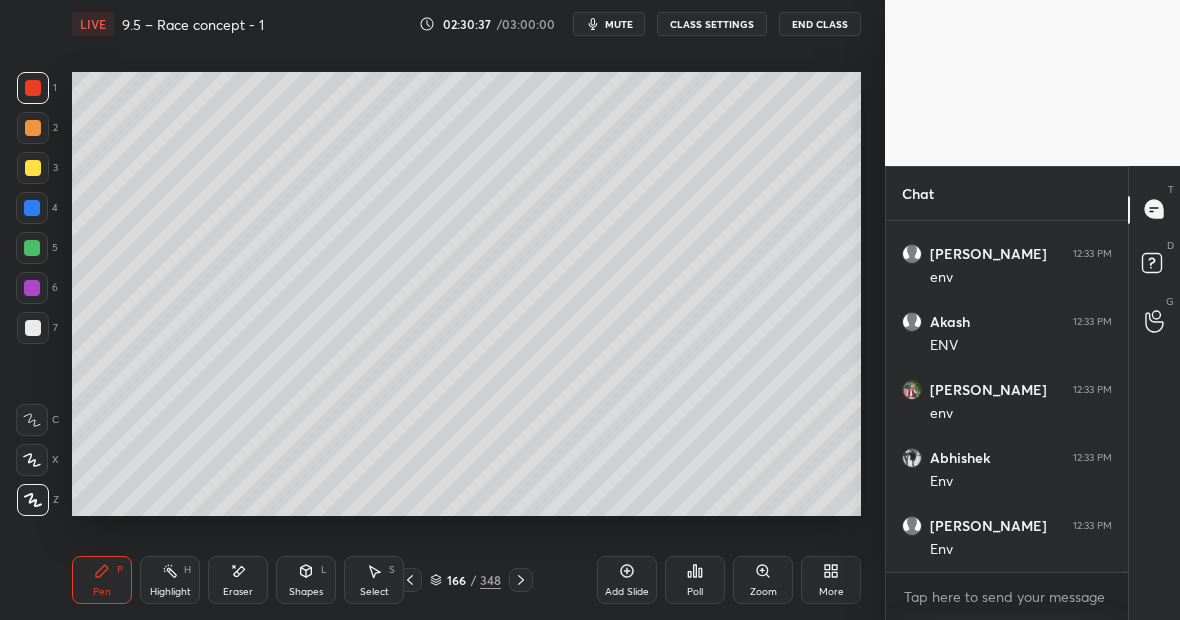 click on "Eraser" at bounding box center (238, 580) 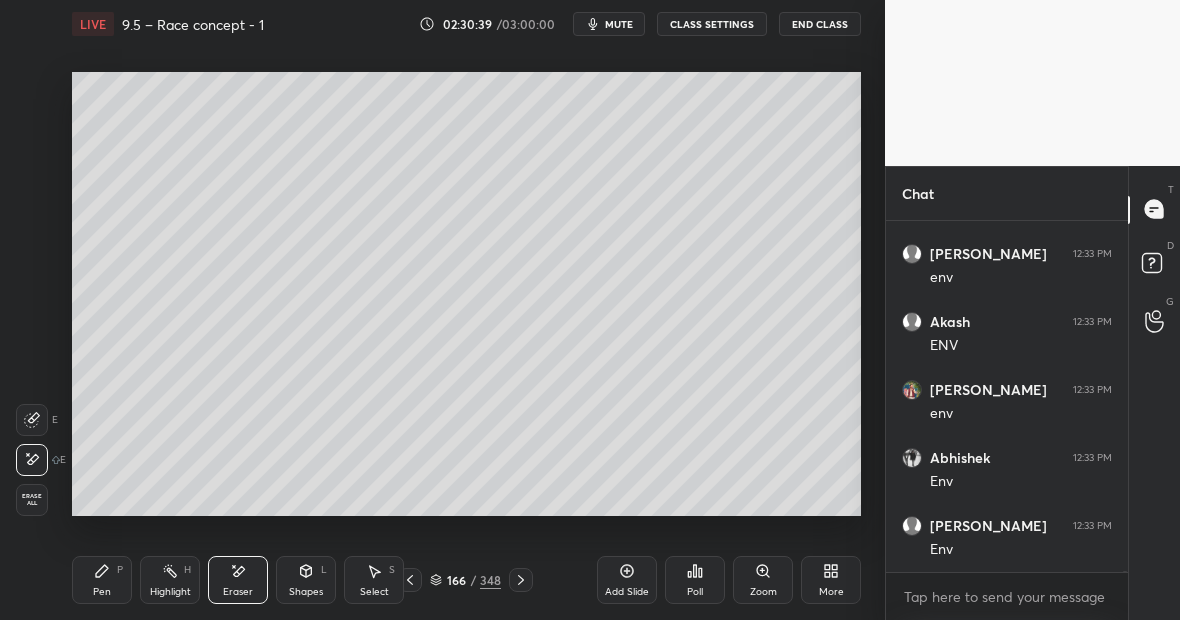 click on "Pen P" at bounding box center (102, 580) 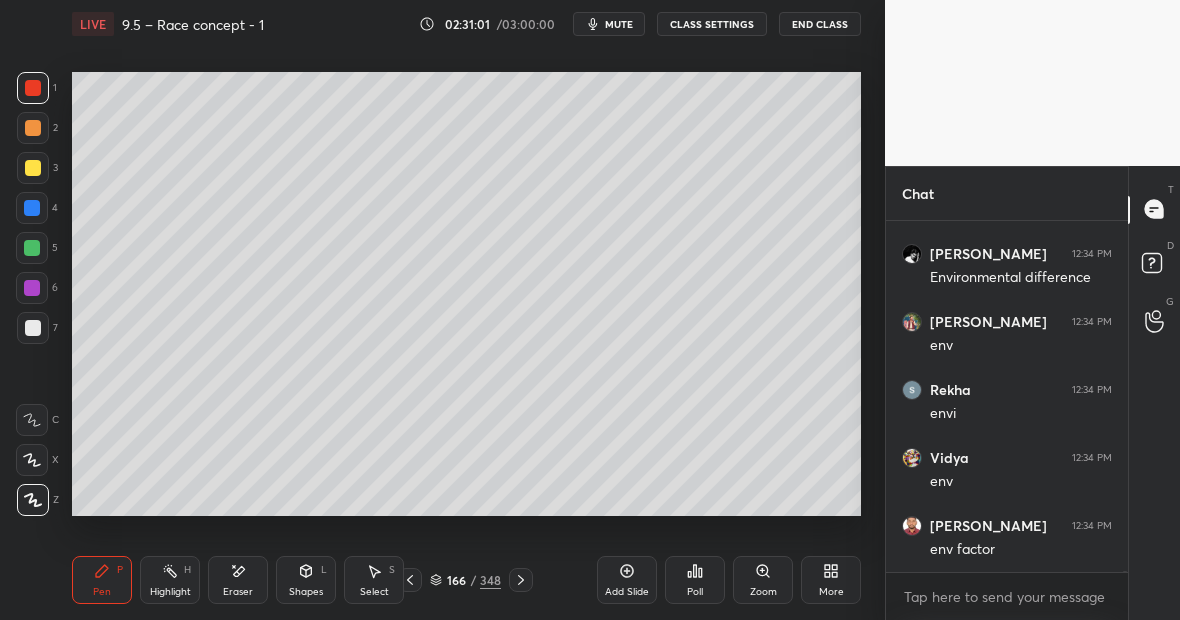 scroll, scrollTop: 109932, scrollLeft: 0, axis: vertical 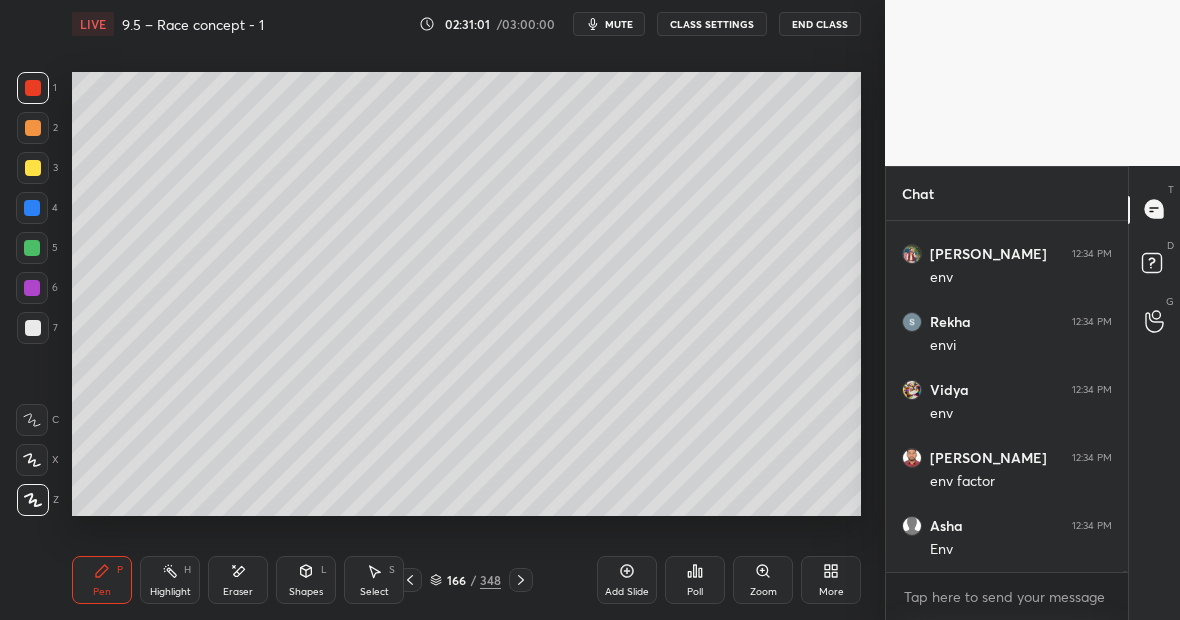 click at bounding box center [33, 328] 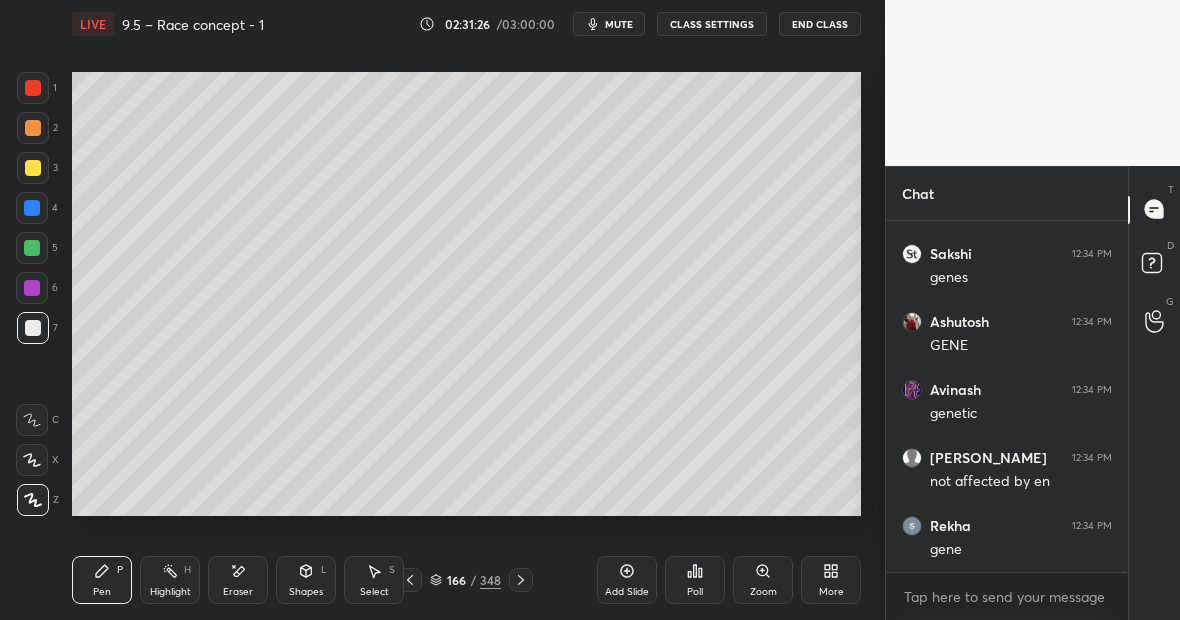 scroll, scrollTop: 110612, scrollLeft: 0, axis: vertical 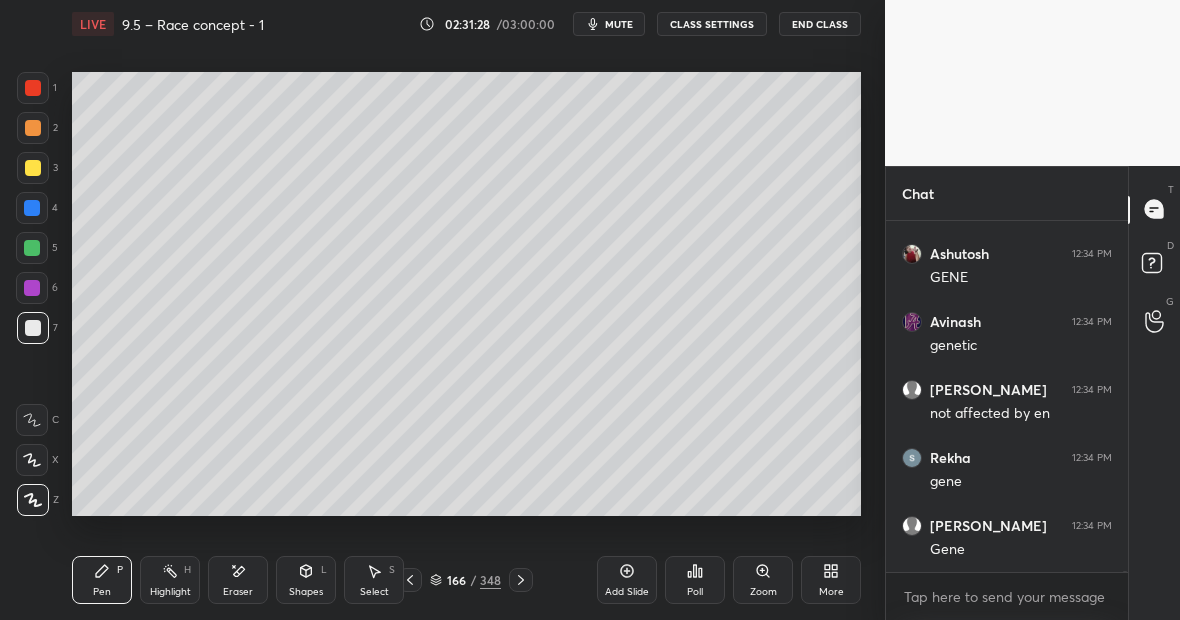 click at bounding box center (32, 208) 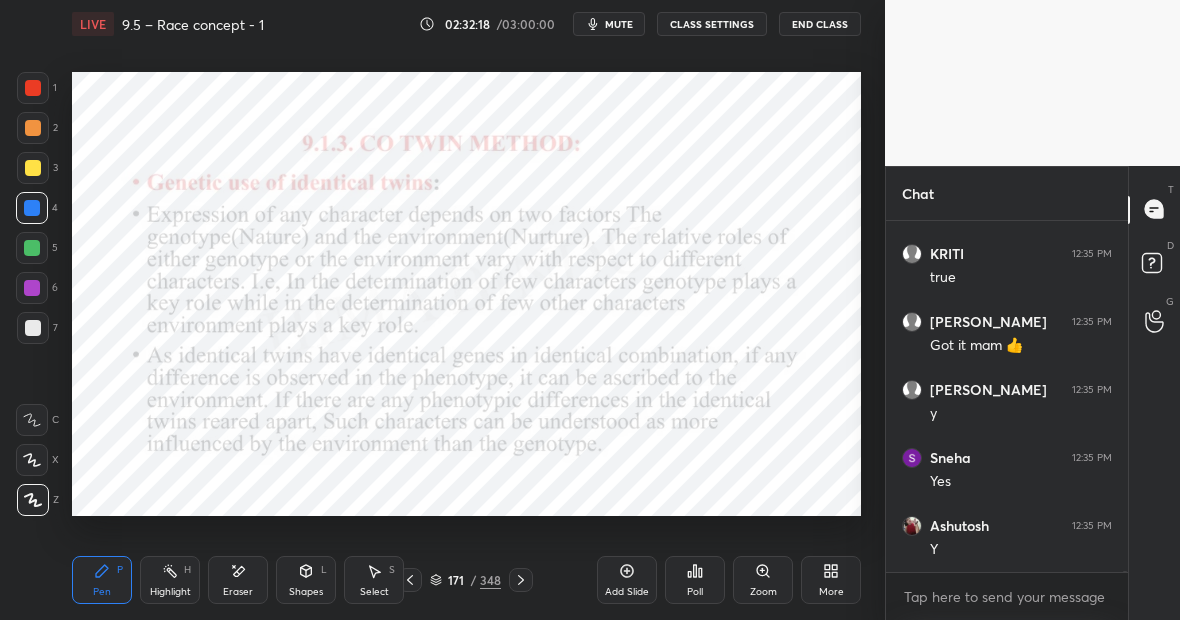 scroll, scrollTop: 111788, scrollLeft: 0, axis: vertical 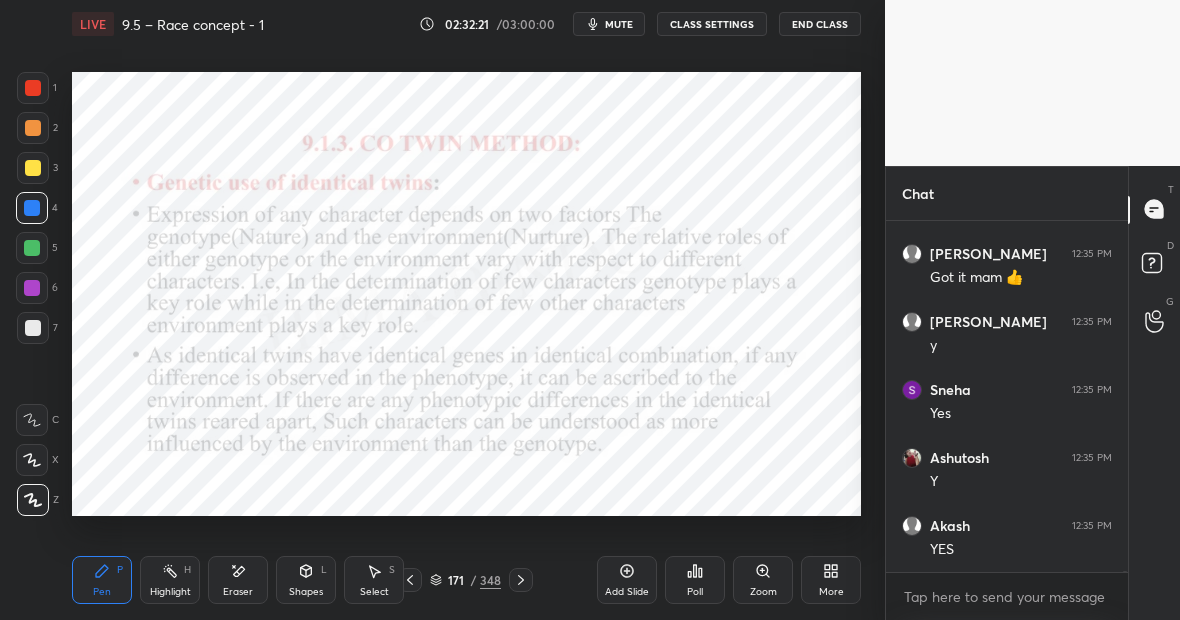 click at bounding box center (32, 208) 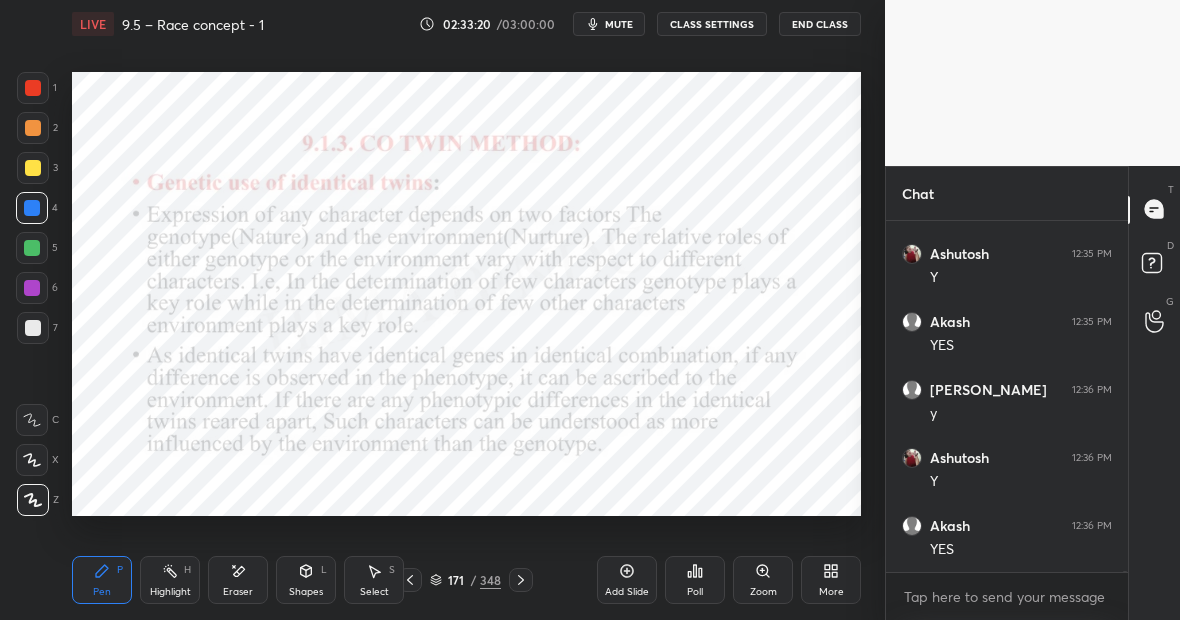 scroll, scrollTop: 112060, scrollLeft: 0, axis: vertical 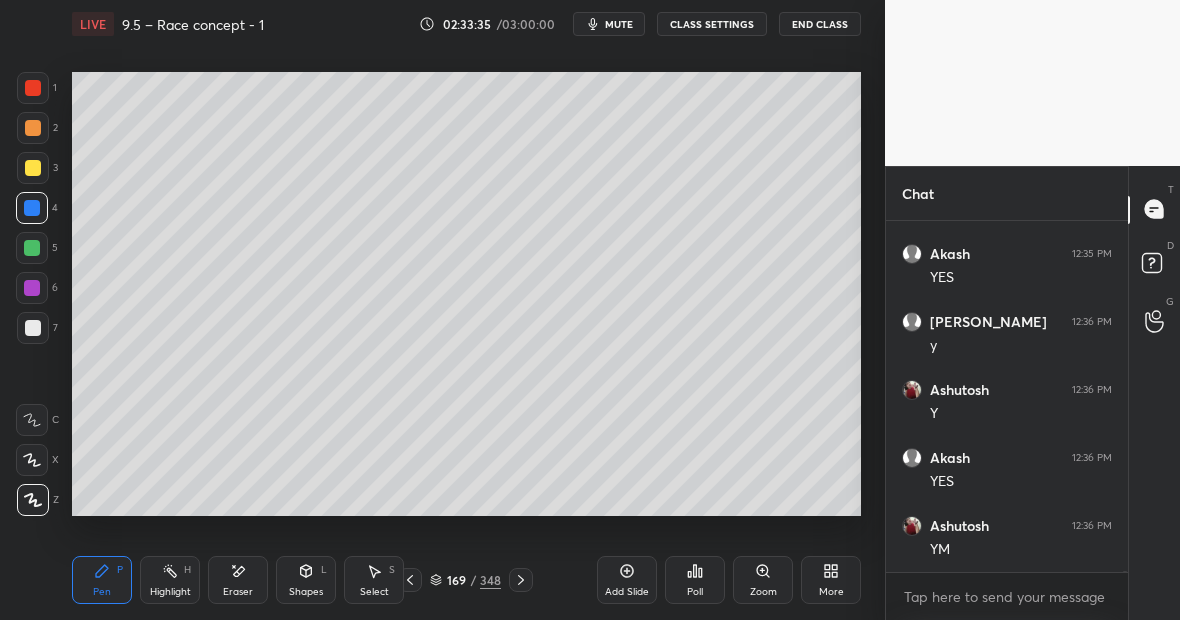 click on "Highlight H" at bounding box center (170, 580) 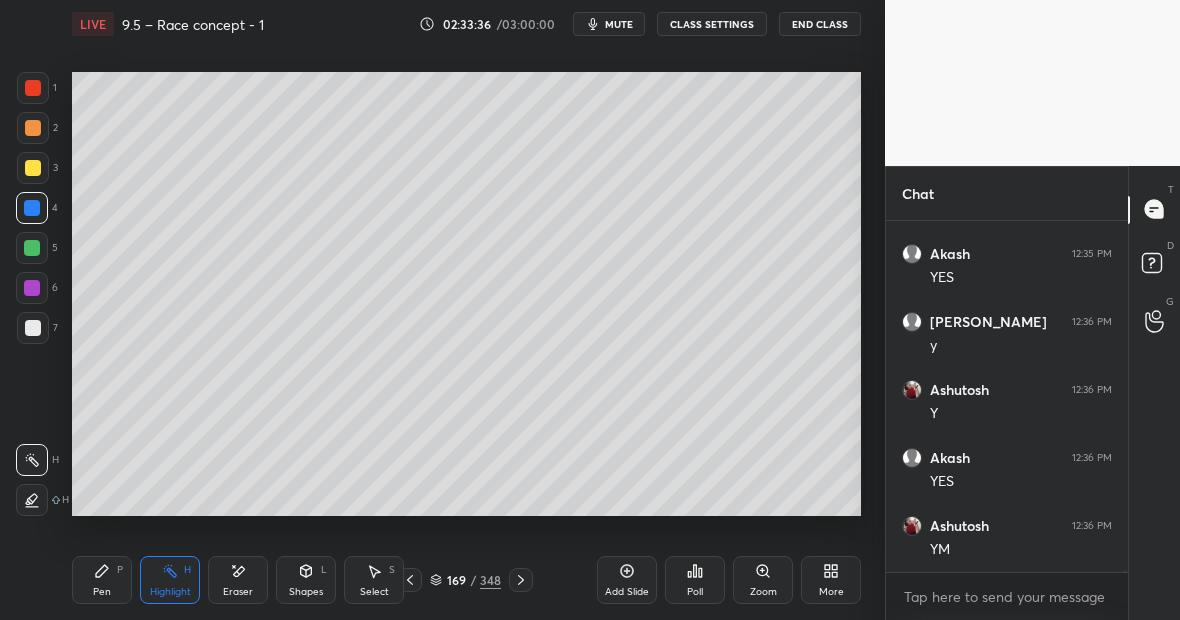scroll, scrollTop: 112128, scrollLeft: 0, axis: vertical 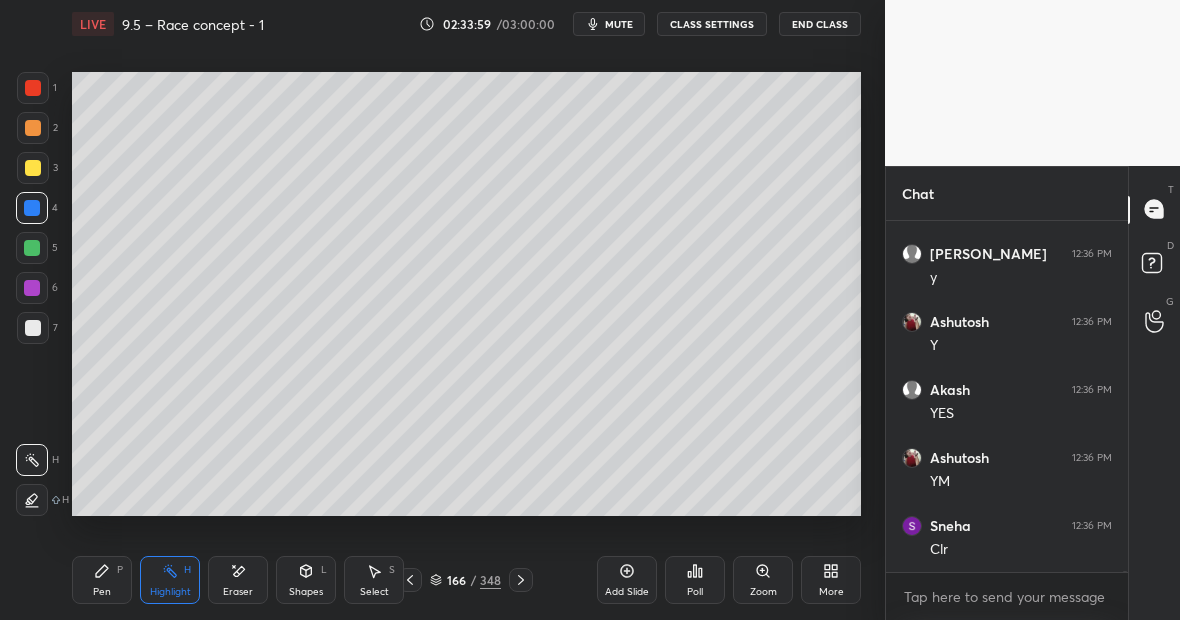 click on "Highlight" at bounding box center (170, 592) 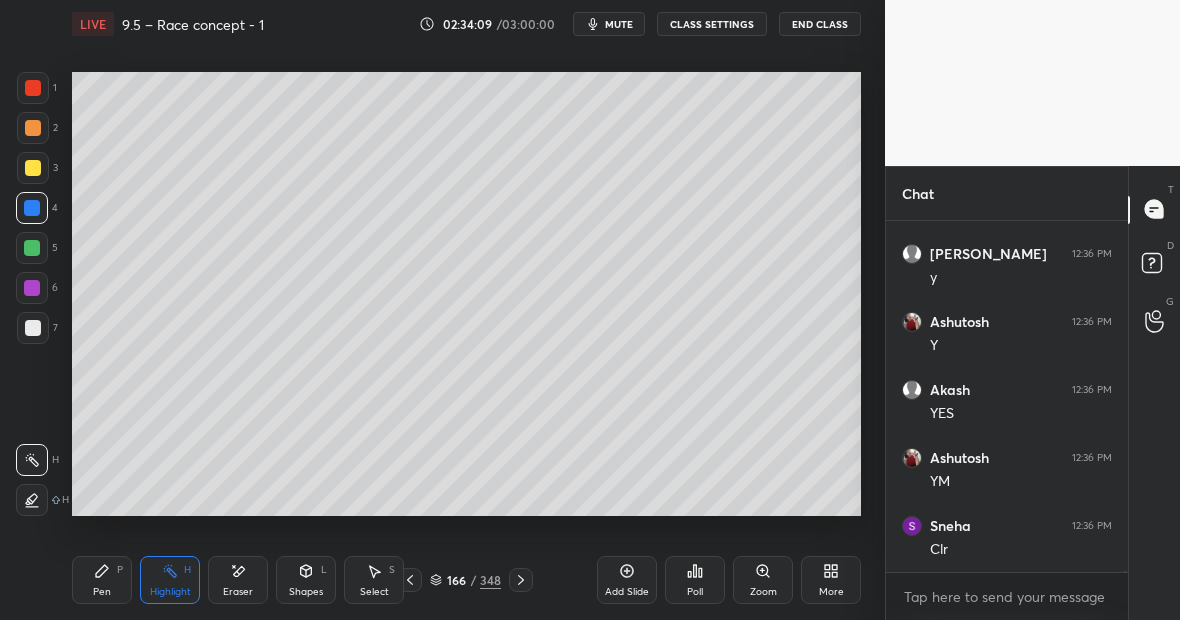 scroll, scrollTop: 112196, scrollLeft: 0, axis: vertical 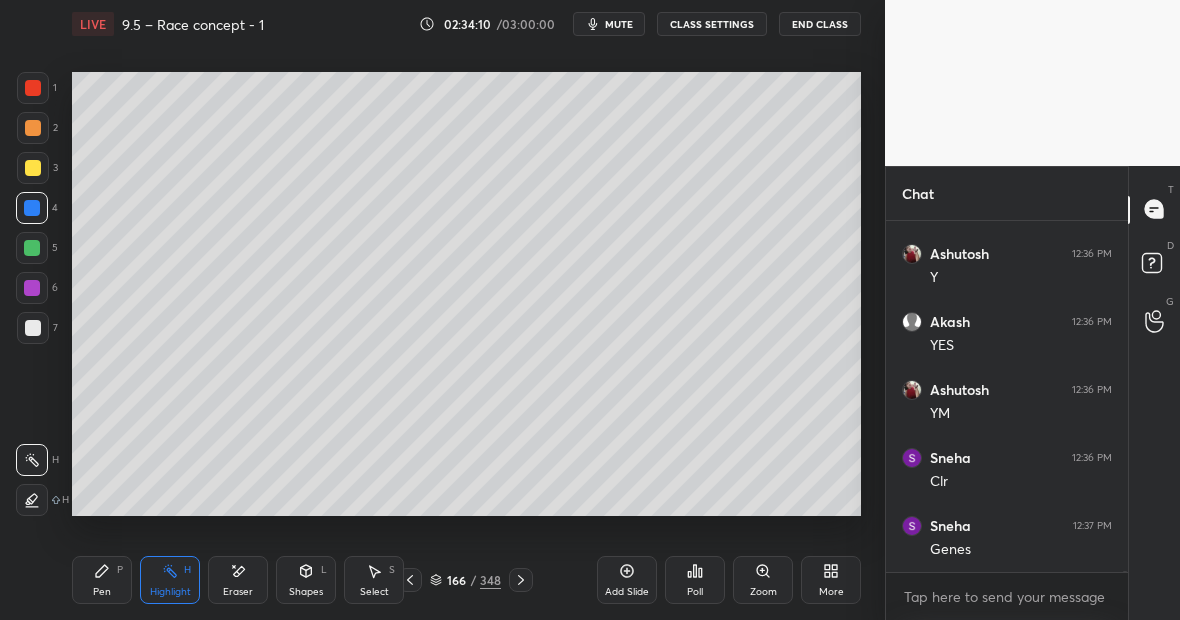 click at bounding box center [33, 328] 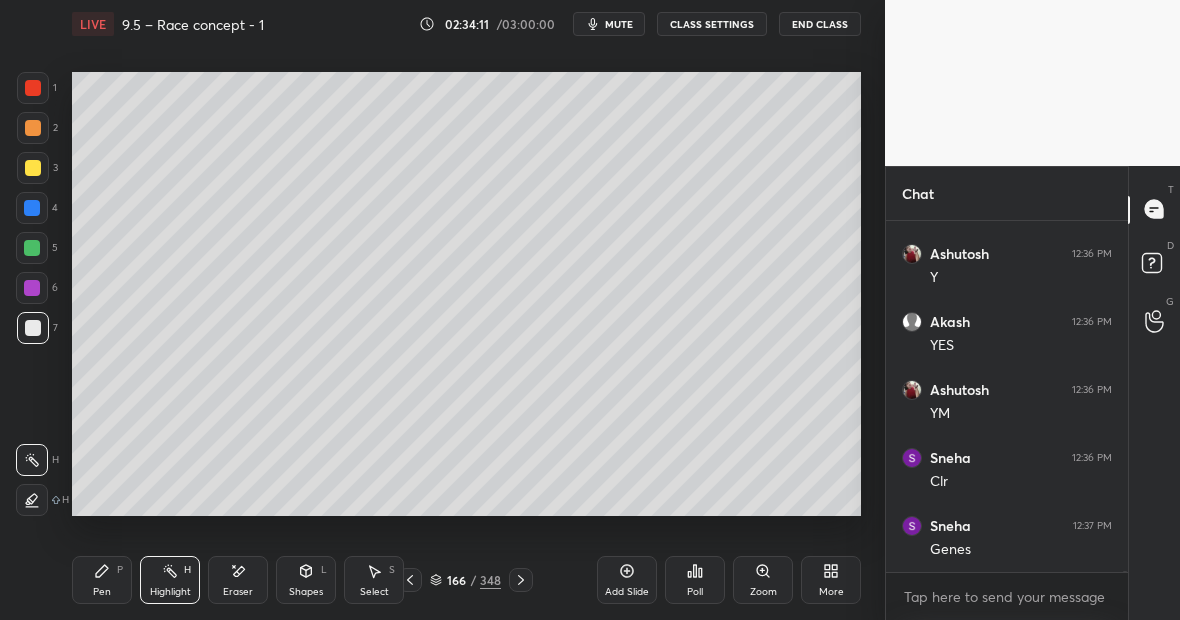 click at bounding box center [33, 88] 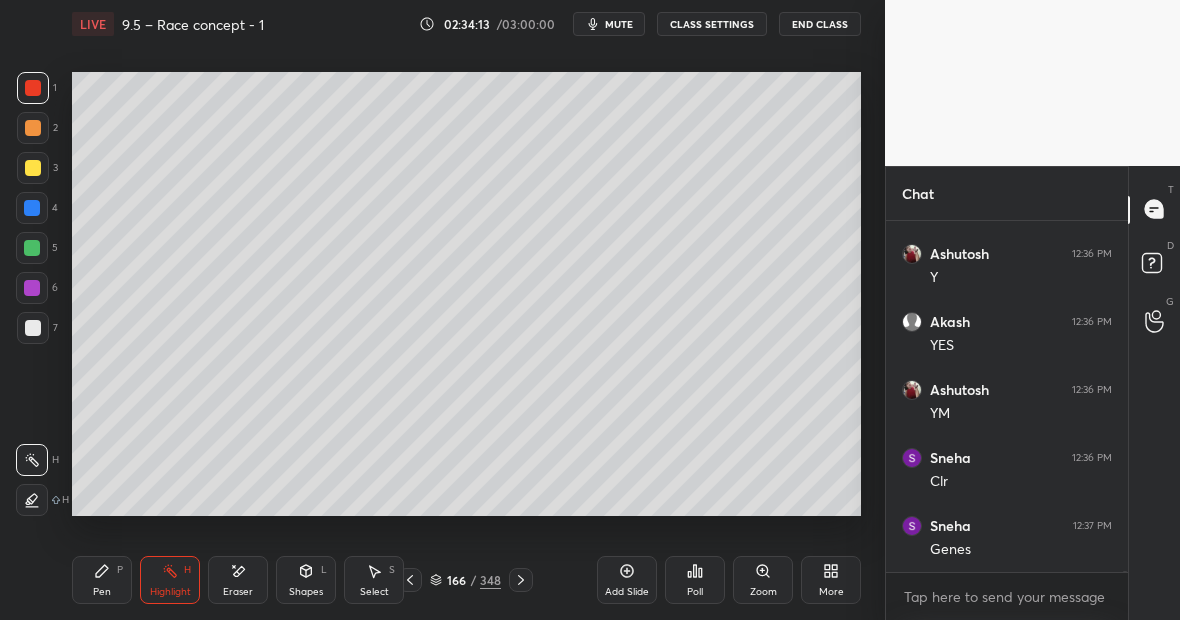 click on "Pen P" at bounding box center [102, 580] 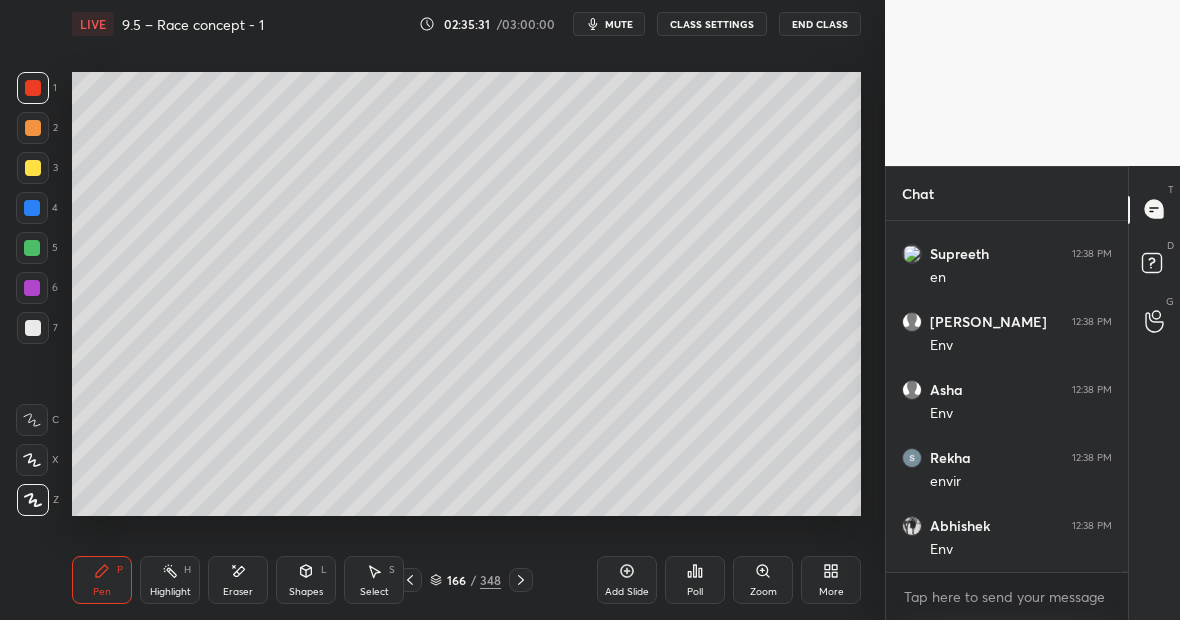 scroll, scrollTop: 114848, scrollLeft: 0, axis: vertical 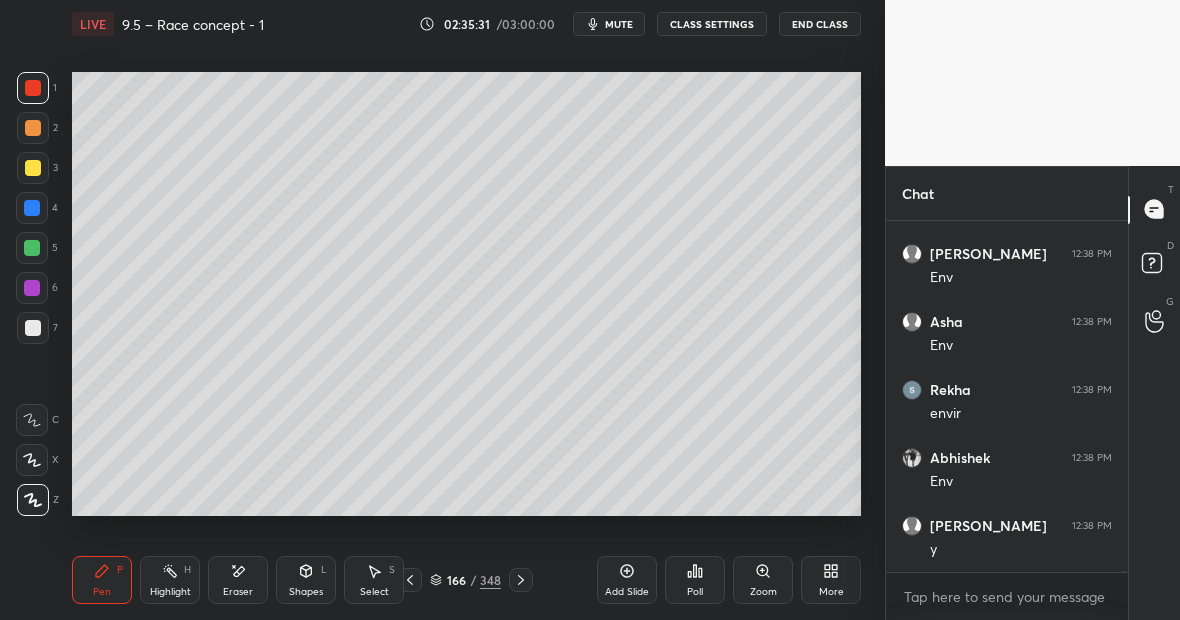 click at bounding box center [33, 328] 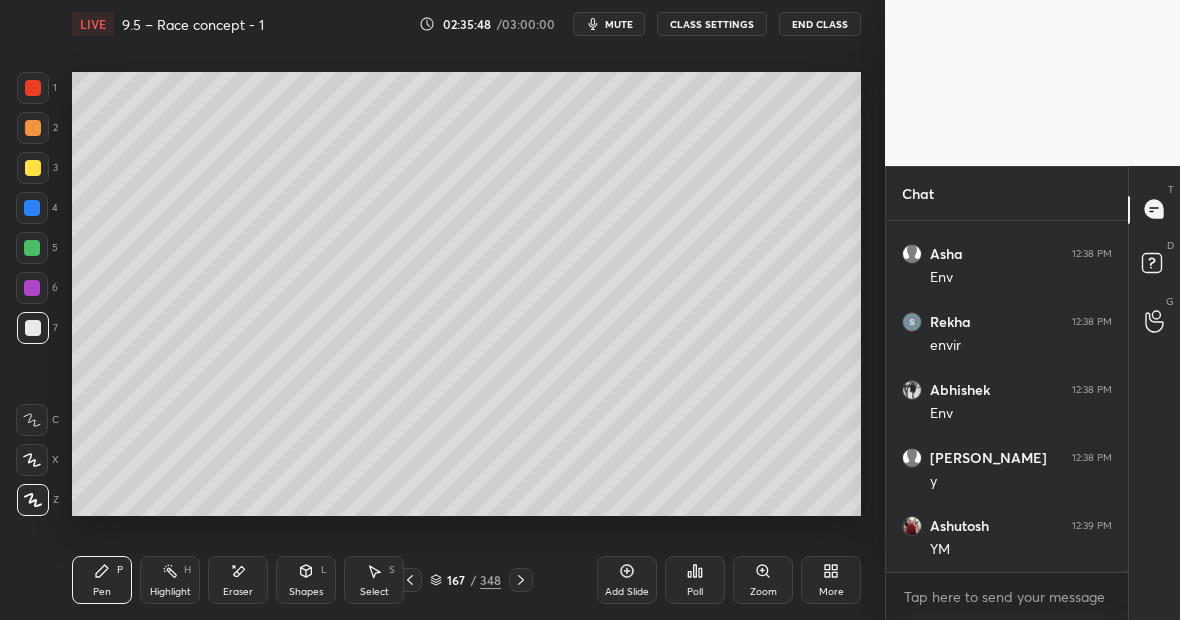 scroll, scrollTop: 114984, scrollLeft: 0, axis: vertical 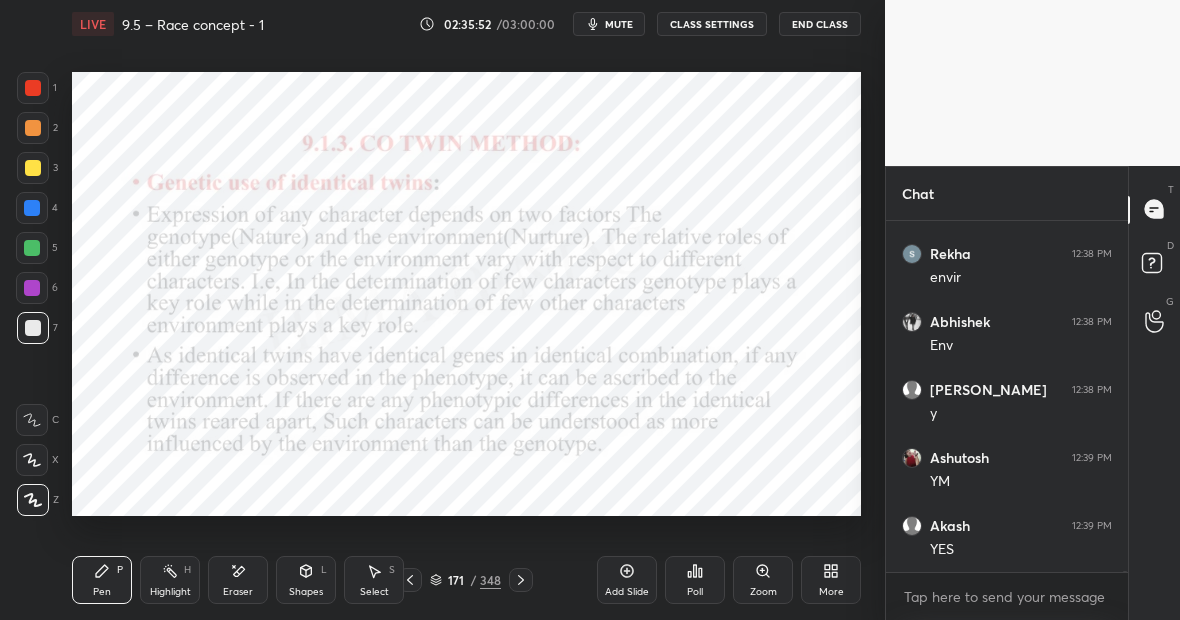 click at bounding box center [32, 288] 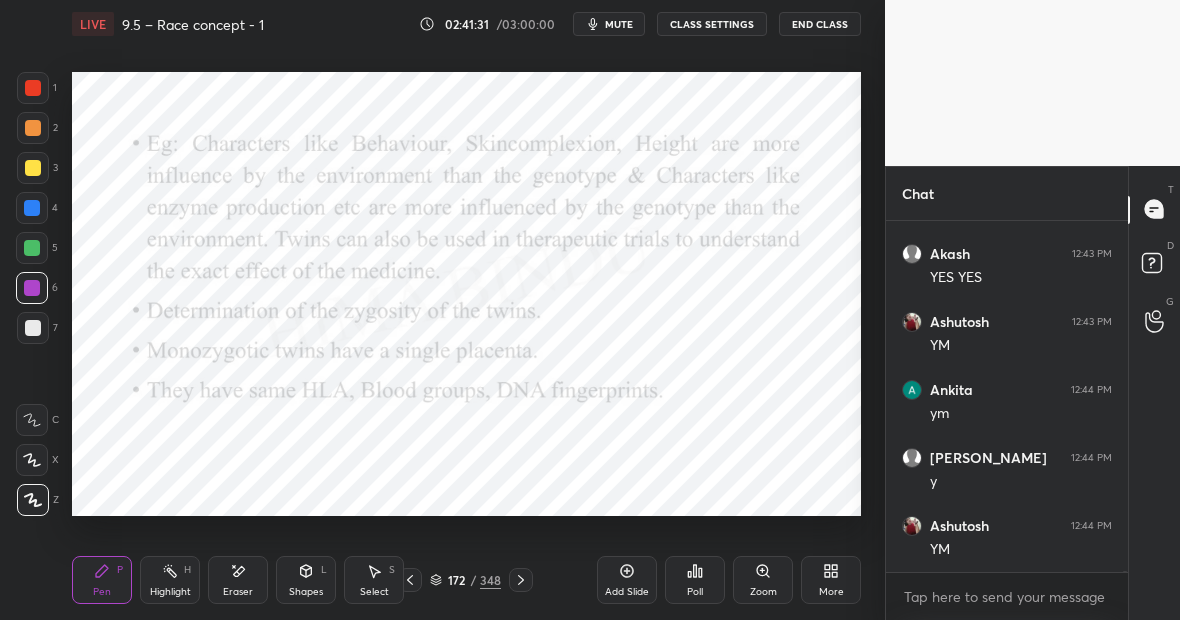scroll, scrollTop: 118080, scrollLeft: 0, axis: vertical 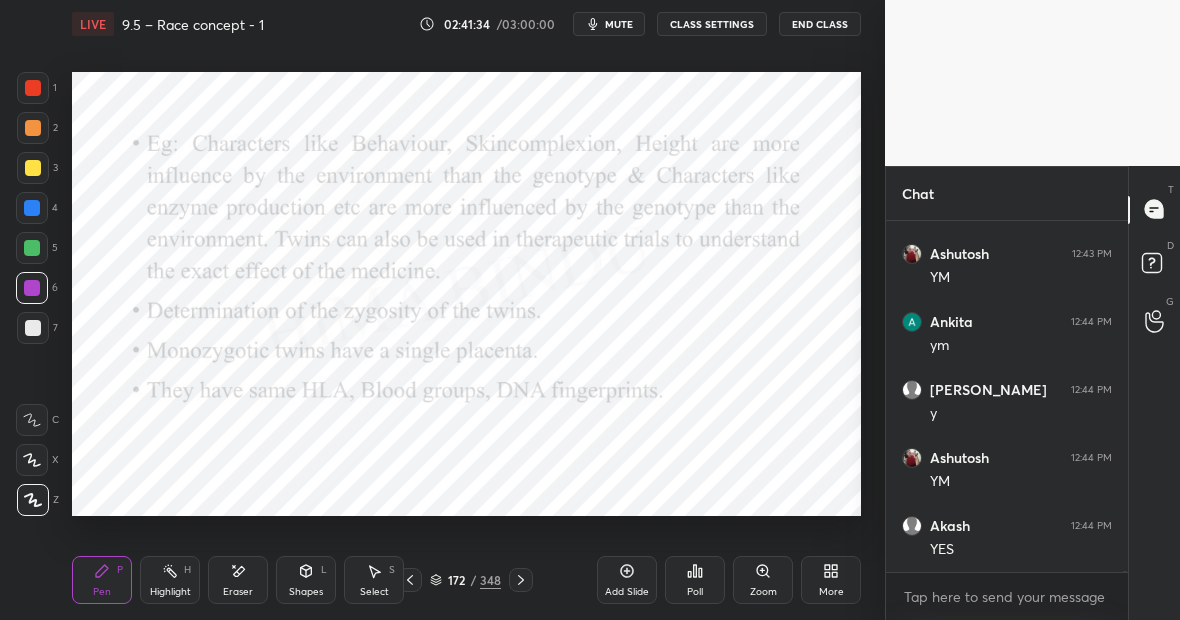 click on "Eraser" at bounding box center (238, 580) 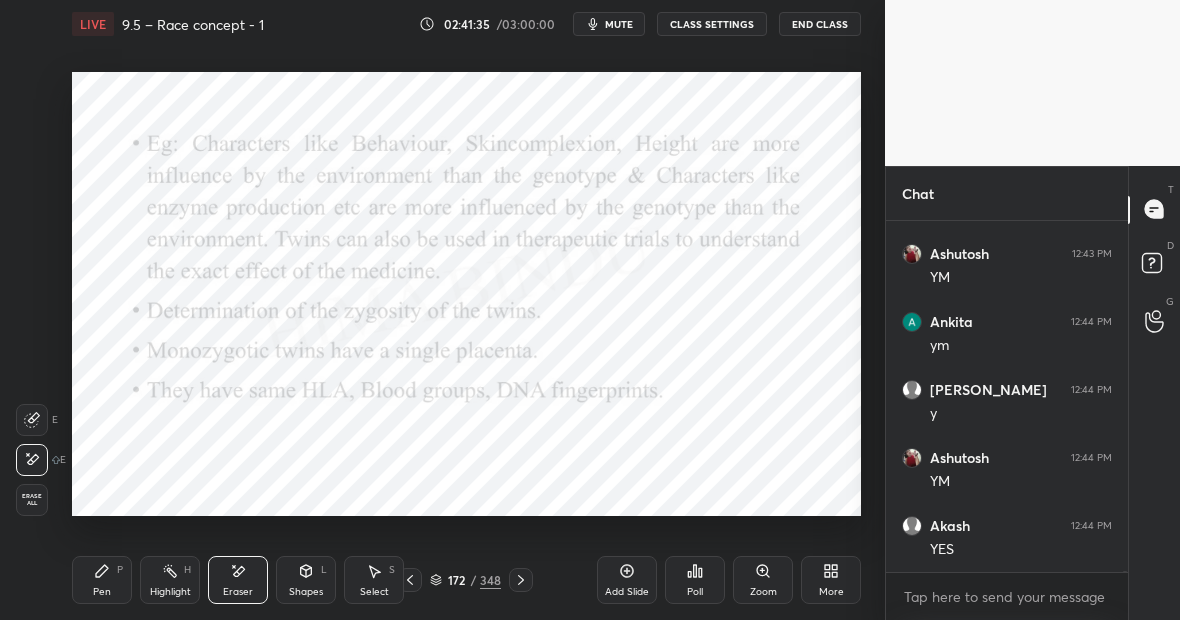click on "Pen P" at bounding box center (102, 580) 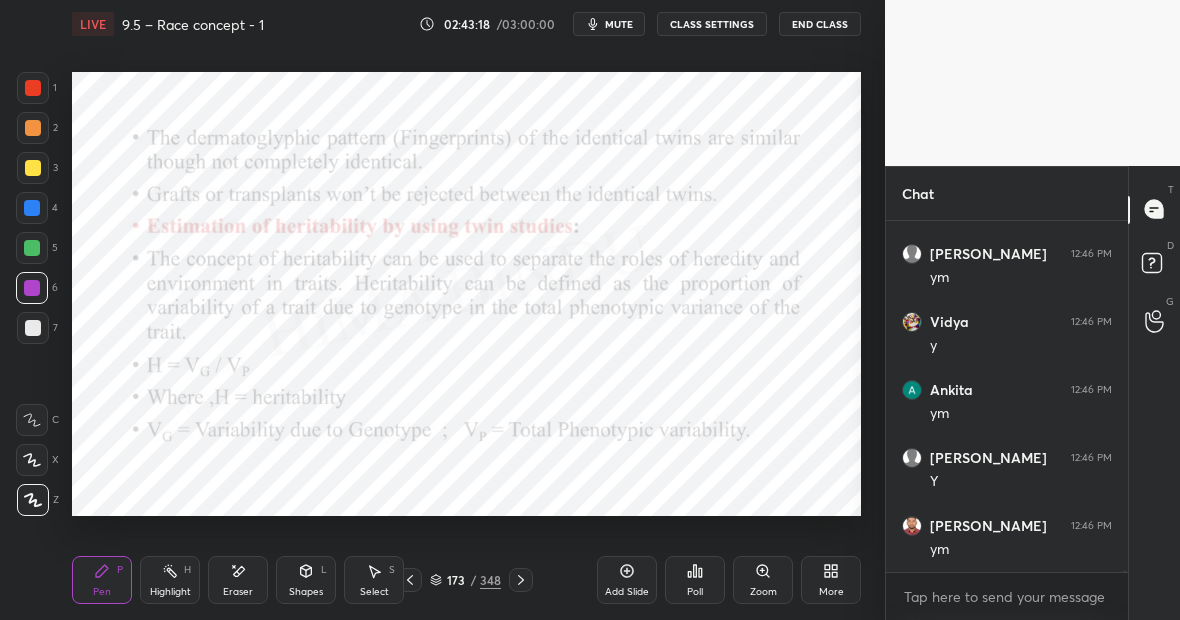scroll, scrollTop: 119236, scrollLeft: 0, axis: vertical 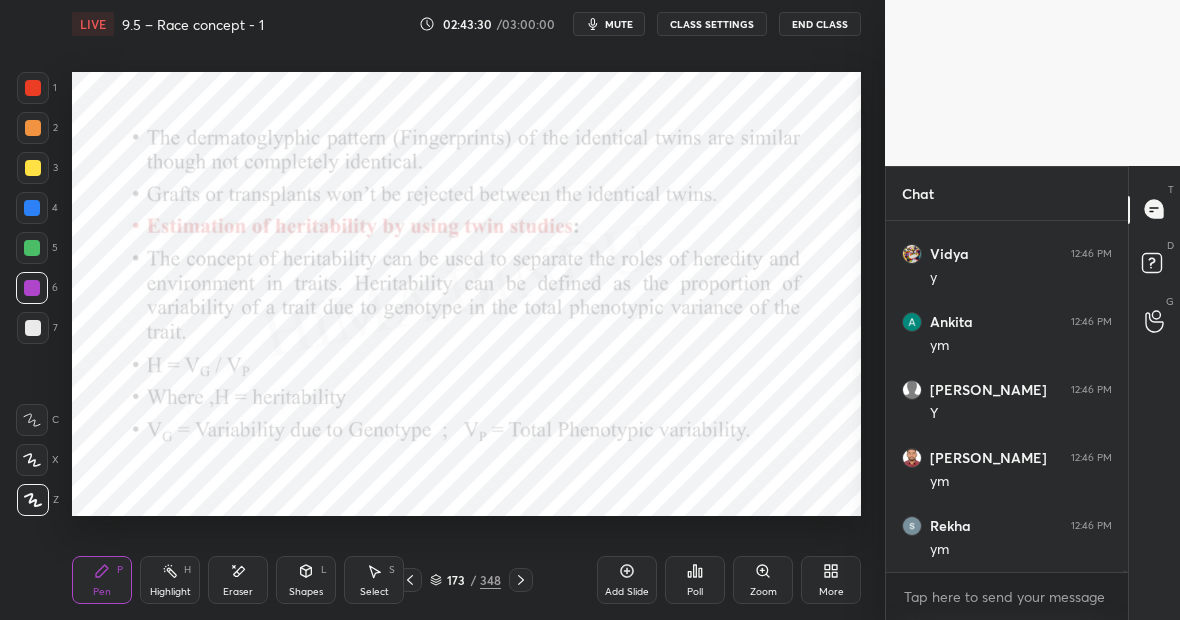 click 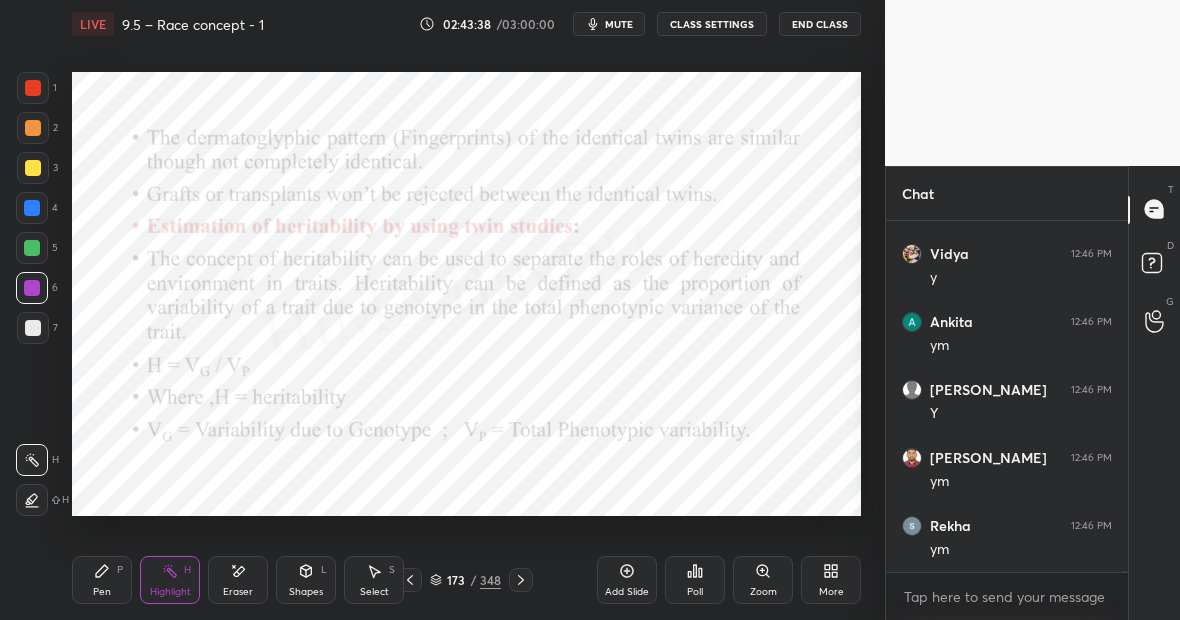 click on "Pen P" at bounding box center (102, 580) 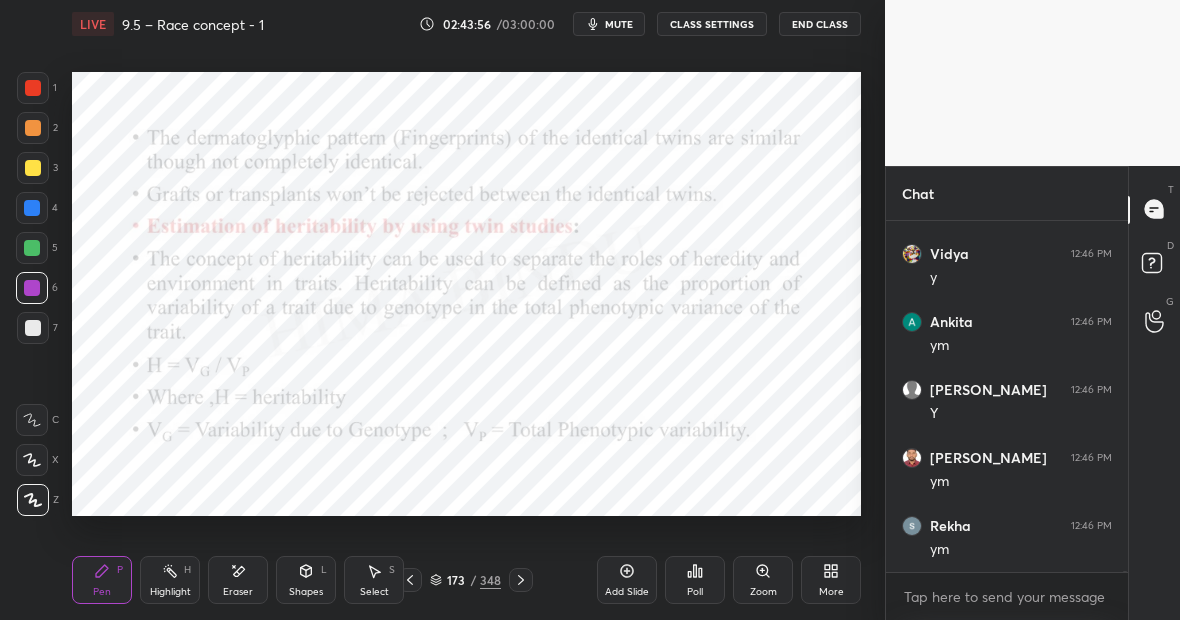 scroll, scrollTop: 119304, scrollLeft: 0, axis: vertical 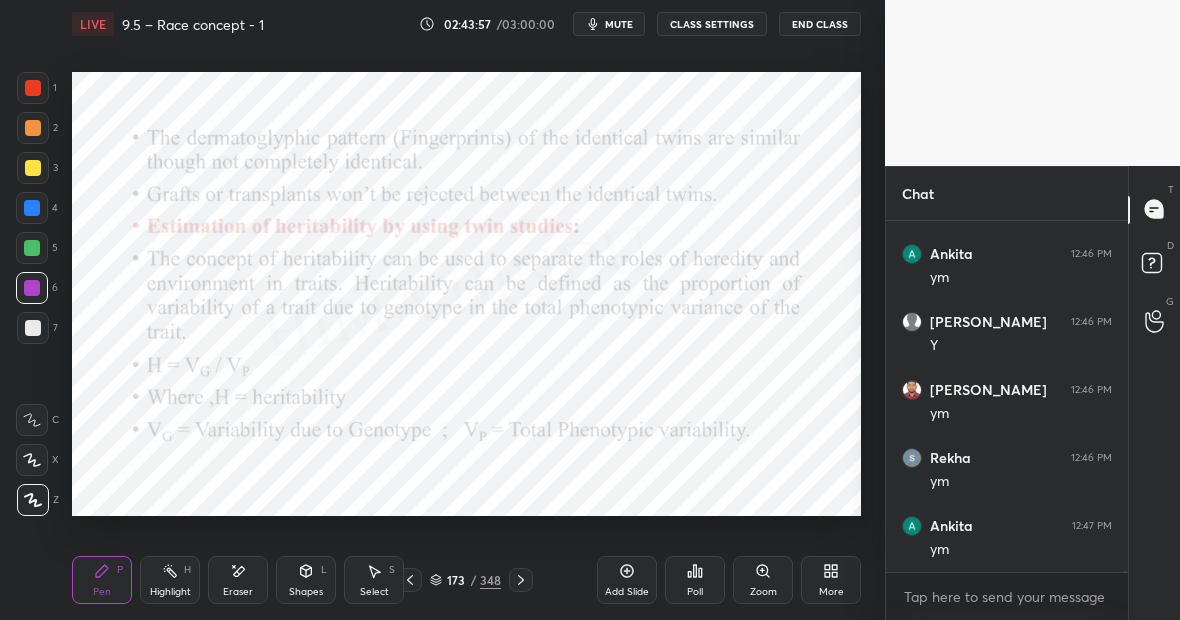 click 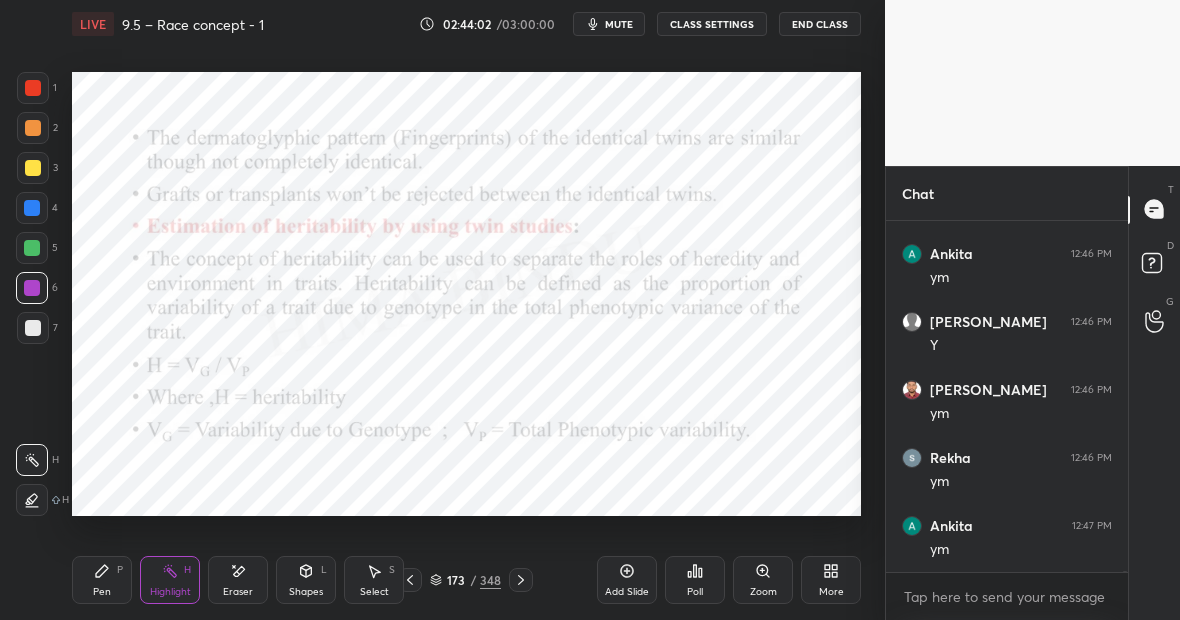click on "Pen P" at bounding box center [102, 580] 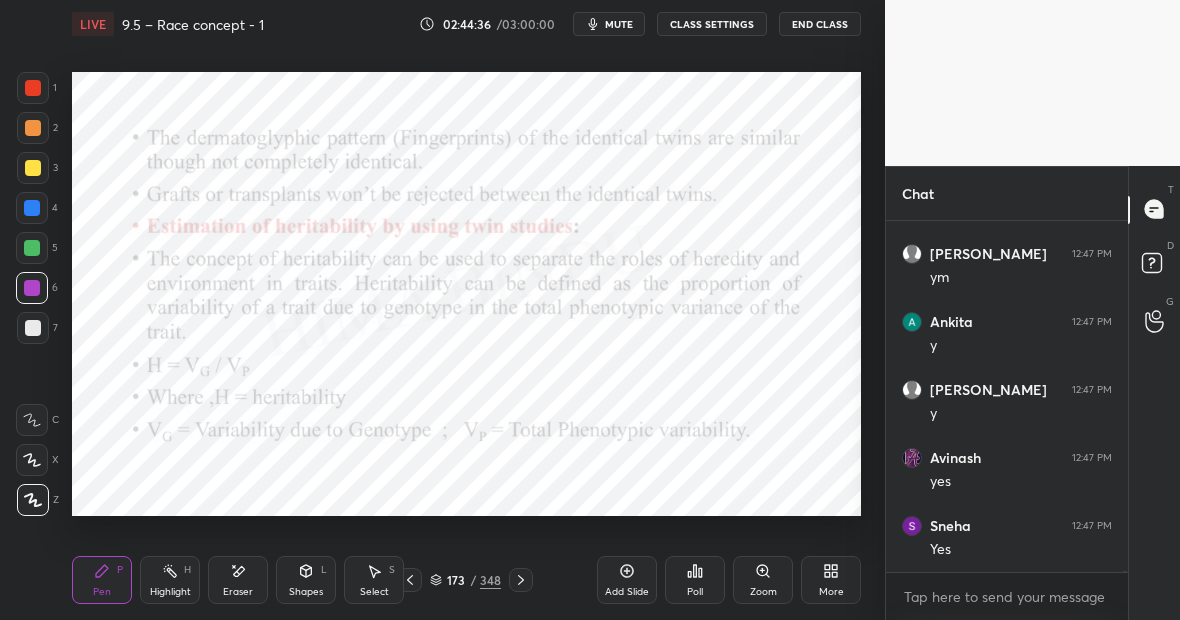 scroll, scrollTop: 119712, scrollLeft: 0, axis: vertical 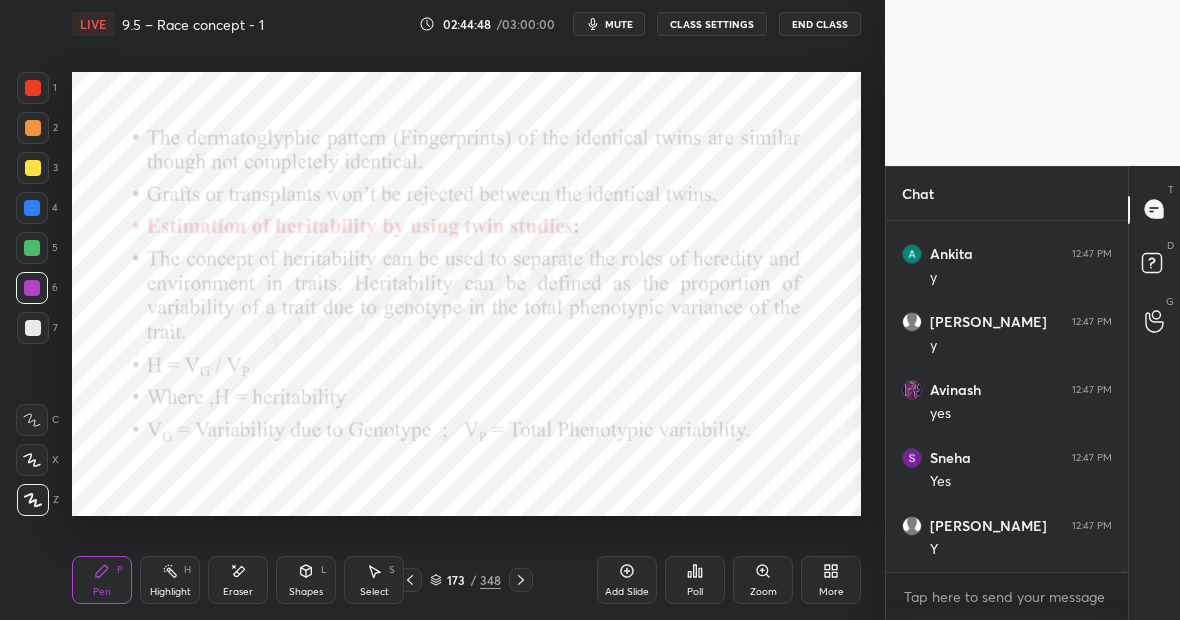 click on "Highlight H" at bounding box center [170, 580] 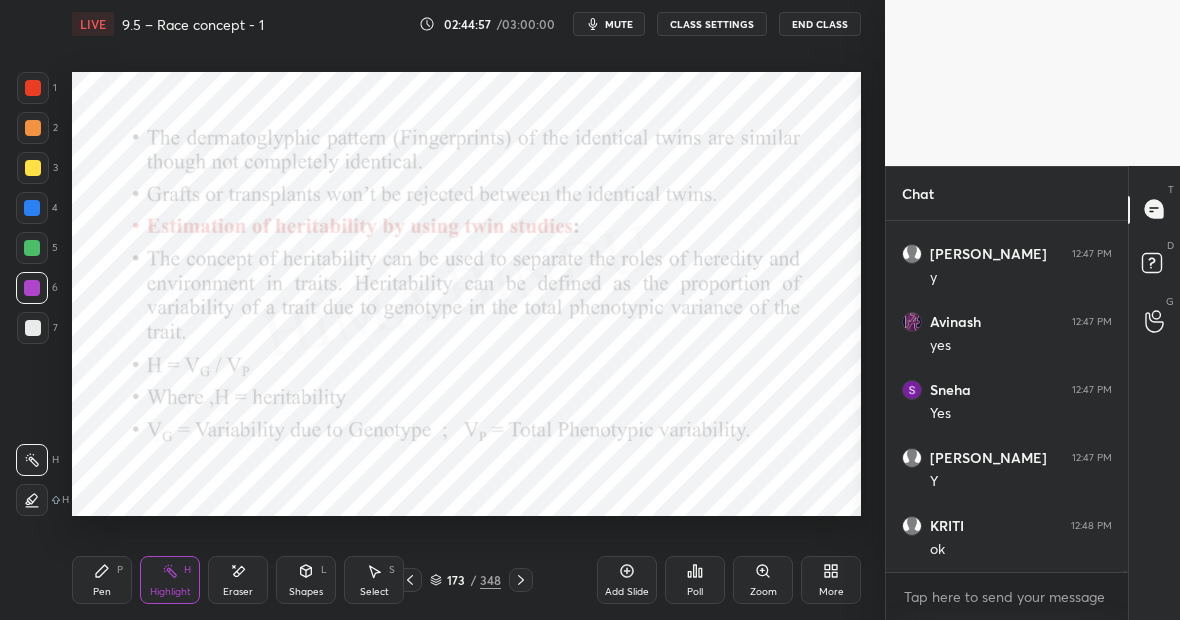 scroll, scrollTop: 119848, scrollLeft: 0, axis: vertical 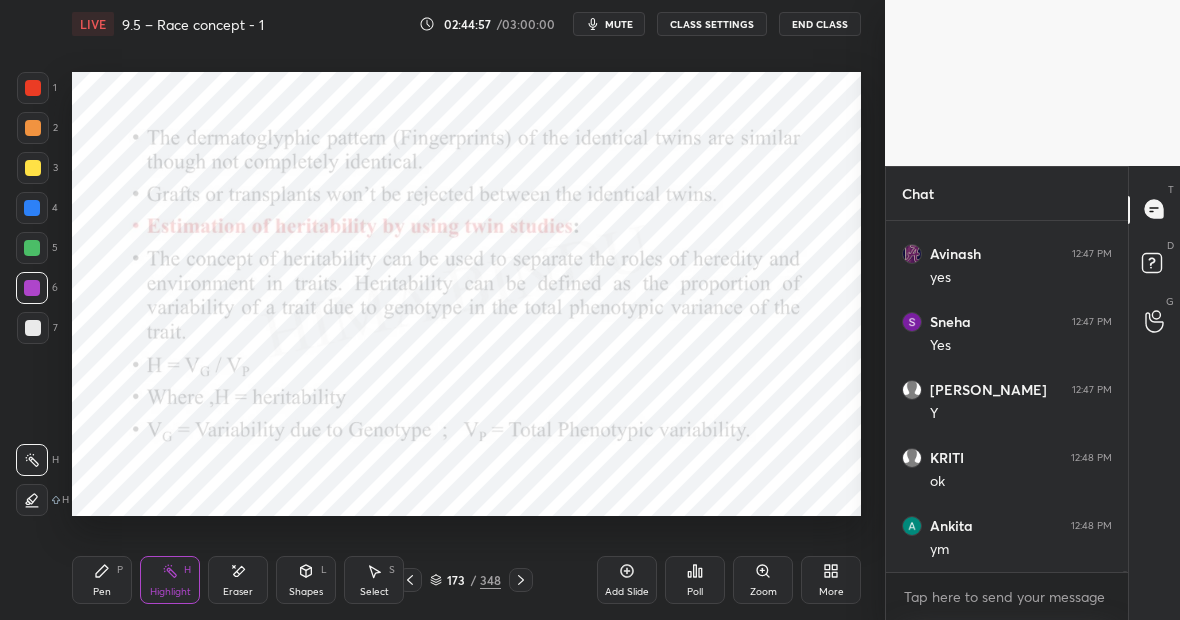click 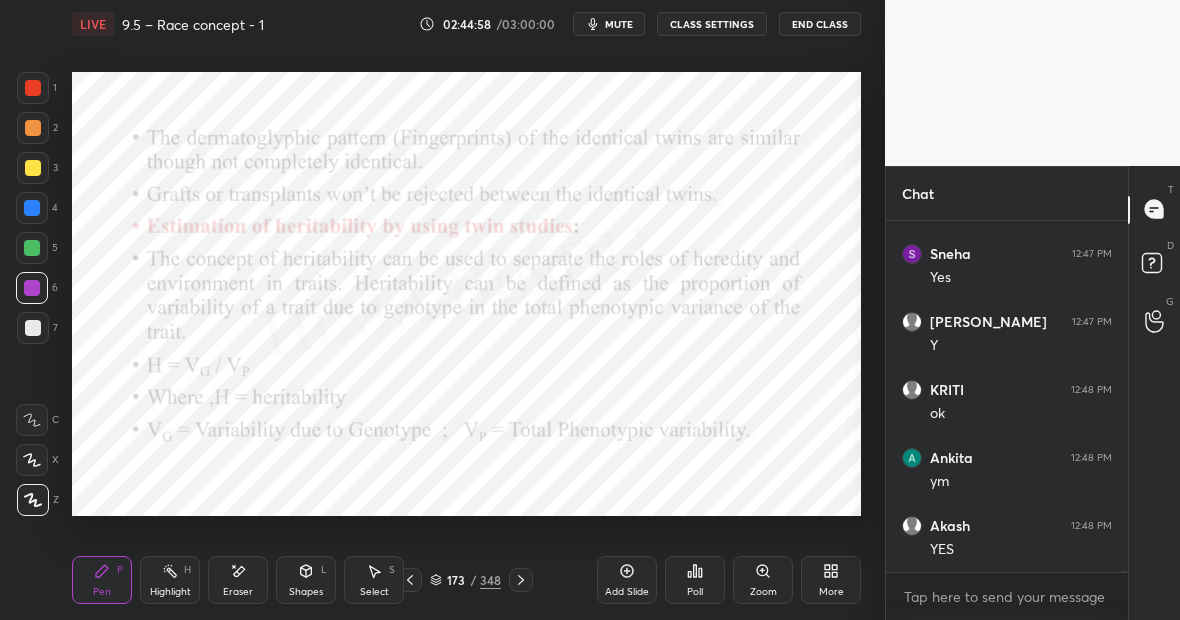 scroll, scrollTop: 119984, scrollLeft: 0, axis: vertical 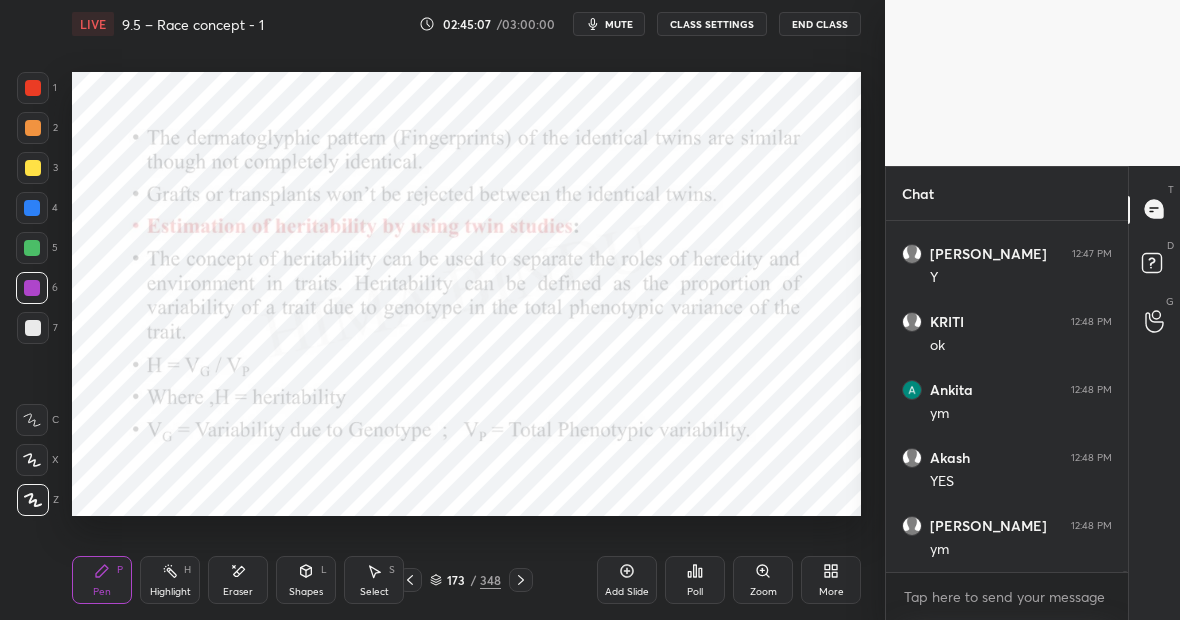click on "H" at bounding box center (187, 570) 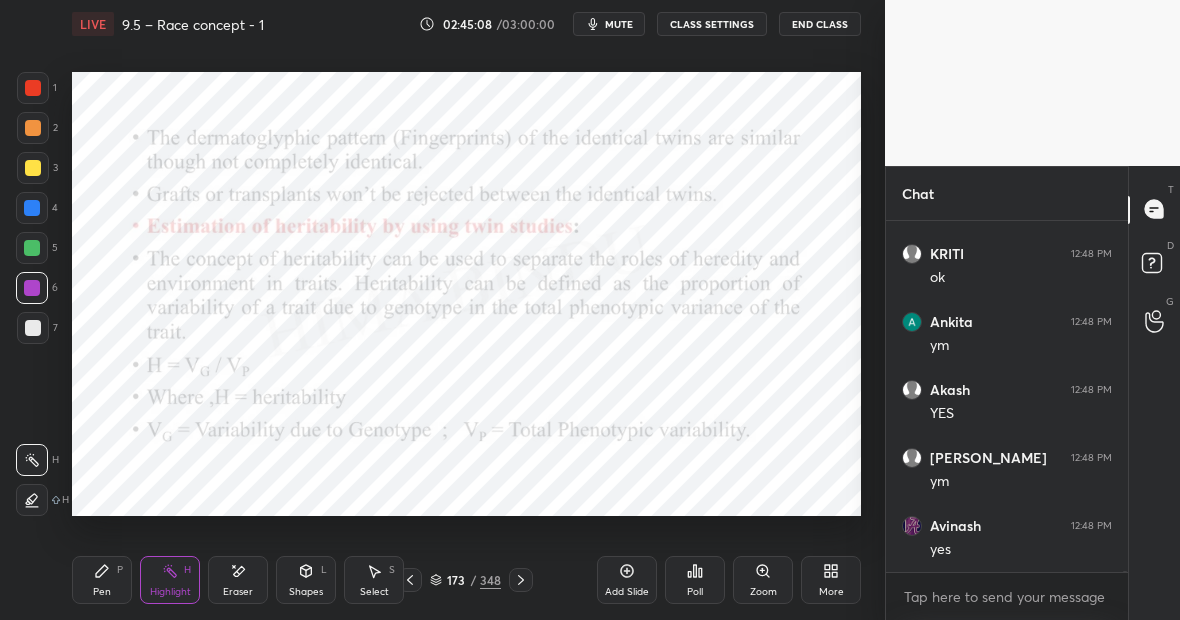 scroll, scrollTop: 120120, scrollLeft: 0, axis: vertical 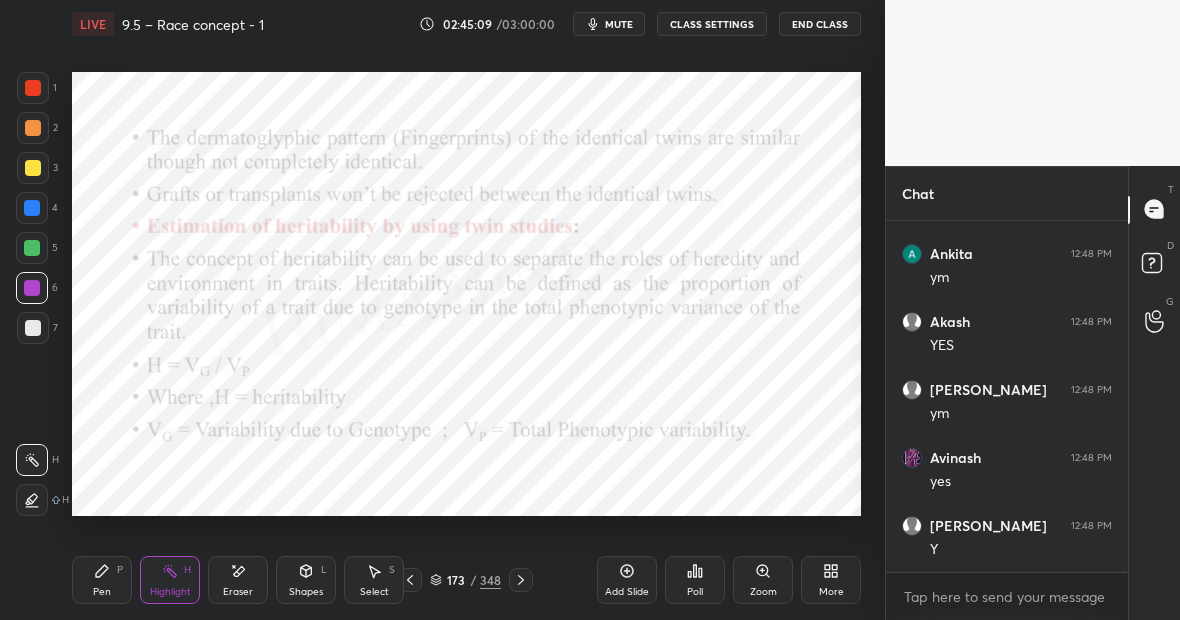 click on "Pen P" at bounding box center (102, 580) 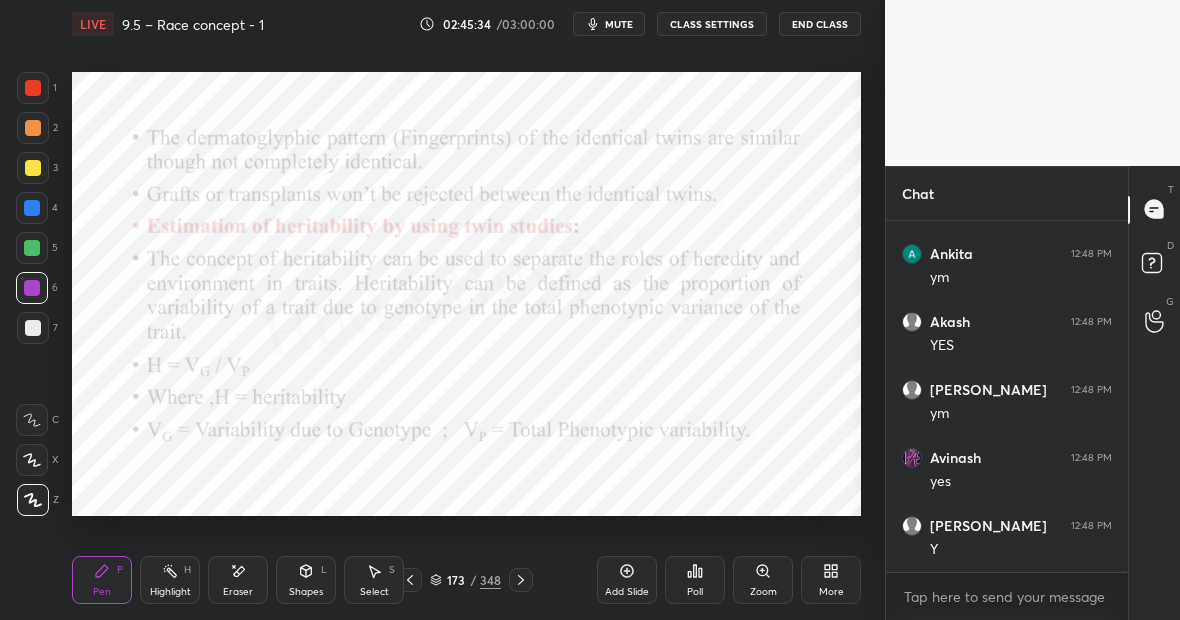 click on "Pen P Highlight H Eraser Shapes L Select S 173 / 348 Add Slide Poll Zoom More" at bounding box center (466, 580) 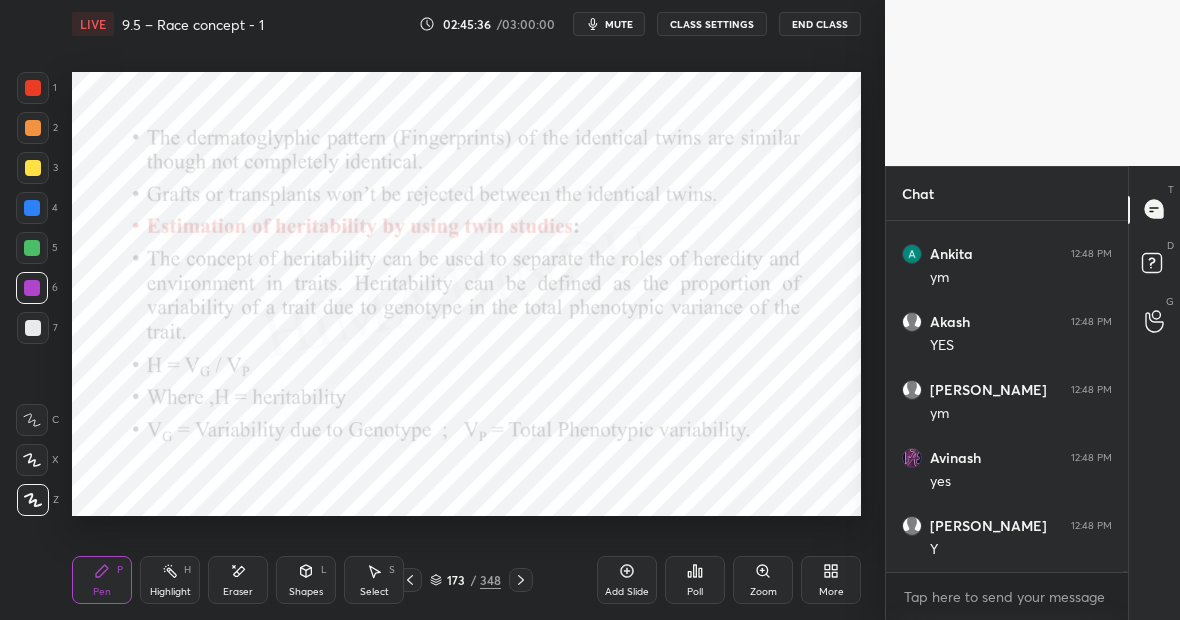 click on "Eraser" at bounding box center (238, 580) 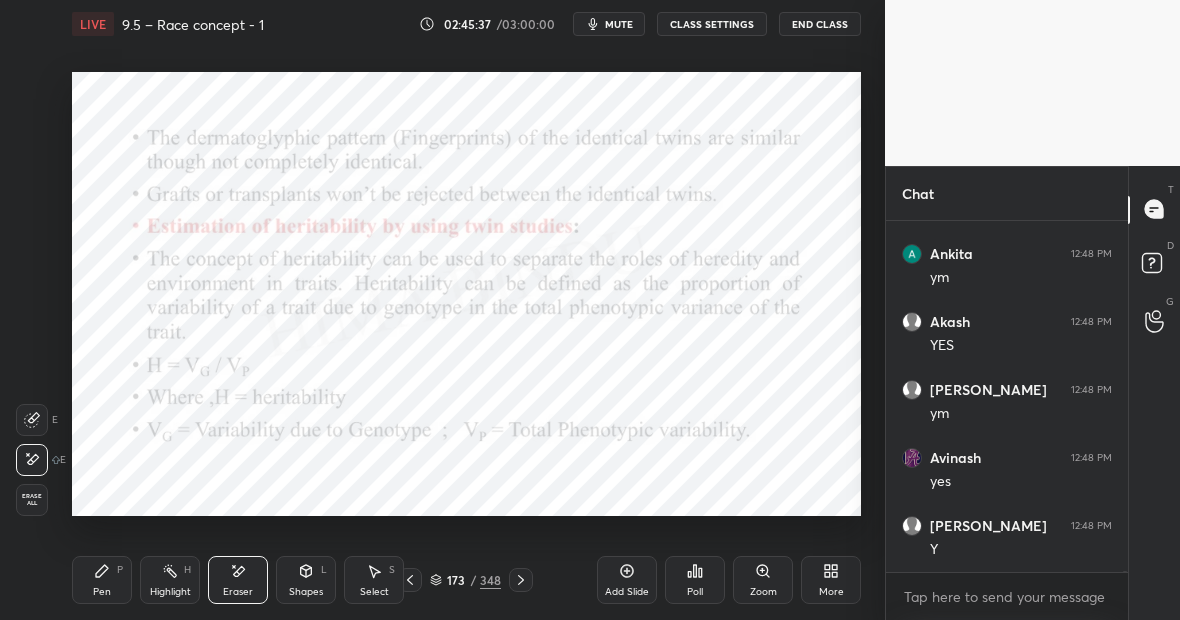 click on "Pen P" at bounding box center [102, 580] 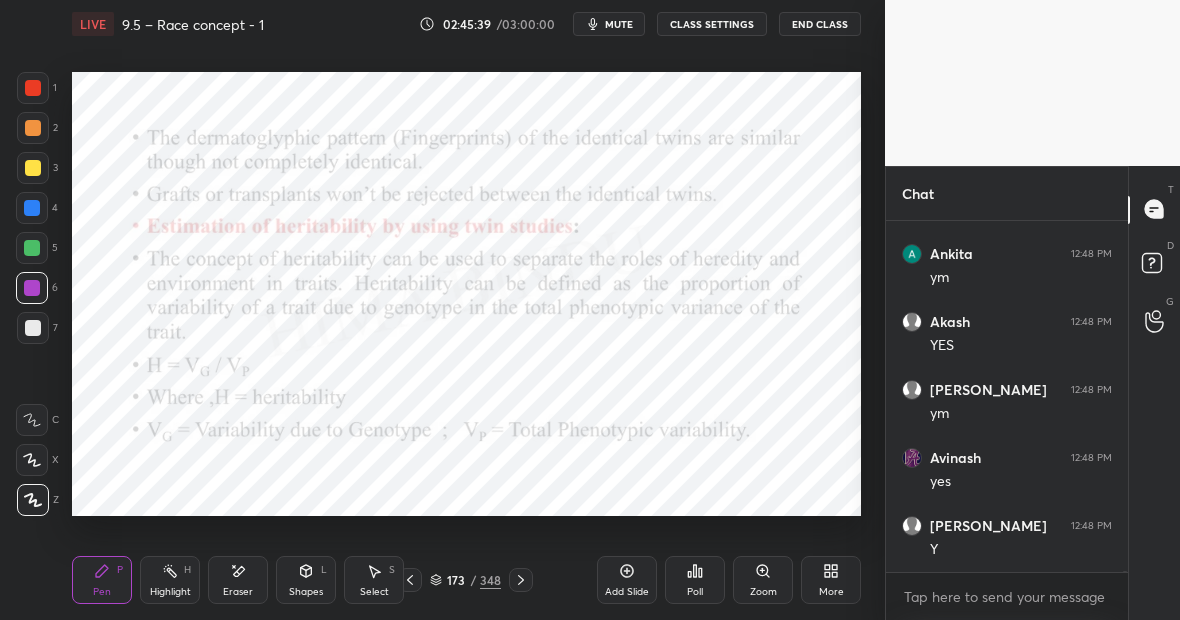 drag, startPoint x: 171, startPoint y: 570, endPoint x: 183, endPoint y: 565, distance: 13 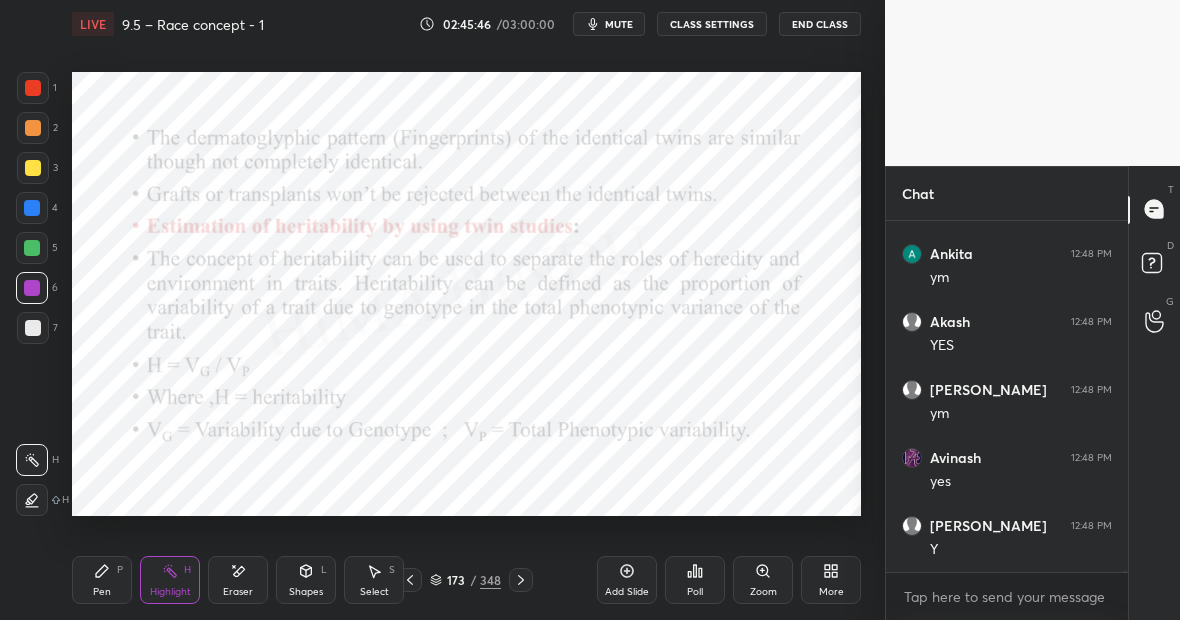 click on "Pen P" at bounding box center [102, 580] 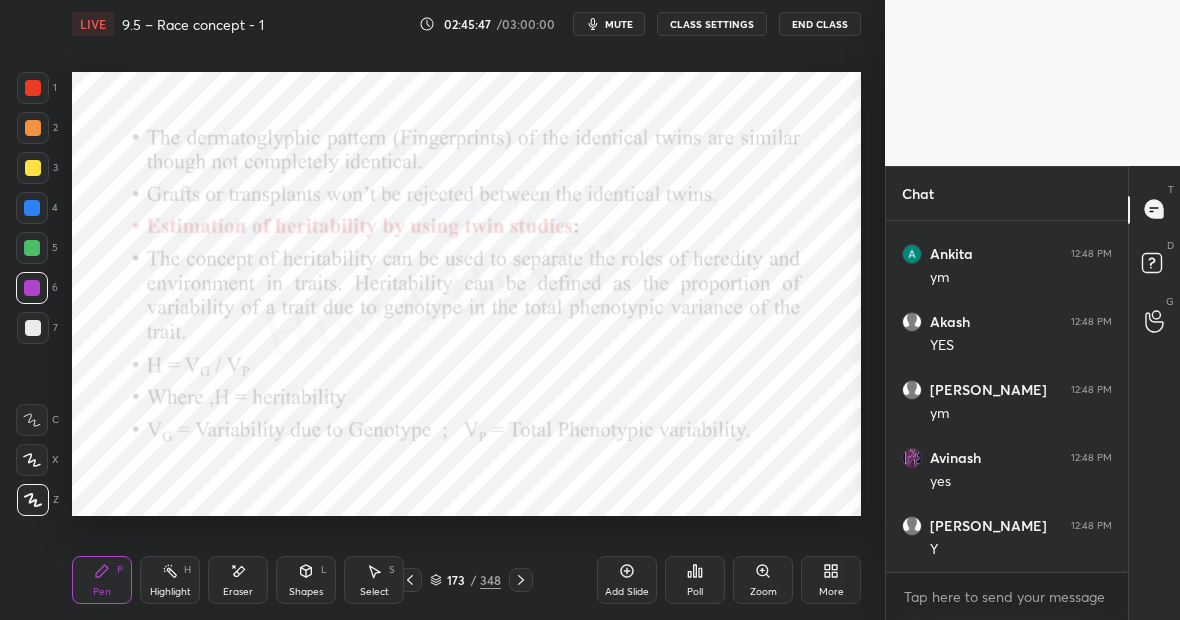 click on "Highlight H" at bounding box center [170, 580] 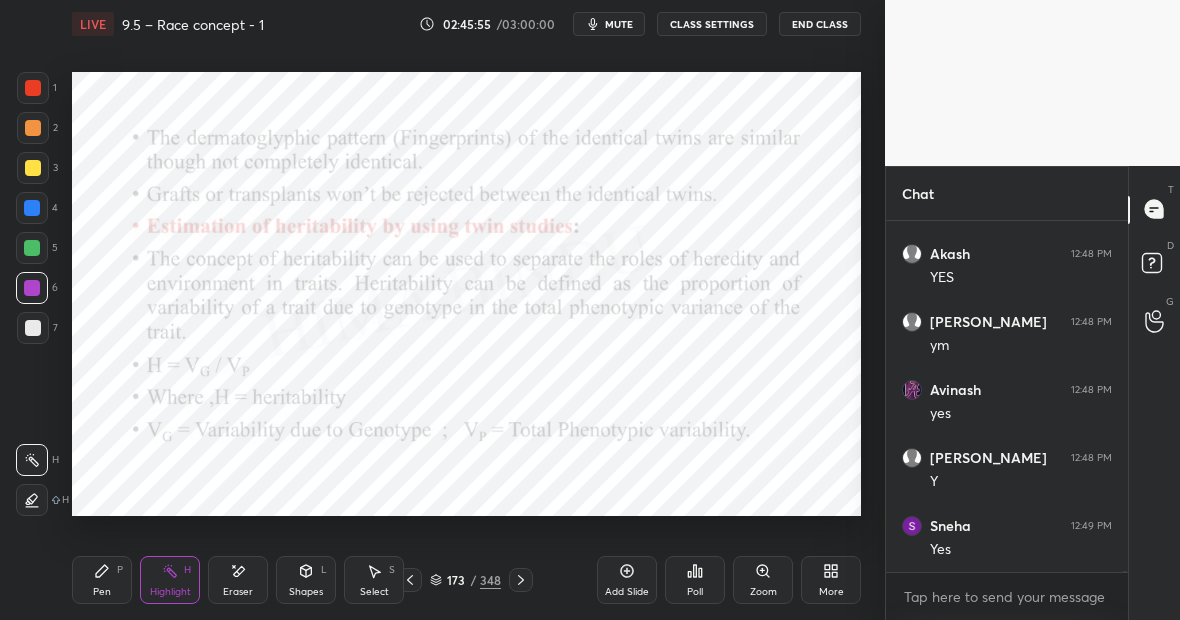 scroll, scrollTop: 120392, scrollLeft: 0, axis: vertical 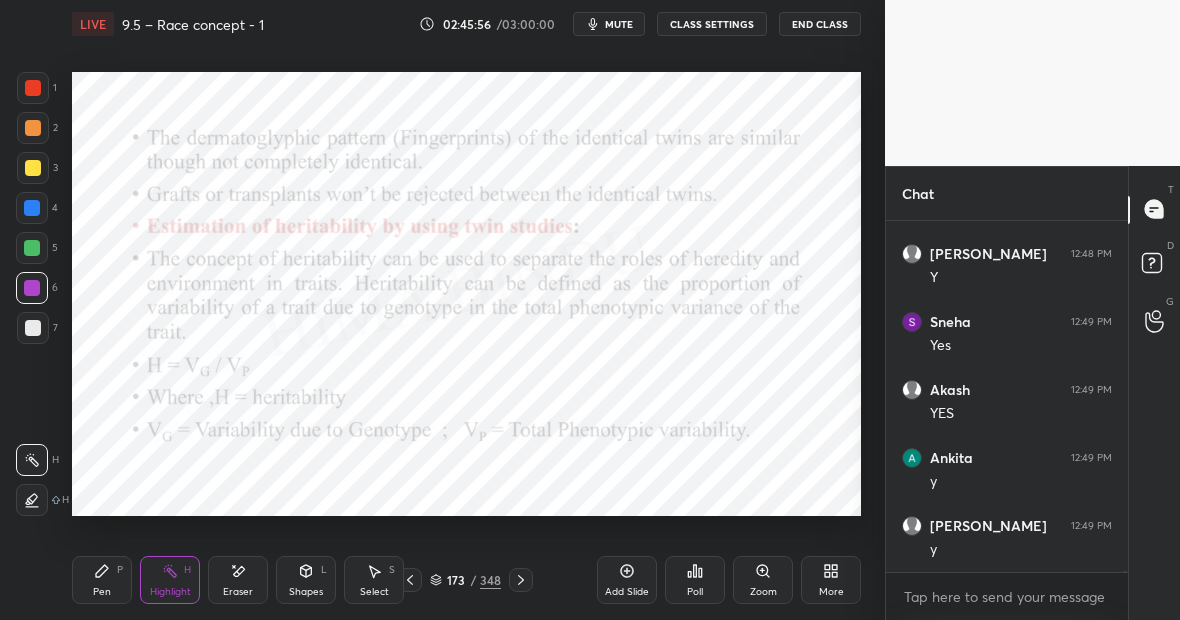 click 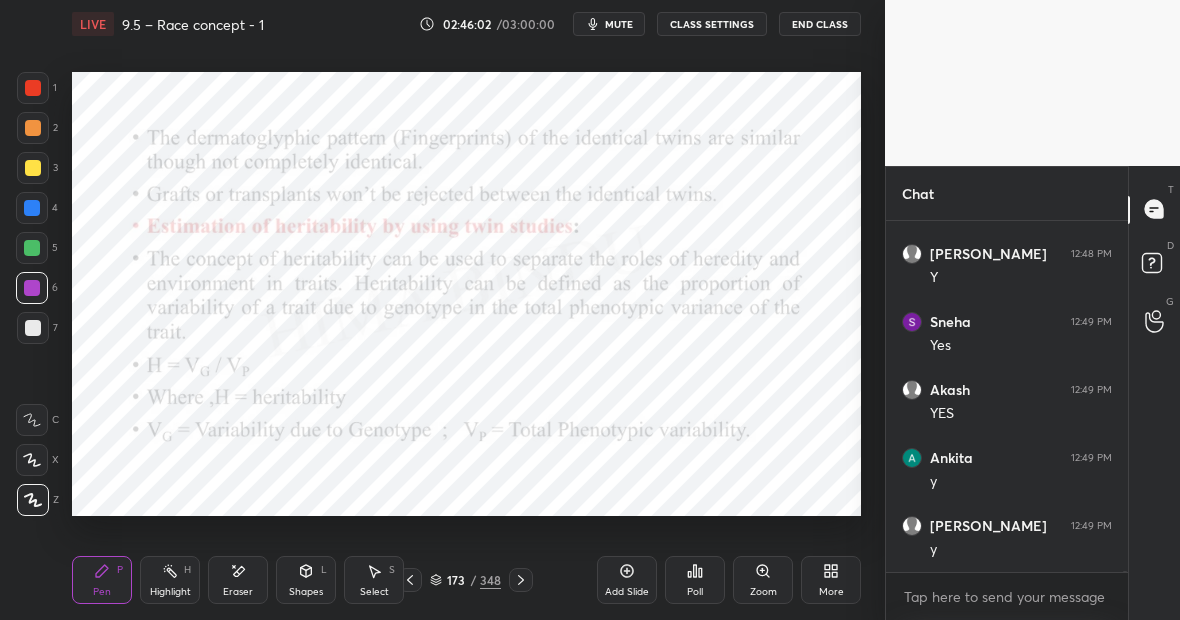 click on "Highlight H" at bounding box center [170, 580] 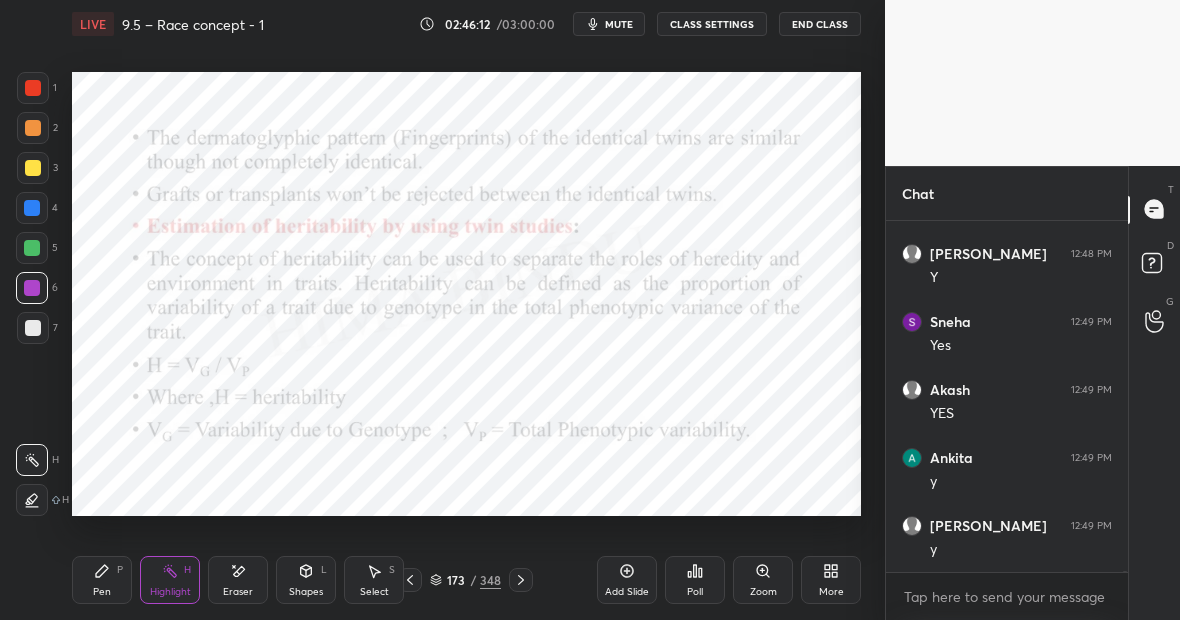 click 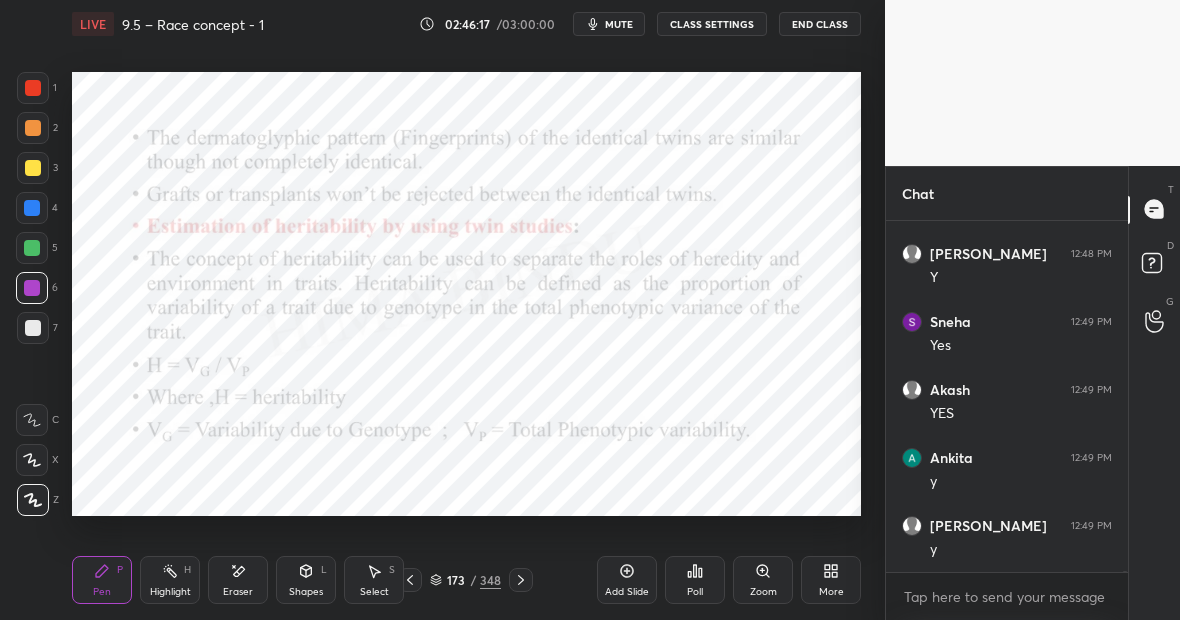 click on "Highlight H" at bounding box center (170, 580) 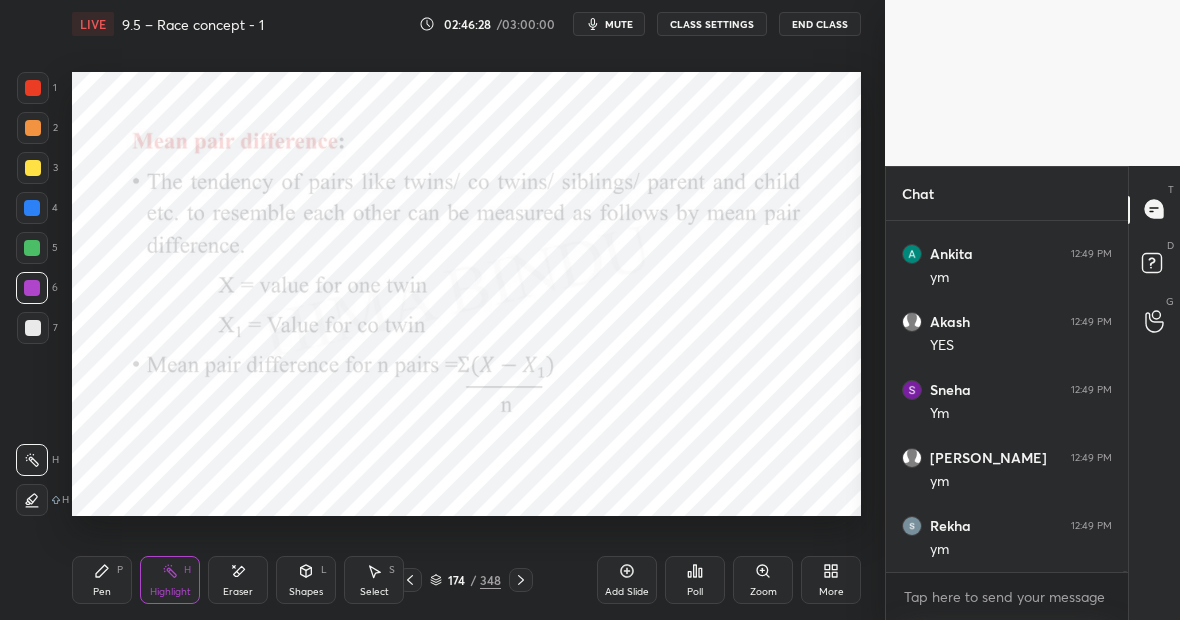 scroll, scrollTop: 120868, scrollLeft: 0, axis: vertical 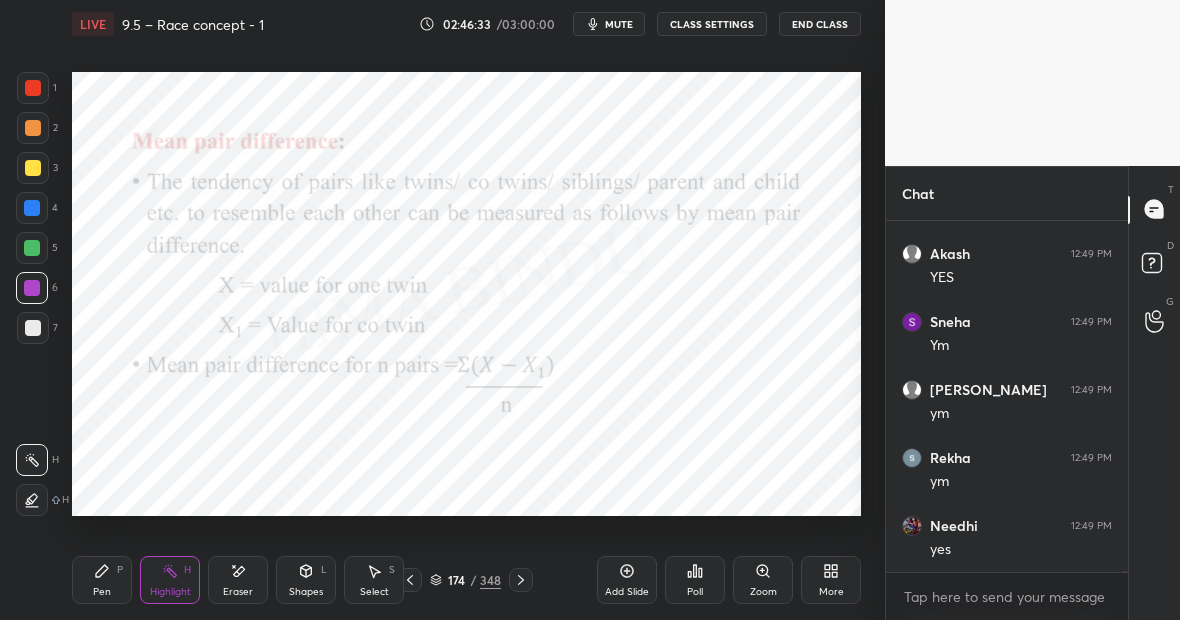 click at bounding box center [32, 208] 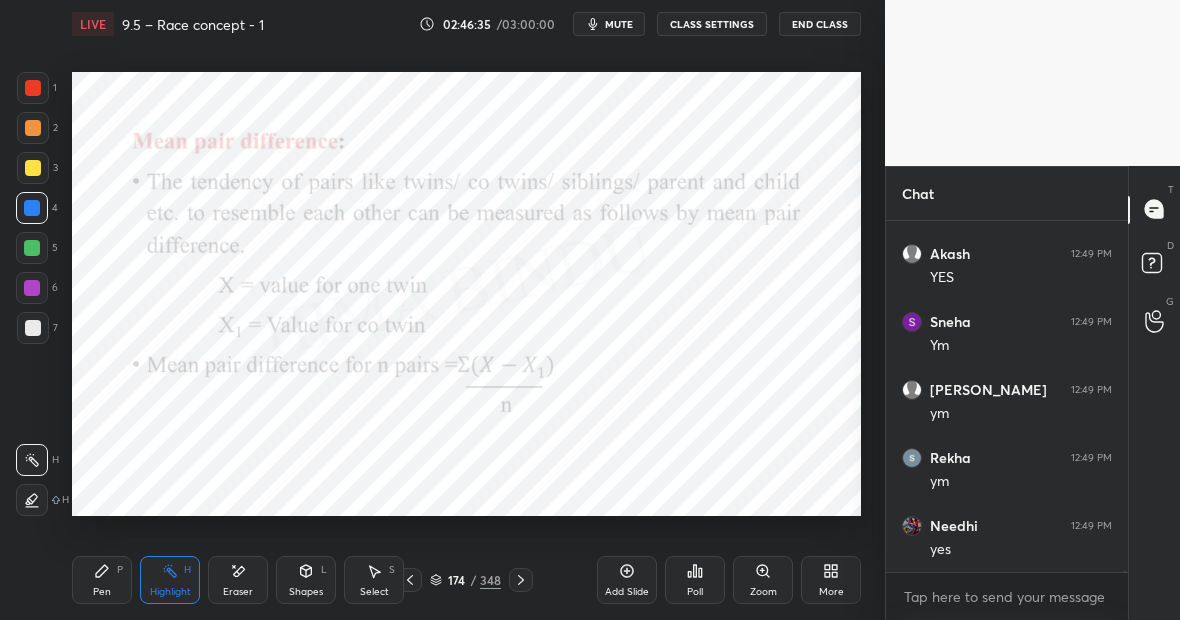 click on "P" at bounding box center (120, 570) 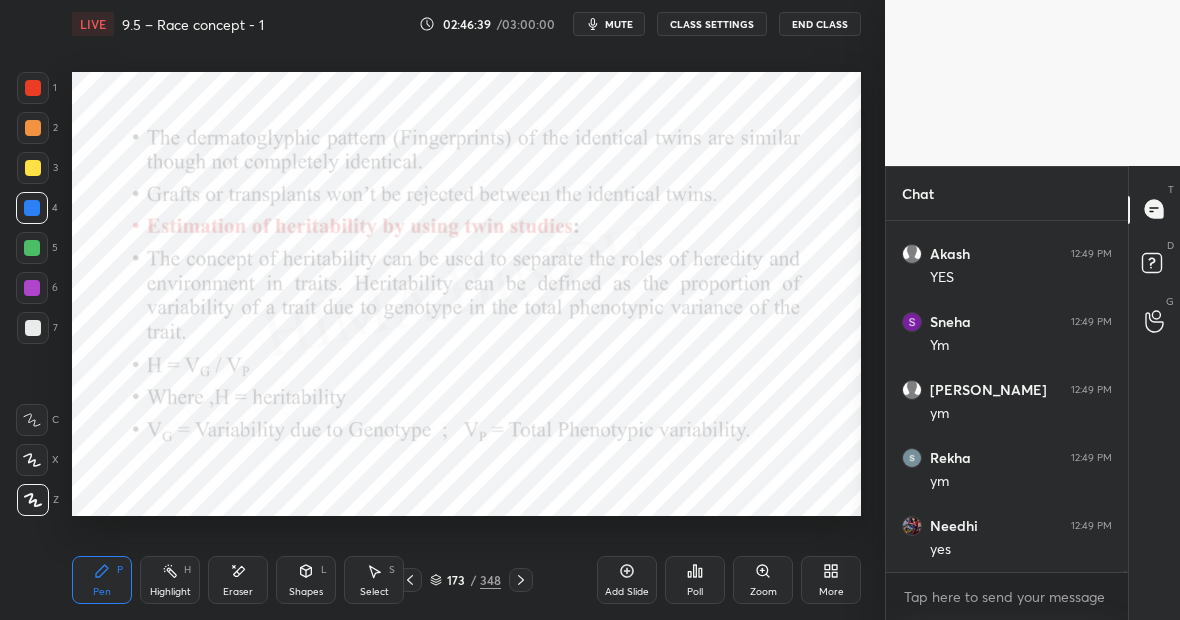 scroll, scrollTop: 120936, scrollLeft: 0, axis: vertical 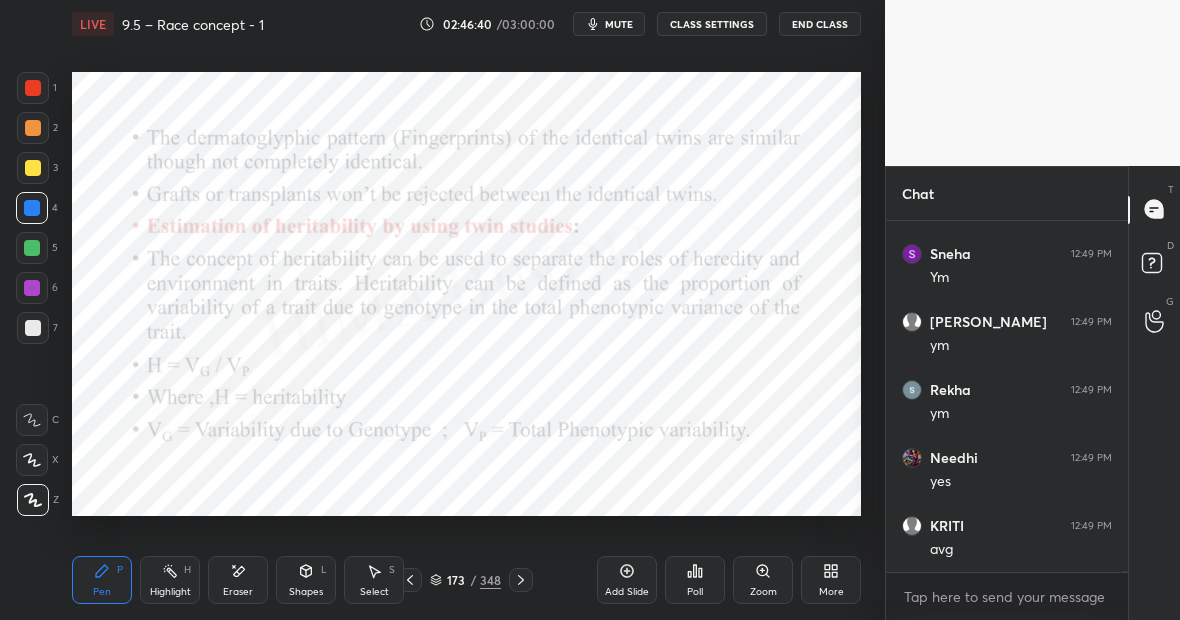 click on "Highlight H" at bounding box center [170, 580] 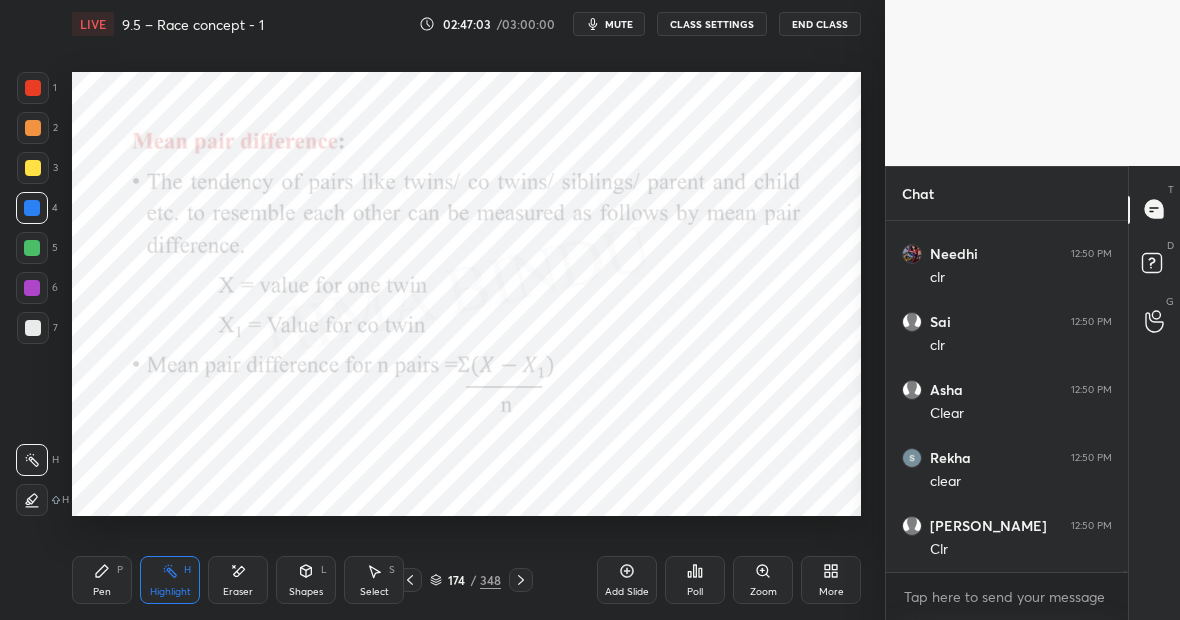 scroll, scrollTop: 121820, scrollLeft: 0, axis: vertical 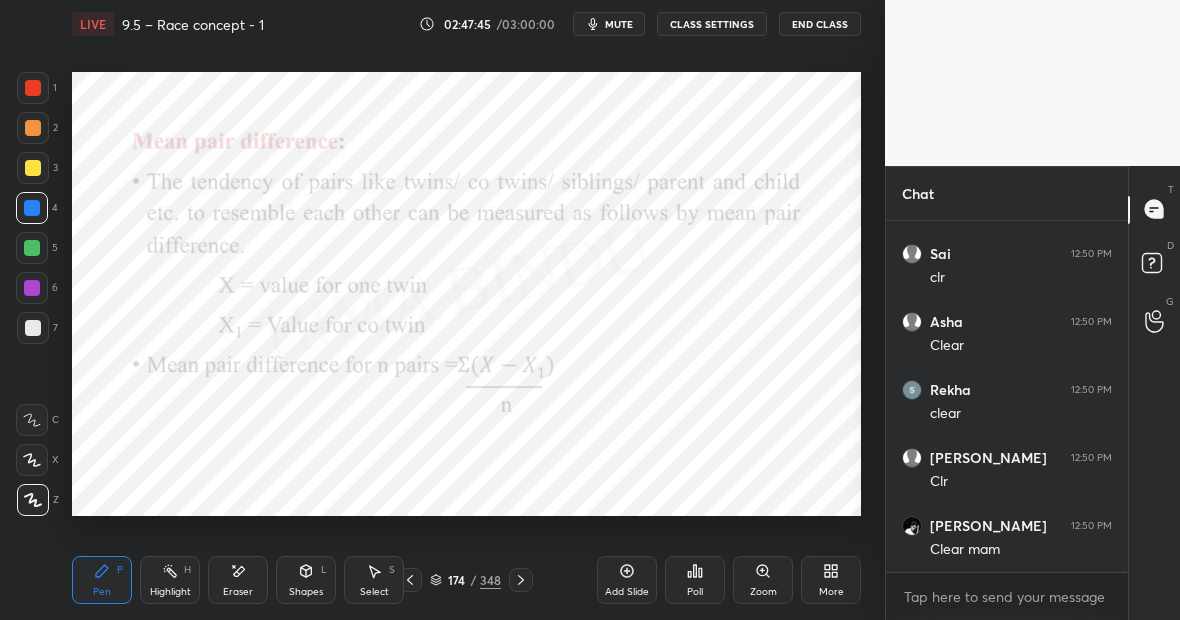 click on "Pen P" at bounding box center [102, 580] 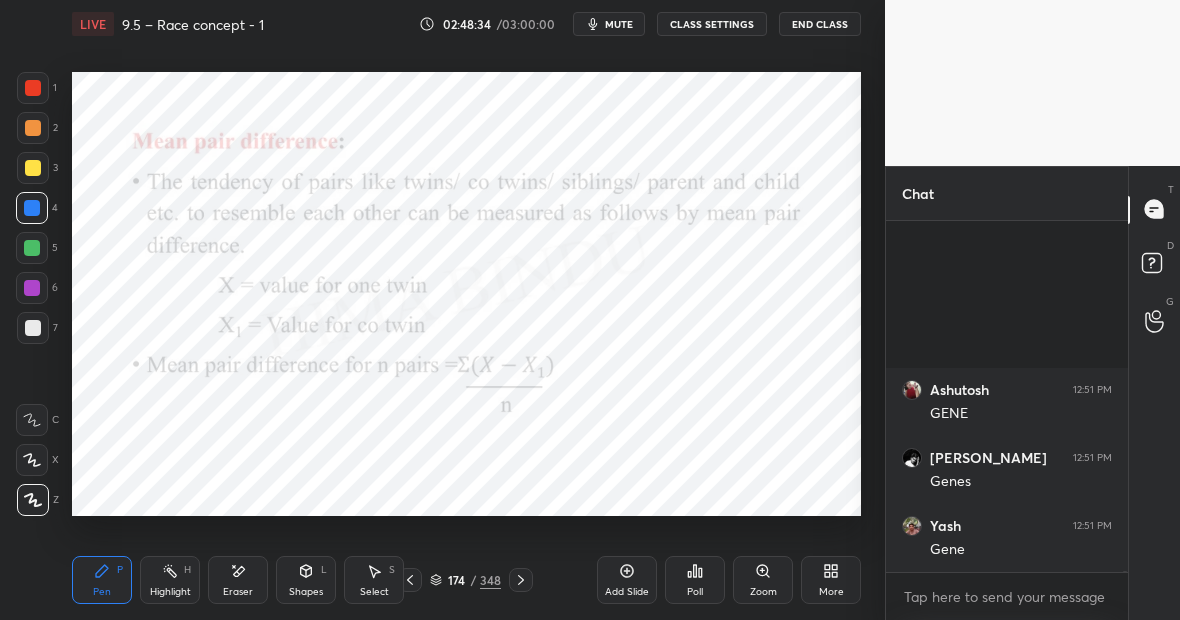 scroll, scrollTop: 123472, scrollLeft: 0, axis: vertical 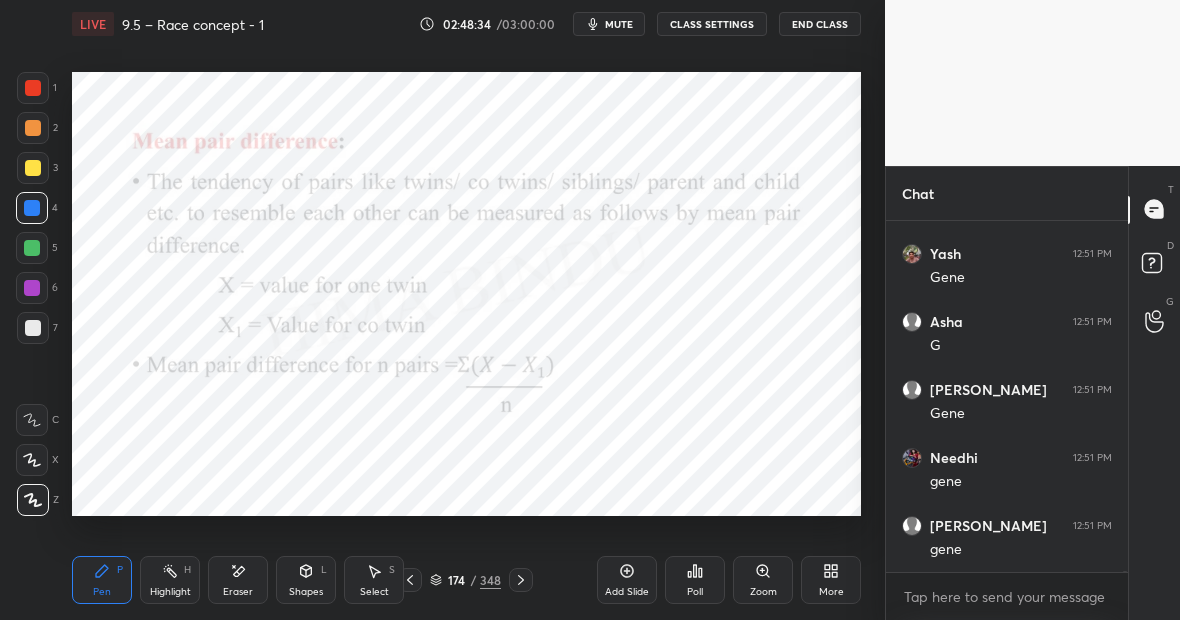 click at bounding box center (33, 88) 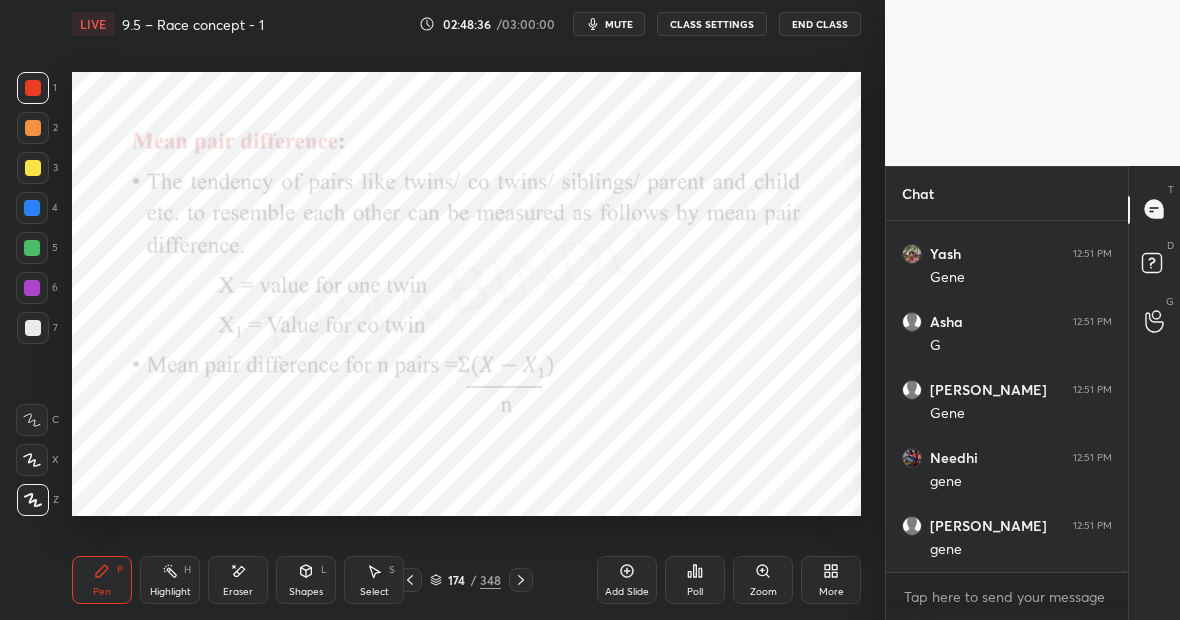 click on "Setting up your live class Poll for   secs No correct answer Start poll" at bounding box center (466, 294) 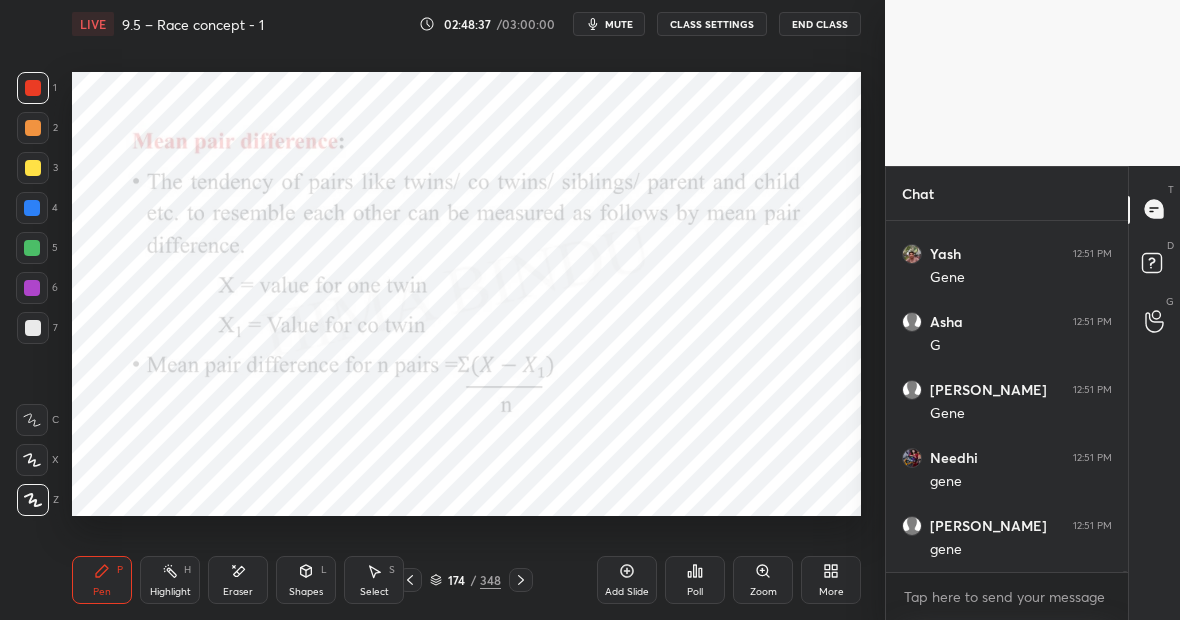 scroll, scrollTop: 123540, scrollLeft: 0, axis: vertical 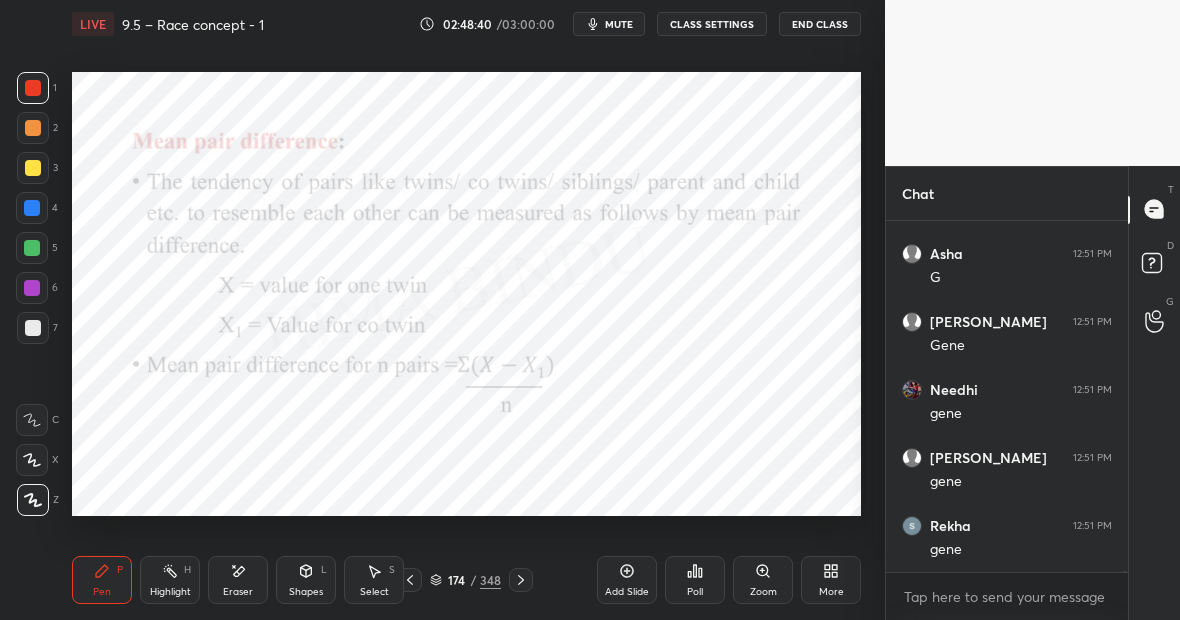 click on "Highlight H" at bounding box center [170, 580] 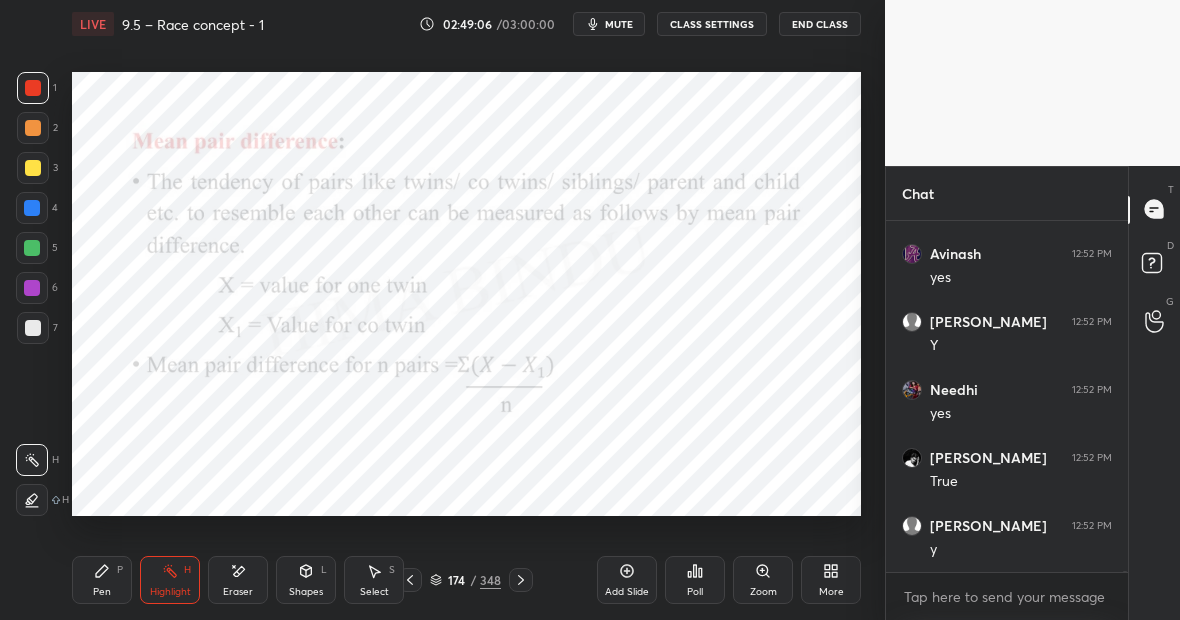 scroll, scrollTop: 124084, scrollLeft: 0, axis: vertical 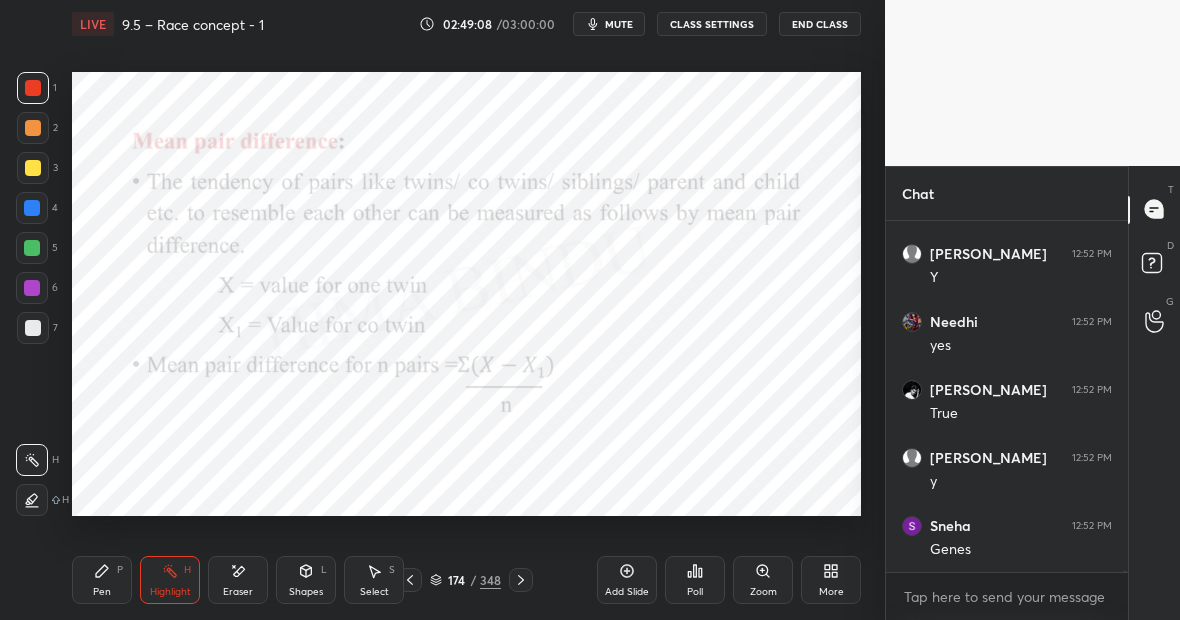 click on "Highlight H" at bounding box center (170, 580) 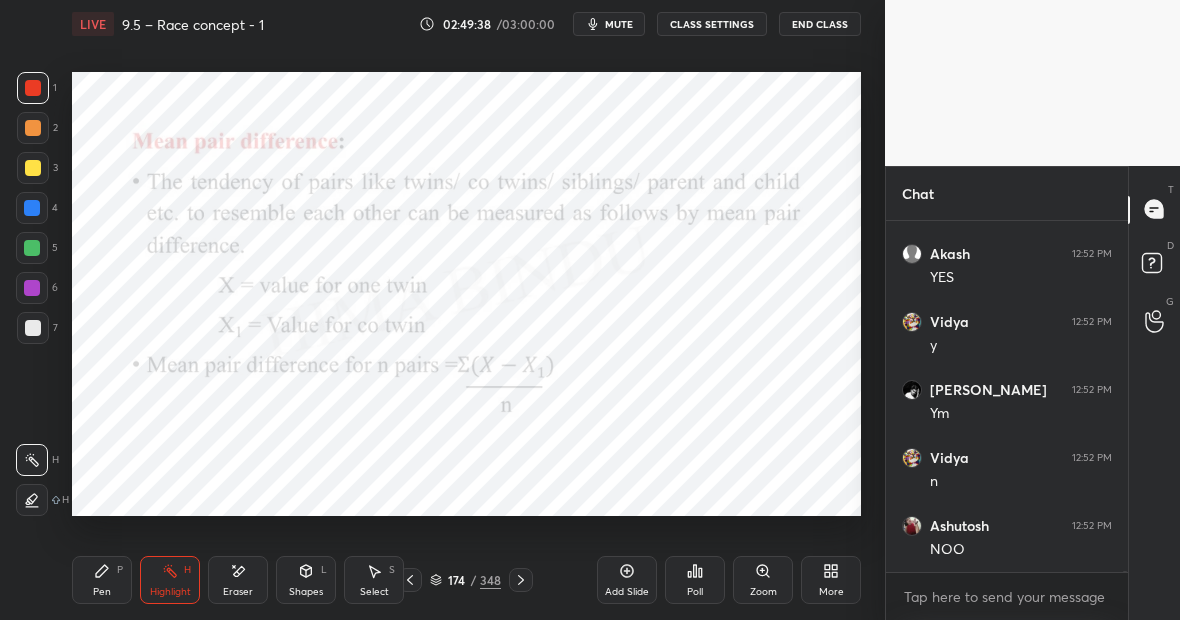 scroll, scrollTop: 124900, scrollLeft: 0, axis: vertical 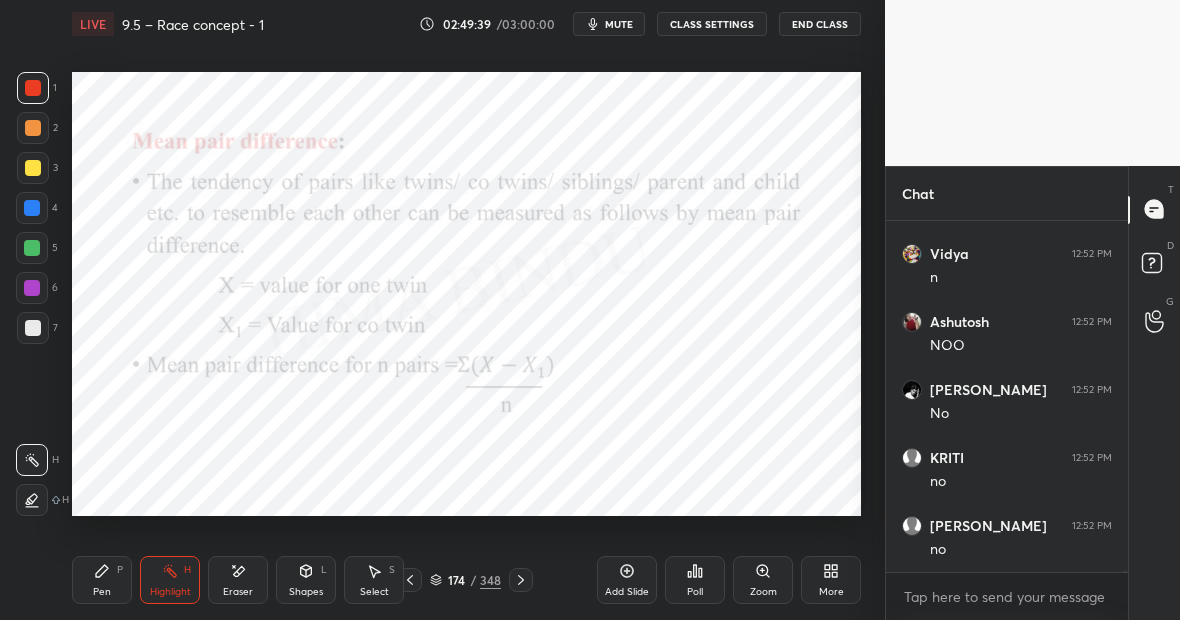 click on "Highlight H" at bounding box center [170, 580] 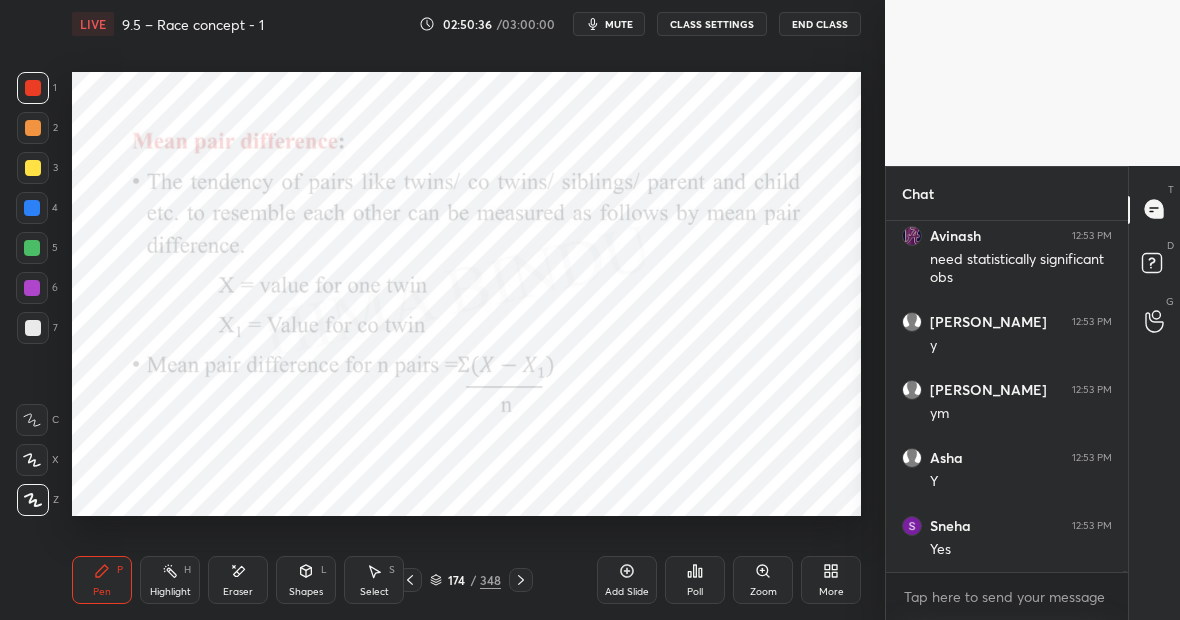 scroll, scrollTop: 125530, scrollLeft: 0, axis: vertical 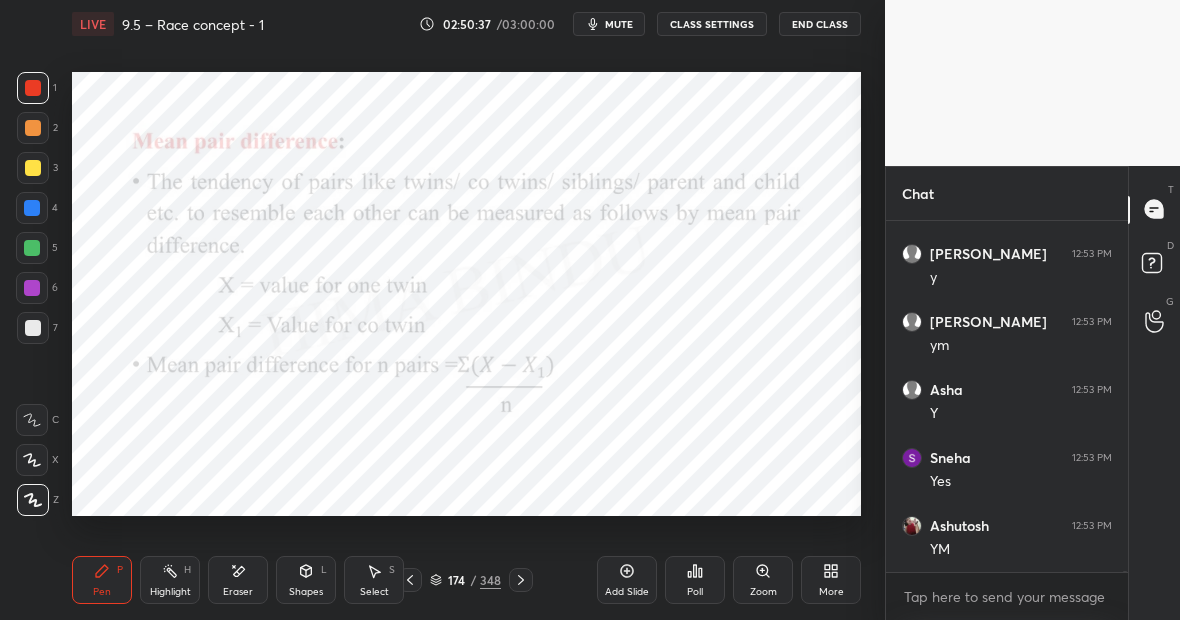 click on "Add Slide" at bounding box center (627, 580) 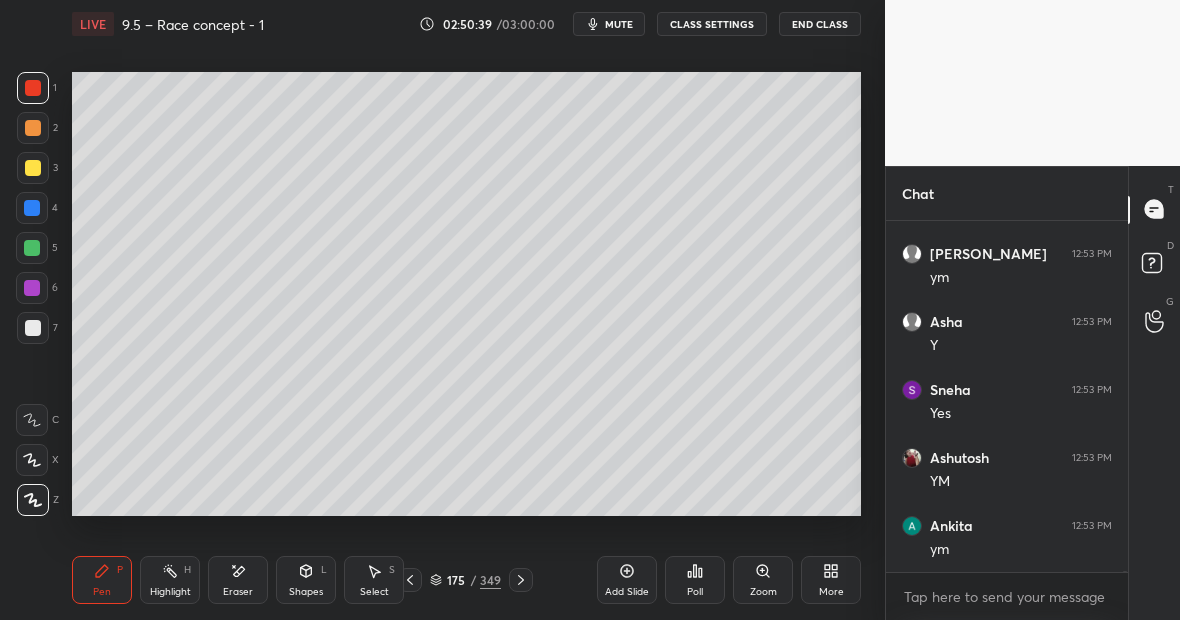 scroll, scrollTop: 125734, scrollLeft: 0, axis: vertical 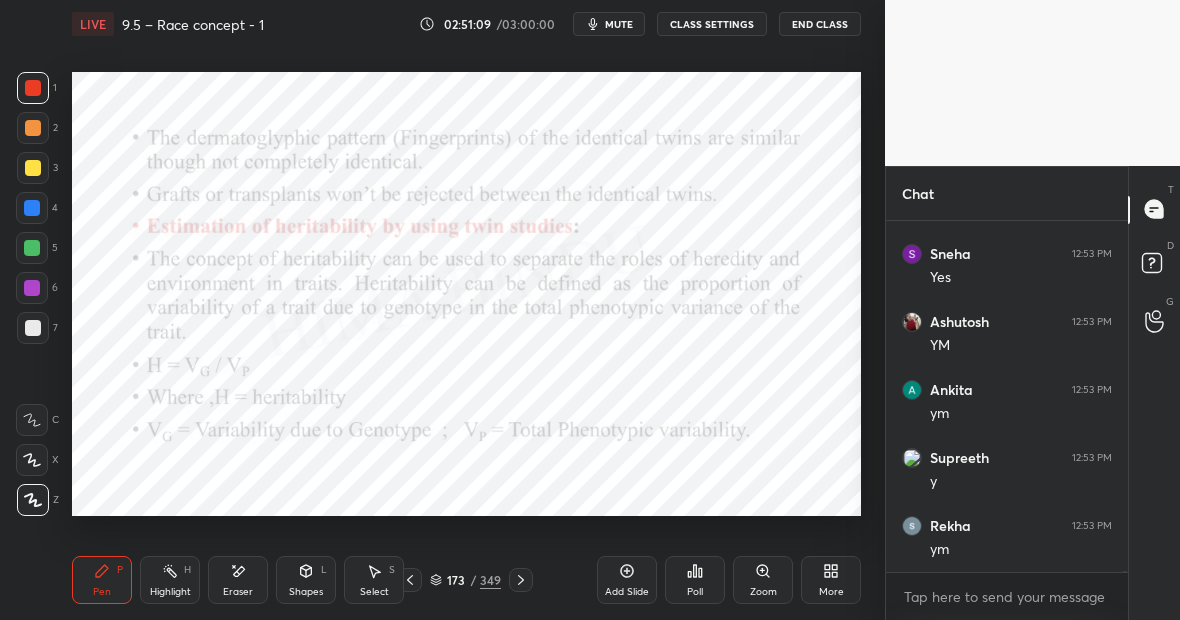click at bounding box center (32, 208) 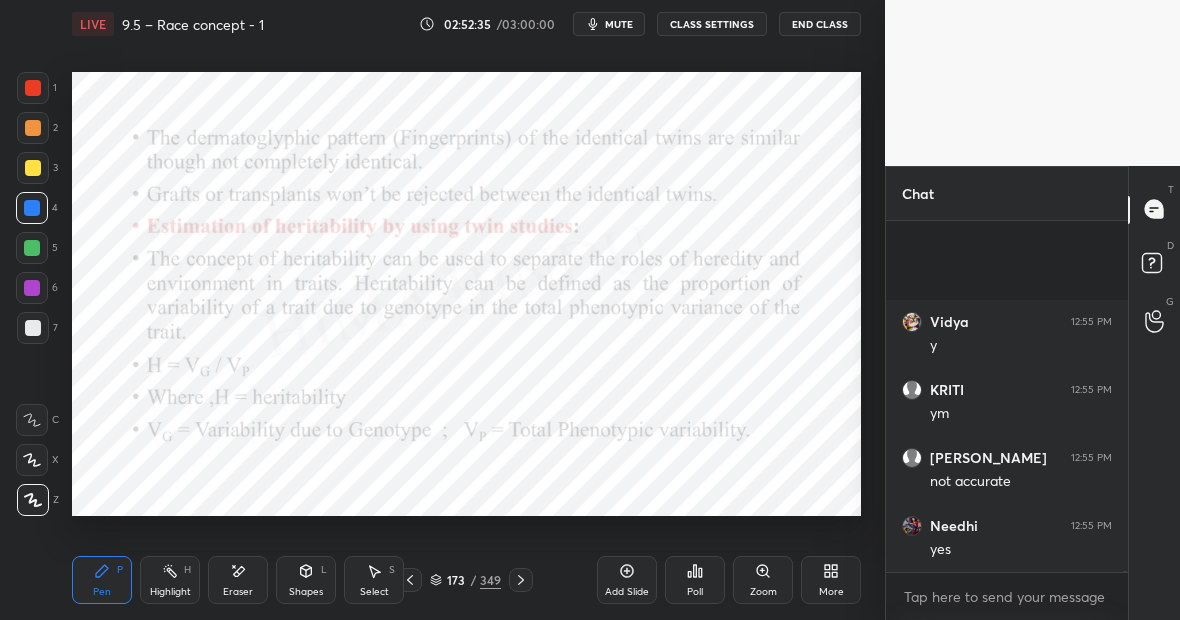 scroll, scrollTop: 127044, scrollLeft: 0, axis: vertical 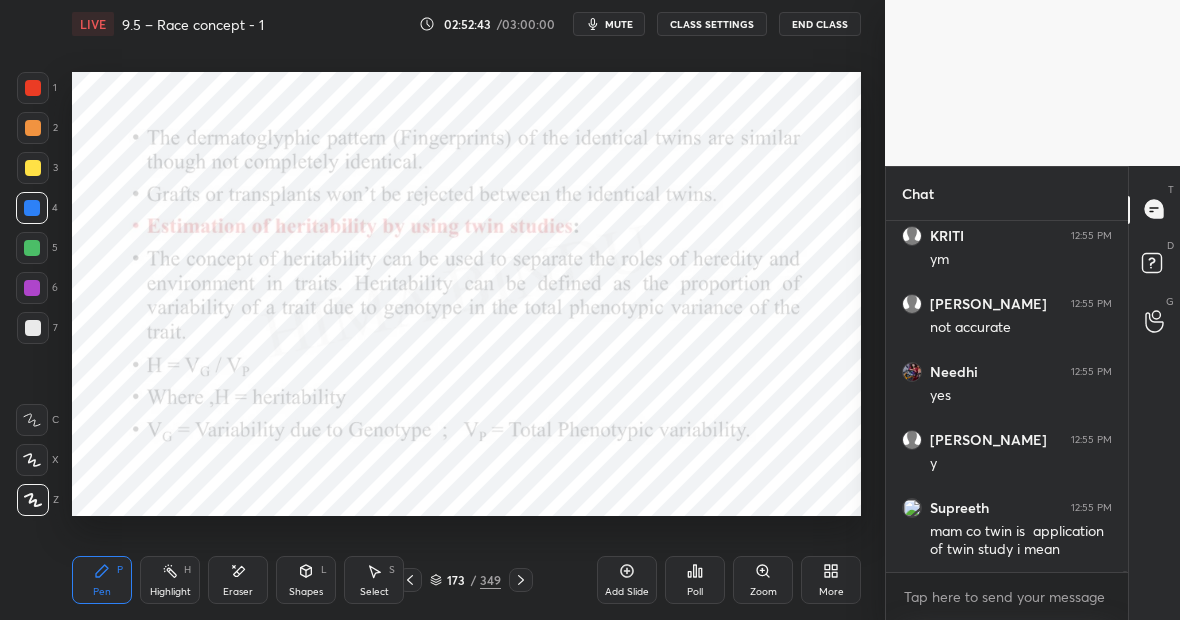 click on "Highlight H" at bounding box center [170, 580] 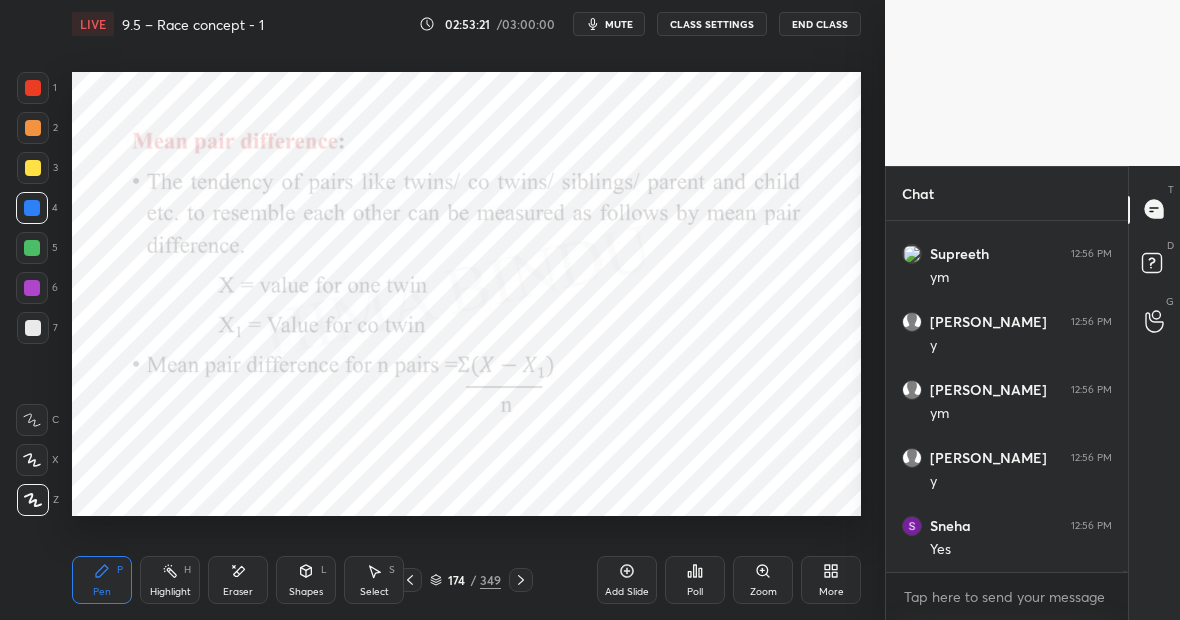 scroll, scrollTop: 127452, scrollLeft: 0, axis: vertical 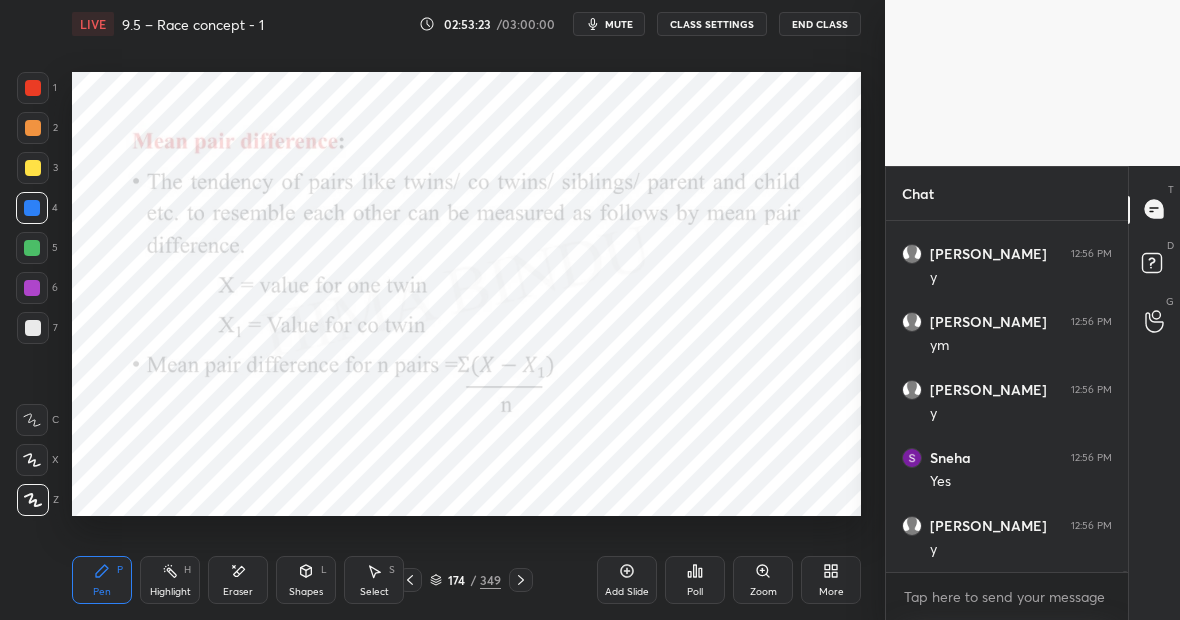 click 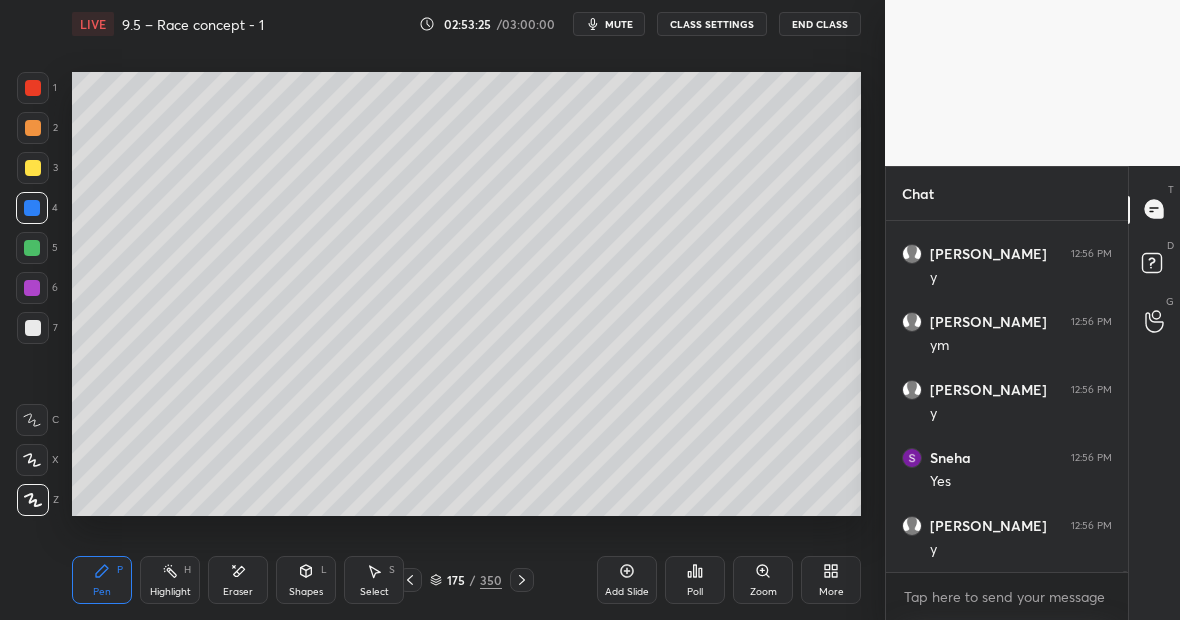 scroll, scrollTop: 127520, scrollLeft: 0, axis: vertical 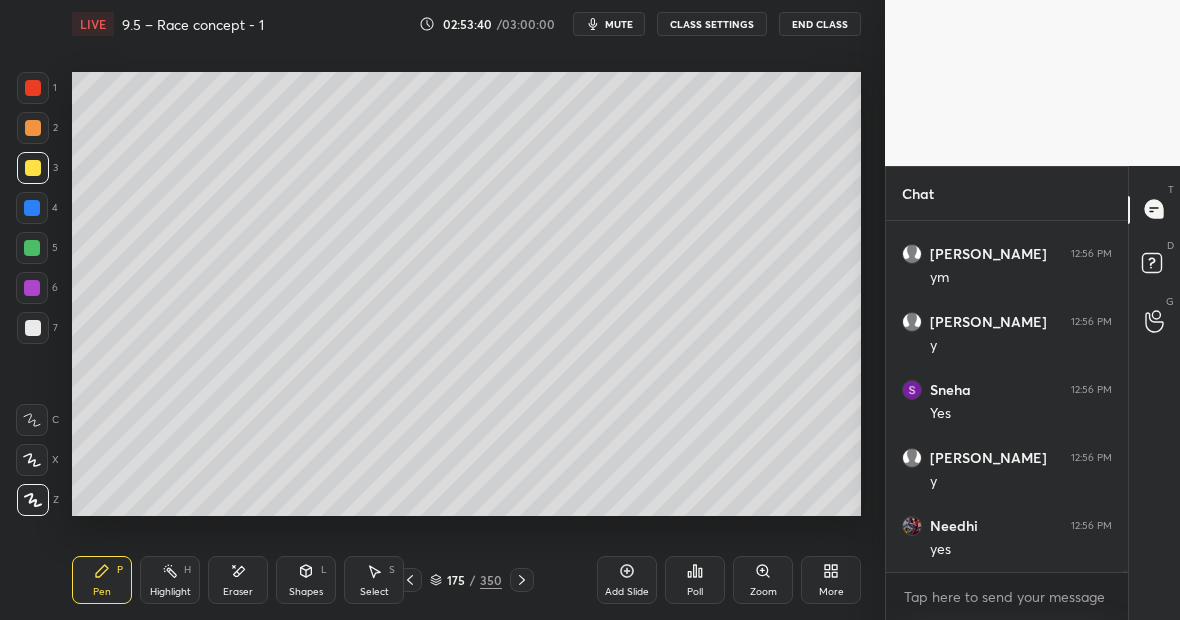 click 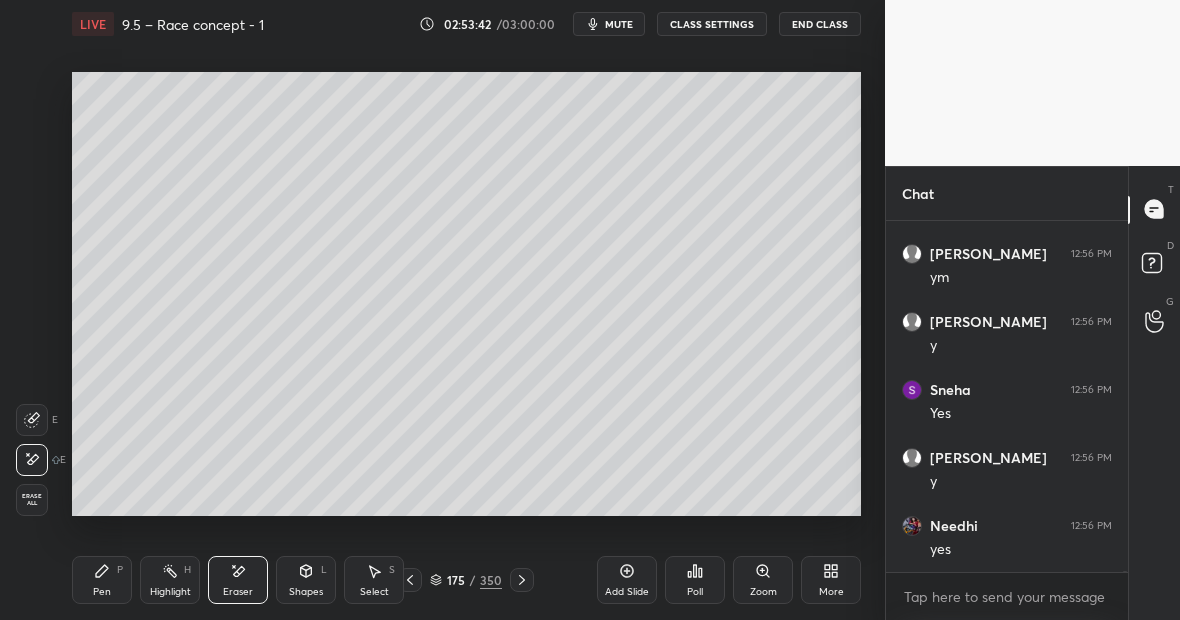 click on "Pen P" at bounding box center [102, 580] 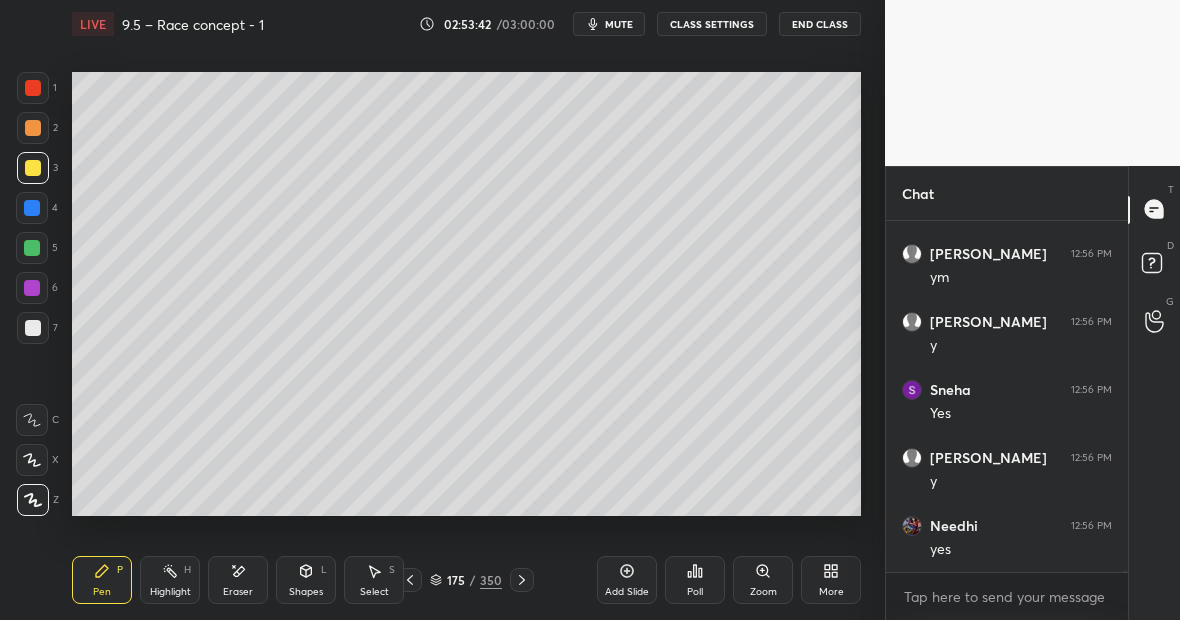 click at bounding box center (33, 88) 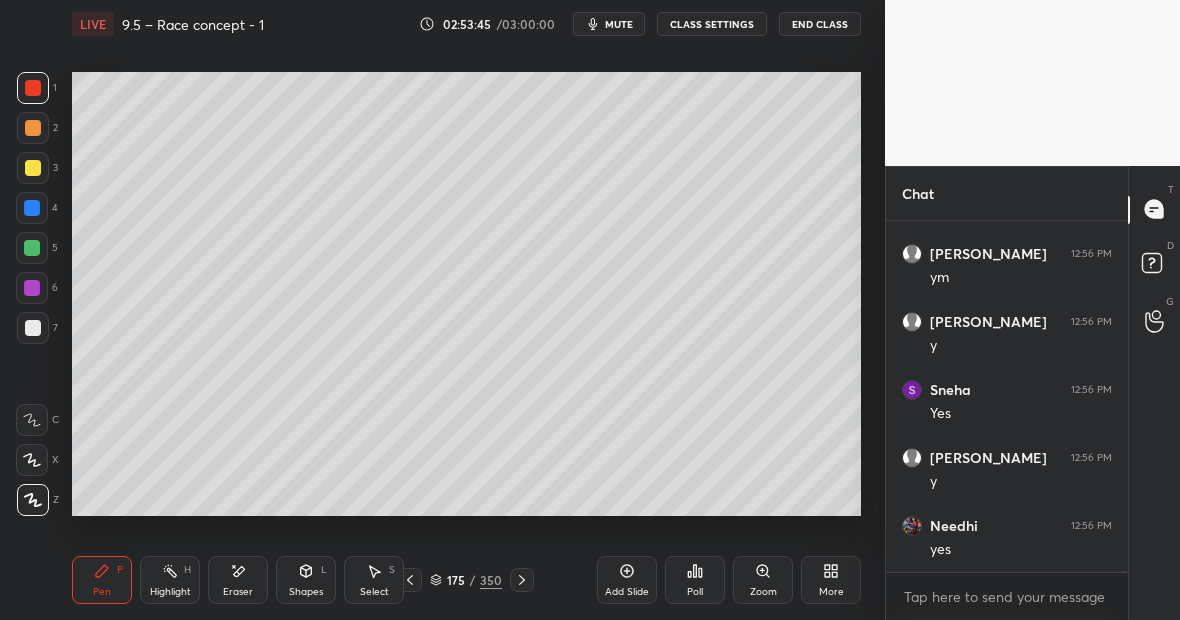 click on "Setting up your live class Poll for   secs No correct answer Start poll" at bounding box center (466, 294) 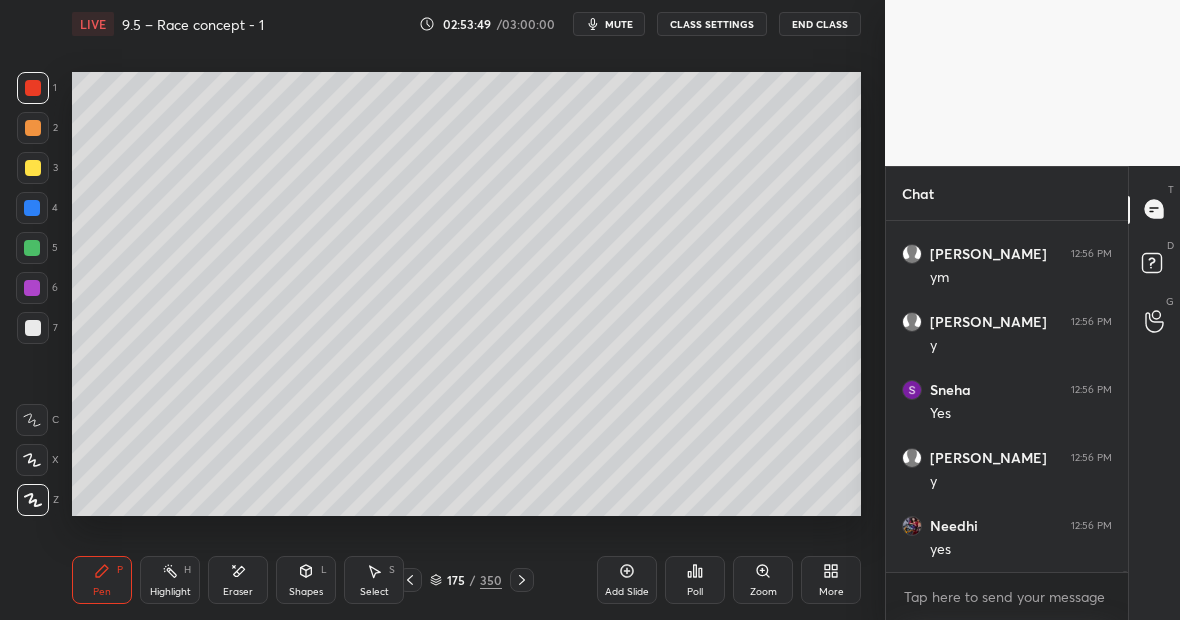 click at bounding box center (33, 168) 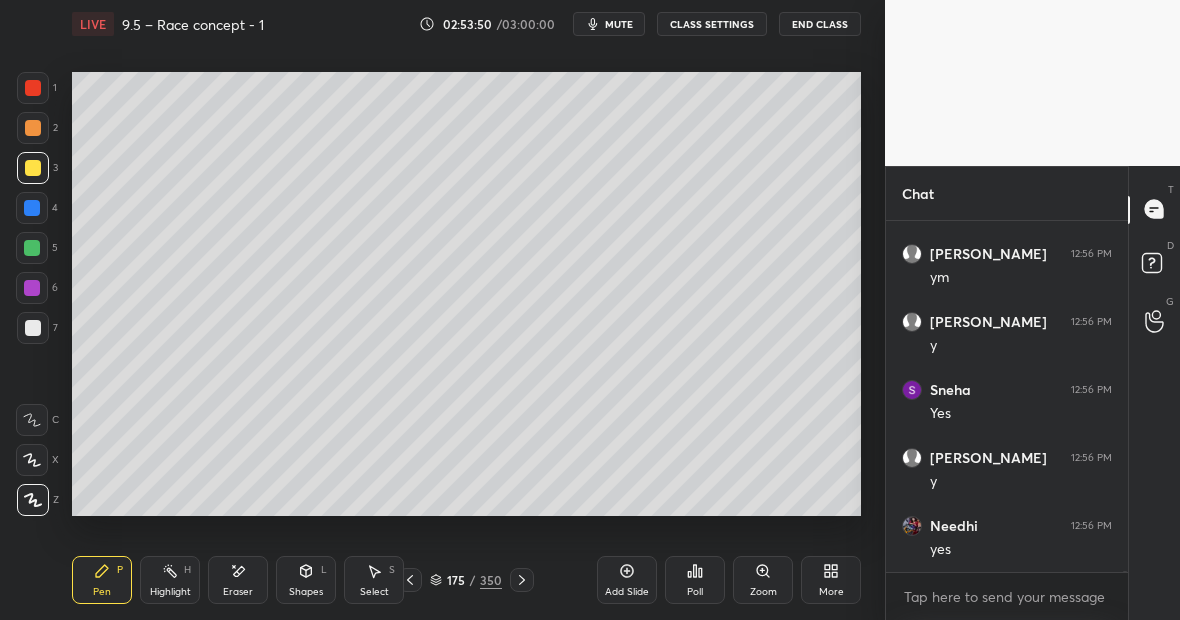 scroll, scrollTop: 127588, scrollLeft: 0, axis: vertical 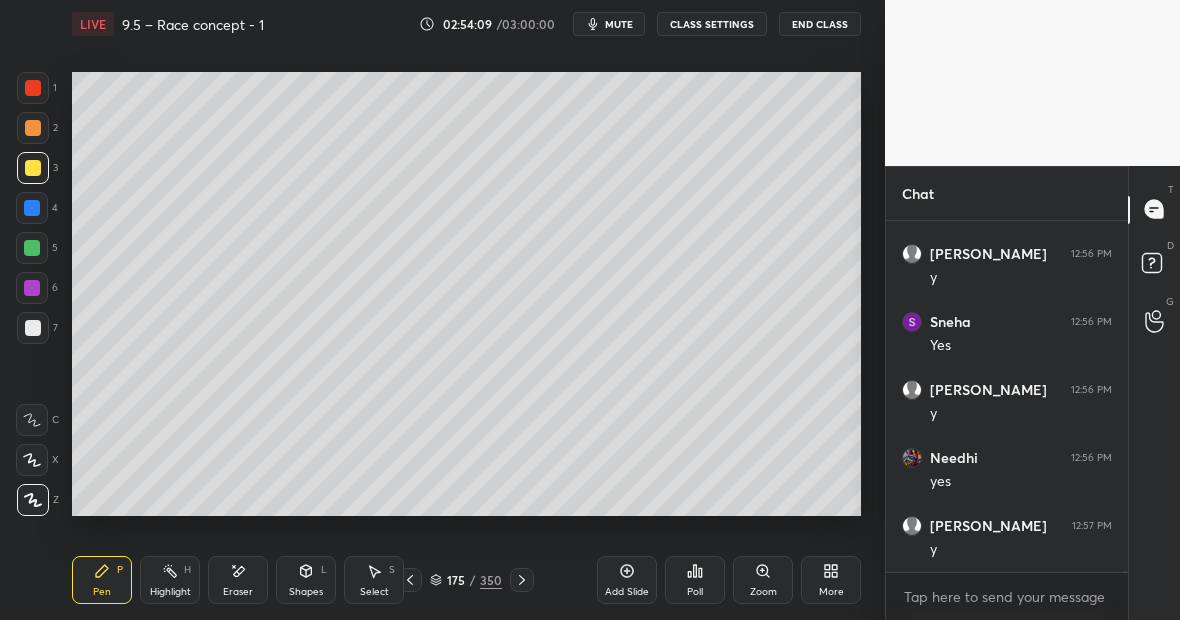 click 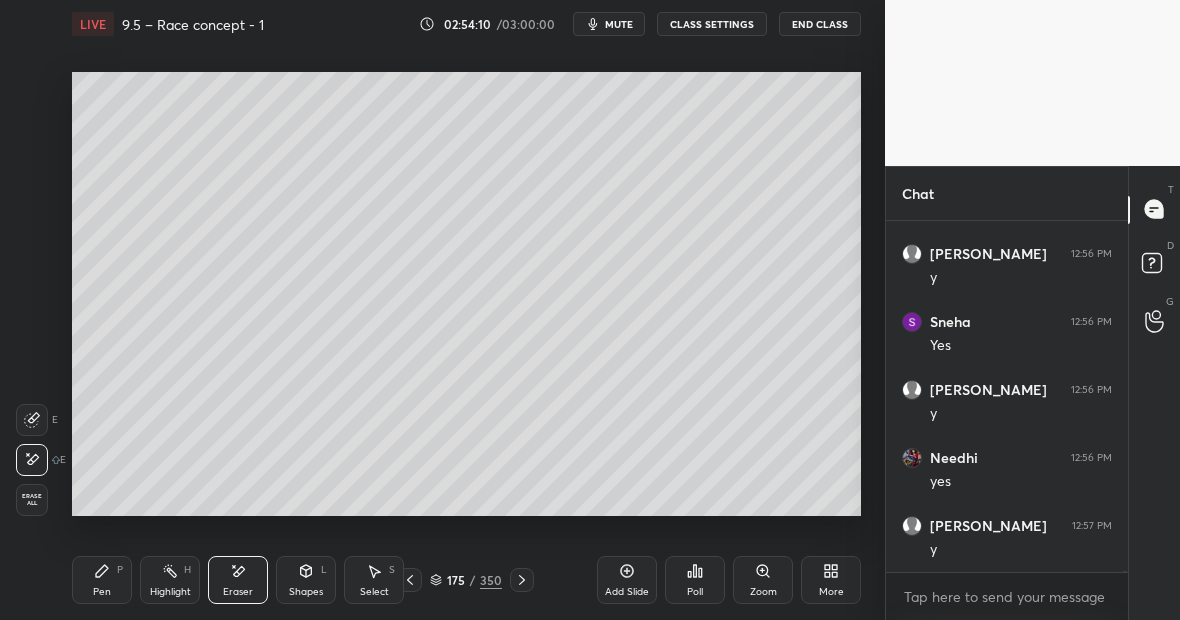 click on "Pen P Highlight H Eraser Shapes L Select S 175 / 350 Add Slide Poll Zoom More" at bounding box center (466, 580) 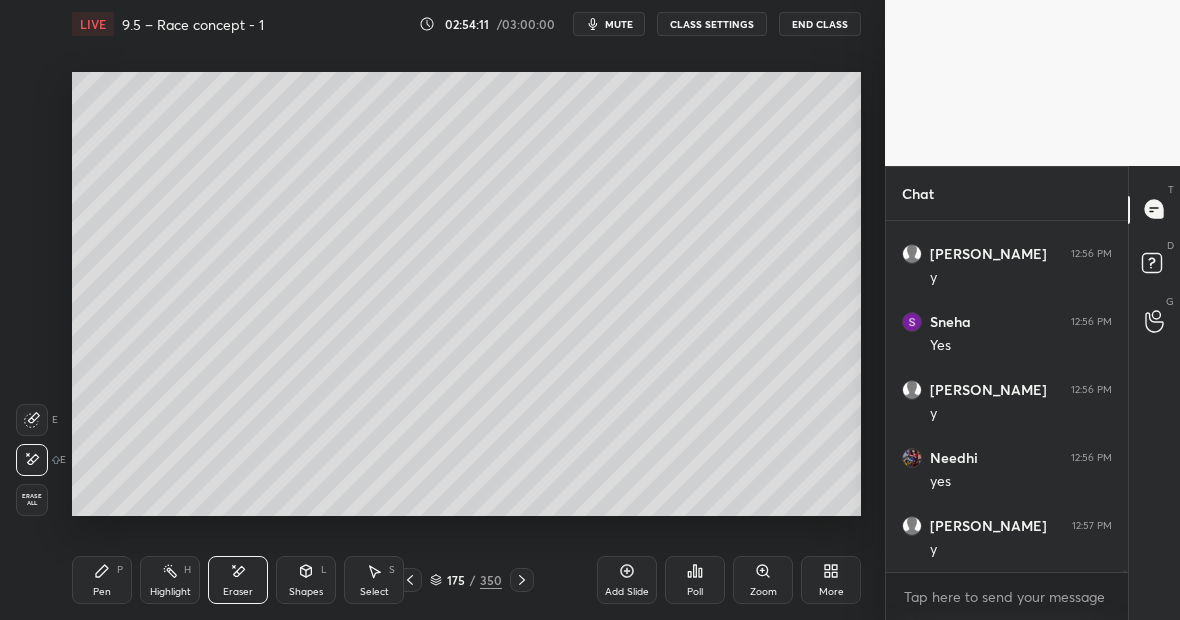 click on "Pen P" at bounding box center [102, 580] 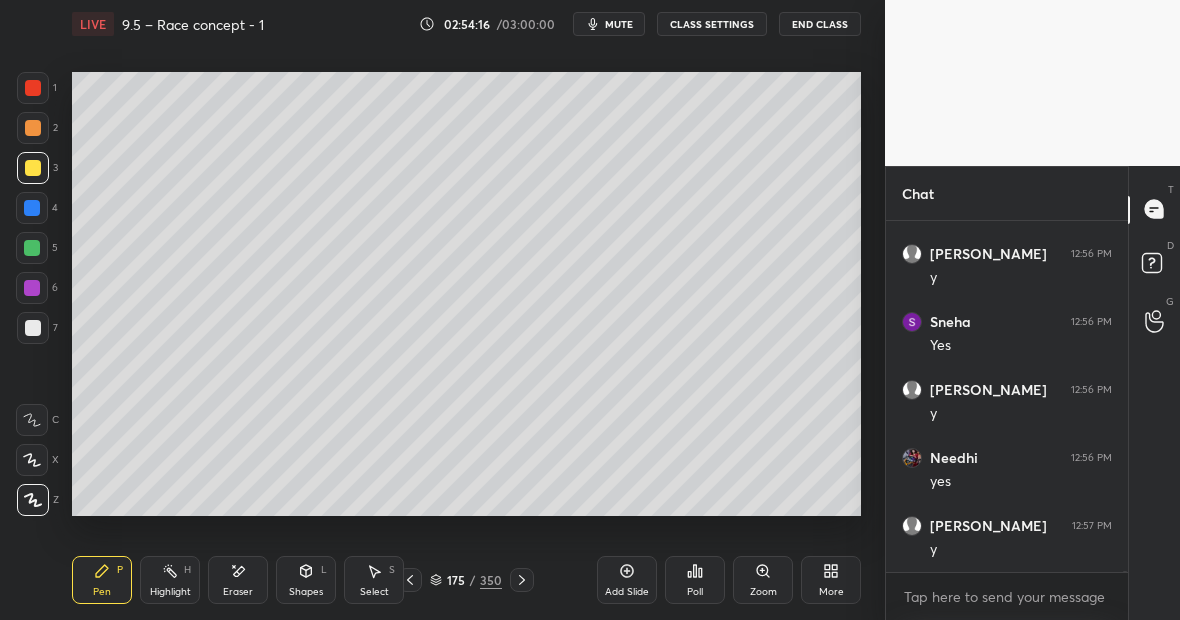 click on "Highlight H" at bounding box center [170, 580] 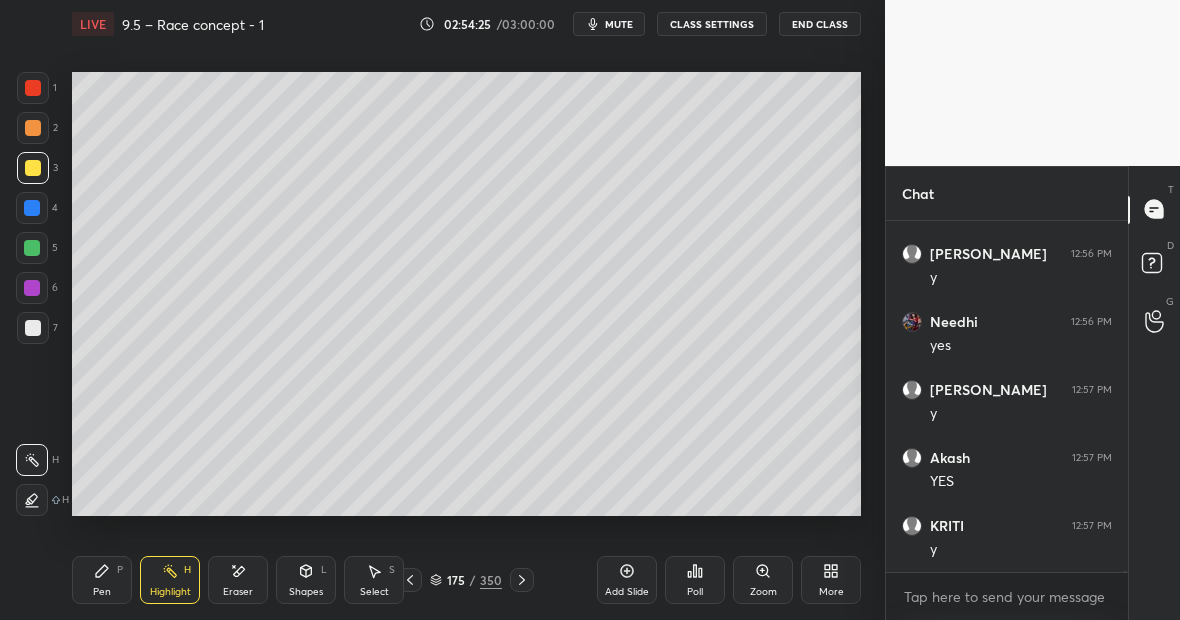 scroll, scrollTop: 127792, scrollLeft: 0, axis: vertical 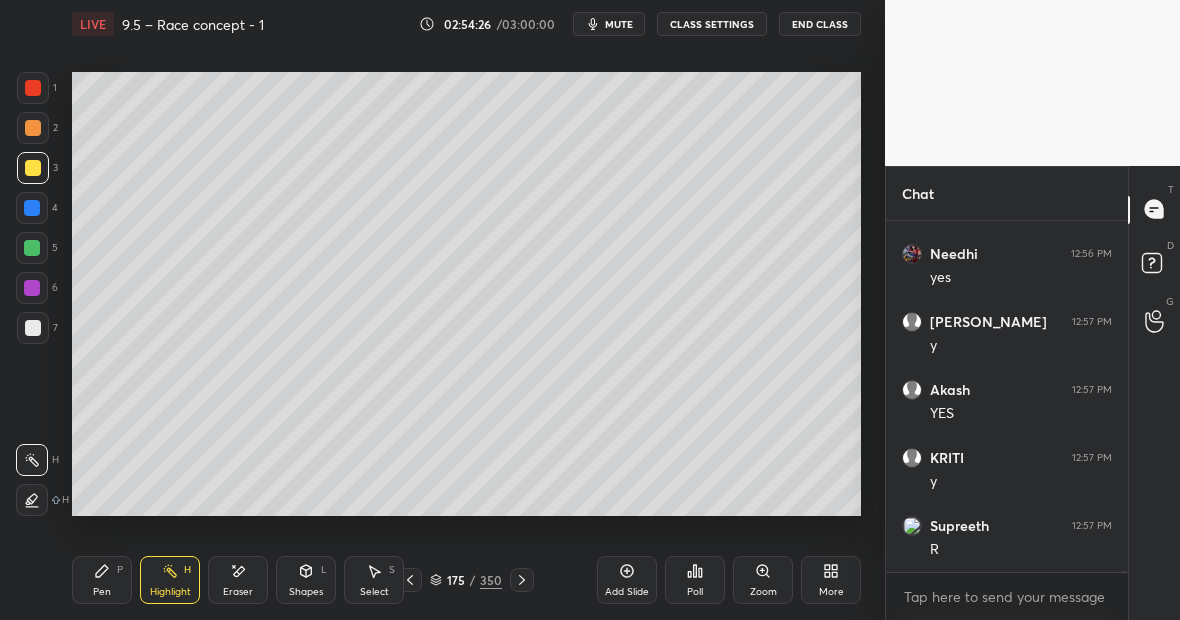 click on "Pen P" at bounding box center (102, 580) 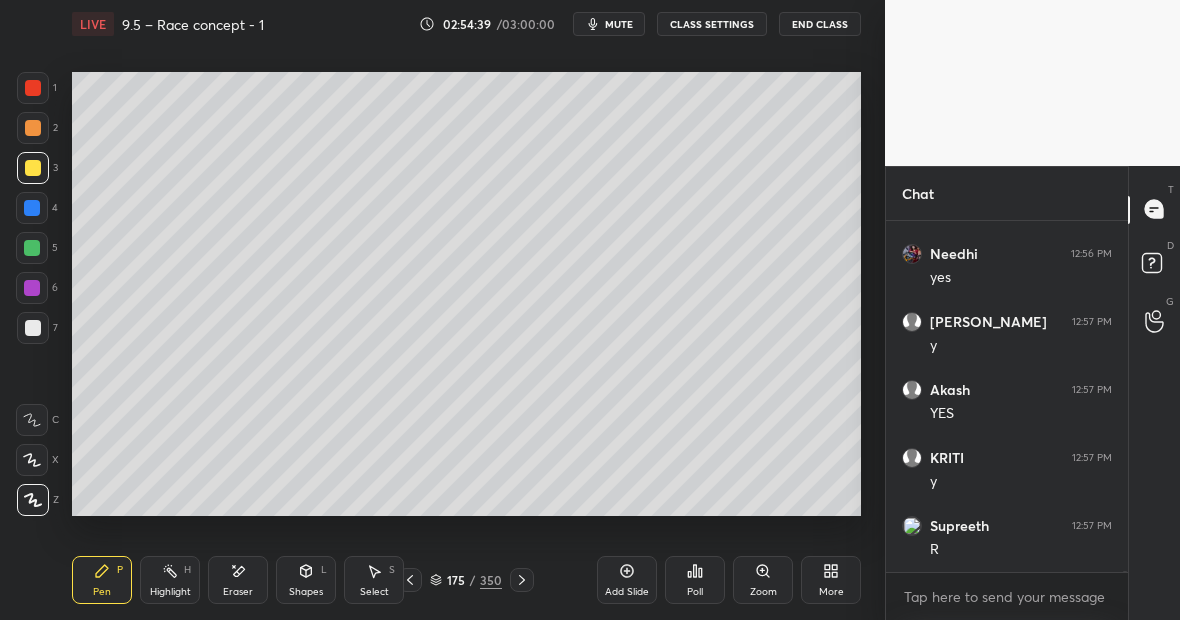 click 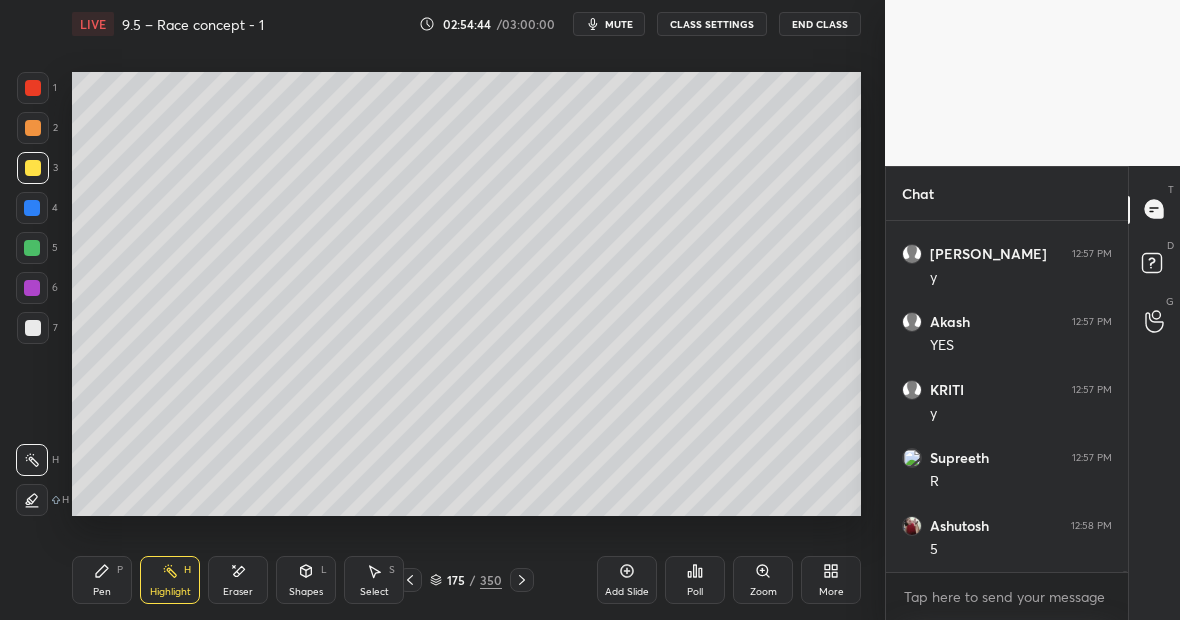 scroll, scrollTop: 127928, scrollLeft: 0, axis: vertical 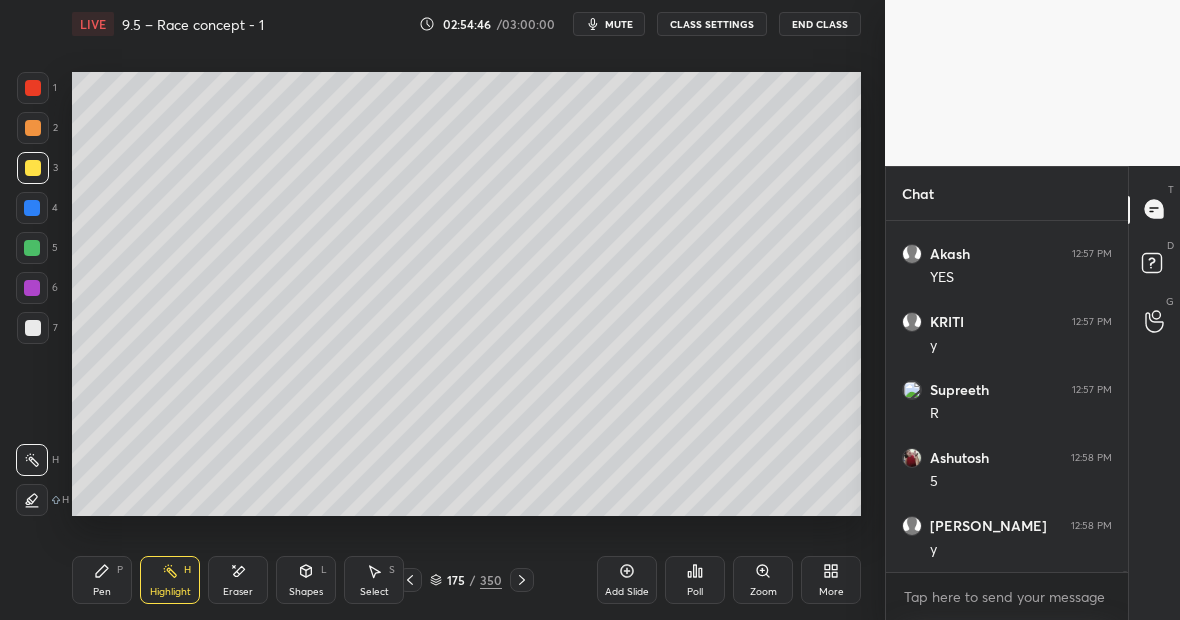 click 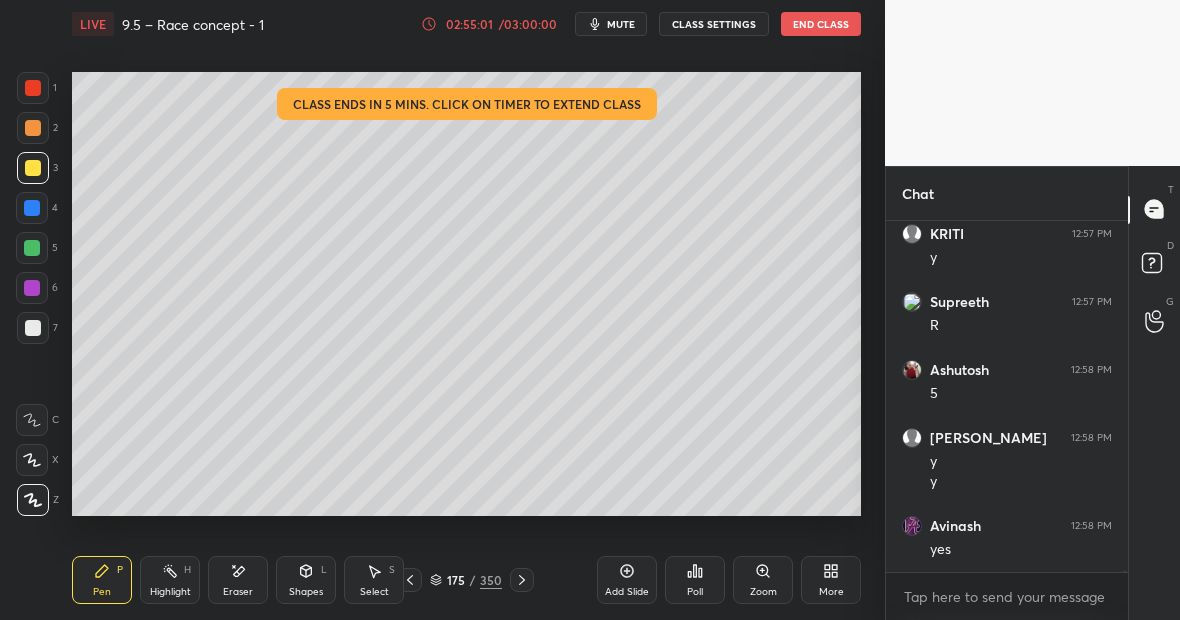scroll, scrollTop: 128084, scrollLeft: 0, axis: vertical 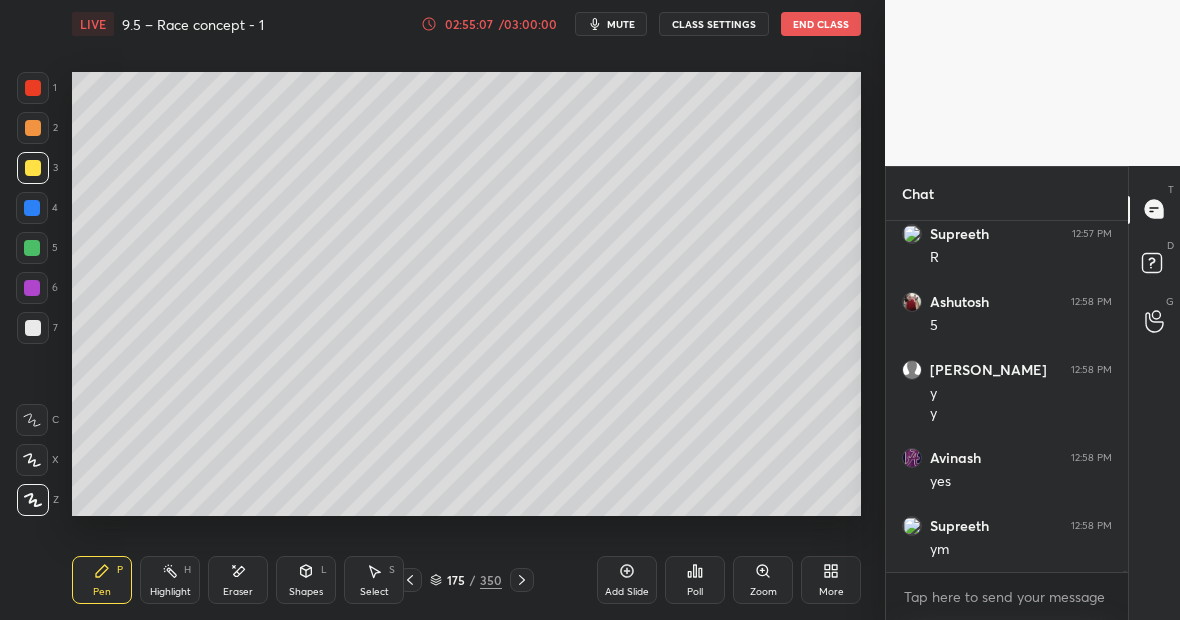 click on "Highlight H" at bounding box center (170, 580) 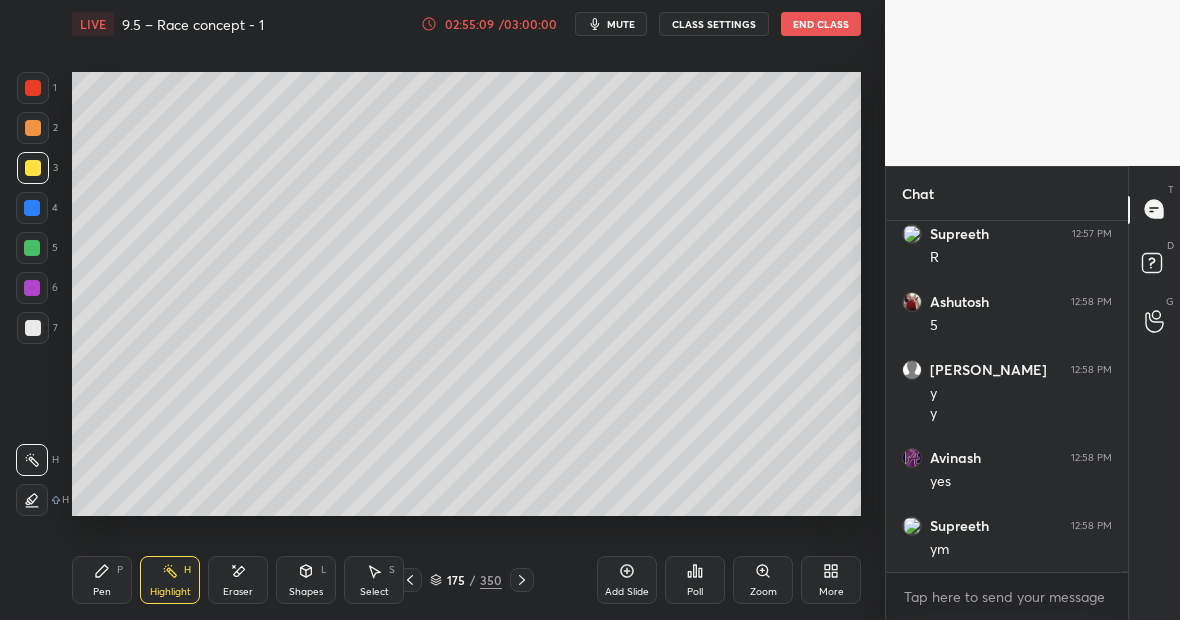 scroll, scrollTop: 128152, scrollLeft: 0, axis: vertical 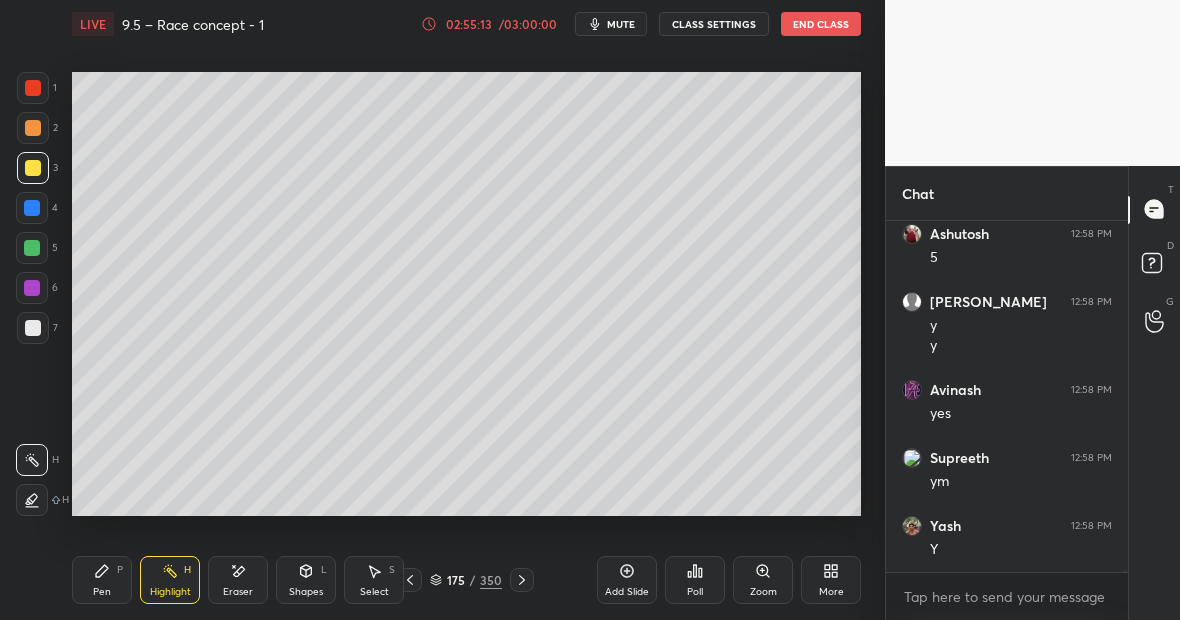 click on "Pen P" at bounding box center [102, 580] 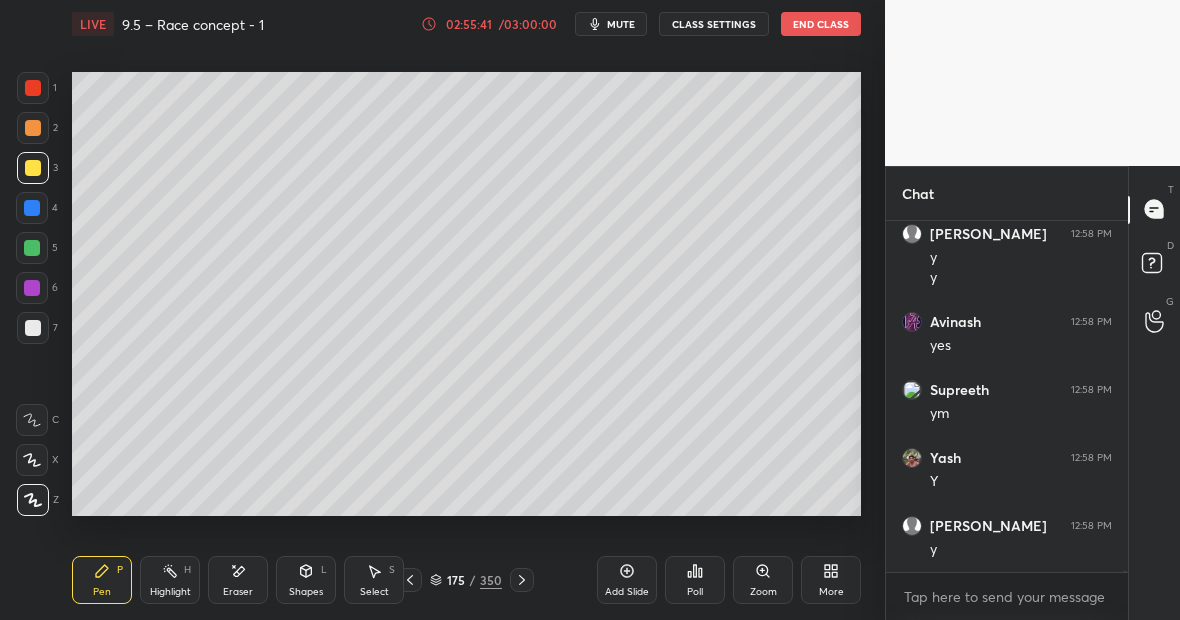 scroll, scrollTop: 128288, scrollLeft: 0, axis: vertical 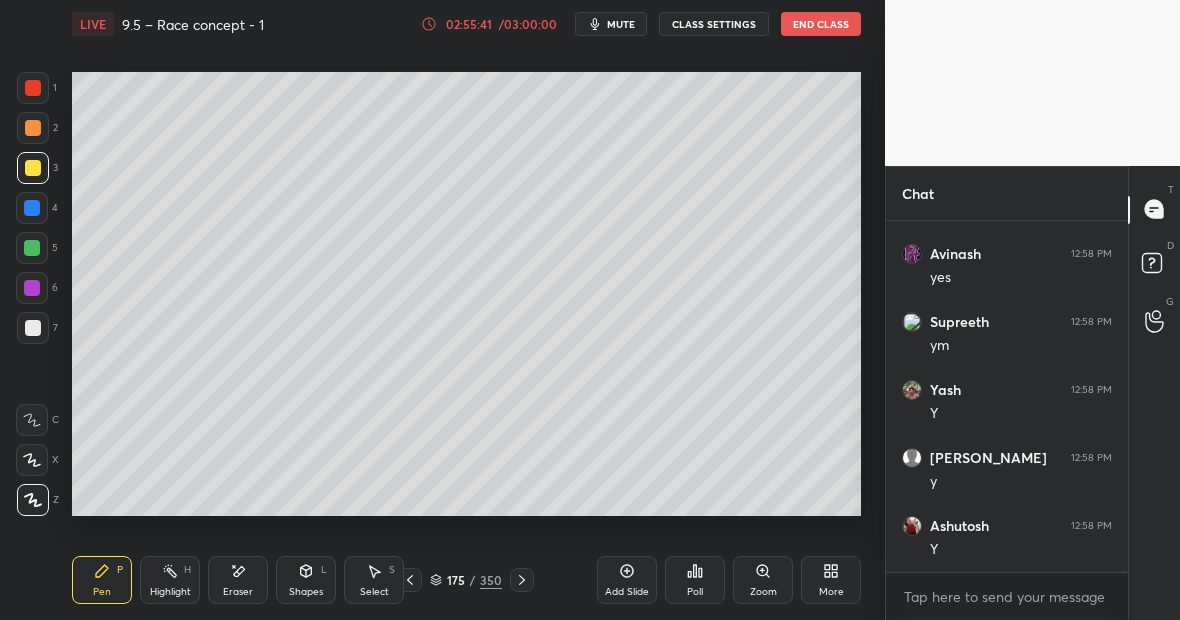 click 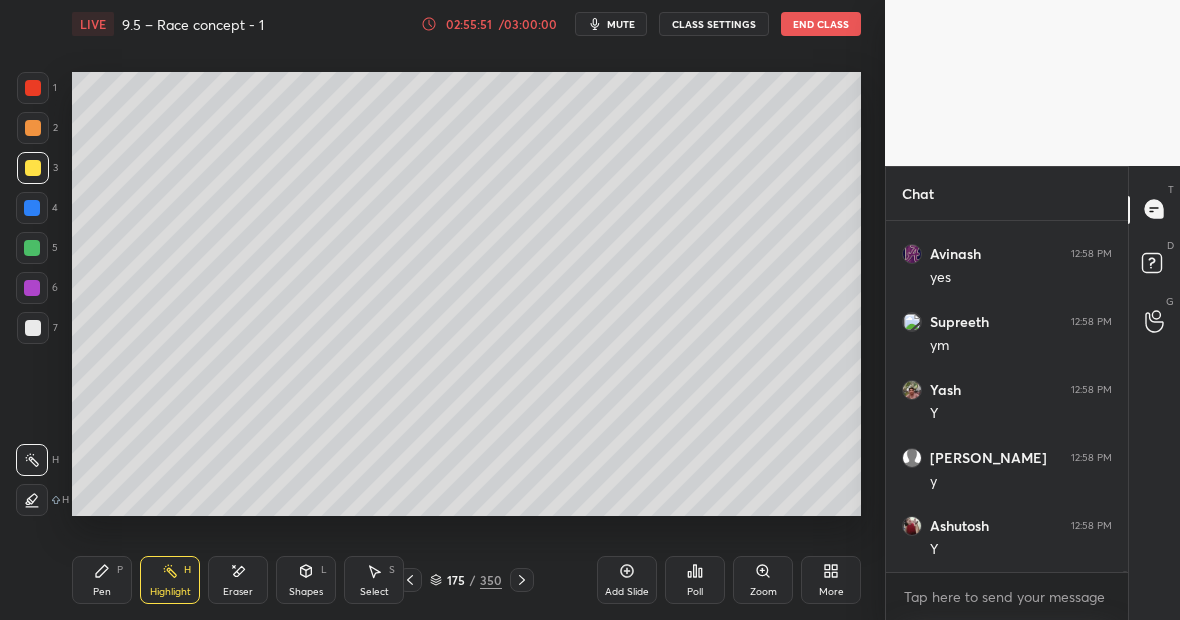 scroll, scrollTop: 128356, scrollLeft: 0, axis: vertical 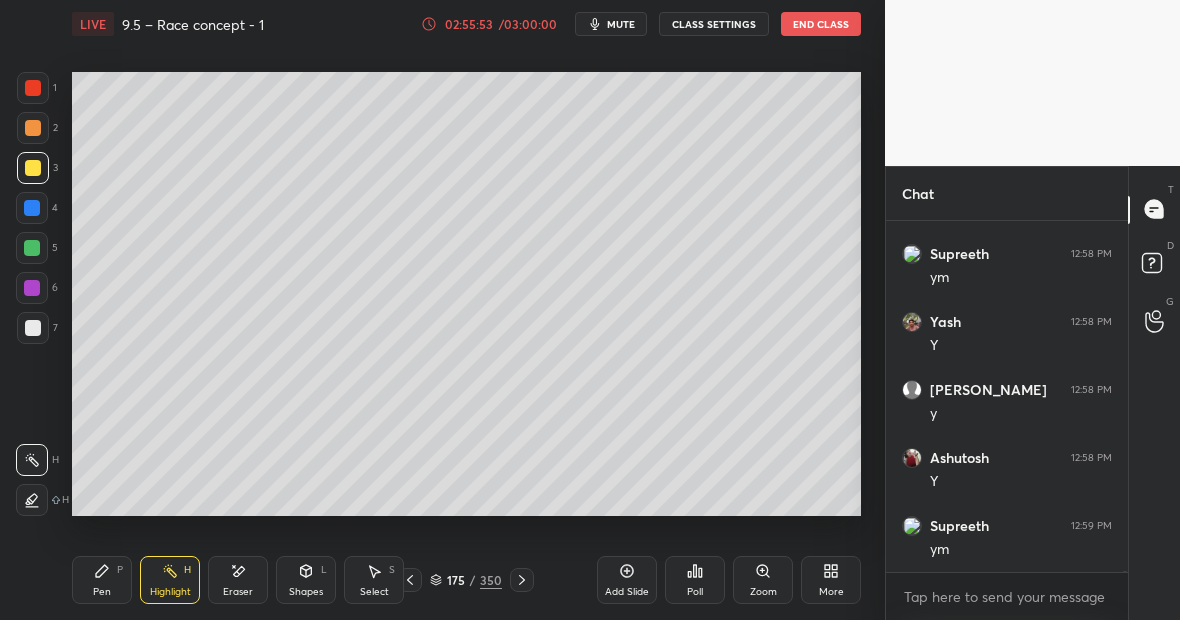 click on "Eraser" at bounding box center (238, 580) 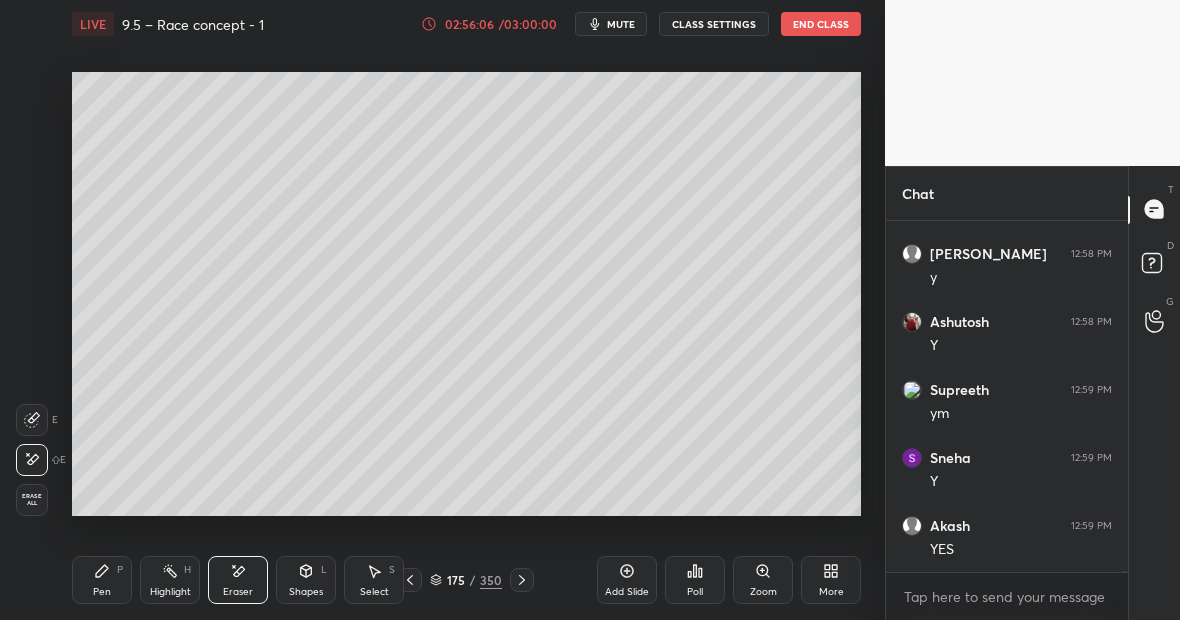 scroll, scrollTop: 128560, scrollLeft: 0, axis: vertical 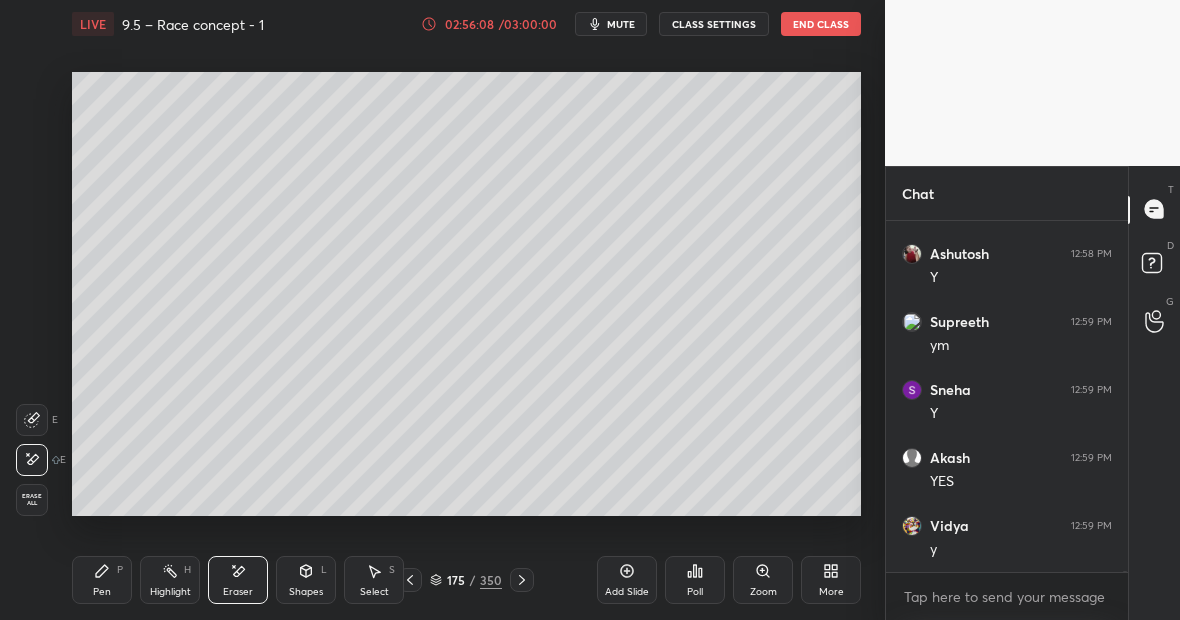 click on "Pen P Highlight H Eraser Shapes L Select S 175 / 350 Add Slide Poll Zoom More" at bounding box center [466, 580] 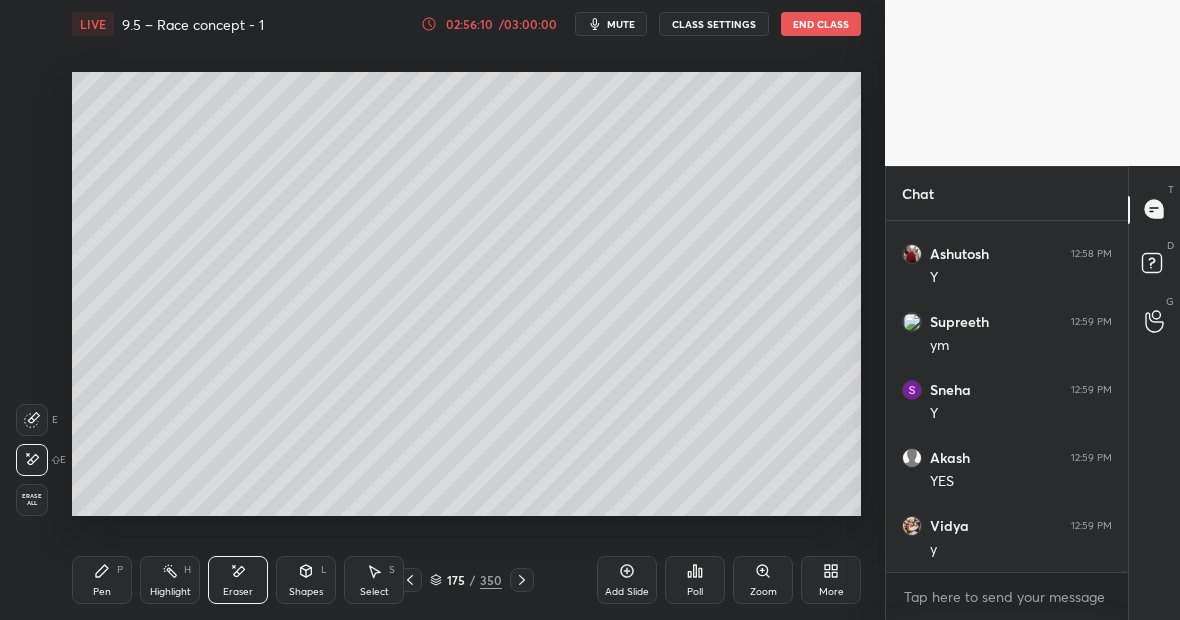 click on "Pen P" at bounding box center [102, 580] 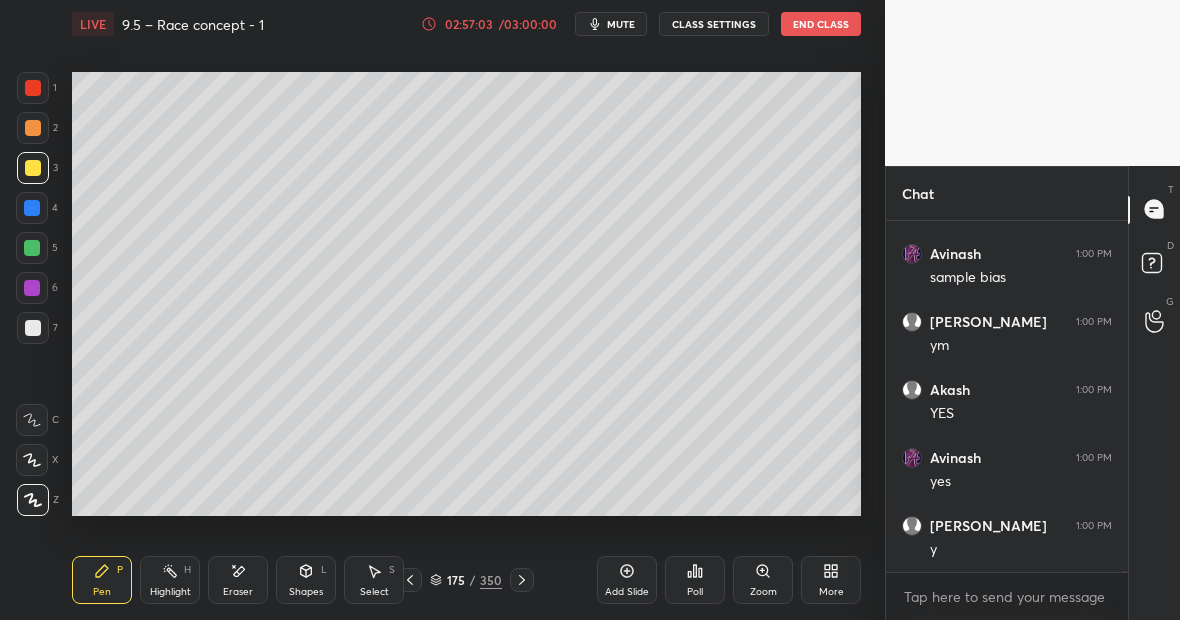 scroll, scrollTop: 129920, scrollLeft: 0, axis: vertical 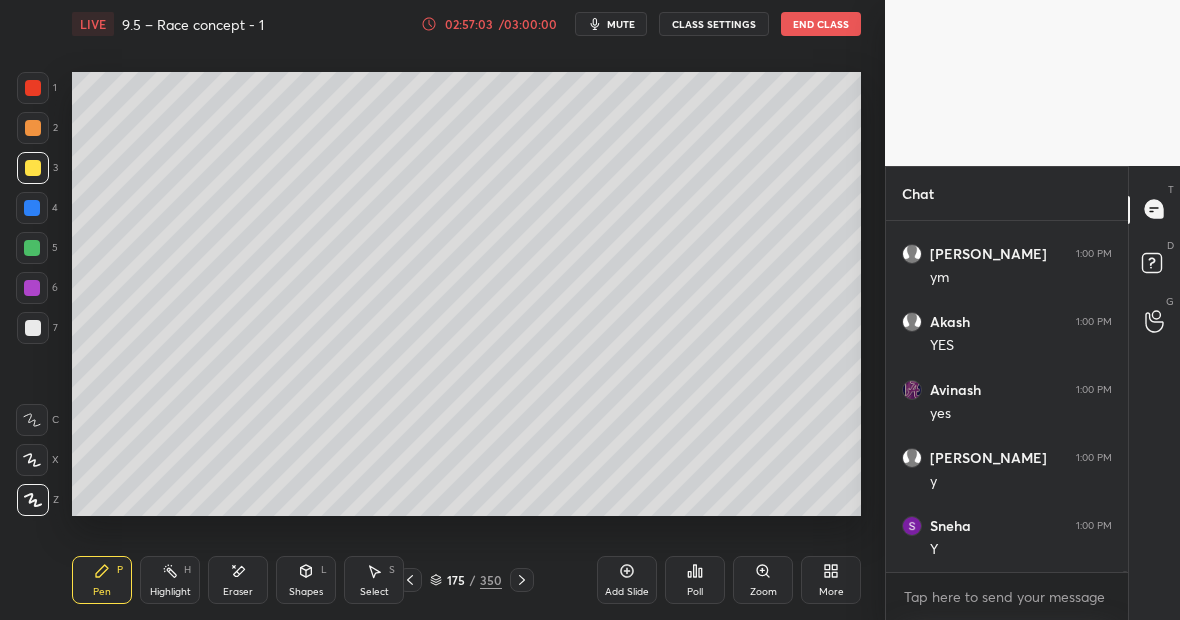 click 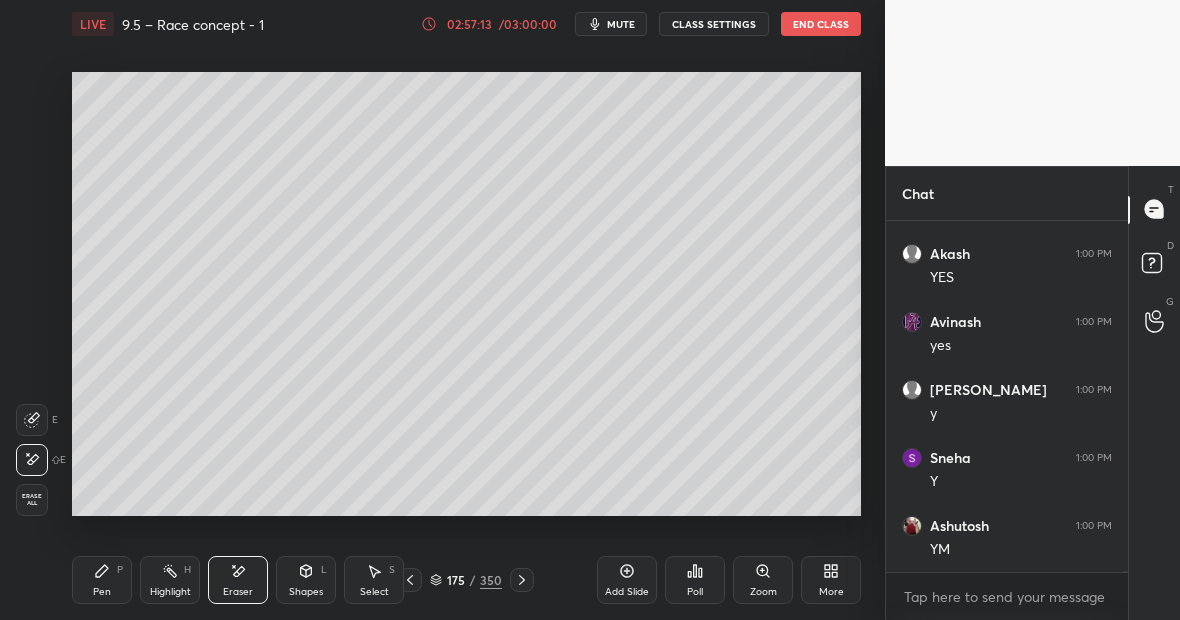 scroll, scrollTop: 130056, scrollLeft: 0, axis: vertical 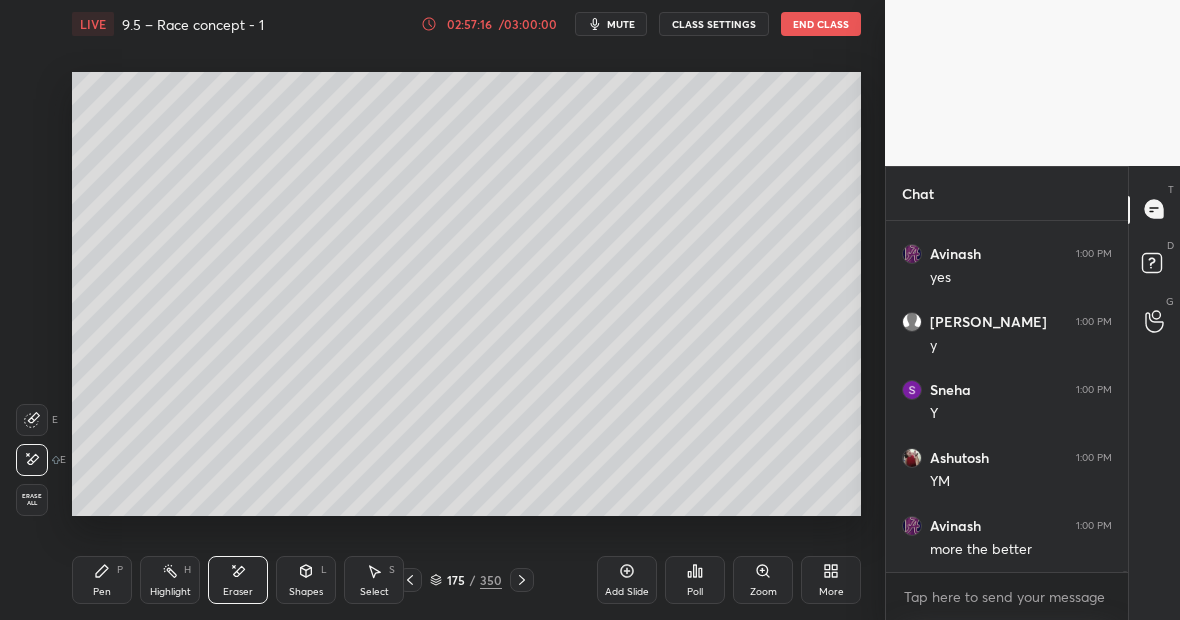 click on "Pen P" at bounding box center [102, 580] 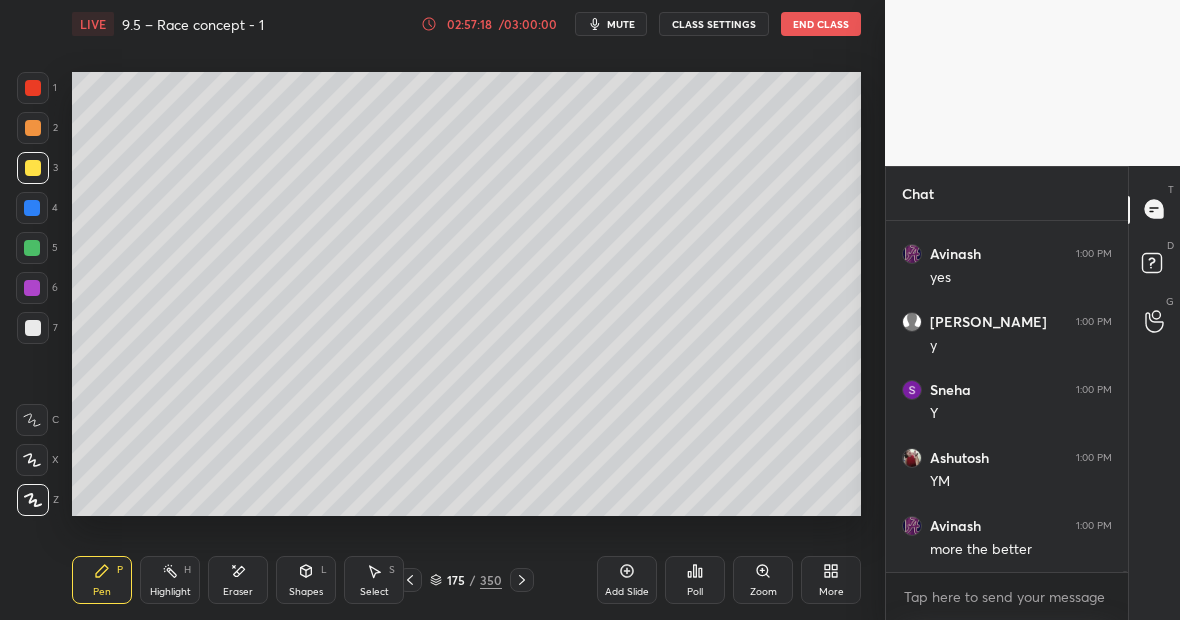click at bounding box center [33, 88] 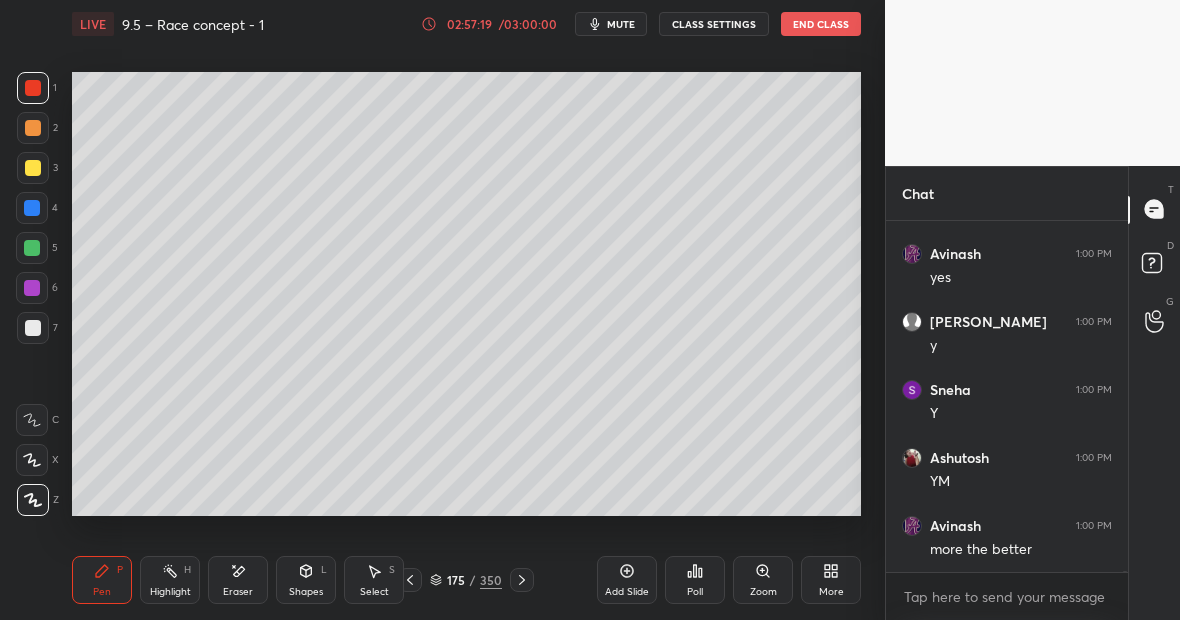 click at bounding box center [32, 248] 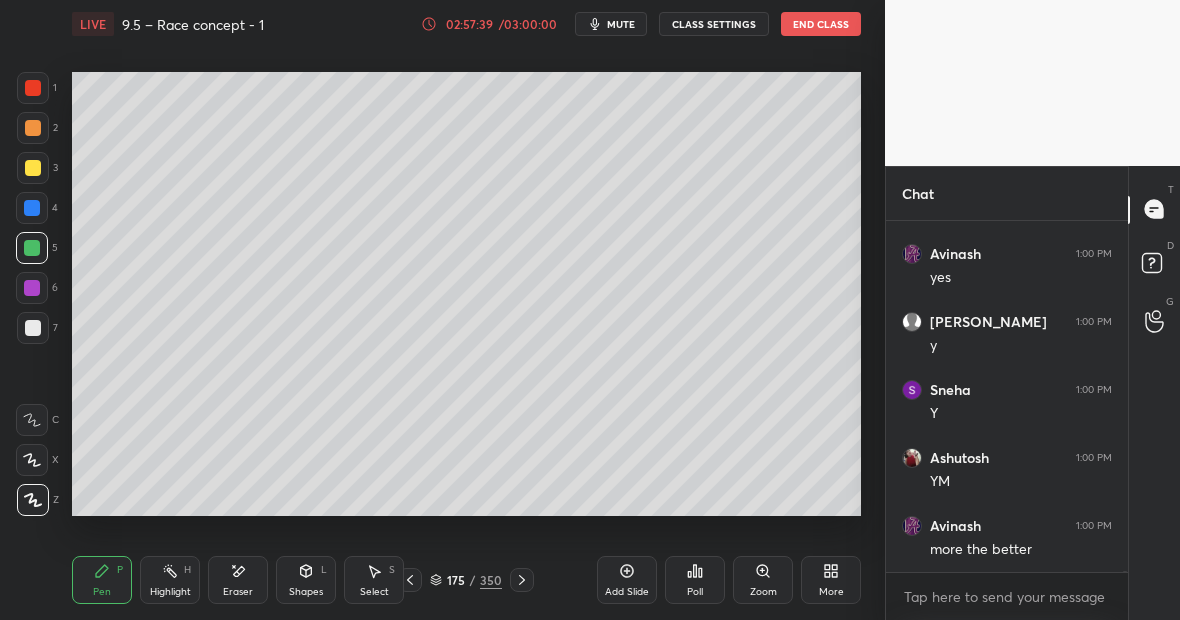 scroll, scrollTop: 130124, scrollLeft: 0, axis: vertical 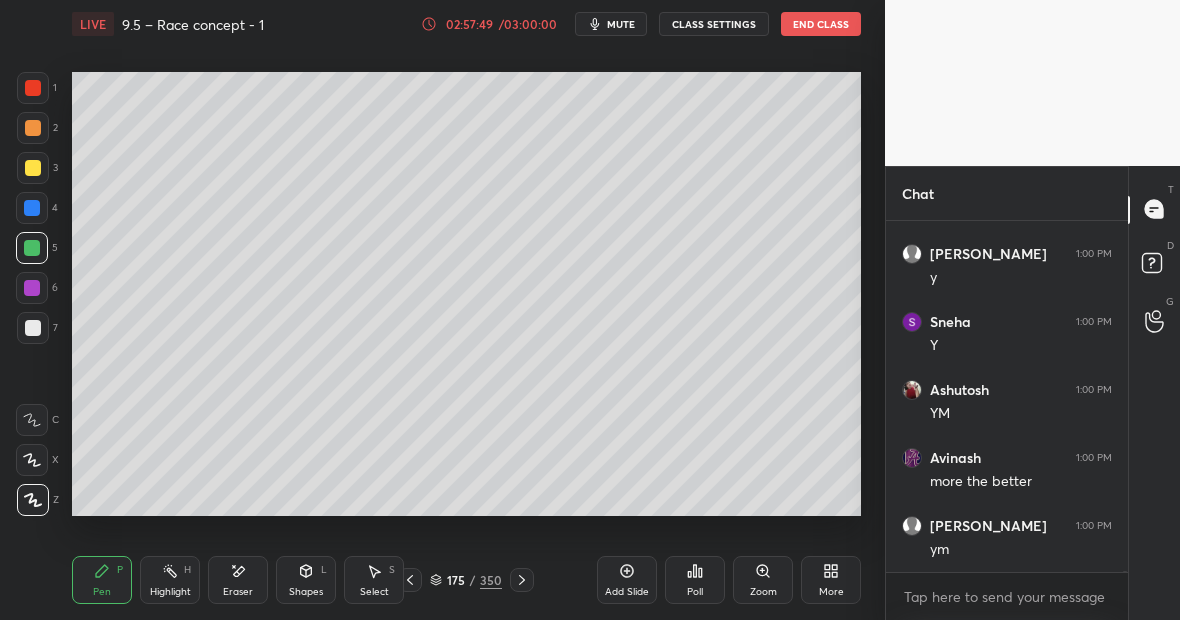 click on "Eraser" at bounding box center (238, 580) 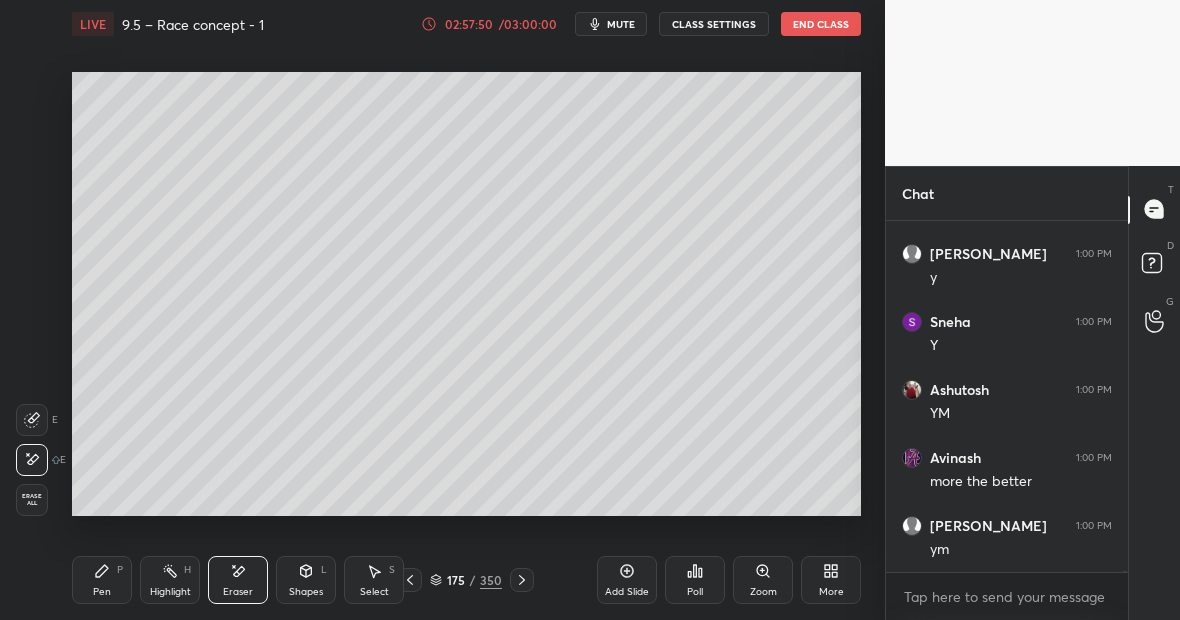 click on "Pen P" at bounding box center (102, 580) 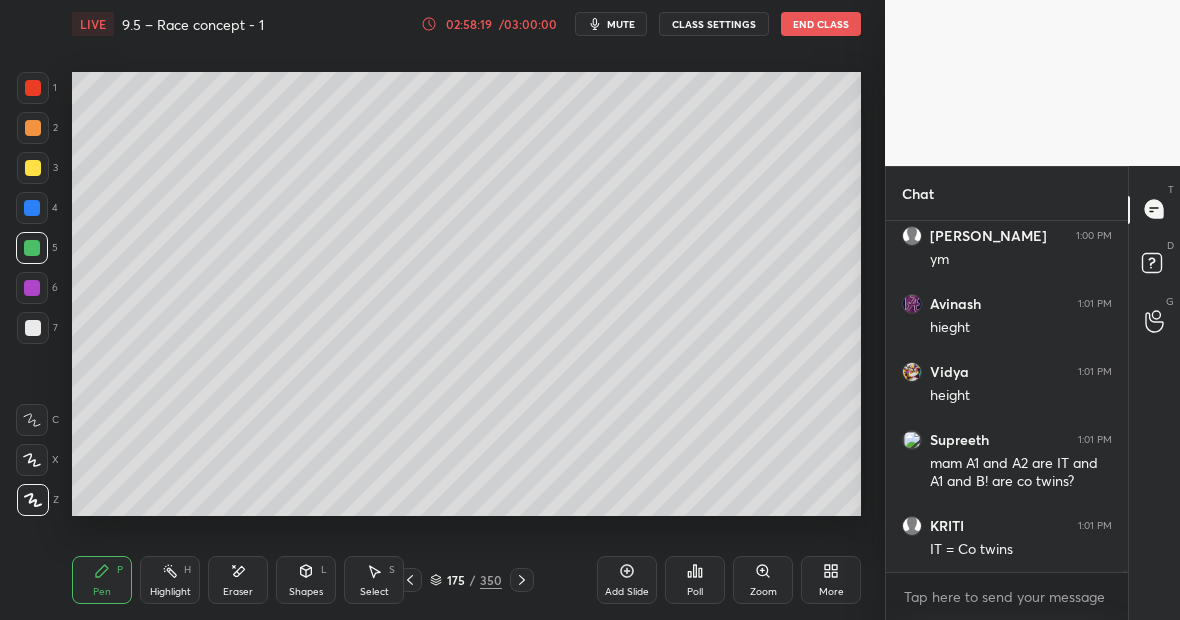 scroll, scrollTop: 130482, scrollLeft: 0, axis: vertical 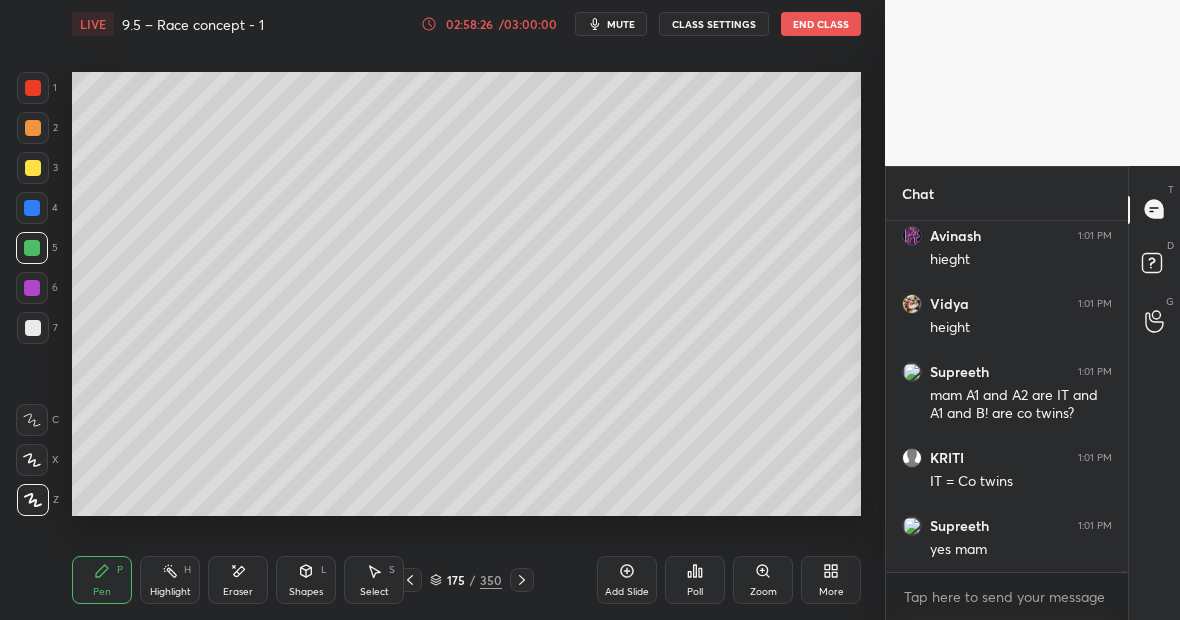 click 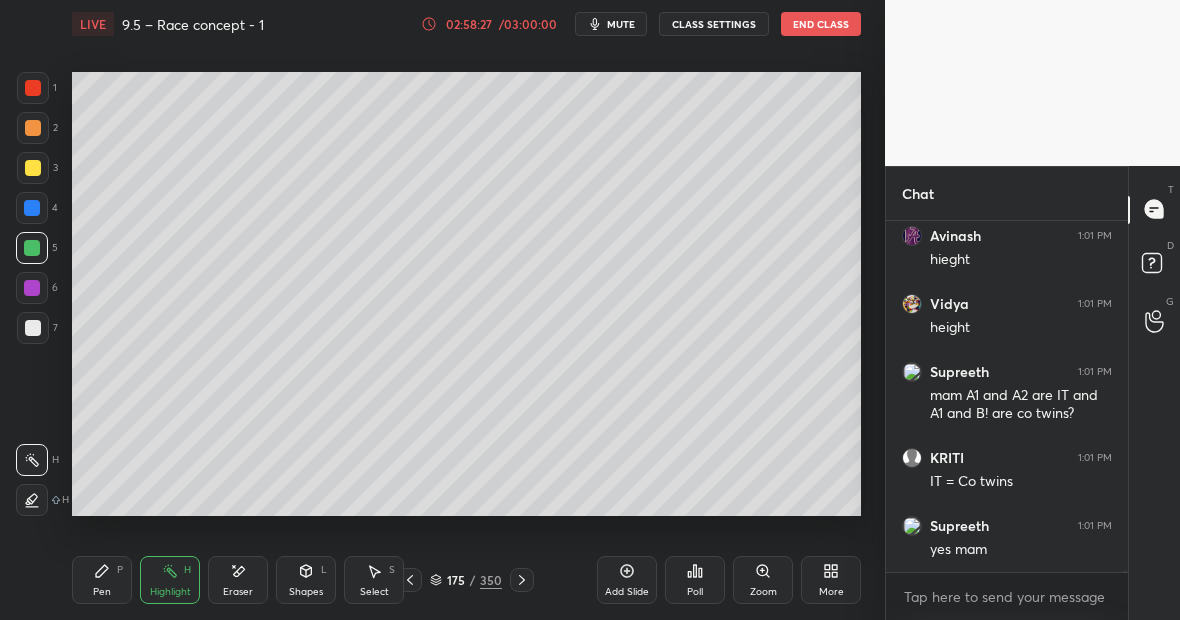scroll, scrollTop: 130550, scrollLeft: 0, axis: vertical 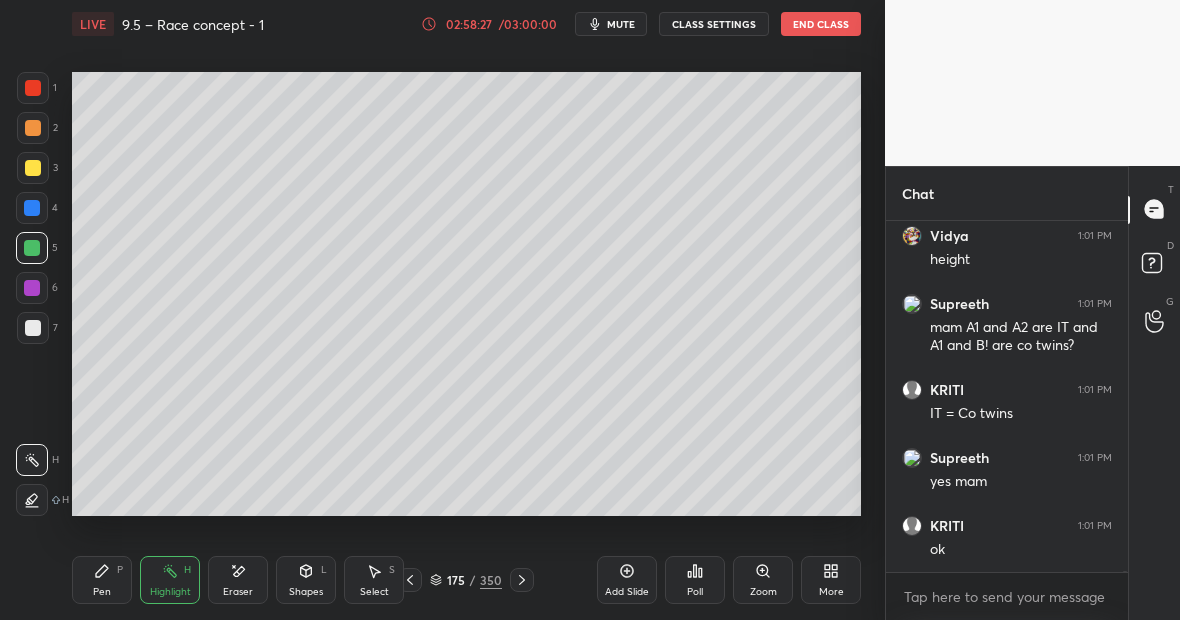 click on "Pen P" at bounding box center (102, 580) 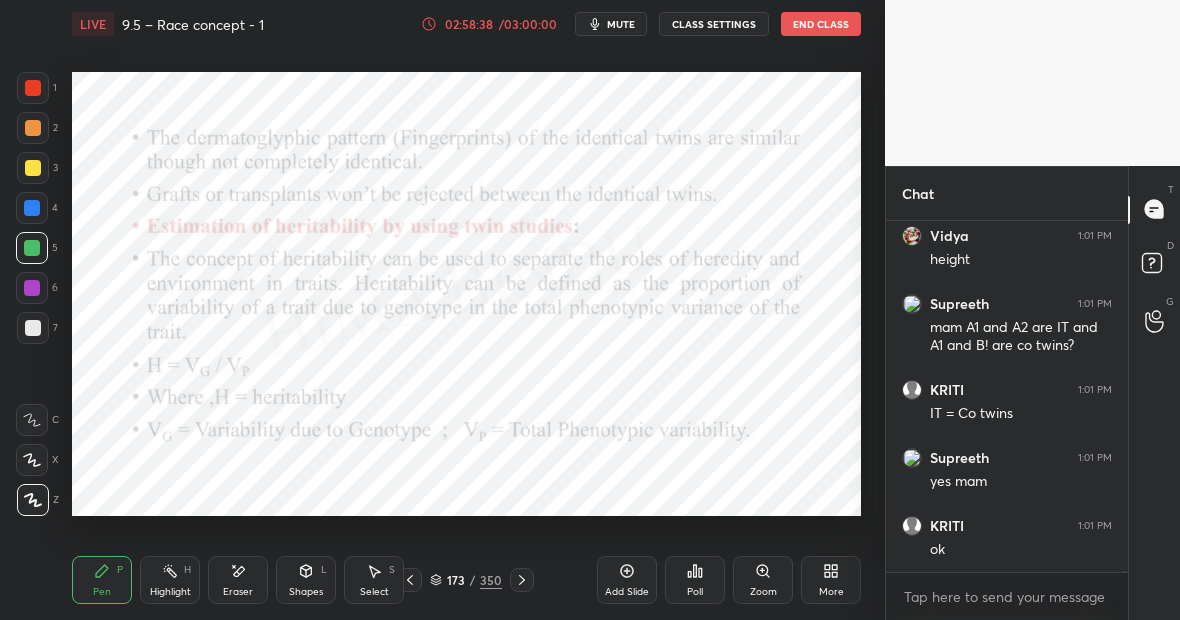 click on "Highlight H" at bounding box center (170, 580) 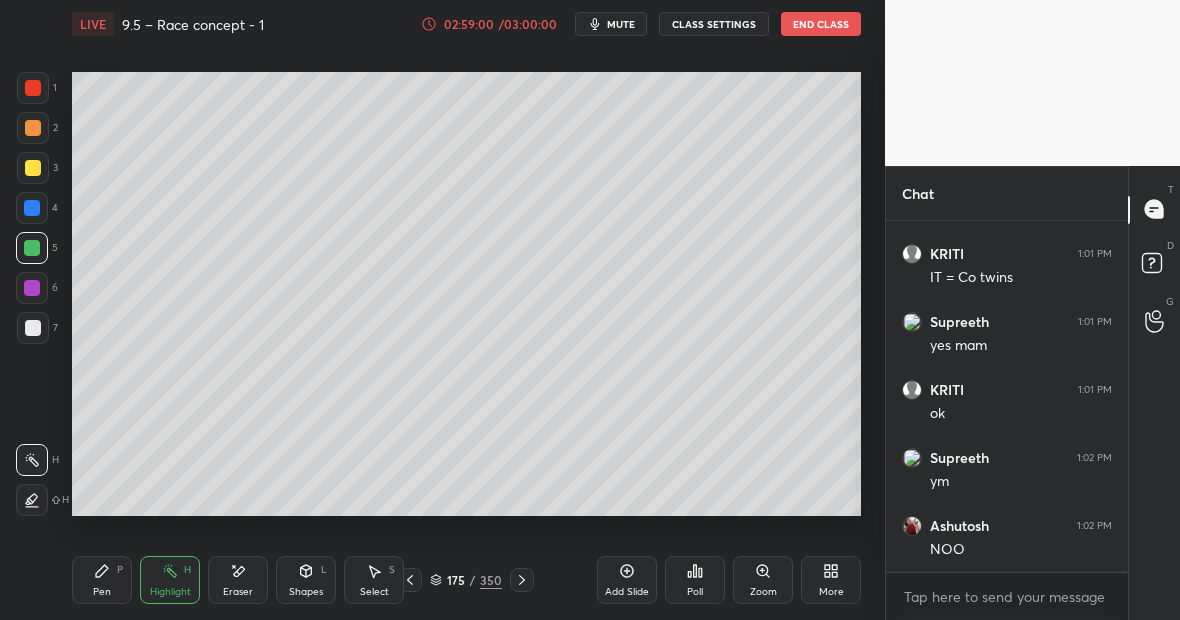 scroll, scrollTop: 130754, scrollLeft: 0, axis: vertical 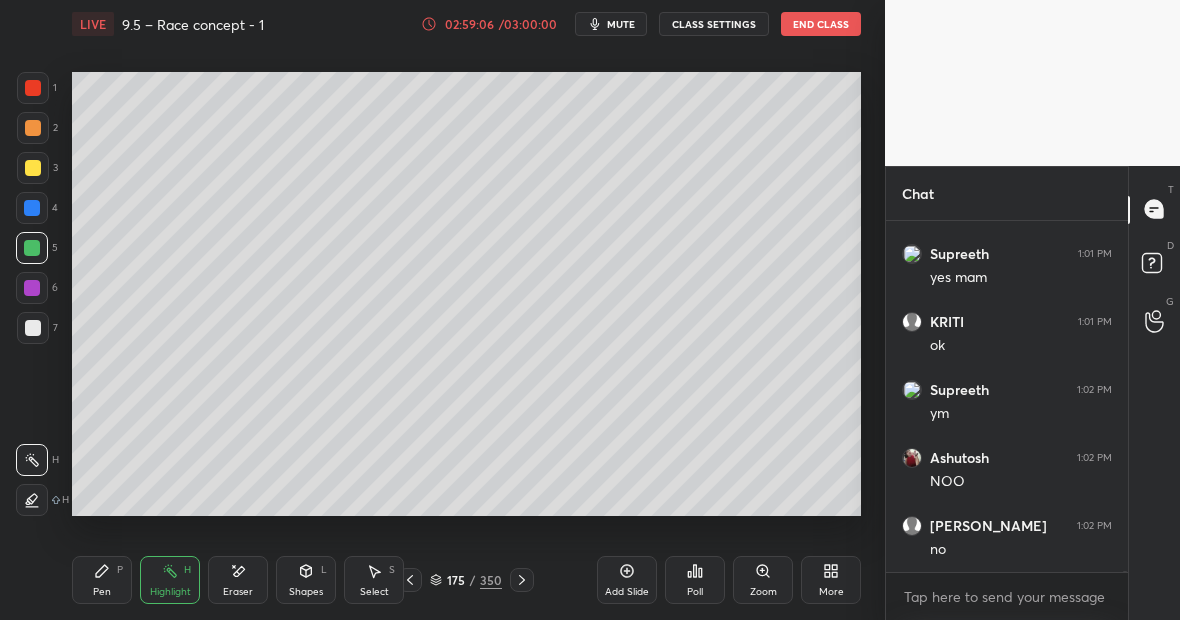 click on "Pen P" at bounding box center [102, 580] 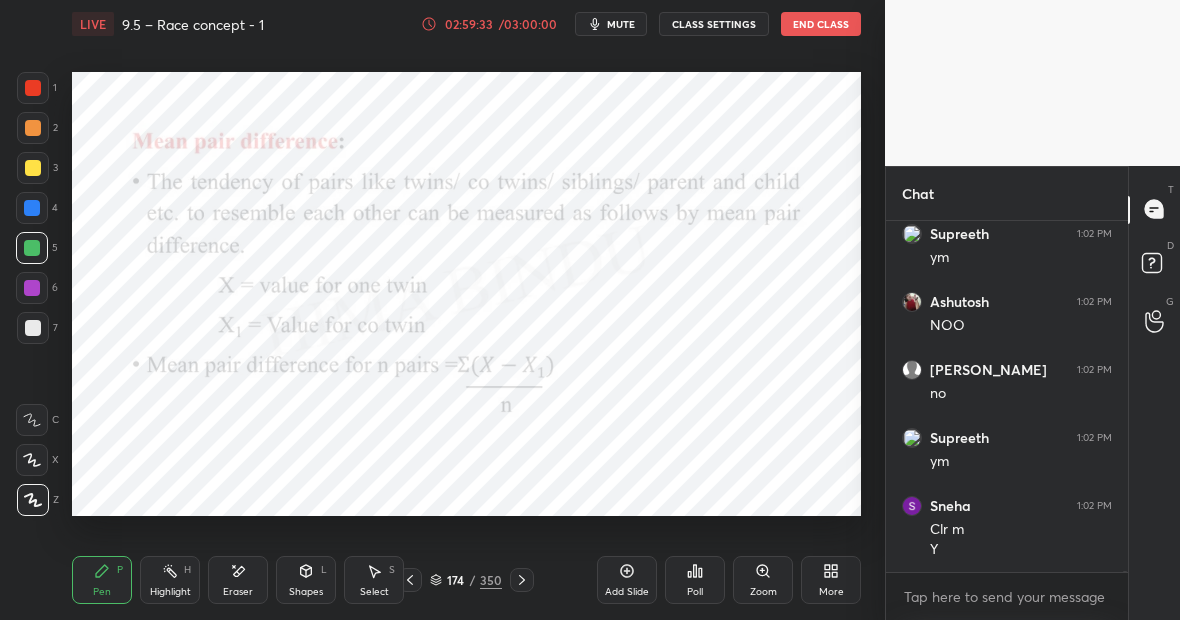 scroll, scrollTop: 130978, scrollLeft: 0, axis: vertical 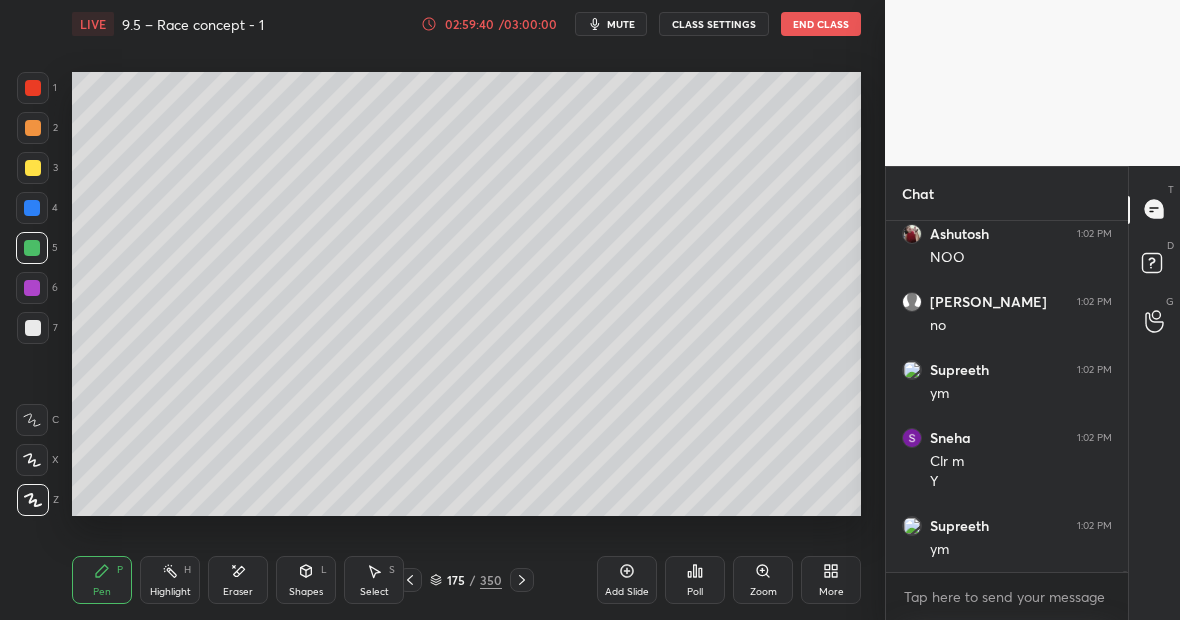 click 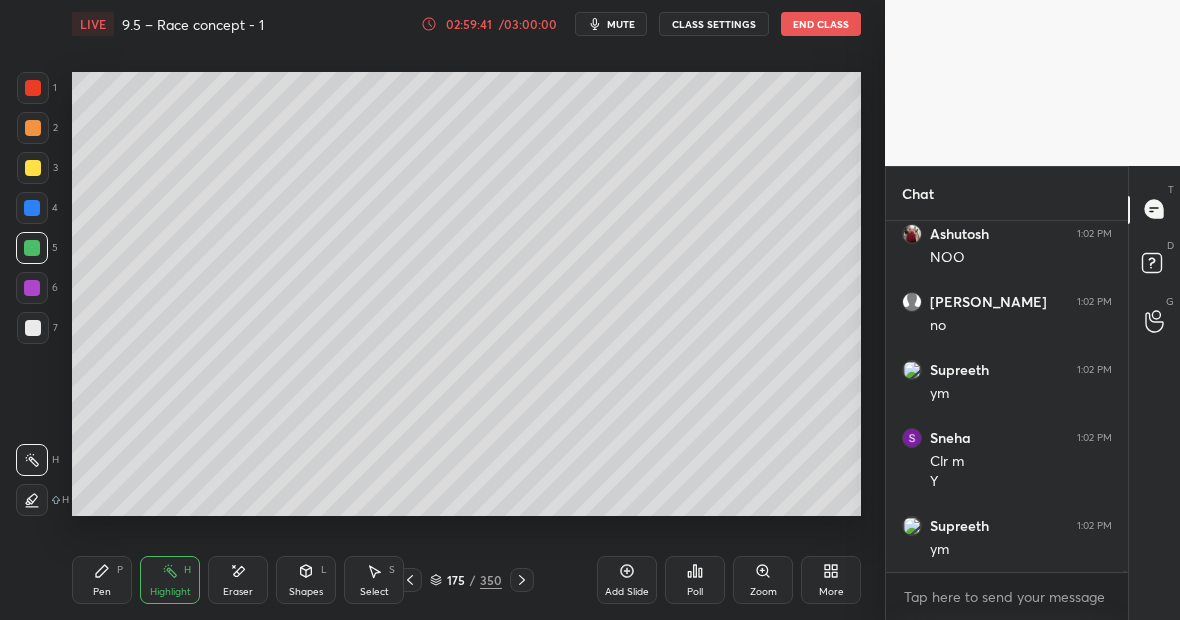click on "Pen P" at bounding box center (102, 580) 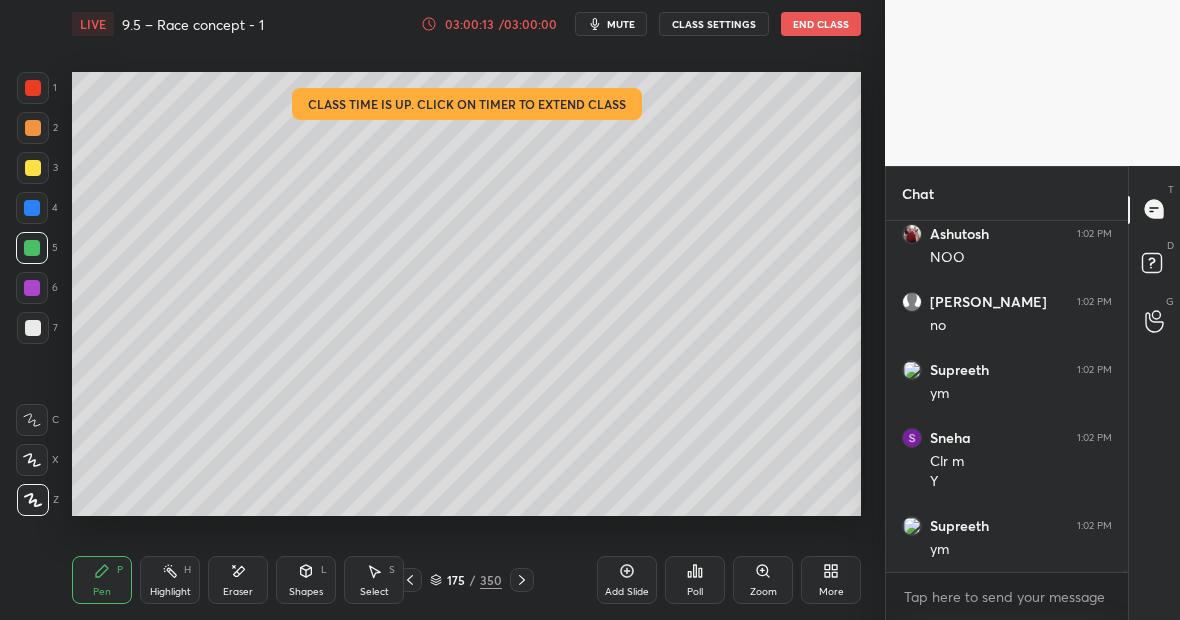 click on "Eraser" at bounding box center [238, 580] 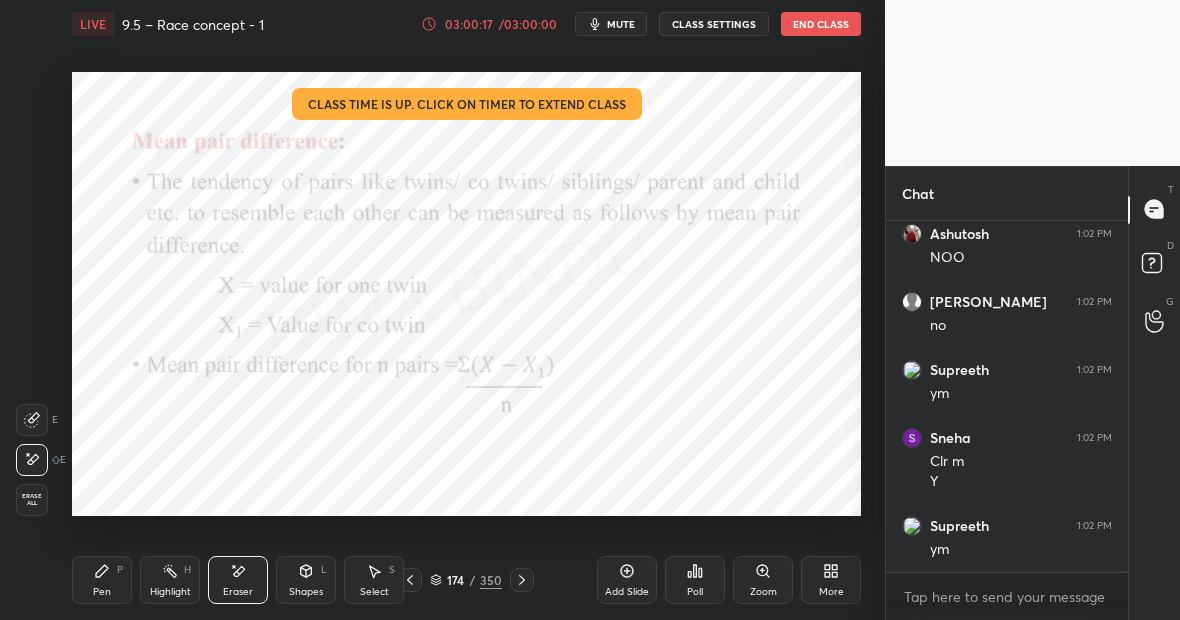 click on "Highlight H" at bounding box center (170, 580) 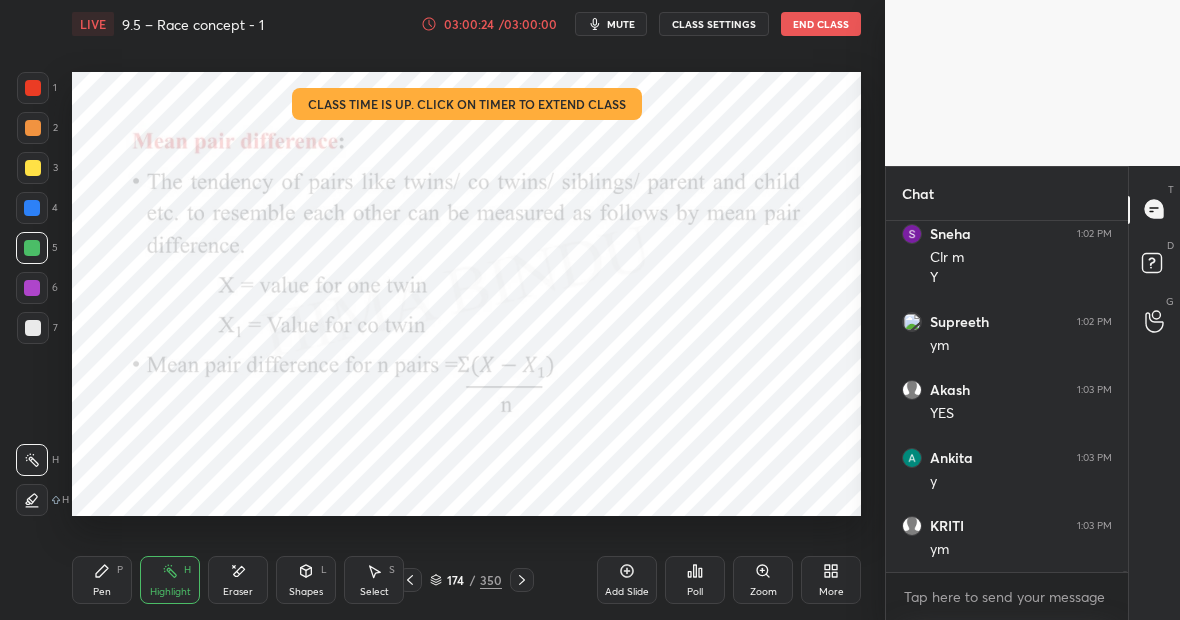 scroll, scrollTop: 131318, scrollLeft: 0, axis: vertical 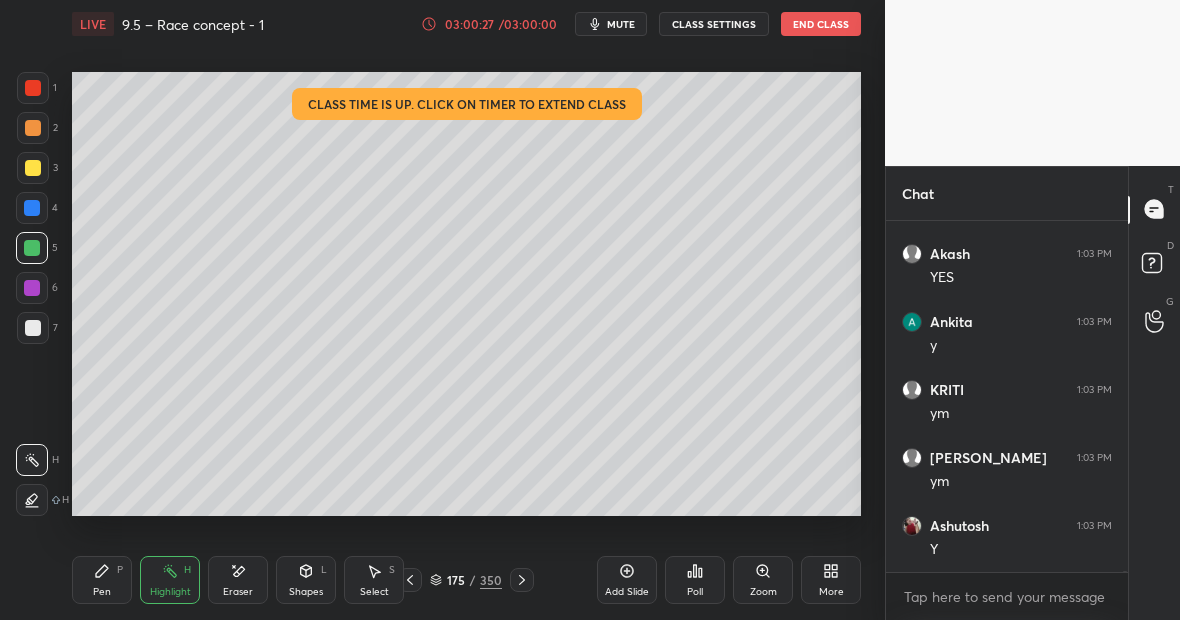click at bounding box center [33, 88] 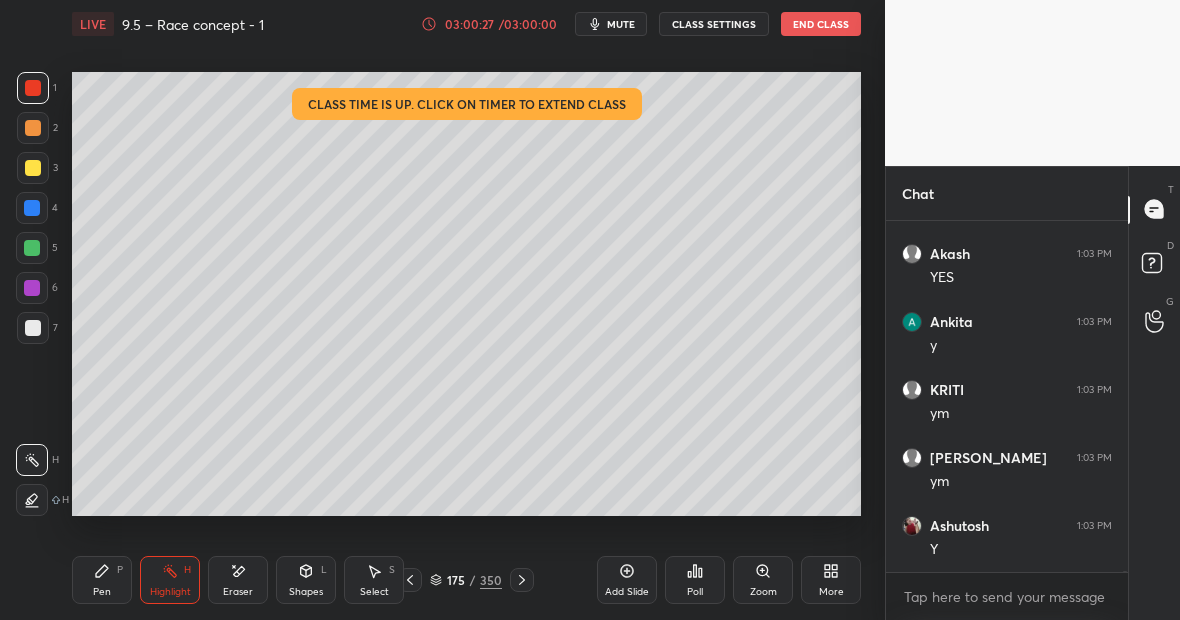scroll, scrollTop: 131386, scrollLeft: 0, axis: vertical 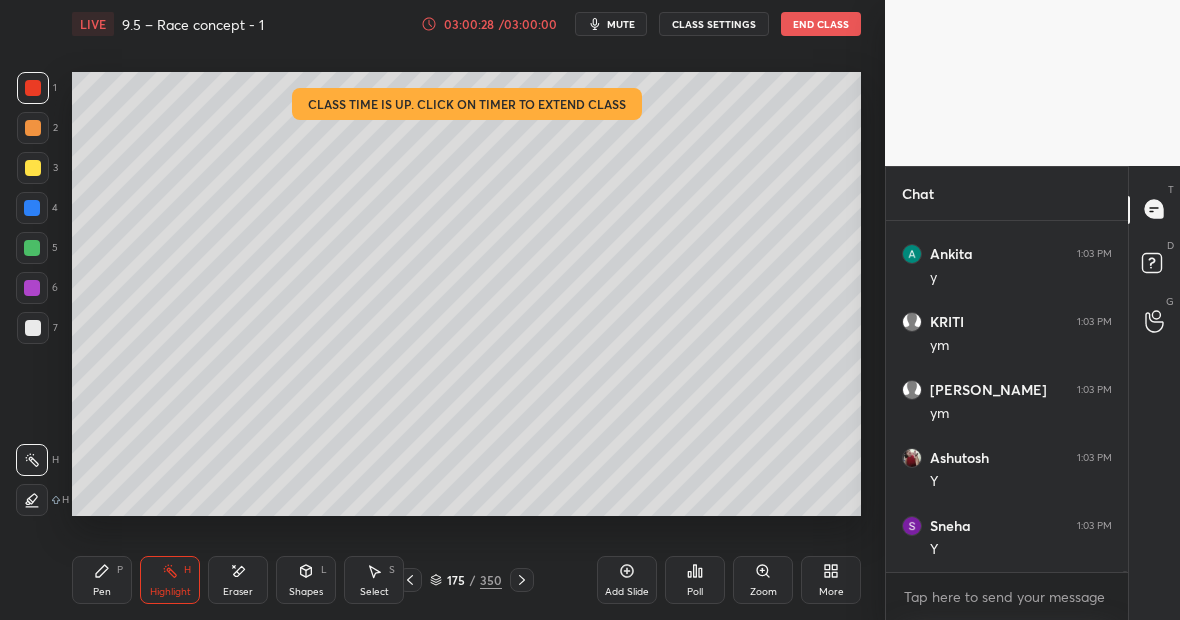 click 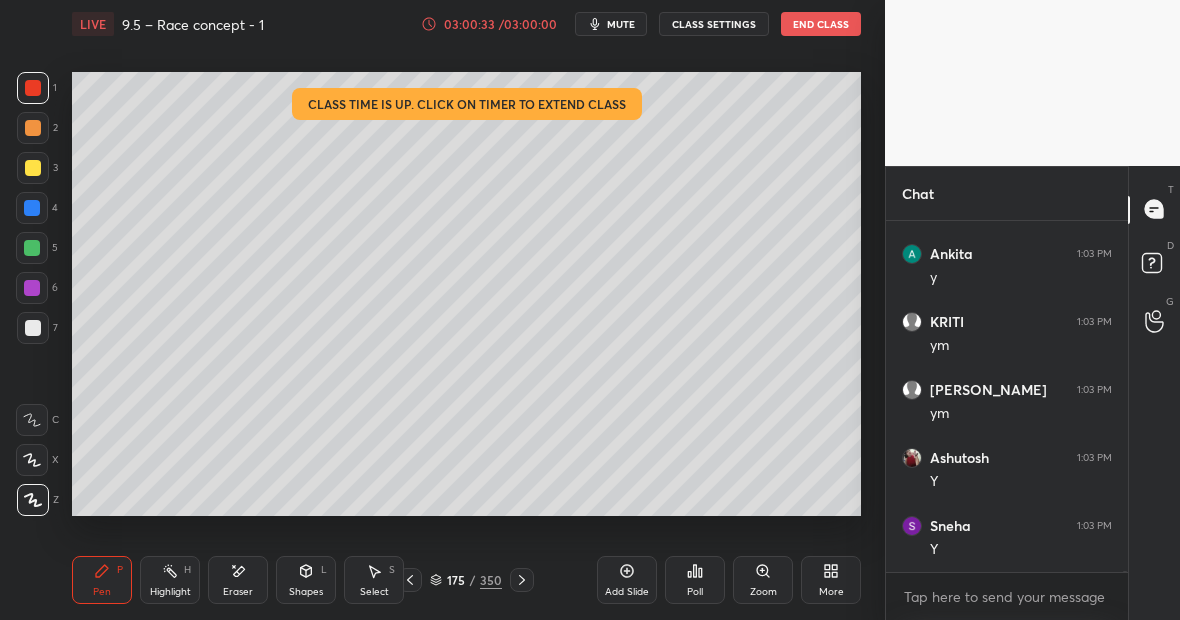 click on "Pen P" at bounding box center (102, 580) 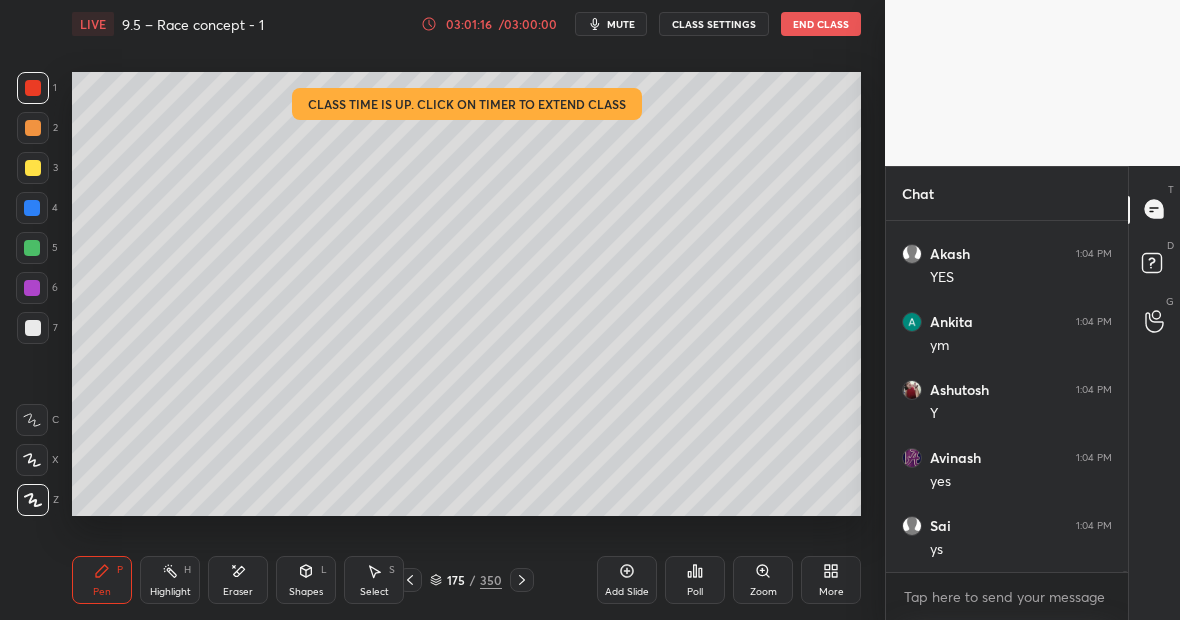 scroll, scrollTop: 131862, scrollLeft: 0, axis: vertical 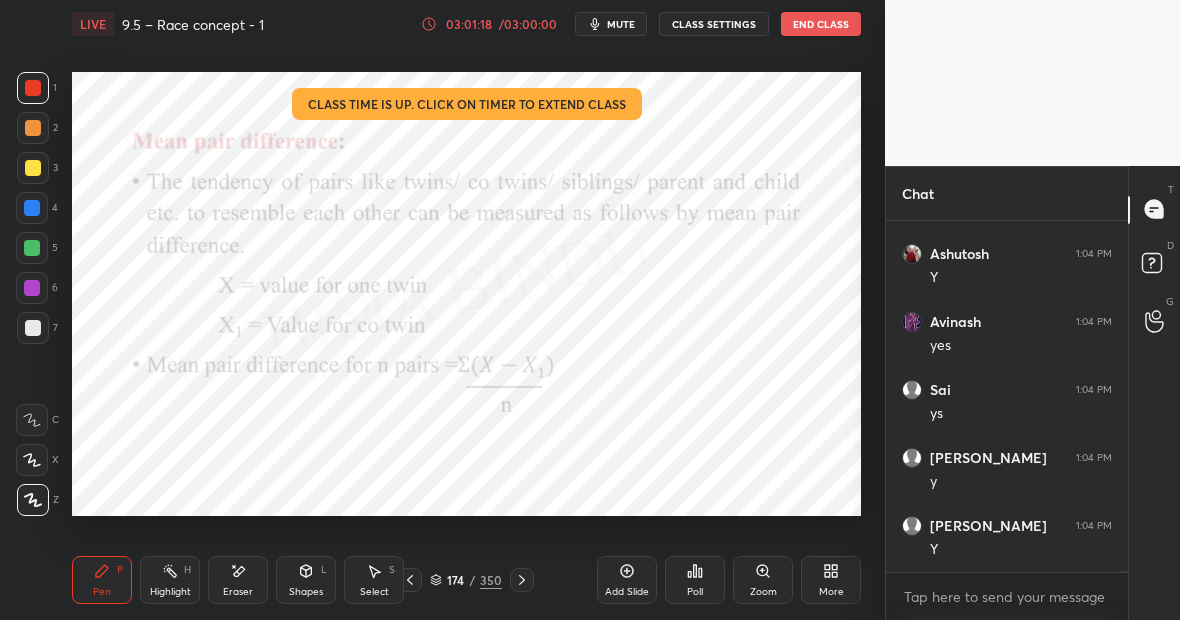 click on "Highlight H" at bounding box center (170, 580) 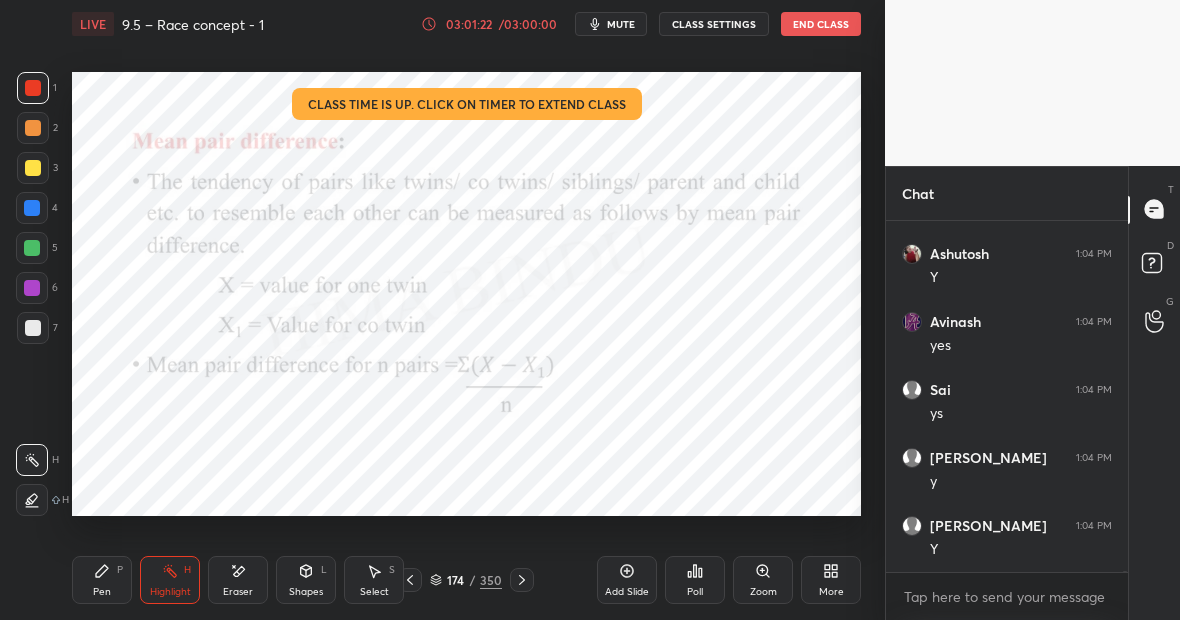 scroll, scrollTop: 131930, scrollLeft: 0, axis: vertical 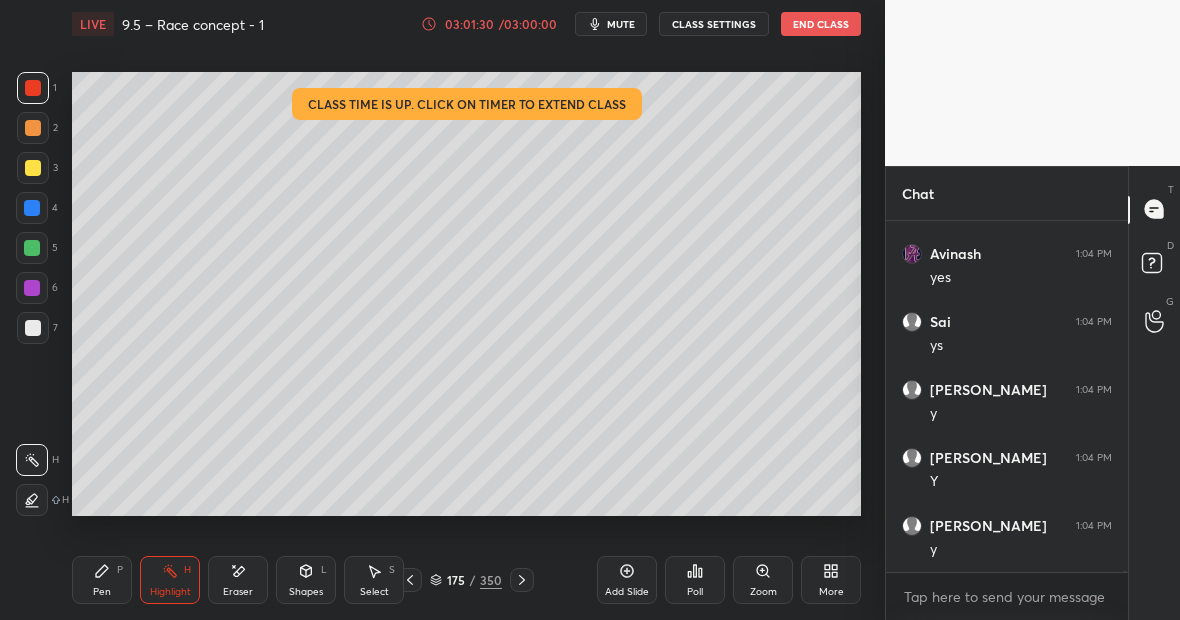 click on "Pen P" at bounding box center (102, 580) 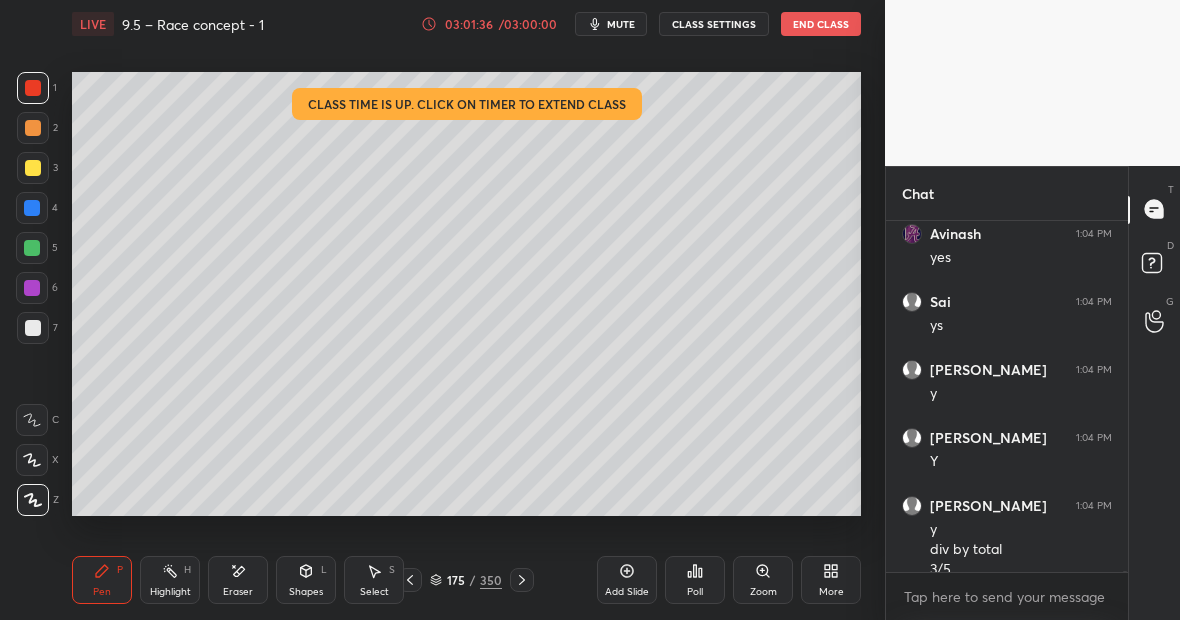 scroll, scrollTop: 131970, scrollLeft: 0, axis: vertical 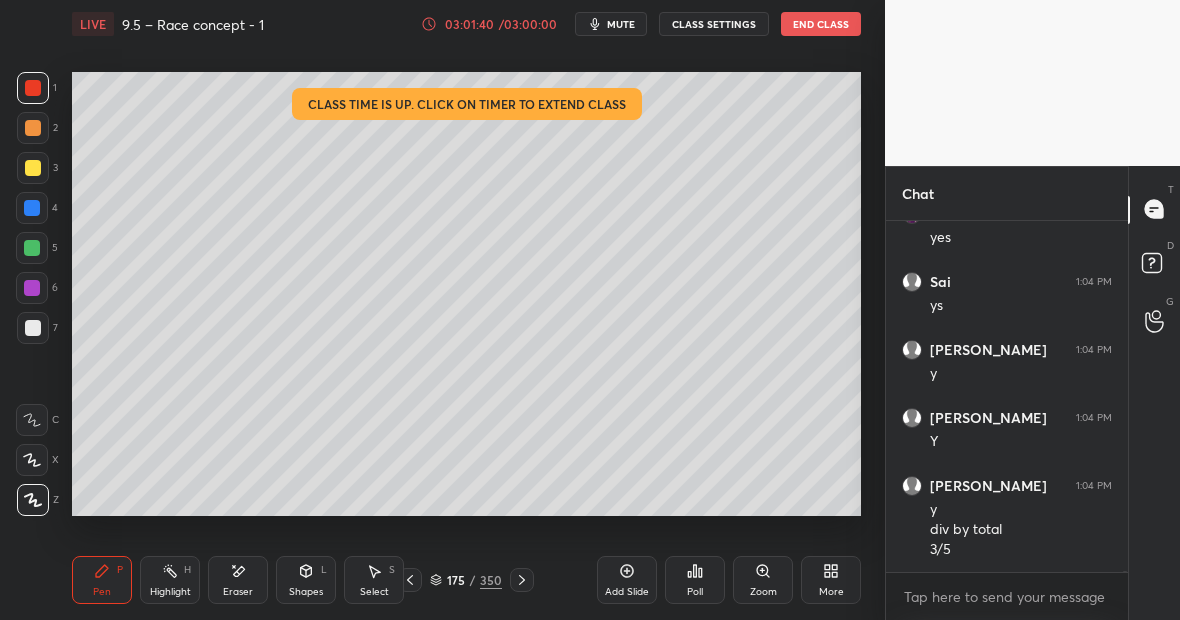 click at bounding box center (33, 328) 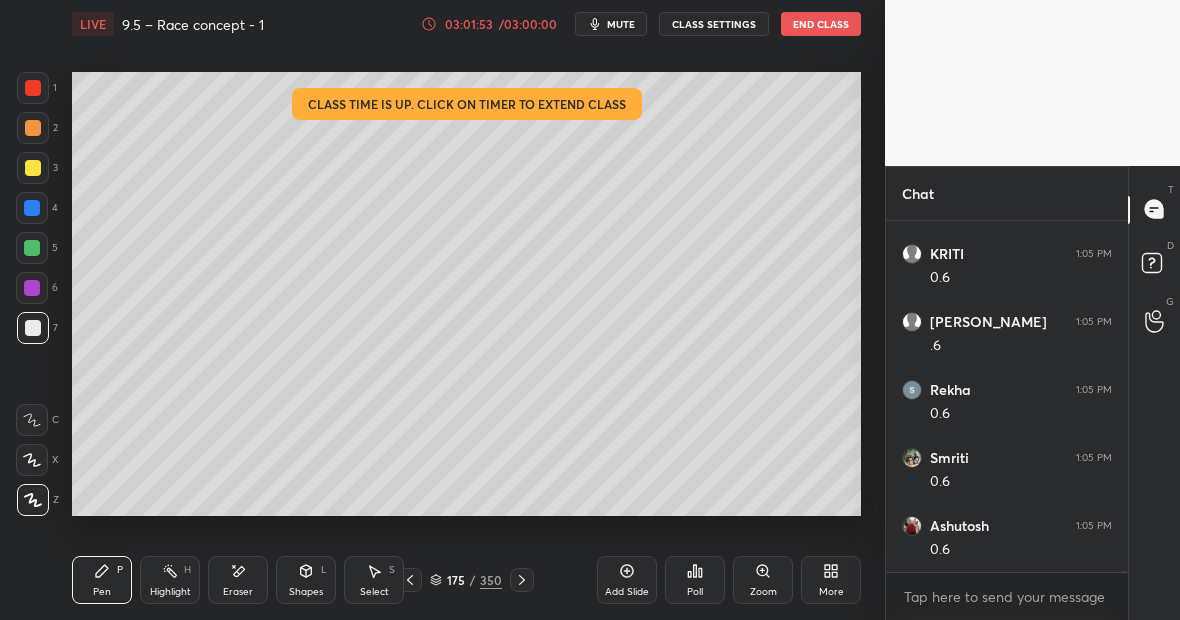scroll, scrollTop: 132582, scrollLeft: 0, axis: vertical 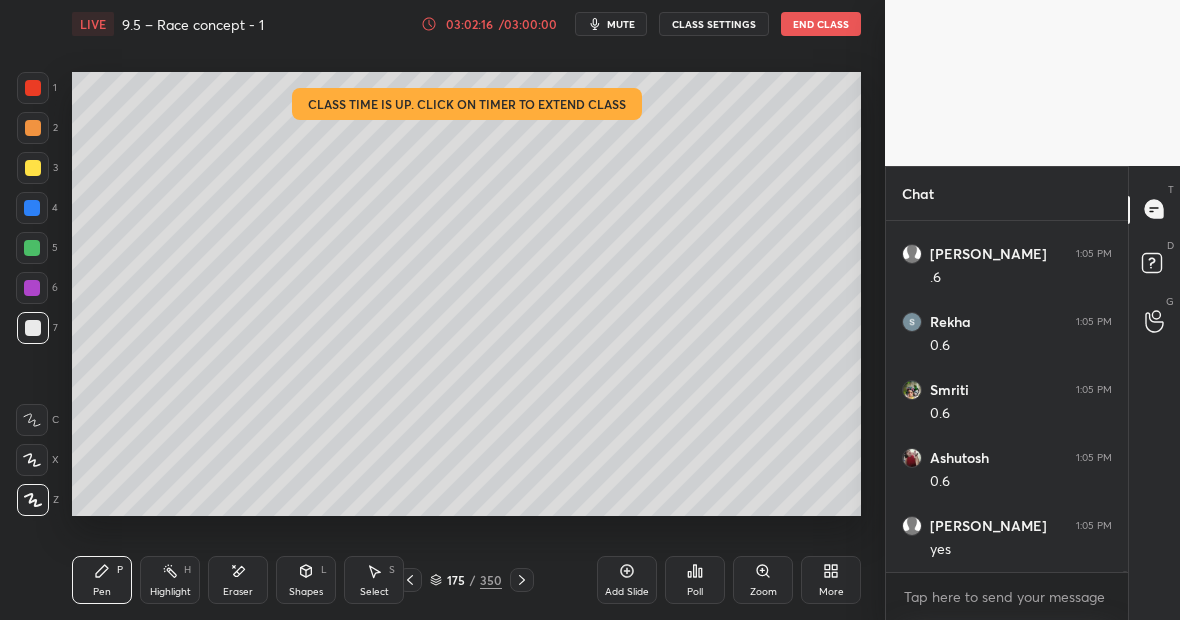 click on "Highlight H" at bounding box center [170, 580] 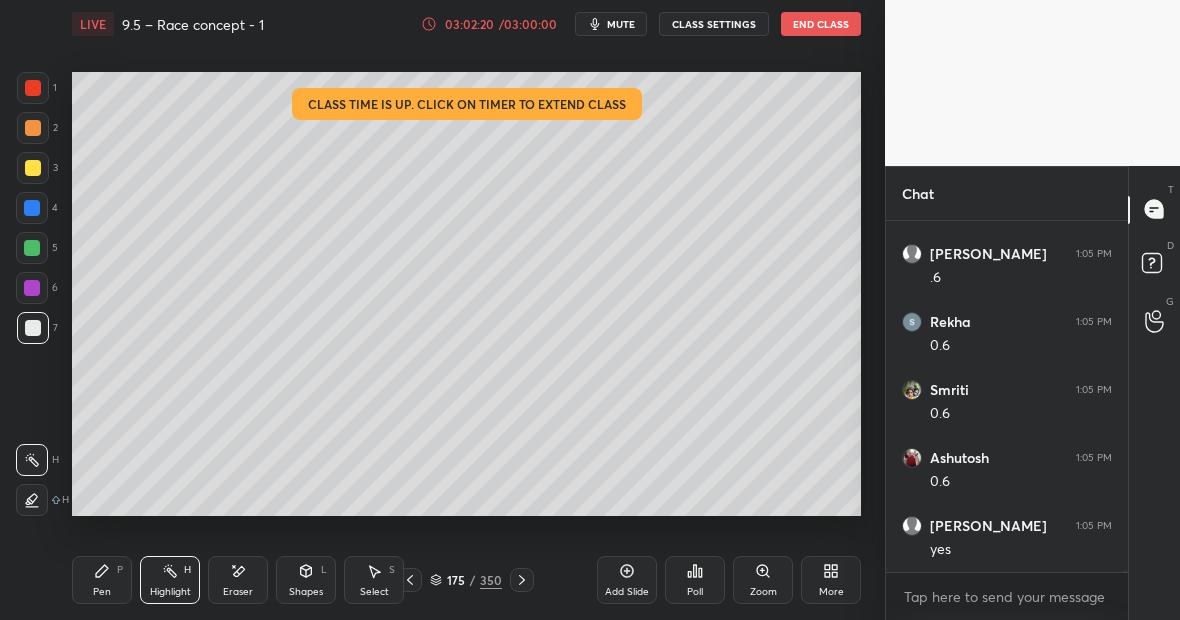 click on "Highlight H" at bounding box center (170, 580) 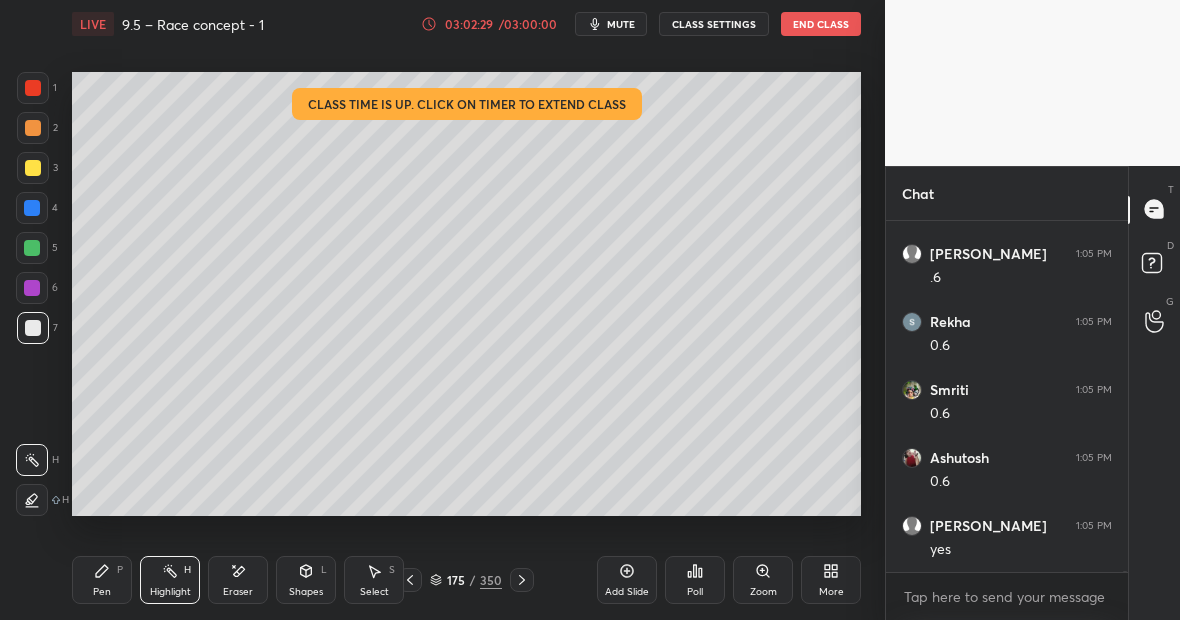 click on "Highlight H" at bounding box center [170, 580] 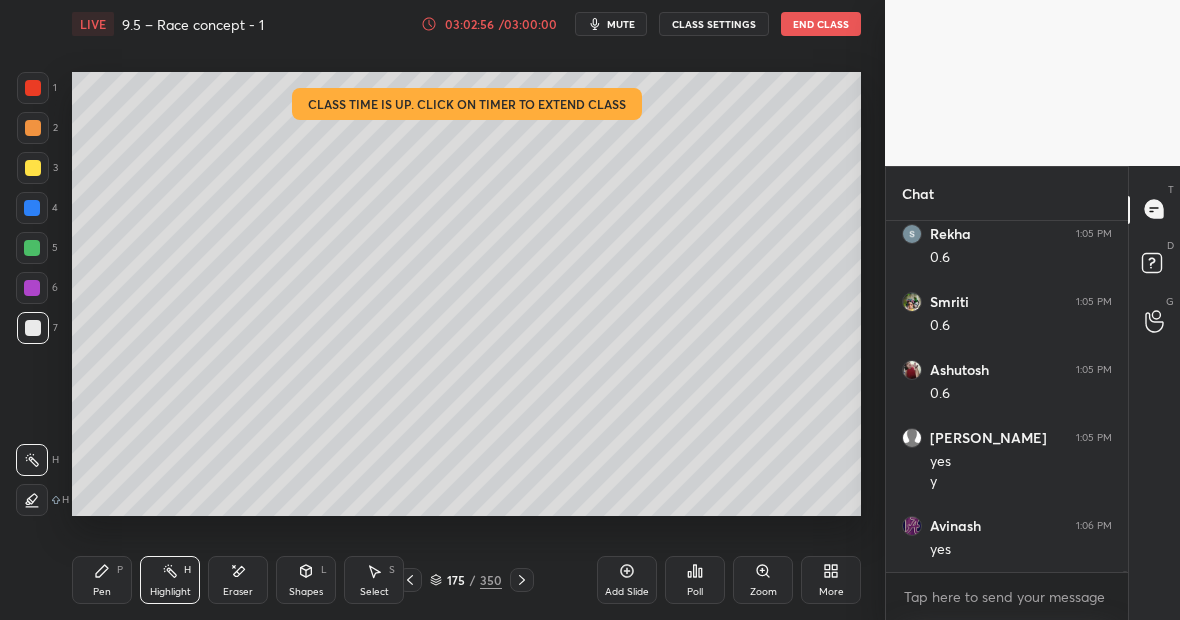scroll, scrollTop: 132874, scrollLeft: 0, axis: vertical 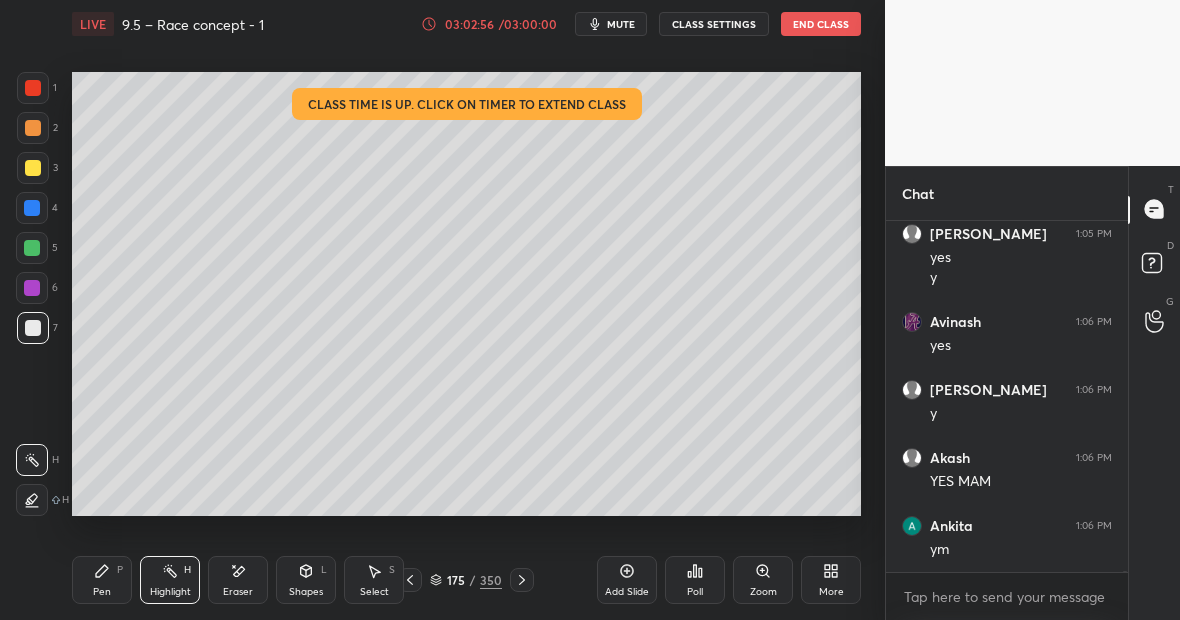 click on "Highlight H" at bounding box center (170, 580) 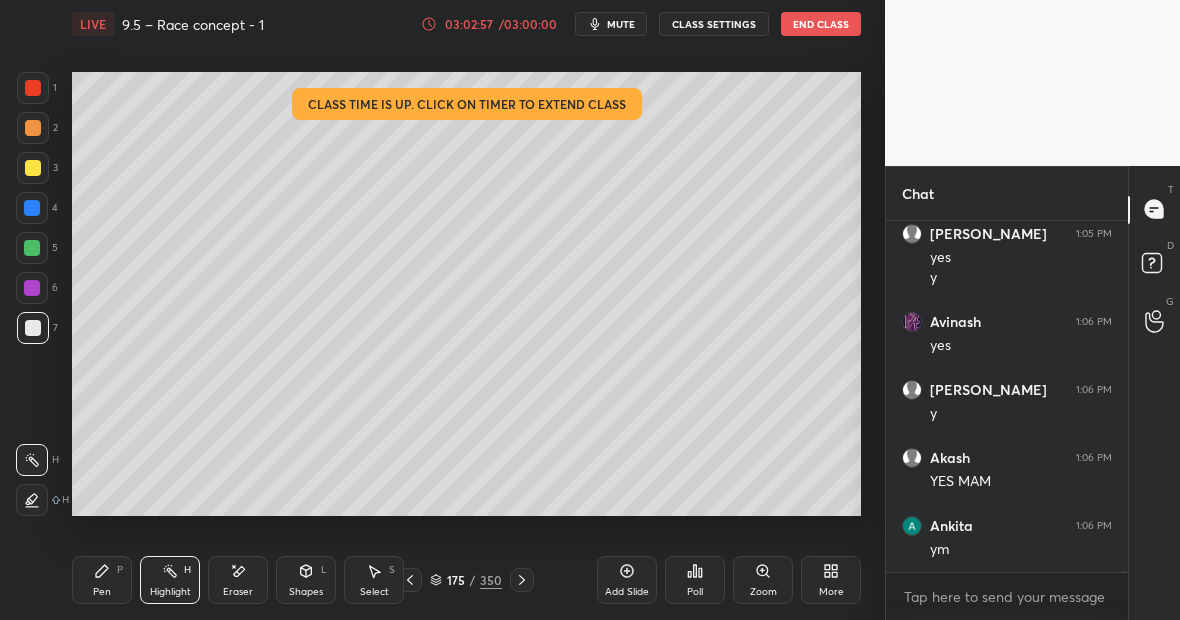 click on "Pen P" at bounding box center [102, 580] 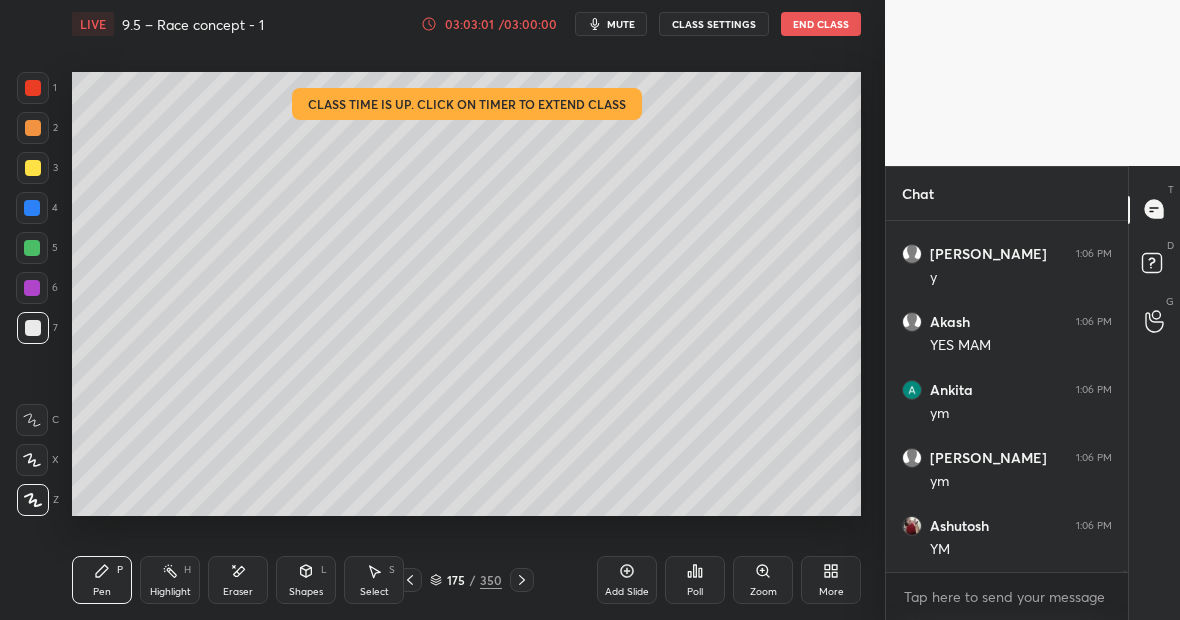 scroll, scrollTop: 133078, scrollLeft: 0, axis: vertical 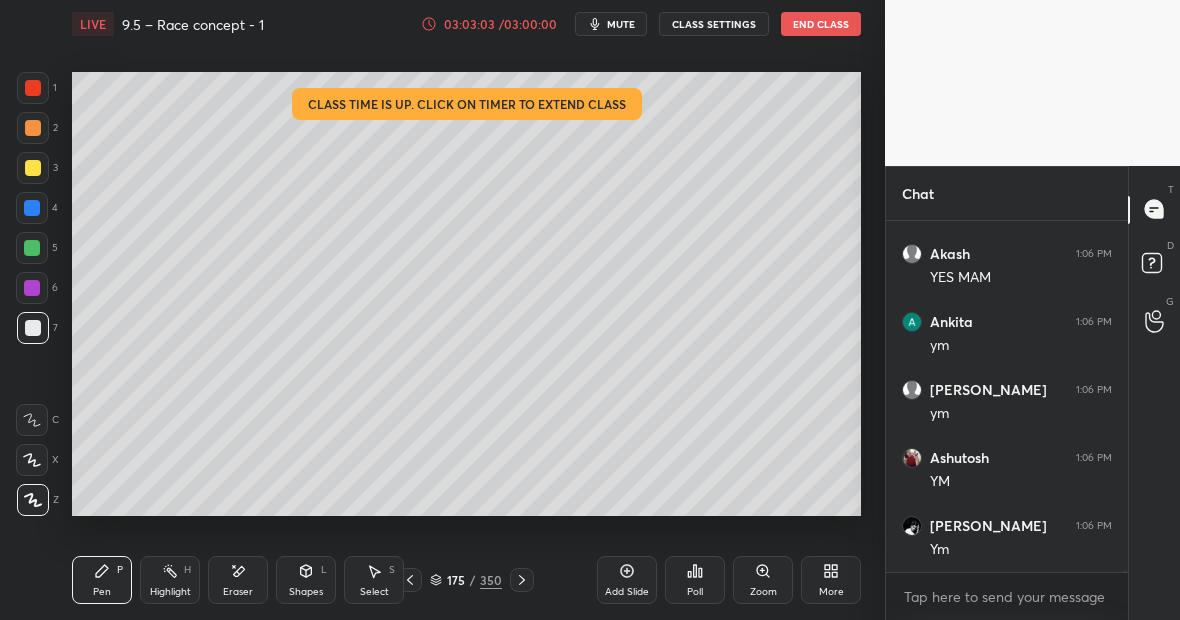 click at bounding box center [33, 88] 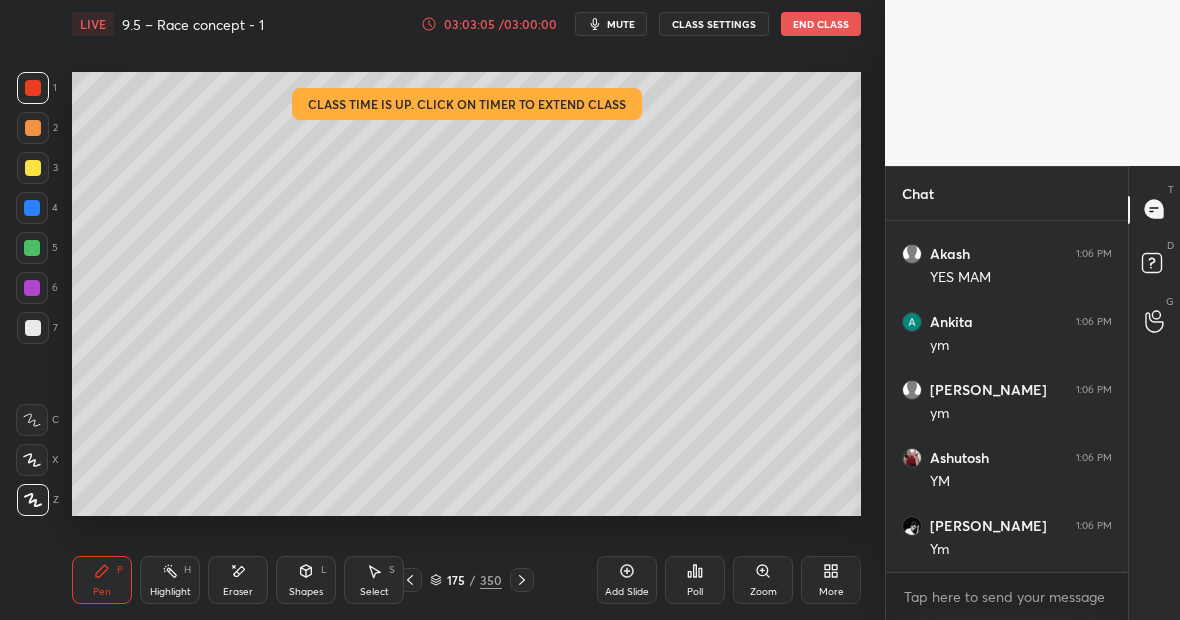 click at bounding box center [33, 168] 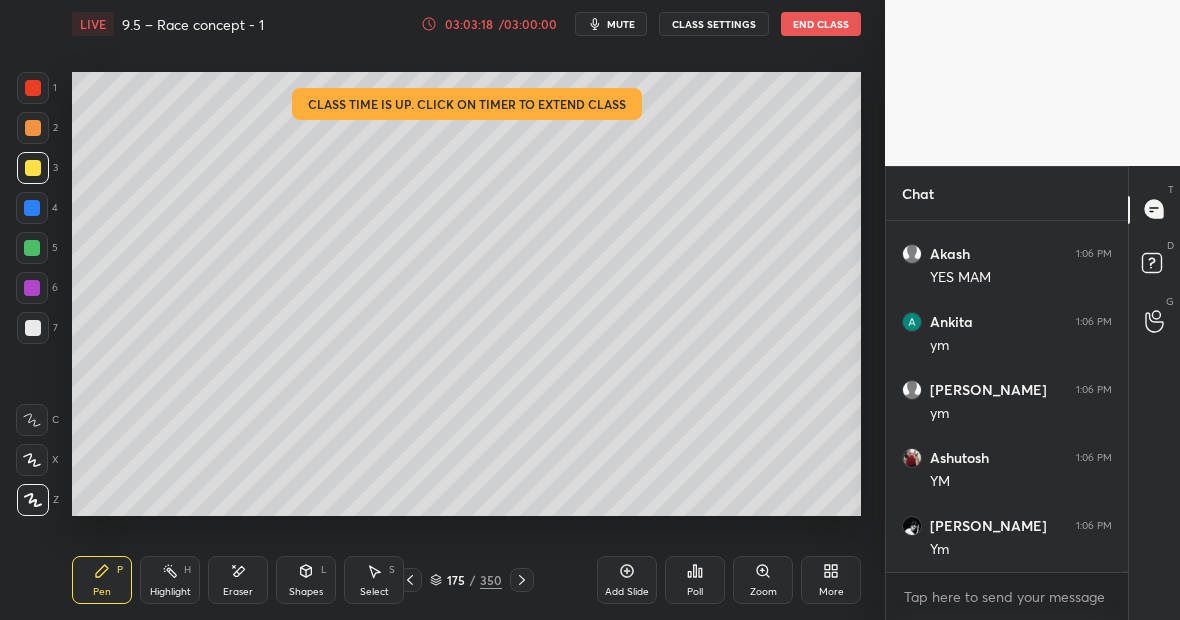 click at bounding box center (33, 88) 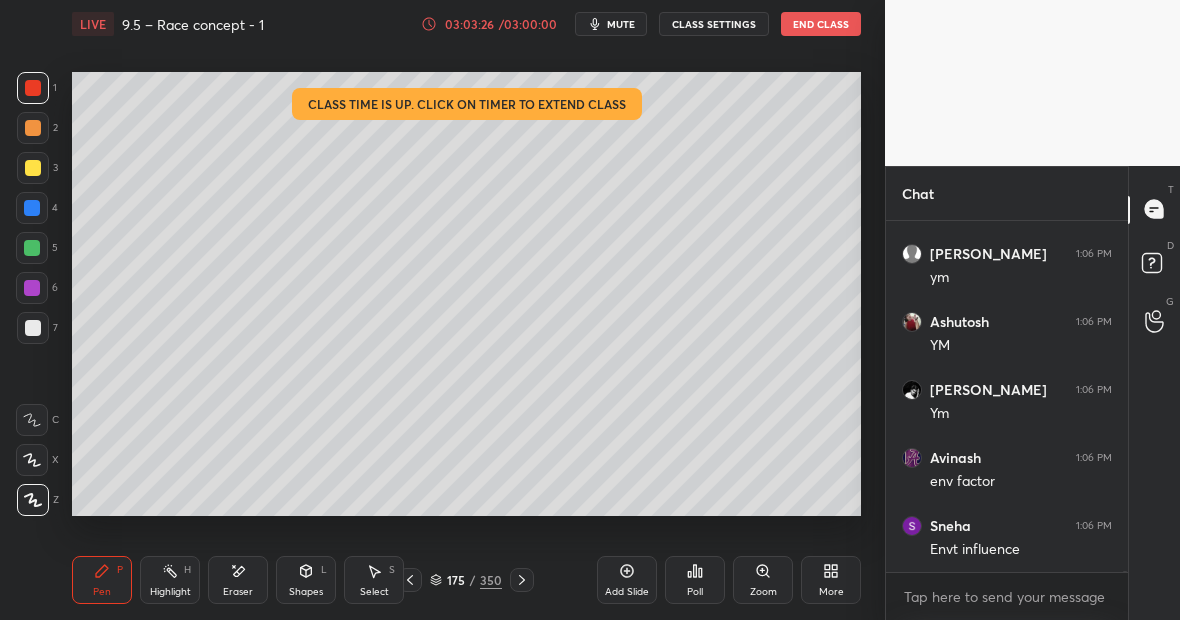 scroll, scrollTop: 133282, scrollLeft: 0, axis: vertical 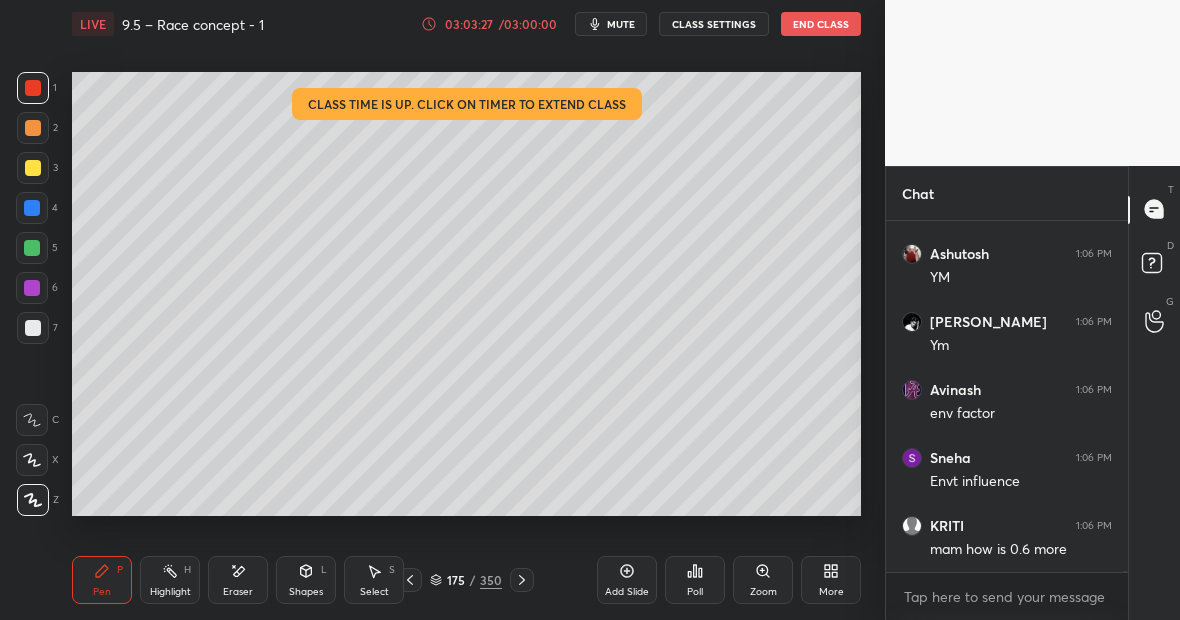 click on "Eraser" at bounding box center (238, 580) 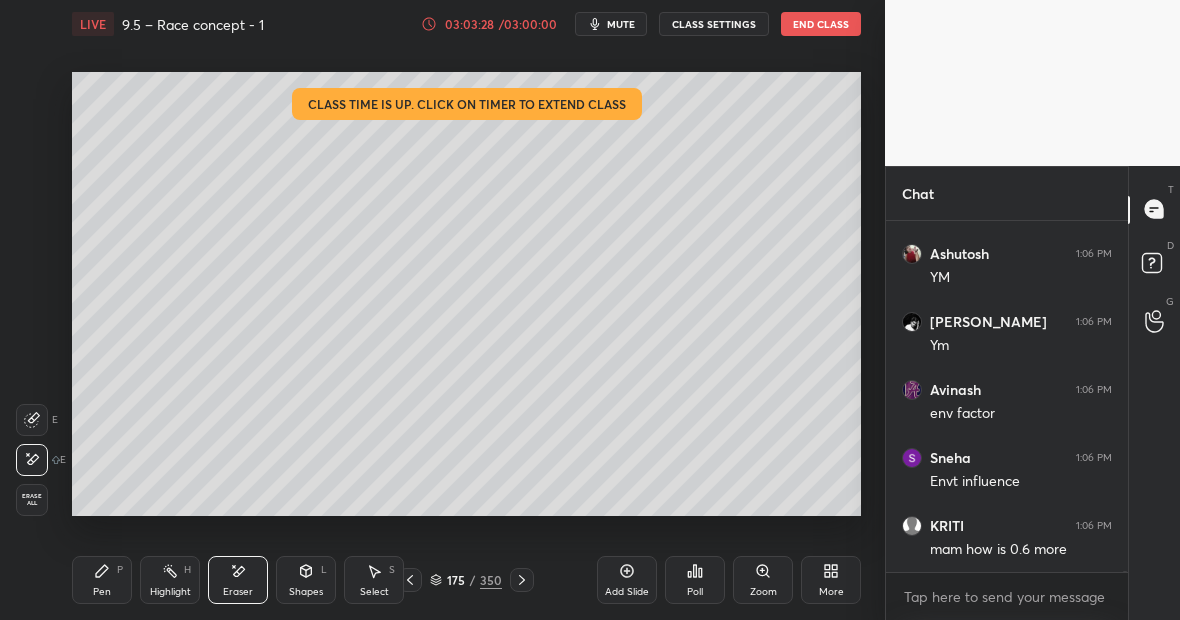 click on "Pen P" at bounding box center (102, 580) 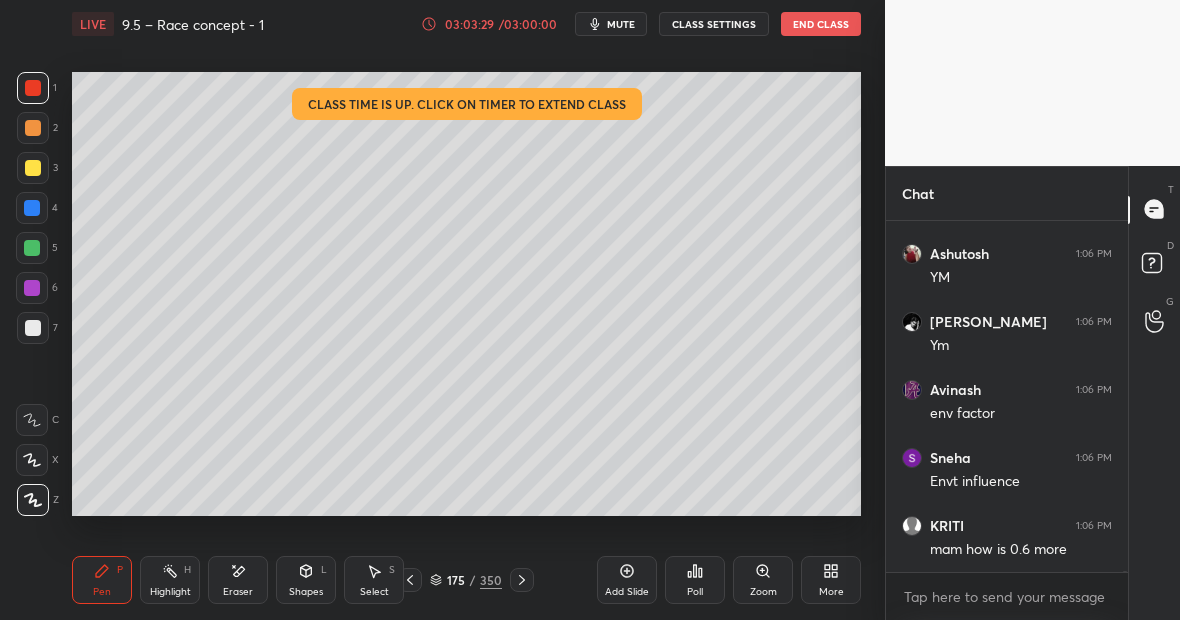 click at bounding box center (33, 328) 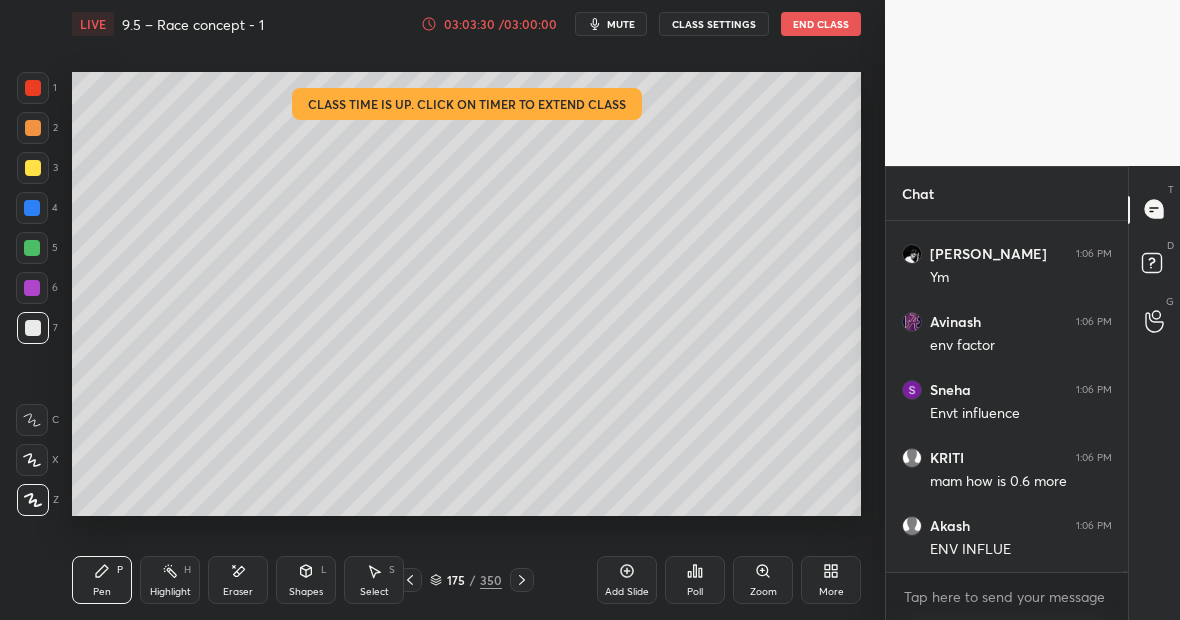 scroll, scrollTop: 133418, scrollLeft: 0, axis: vertical 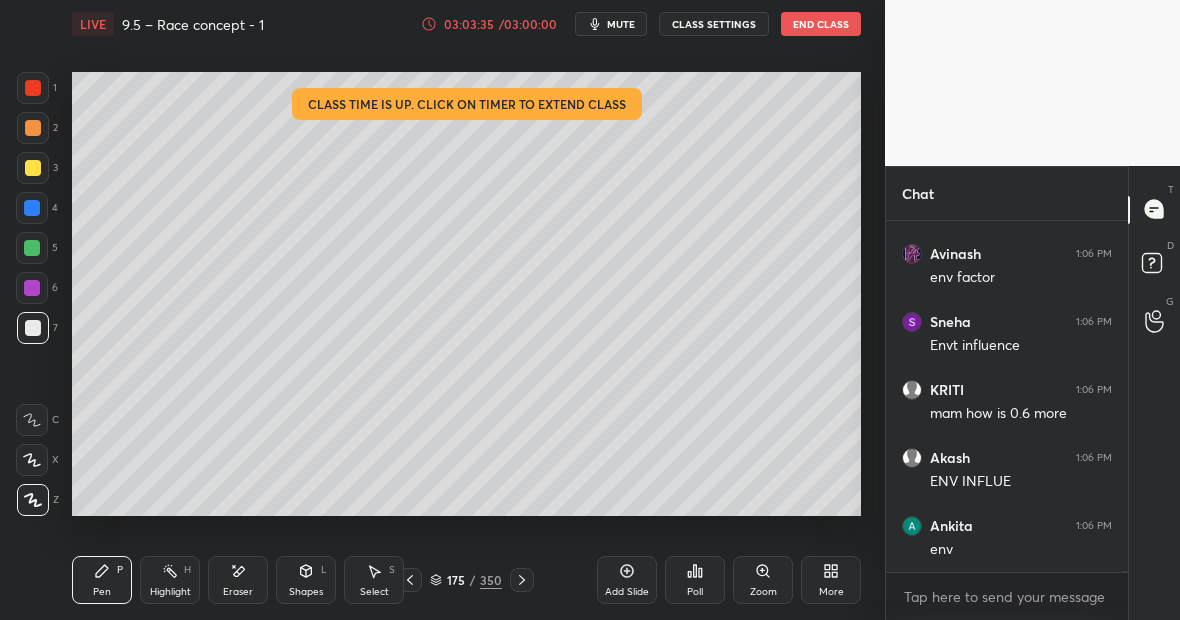 click at bounding box center (32, 248) 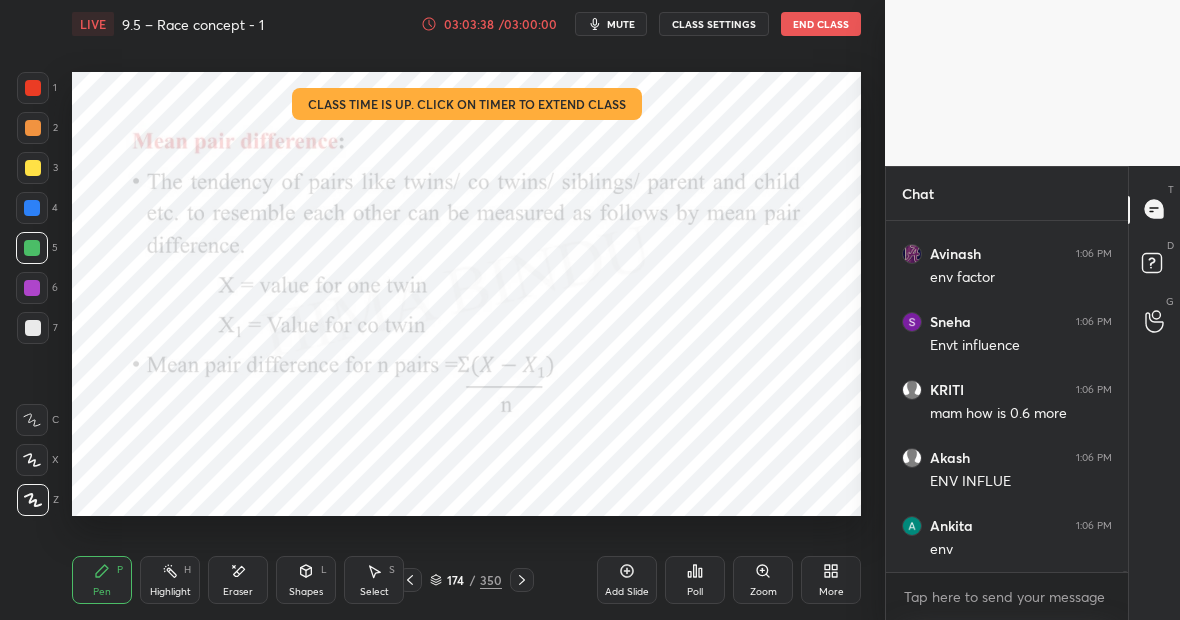 scroll, scrollTop: 133486, scrollLeft: 0, axis: vertical 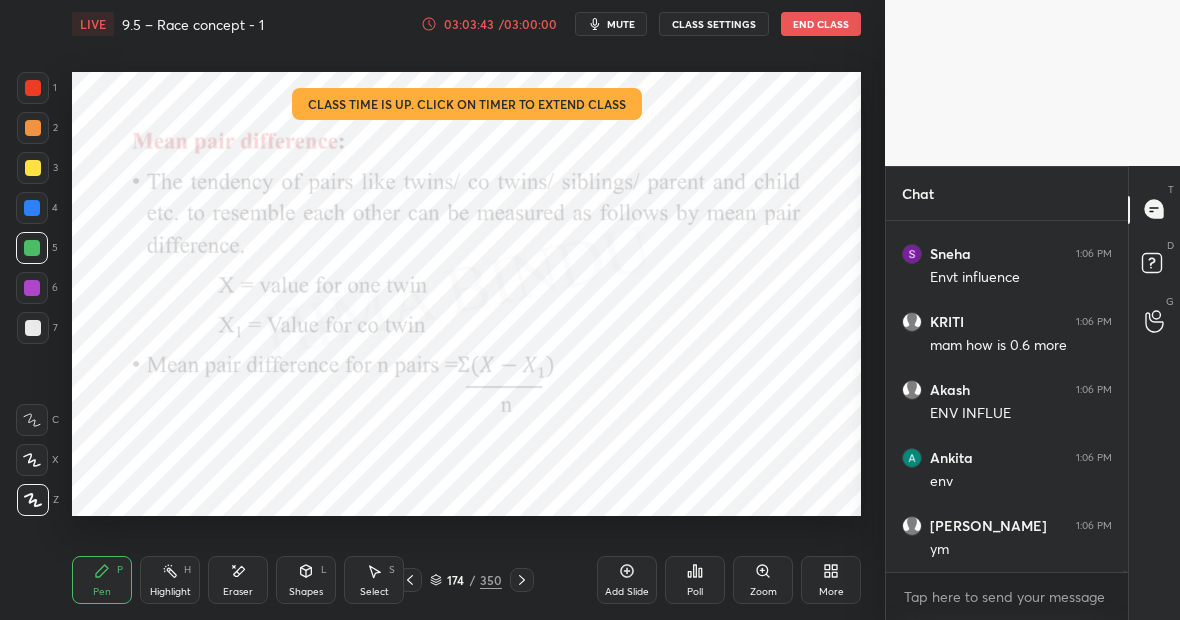 click 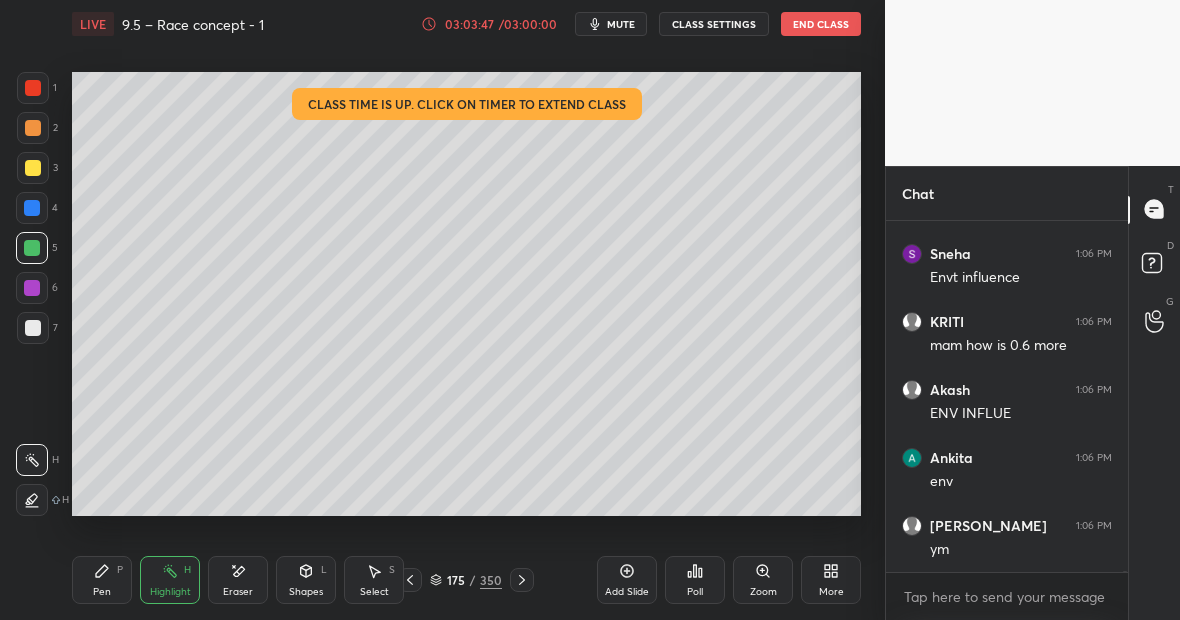 click on "Highlight H" at bounding box center (170, 580) 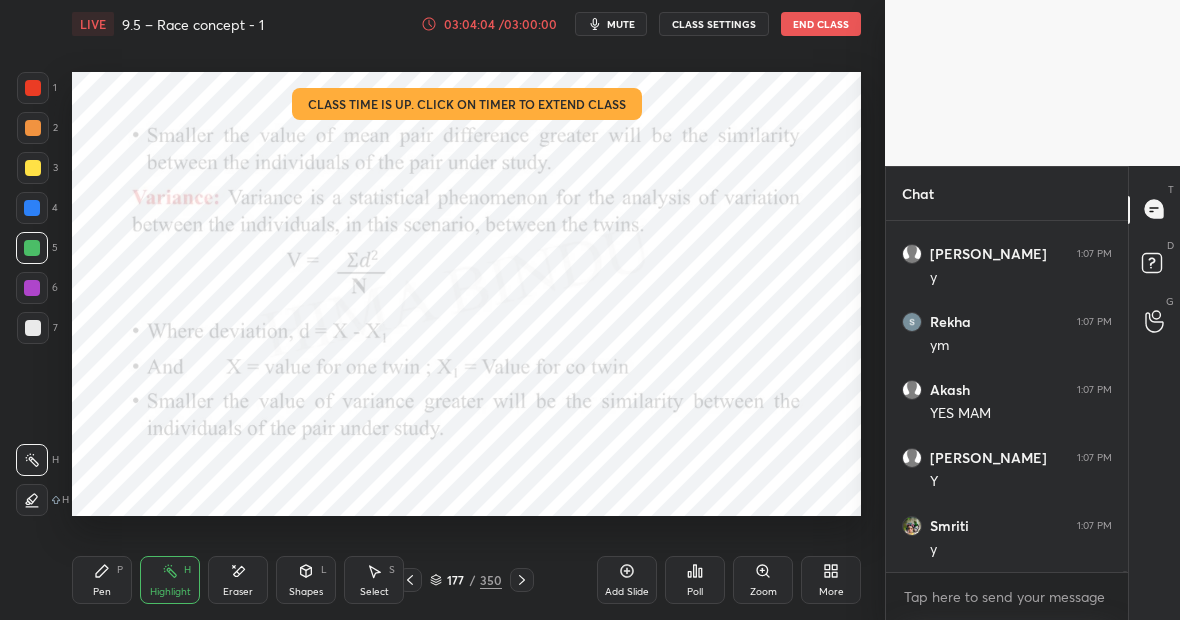 scroll, scrollTop: 134030, scrollLeft: 0, axis: vertical 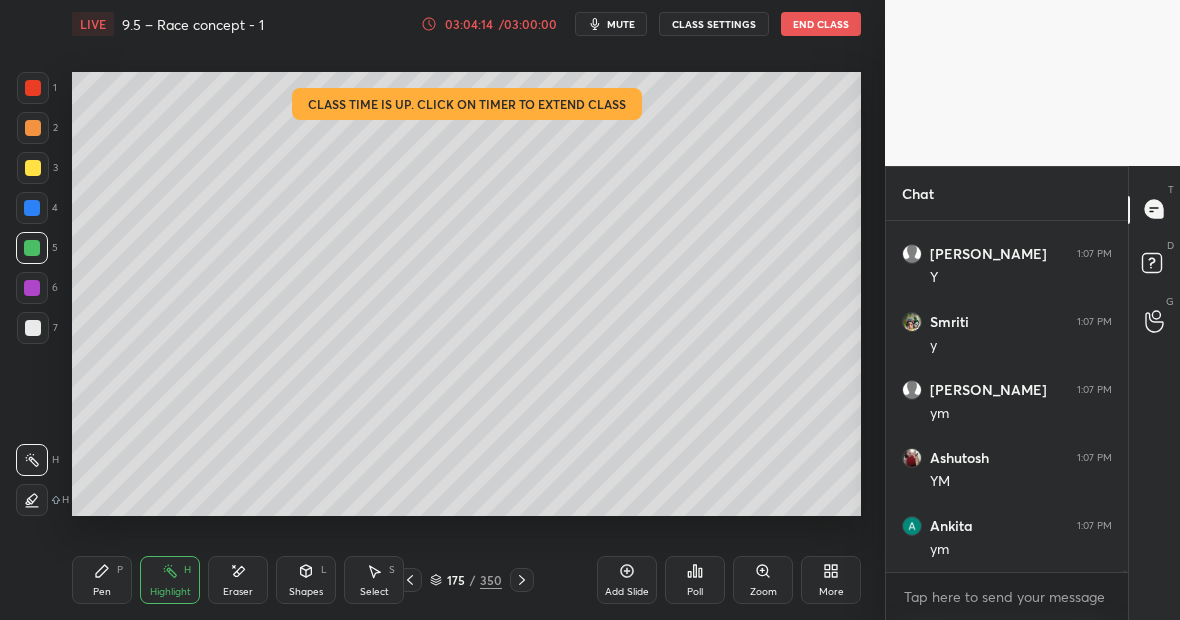 click 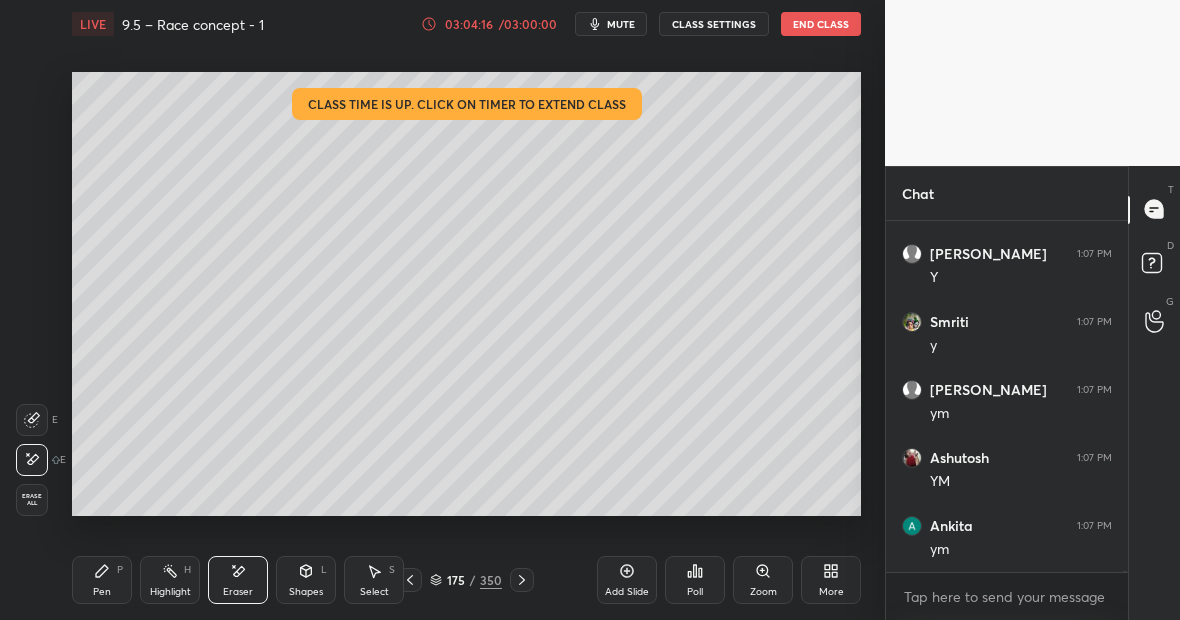 click on "Pen P" at bounding box center (102, 580) 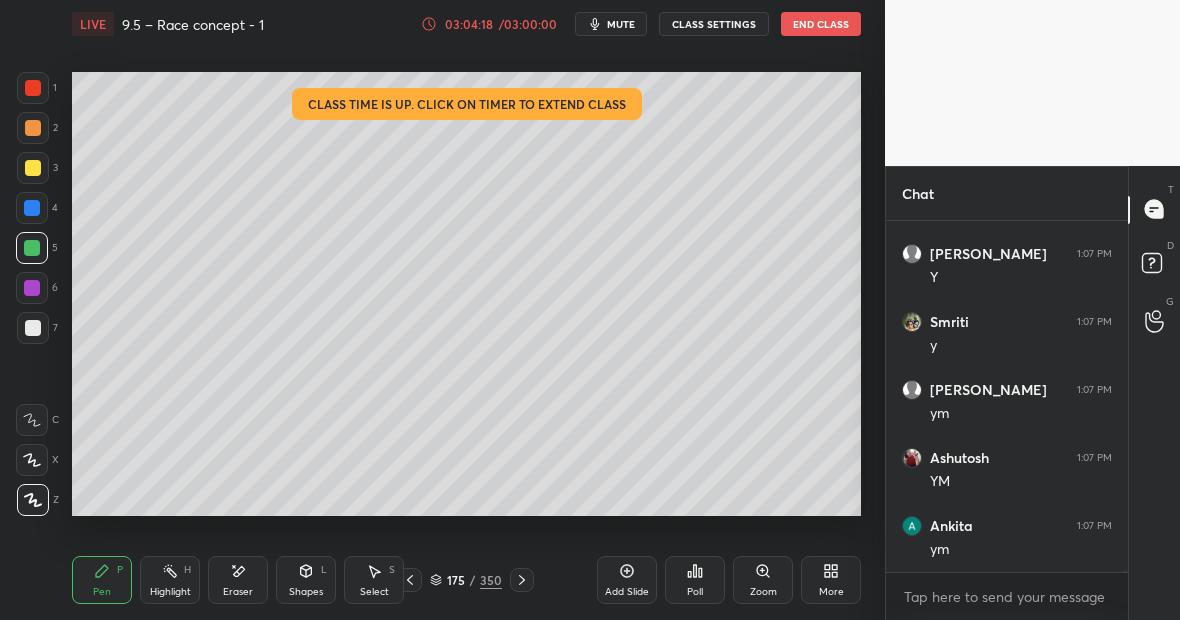 scroll, scrollTop: 134098, scrollLeft: 0, axis: vertical 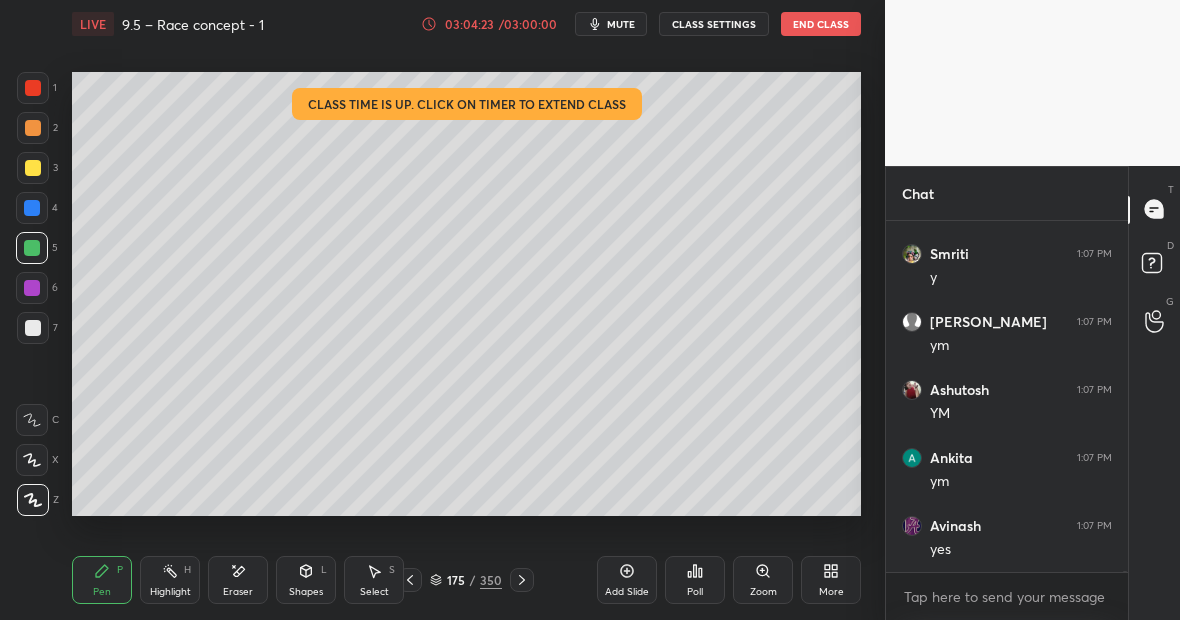 click 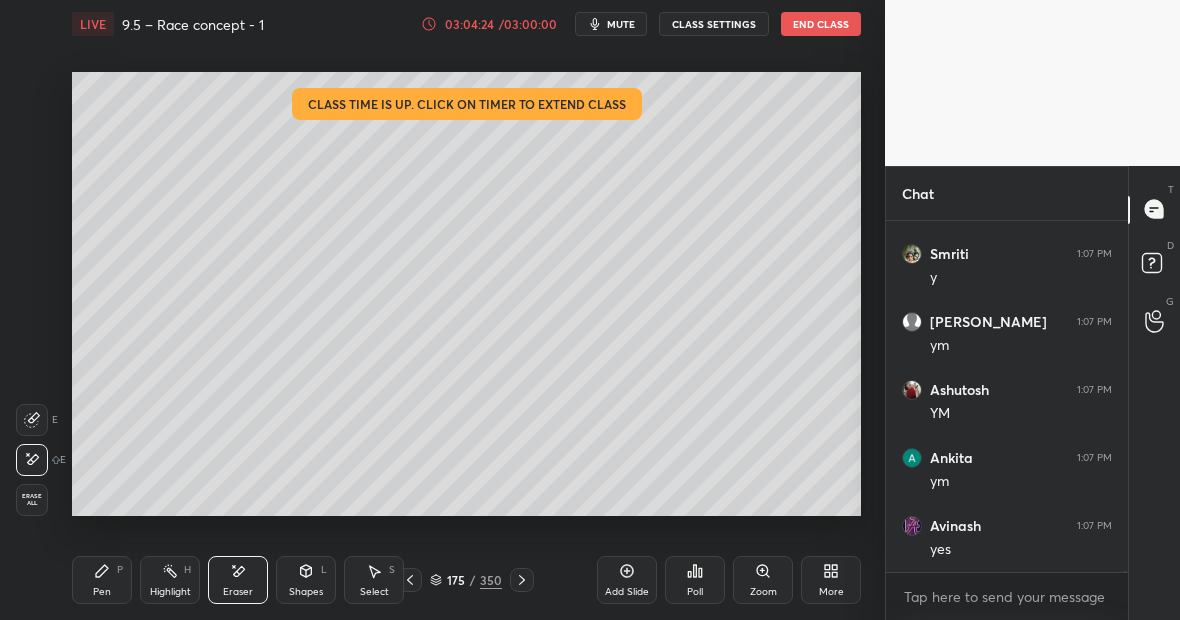 click on "Pen P" at bounding box center [102, 580] 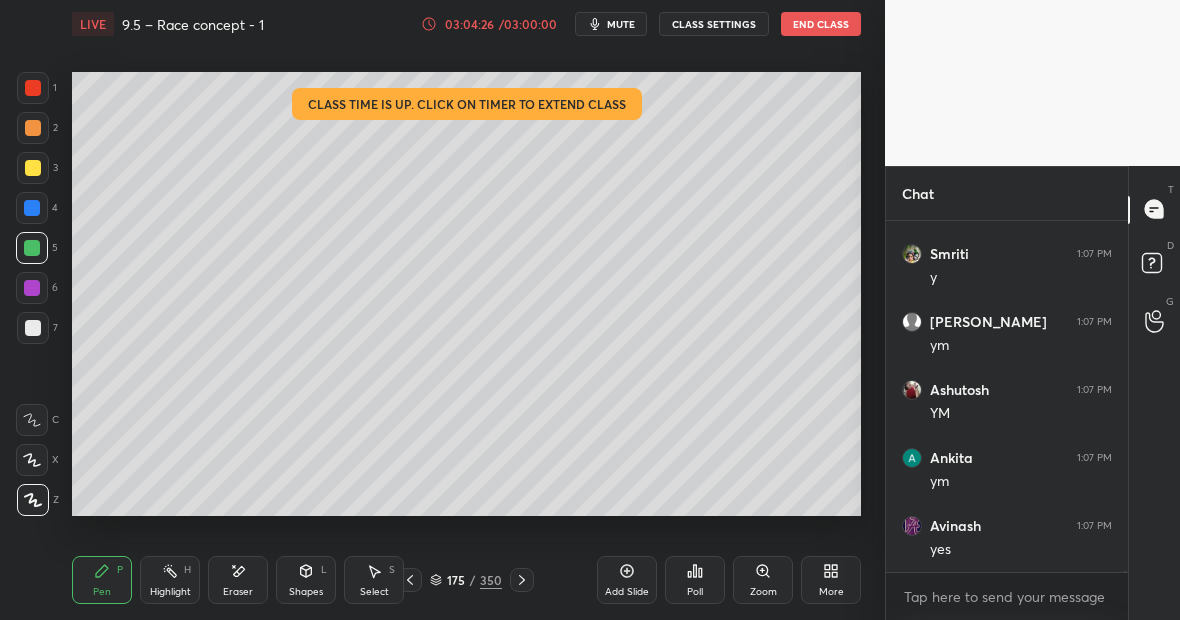 click on "Pen P Highlight H Eraser Shapes L Select S 175 / 350 Add Slide Poll Zoom More" at bounding box center (466, 580) 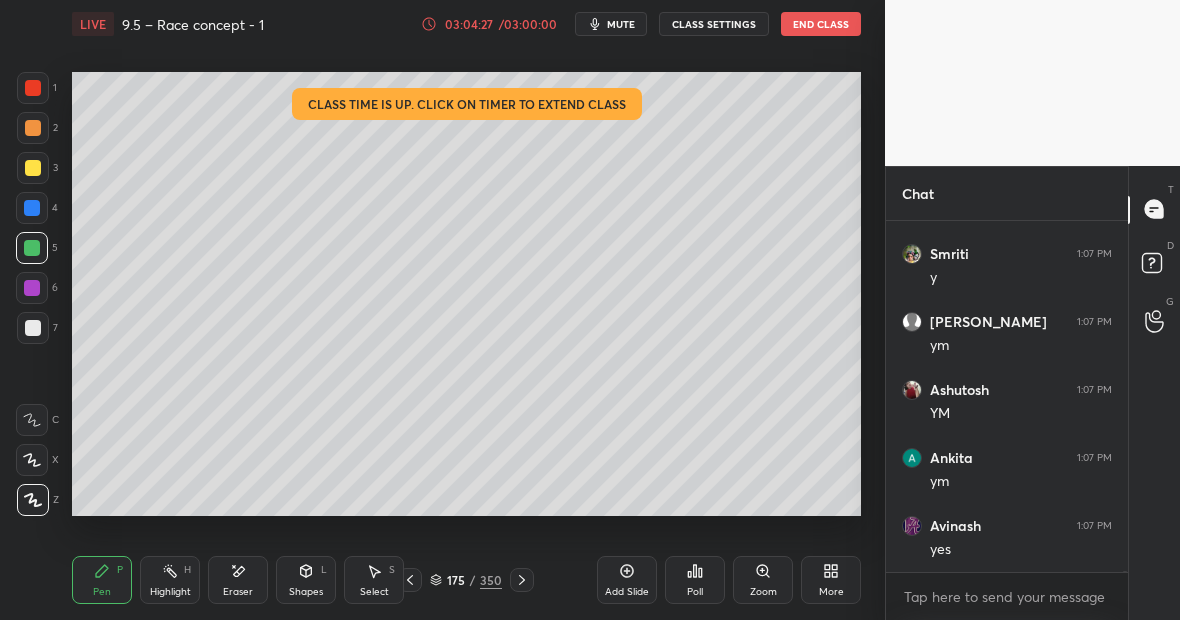 click 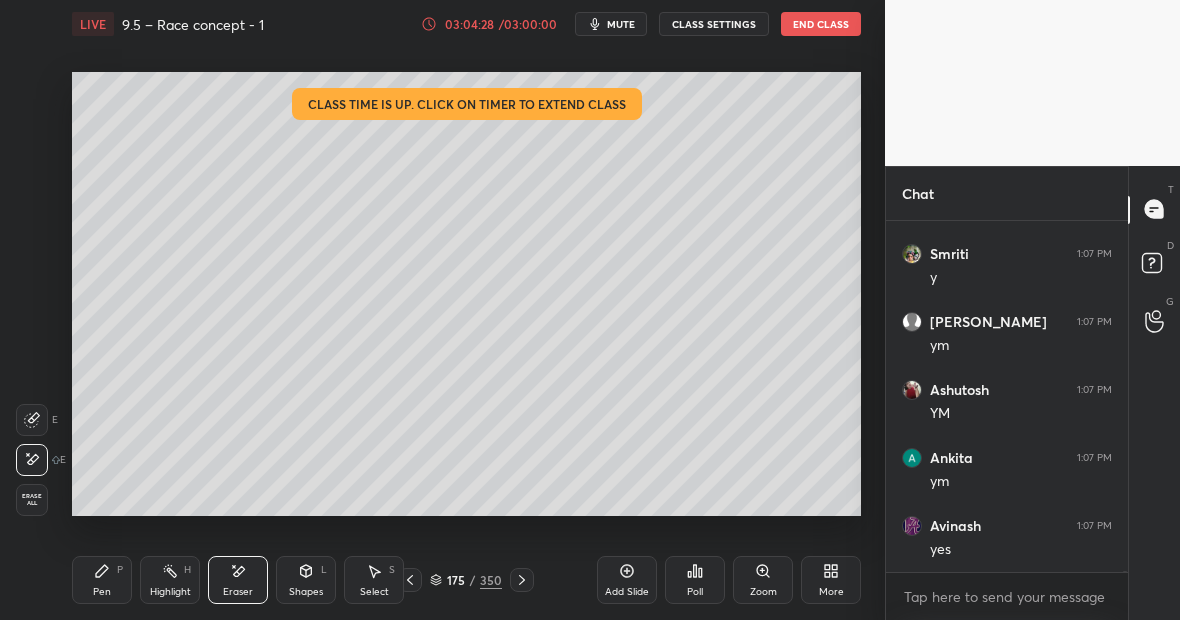 click 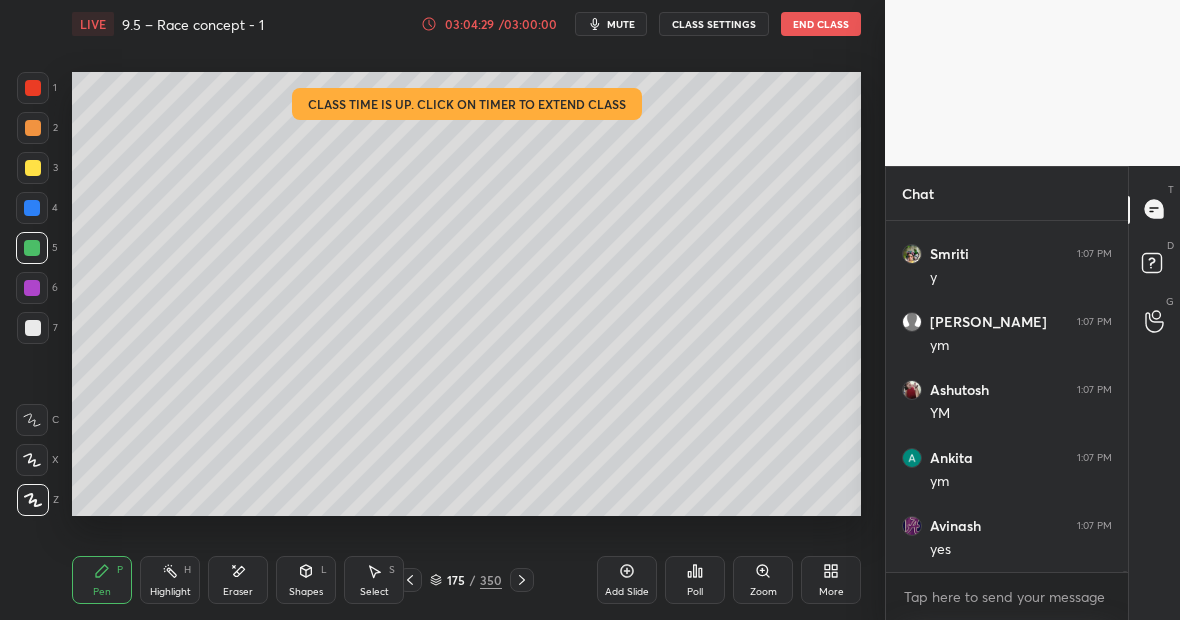 click at bounding box center [33, 168] 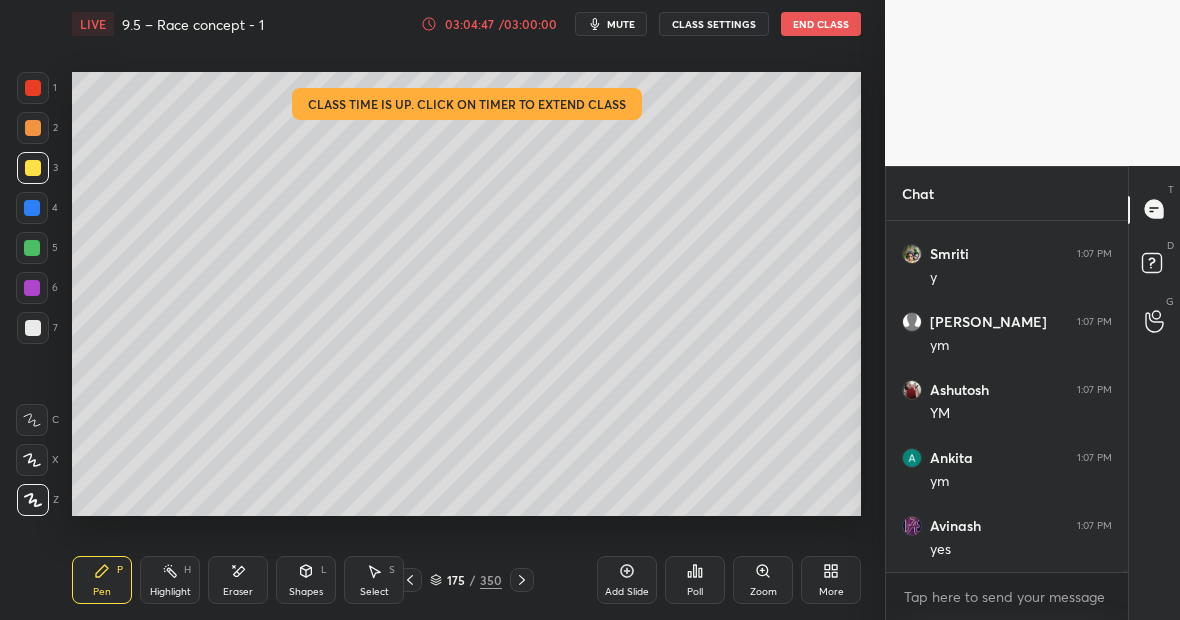 click on "Highlight H" at bounding box center (170, 580) 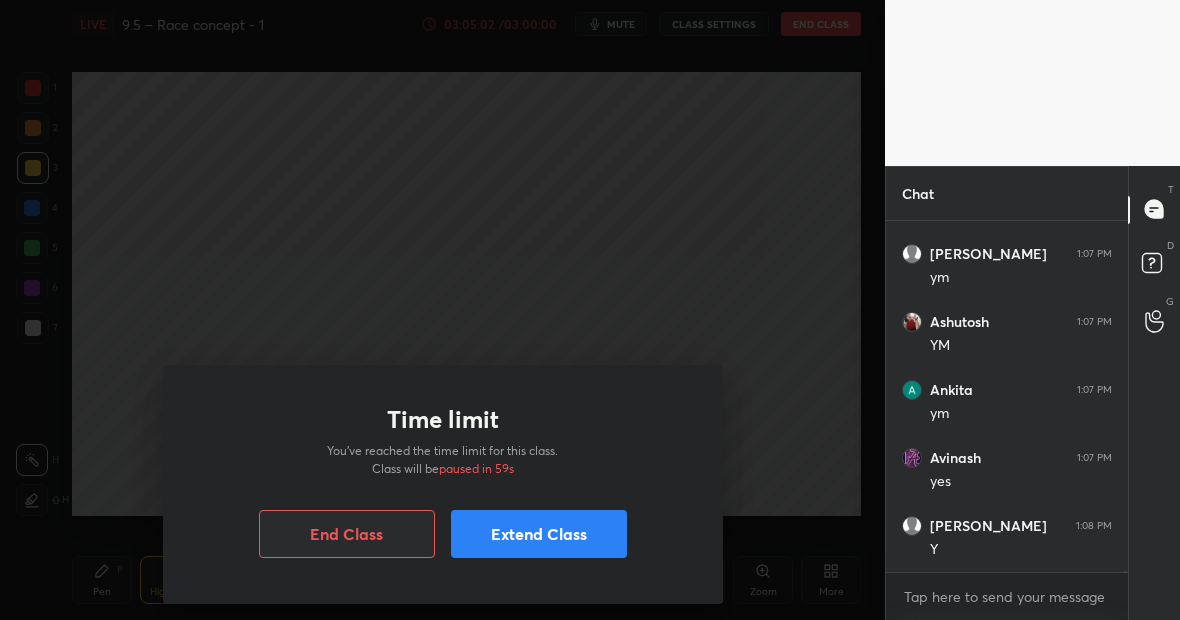 scroll, scrollTop: 134234, scrollLeft: 0, axis: vertical 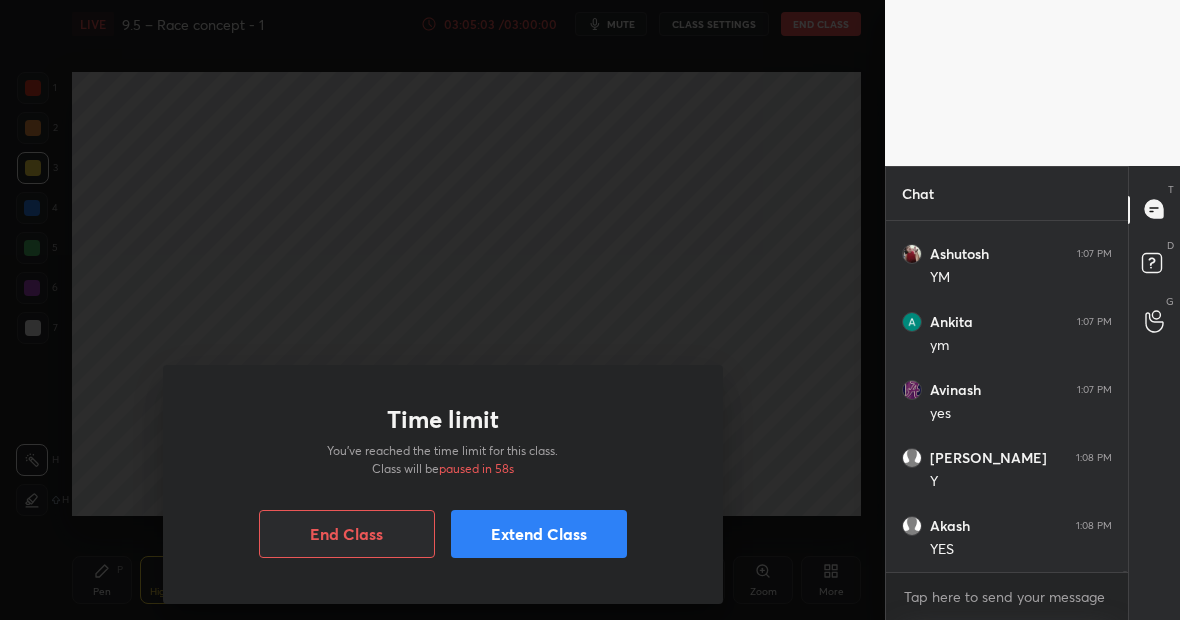 click on "Extend Class" at bounding box center [539, 534] 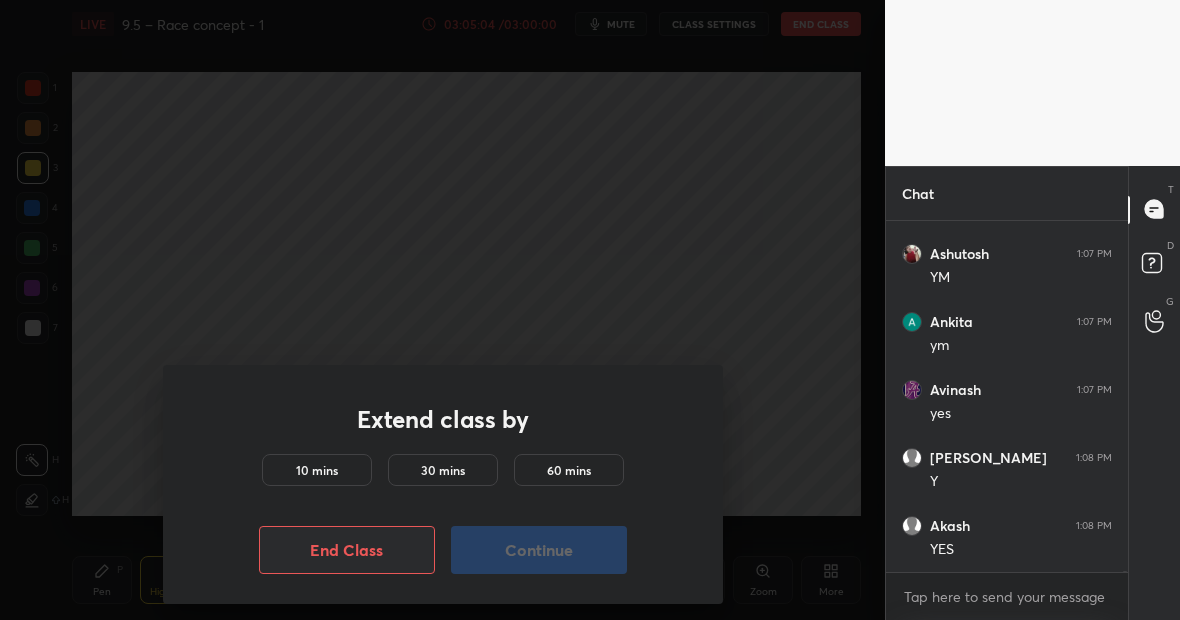 click on "10 mins" at bounding box center [317, 470] 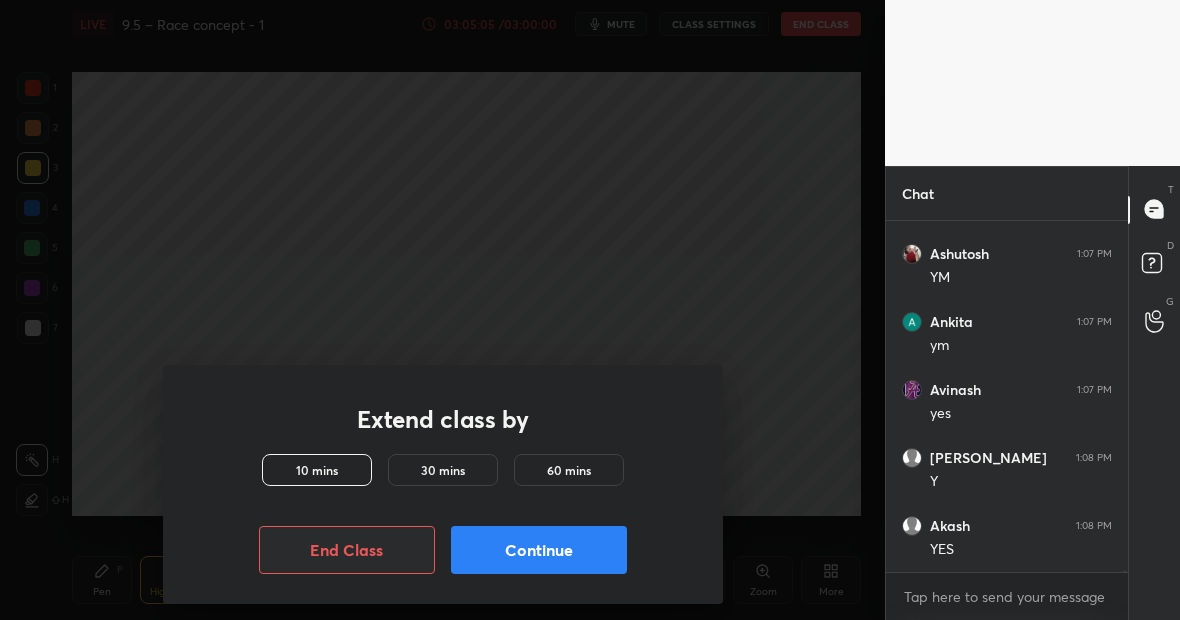 click on "Continue" at bounding box center (539, 550) 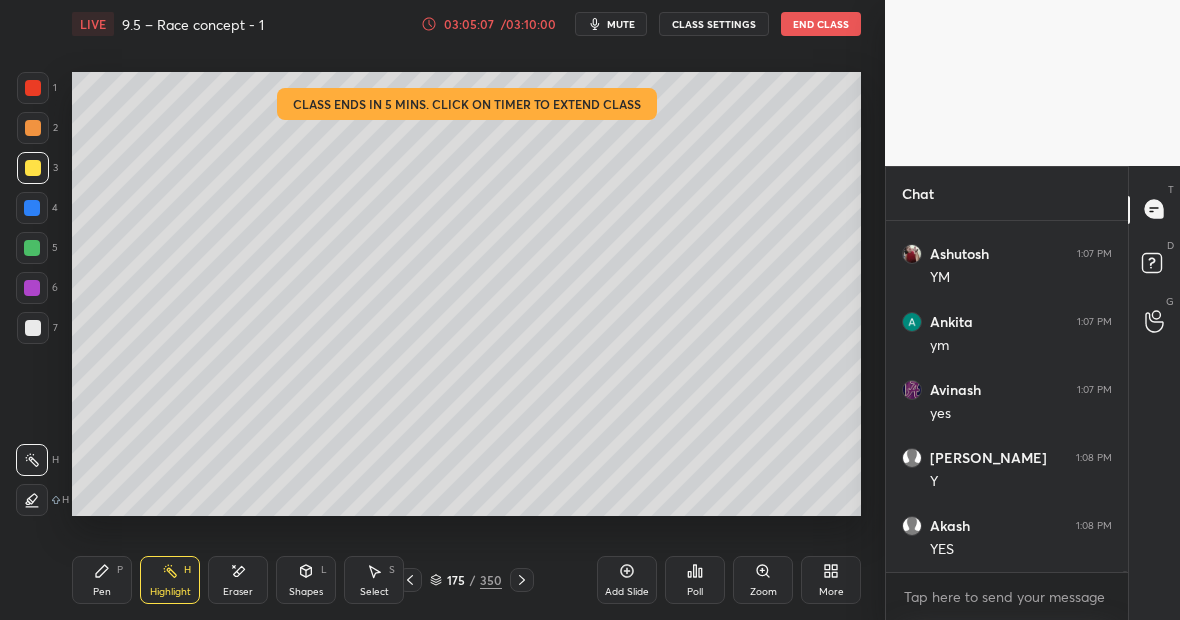 click on "Highlight H" at bounding box center [170, 580] 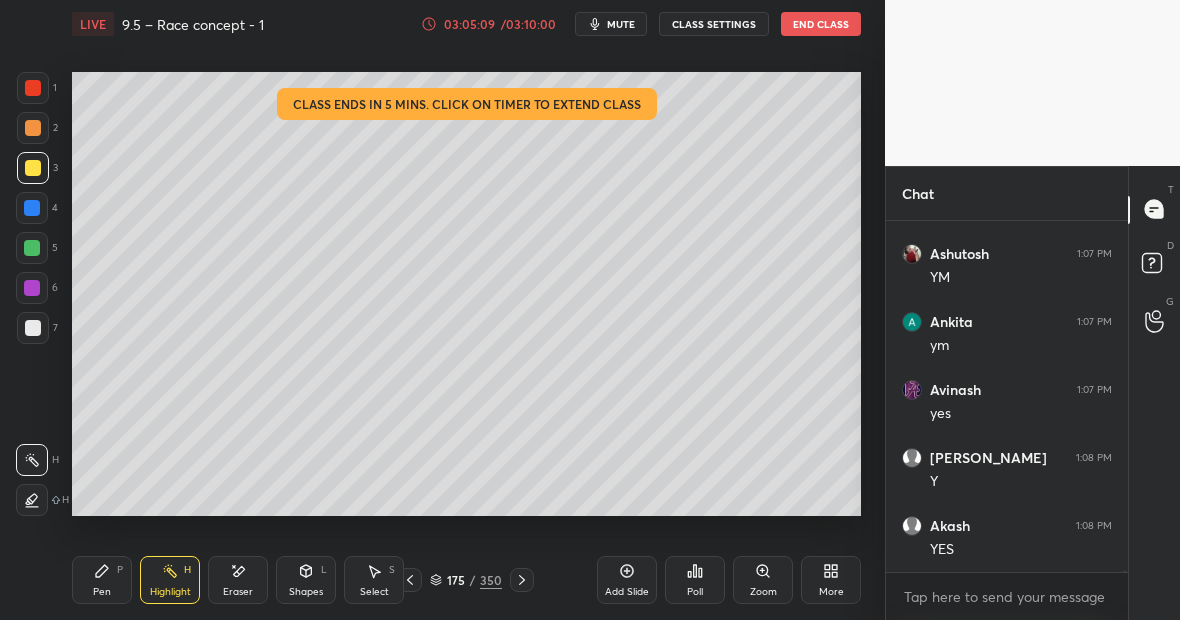 scroll, scrollTop: 134302, scrollLeft: 0, axis: vertical 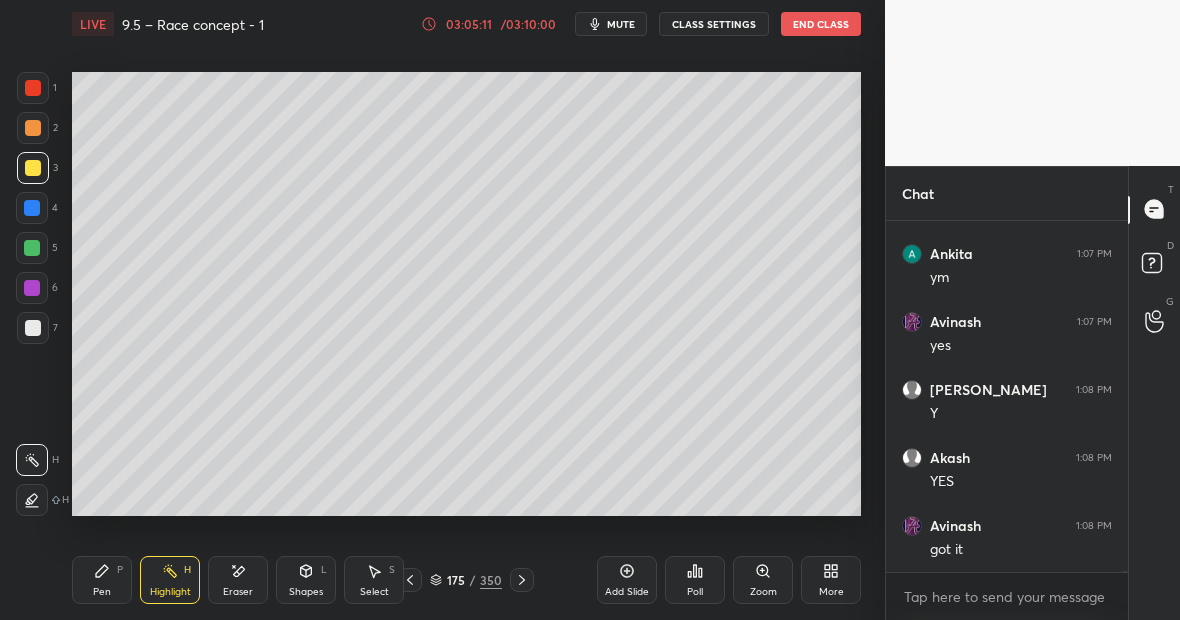 click 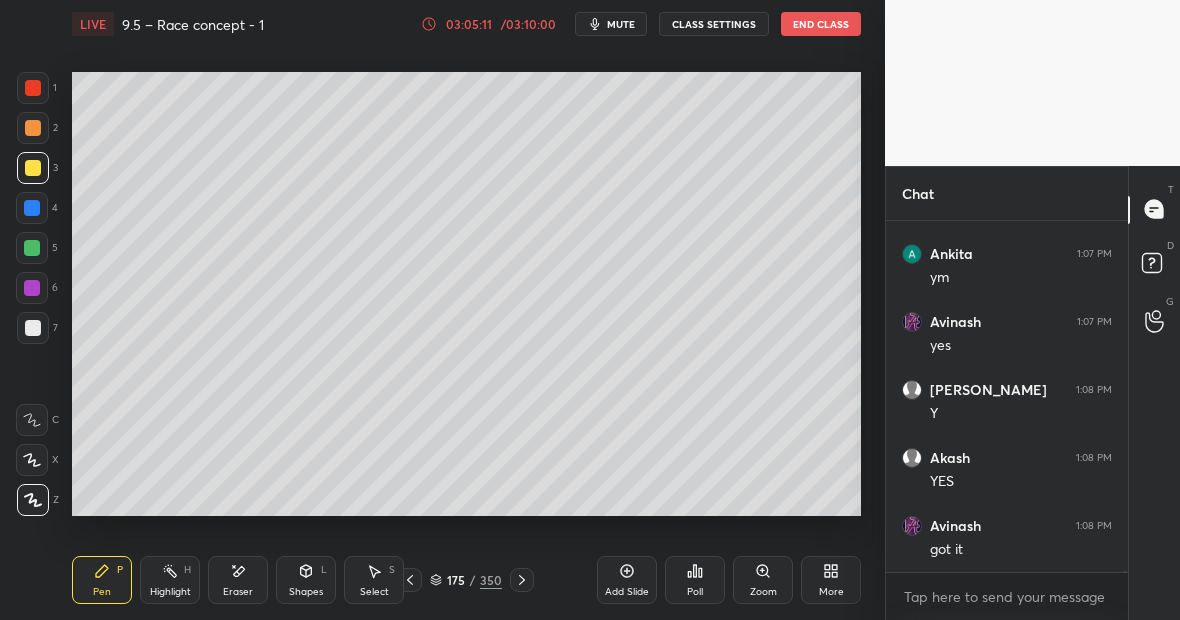 click at bounding box center (33, 88) 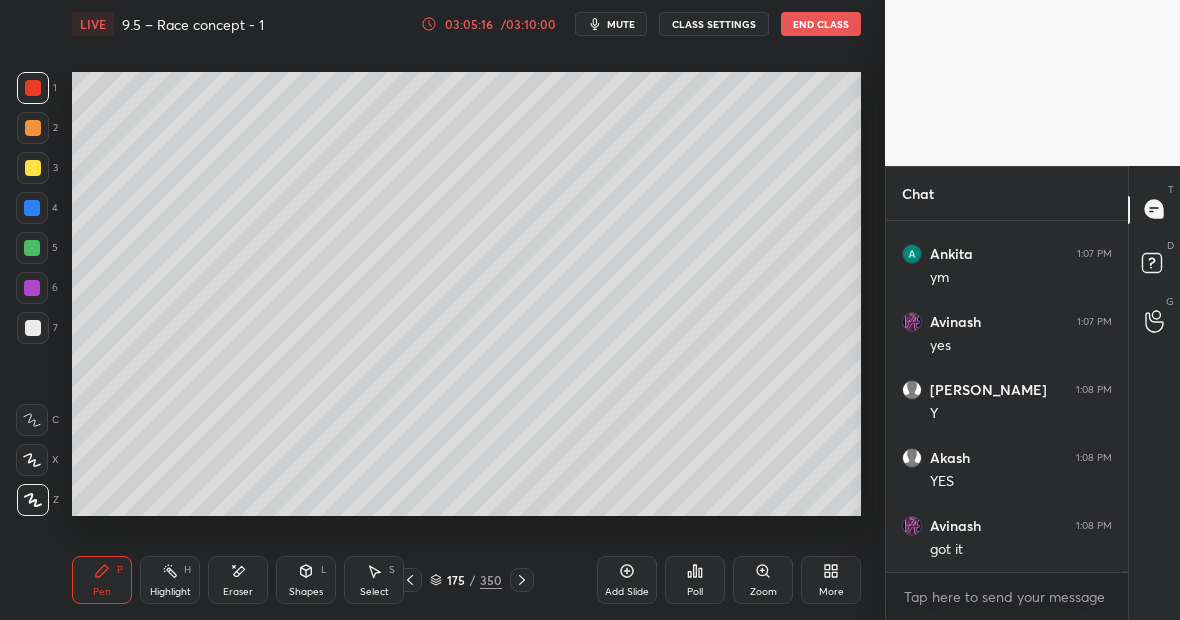 click at bounding box center (33, 328) 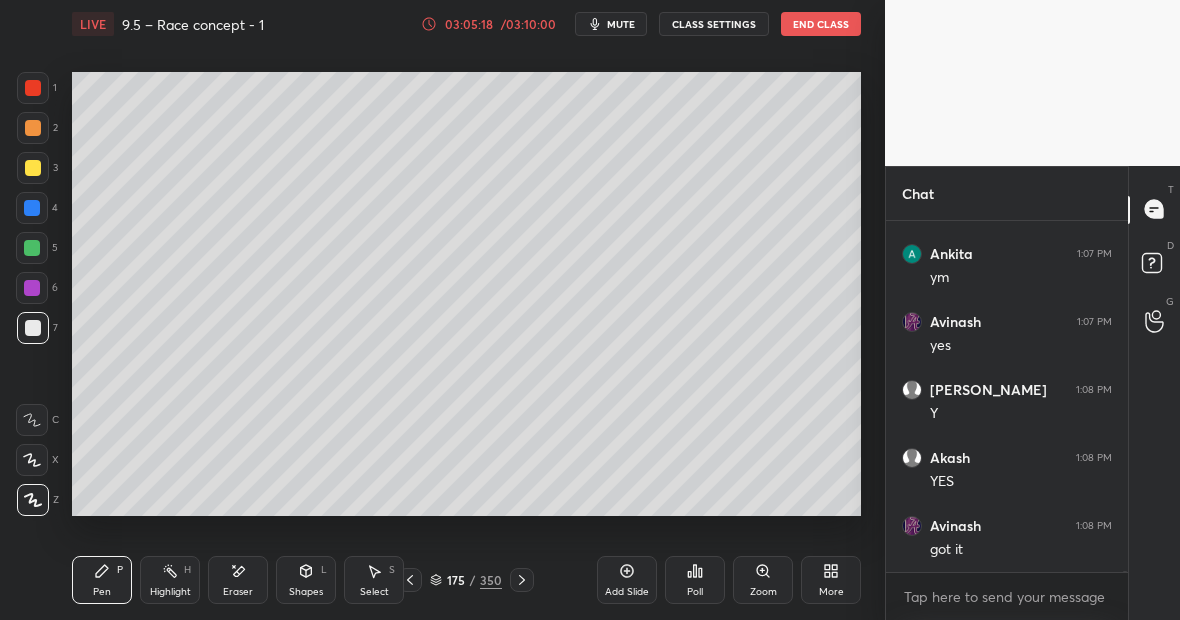 click at bounding box center (32, 248) 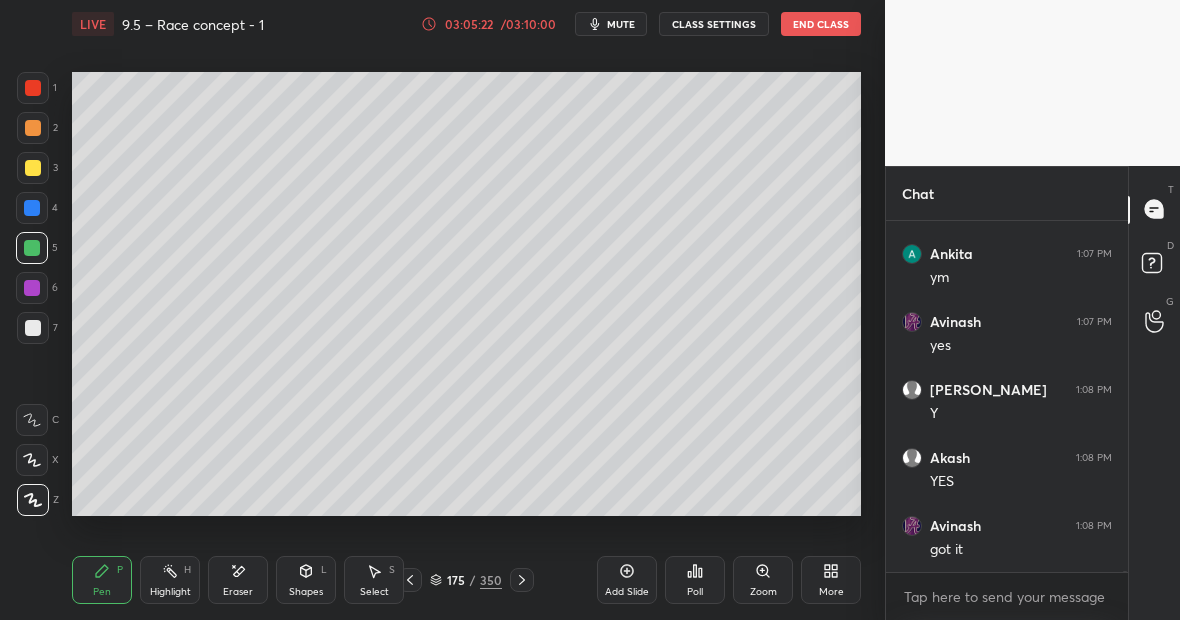 click on "Highlight H" at bounding box center (170, 580) 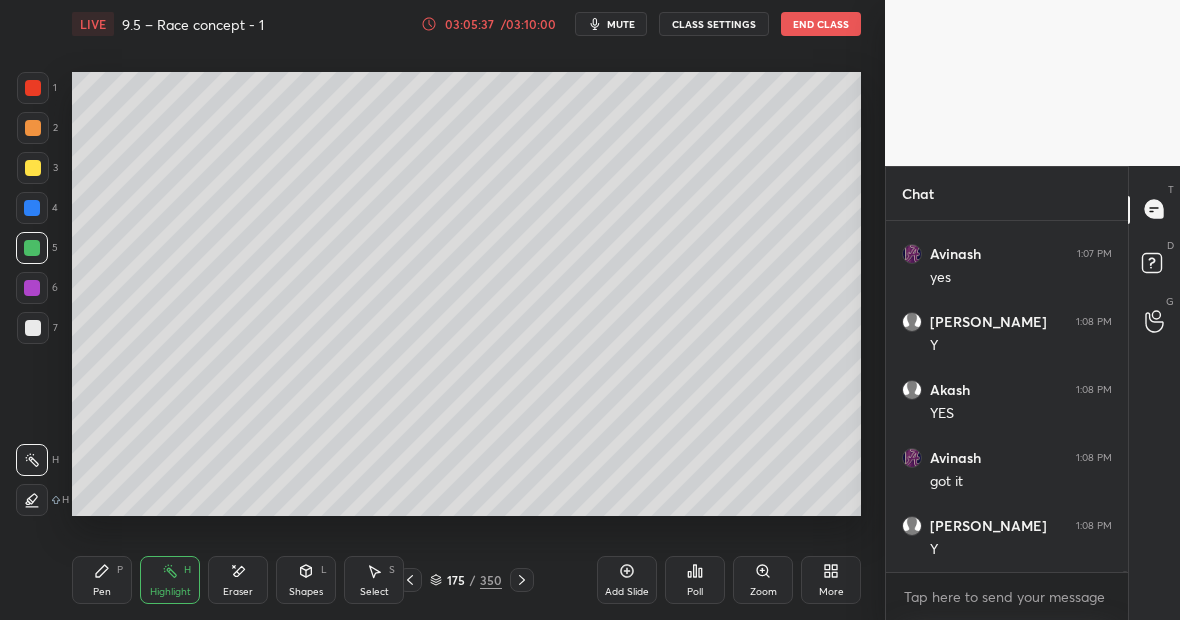 scroll, scrollTop: 134438, scrollLeft: 0, axis: vertical 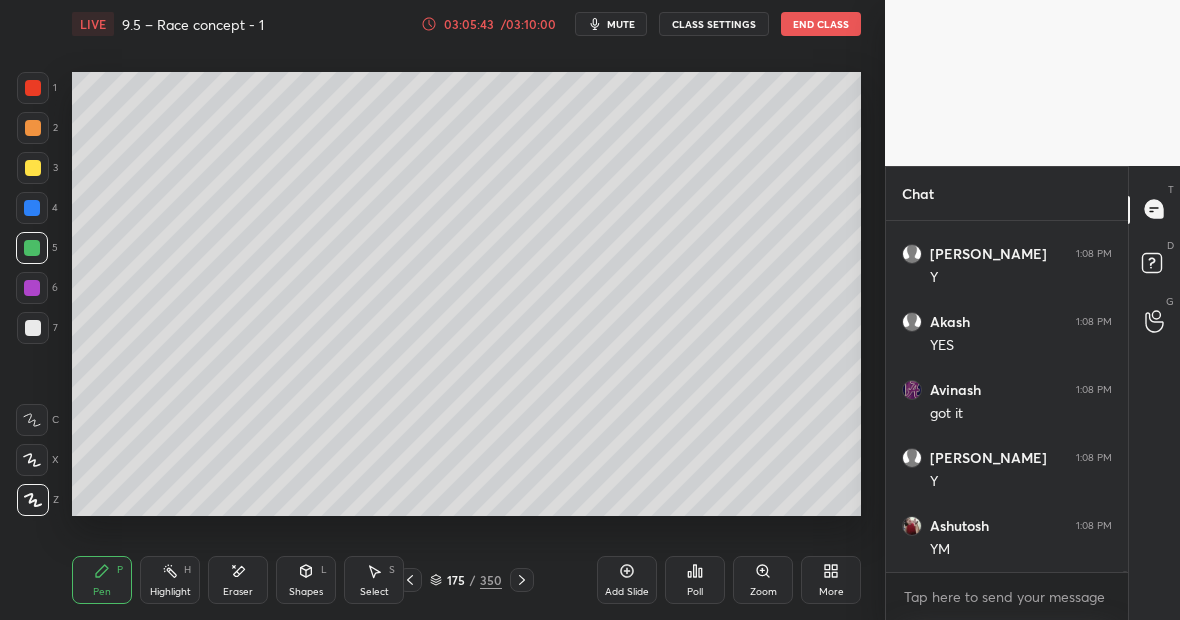 click on "Highlight H" at bounding box center [170, 580] 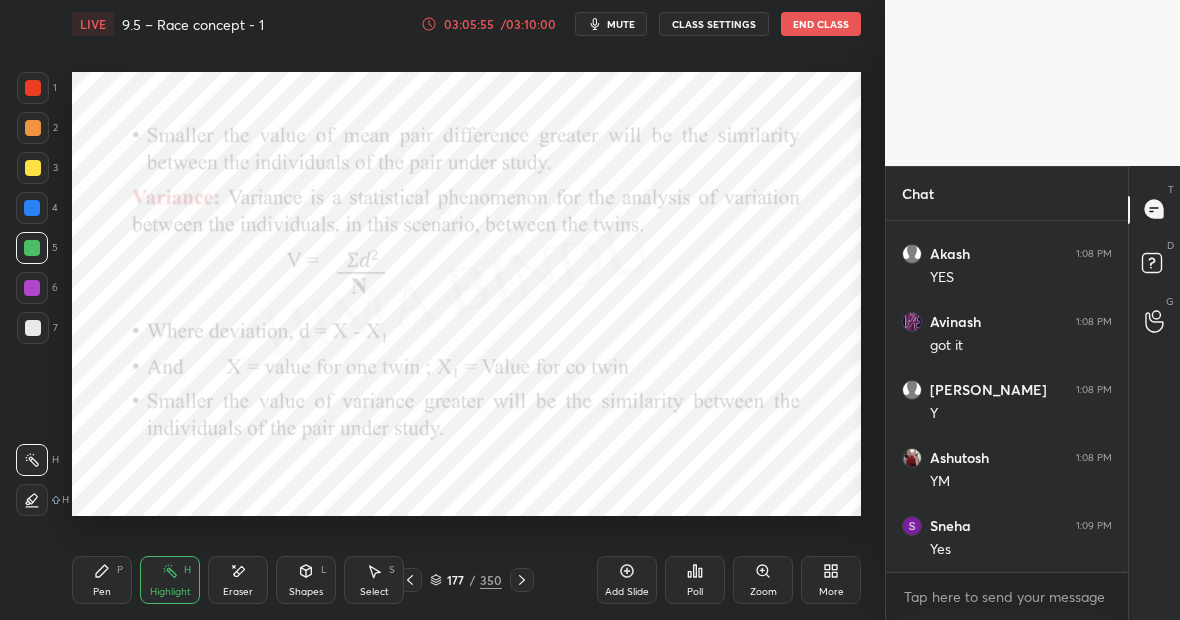scroll, scrollTop: 134526, scrollLeft: 0, axis: vertical 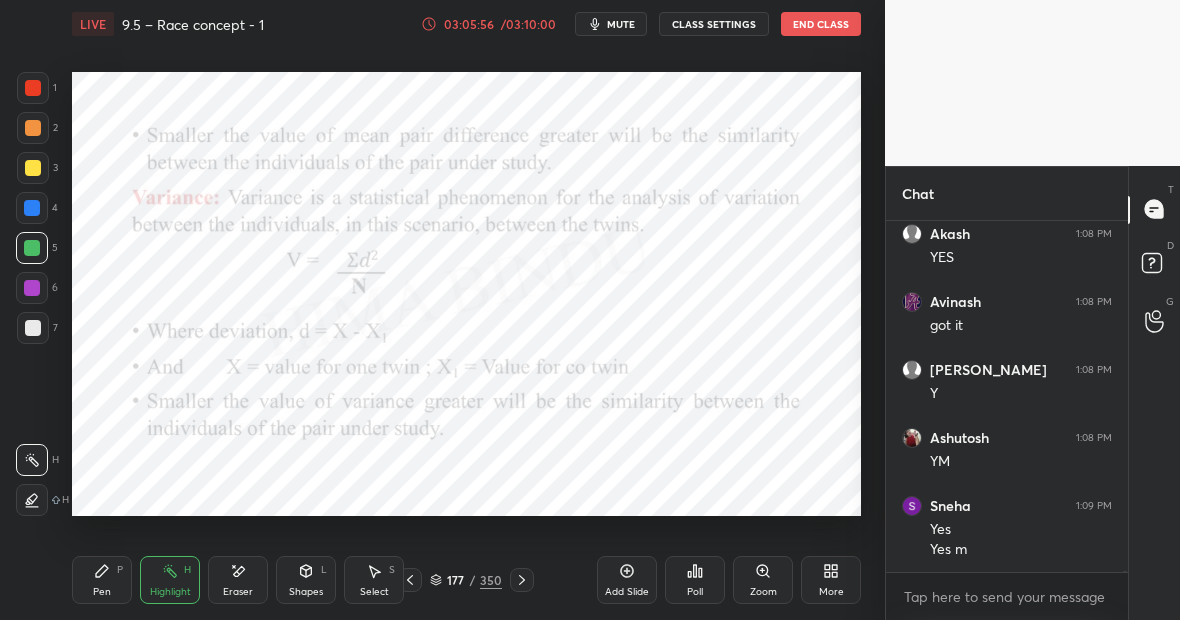 click on "Pen P" at bounding box center (102, 580) 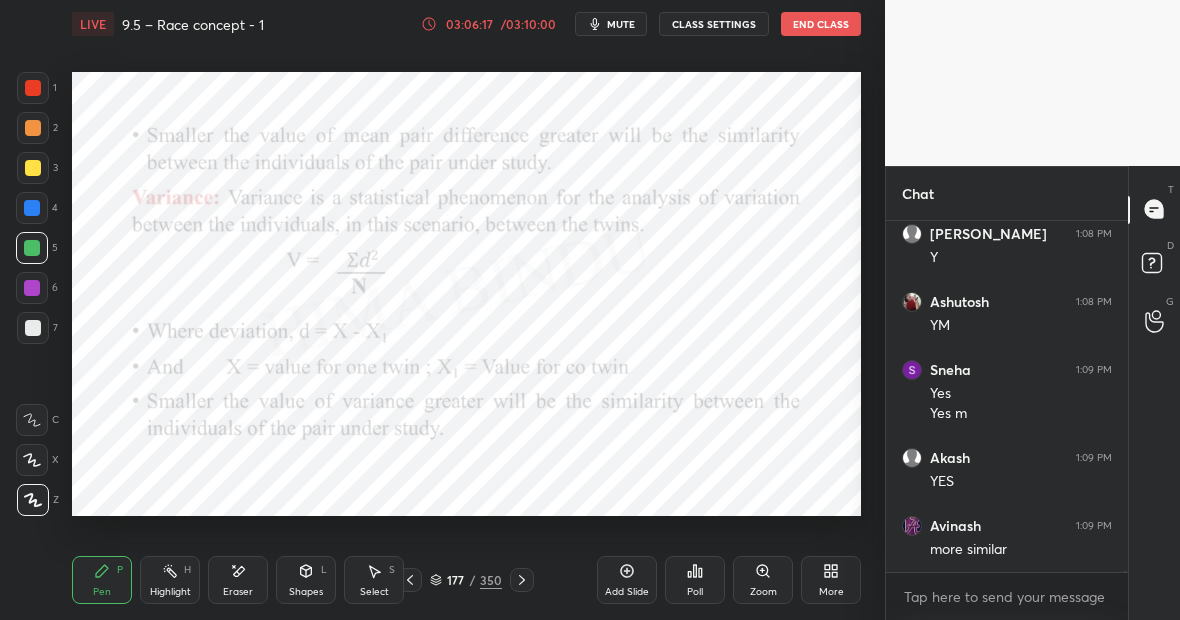 scroll, scrollTop: 134730, scrollLeft: 0, axis: vertical 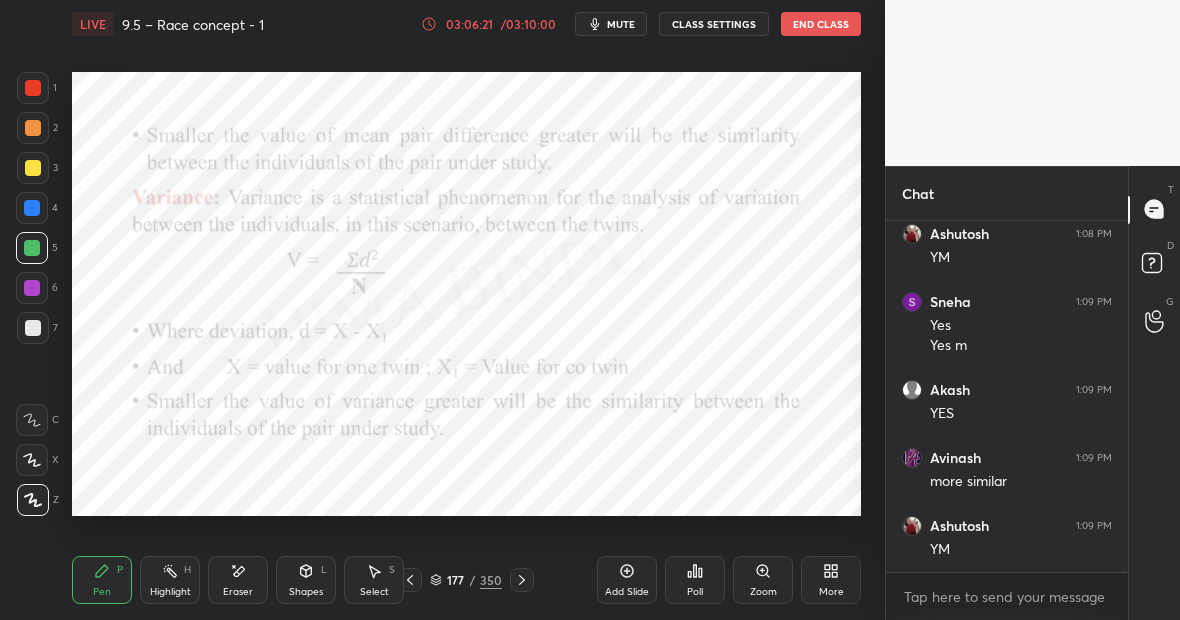 click on "Pen P" at bounding box center [102, 580] 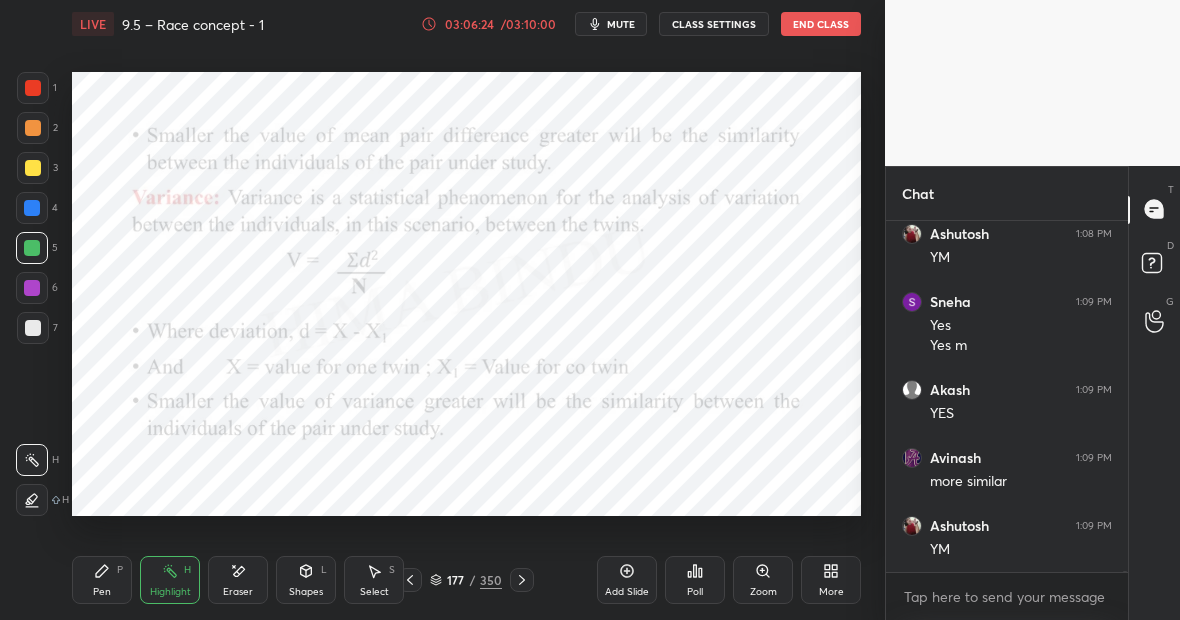 scroll, scrollTop: 134798, scrollLeft: 0, axis: vertical 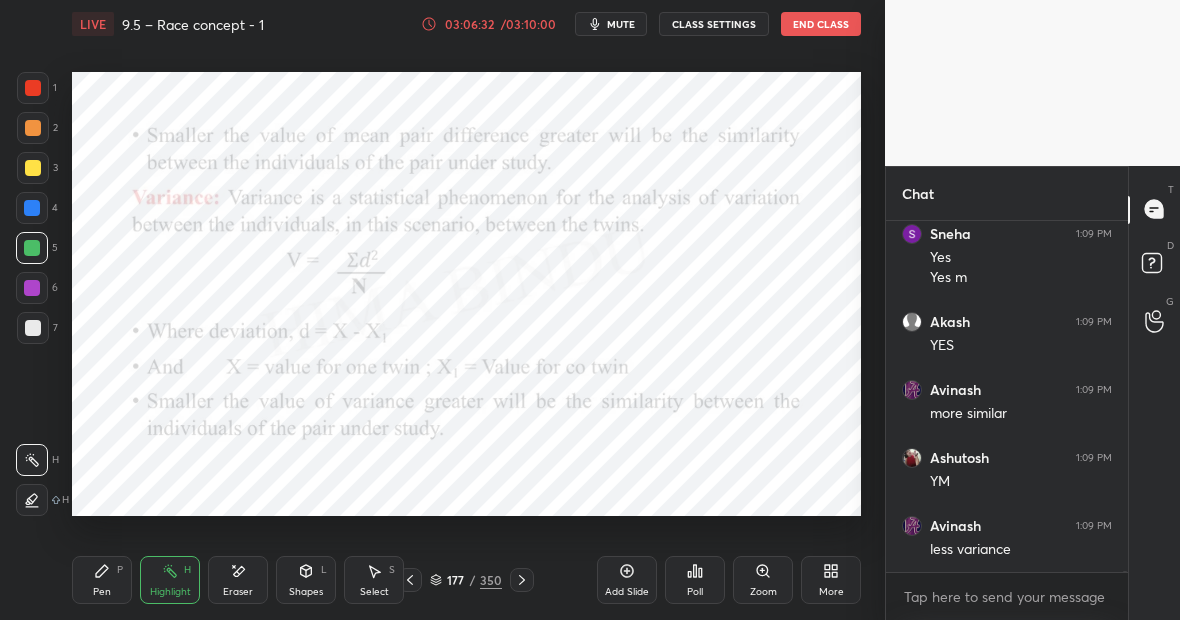click on "Pen P" at bounding box center [102, 580] 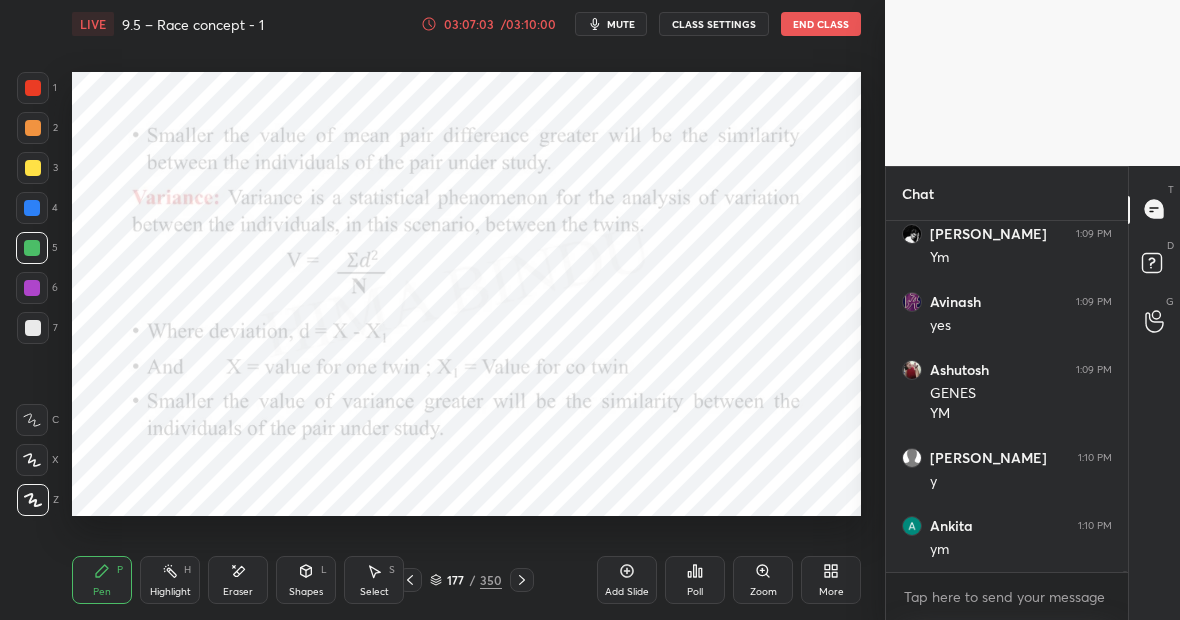 scroll, scrollTop: 135226, scrollLeft: 0, axis: vertical 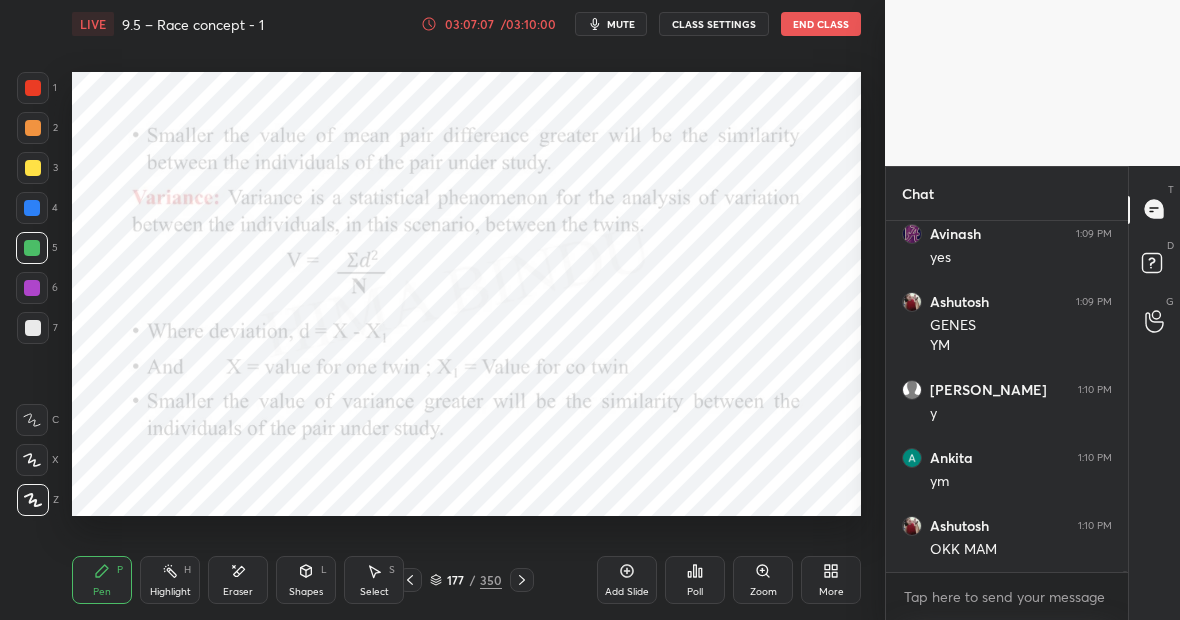 click on "Highlight H" at bounding box center [170, 580] 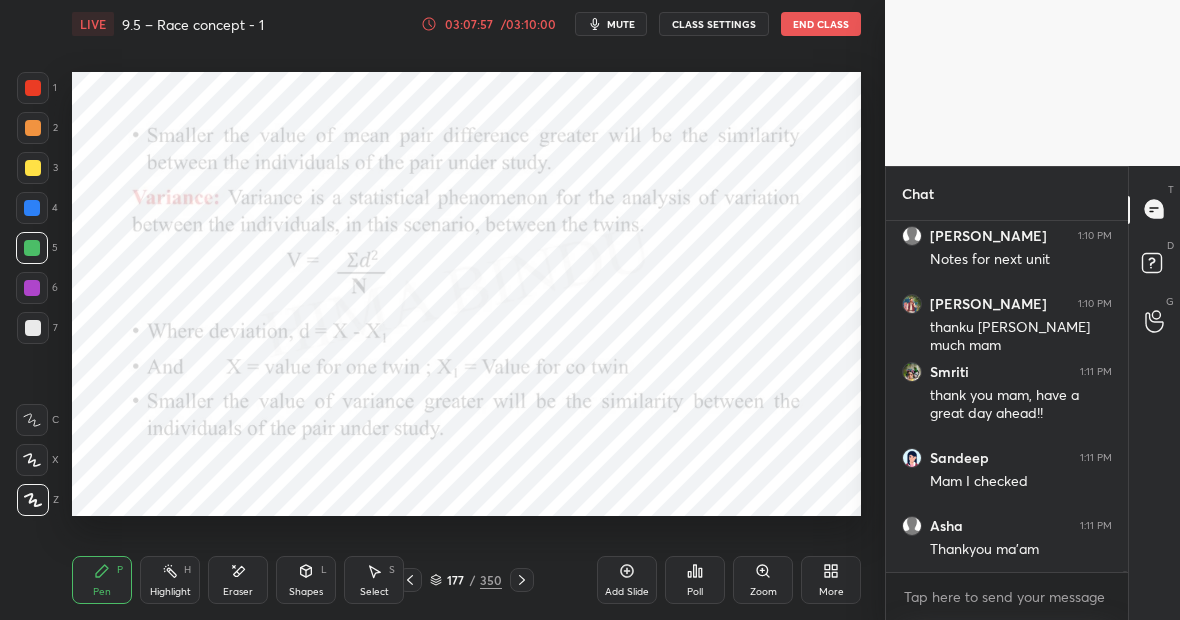 scroll, scrollTop: 136960, scrollLeft: 0, axis: vertical 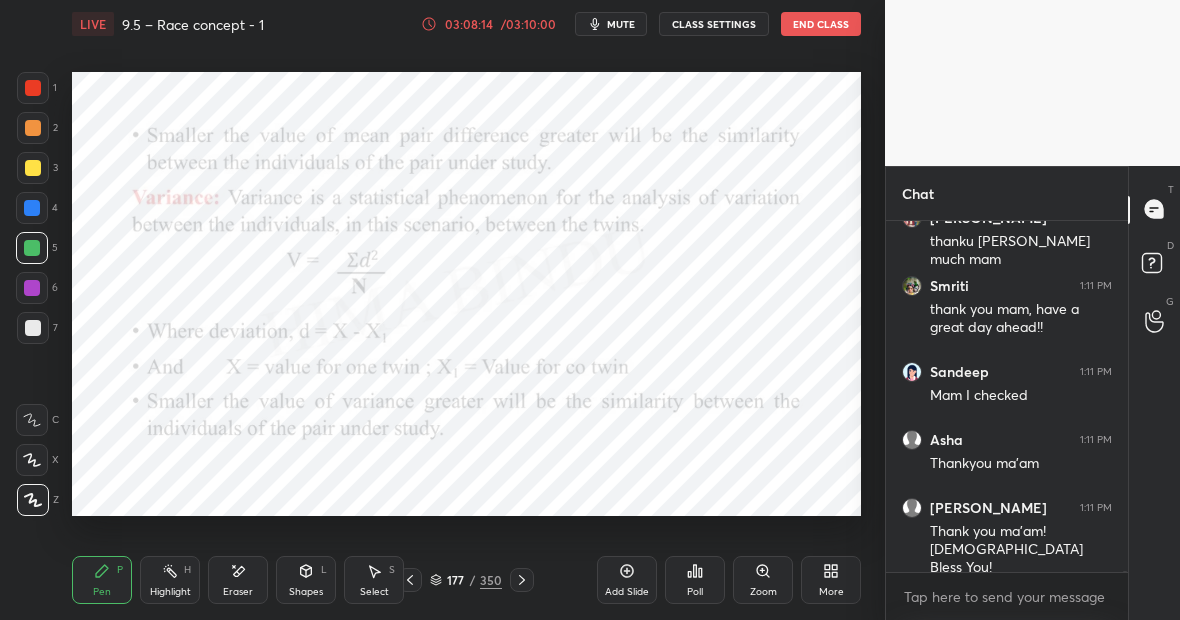 click on "Eraser" at bounding box center [238, 580] 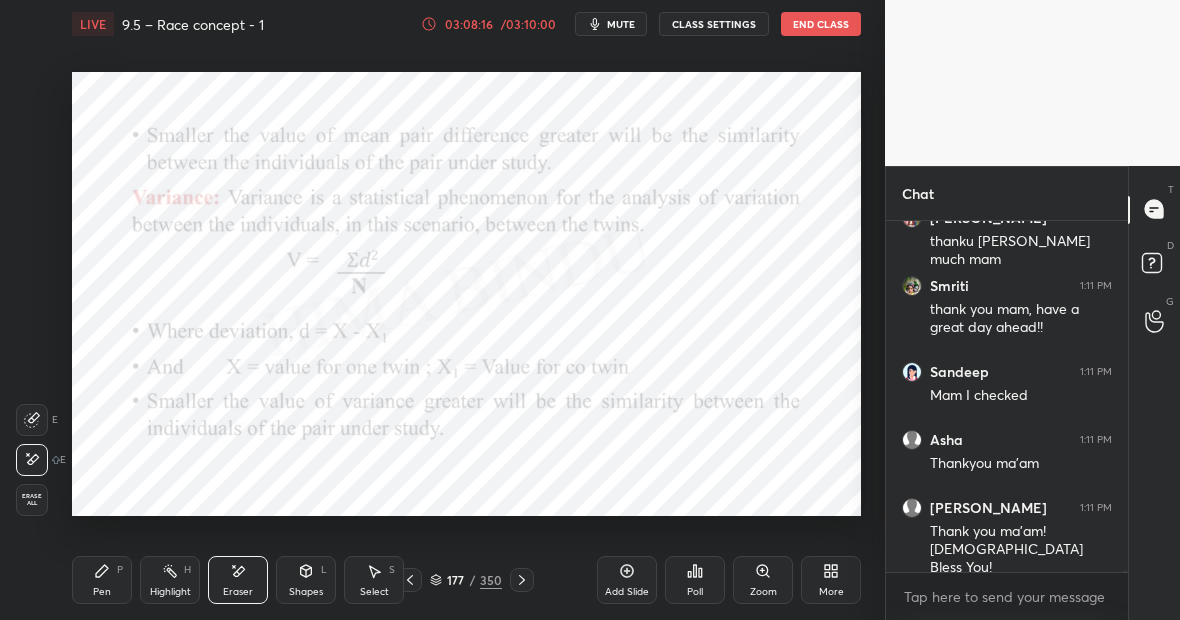 click on "P" at bounding box center [120, 570] 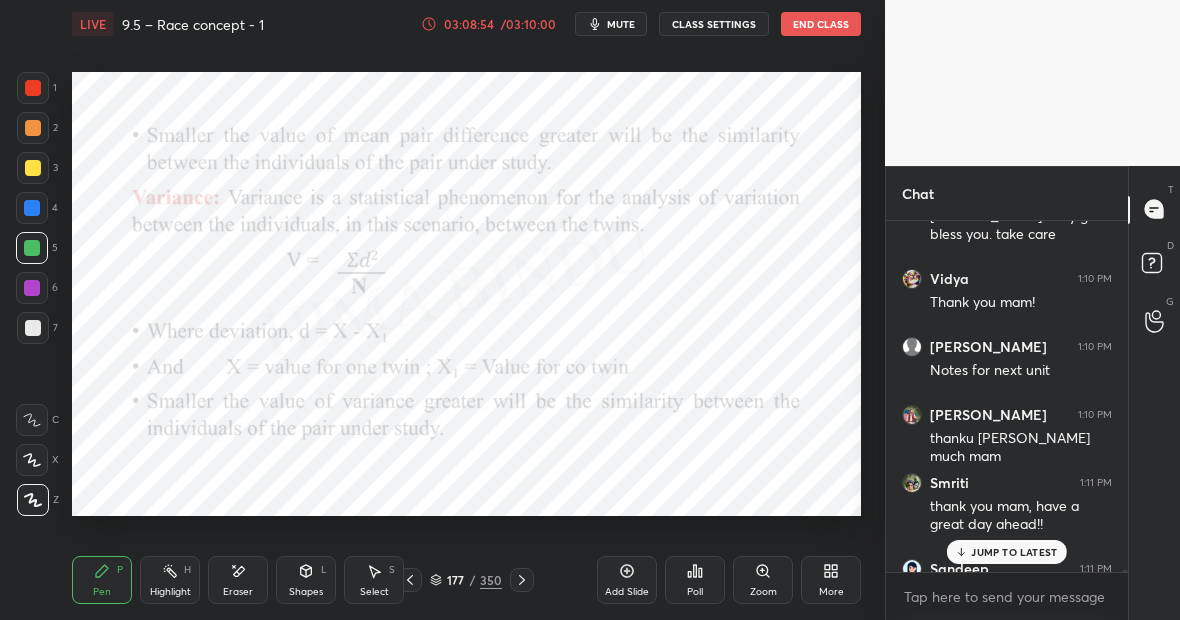 scroll, scrollTop: 137114, scrollLeft: 0, axis: vertical 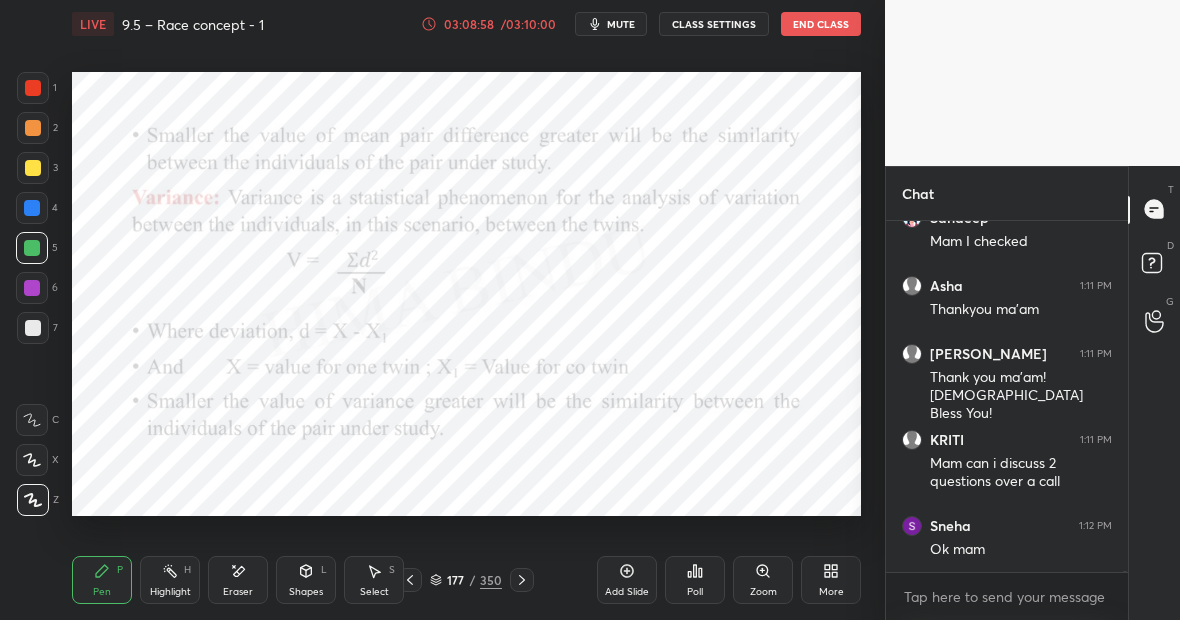 click on "CLASS SETTINGS" at bounding box center [714, 24] 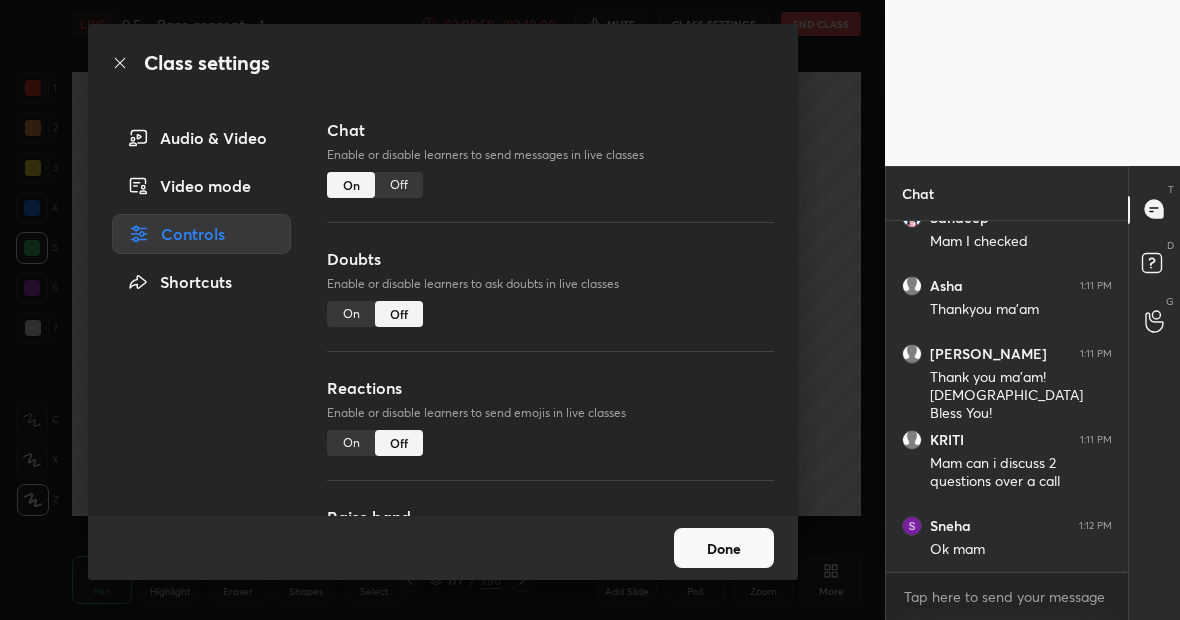 scroll, scrollTop: 137182, scrollLeft: 0, axis: vertical 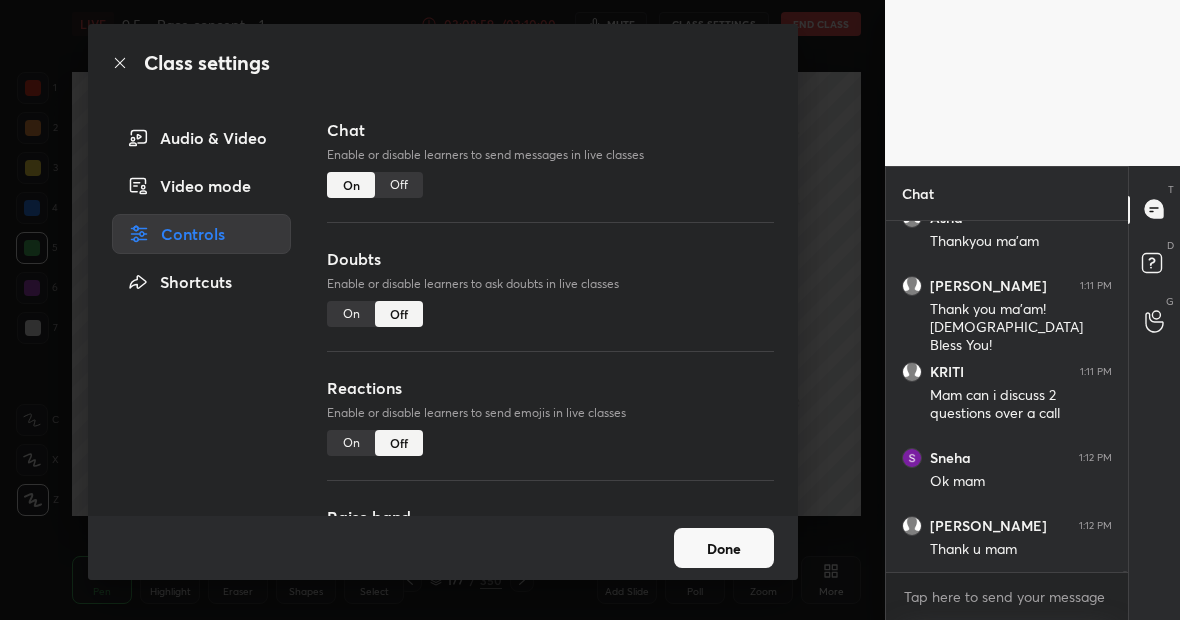 click on "On" at bounding box center [351, 314] 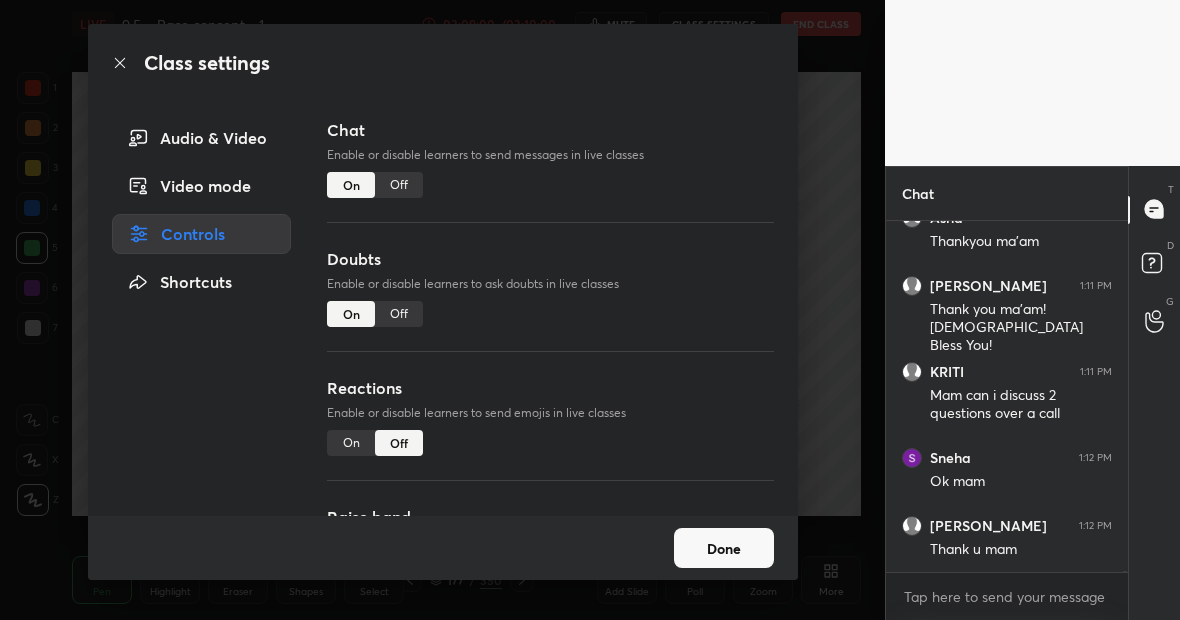 click on "On" at bounding box center [351, 443] 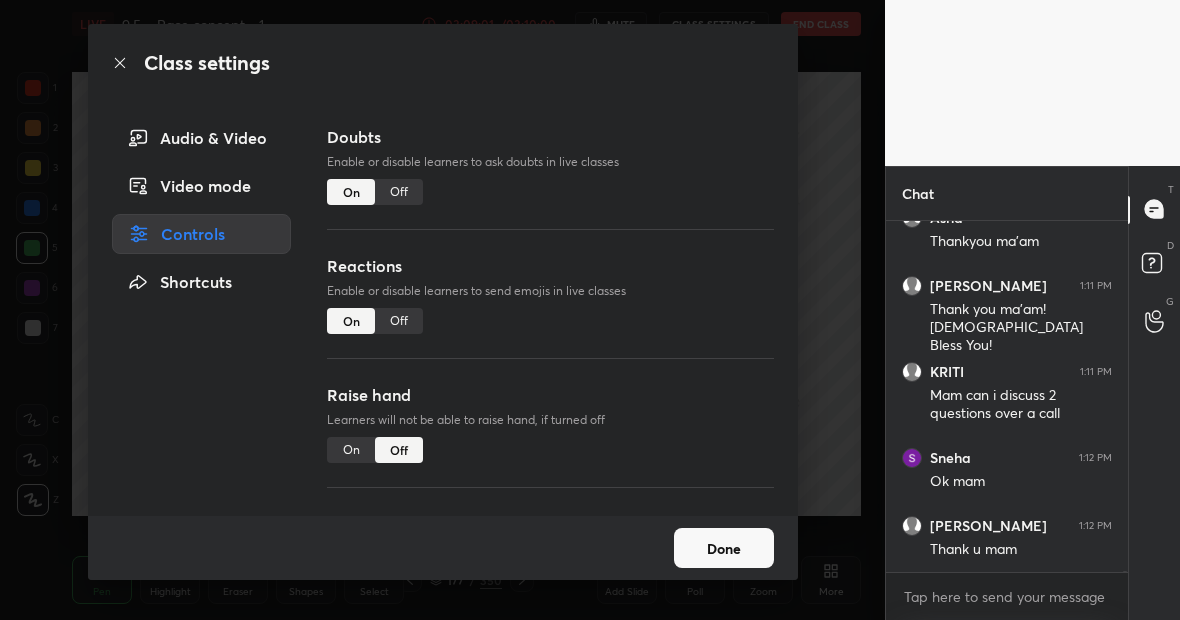 scroll, scrollTop: 228, scrollLeft: 0, axis: vertical 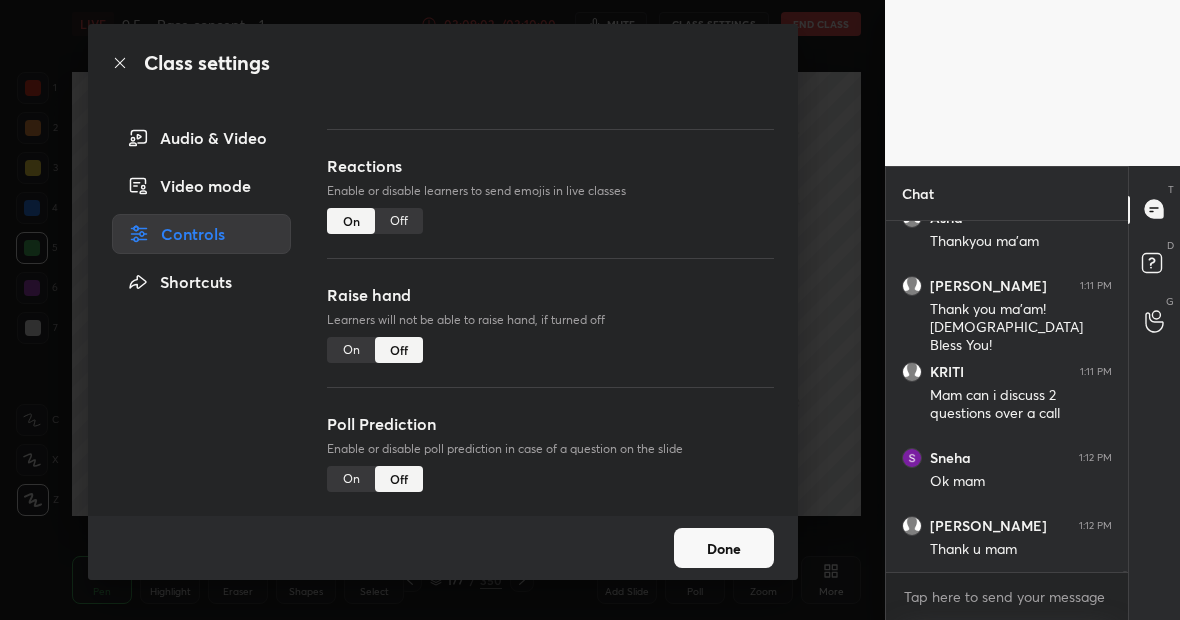 click on "On" at bounding box center (351, 350) 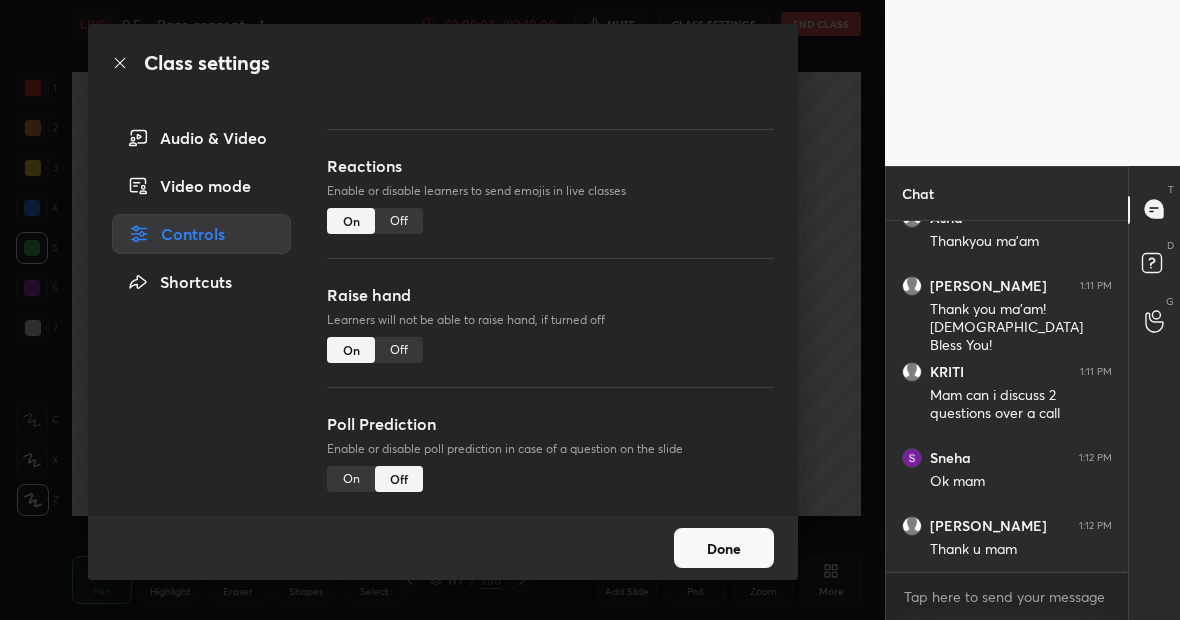 click on "On" at bounding box center (351, 479) 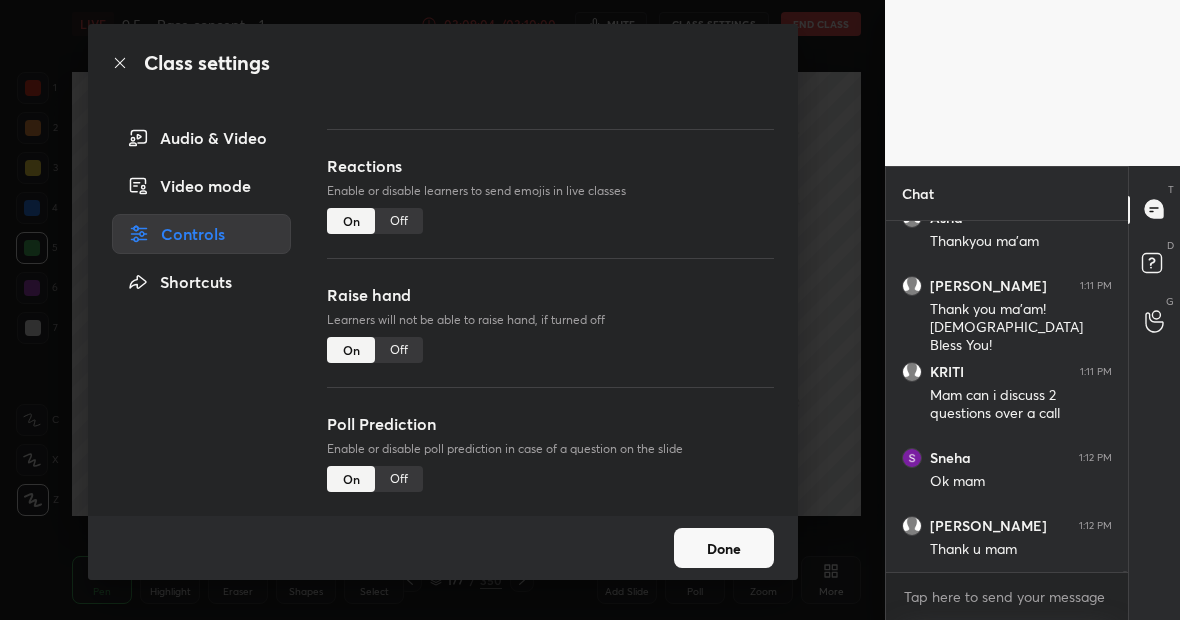 click on "Done" at bounding box center [724, 548] 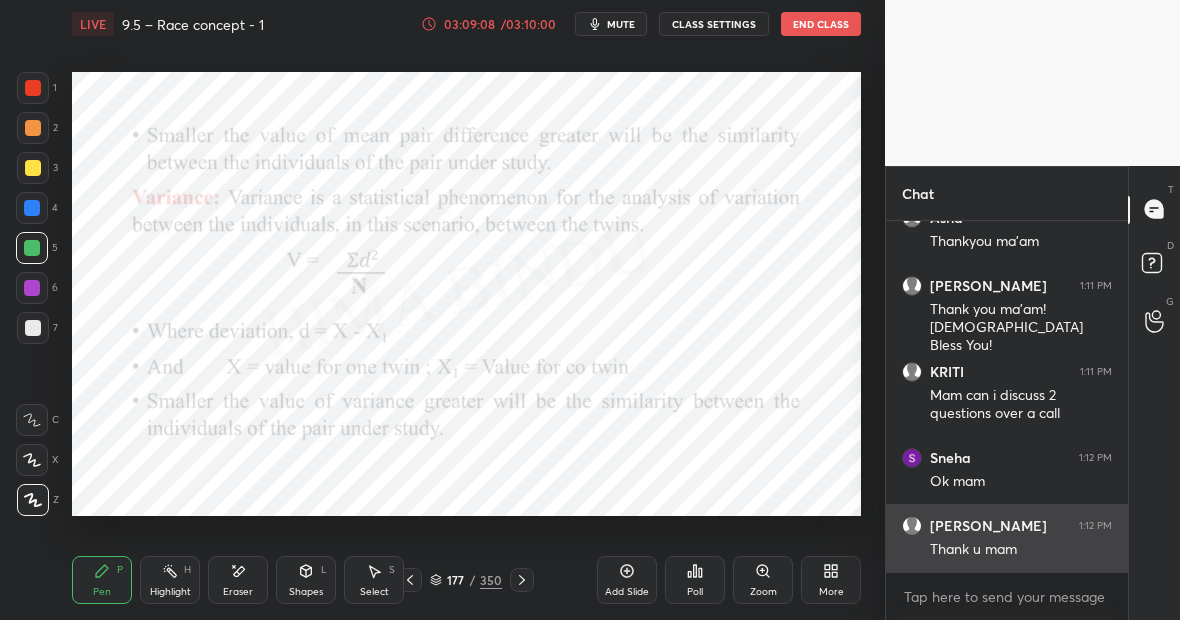 scroll, scrollTop: 304, scrollLeft: 236, axis: both 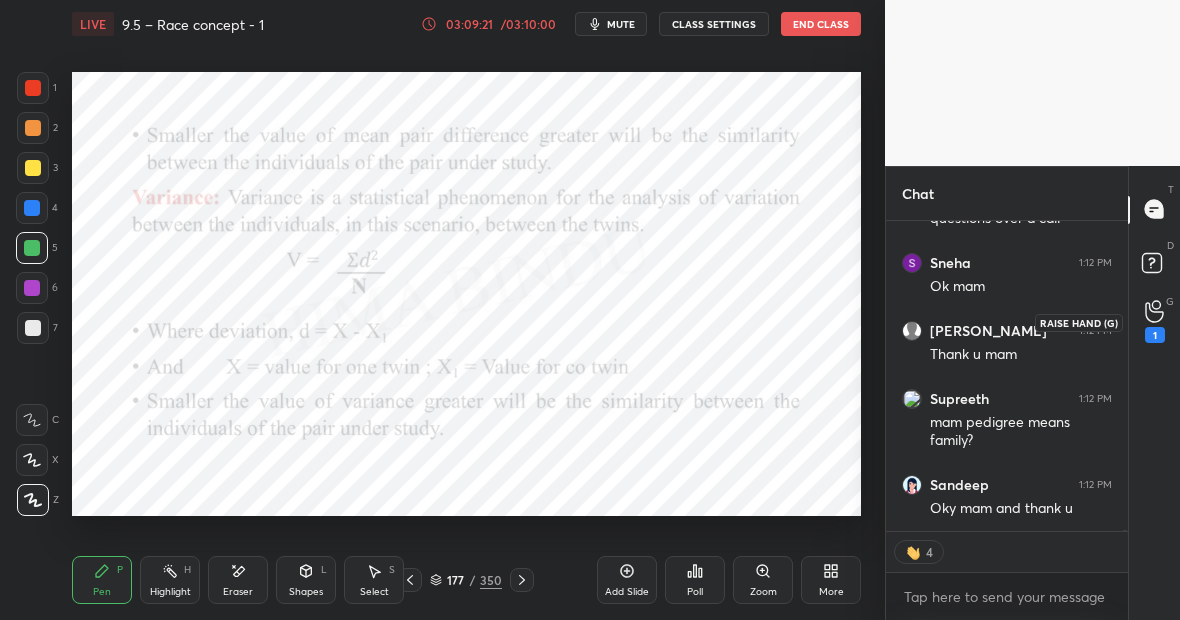 click 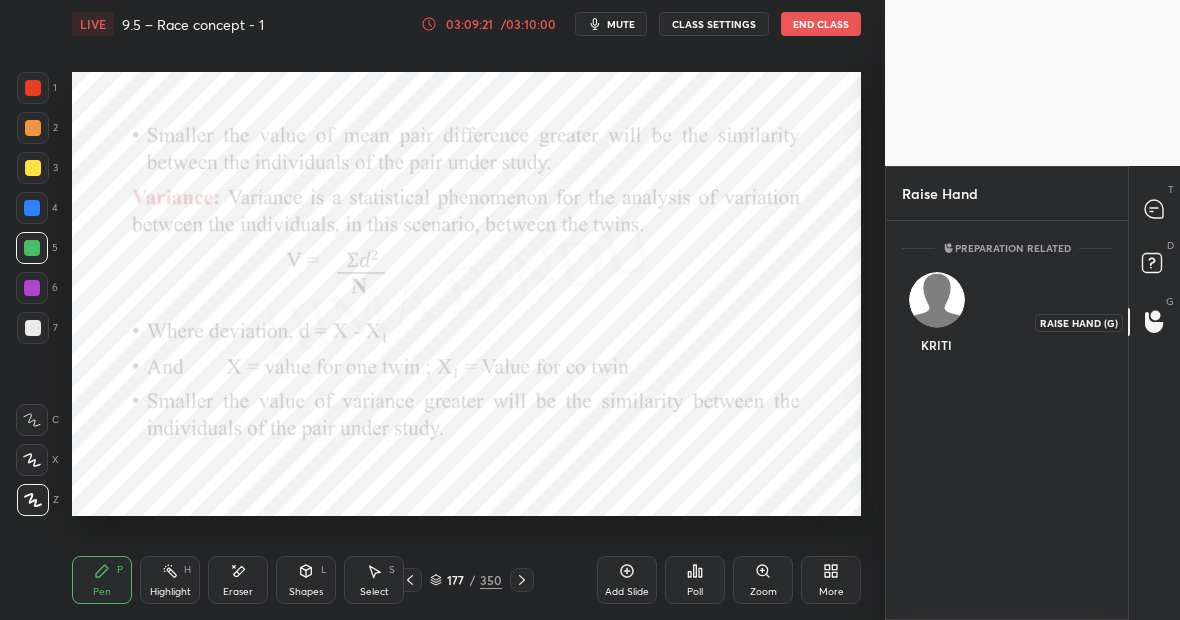 scroll, scrollTop: 393, scrollLeft: 236, axis: both 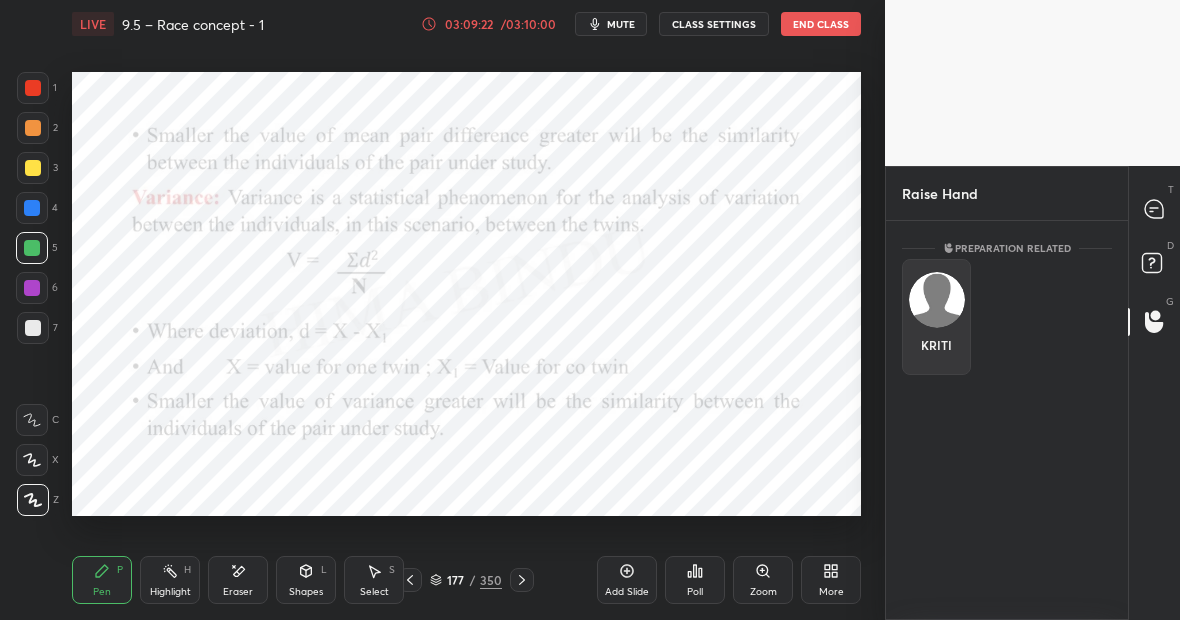 click on "KRITI" at bounding box center [936, 317] 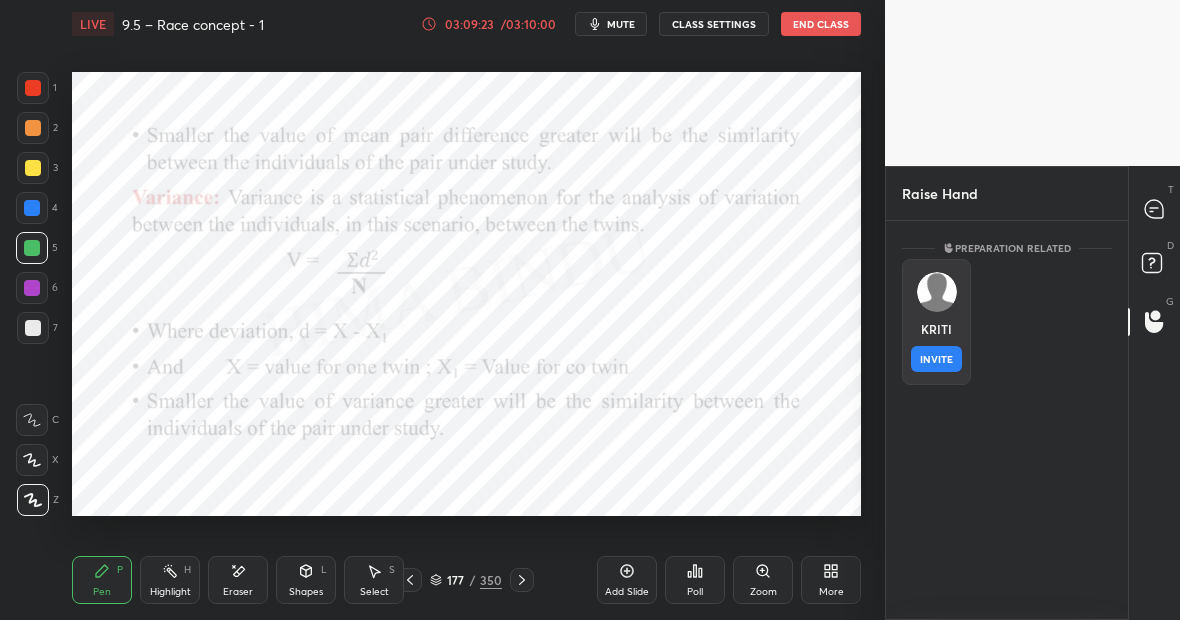 click on "INVITE" at bounding box center (936, 359) 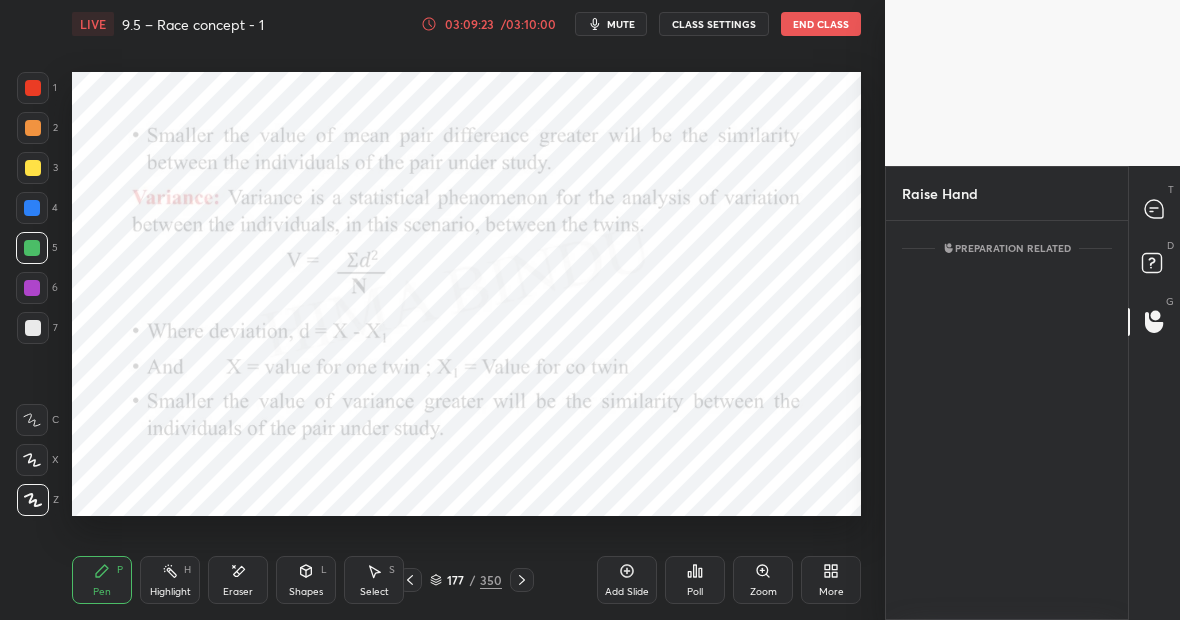 scroll, scrollTop: 312, scrollLeft: 236, axis: both 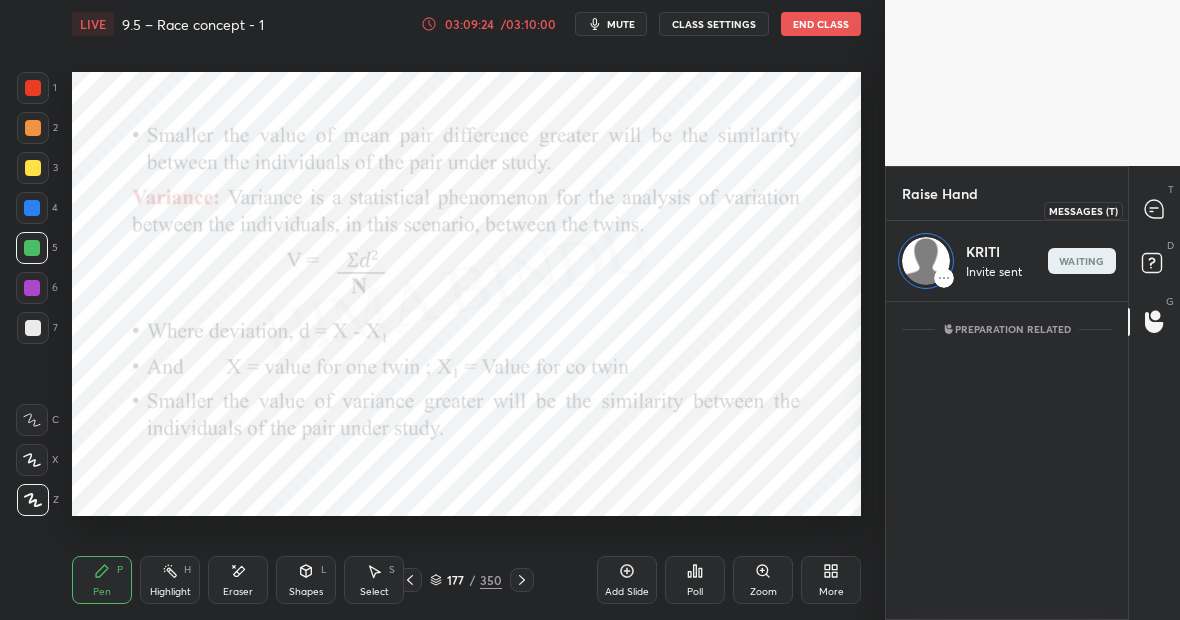 click 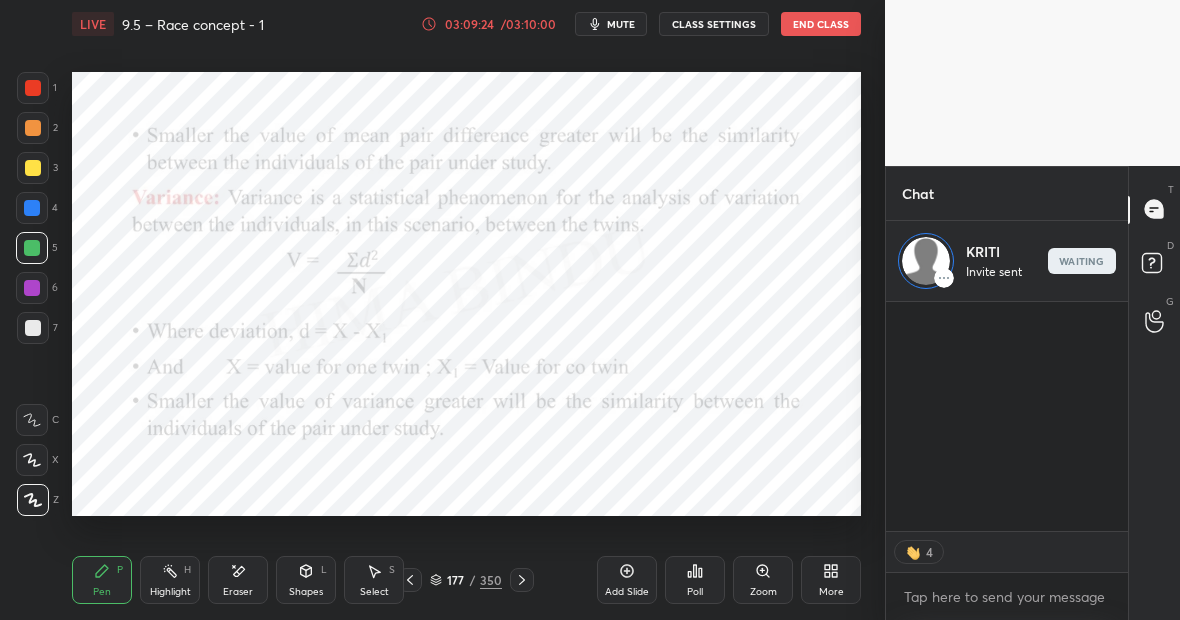 scroll, scrollTop: 137817, scrollLeft: 0, axis: vertical 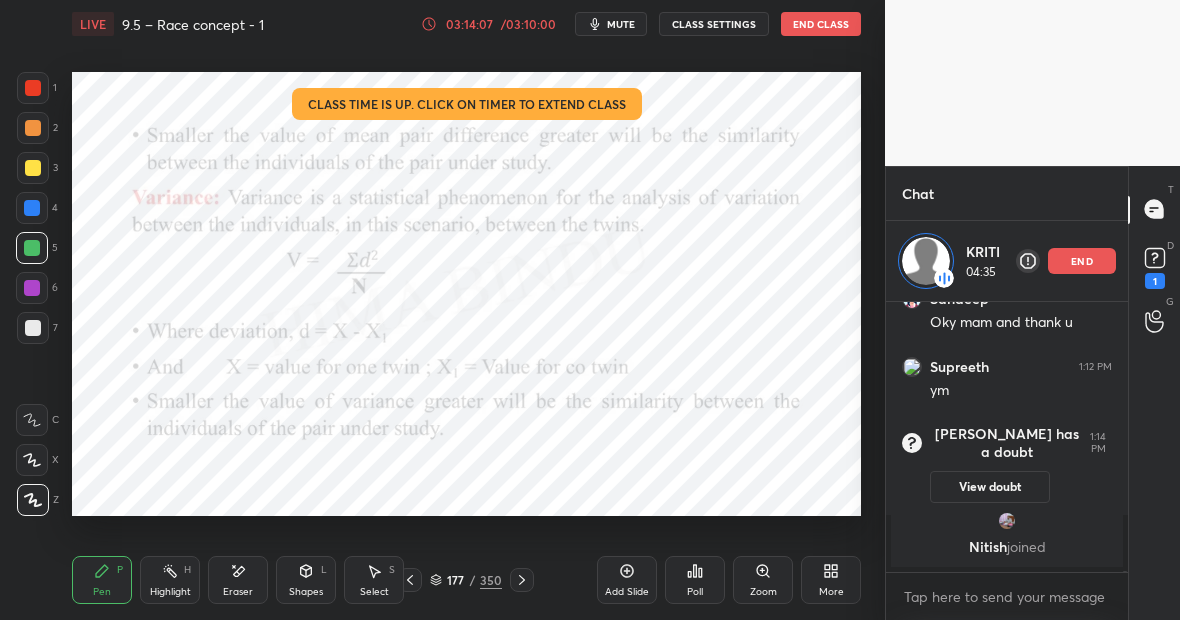 click on "end" at bounding box center (1082, 261) 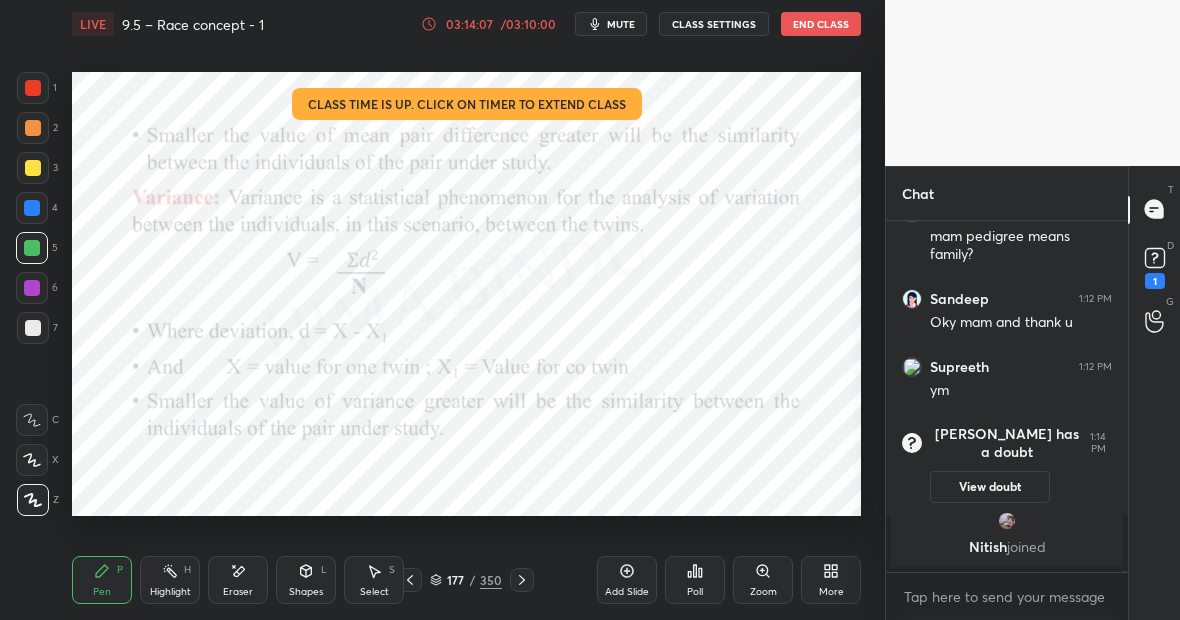 scroll, scrollTop: 7, scrollLeft: 7, axis: both 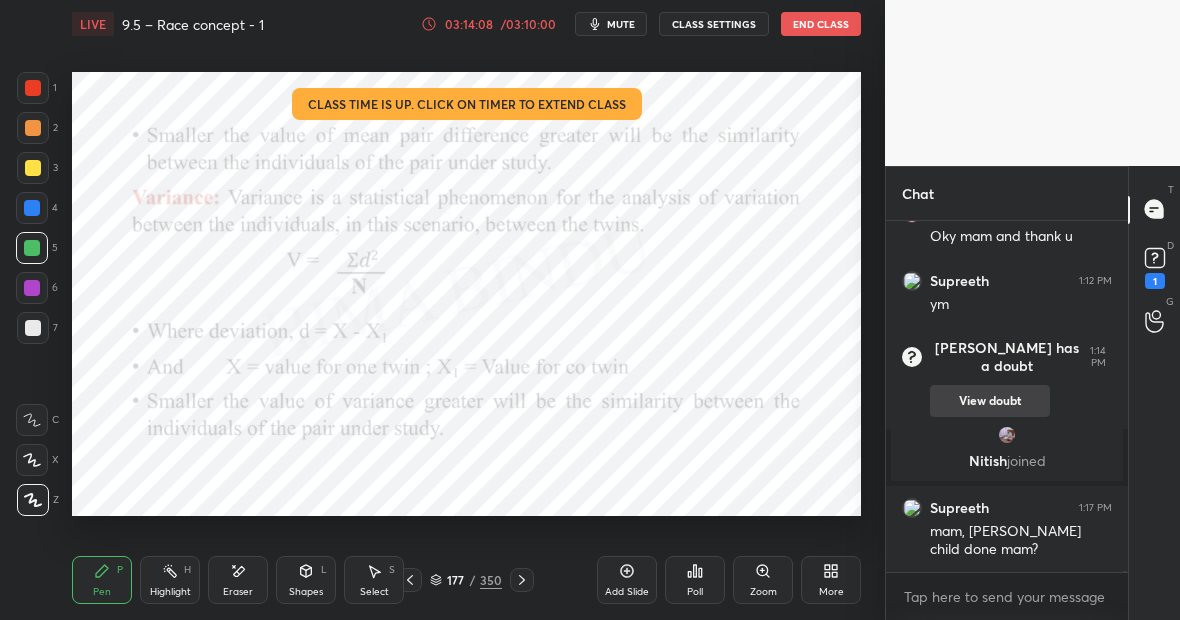 click on "View doubt" at bounding box center [990, 401] 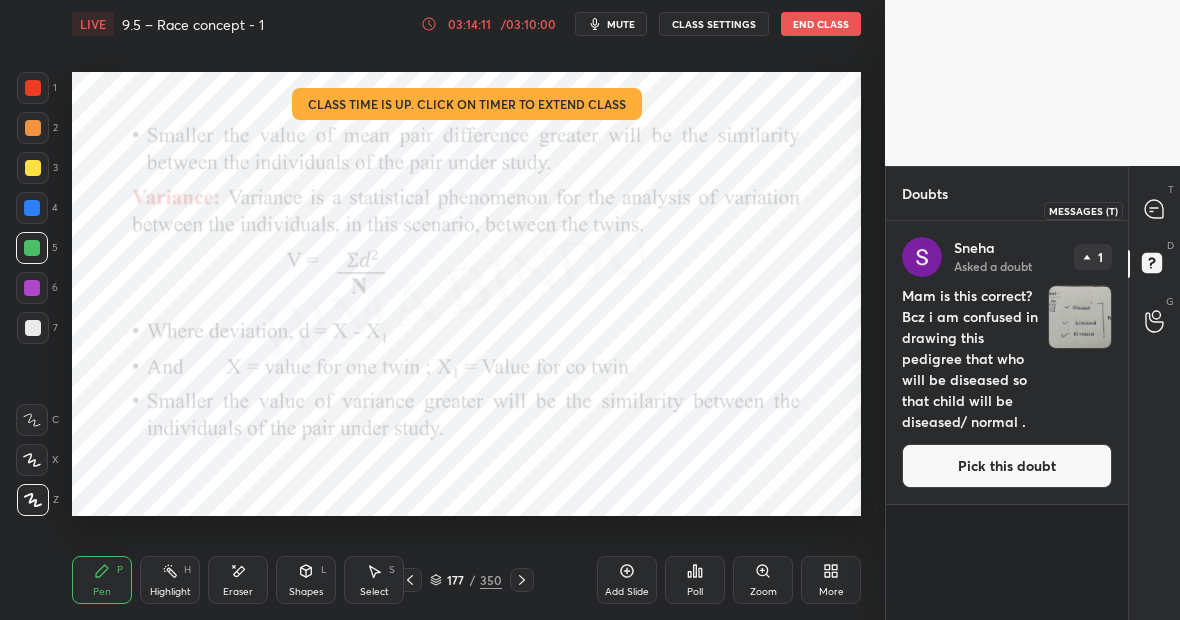 click 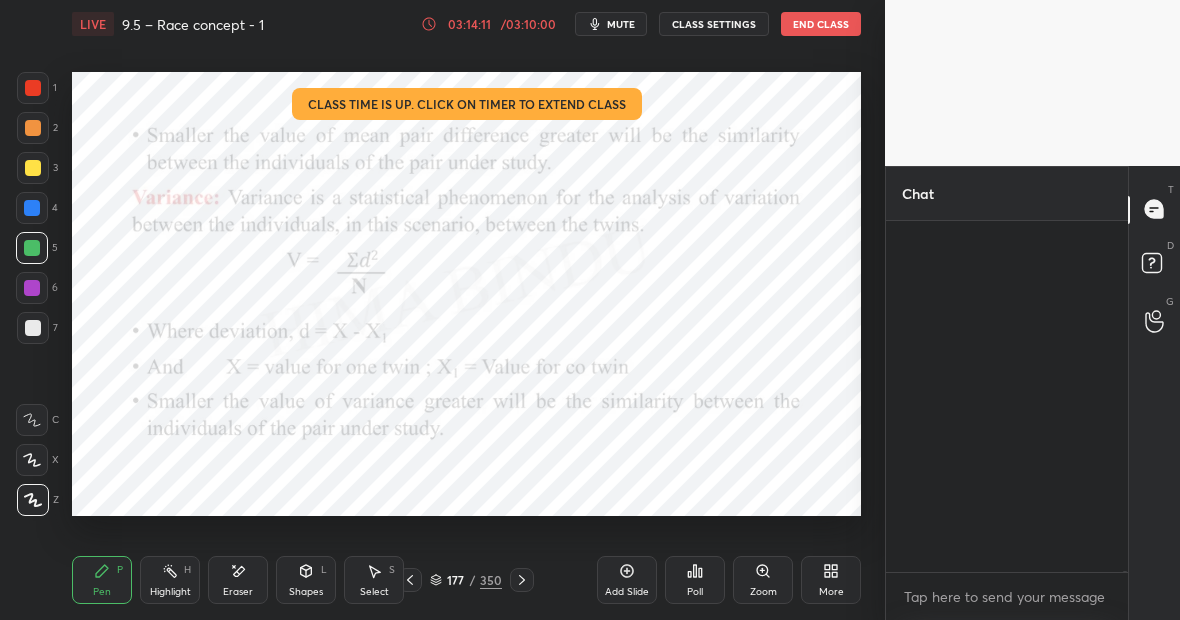 scroll, scrollTop: 121633, scrollLeft: 0, axis: vertical 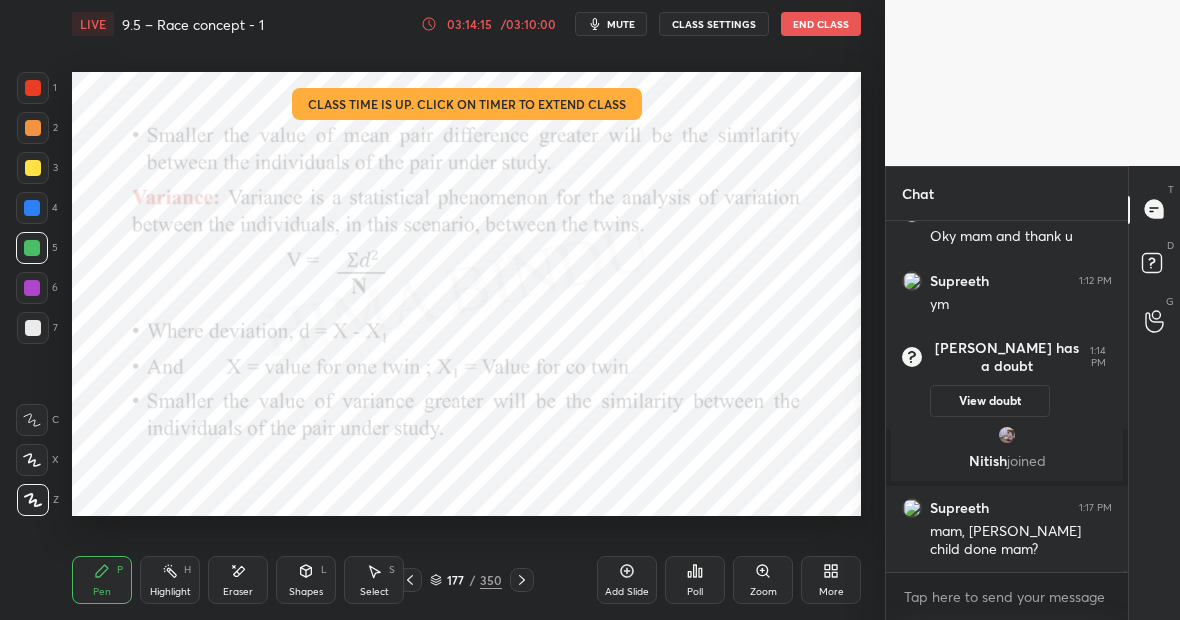 click 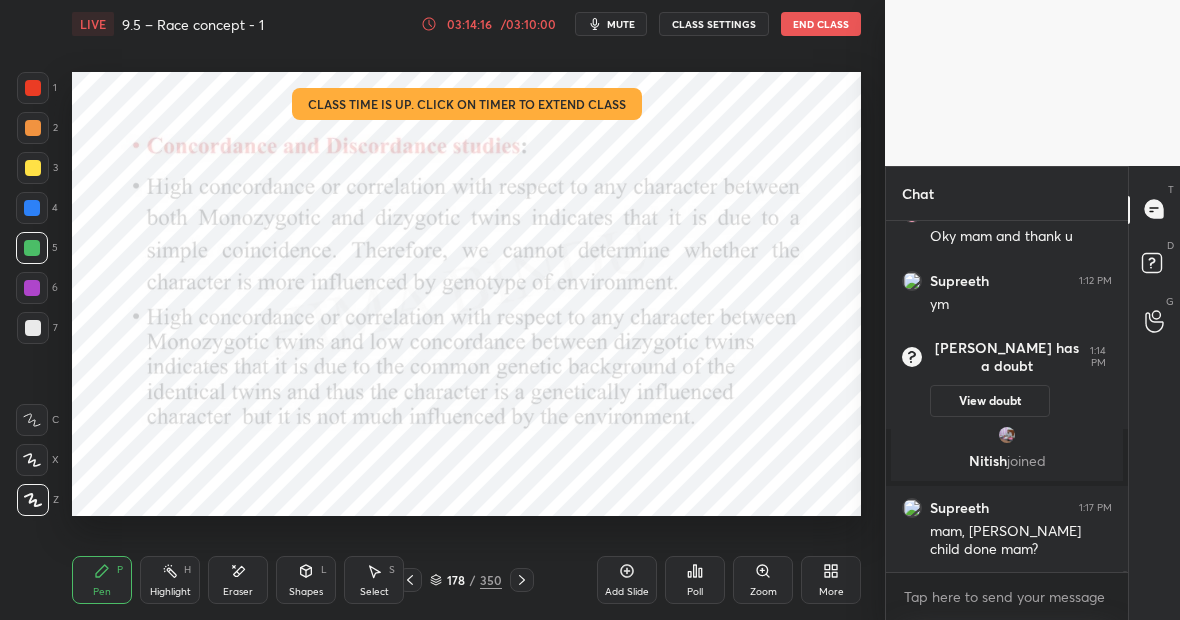 click 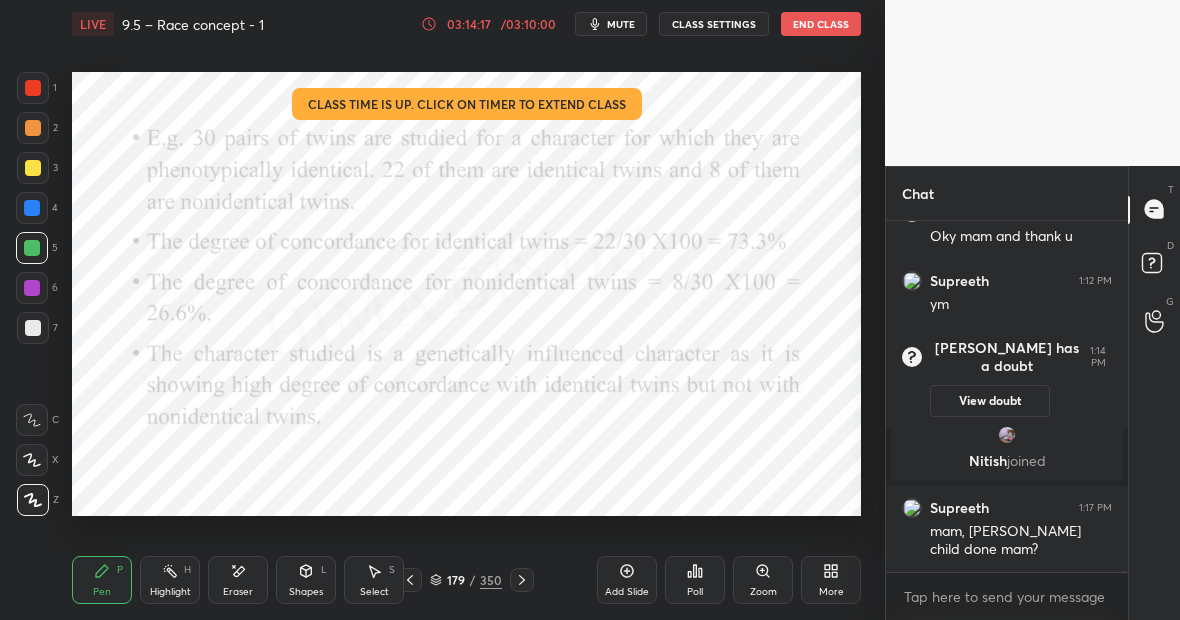 click 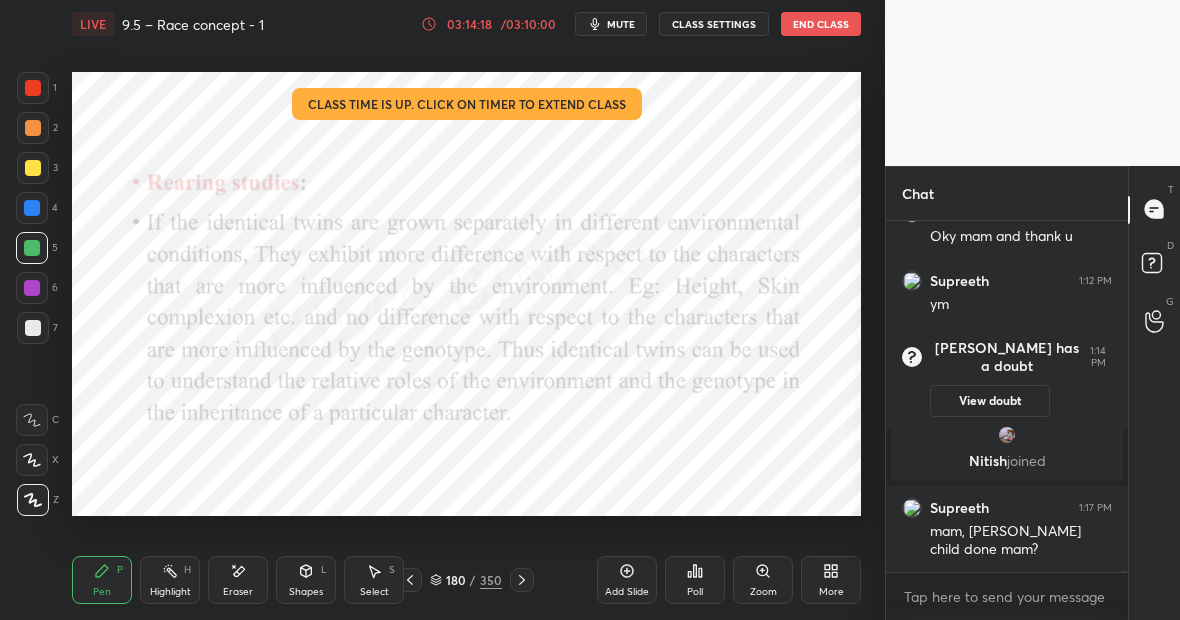 click 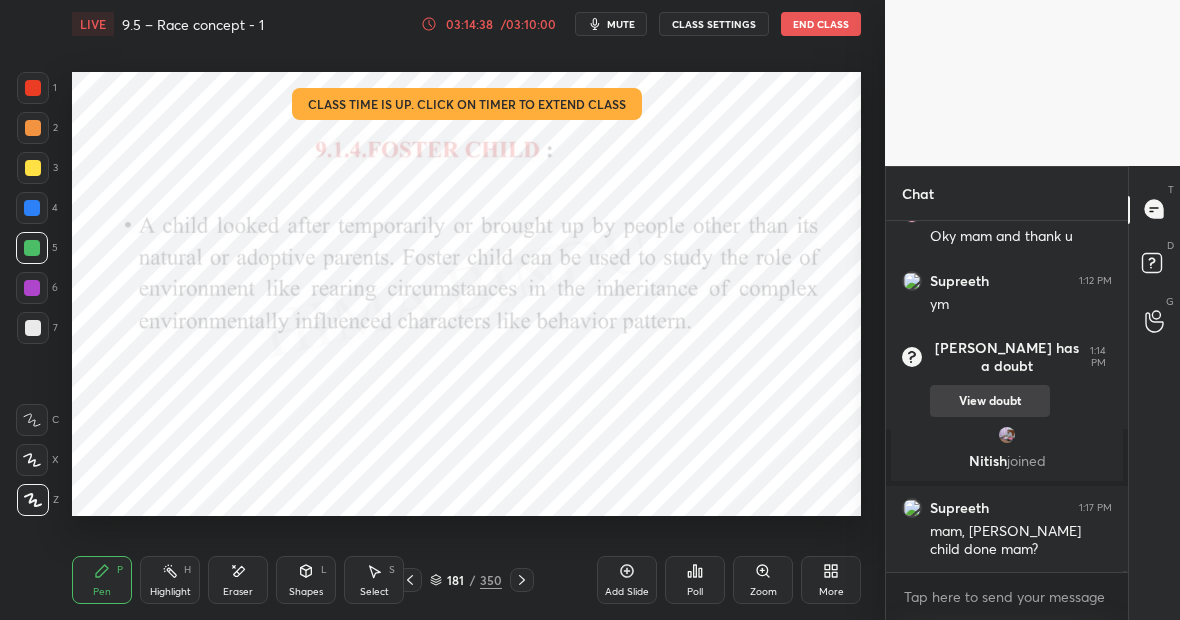 click on "View doubt" at bounding box center (990, 401) 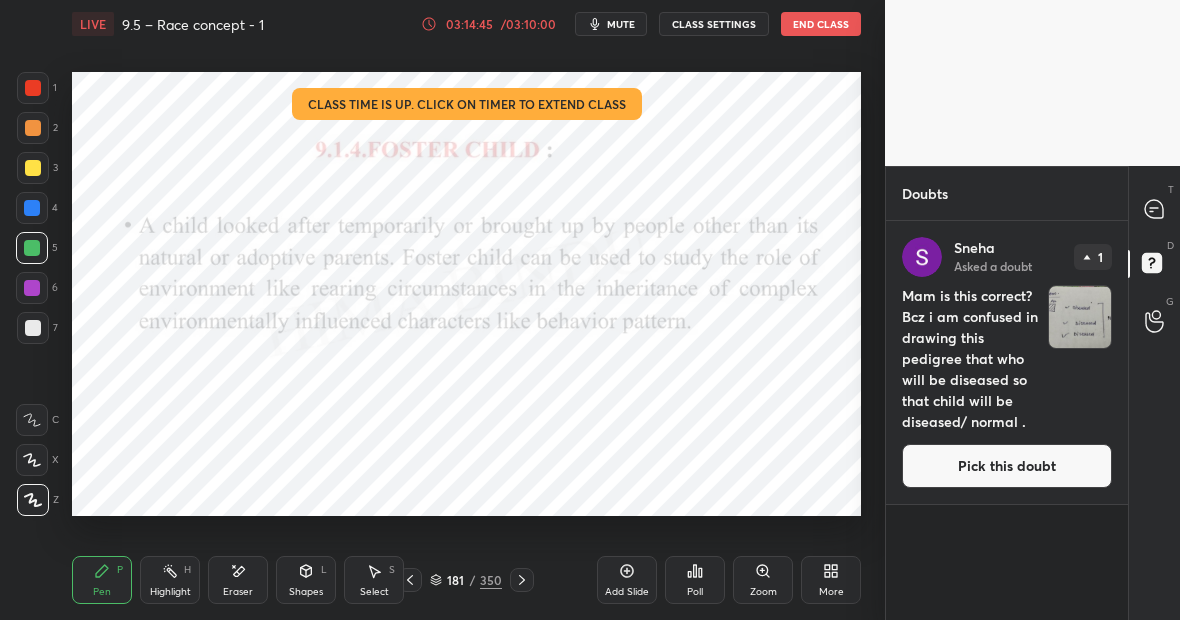 click at bounding box center [1080, 317] 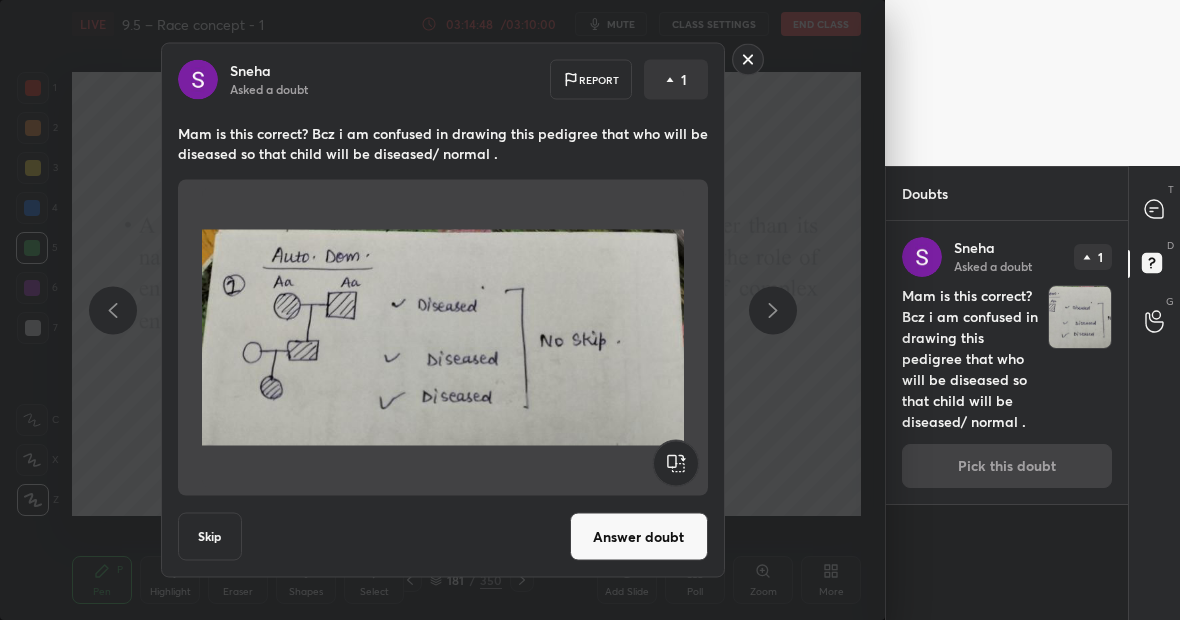 click on "Answer doubt" at bounding box center [639, 537] 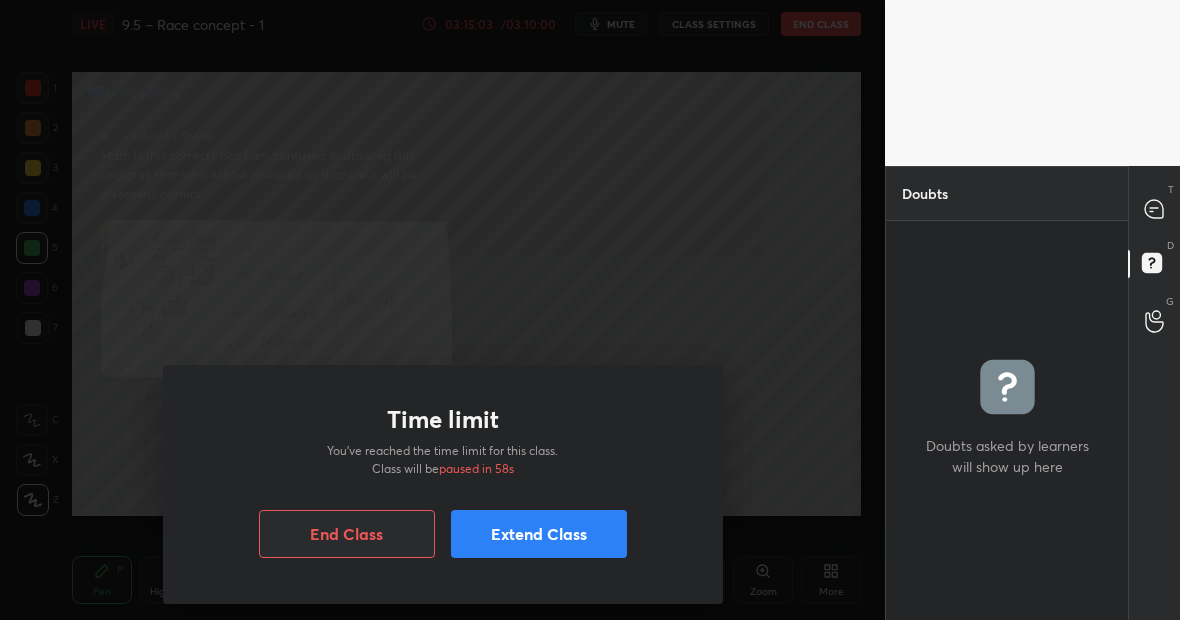 click on "Extend Class" at bounding box center (539, 534) 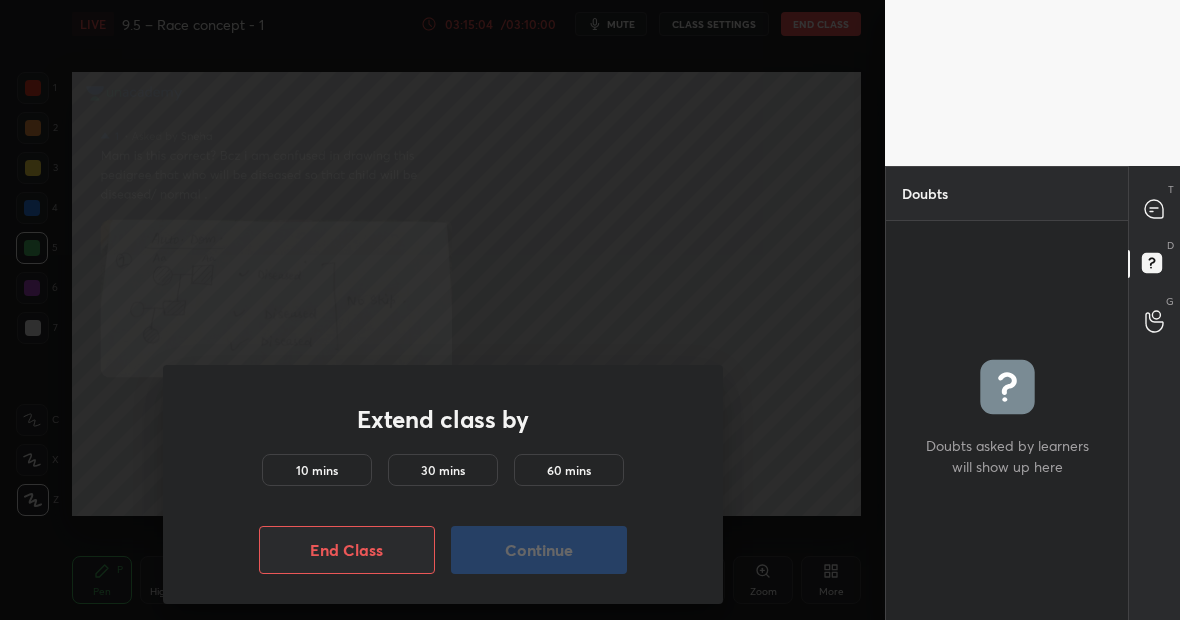 click on "10 mins" at bounding box center (317, 470) 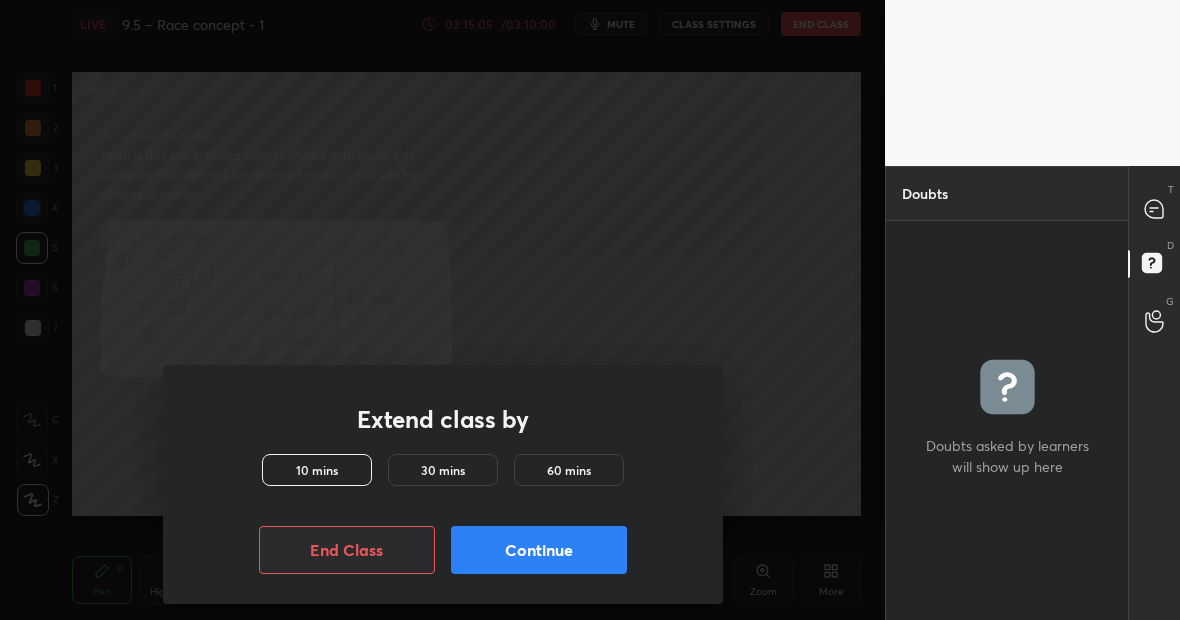 click on "Continue" at bounding box center [539, 550] 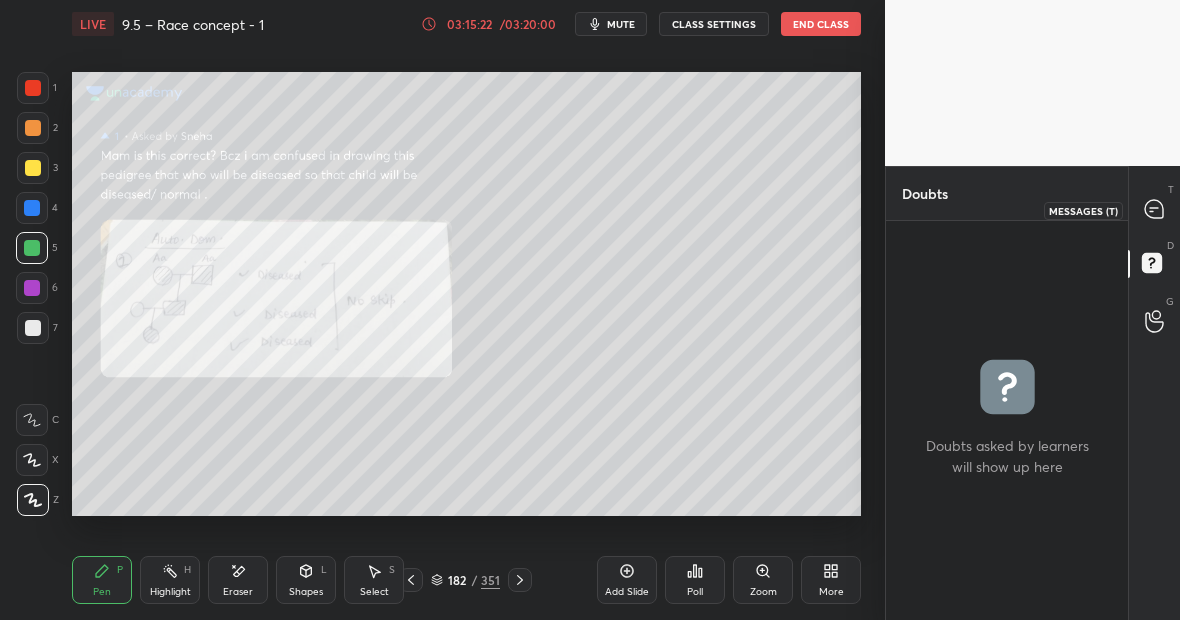 click 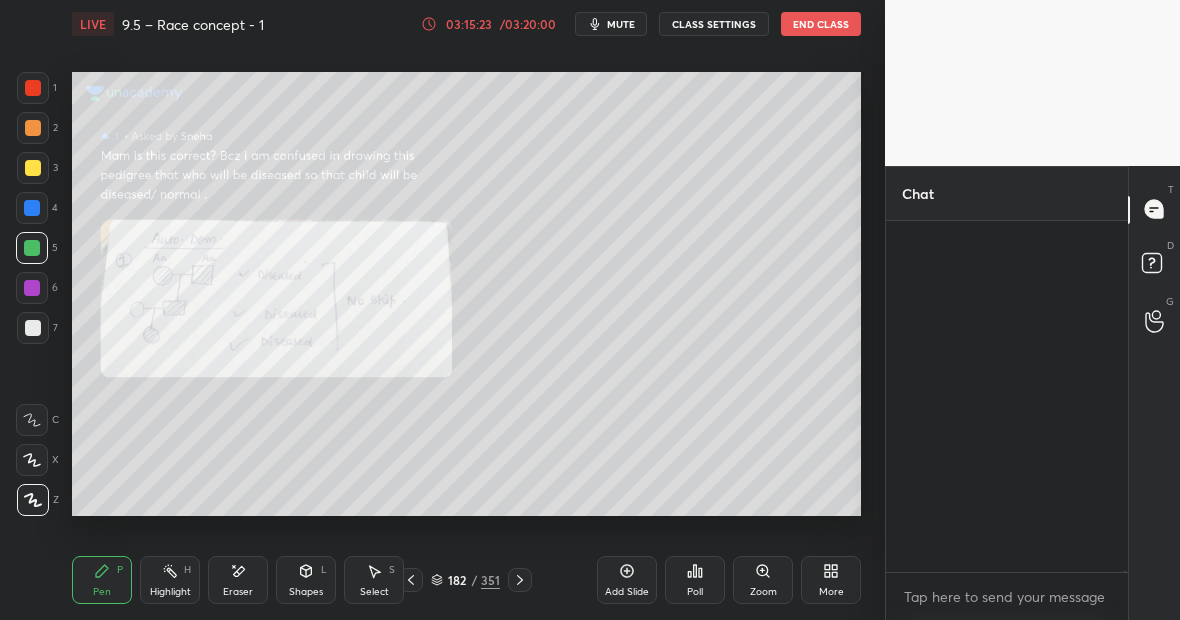 scroll, scrollTop: 121488, scrollLeft: 0, axis: vertical 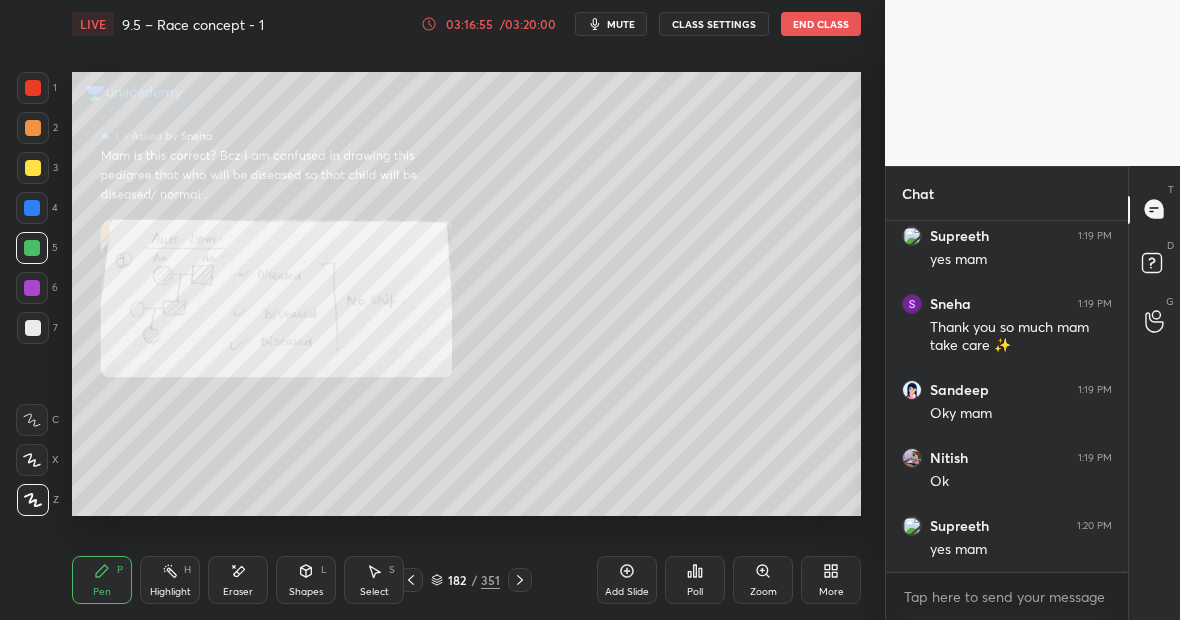click on "End Class" at bounding box center [821, 24] 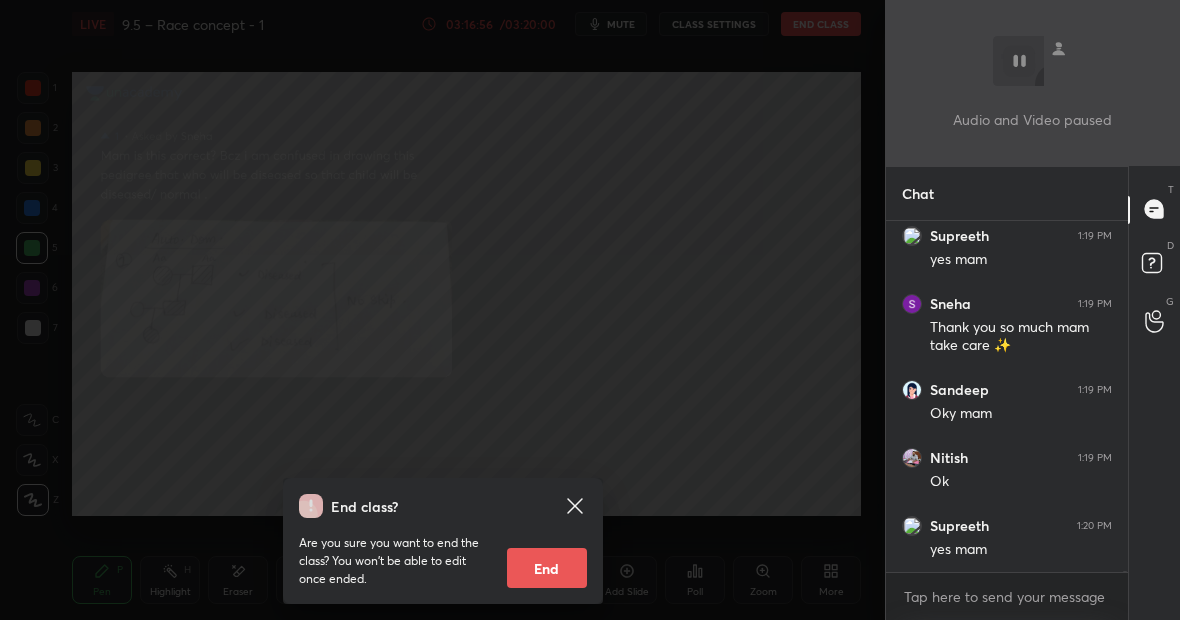 click on "End" at bounding box center (547, 568) 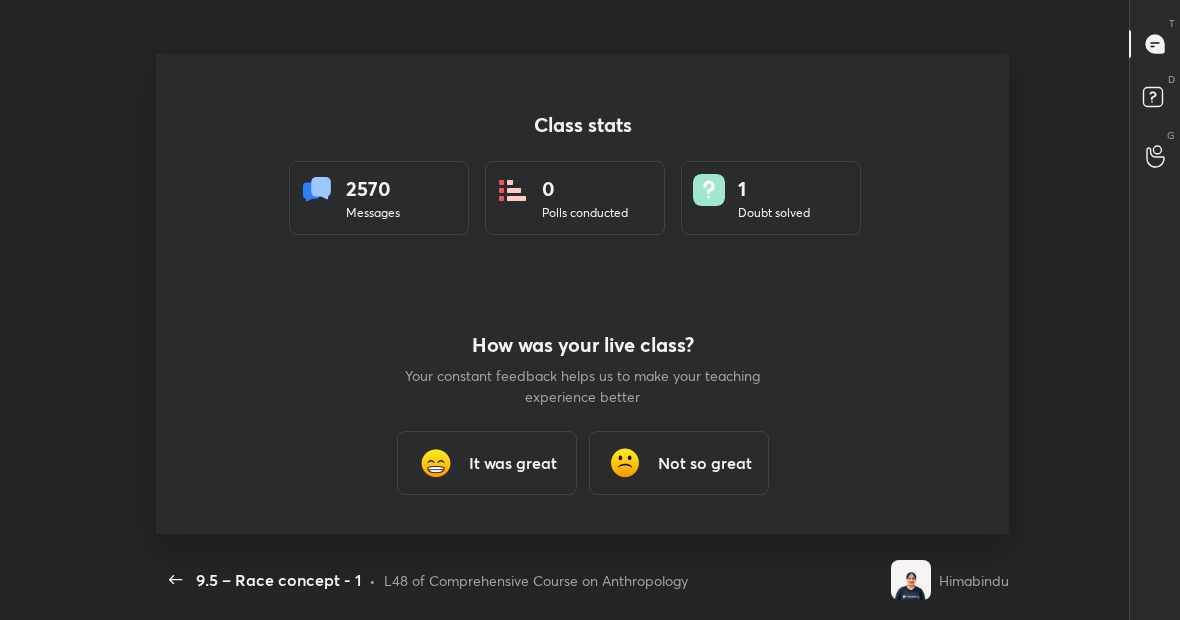 scroll, scrollTop: 99508, scrollLeft: 99130, axis: both 